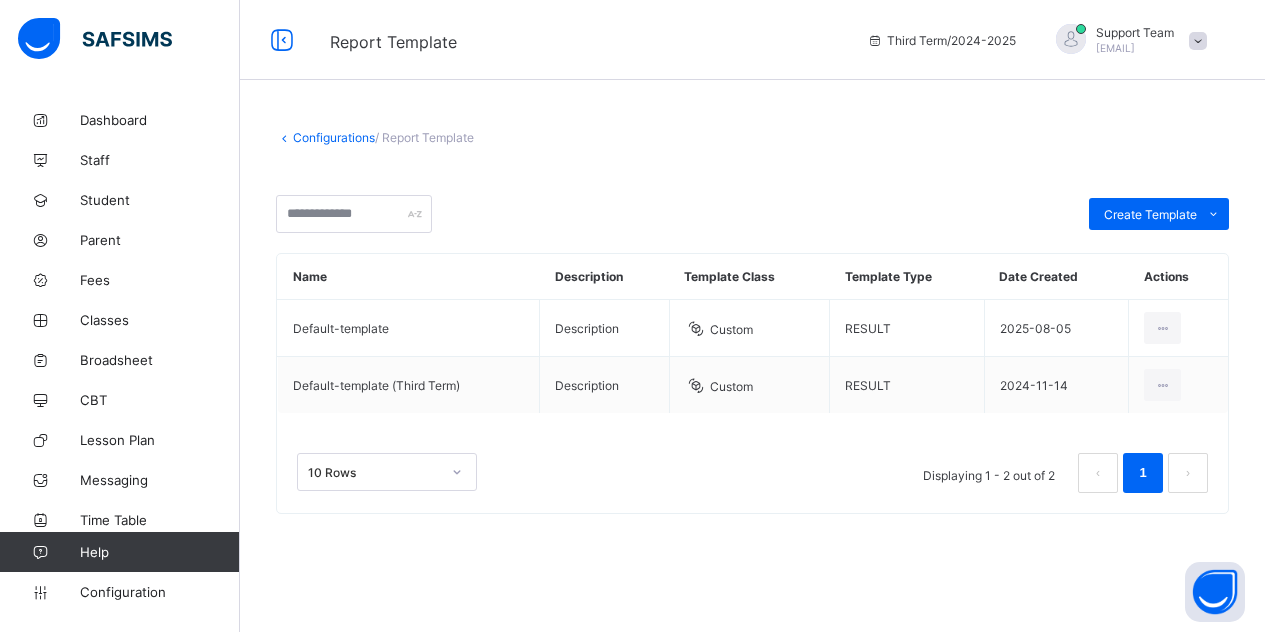 scroll, scrollTop: 0, scrollLeft: 0, axis: both 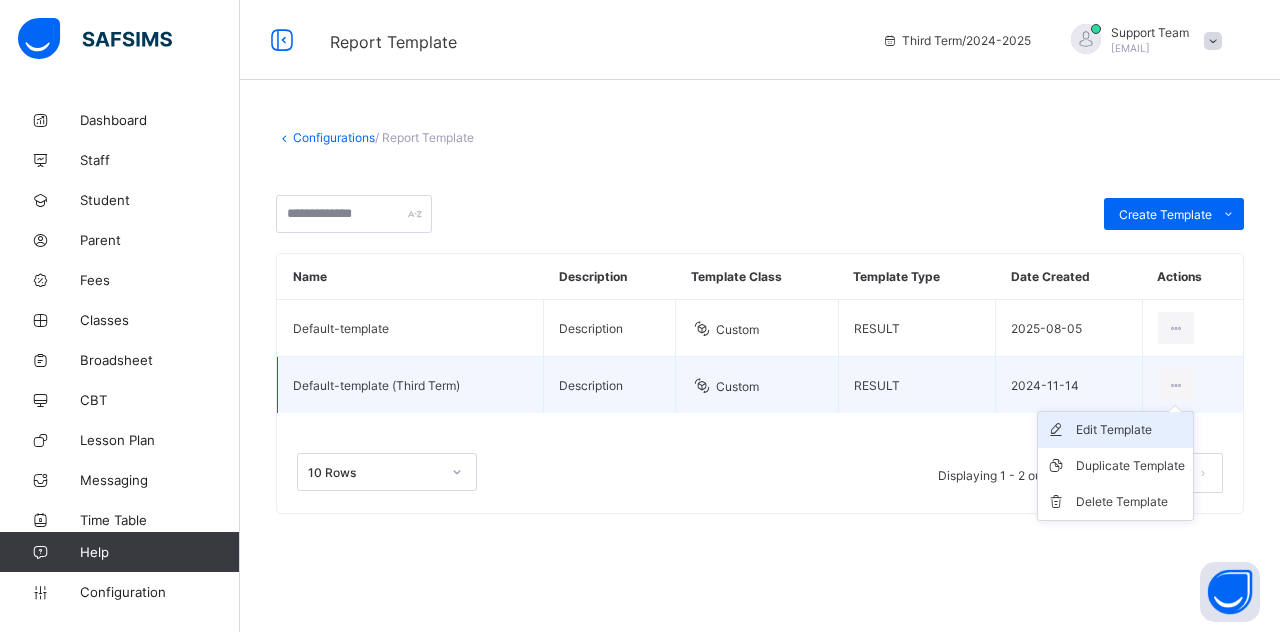 click on "Edit Template" at bounding box center (1130, 430) 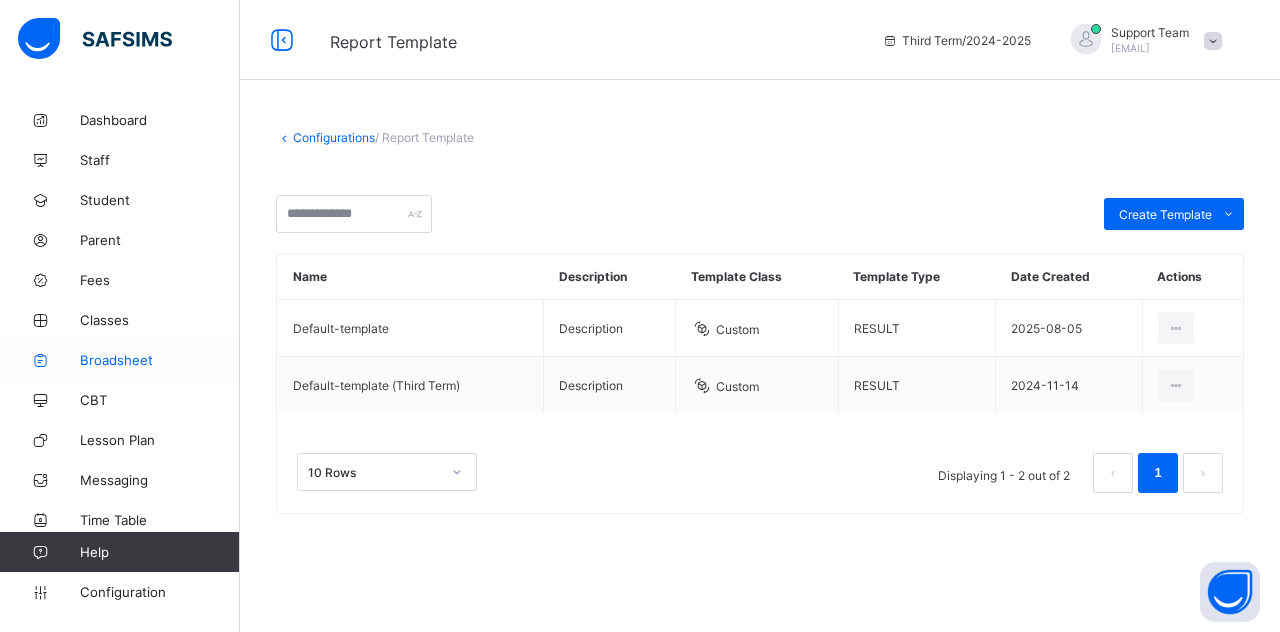 click on "Broadsheet" at bounding box center [120, 360] 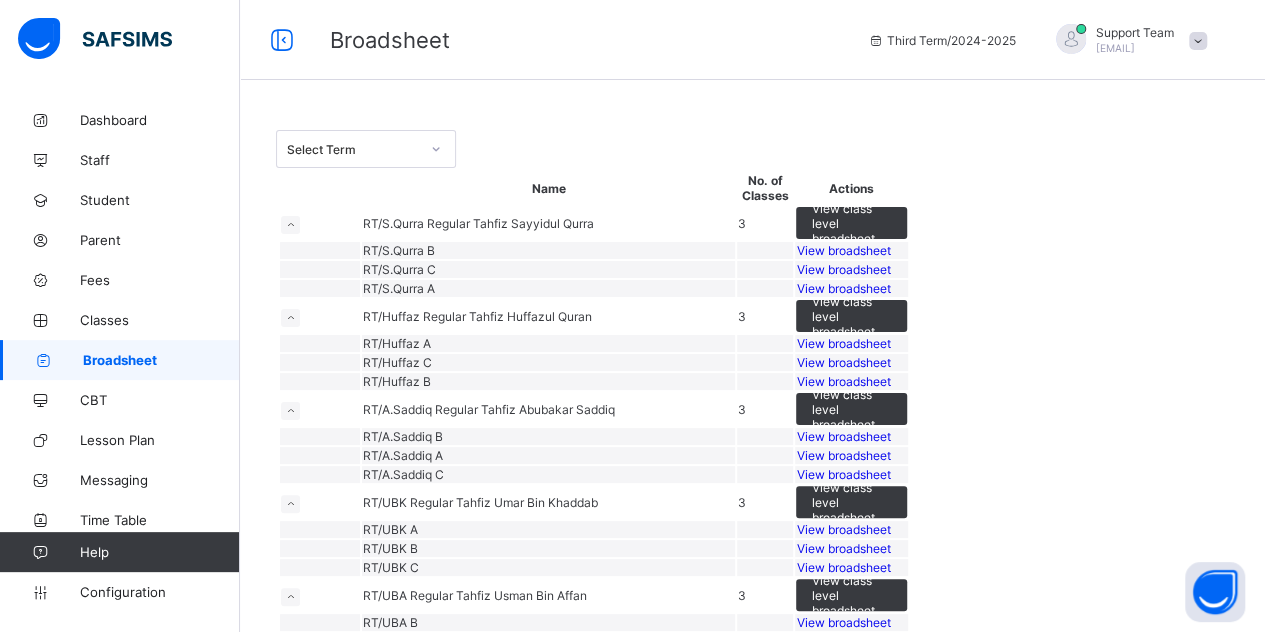 scroll, scrollTop: 100, scrollLeft: 0, axis: vertical 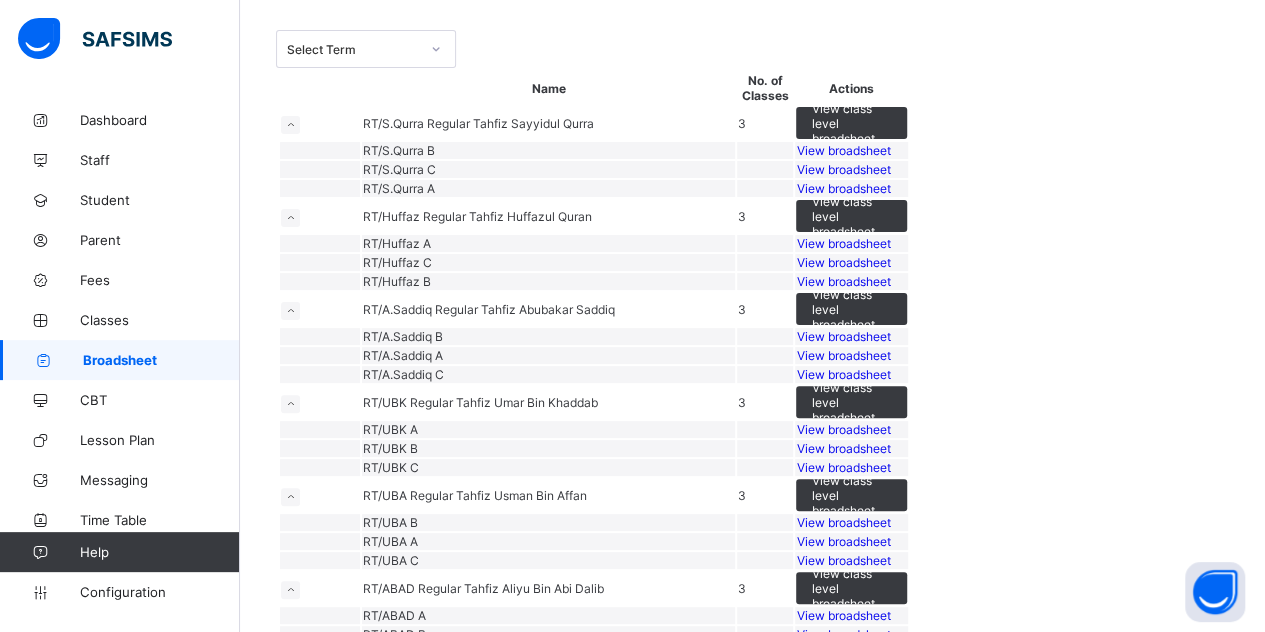 click on "View broadsheet" at bounding box center [843, 188] 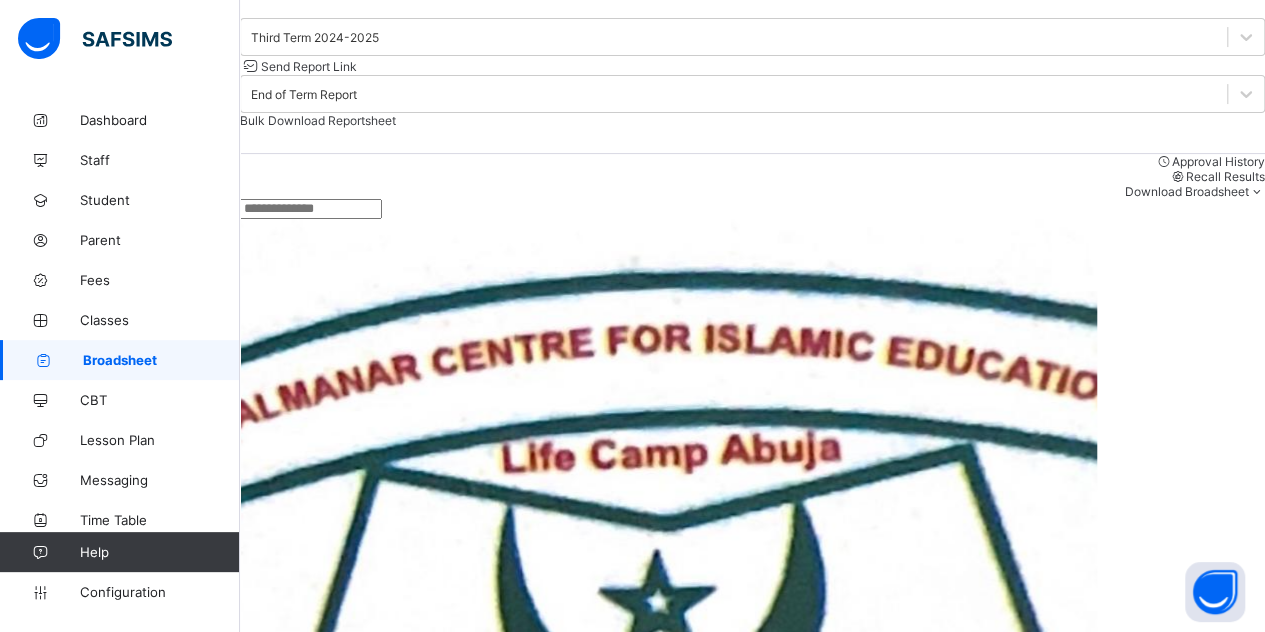scroll, scrollTop: 200, scrollLeft: 0, axis: vertical 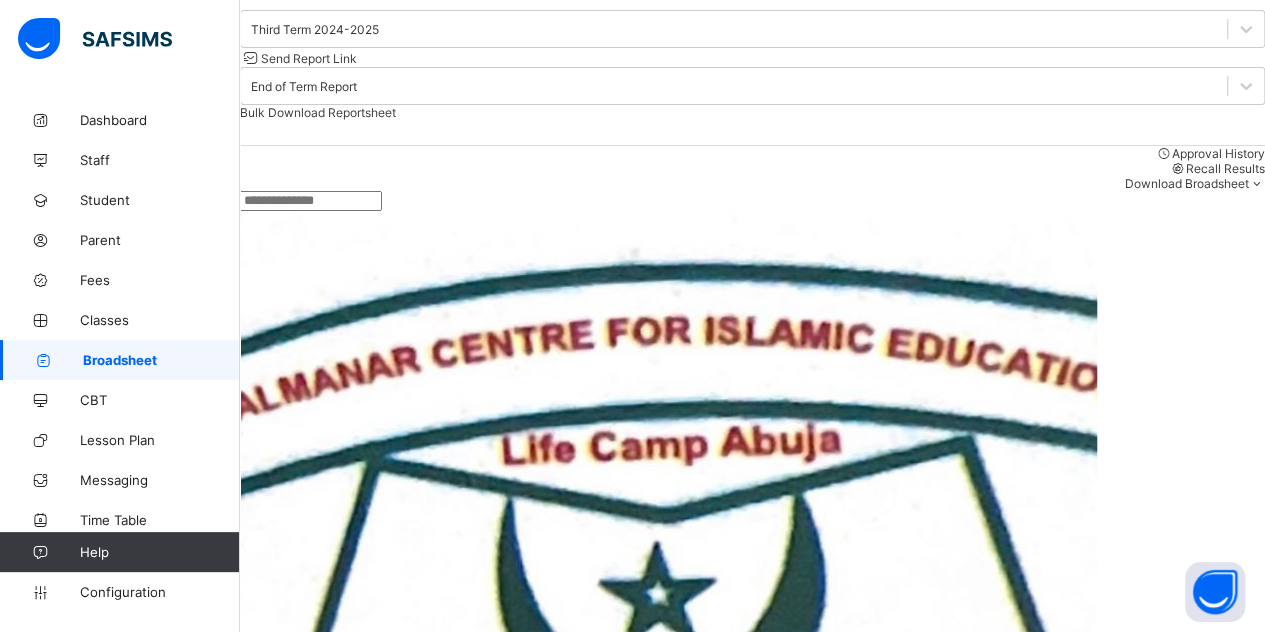 click on "SULAIMAN MUHAMMAD" at bounding box center (329, 1748) 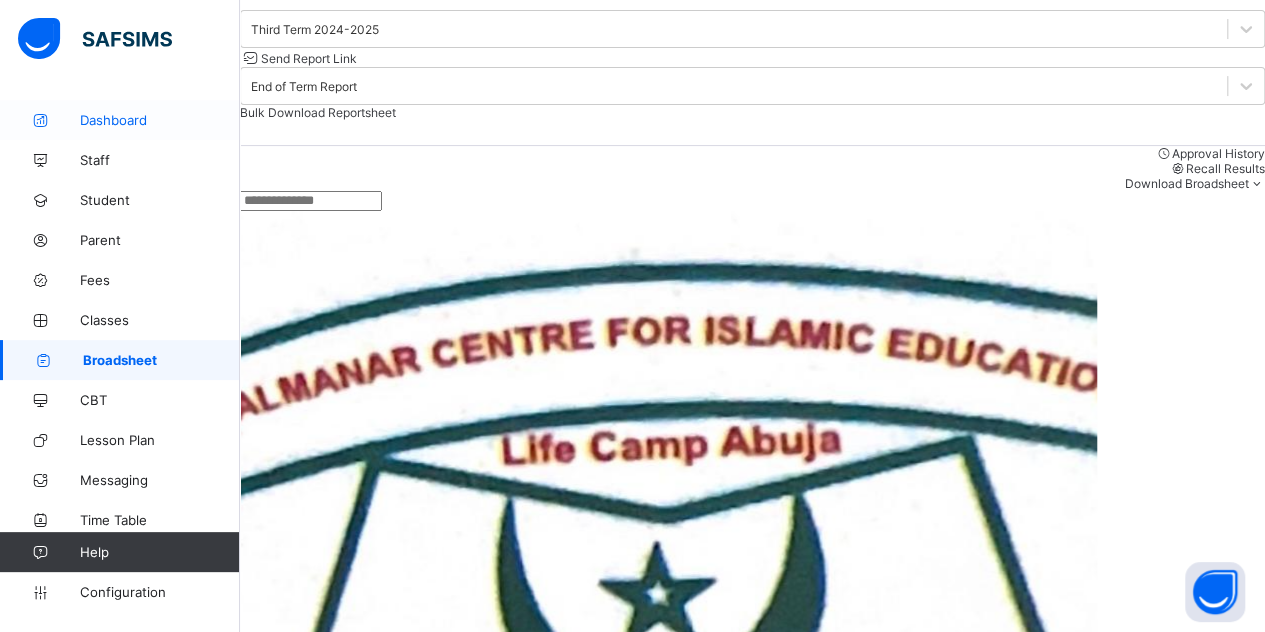 scroll, scrollTop: 0, scrollLeft: 0, axis: both 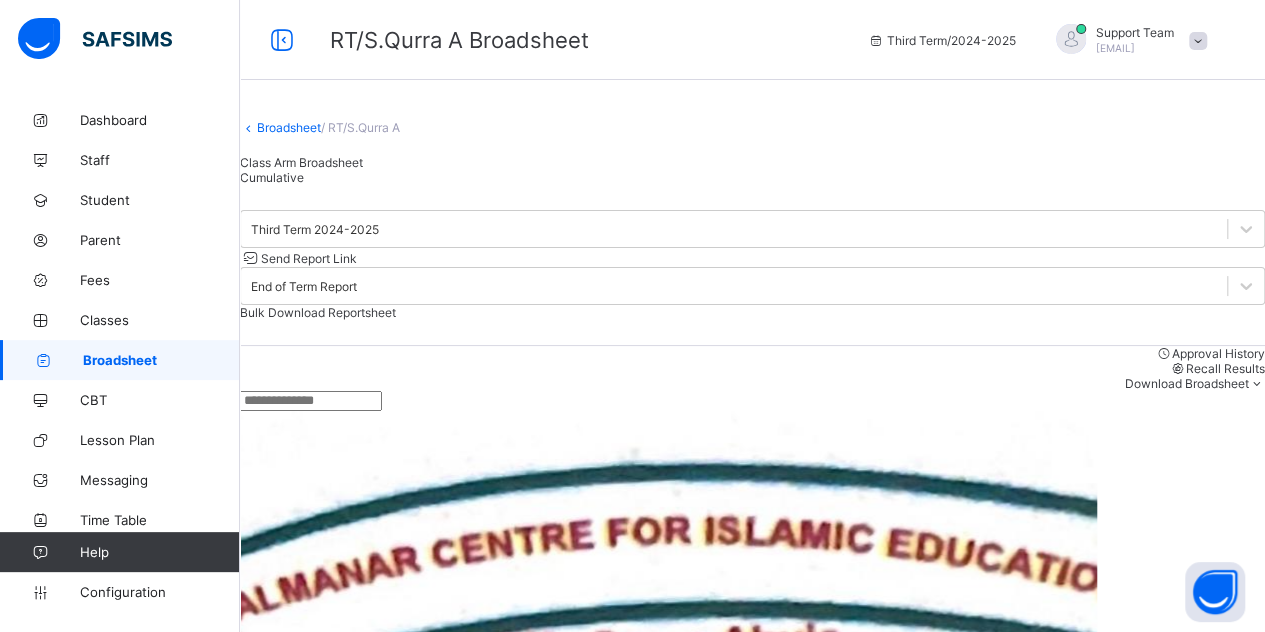 click on "Broadsheet" at bounding box center (289, 127) 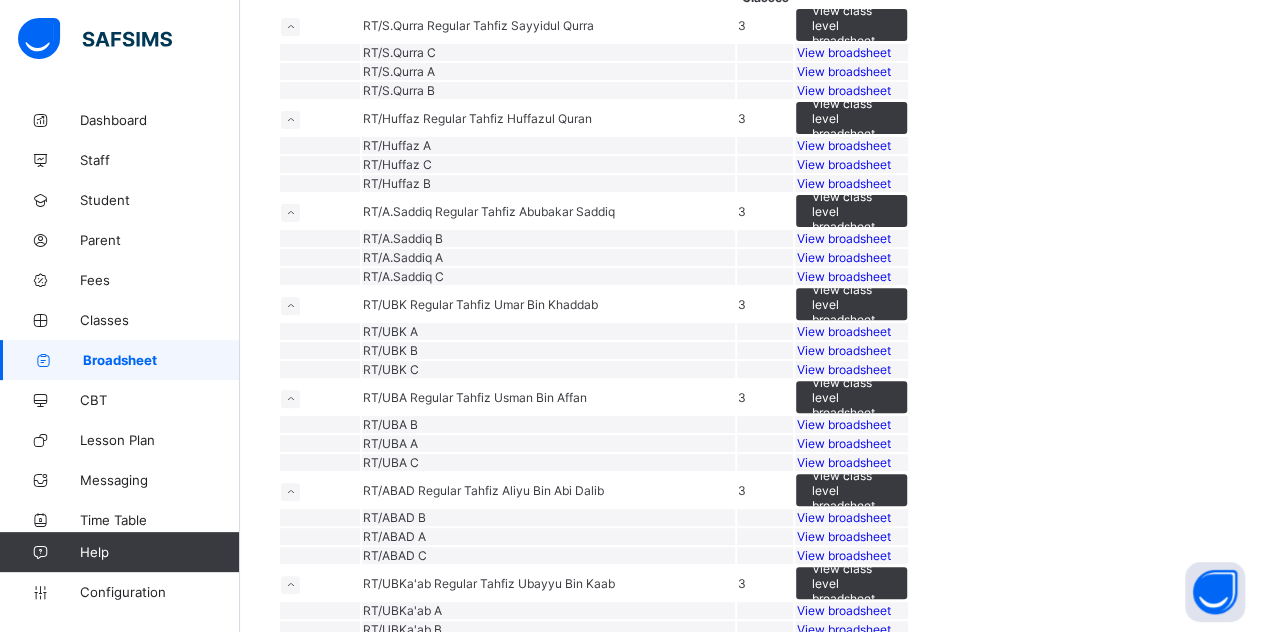 scroll, scrollTop: 0, scrollLeft: 0, axis: both 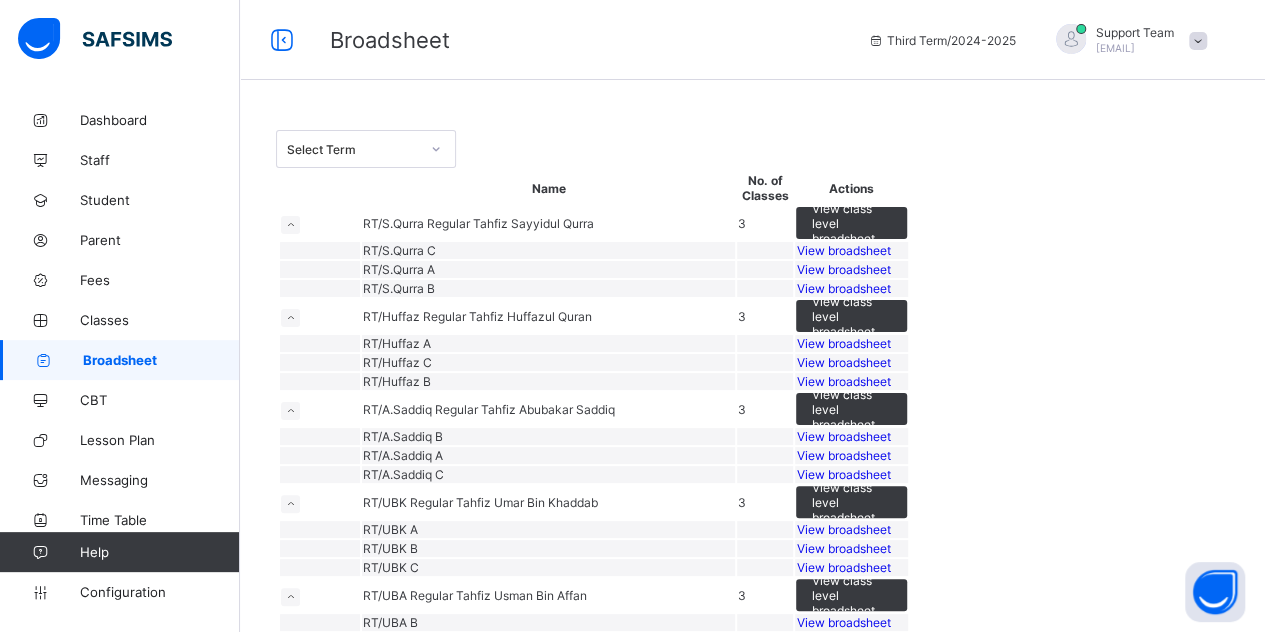 click on "View broadsheet" at bounding box center [851, 269] 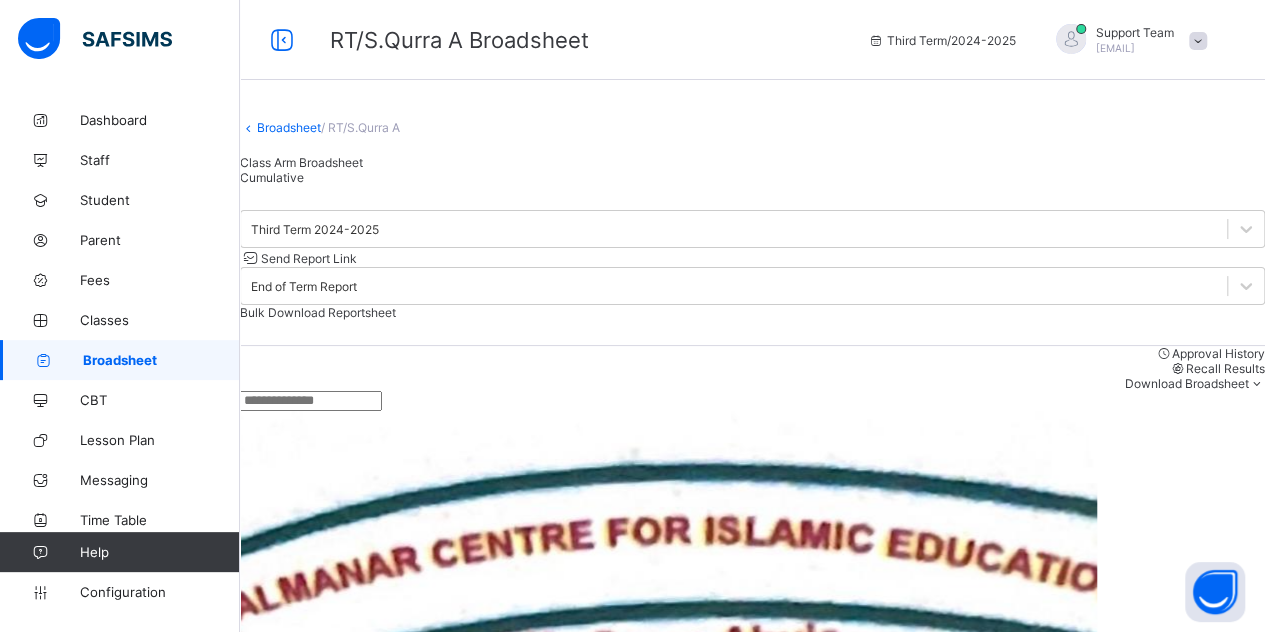 scroll, scrollTop: 300, scrollLeft: 0, axis: vertical 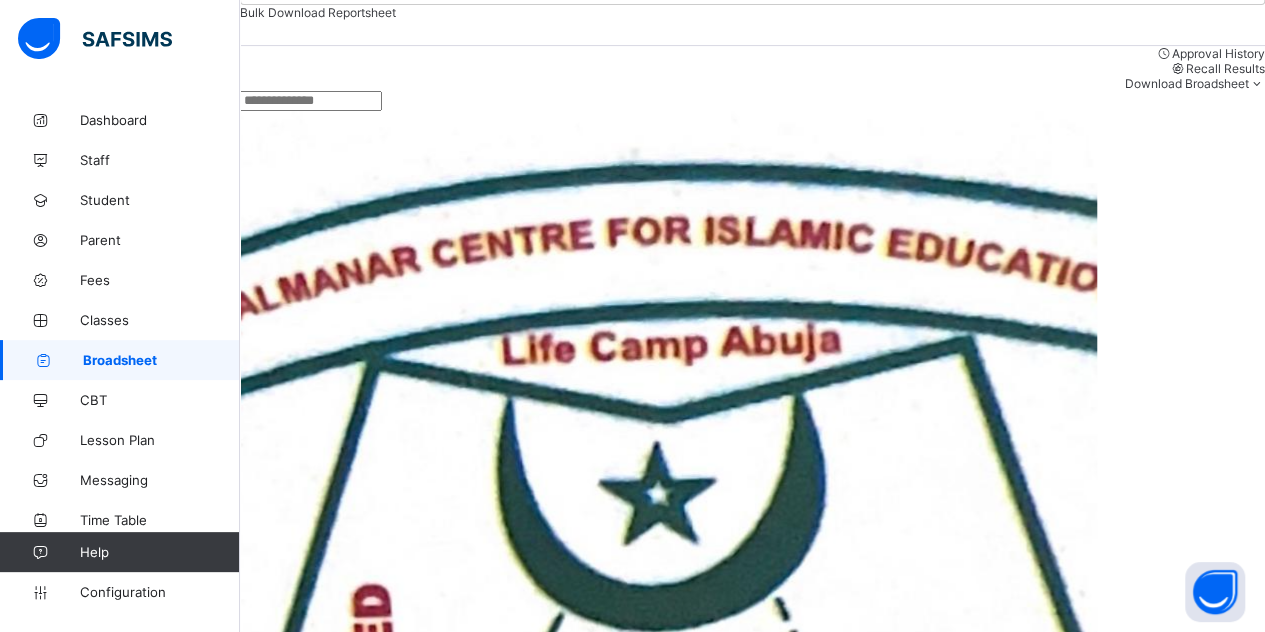 click on "SULAIMAN MUHAMMAD" at bounding box center (329, 1648) 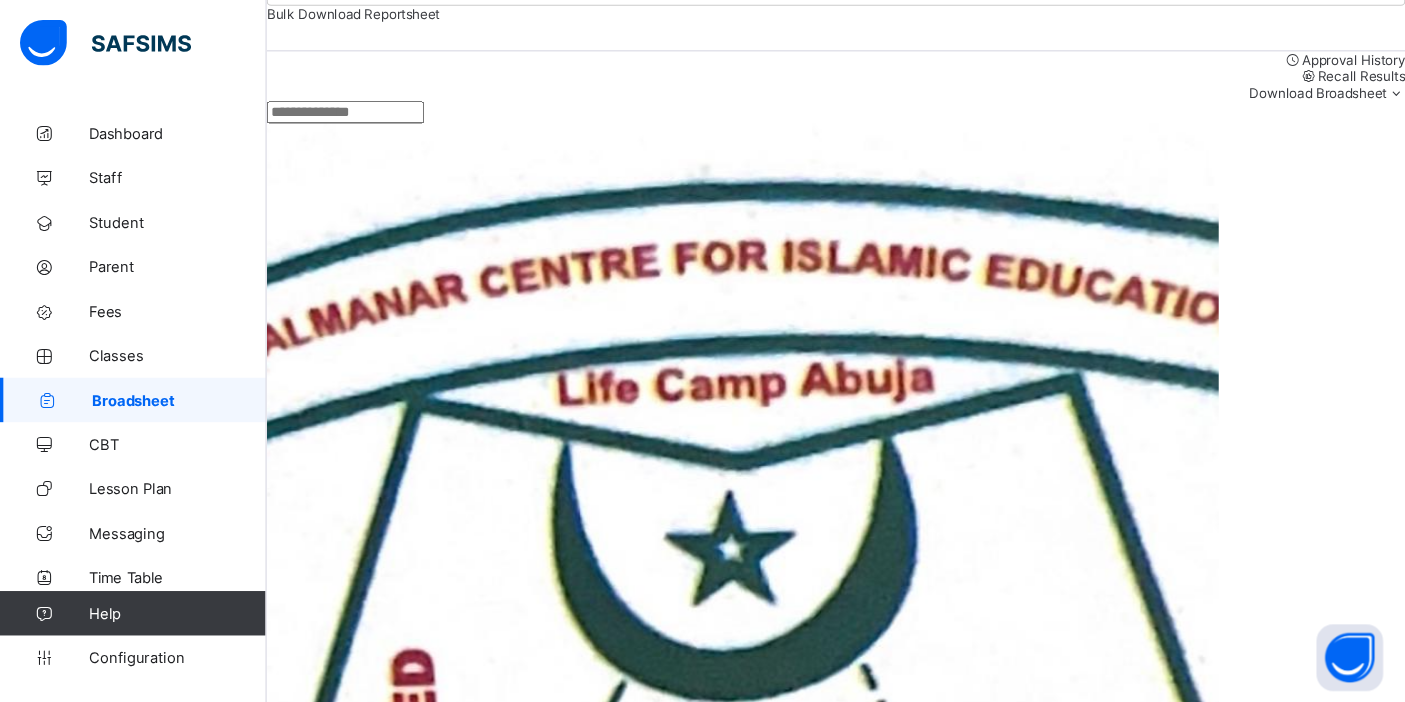 scroll, scrollTop: 300, scrollLeft: 0, axis: vertical 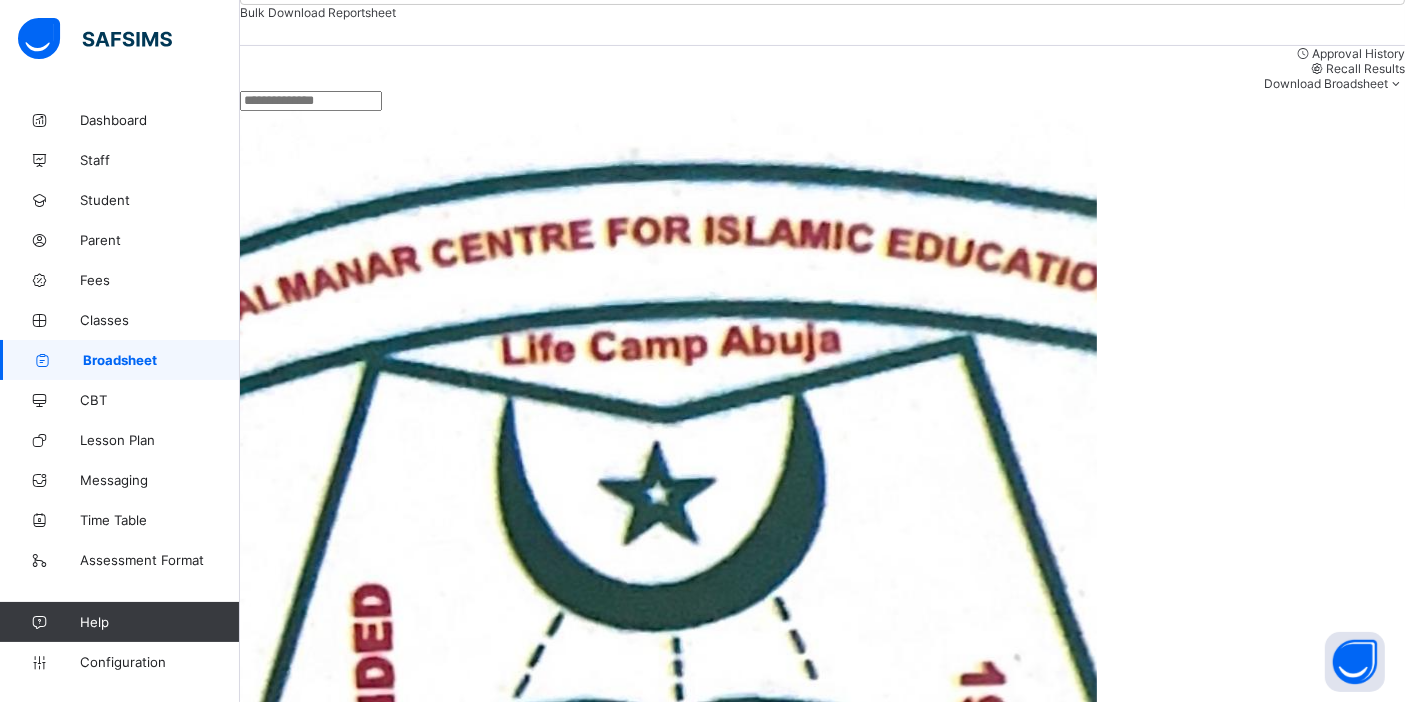 drag, startPoint x: 1250, startPoint y: 1, endPoint x: 557, endPoint y: 114, distance: 702.1524 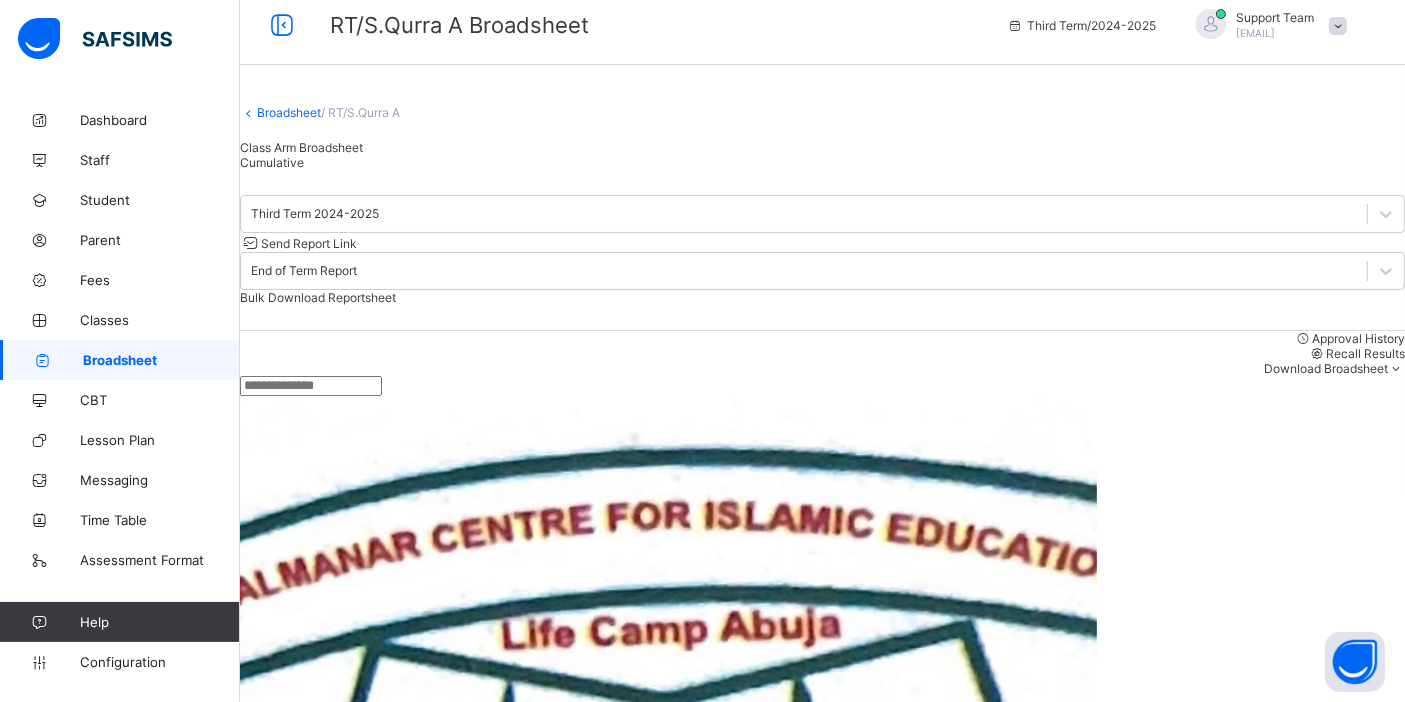 scroll, scrollTop: 0, scrollLeft: 0, axis: both 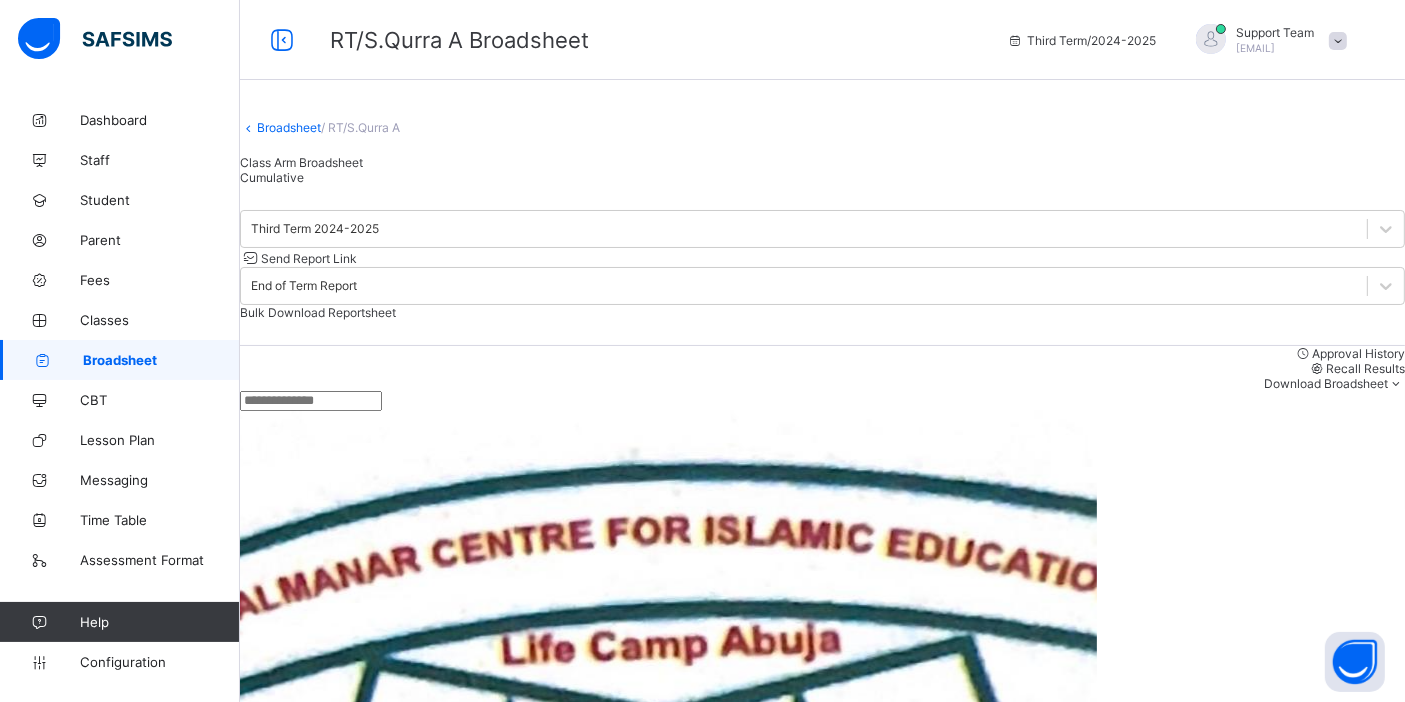 click on "View Reportsheet" at bounding box center [1355, 2925] 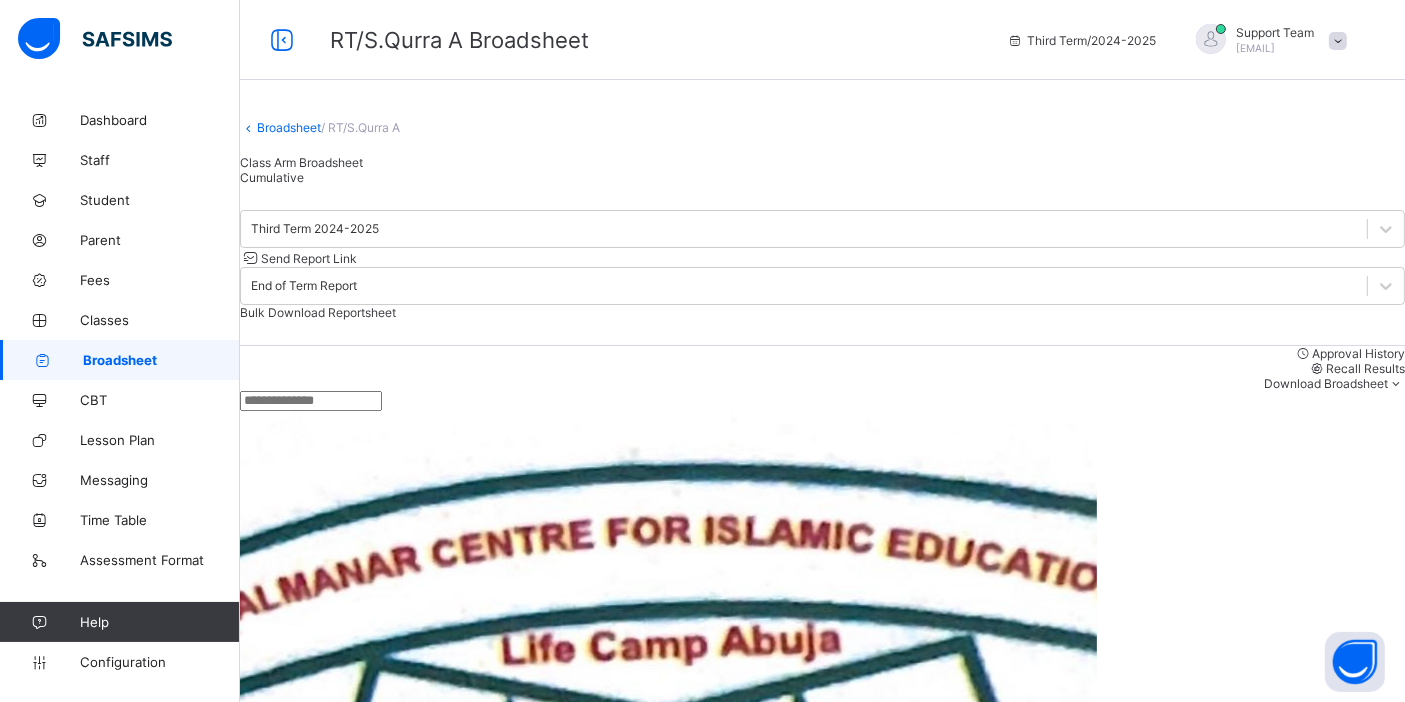 click on "Broadsheet" at bounding box center (289, 127) 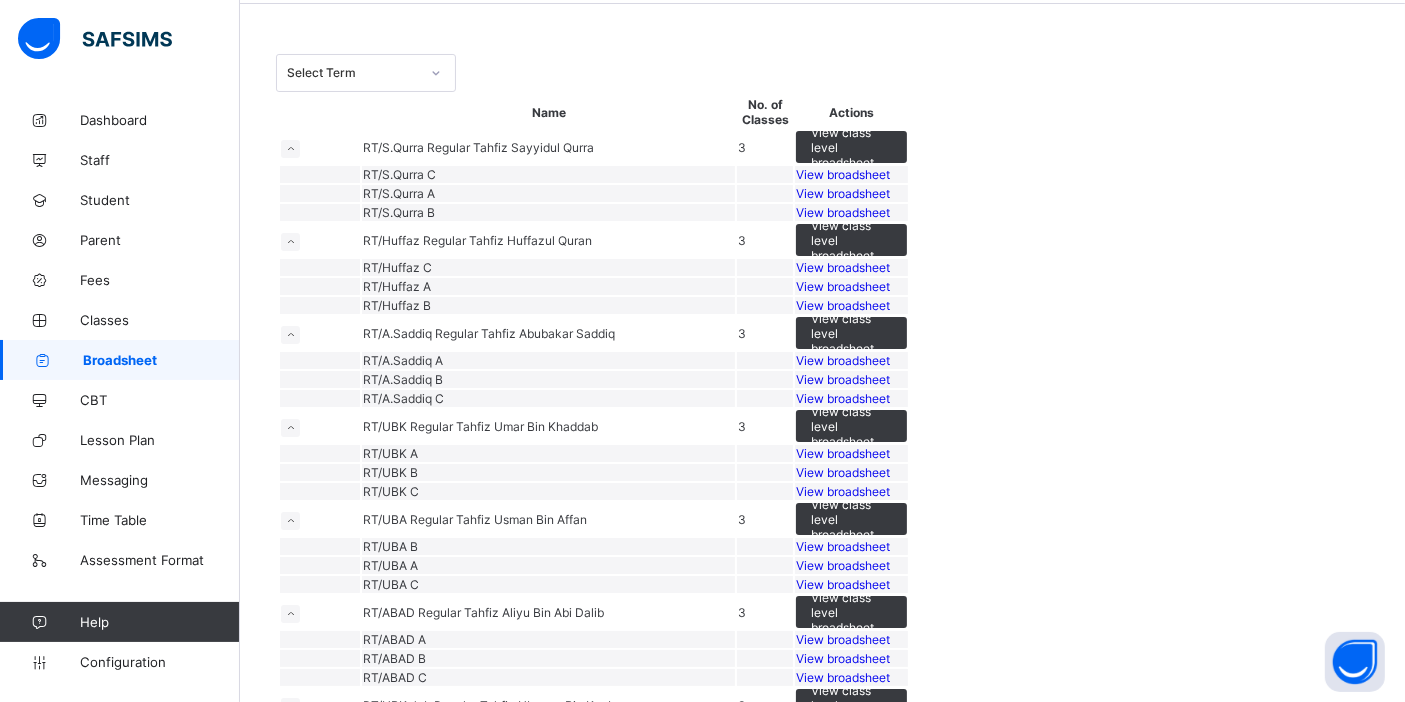 scroll, scrollTop: 111, scrollLeft: 0, axis: vertical 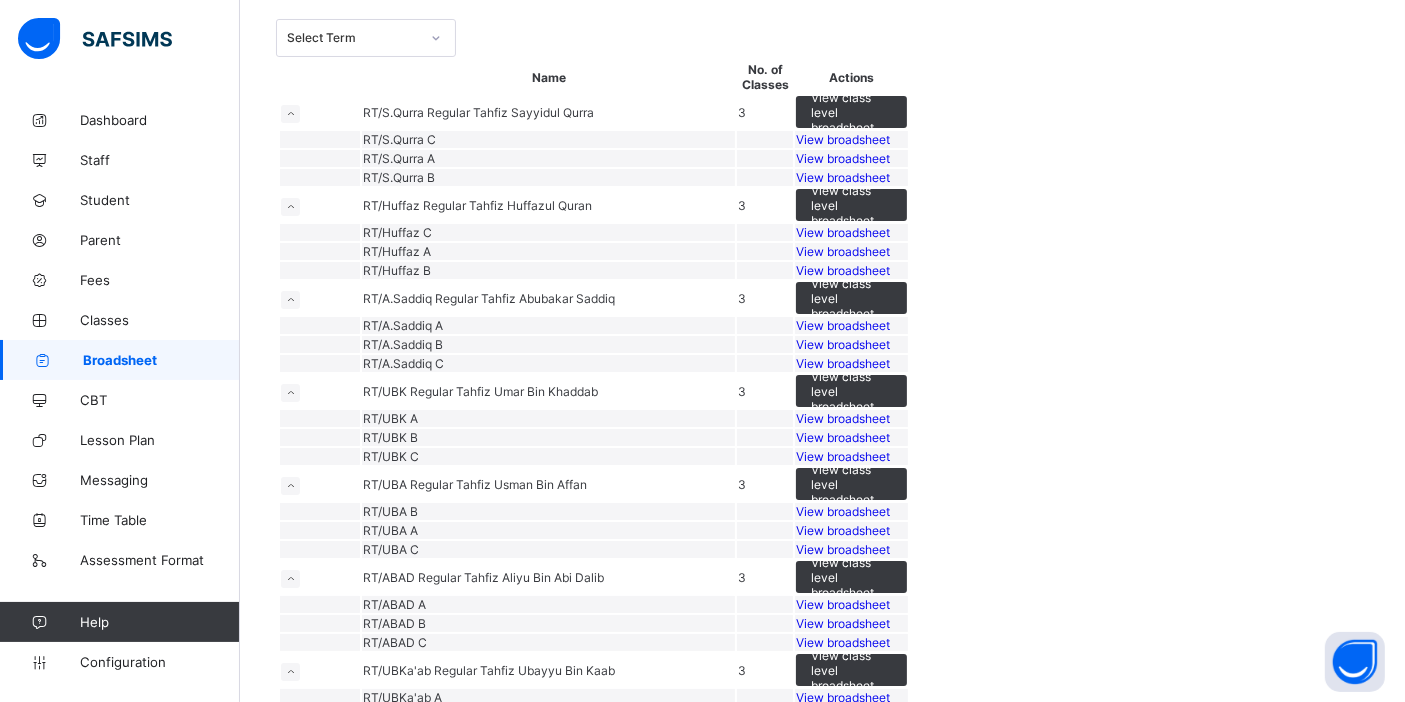 click on "View broadsheet" at bounding box center [843, 139] 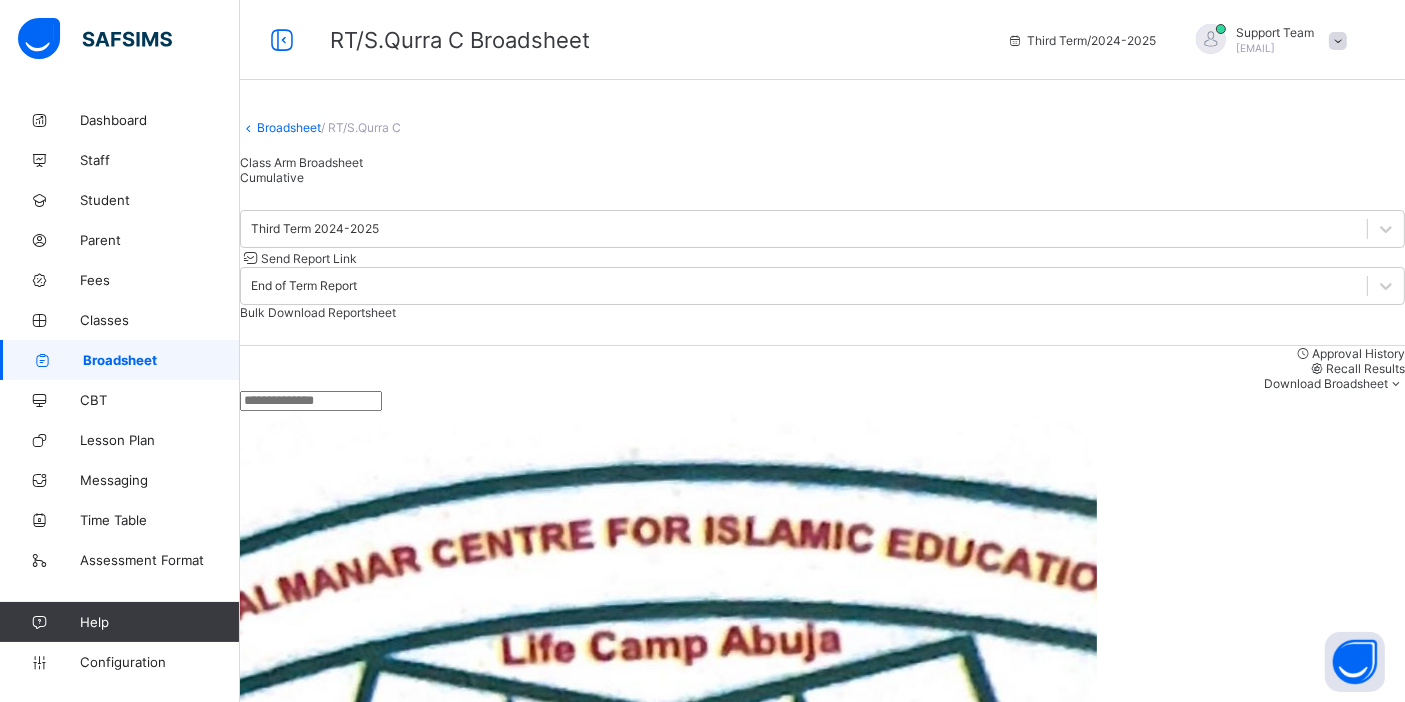 scroll, scrollTop: 333, scrollLeft: 0, axis: vertical 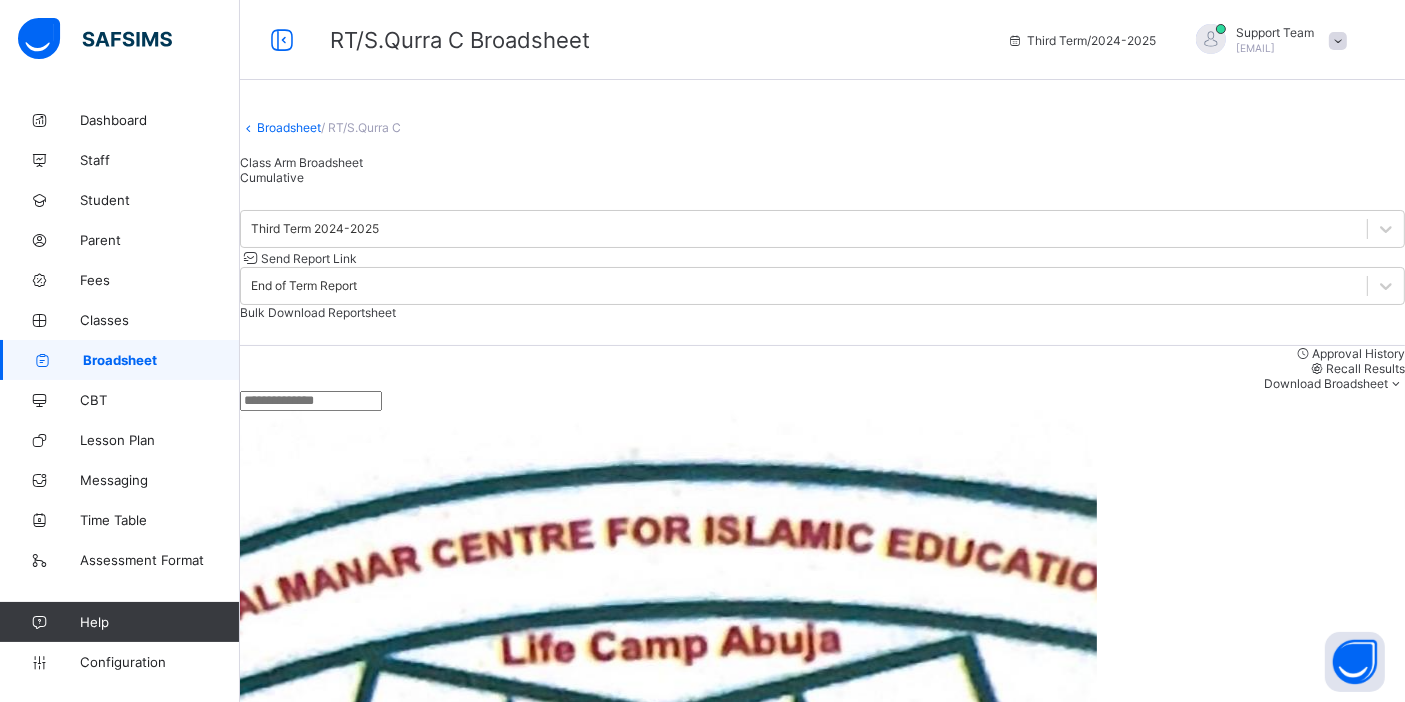 click at bounding box center [311, 401] 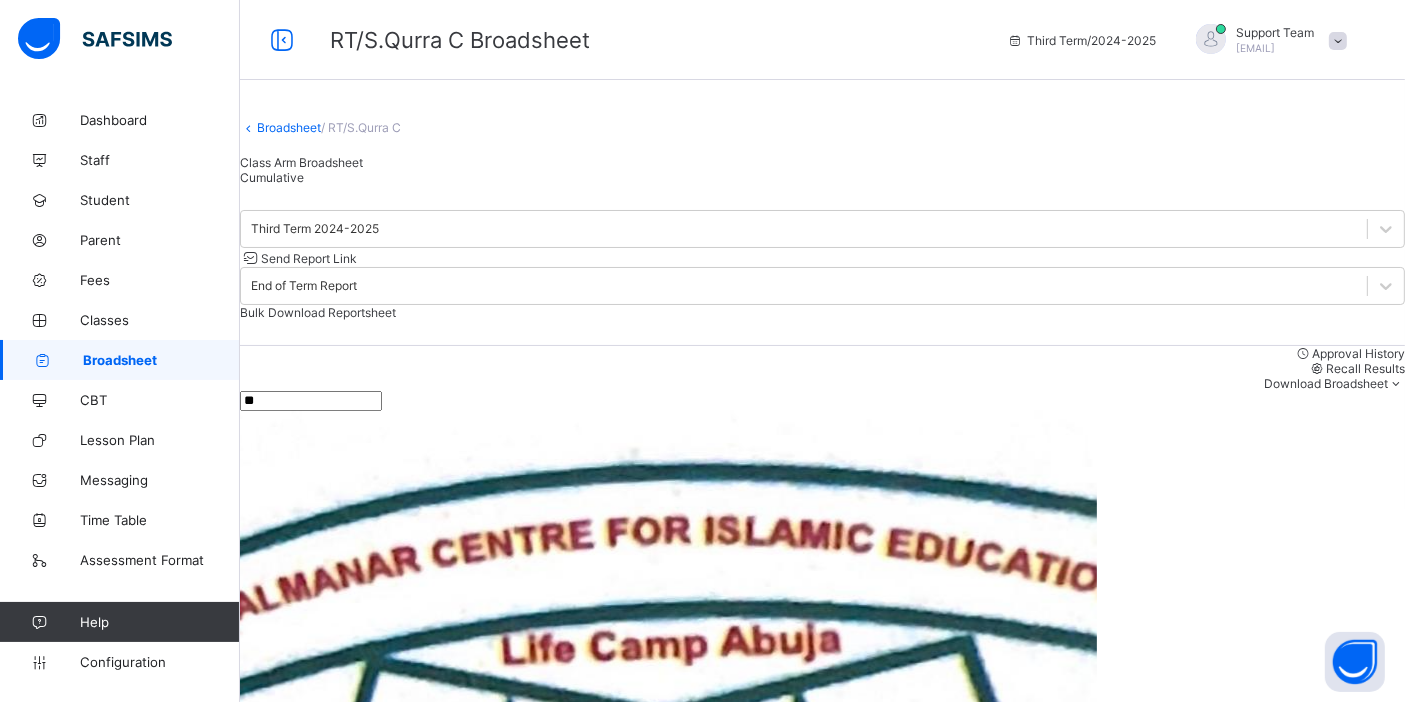 scroll, scrollTop: 0, scrollLeft: 0, axis: both 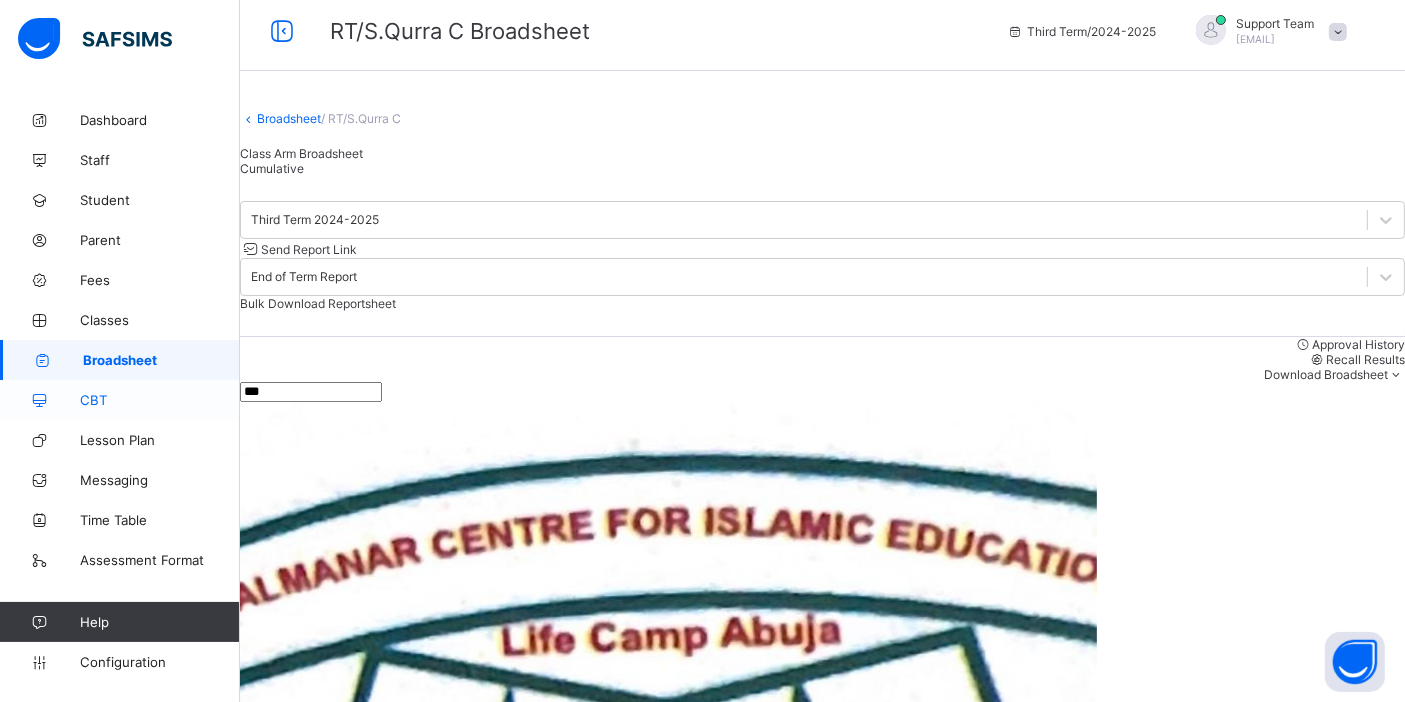 drag, startPoint x: 321, startPoint y: 415, endPoint x: 156, endPoint y: 418, distance: 165.02727 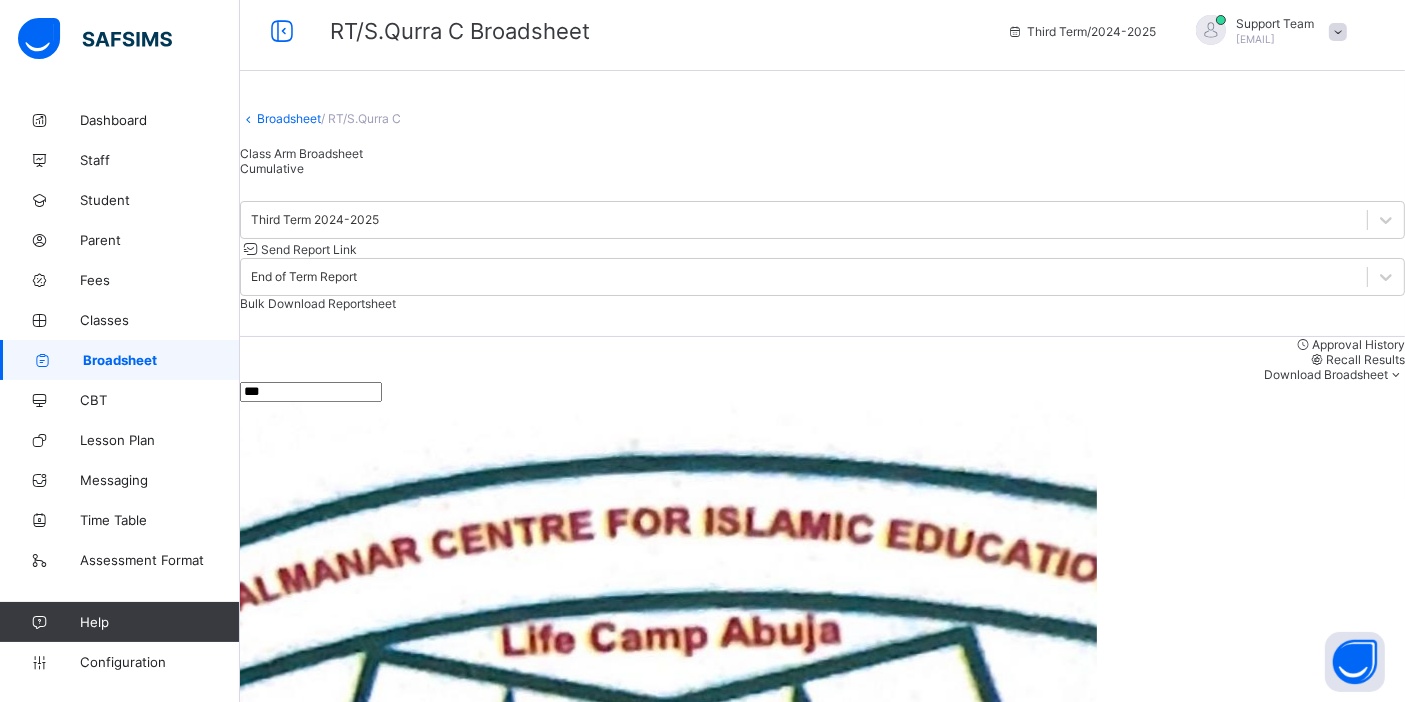 type on "*****" 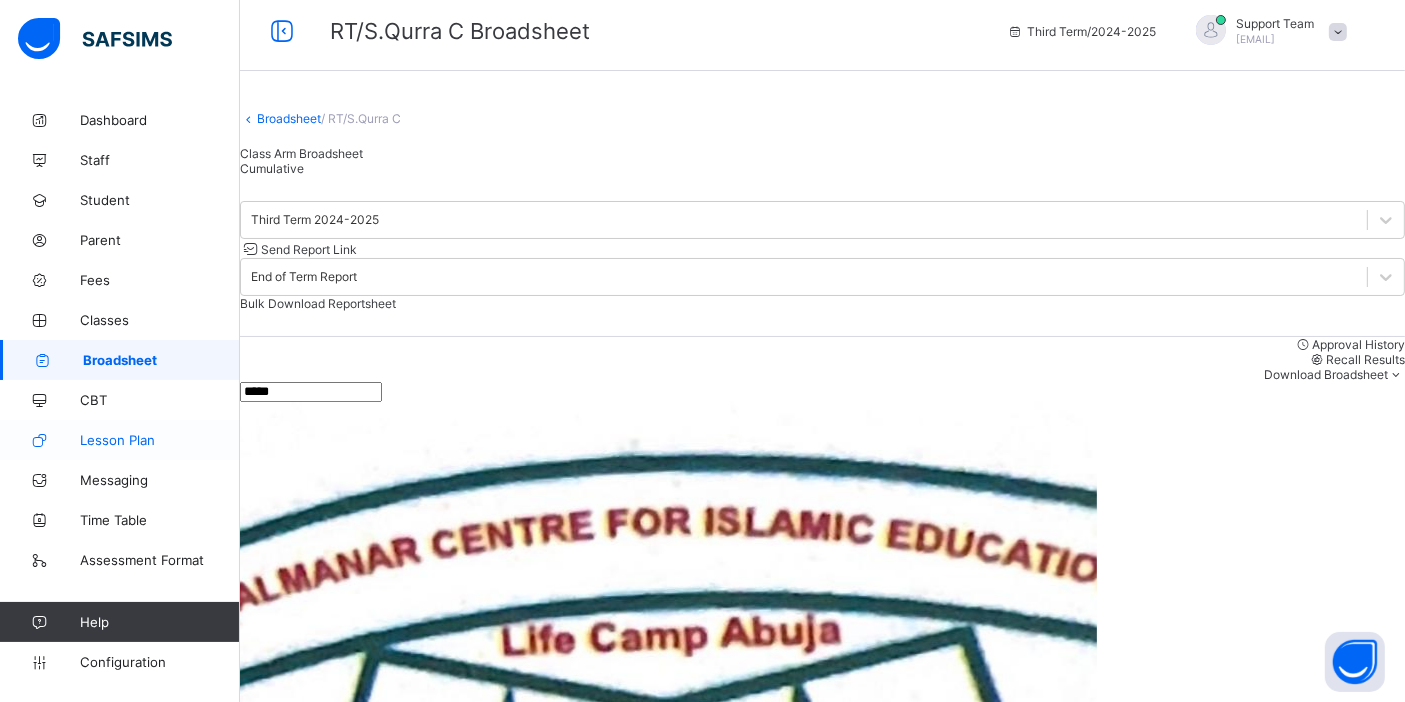 drag, startPoint x: 348, startPoint y: 433, endPoint x: 228, endPoint y: 446, distance: 120.70211 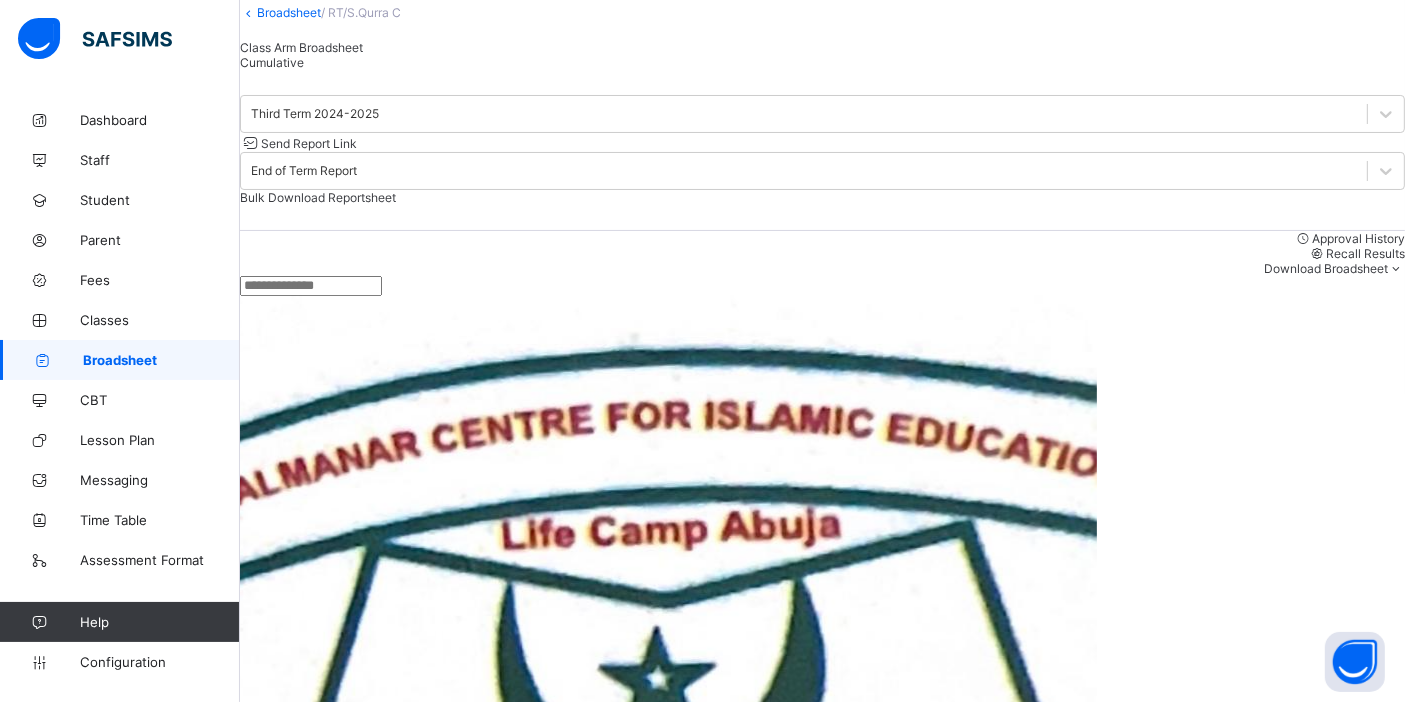 scroll, scrollTop: 231, scrollLeft: 0, axis: vertical 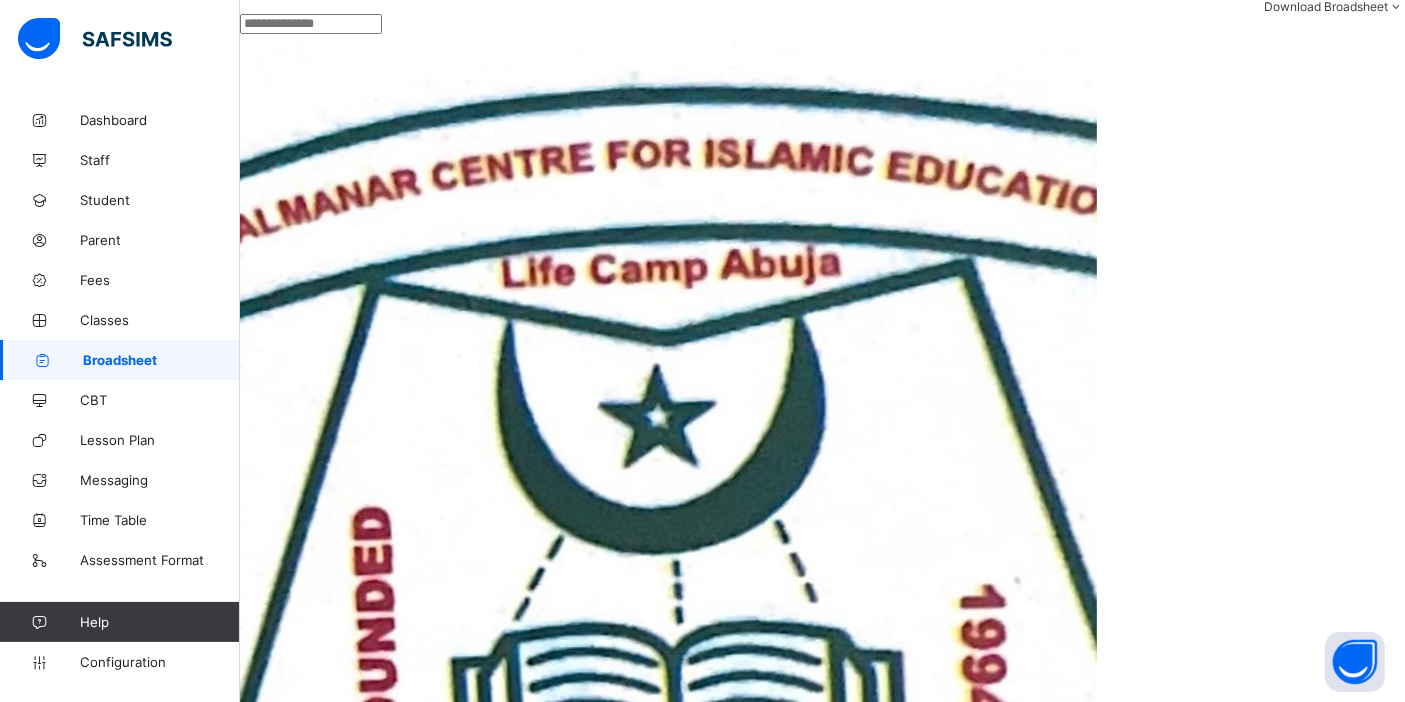 type 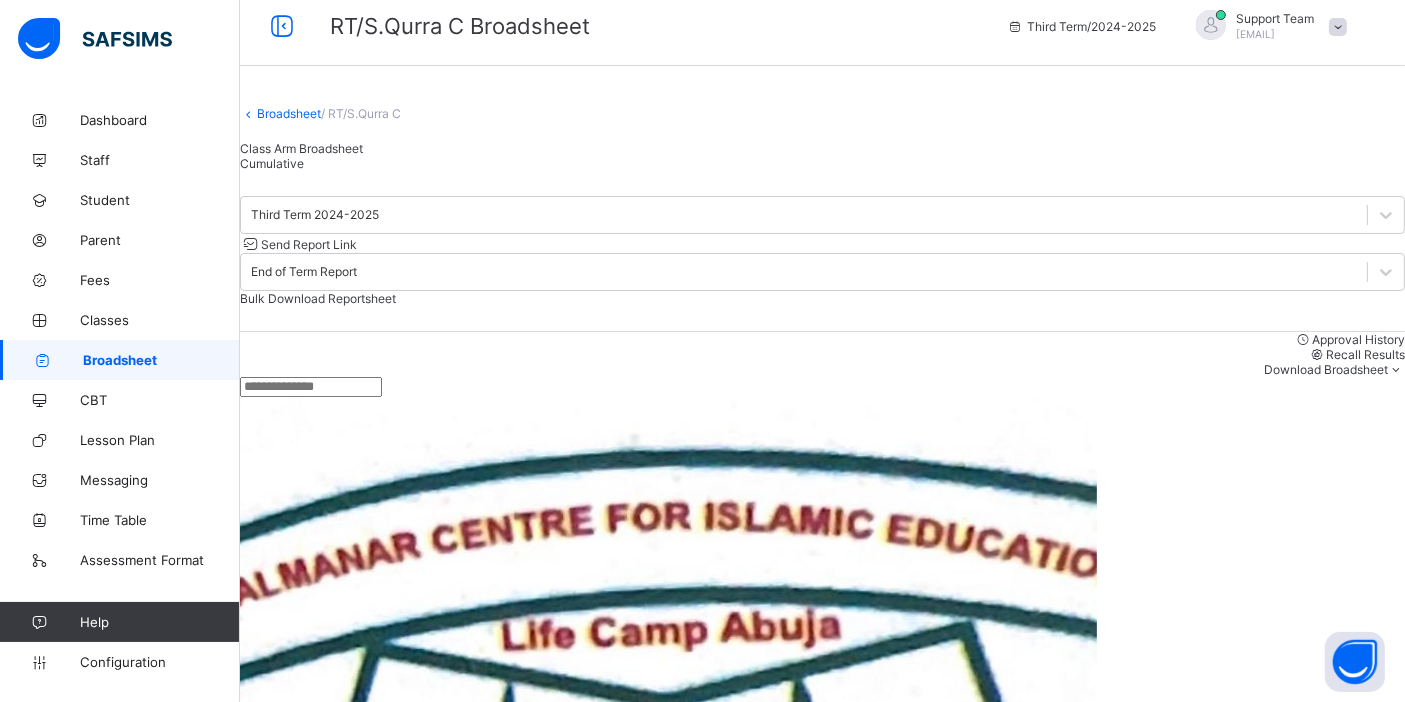 scroll, scrollTop: 0, scrollLeft: 0, axis: both 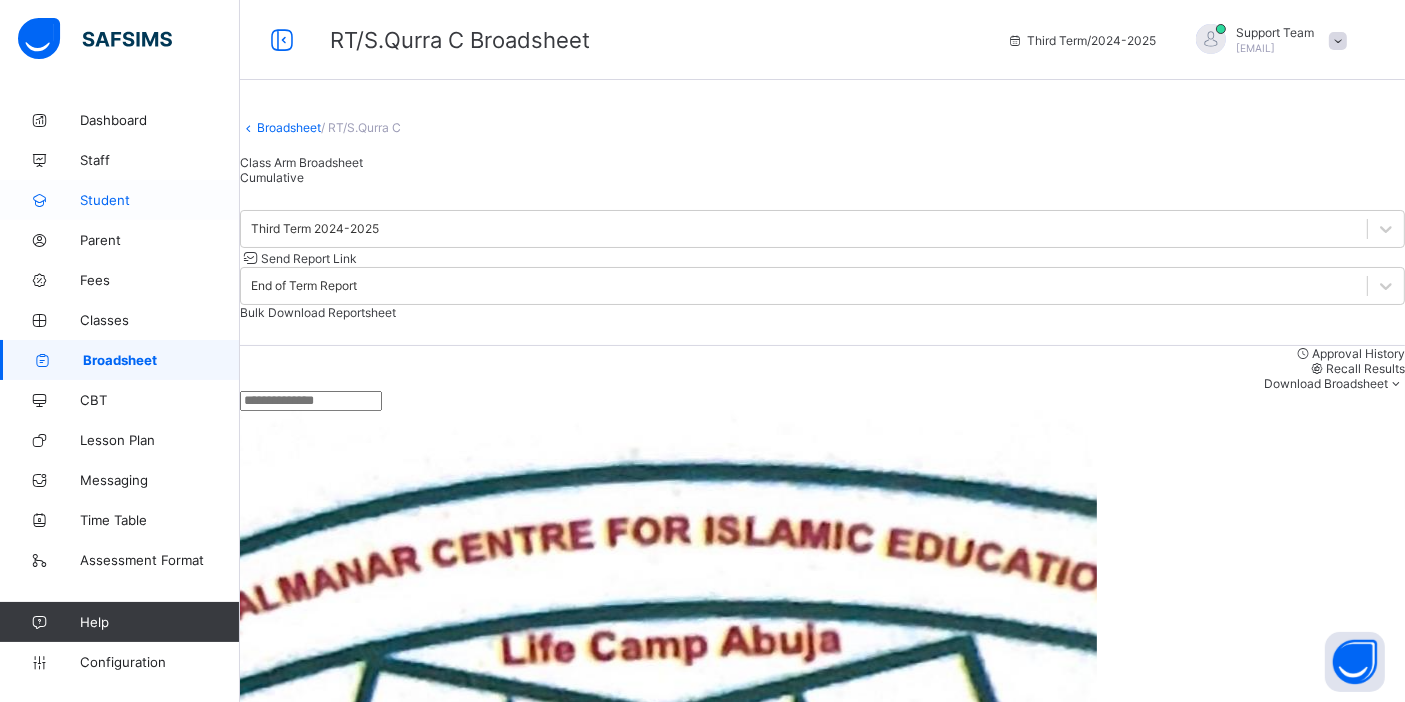 click on "Student" at bounding box center [160, 200] 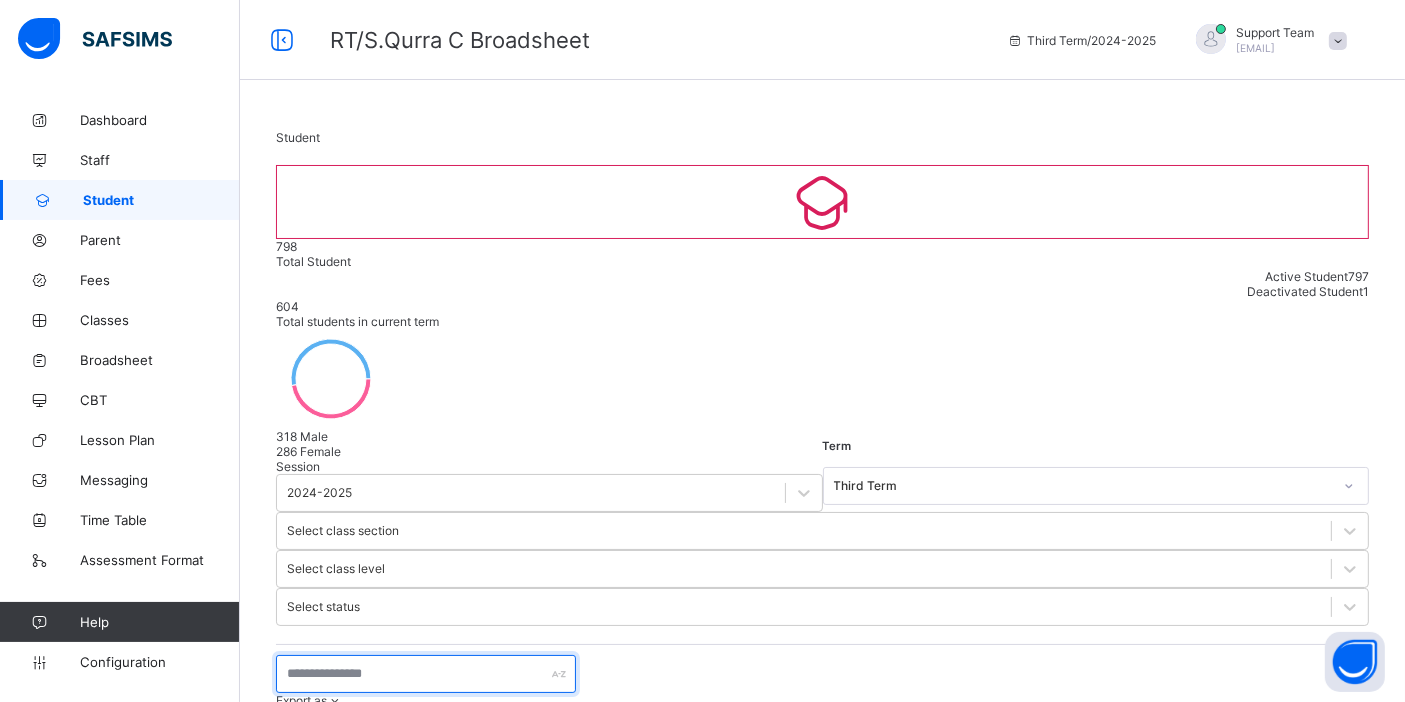 click at bounding box center [426, 674] 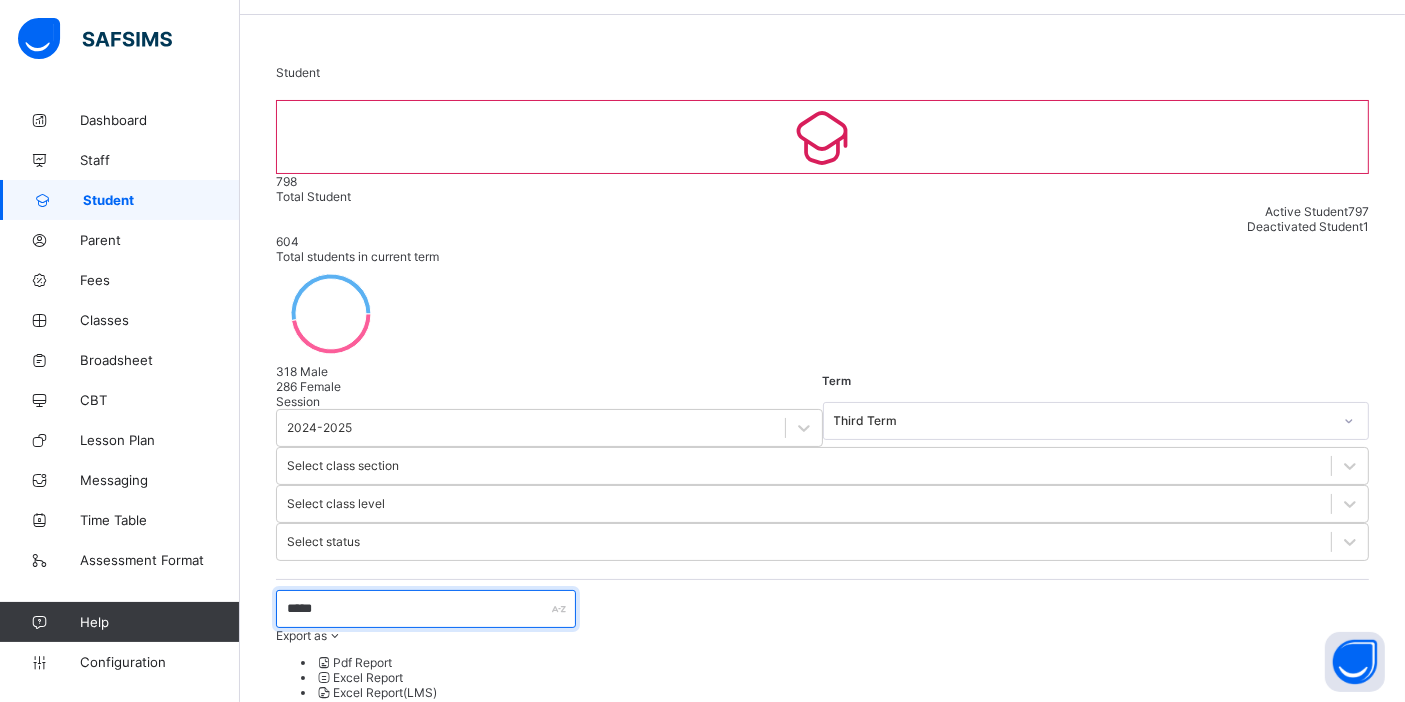 scroll, scrollTop: 111, scrollLeft: 0, axis: vertical 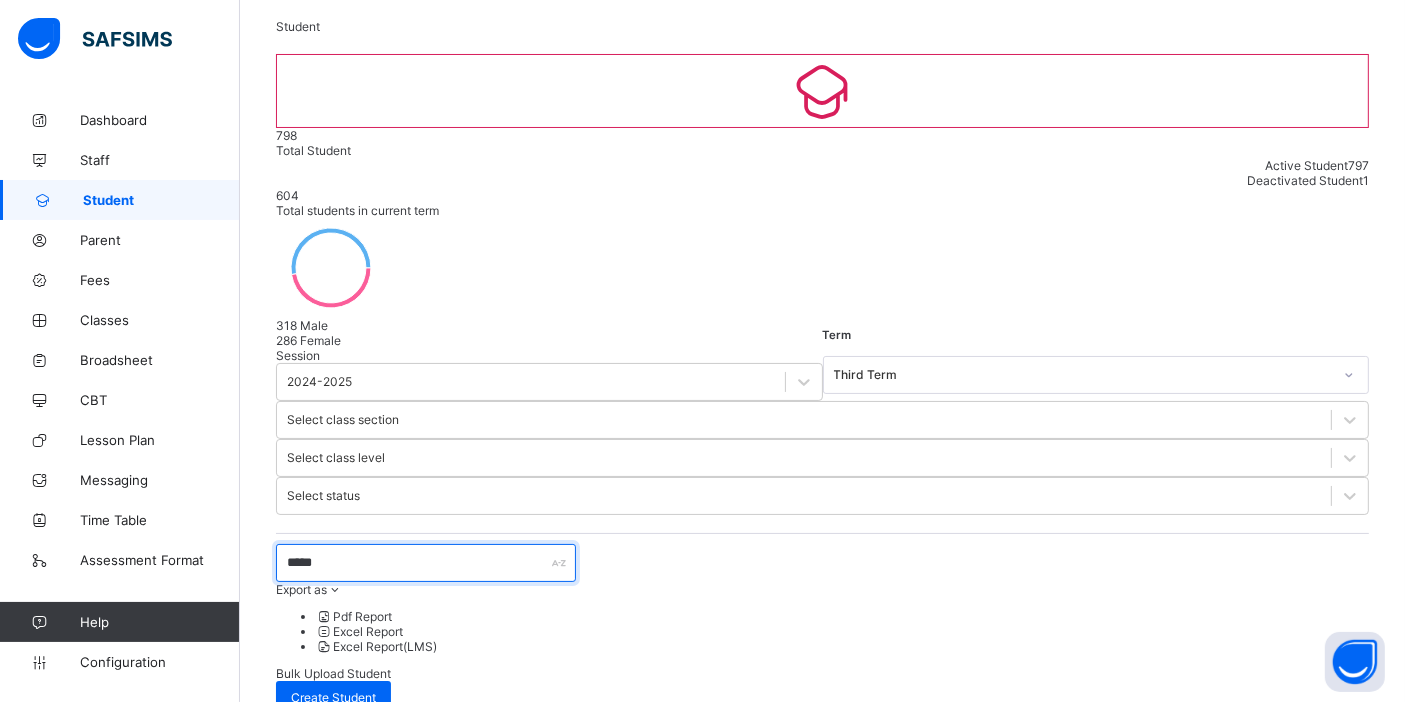 type on "*****" 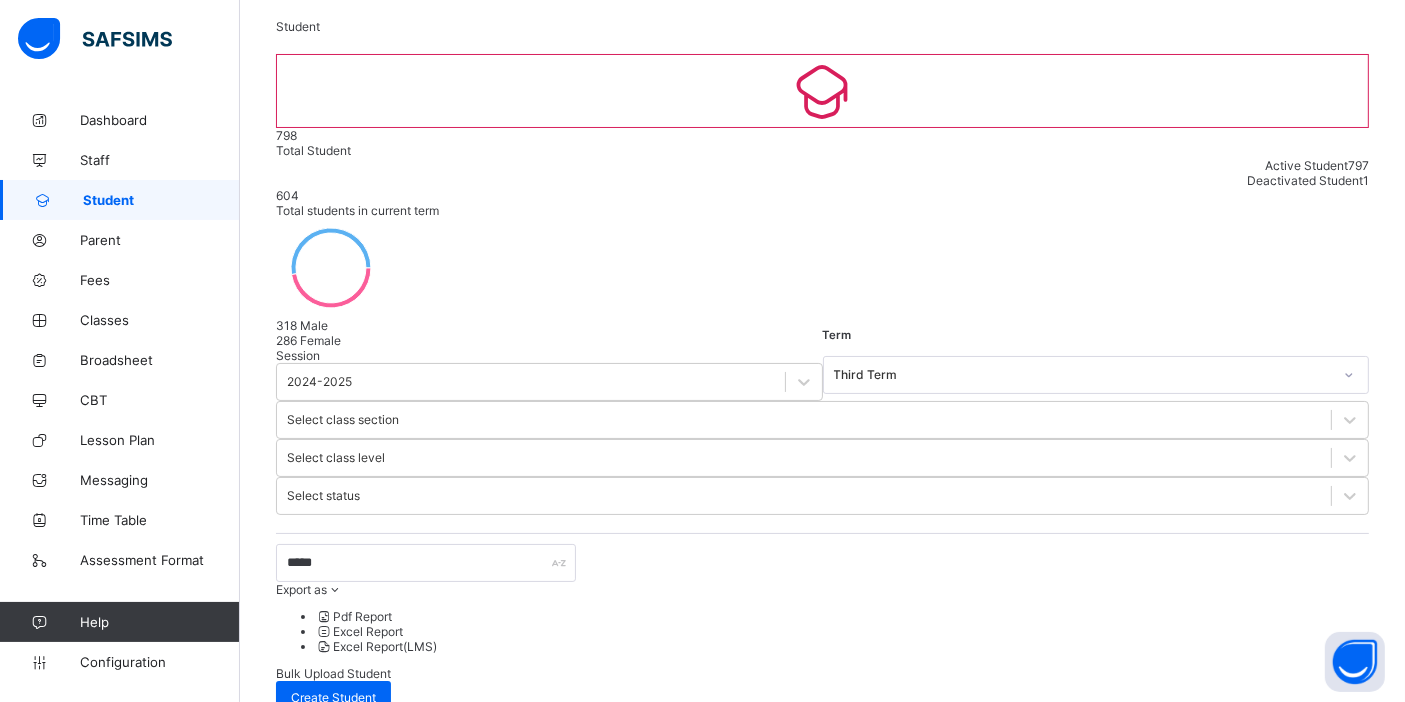 drag, startPoint x: 462, startPoint y: 465, endPoint x: 325, endPoint y: 461, distance: 137.05838 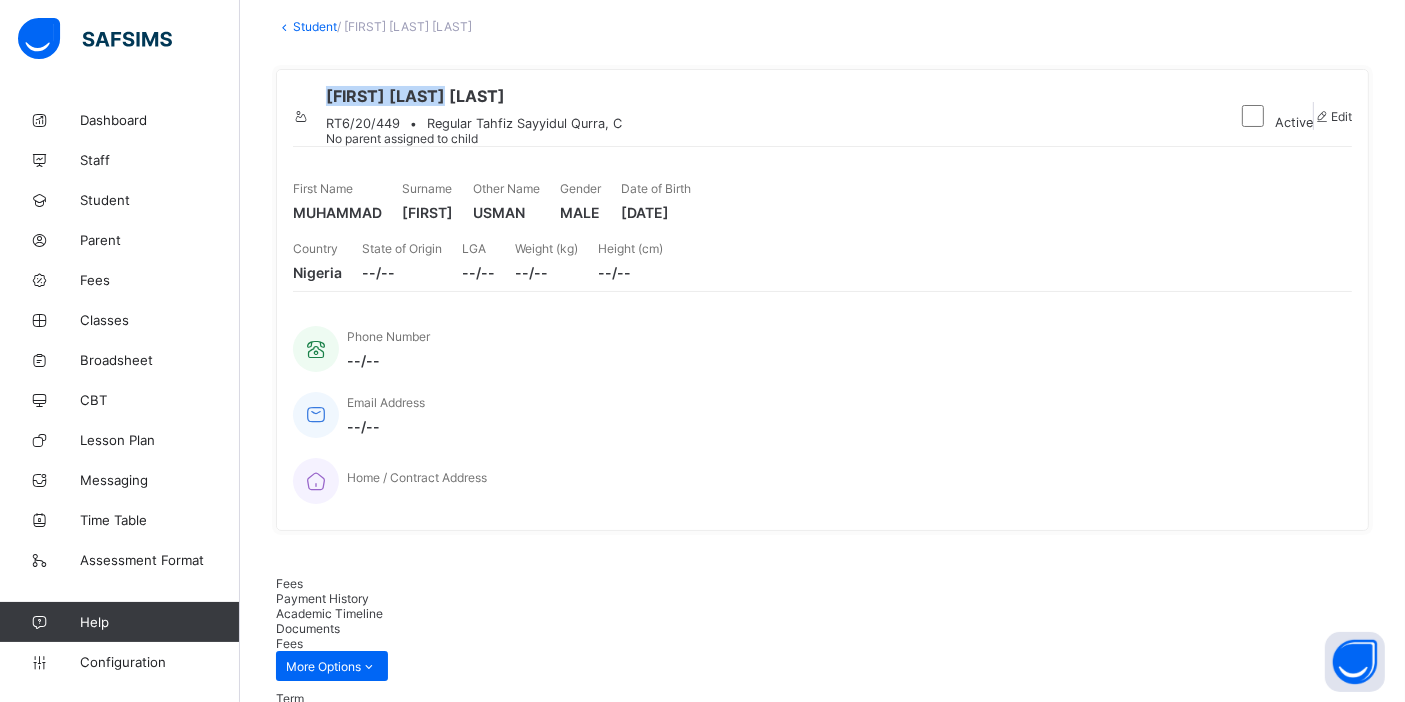 drag, startPoint x: 551, startPoint y: 95, endPoint x: 394, endPoint y: 96, distance: 157.00319 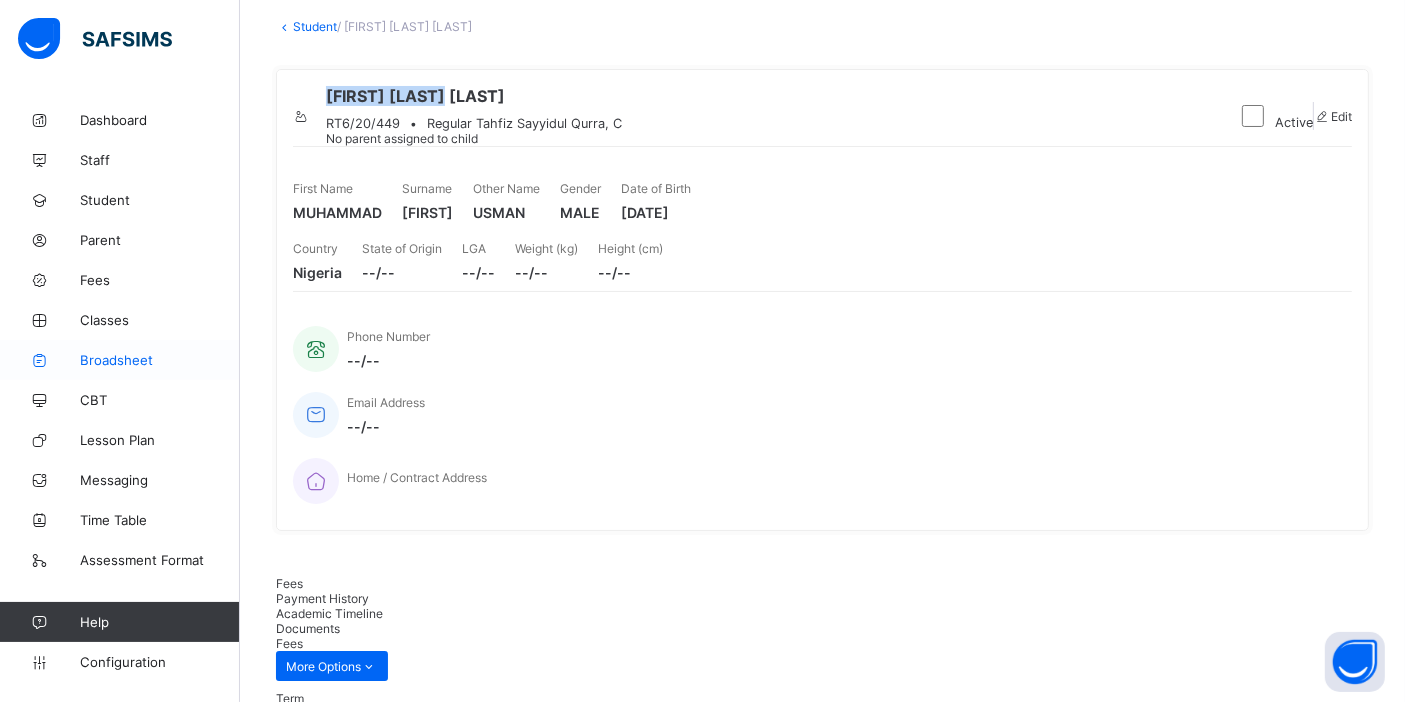 drag, startPoint x: 110, startPoint y: 362, endPoint x: 131, endPoint y: 367, distance: 21.587032 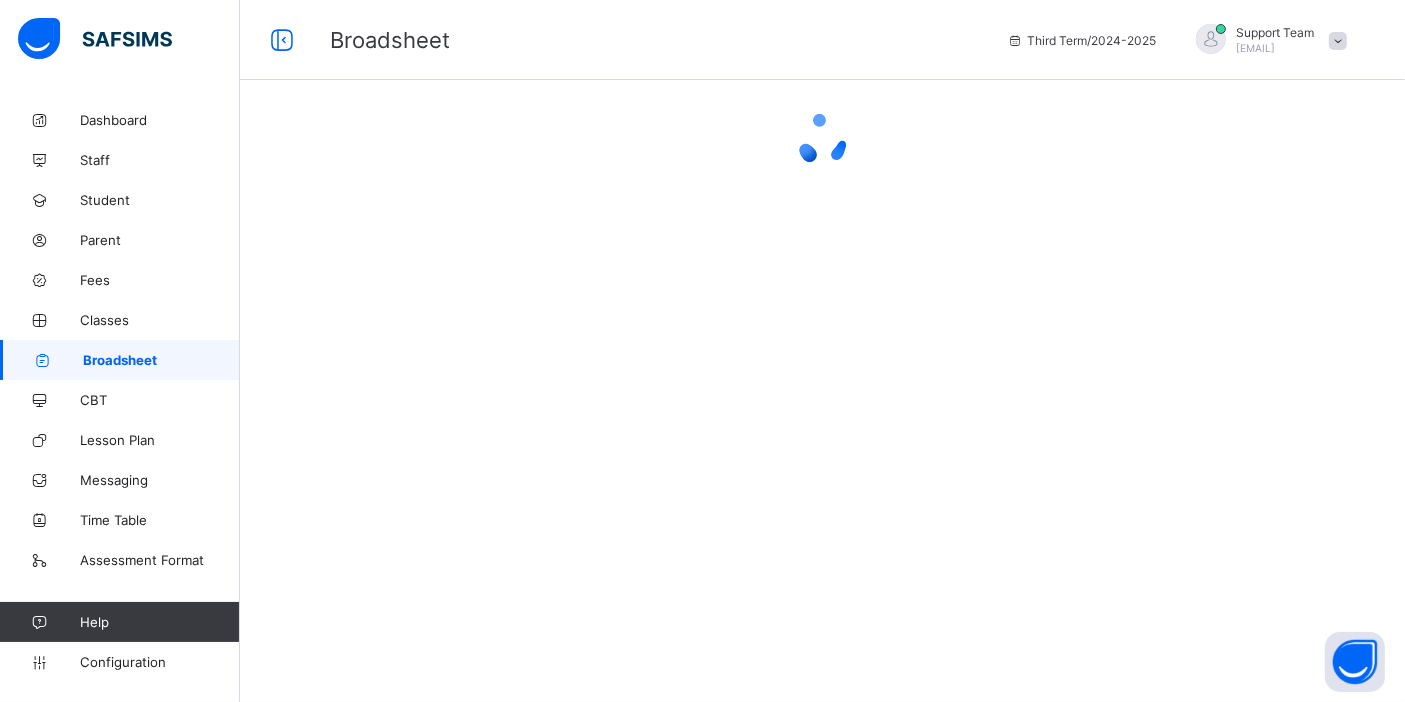 scroll, scrollTop: 0, scrollLeft: 0, axis: both 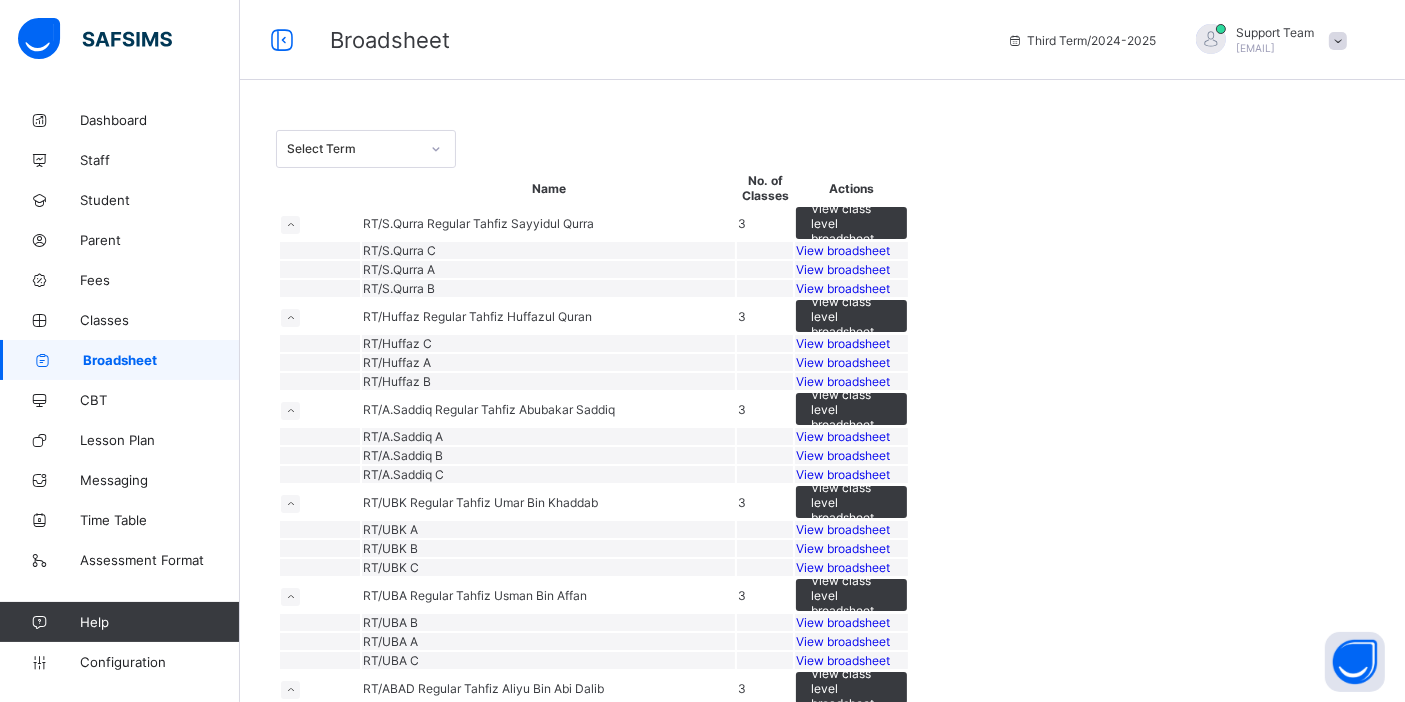 click on "View broadsheet" at bounding box center [851, 250] 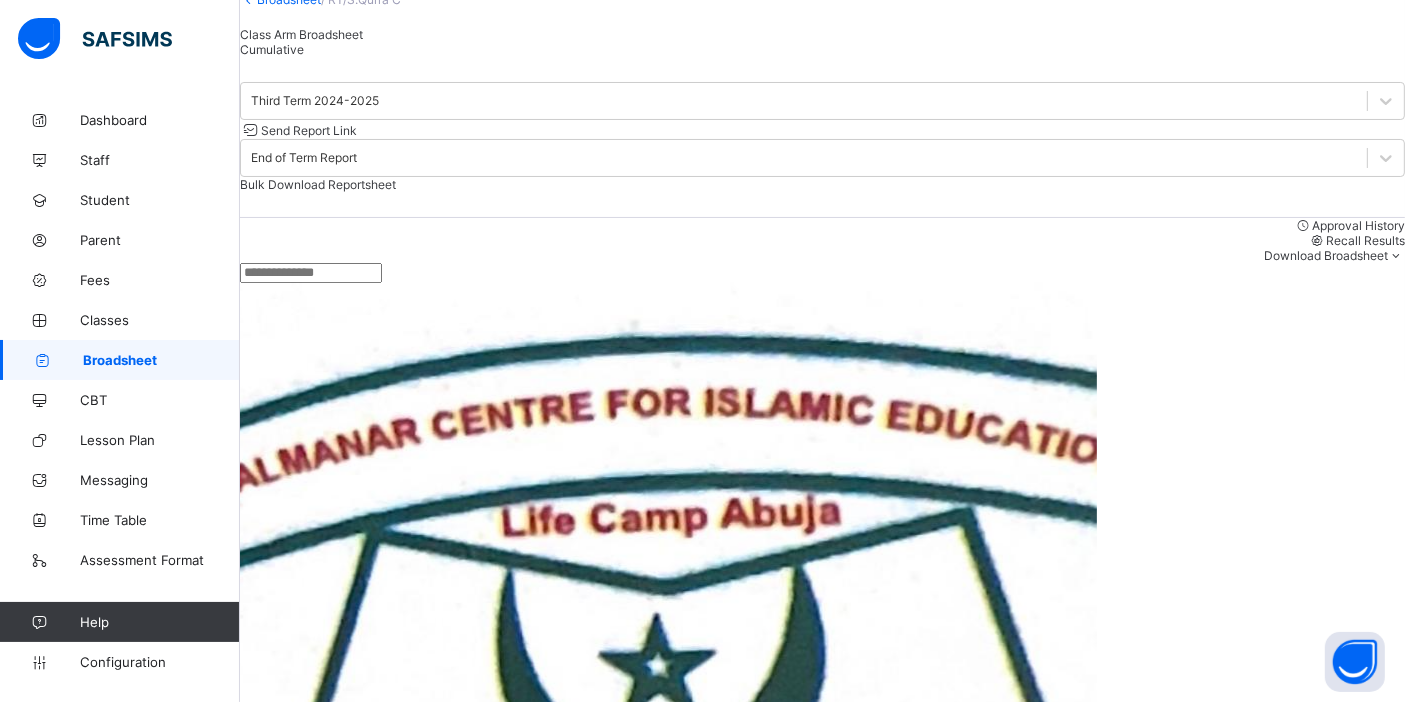 scroll, scrollTop: 222, scrollLeft: 0, axis: vertical 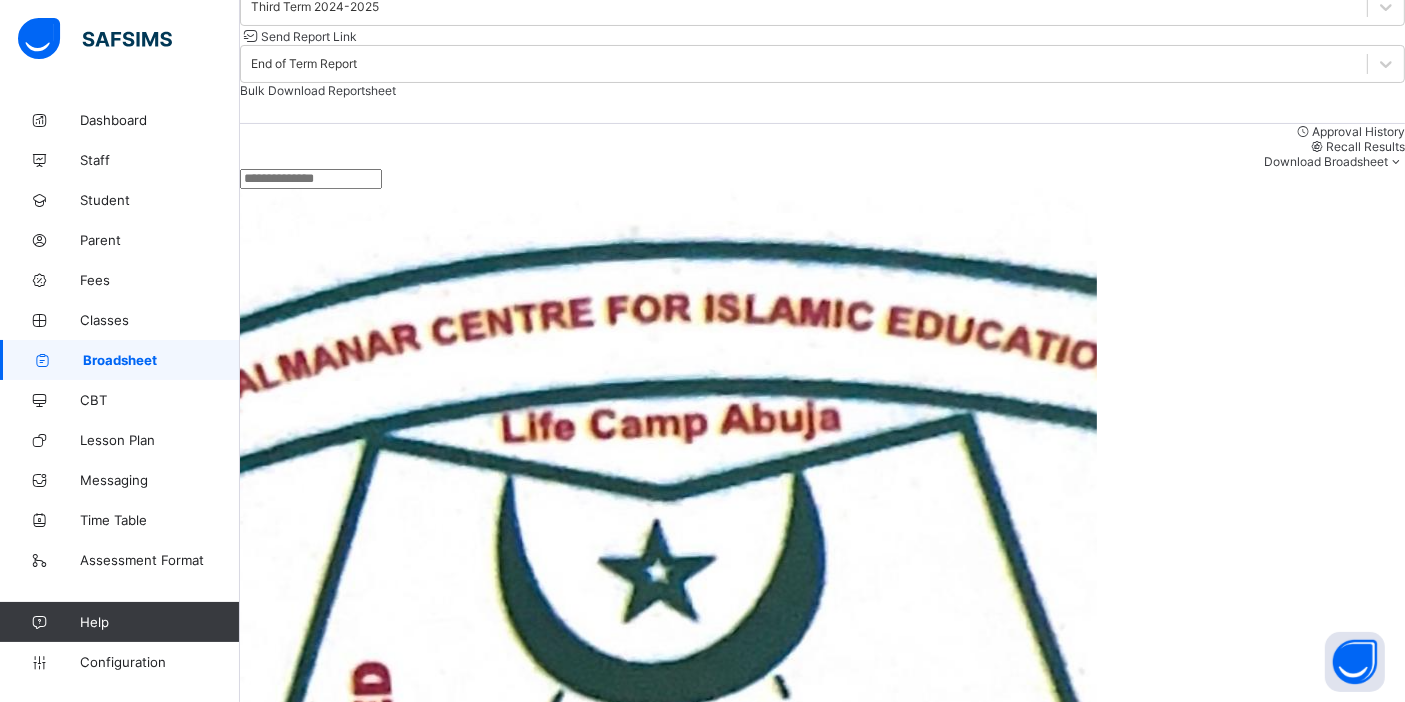 click at bounding box center [311, 179] 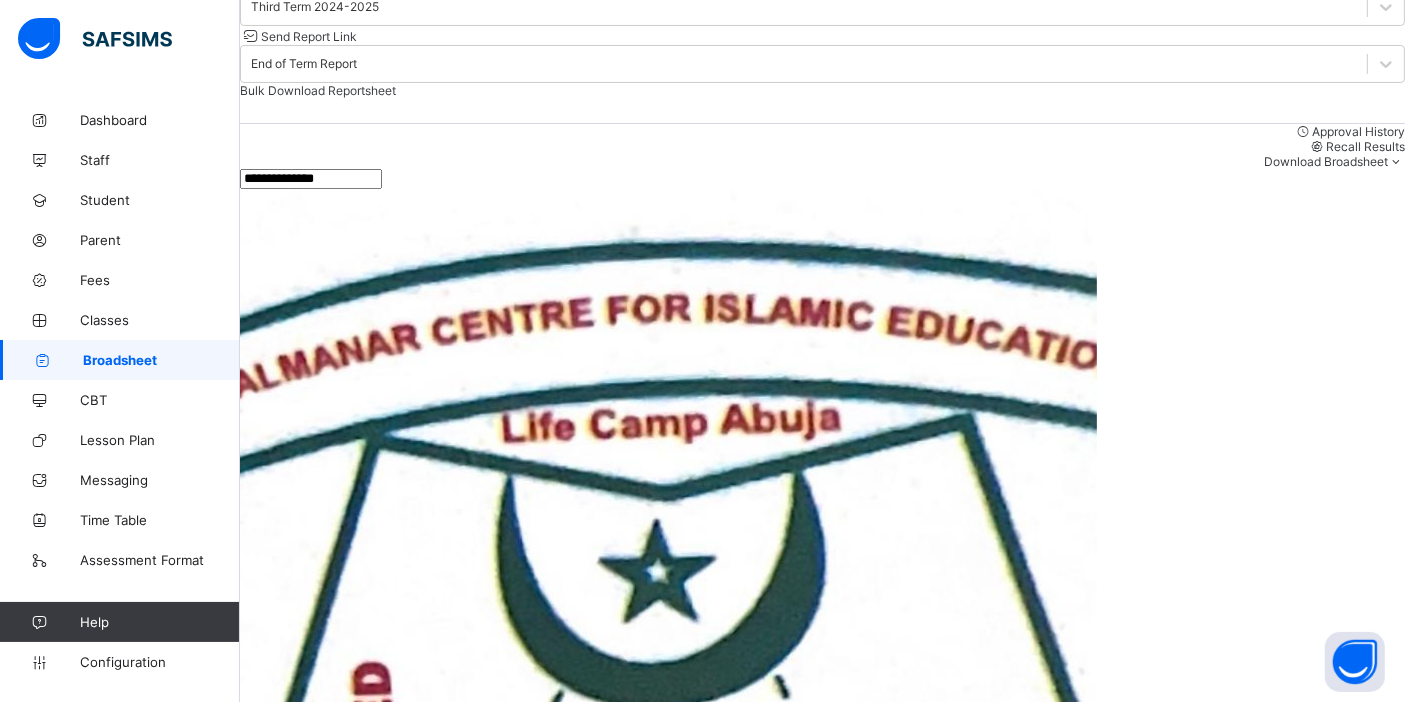scroll, scrollTop: 9, scrollLeft: 0, axis: vertical 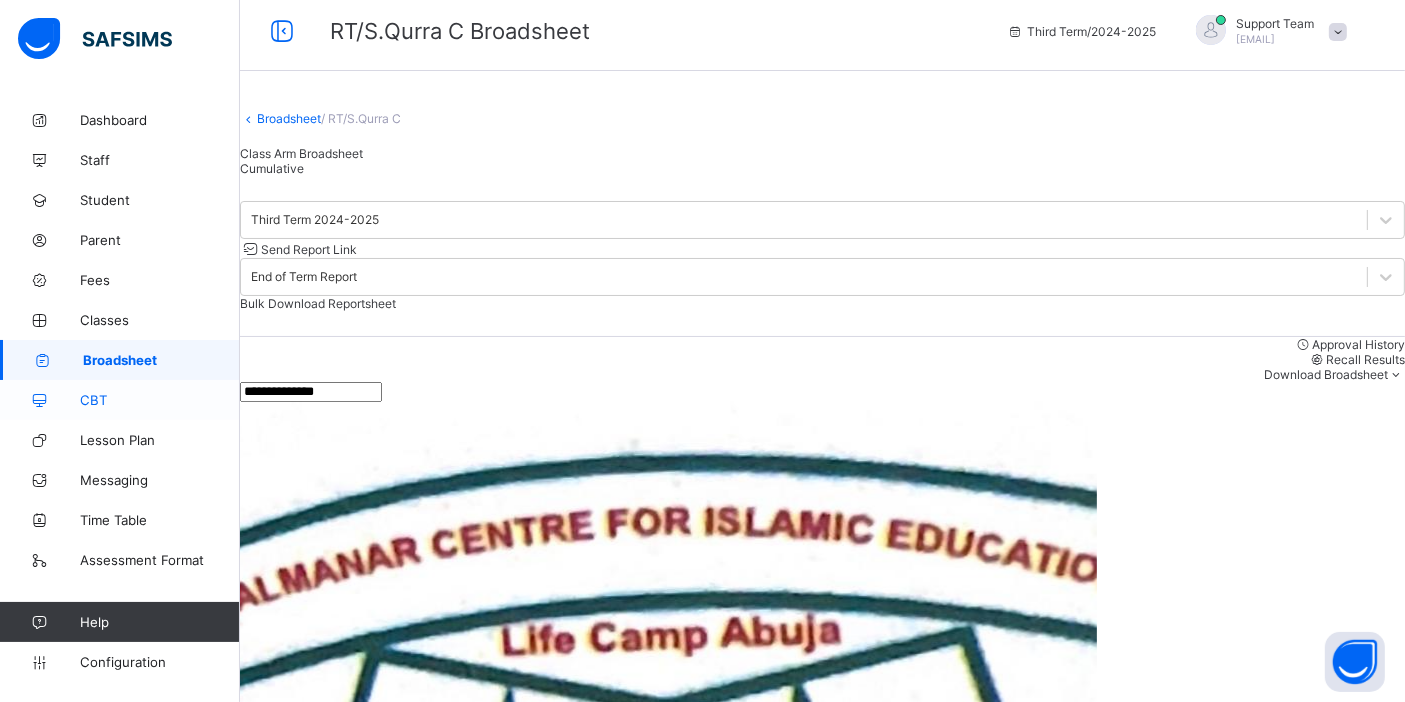 drag, startPoint x: 428, startPoint y: 422, endPoint x: 180, endPoint y: 405, distance: 248.58199 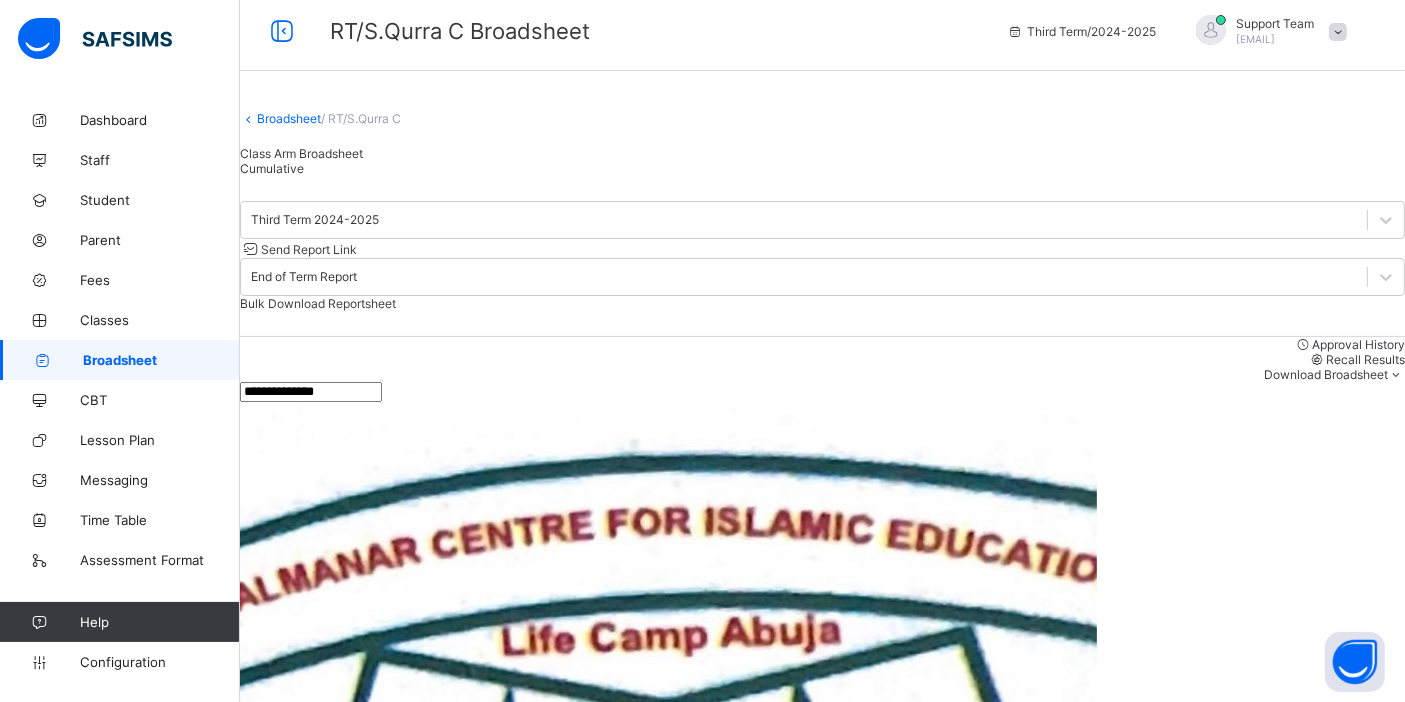 type 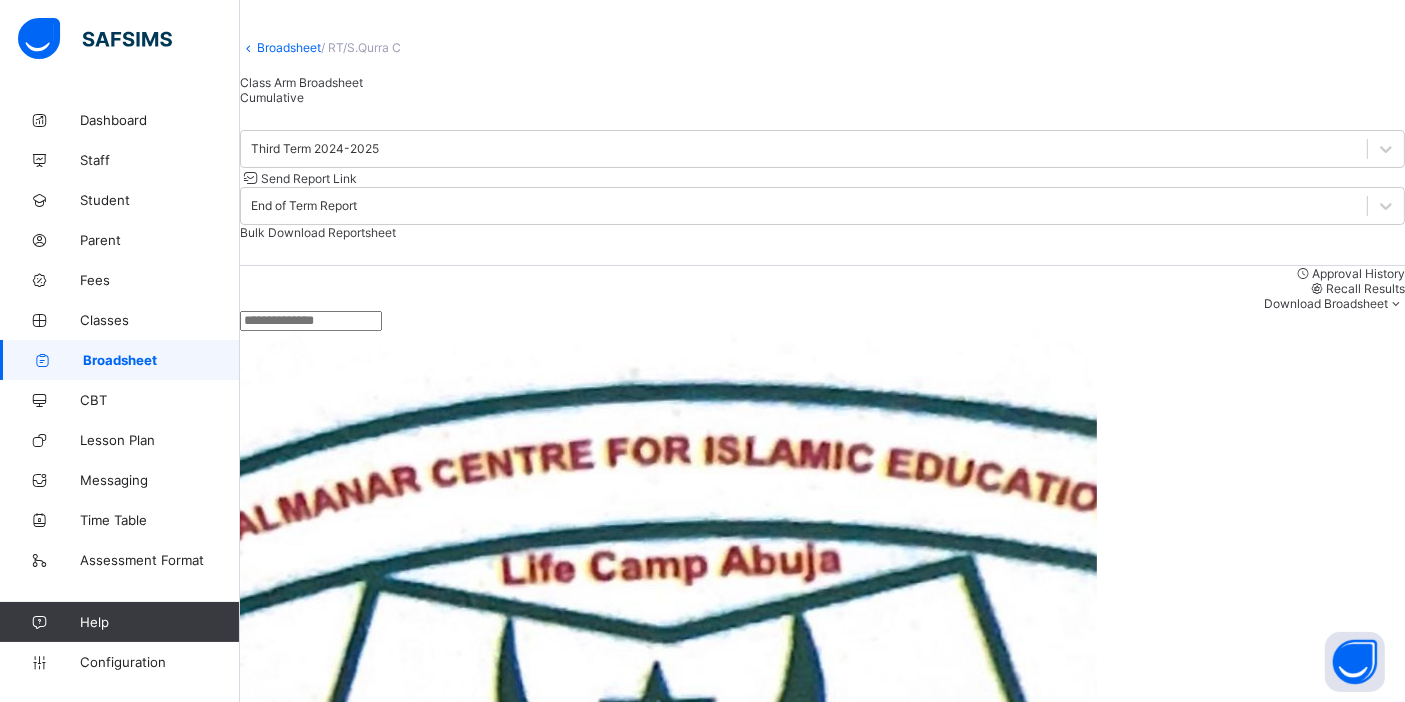 scroll, scrollTop: 111, scrollLeft: 0, axis: vertical 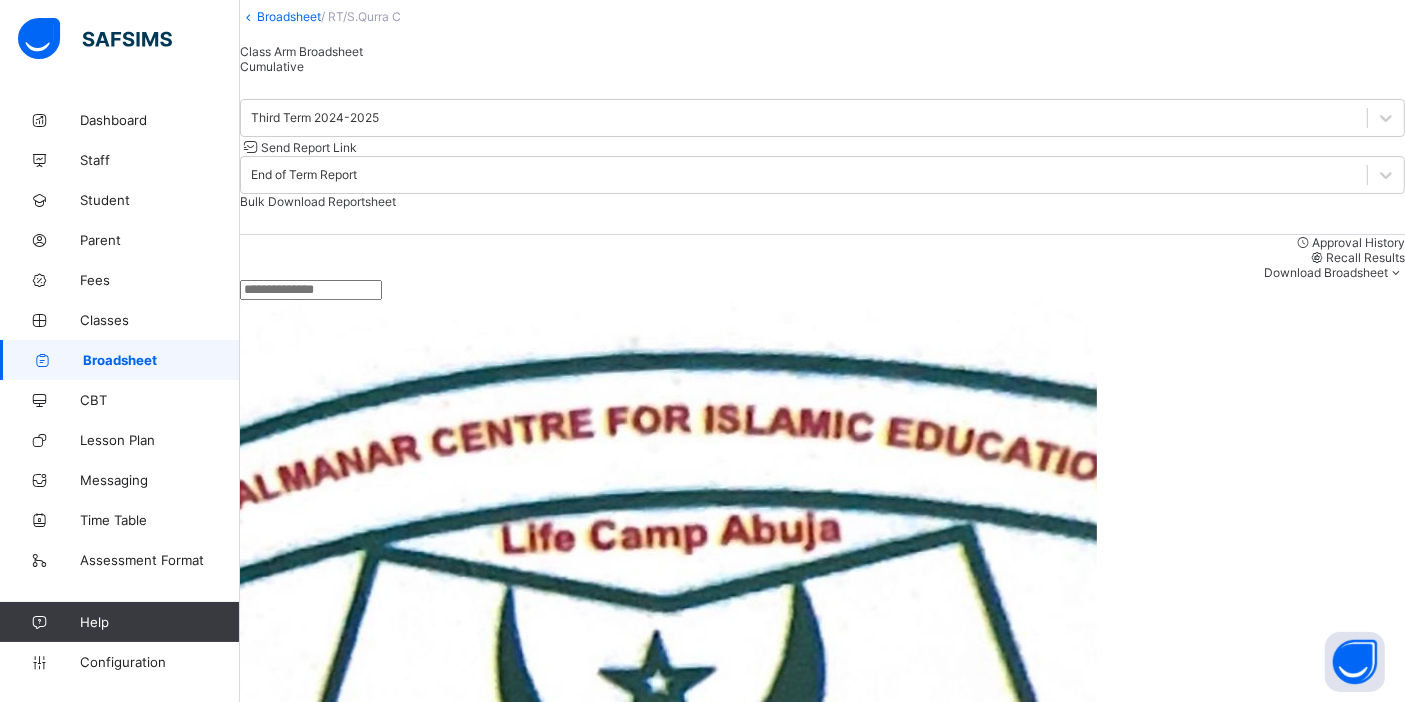 click on "Broadsheet" at bounding box center [289, 16] 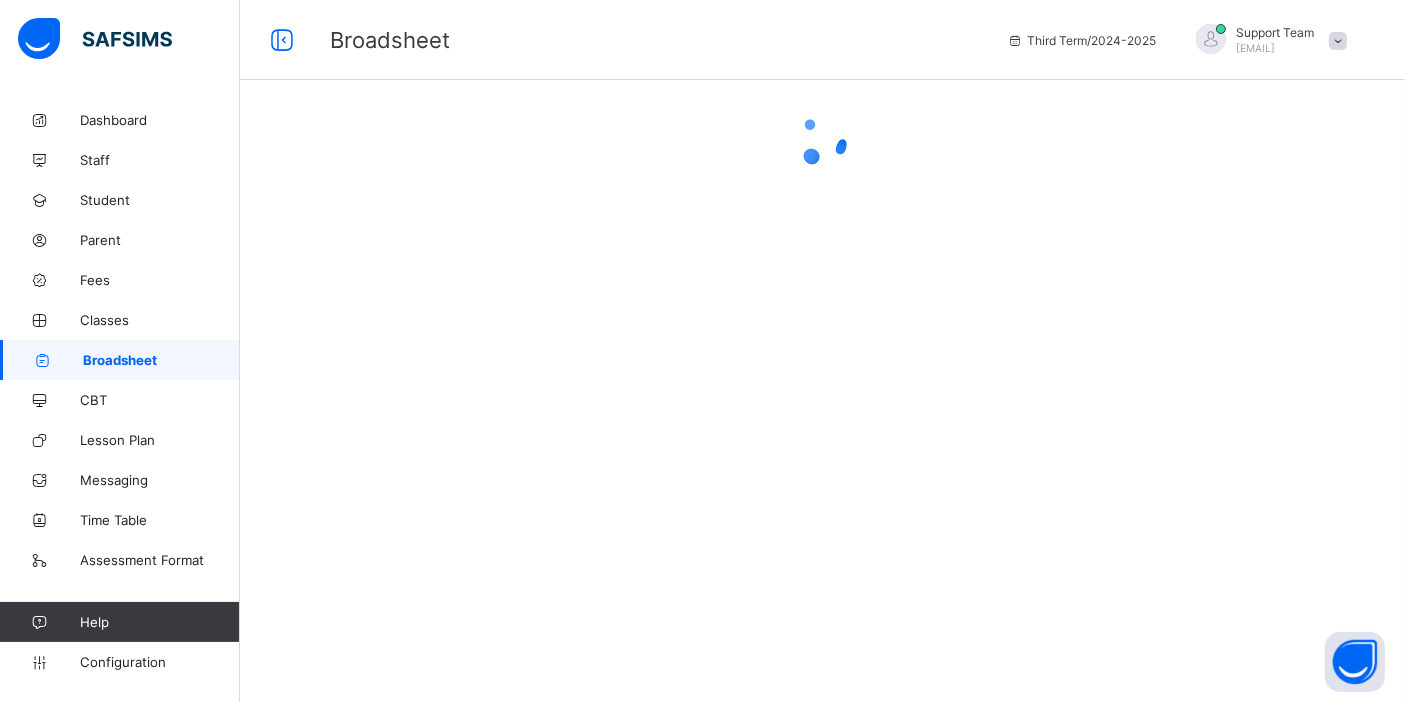 scroll, scrollTop: 0, scrollLeft: 0, axis: both 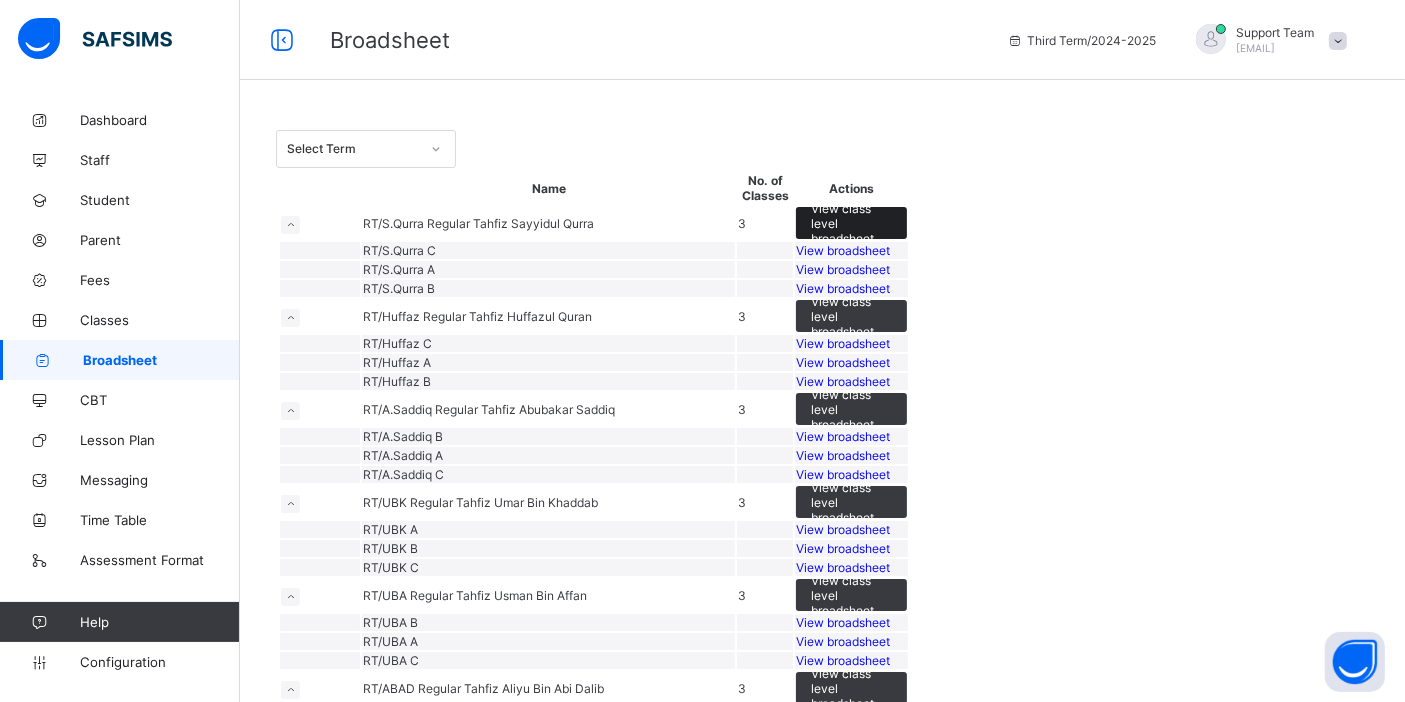 click on "View class level broadsheet" at bounding box center [851, 223] 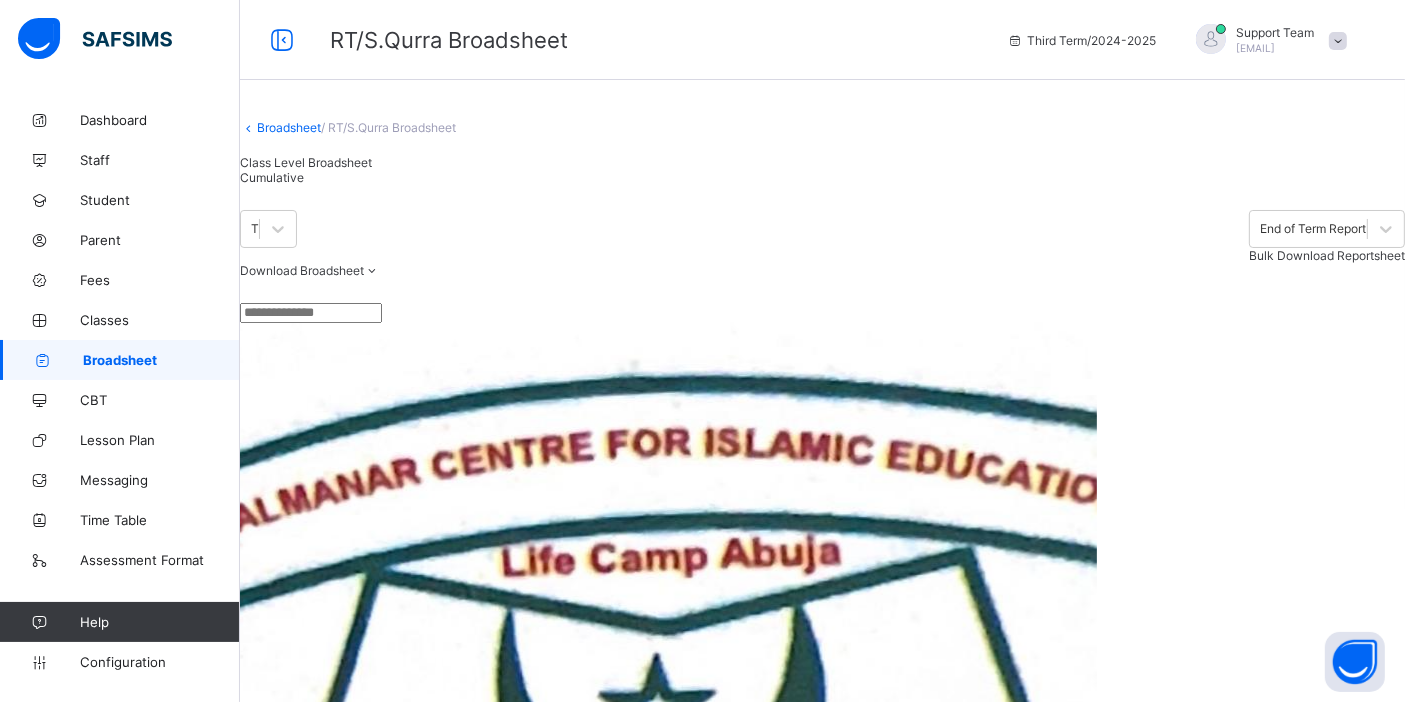 click at bounding box center (311, 313) 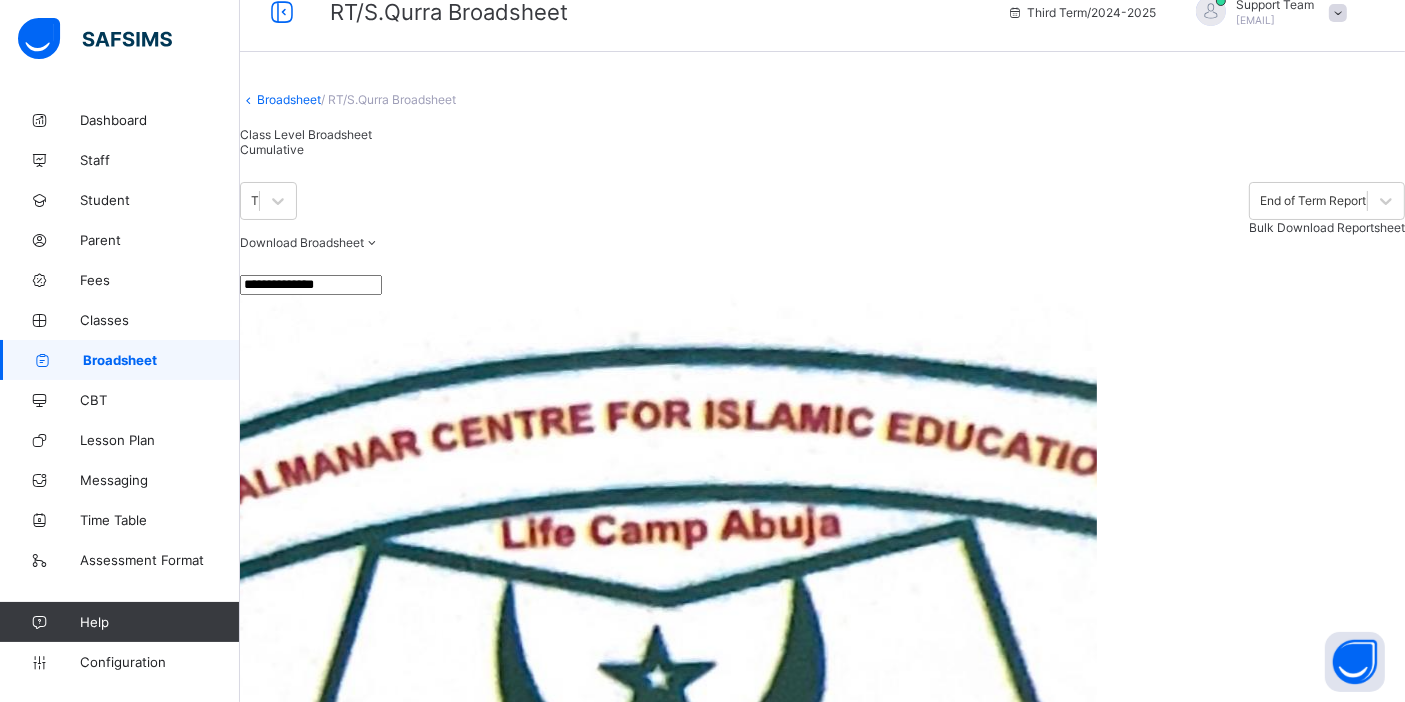 scroll, scrollTop: 43, scrollLeft: 0, axis: vertical 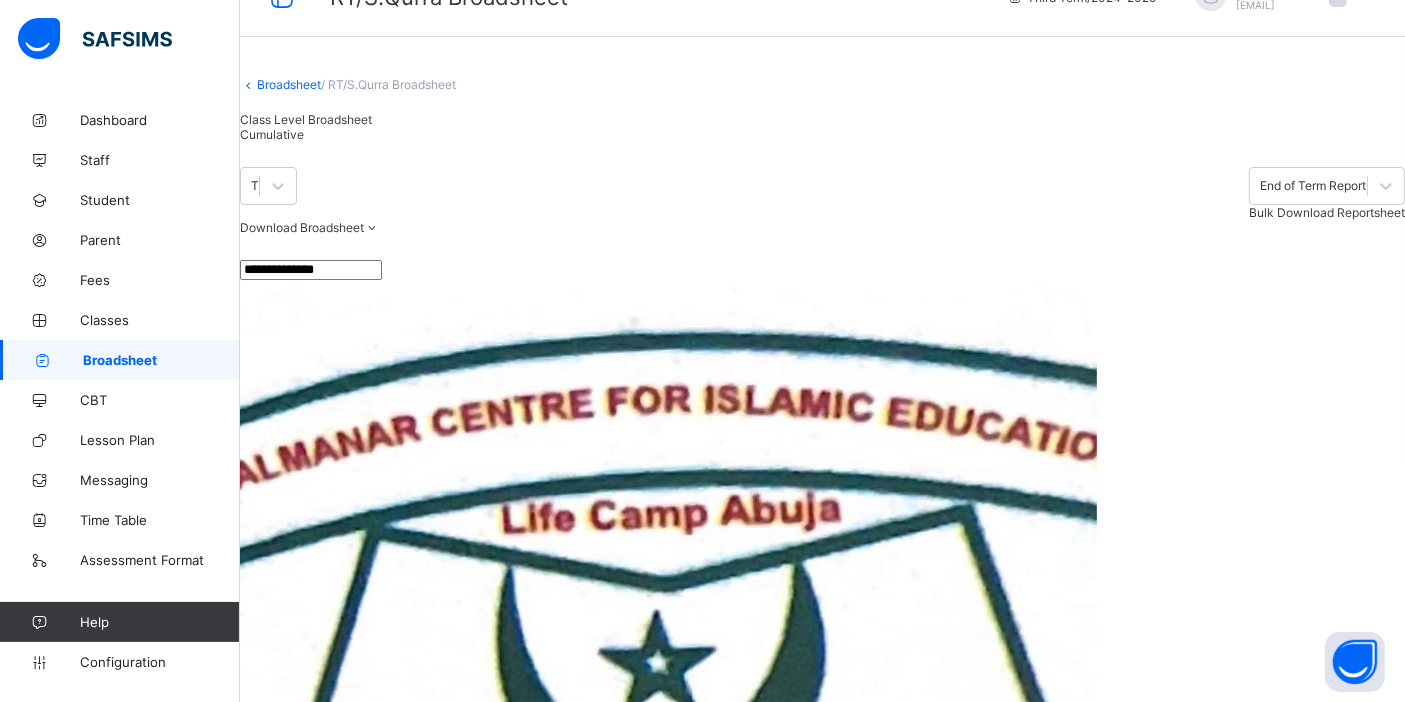 drag, startPoint x: 355, startPoint y: 415, endPoint x: 464, endPoint y: 426, distance: 109.55364 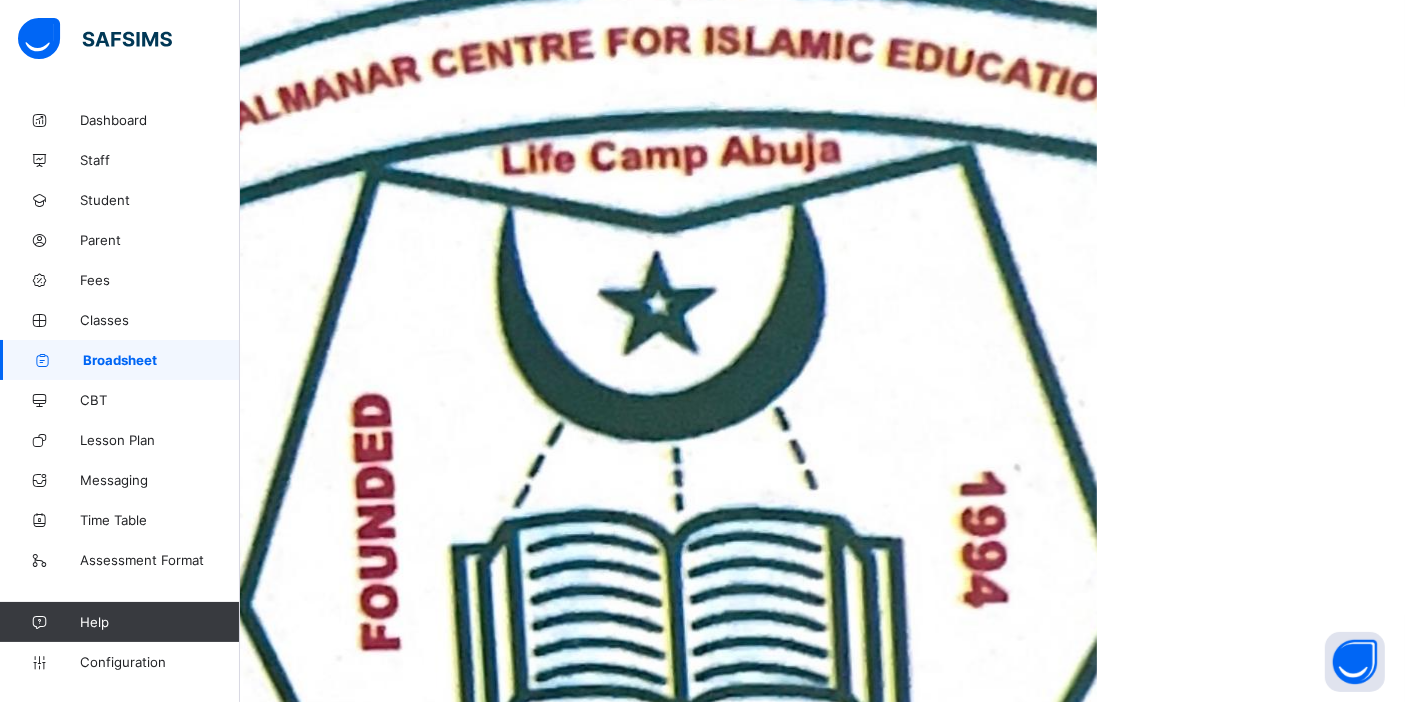 scroll, scrollTop: 411, scrollLeft: 0, axis: vertical 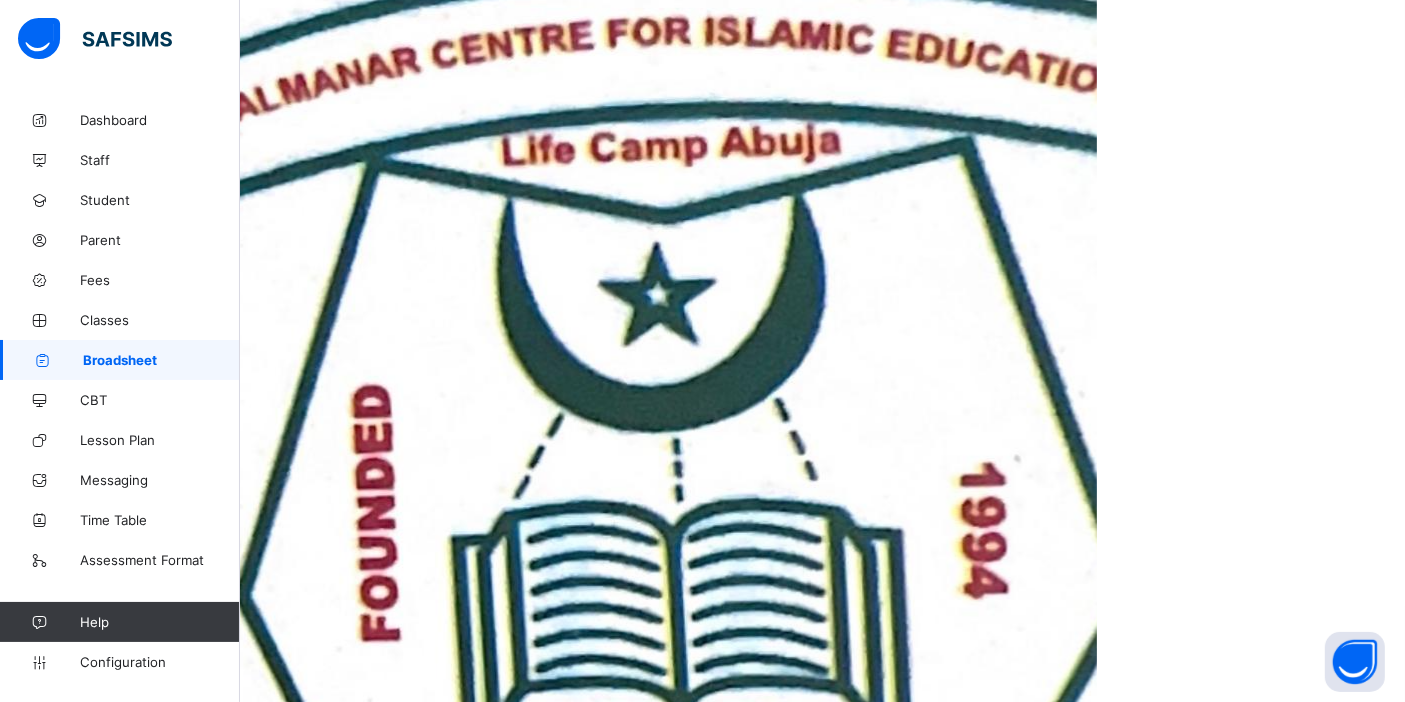 type on "*******" 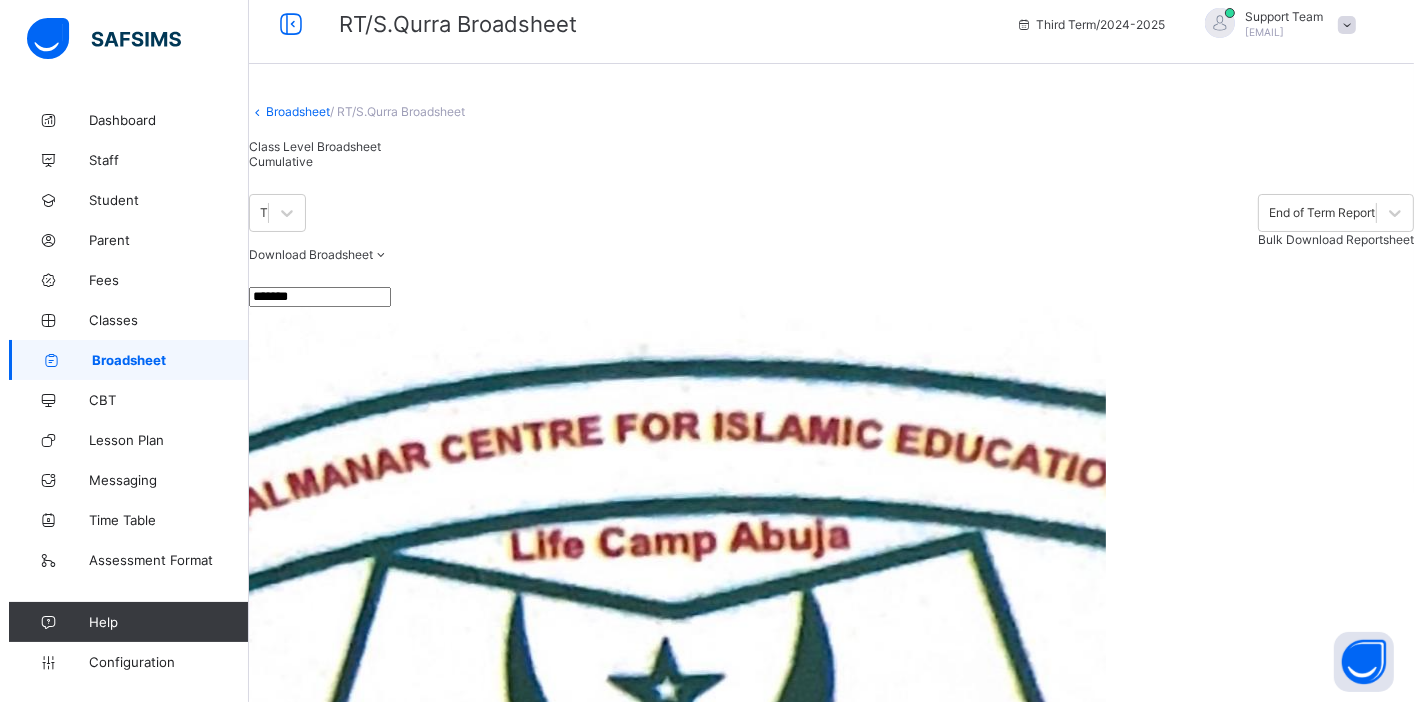 scroll, scrollTop: 0, scrollLeft: 0, axis: both 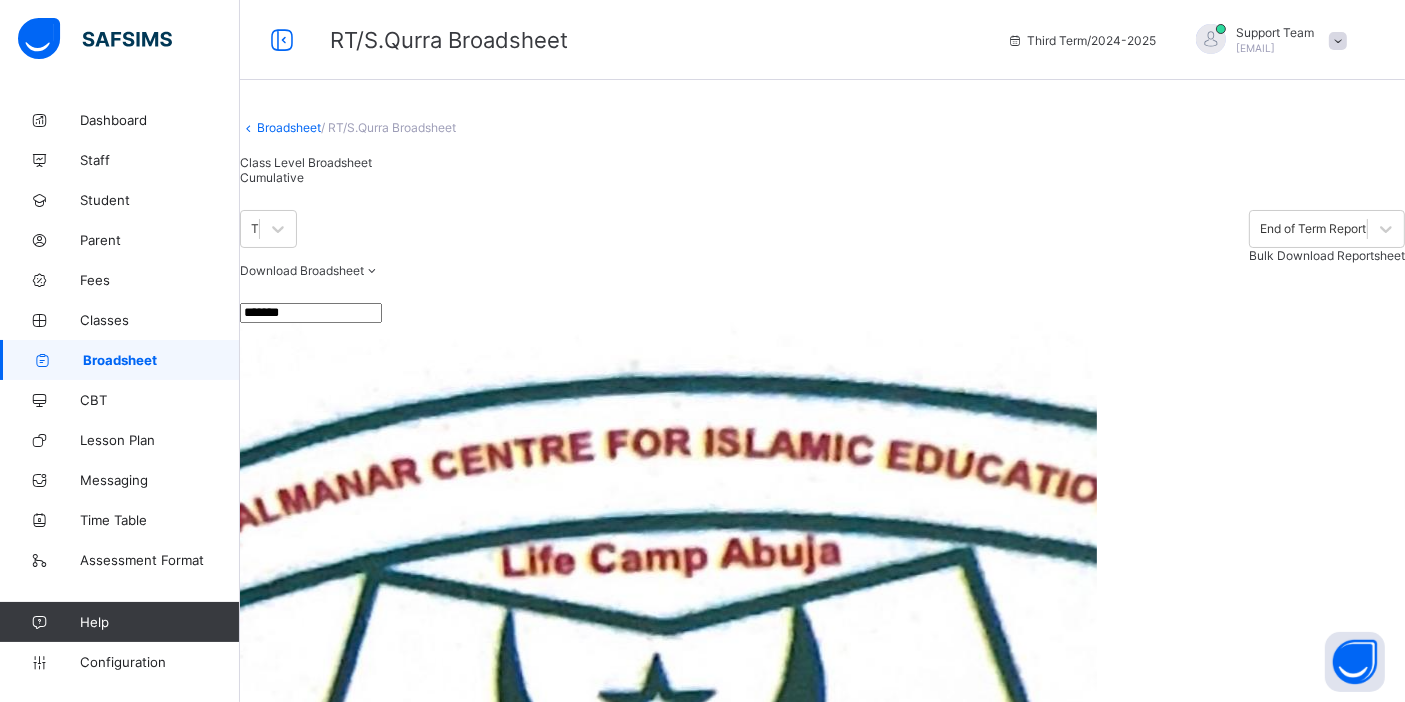 click on "[EMAIL]" at bounding box center [1255, 48] 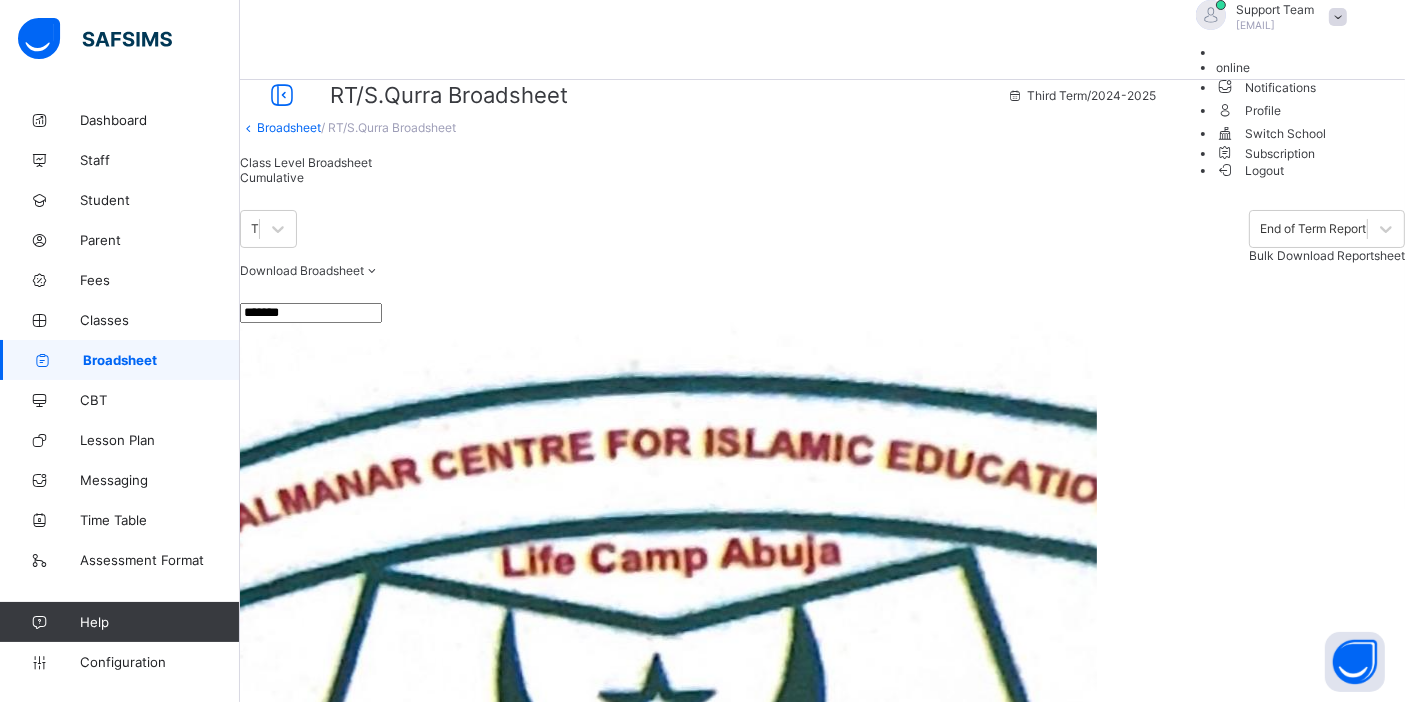 click on "Logout" at bounding box center [1250, 170] 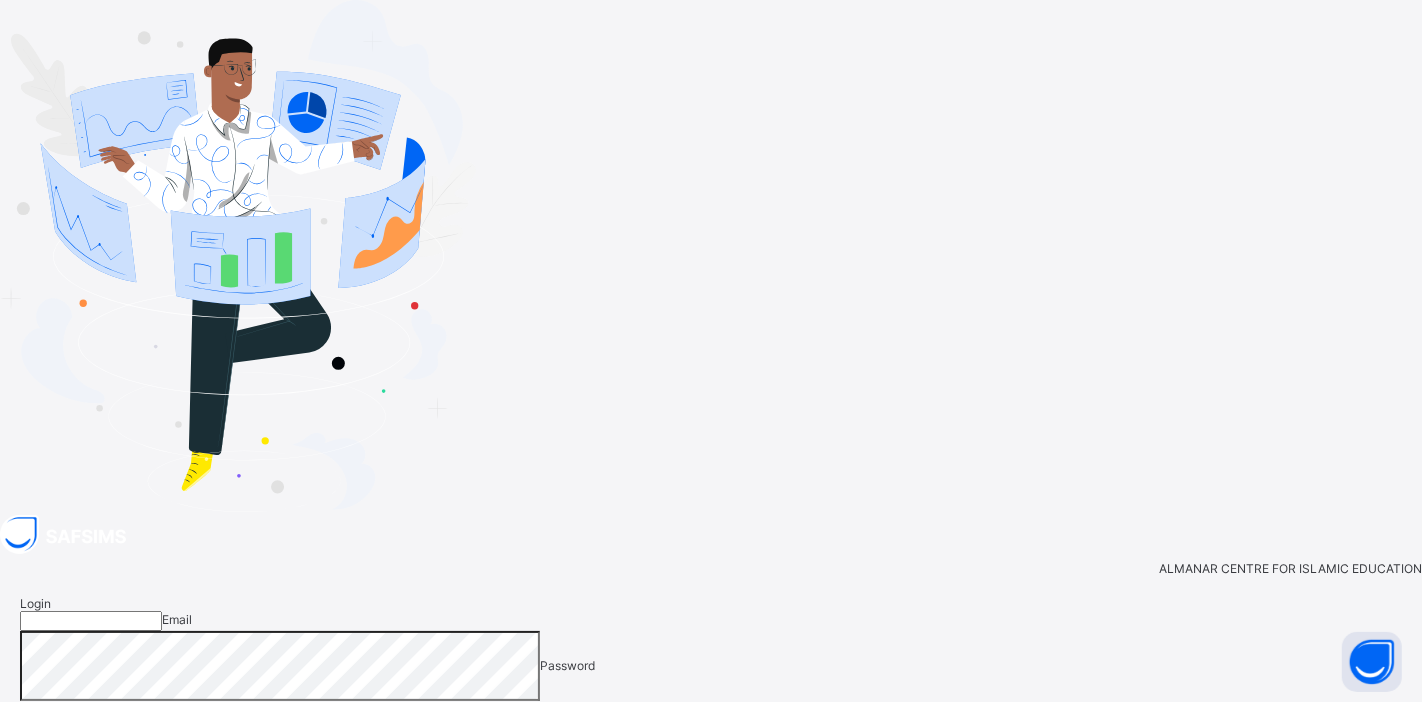 click on "Login with Google" at bounding box center (1293, 842) 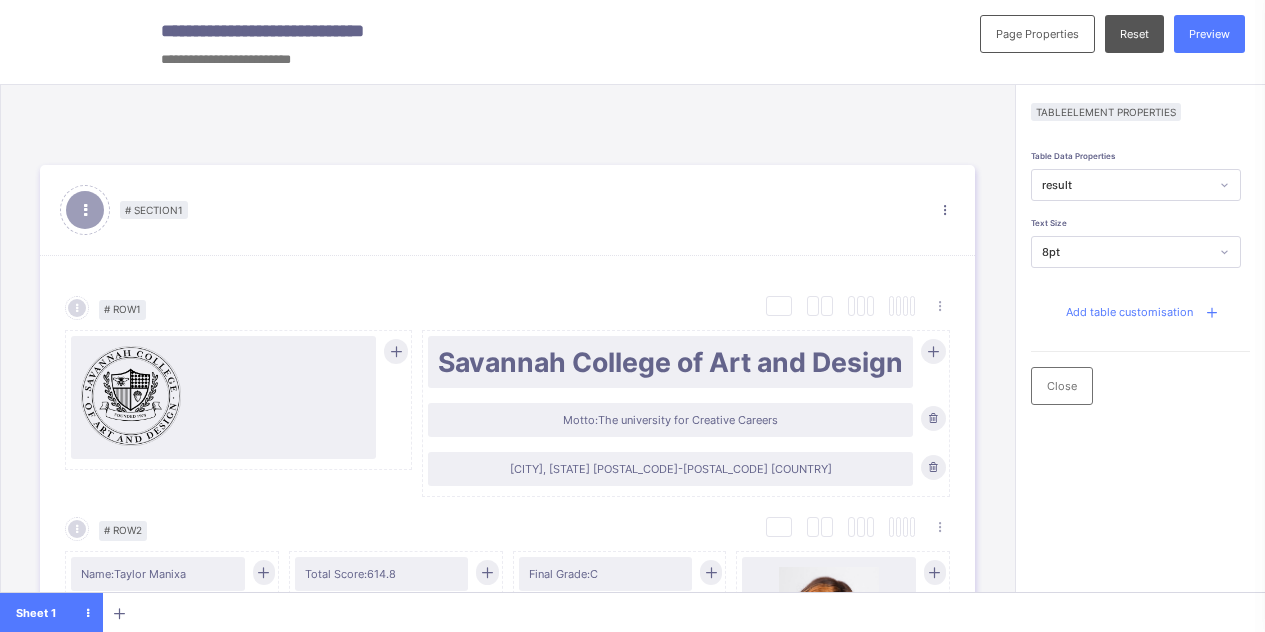 scroll, scrollTop: 0, scrollLeft: 0, axis: both 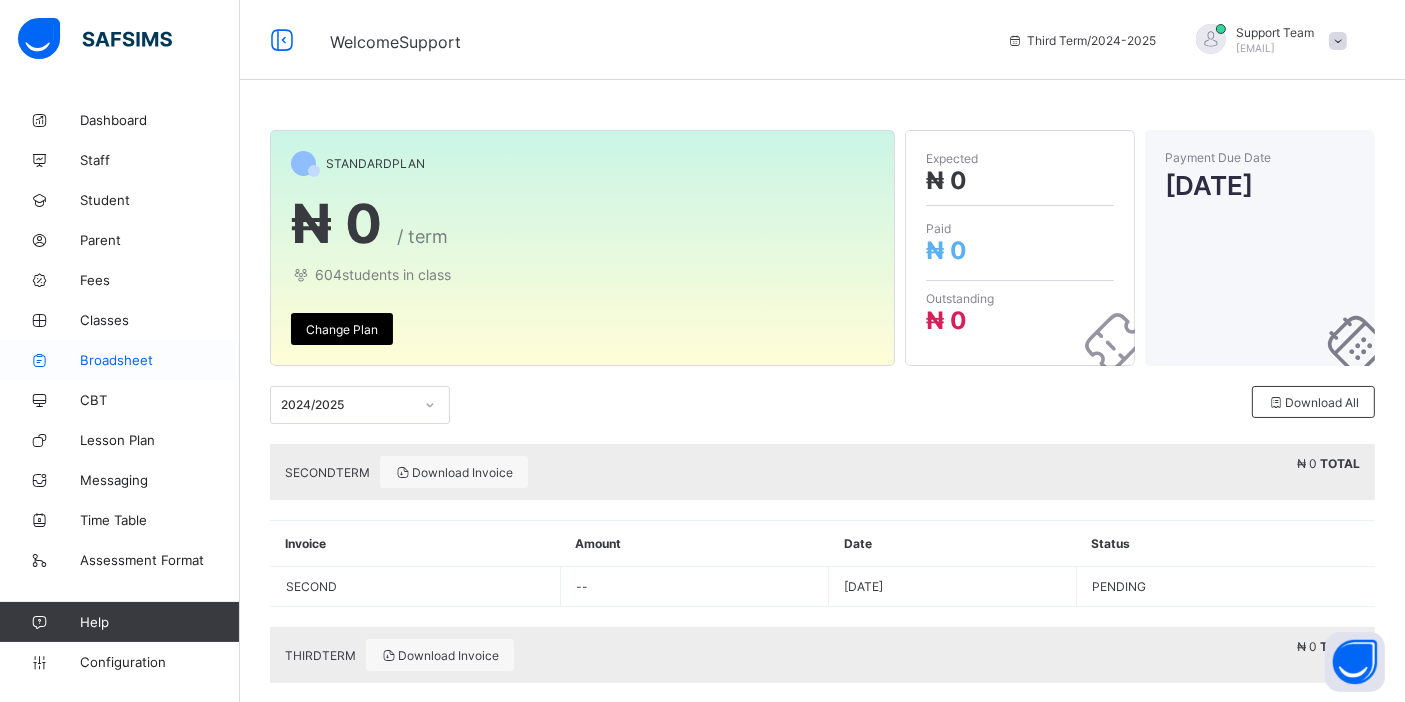 click on "Broadsheet" at bounding box center (160, 360) 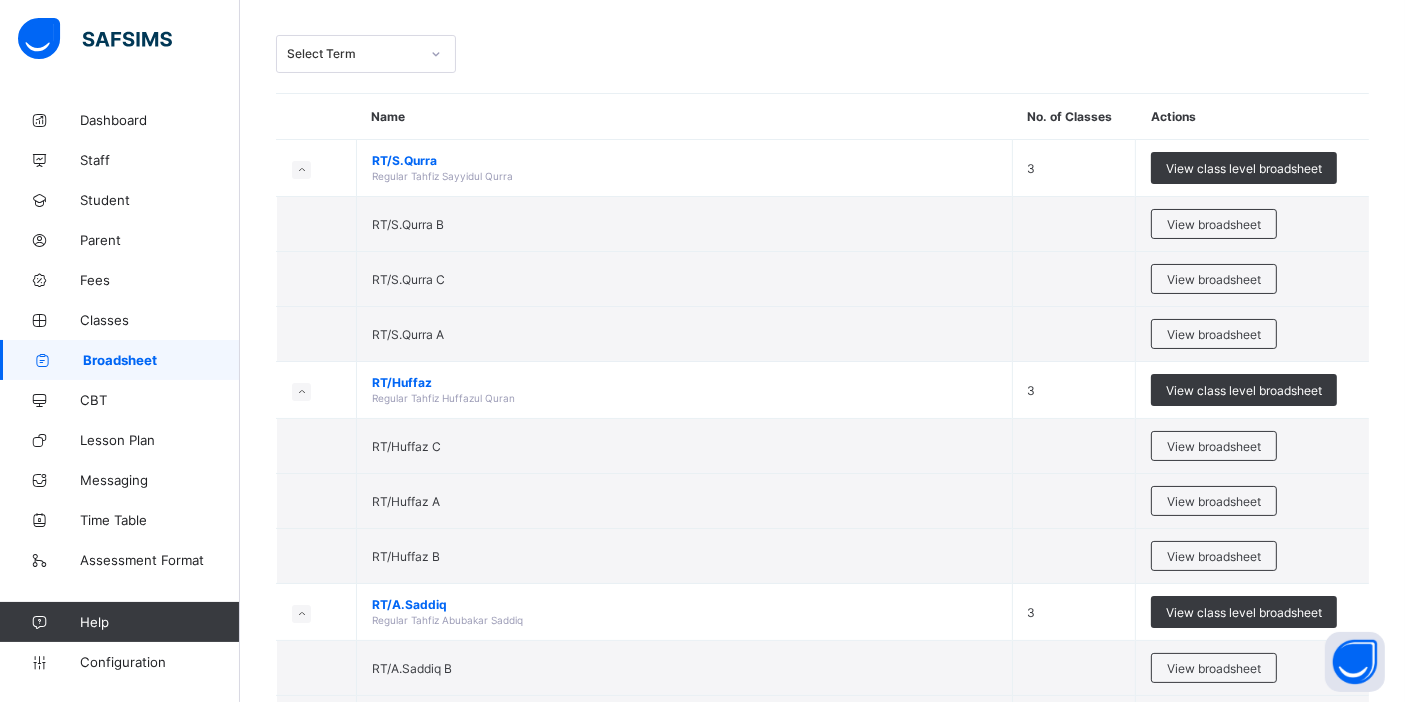 scroll, scrollTop: 0, scrollLeft: 0, axis: both 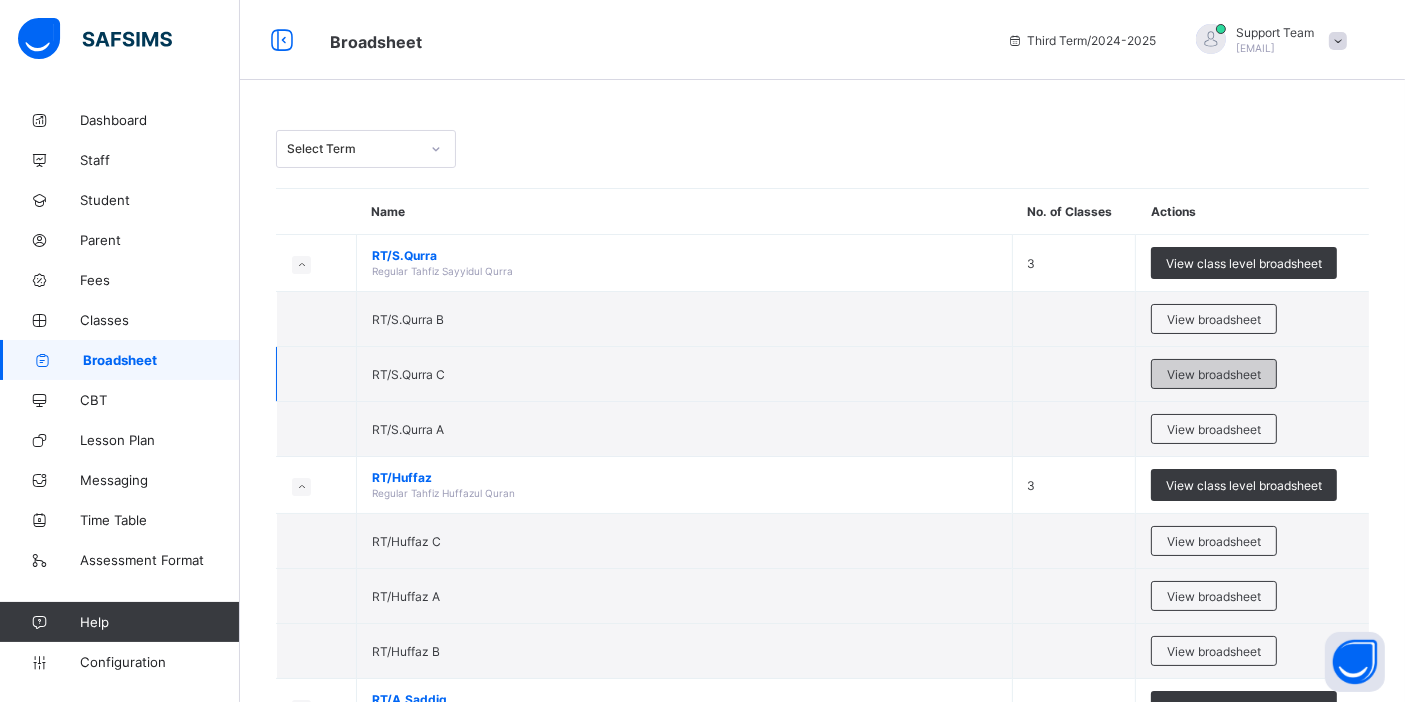 click on "View broadsheet" at bounding box center (1214, 374) 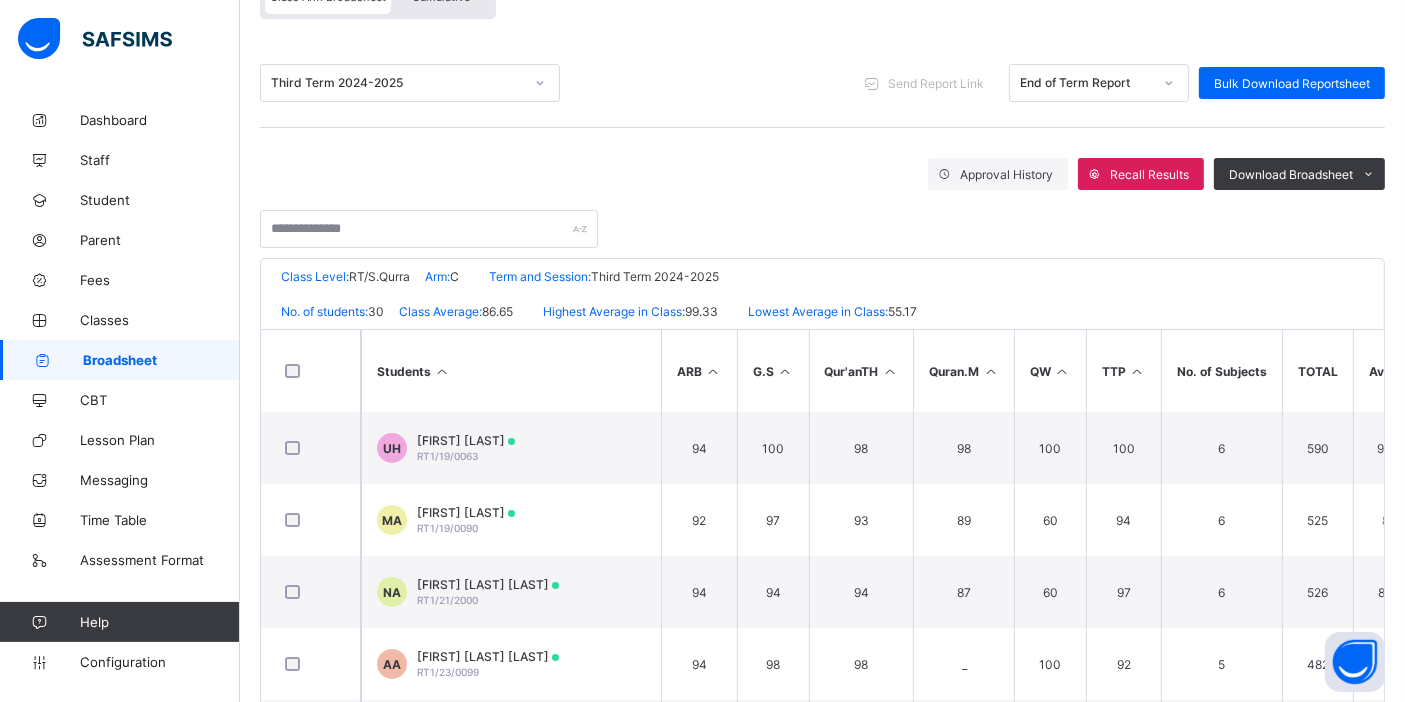 scroll, scrollTop: 222, scrollLeft: 0, axis: vertical 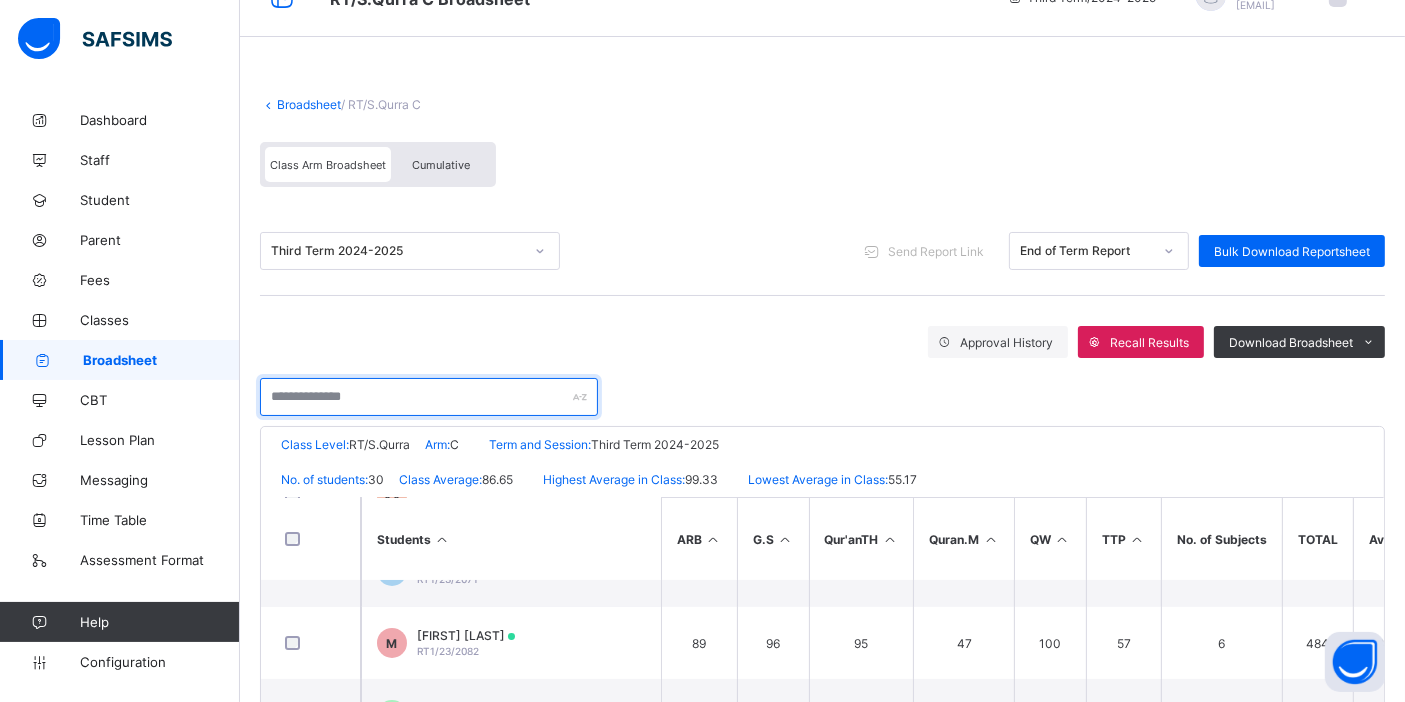 click at bounding box center (429, 397) 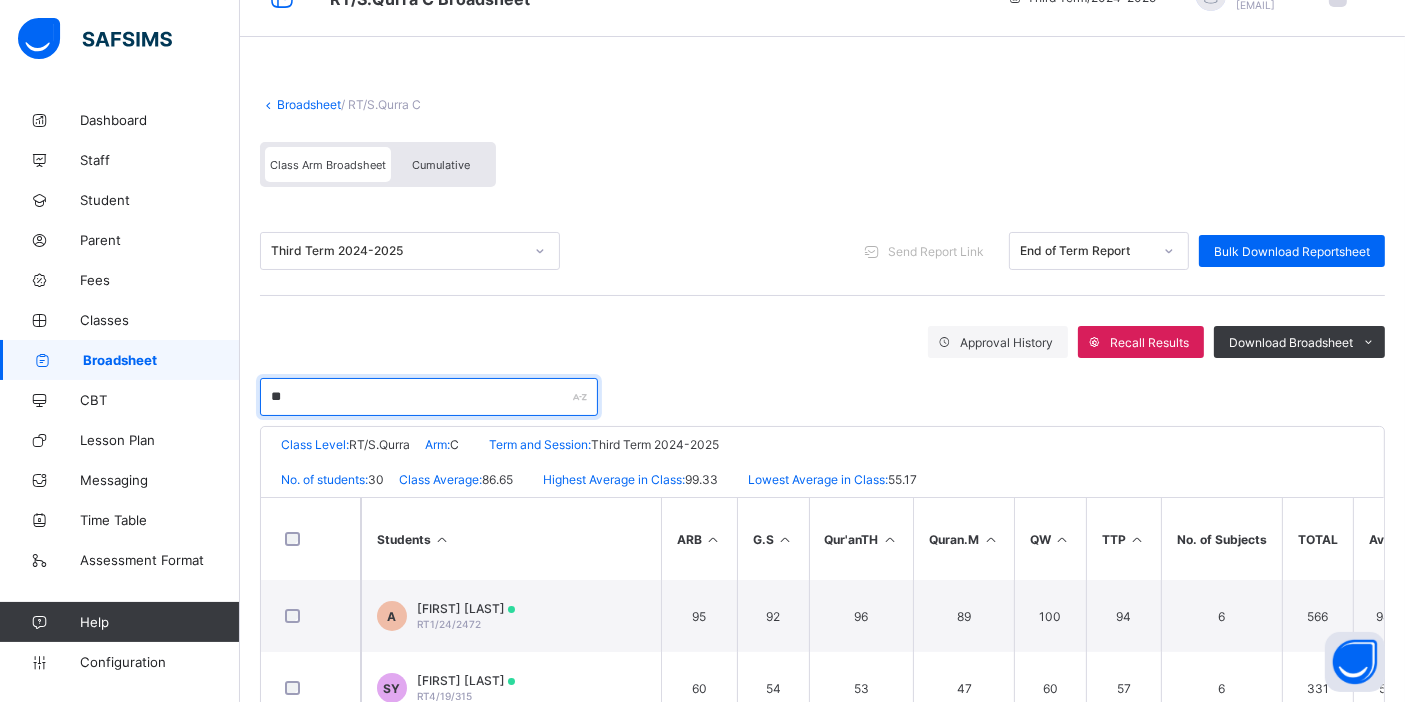 scroll, scrollTop: 0, scrollLeft: 0, axis: both 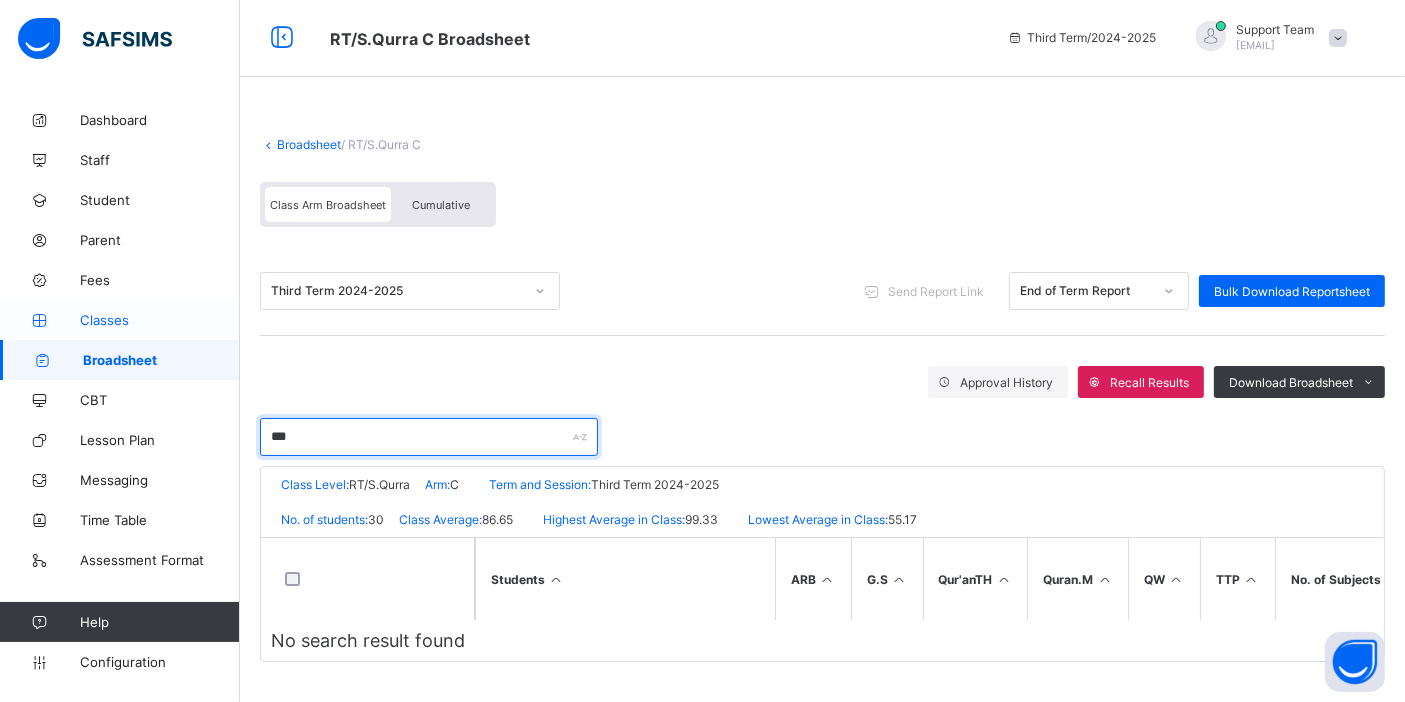 type on "***" 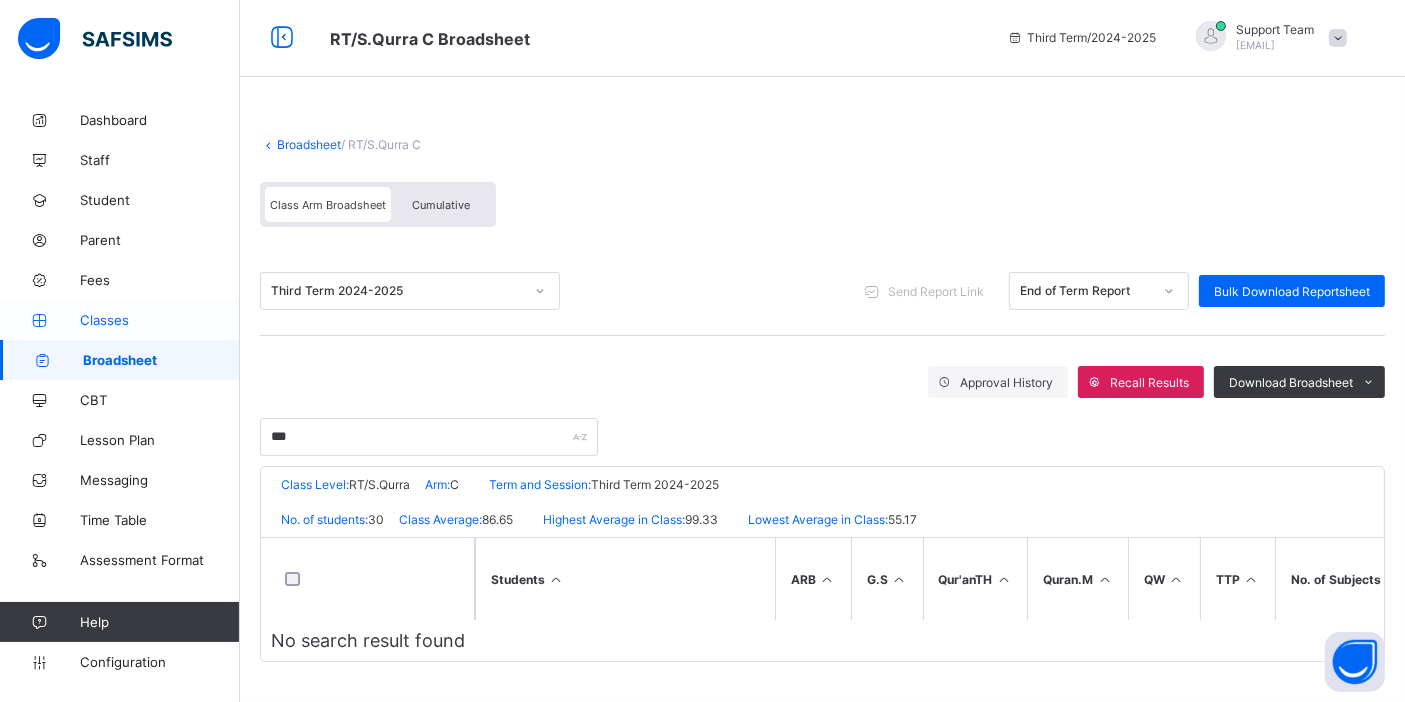 click on "Classes" at bounding box center (160, 320) 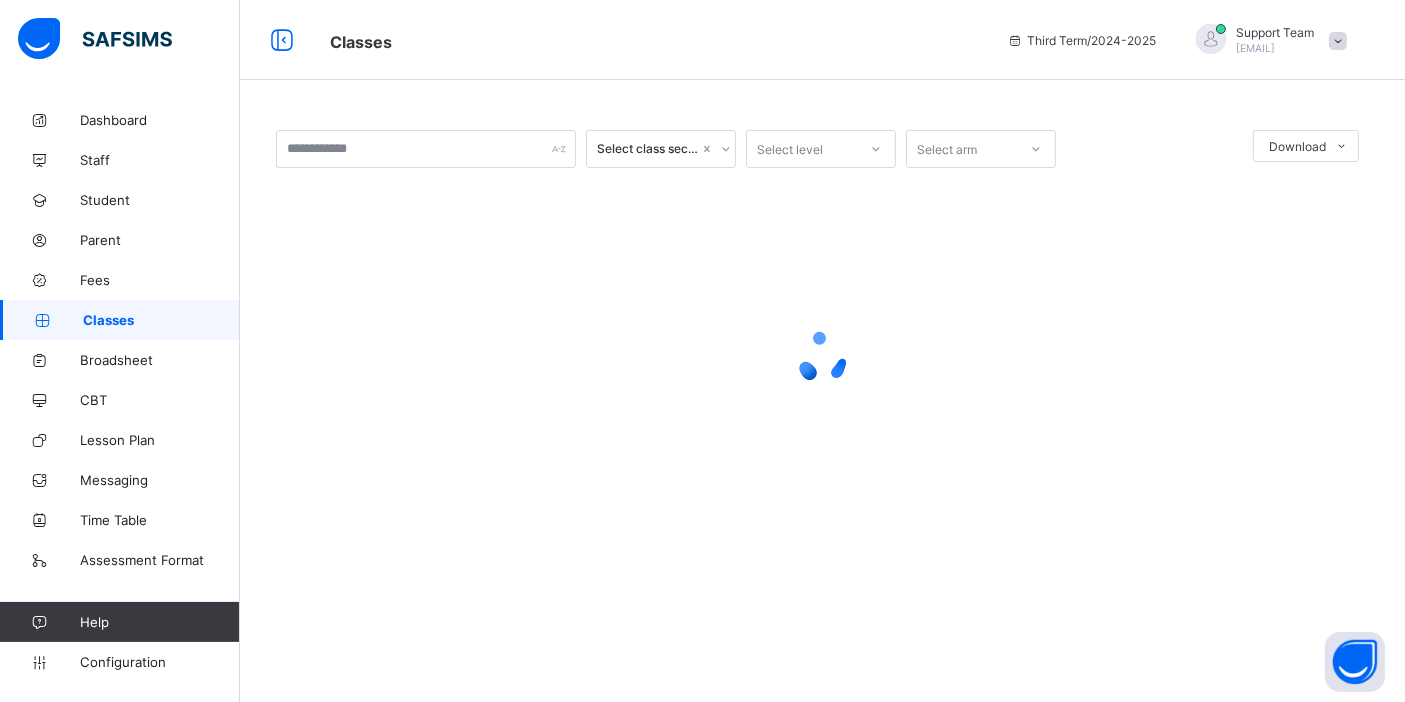 scroll, scrollTop: 0, scrollLeft: 0, axis: both 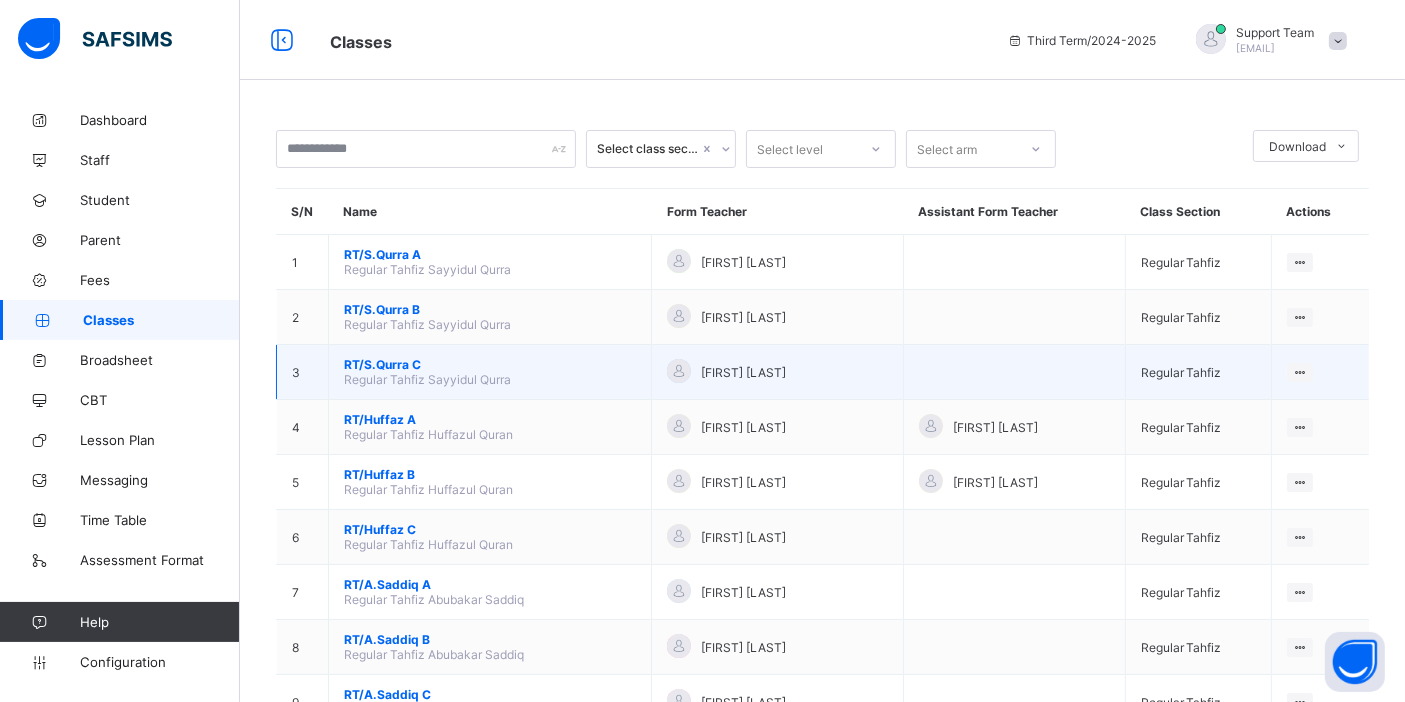 click on "RT/S.Qurra   C" at bounding box center [490, 364] 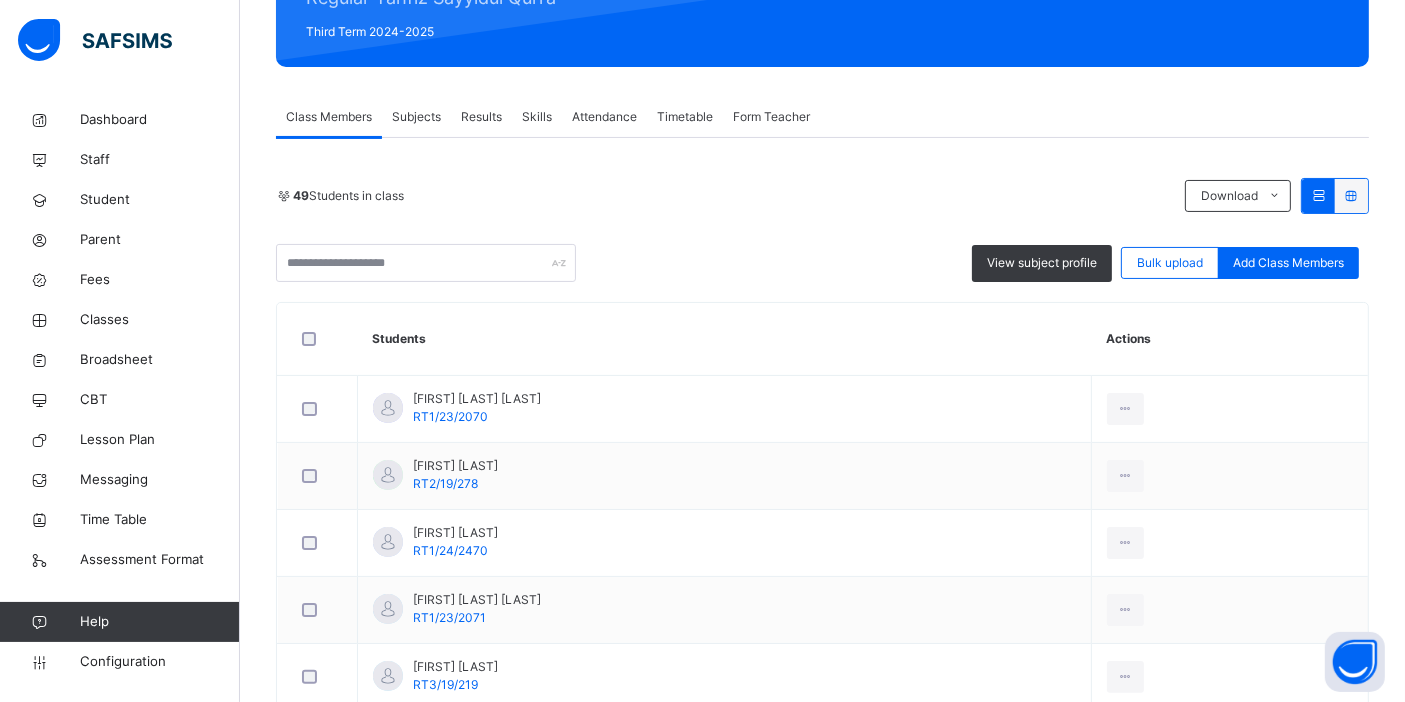 scroll, scrollTop: 333, scrollLeft: 0, axis: vertical 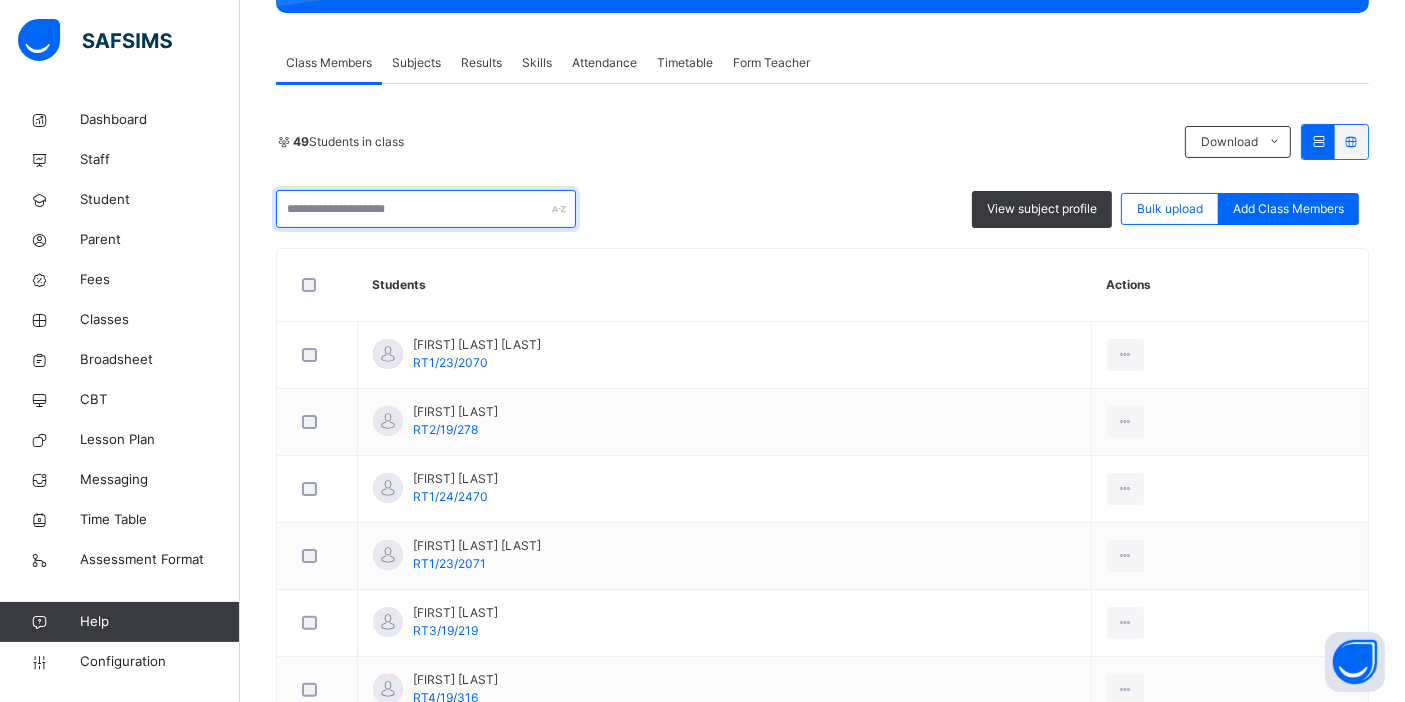 click at bounding box center [426, 209] 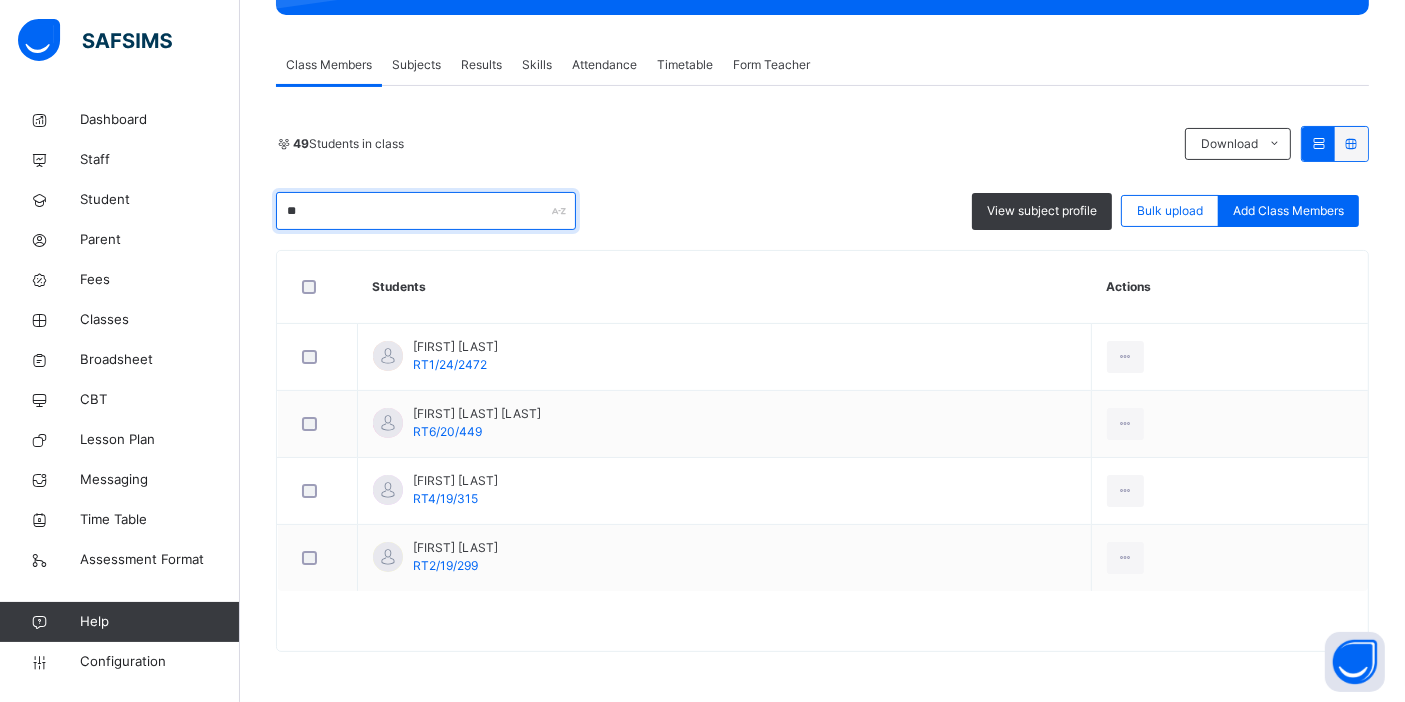 scroll, scrollTop: 328, scrollLeft: 0, axis: vertical 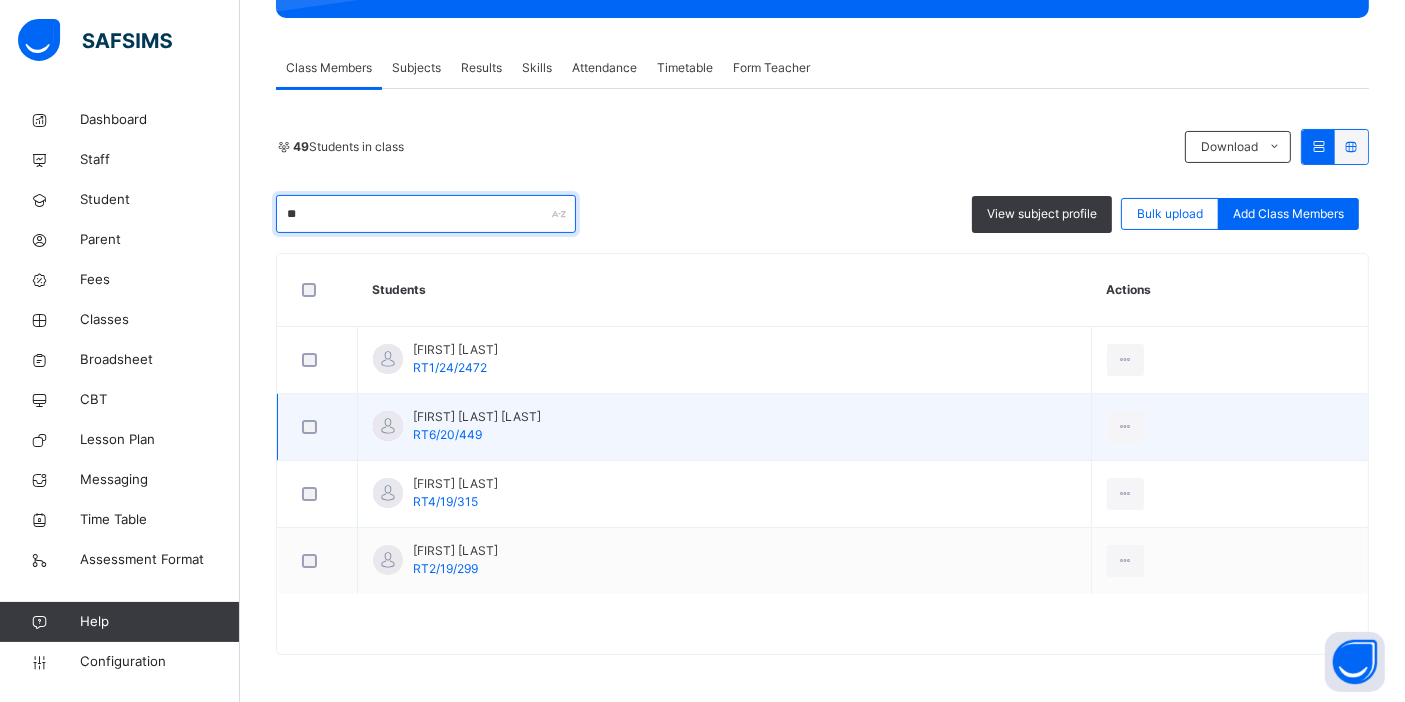 type on "**" 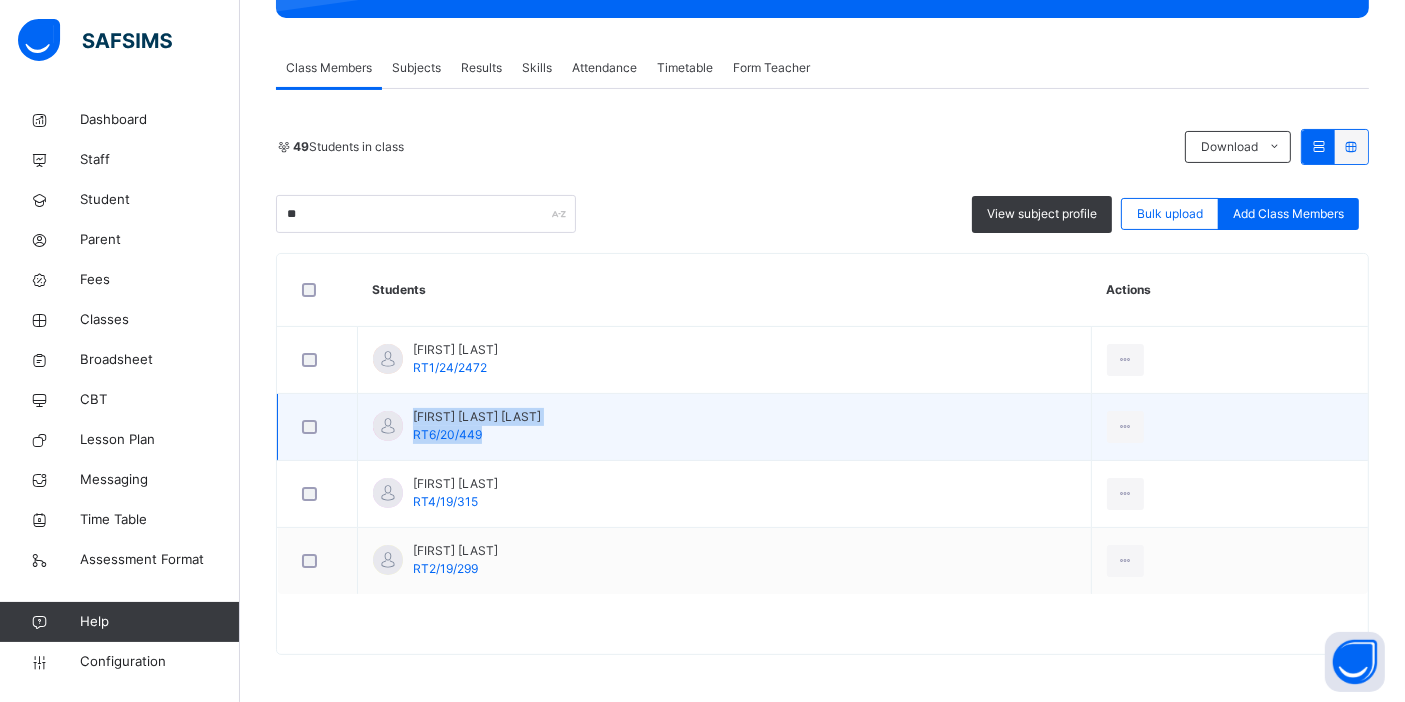 drag, startPoint x: 581, startPoint y: 412, endPoint x: 411, endPoint y: 395, distance: 170.84789 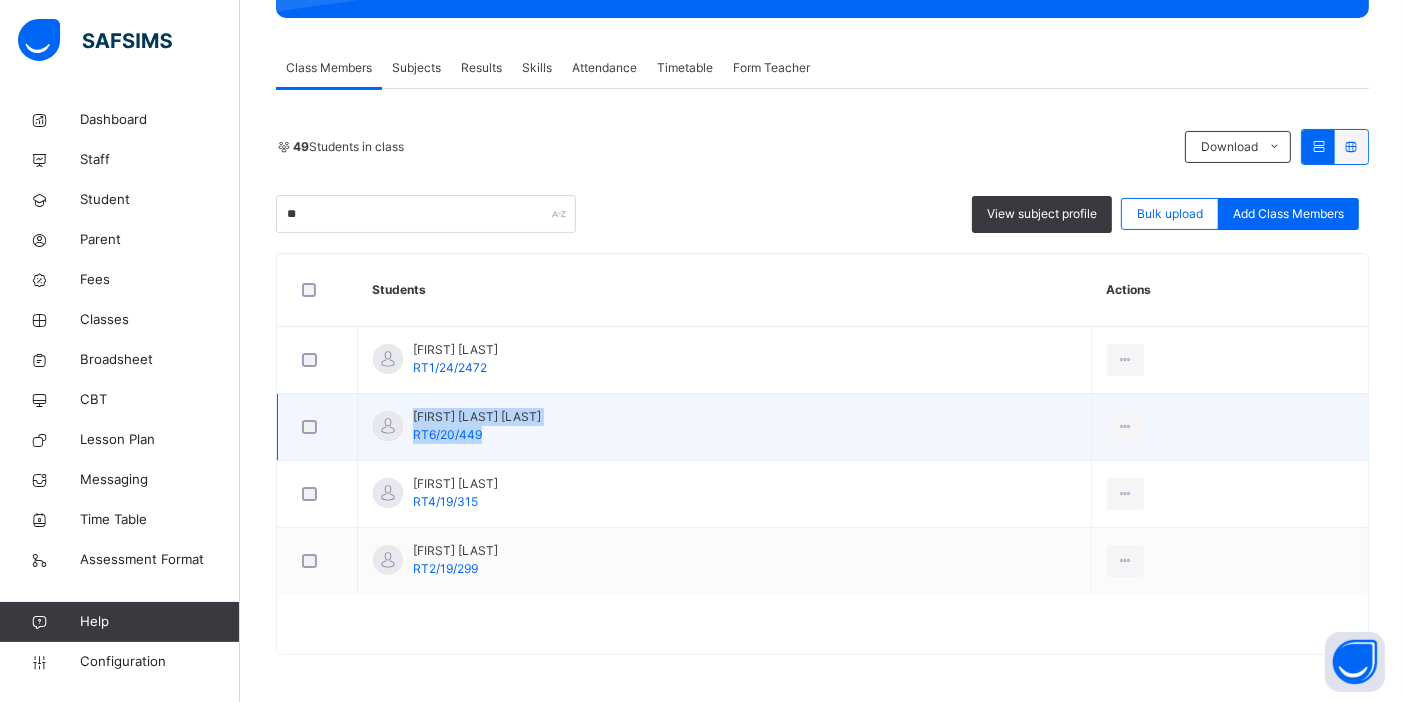 click on "Muhammad Sabir Usman" at bounding box center [477, 417] 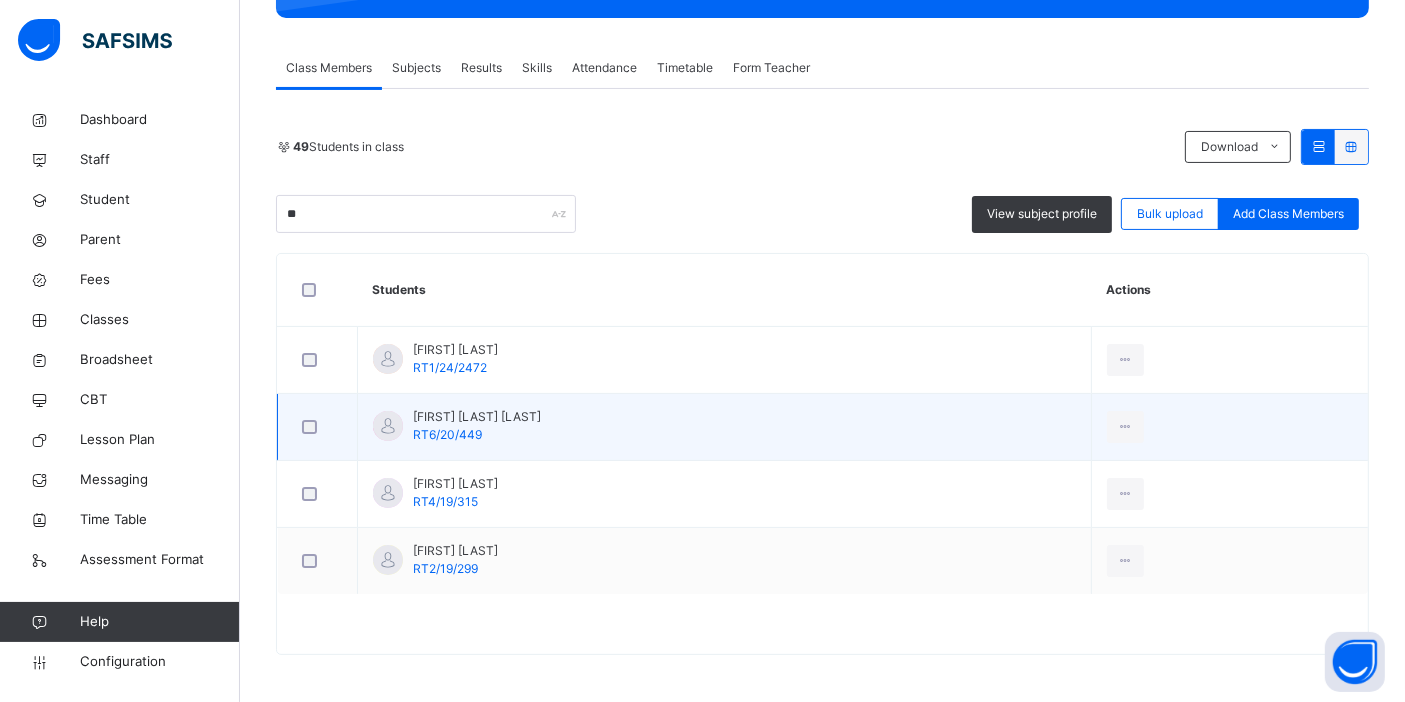 click on "Muhammad Sabir Usman RT6/20/449" at bounding box center [725, 427] 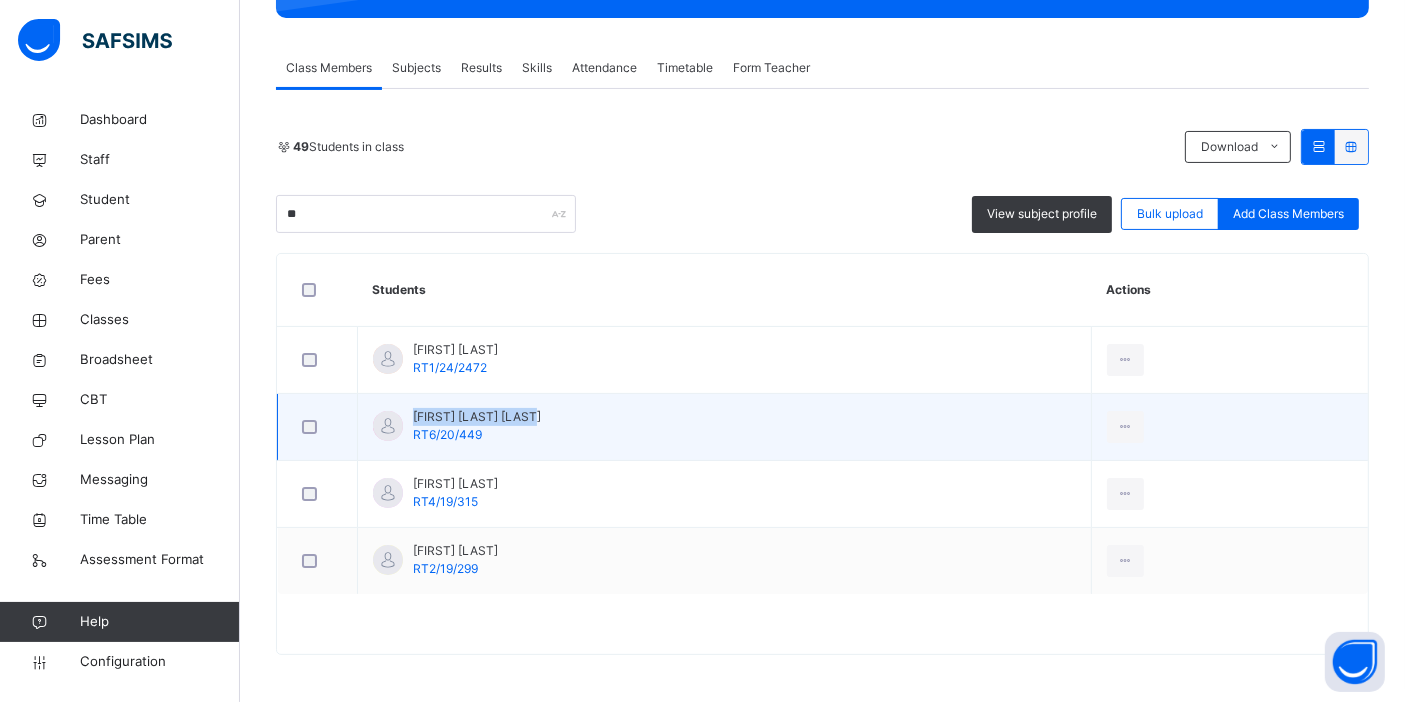 drag, startPoint x: 554, startPoint y: 412, endPoint x: 411, endPoint y: 415, distance: 143.03146 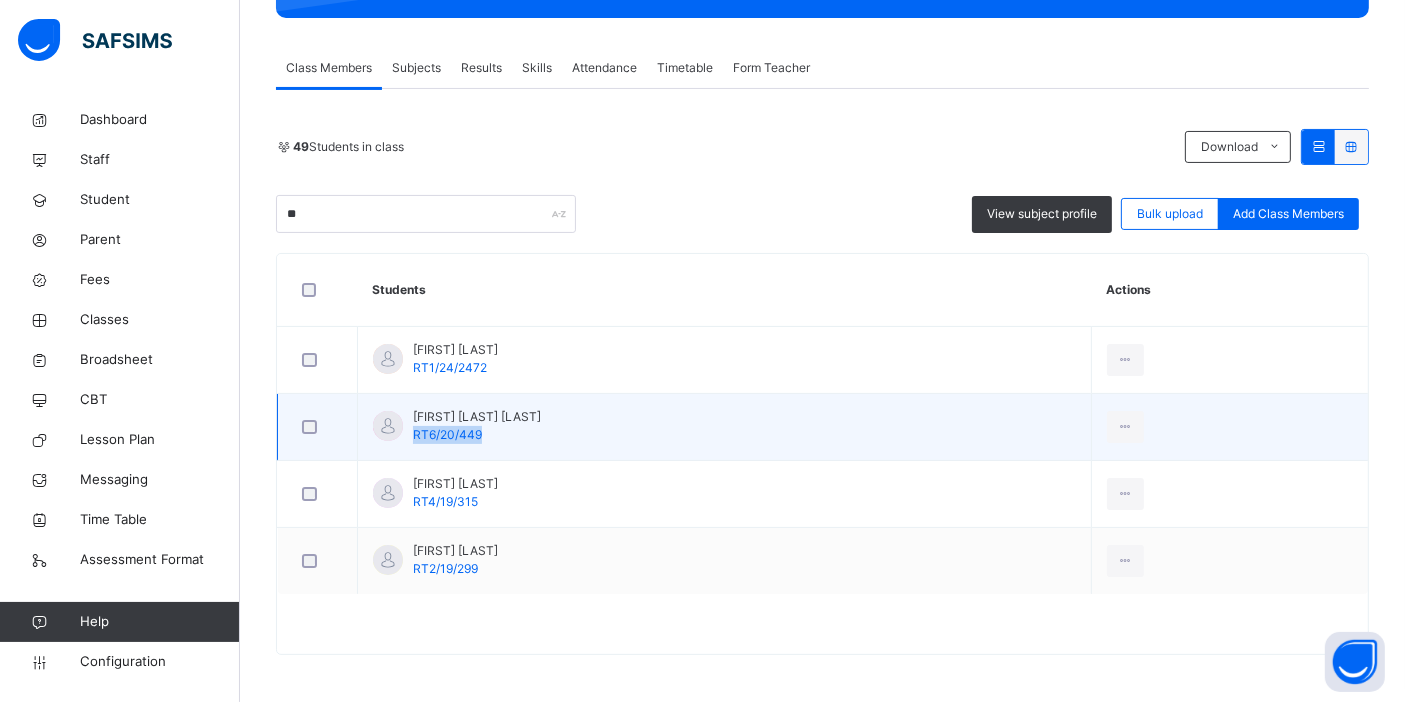 drag, startPoint x: 486, startPoint y: 433, endPoint x: 412, endPoint y: 430, distance: 74.06078 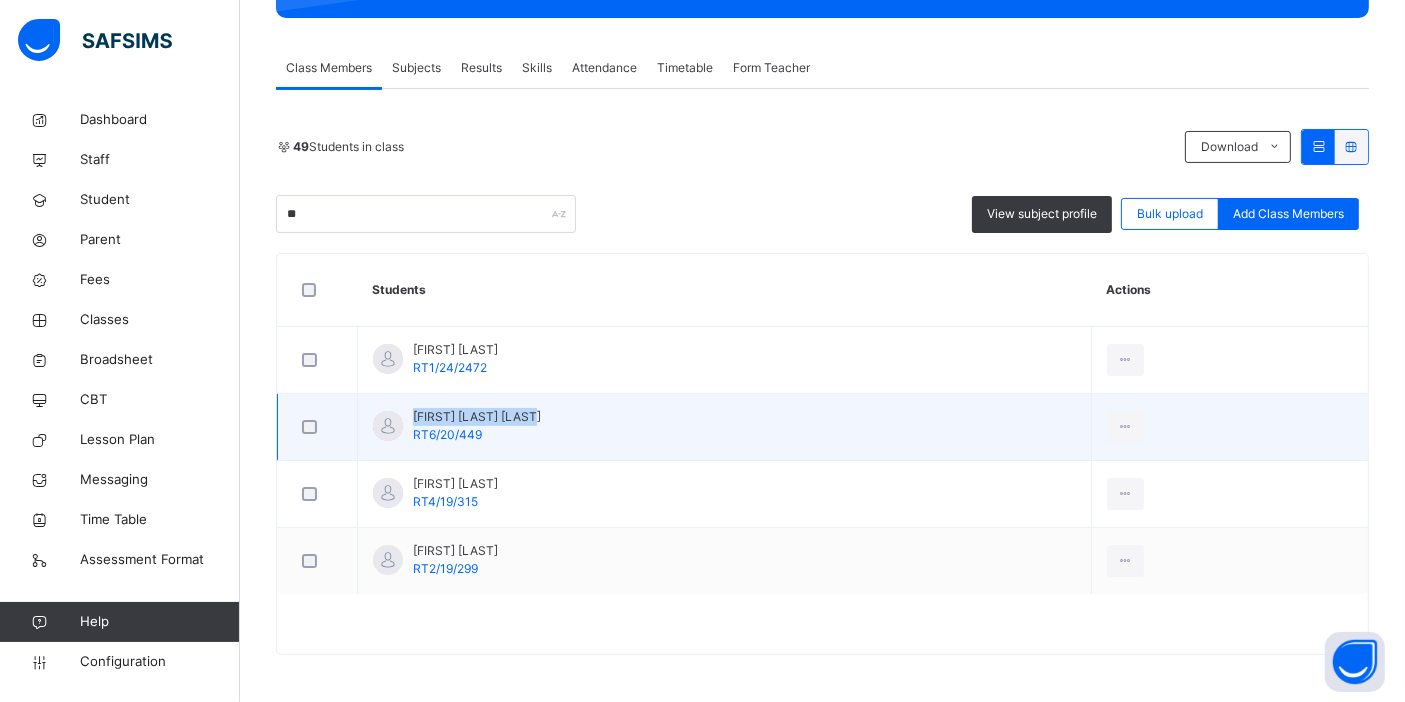 drag, startPoint x: 551, startPoint y: 415, endPoint x: 394, endPoint y: 410, distance: 157.0796 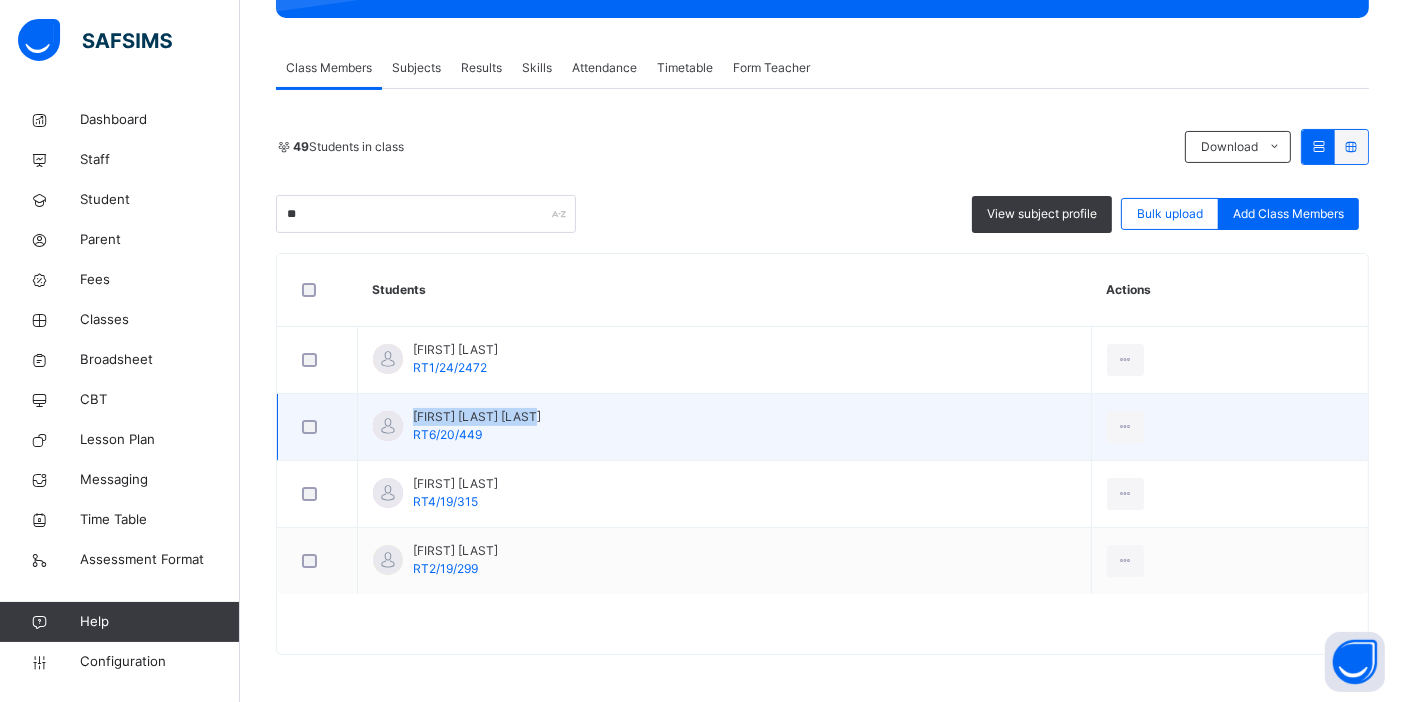 copy on "Muhammad Sabir Usman" 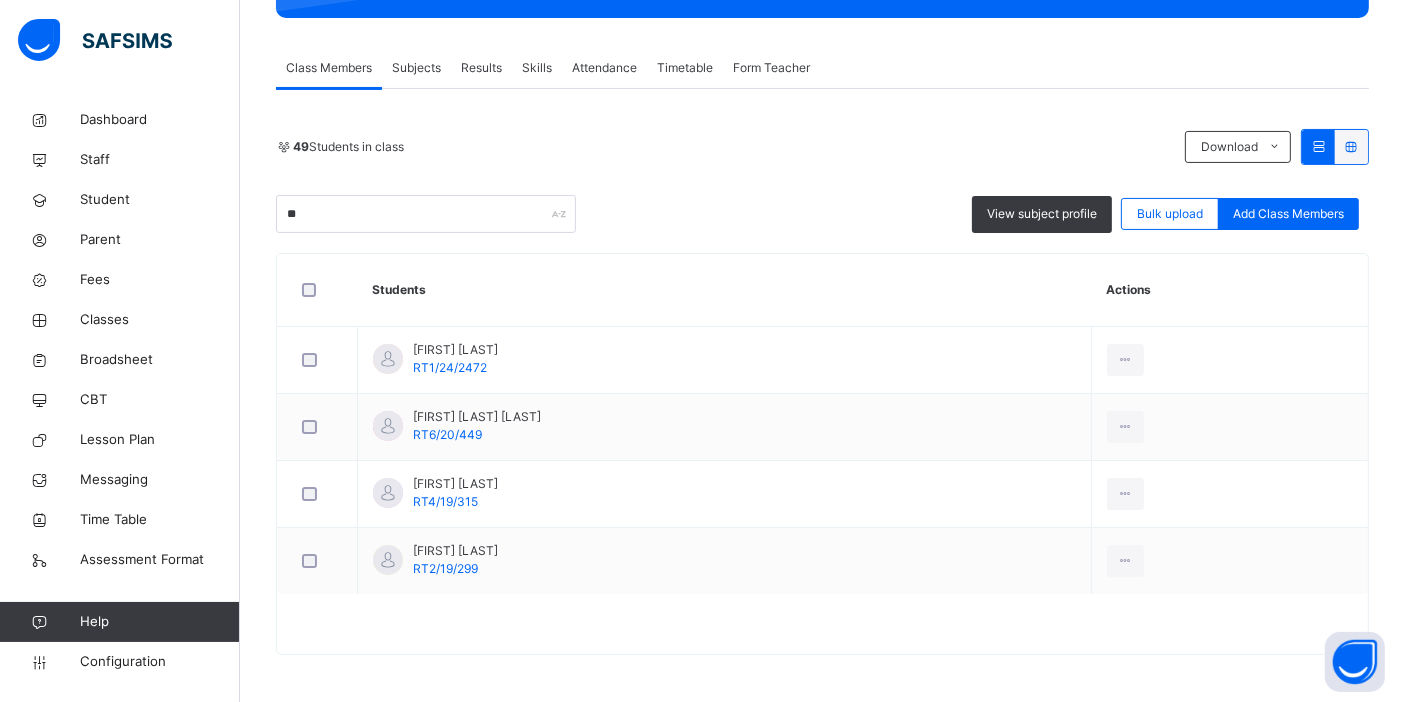 click on "Subjects" at bounding box center (416, 68) 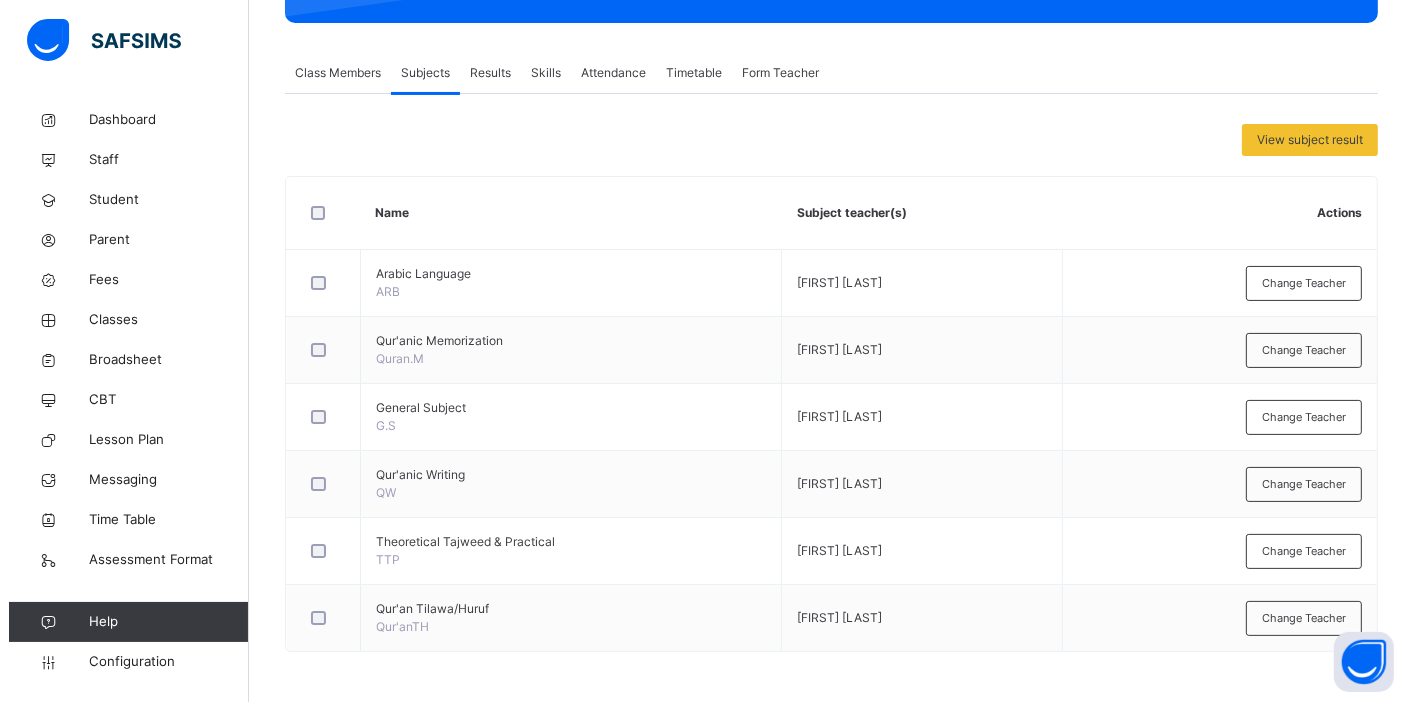 scroll, scrollTop: 320, scrollLeft: 0, axis: vertical 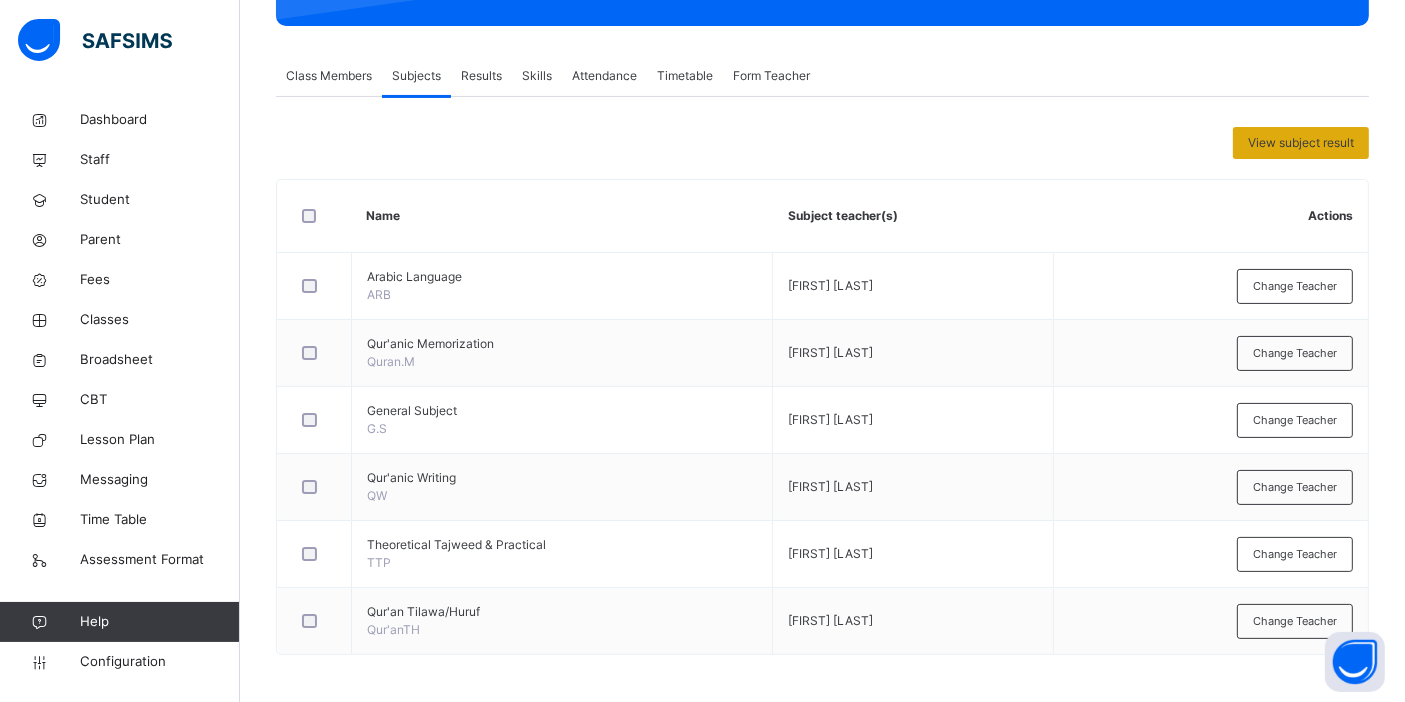 click on "View subject result" at bounding box center [1301, 143] 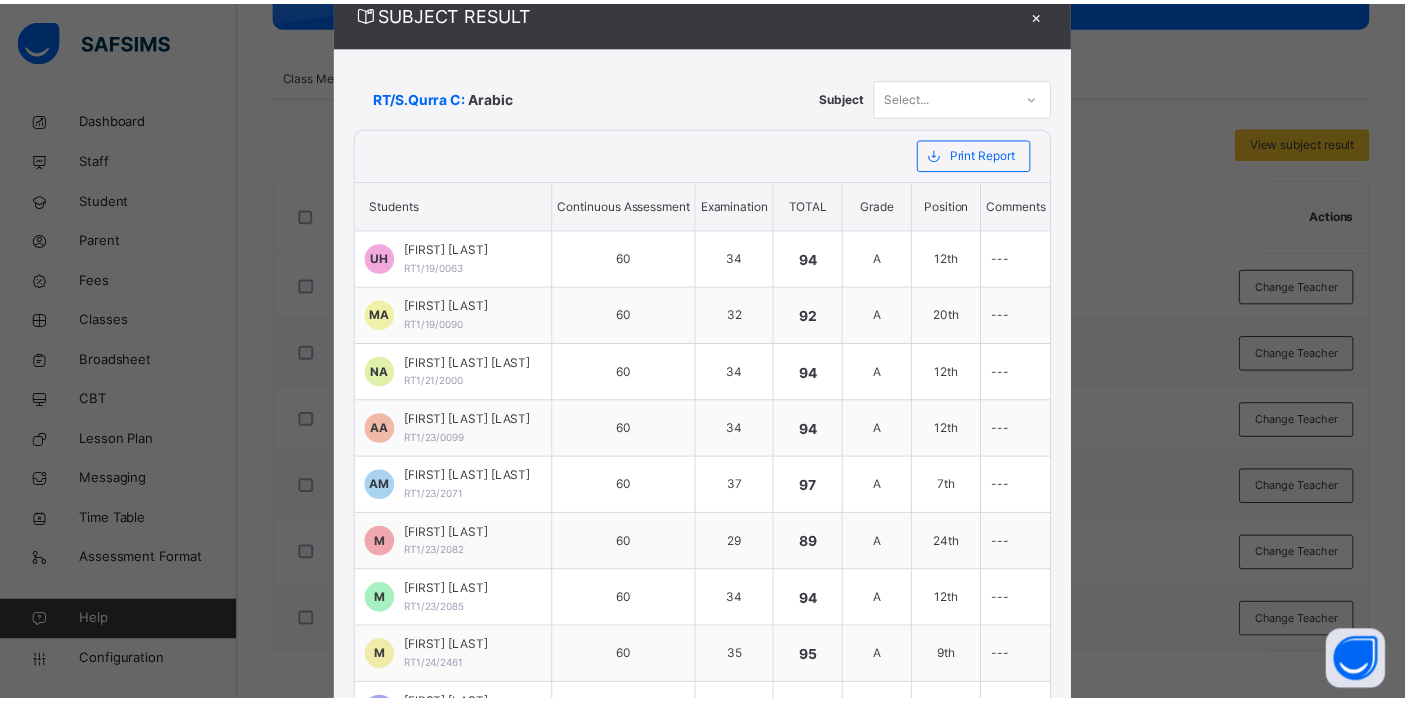 scroll, scrollTop: 0, scrollLeft: 0, axis: both 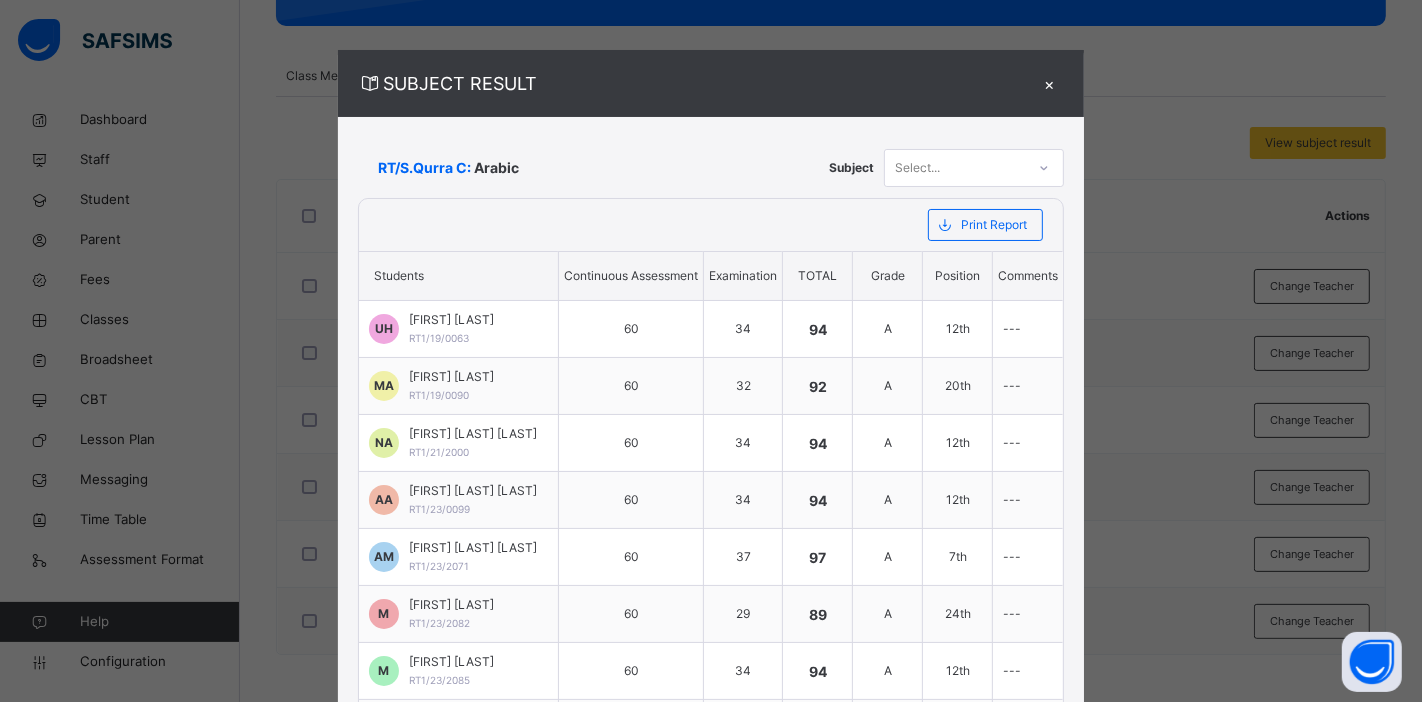 click on "×" at bounding box center (1049, 83) 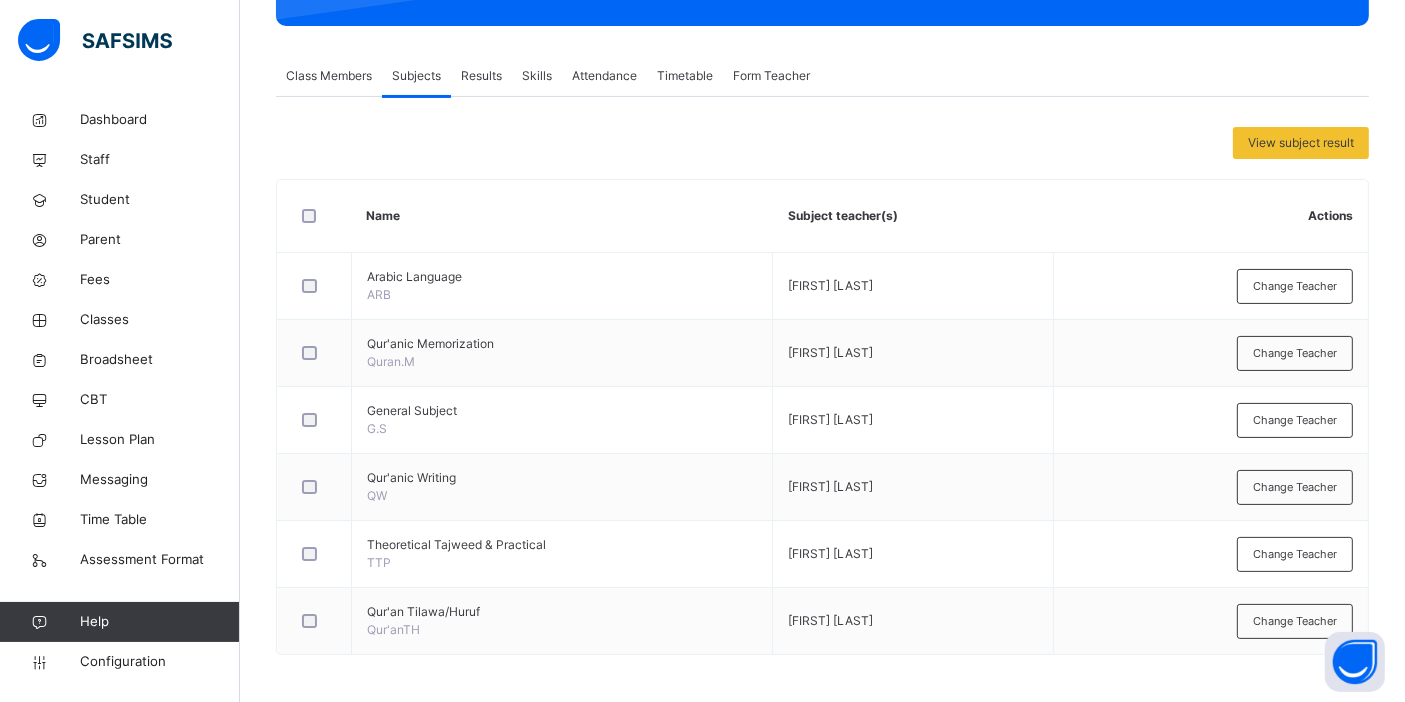 click on "Results" 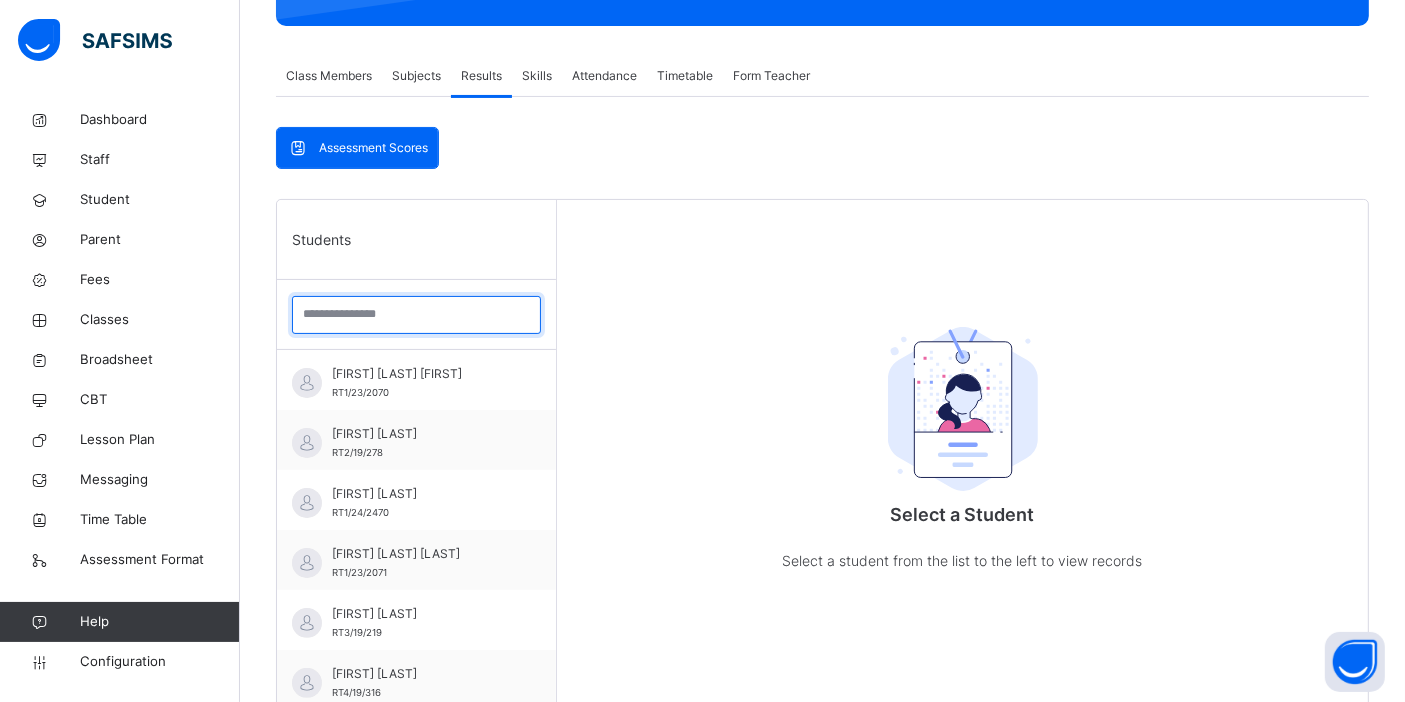 click 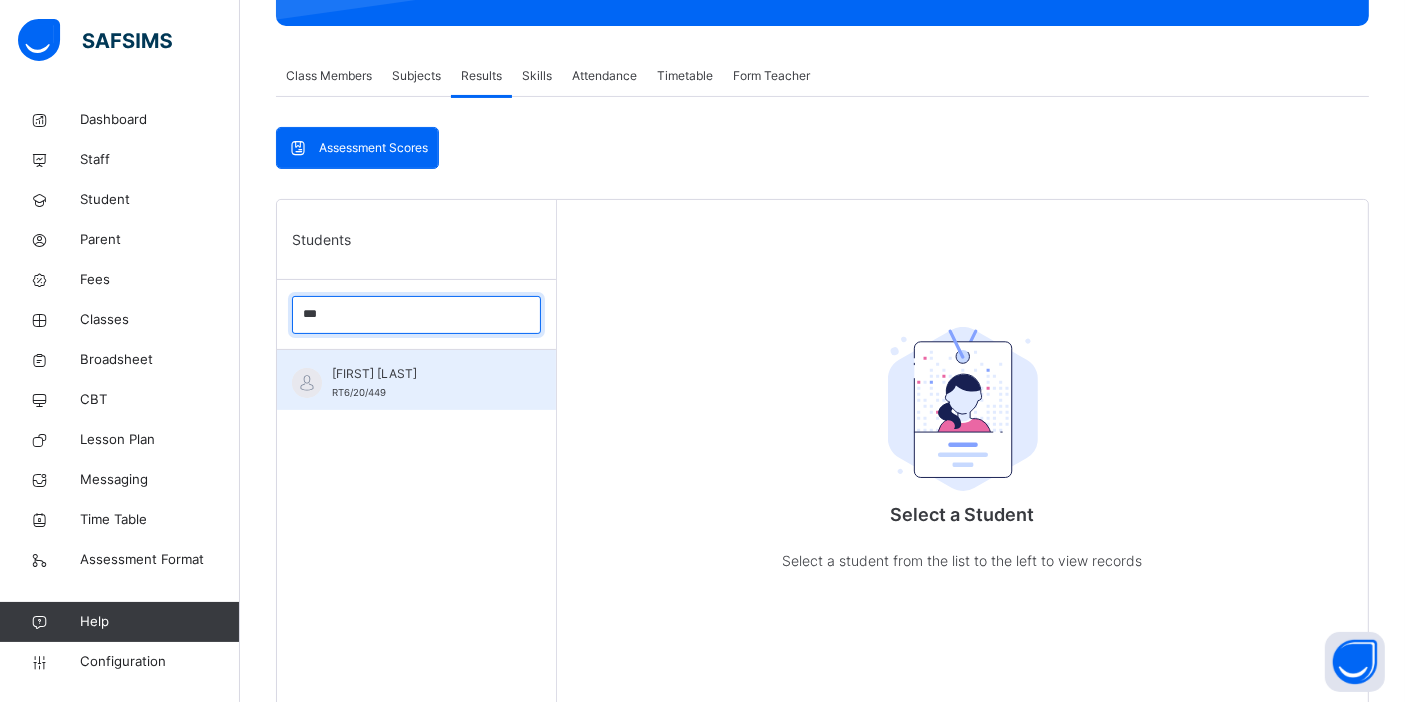 type on "***" 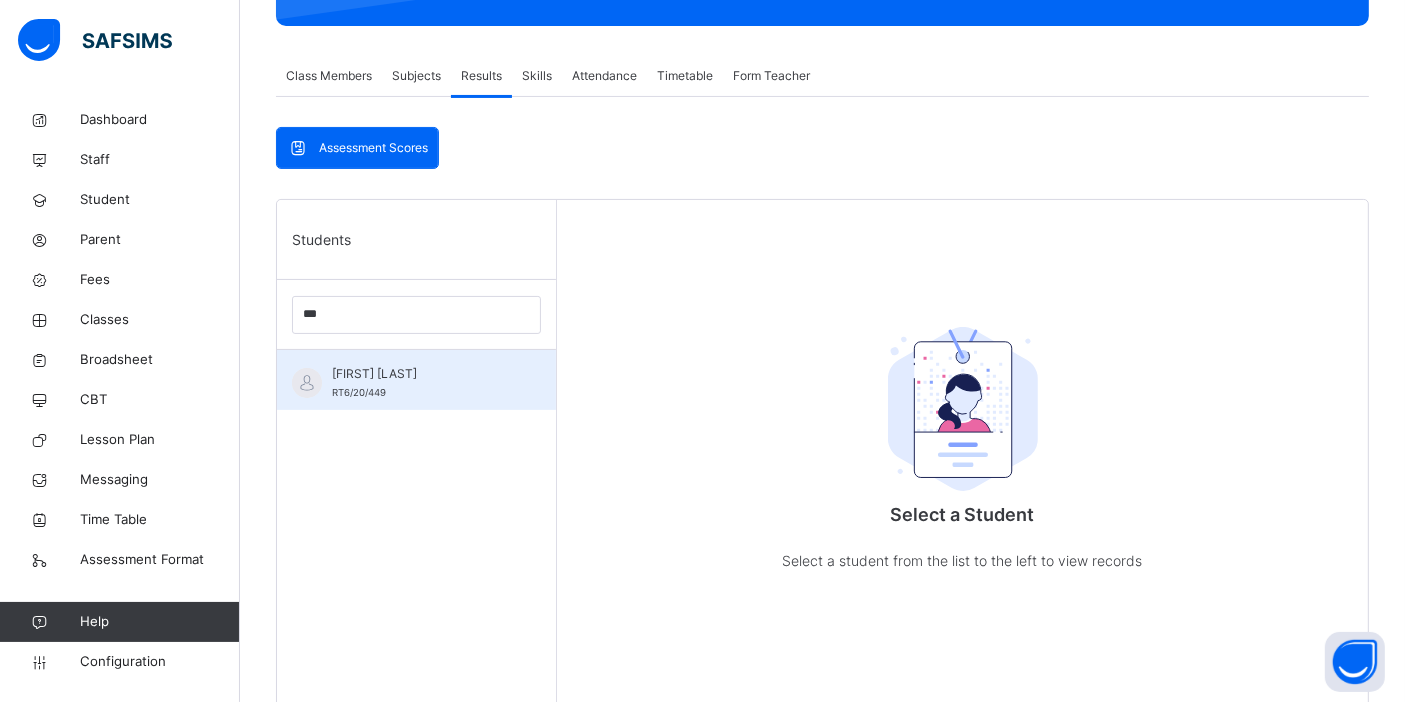 click on "MUHAMMAD SABIR USMAN" 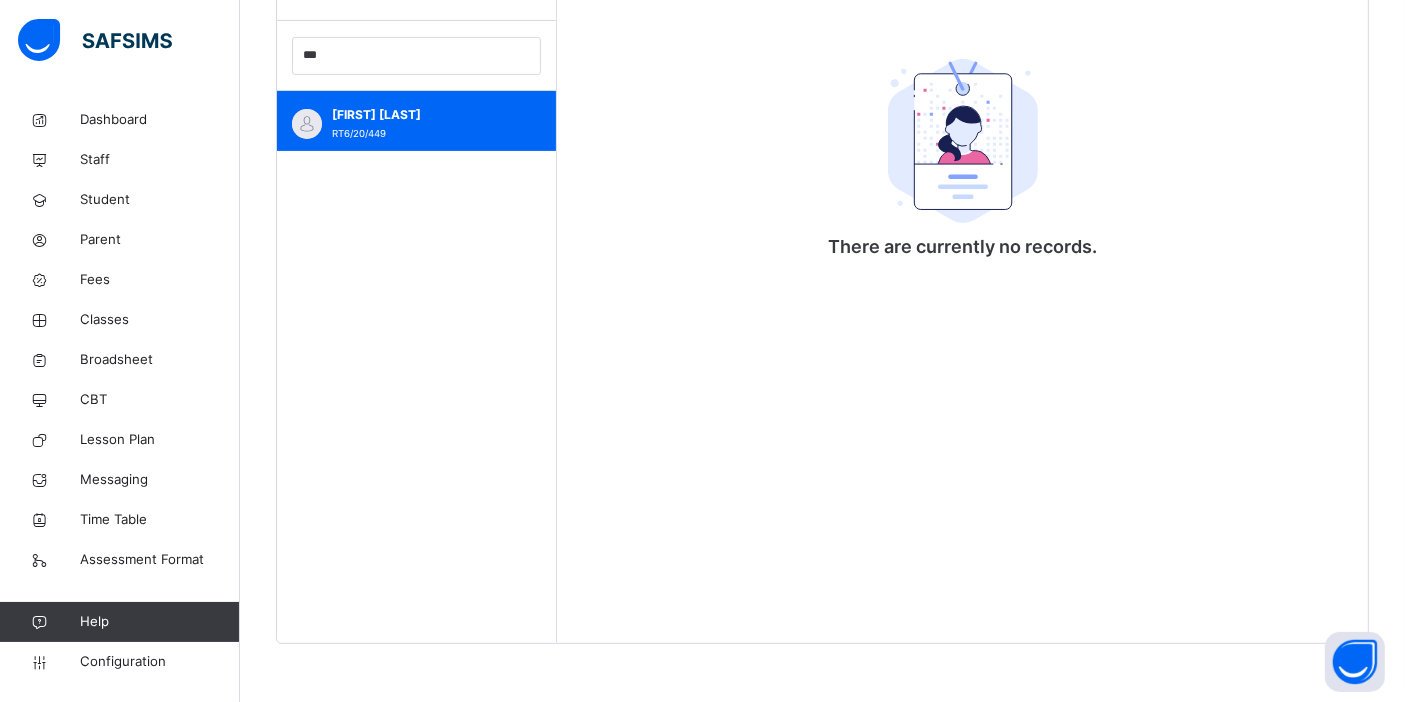 scroll, scrollTop: 23, scrollLeft: 0, axis: vertical 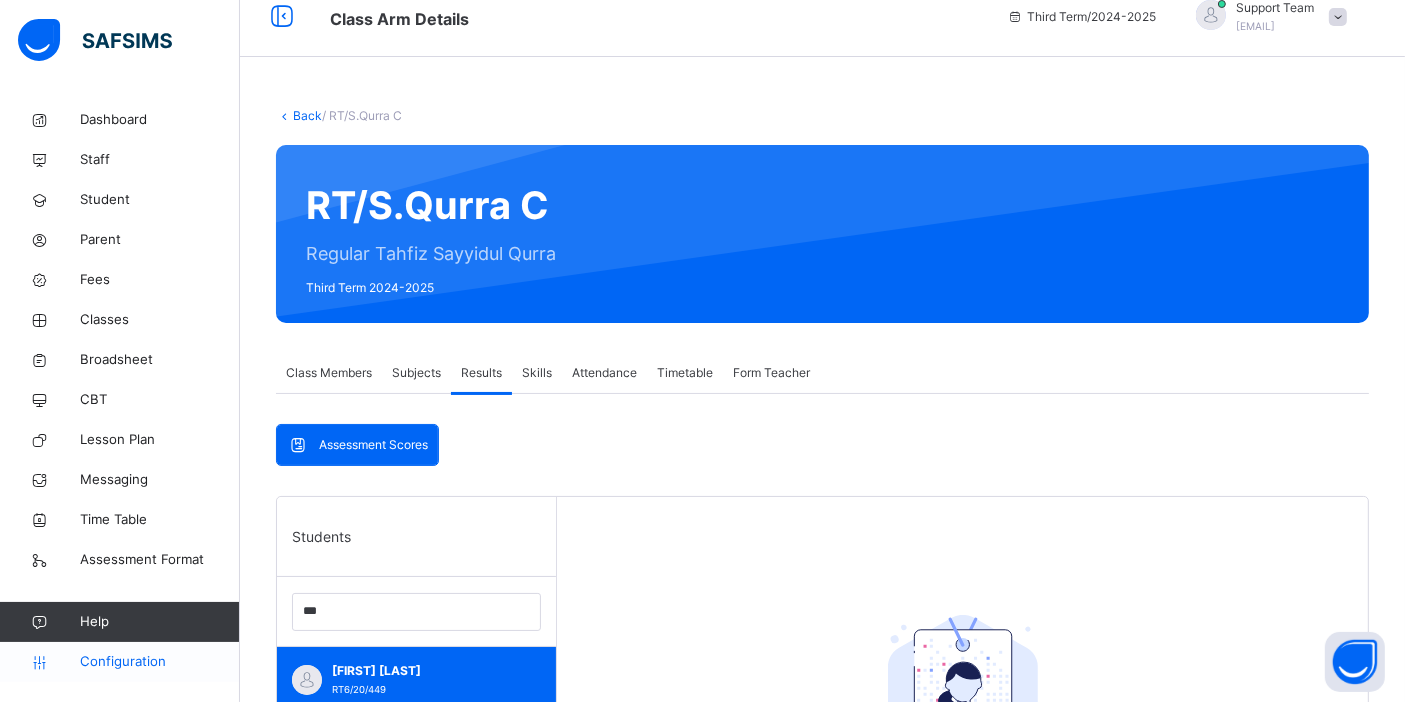 click on "Configuration" 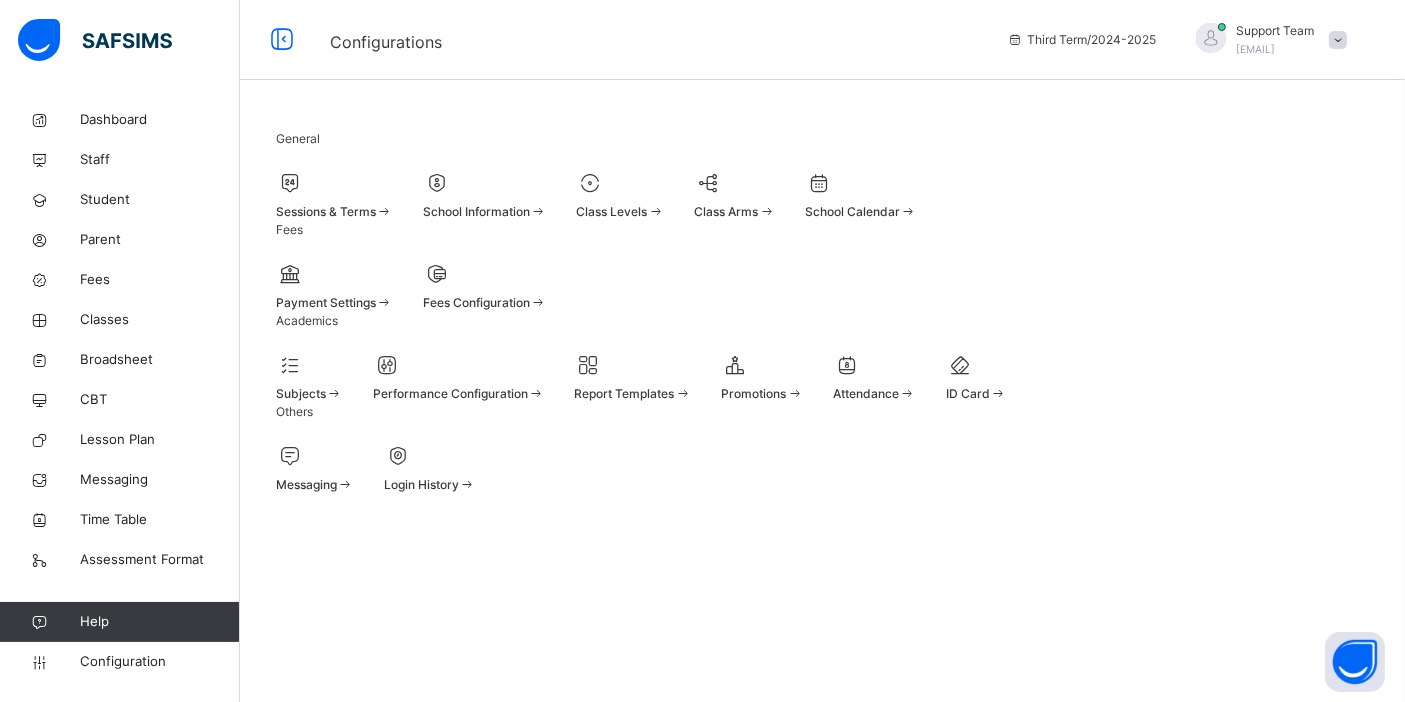 click 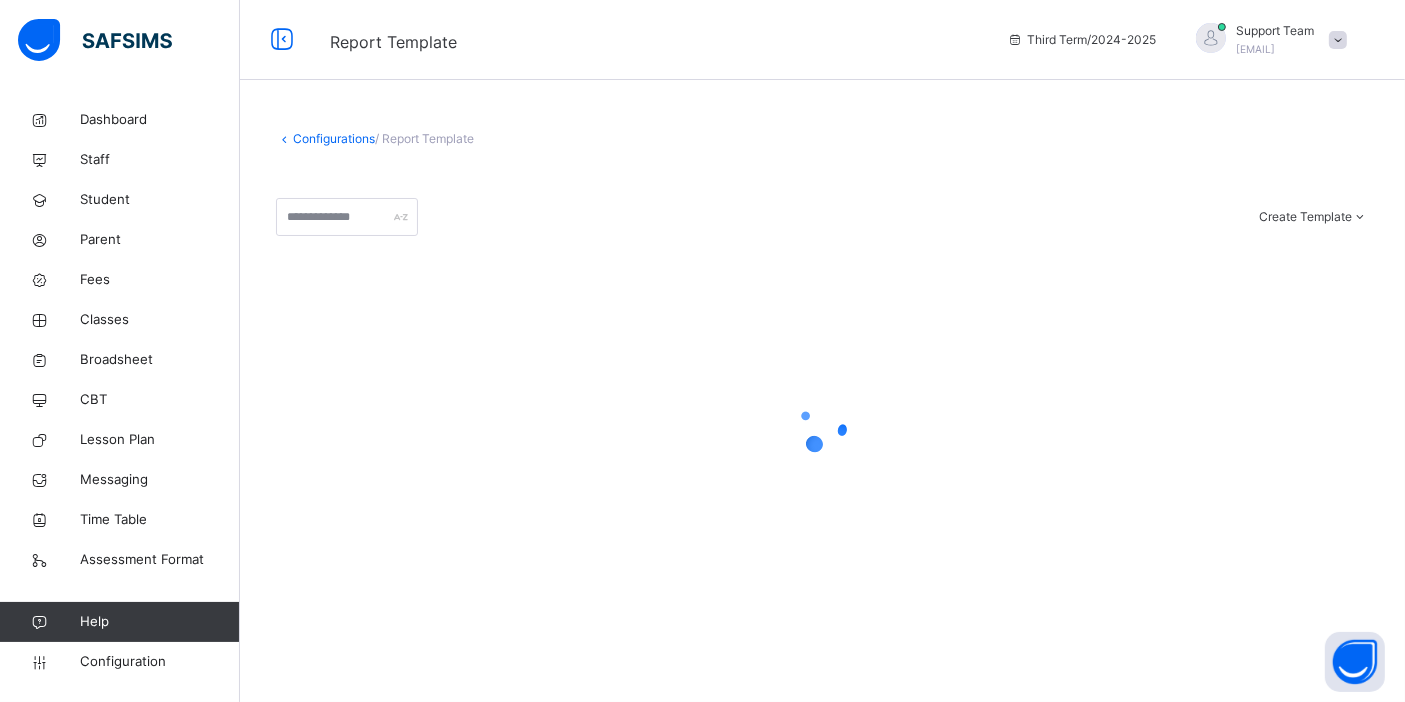 scroll, scrollTop: 0, scrollLeft: 0, axis: both 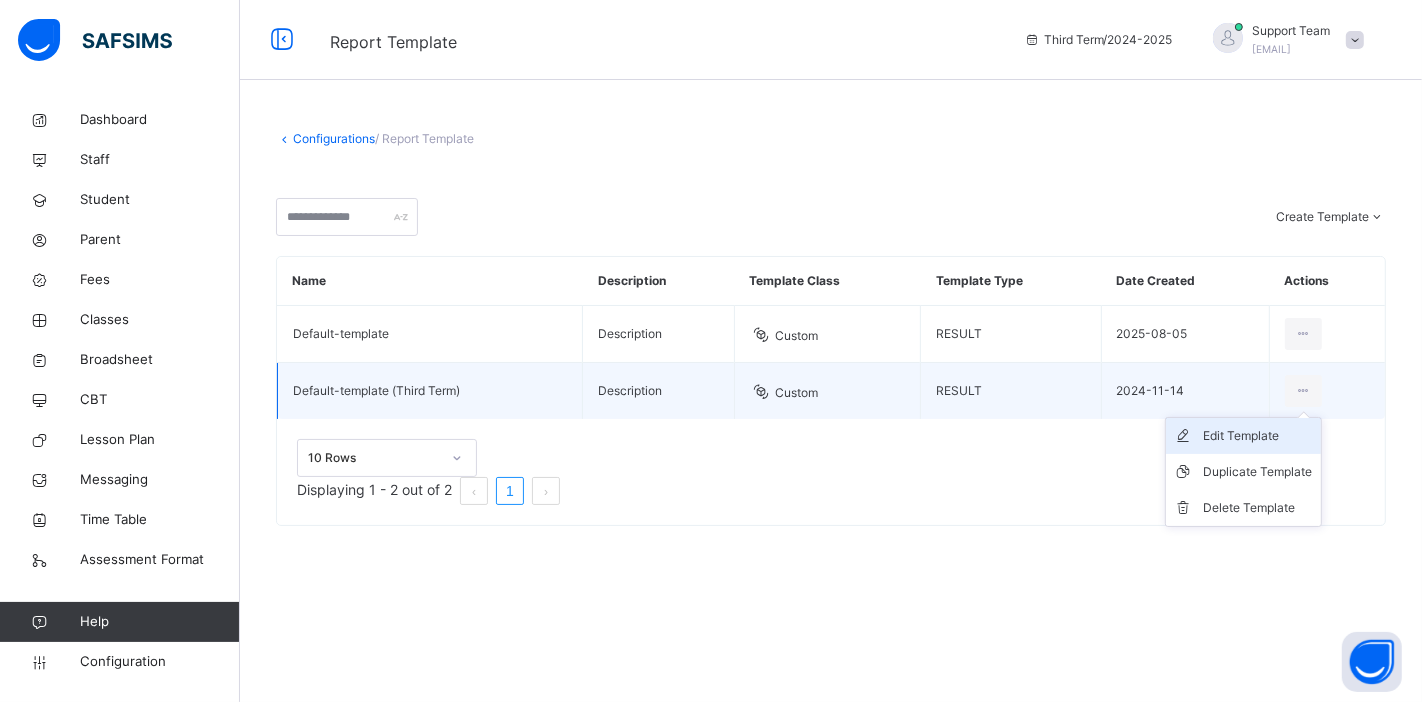 click on "Edit Template" 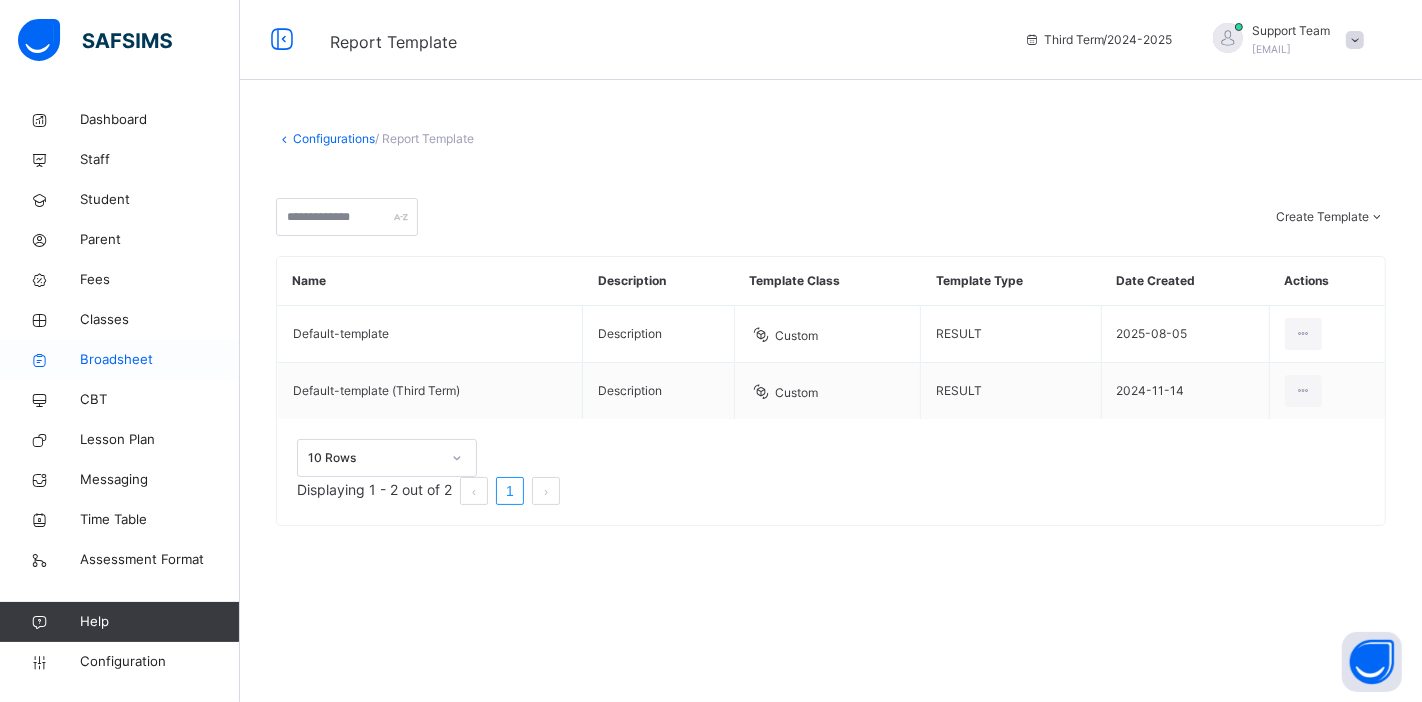 click on "Broadsheet" 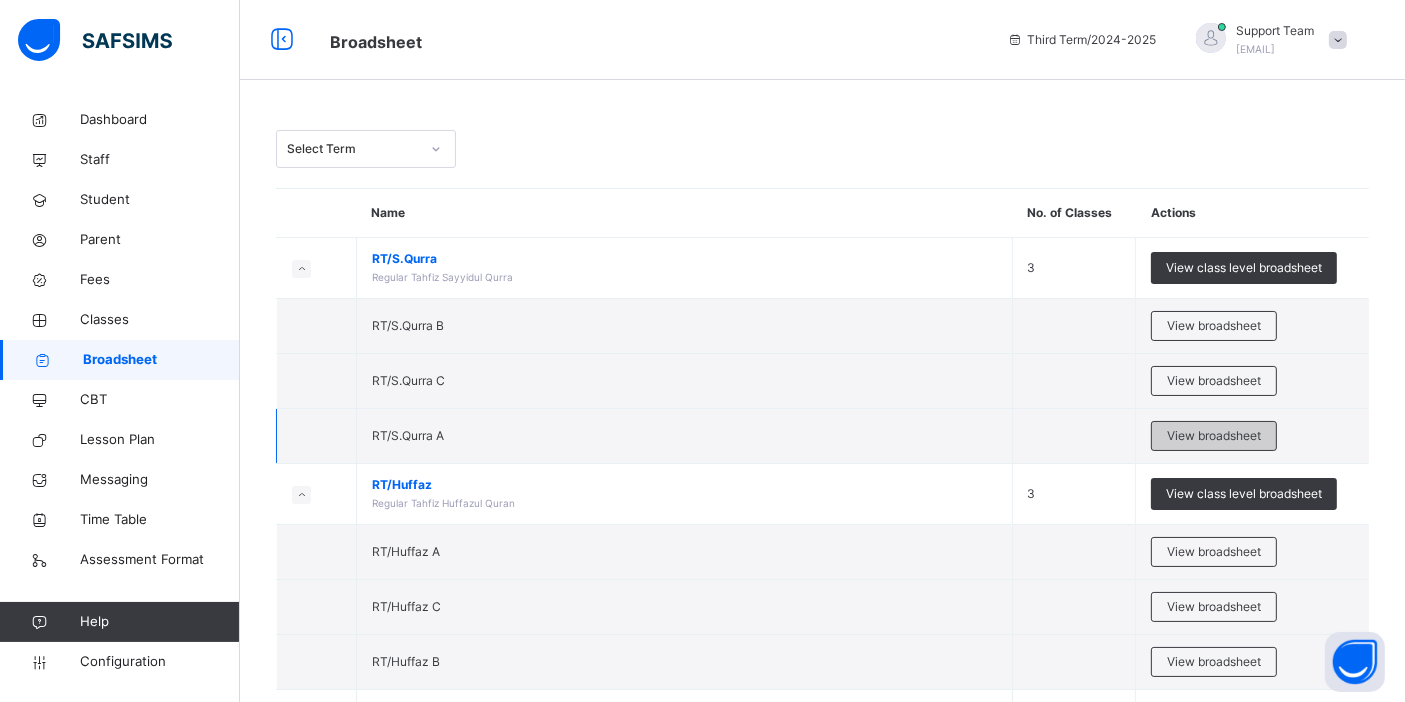 click on "View broadsheet" 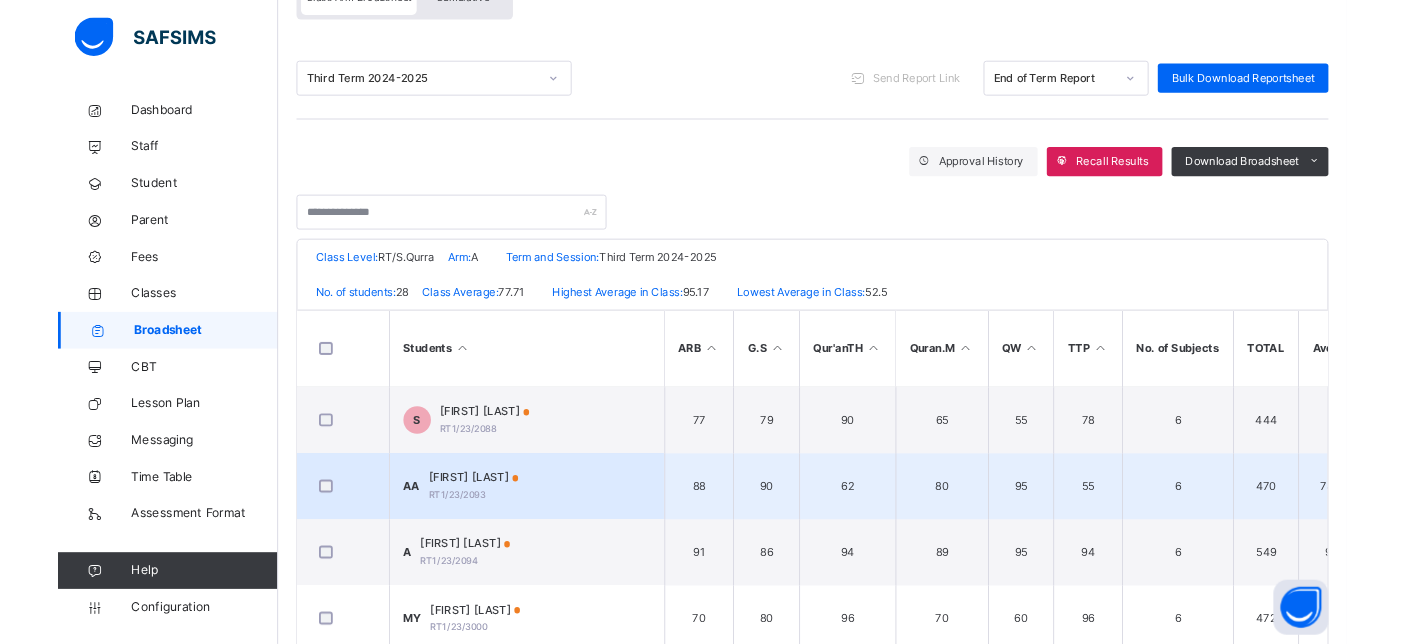 scroll, scrollTop: 222, scrollLeft: 0, axis: vertical 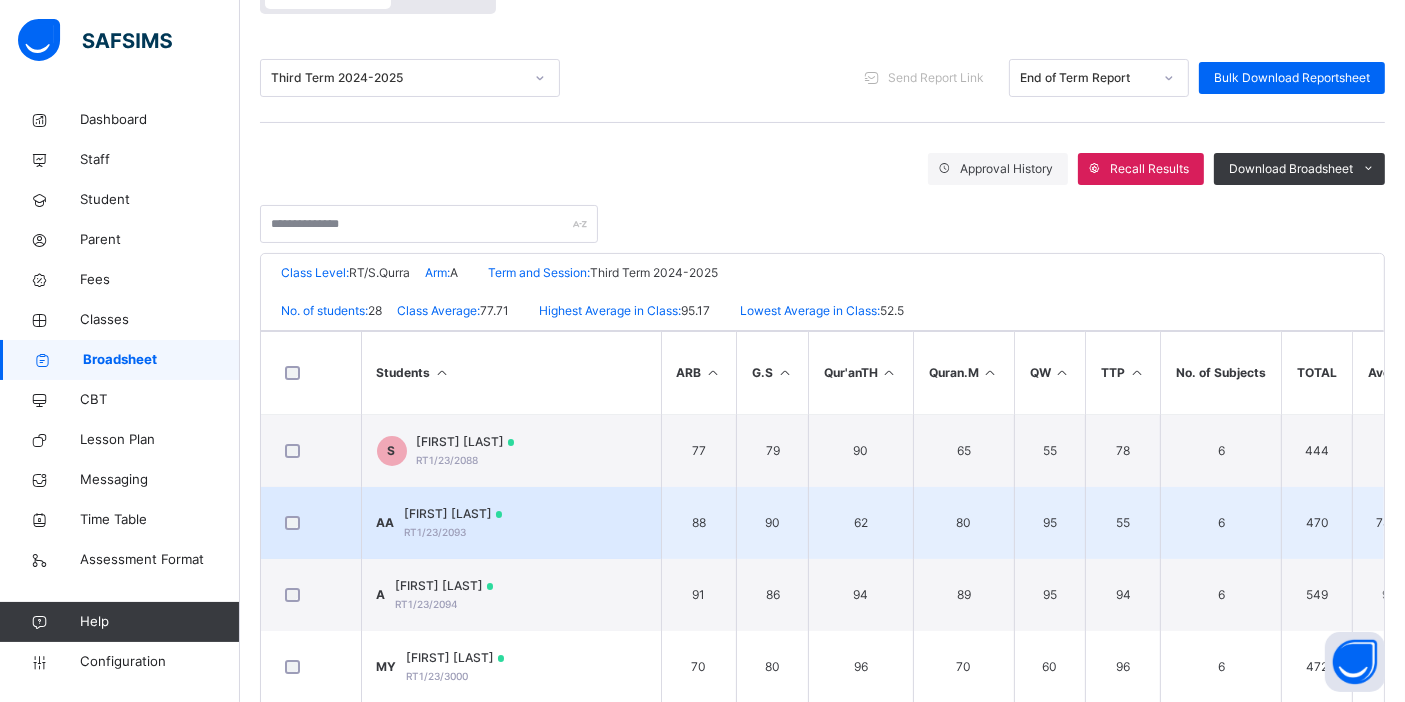 click on "AISHA MUSA AHMAD" 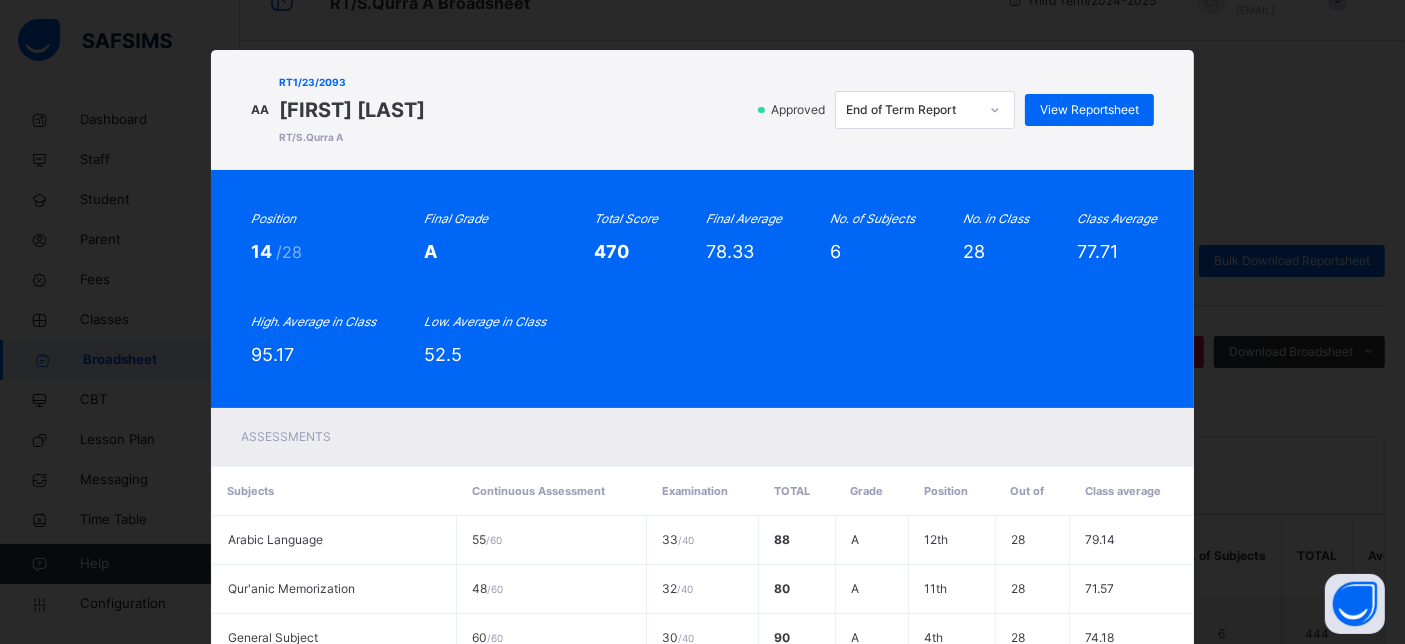 scroll, scrollTop: 0, scrollLeft: 0, axis: both 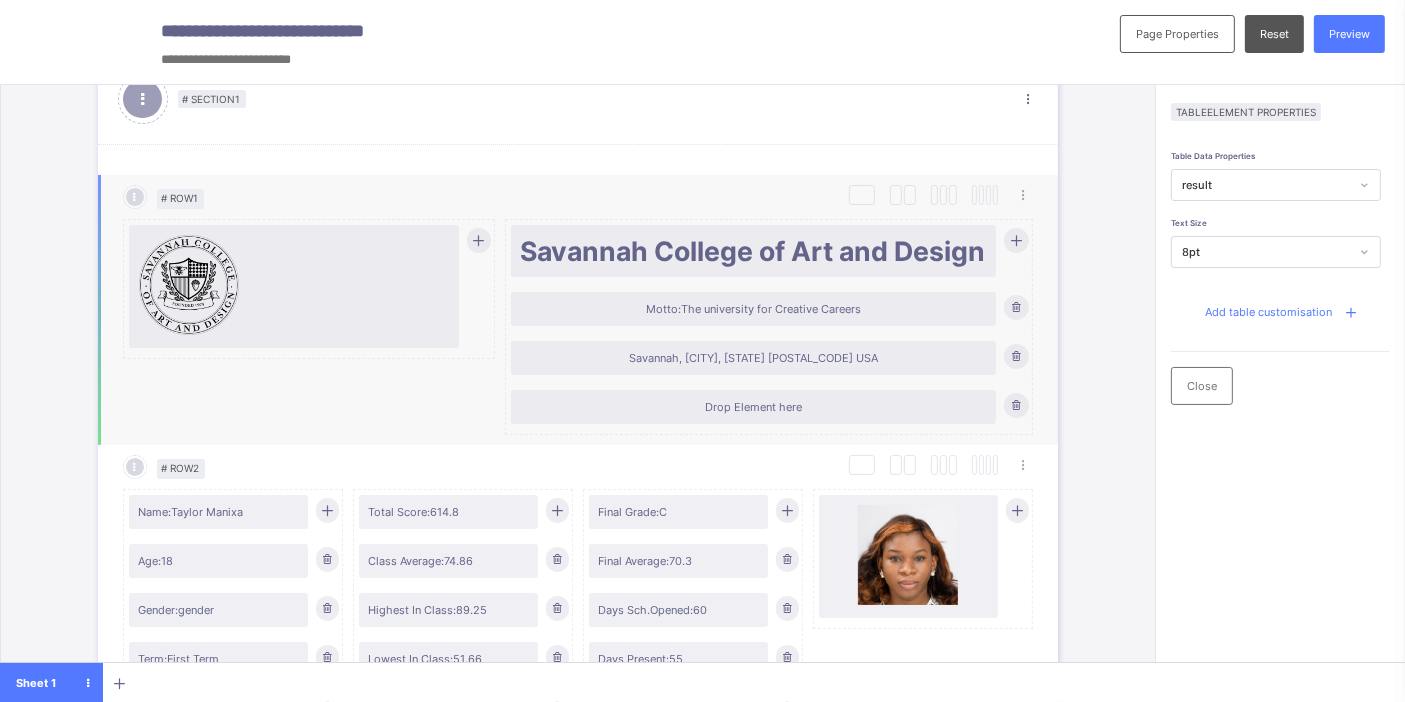 click on "Savannah, GA 31402-2072 USA" at bounding box center [753, 358] 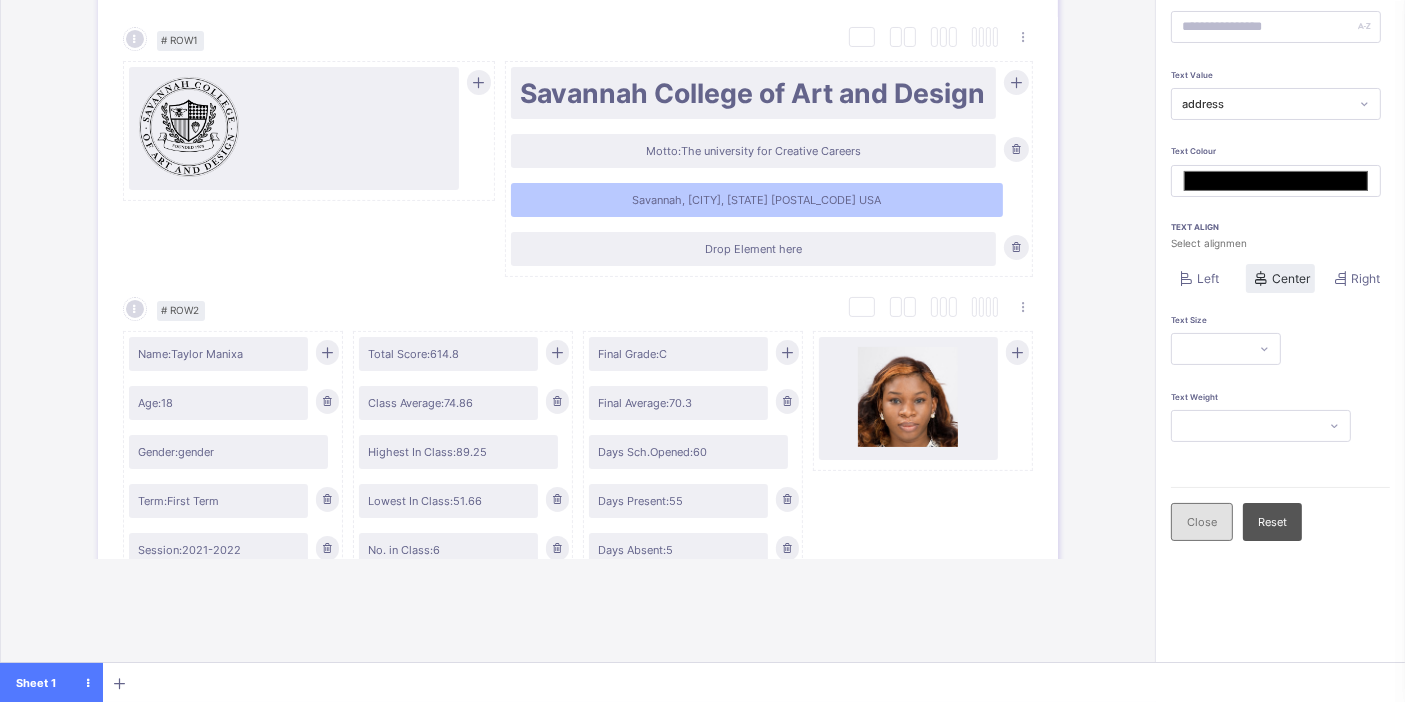 click on "Close" at bounding box center (1202, 522) 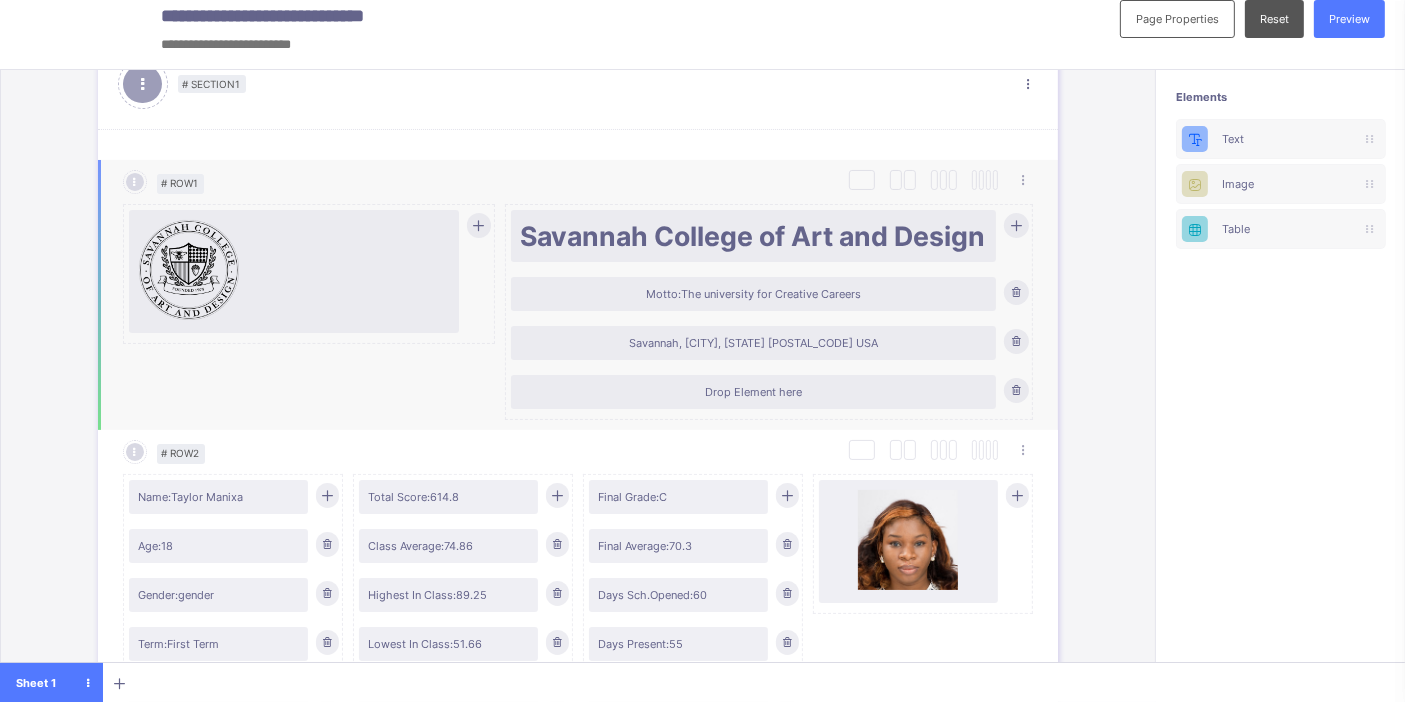 scroll, scrollTop: 14, scrollLeft: 0, axis: vertical 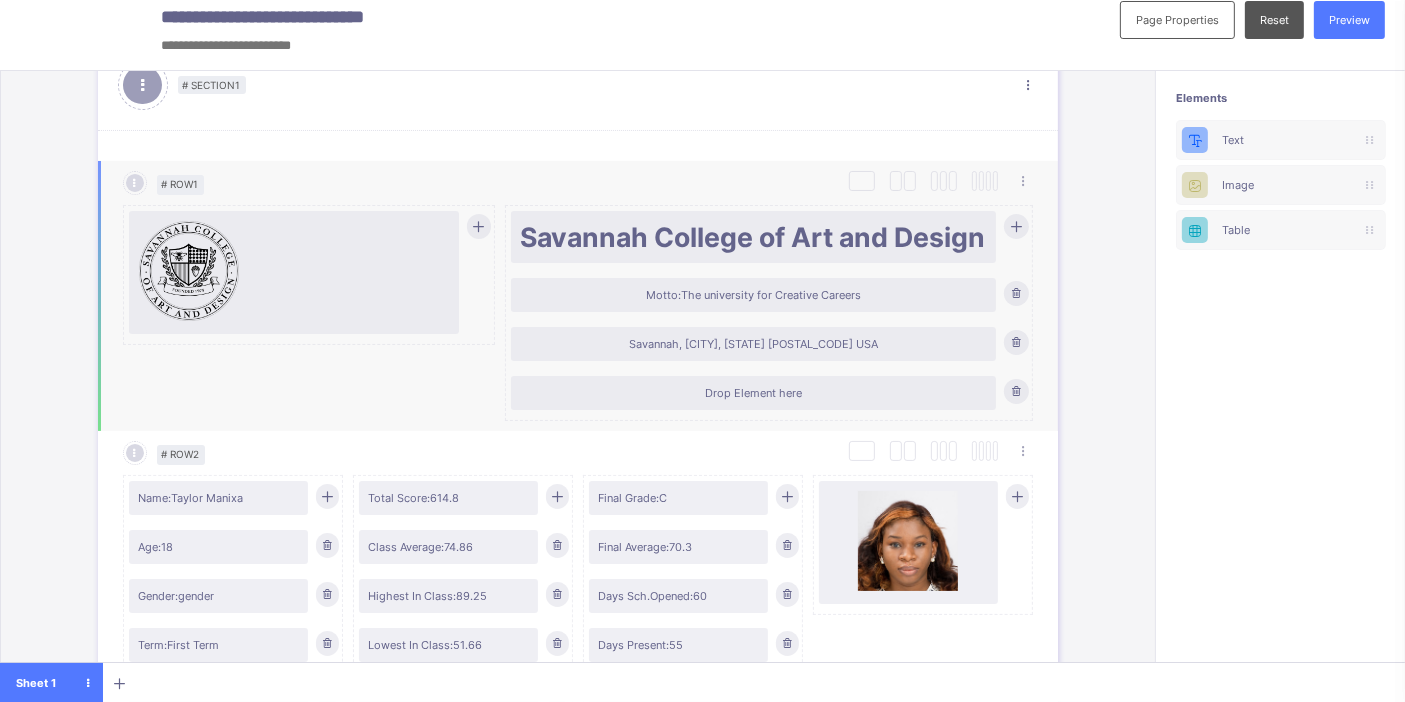 click on "Savannah, GA 31402-2072 USA" at bounding box center (753, 344) 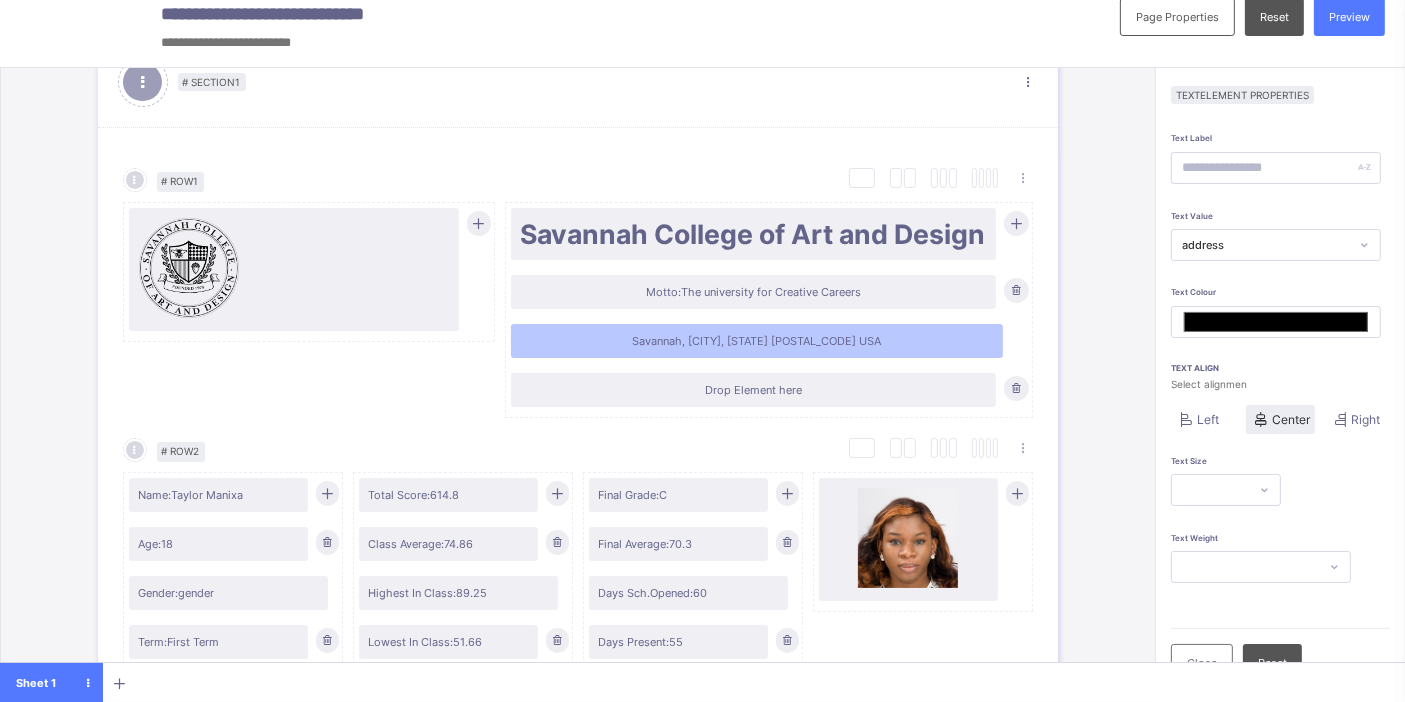 scroll, scrollTop: 0, scrollLeft: 0, axis: both 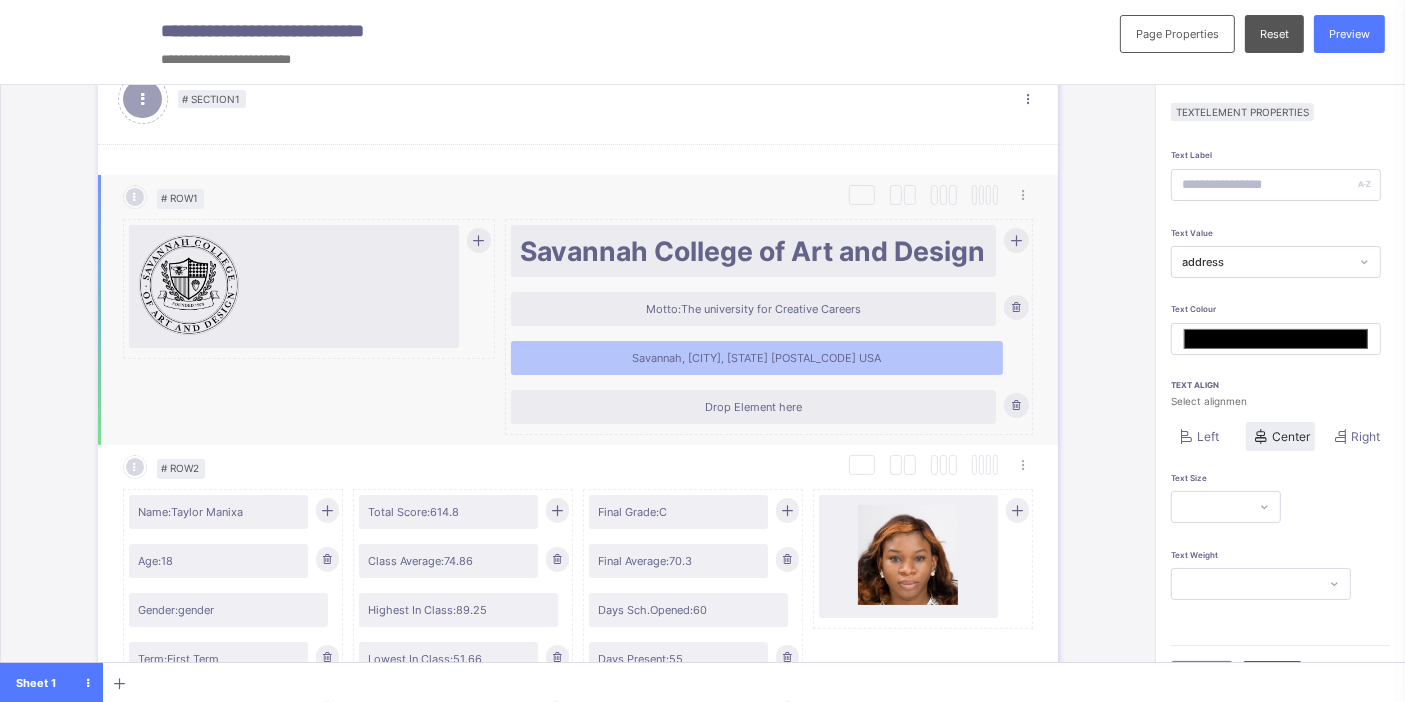 click on "Drop Element here" at bounding box center [753, 407] 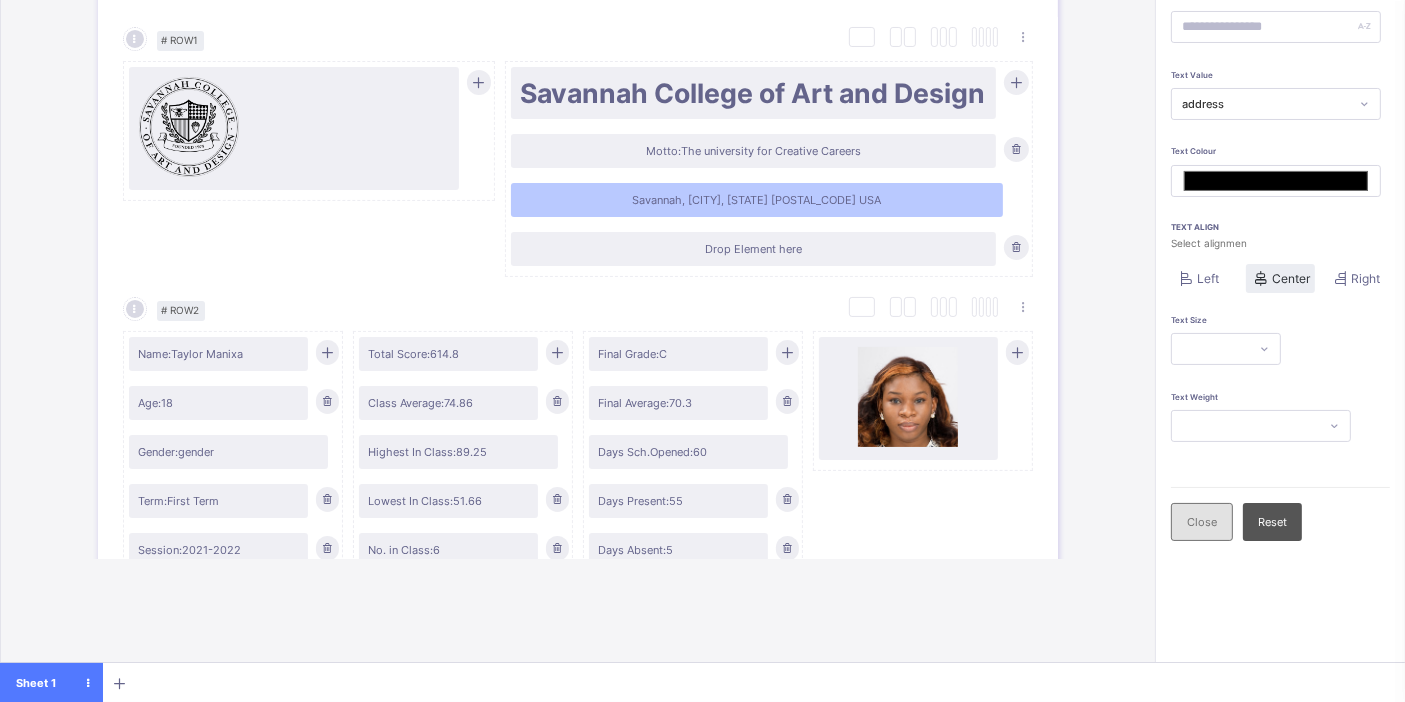 click on "Close" at bounding box center (1202, 522) 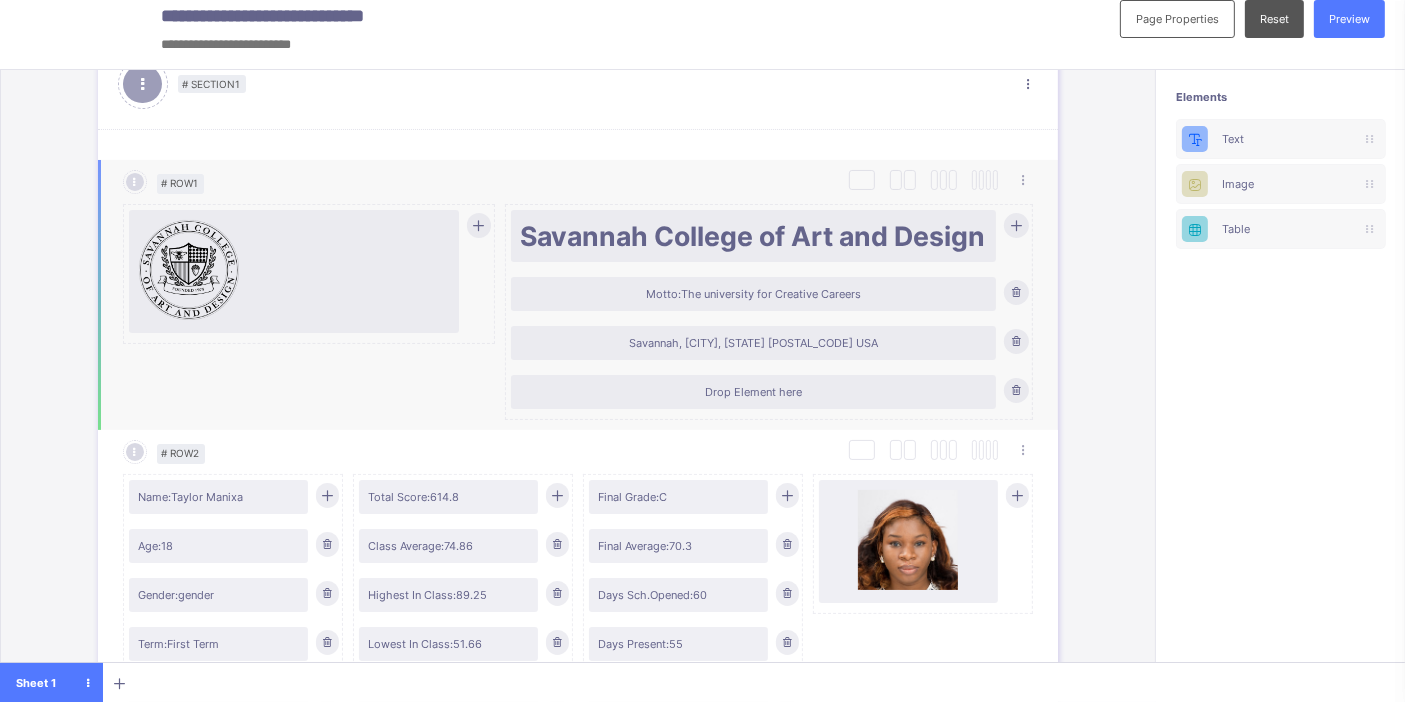 scroll, scrollTop: 14, scrollLeft: 0, axis: vertical 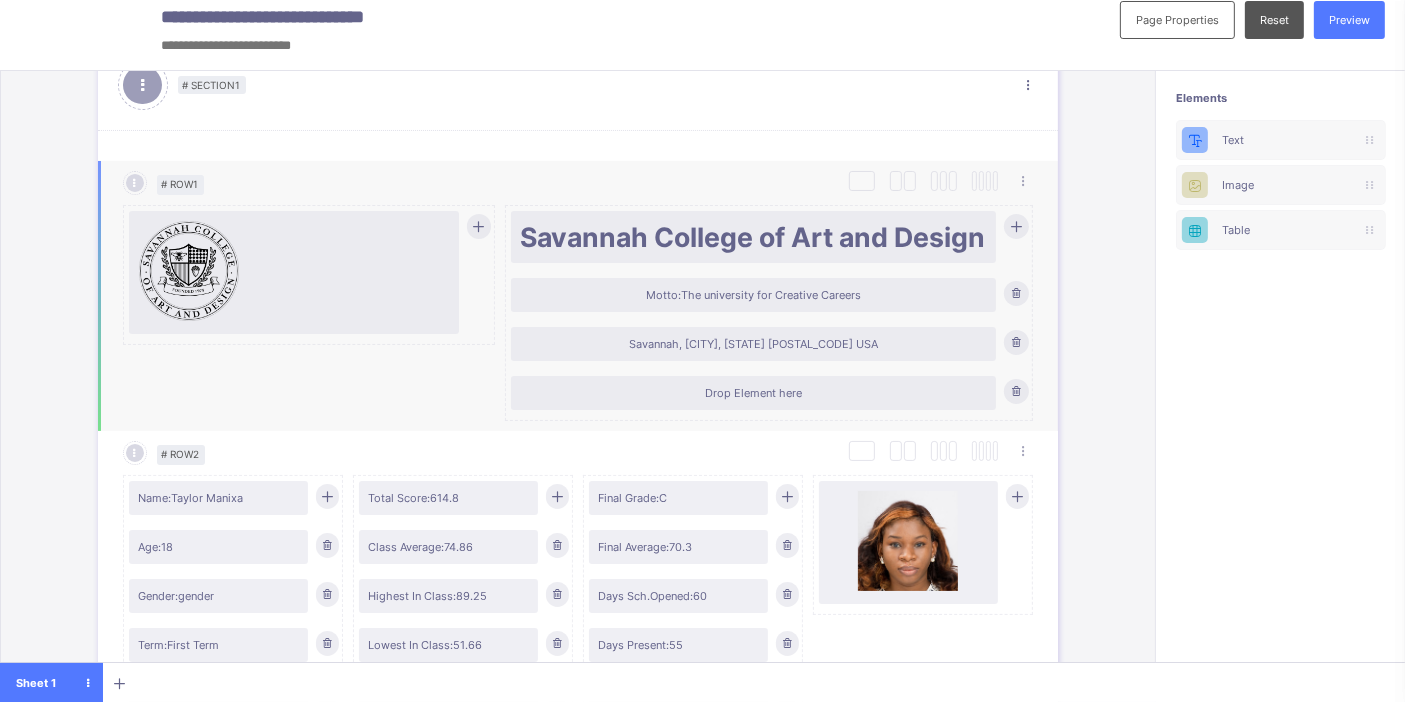 click on "Drop Element here" at bounding box center (753, 393) 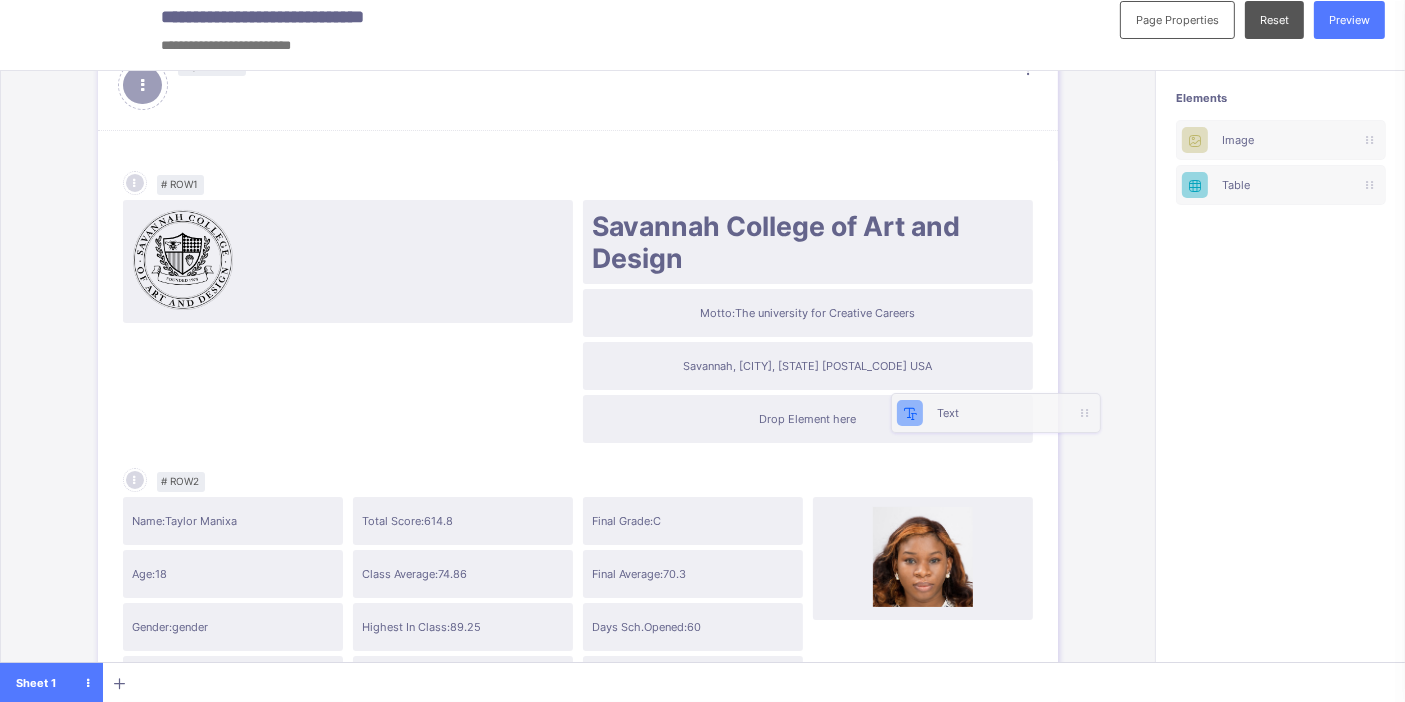 scroll, scrollTop: 14, scrollLeft: 0, axis: vertical 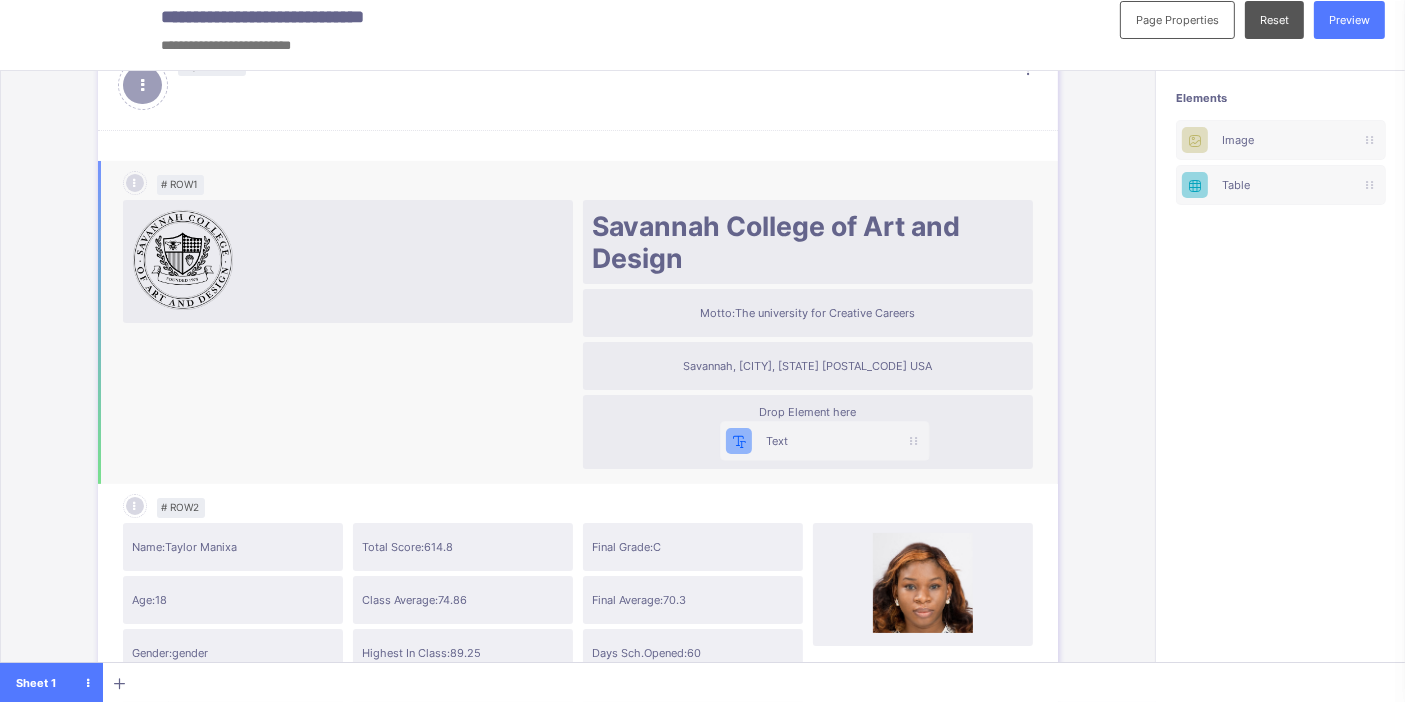 drag, startPoint x: 1273, startPoint y: 138, endPoint x: 789, endPoint y: 446, distance: 573.6898 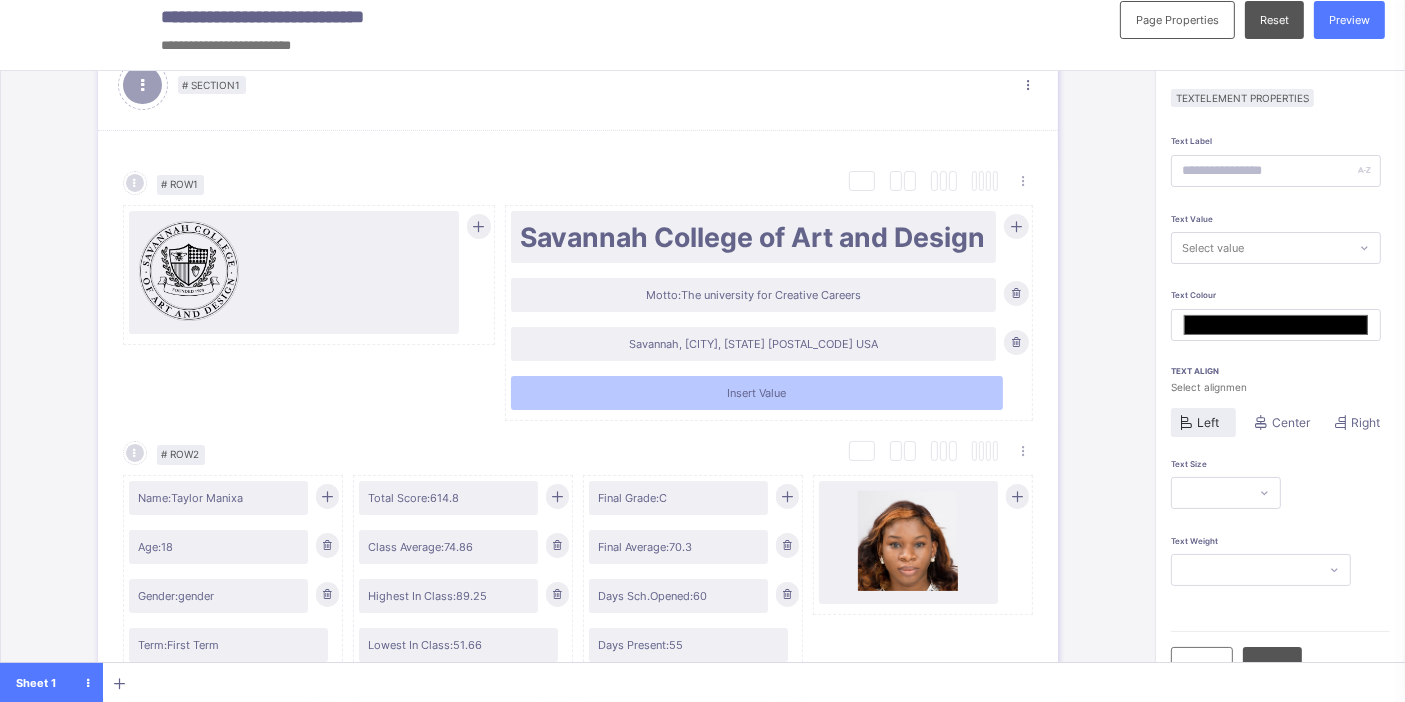 click on "Select value" at bounding box center (1213, 248) 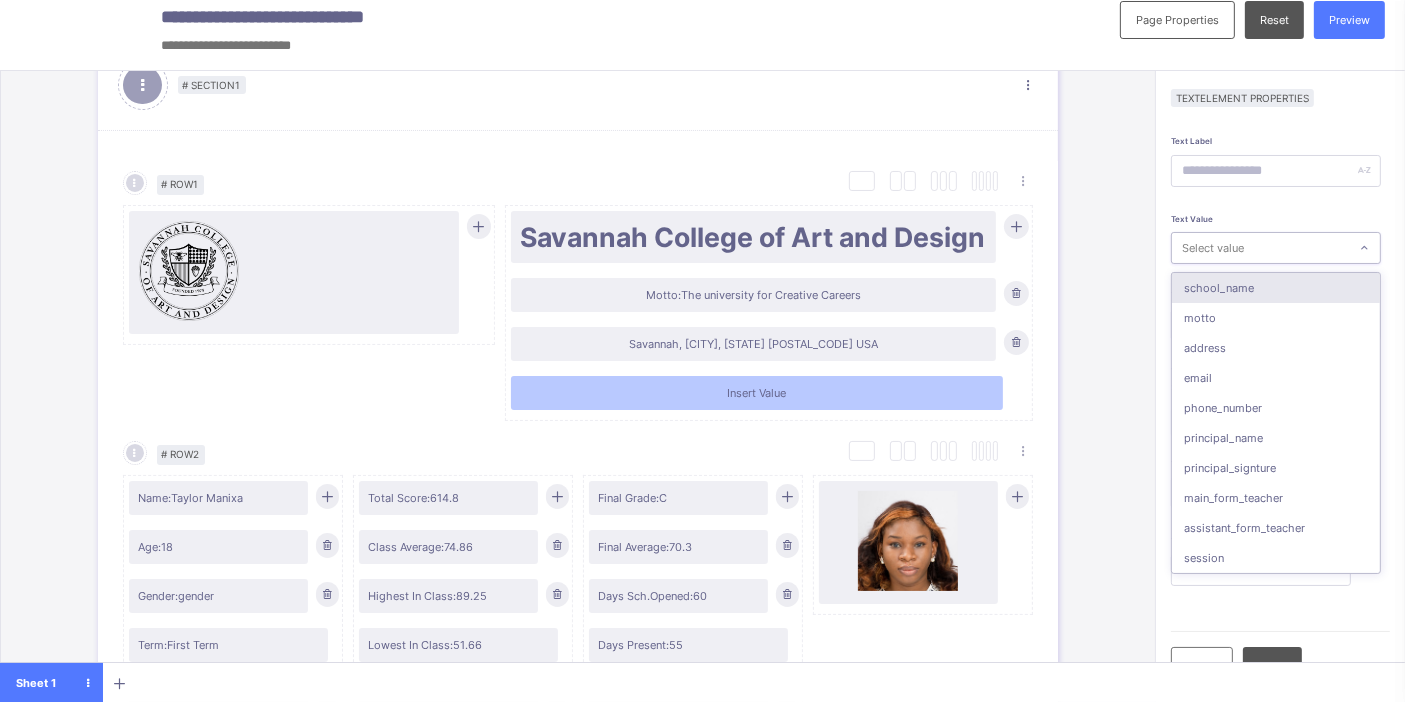 type on "*" 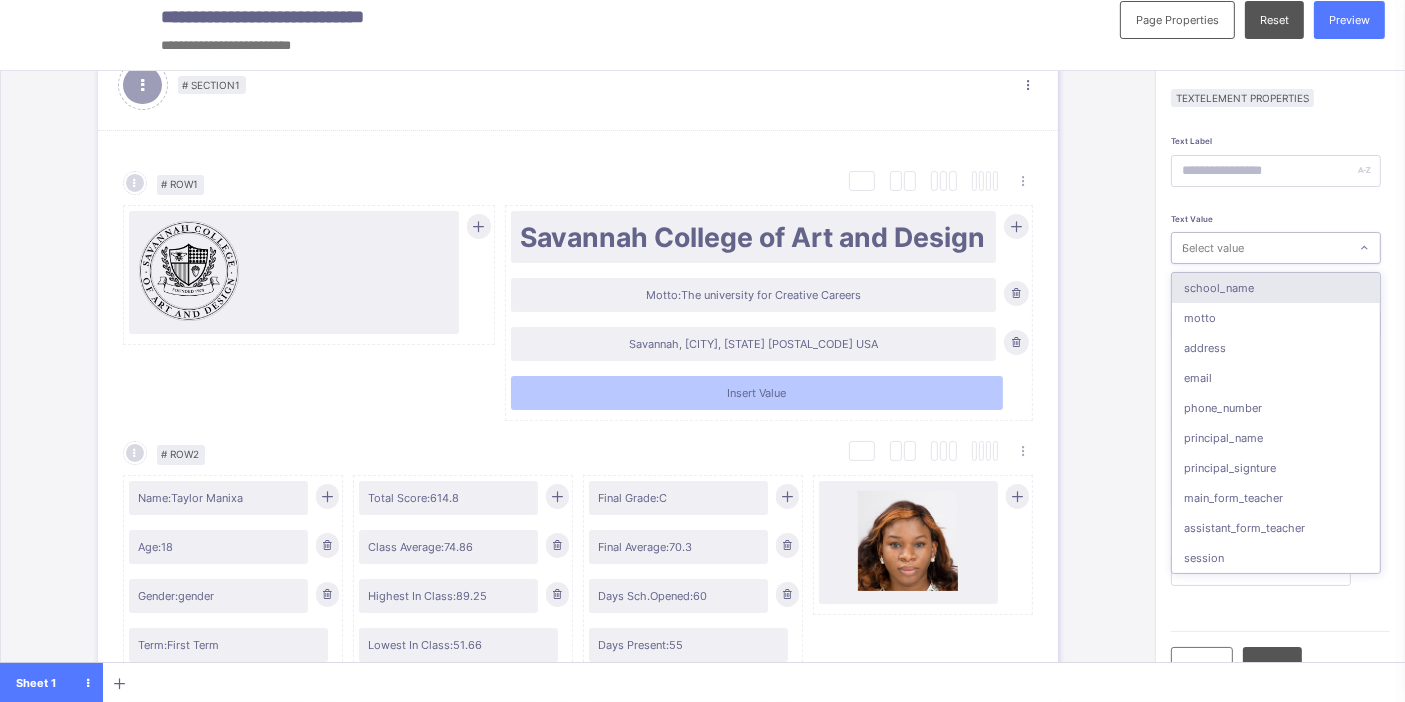 type on "*******" 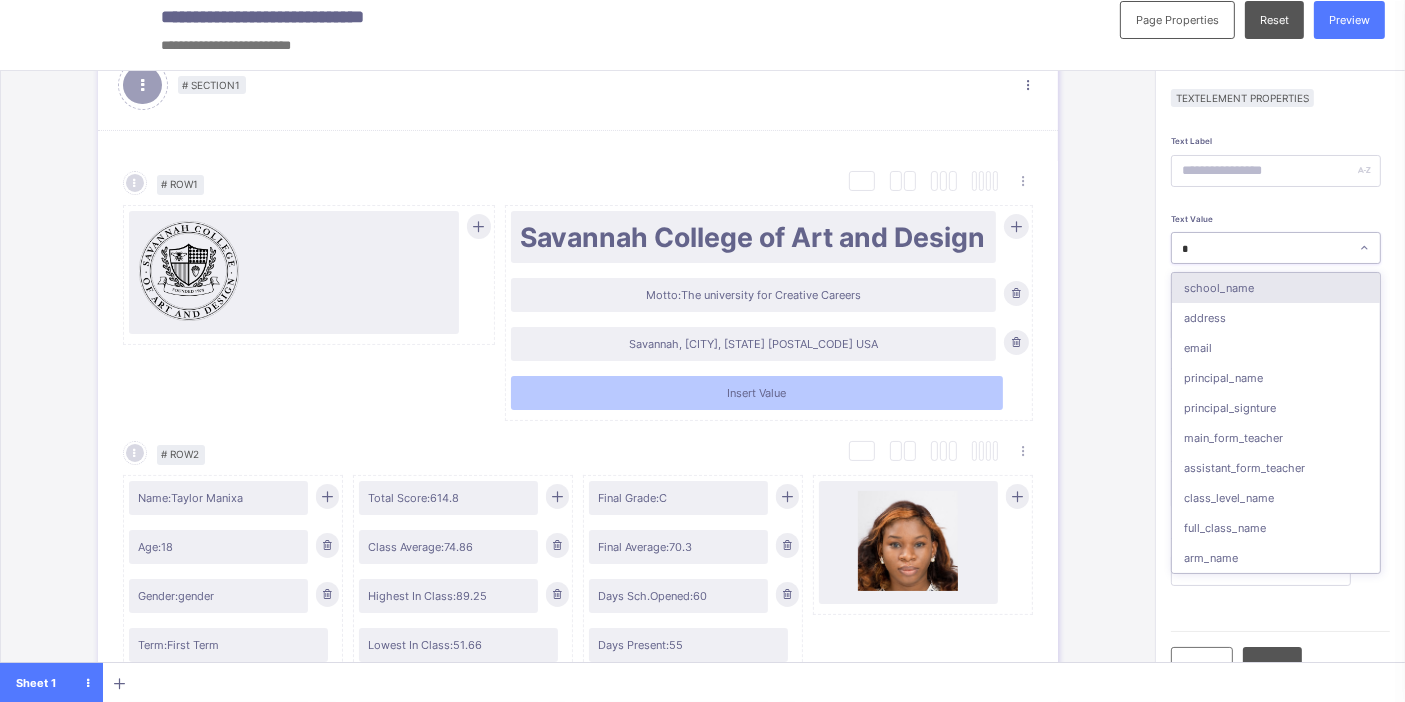 type on "**" 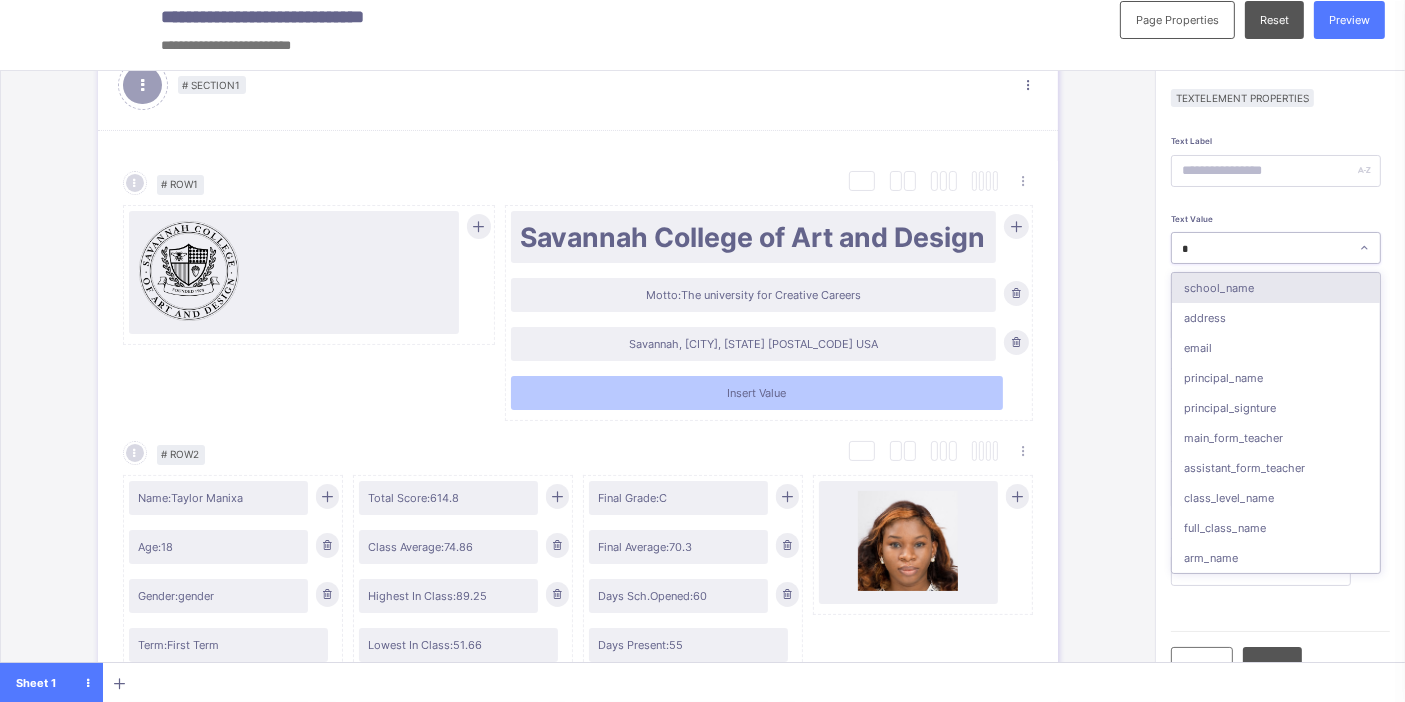 type on "*******" 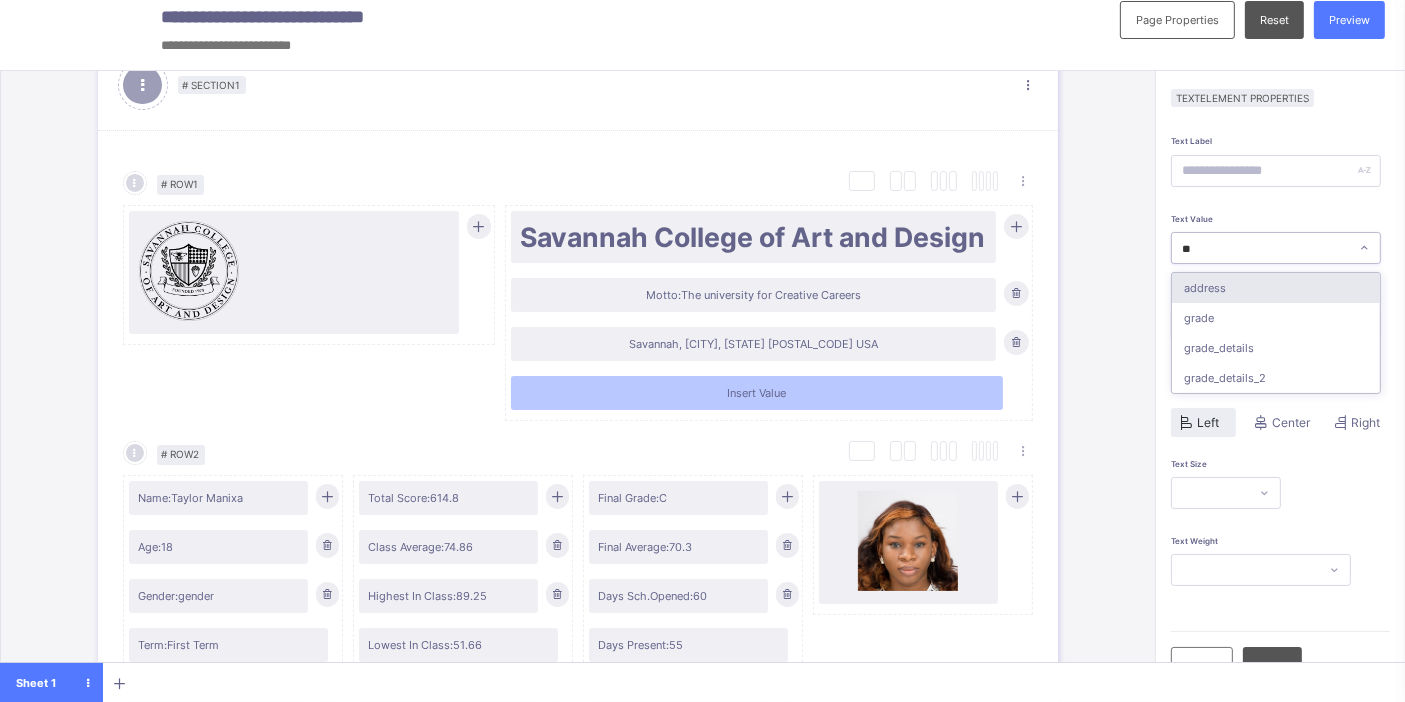 click on "address" at bounding box center (1276, 288) 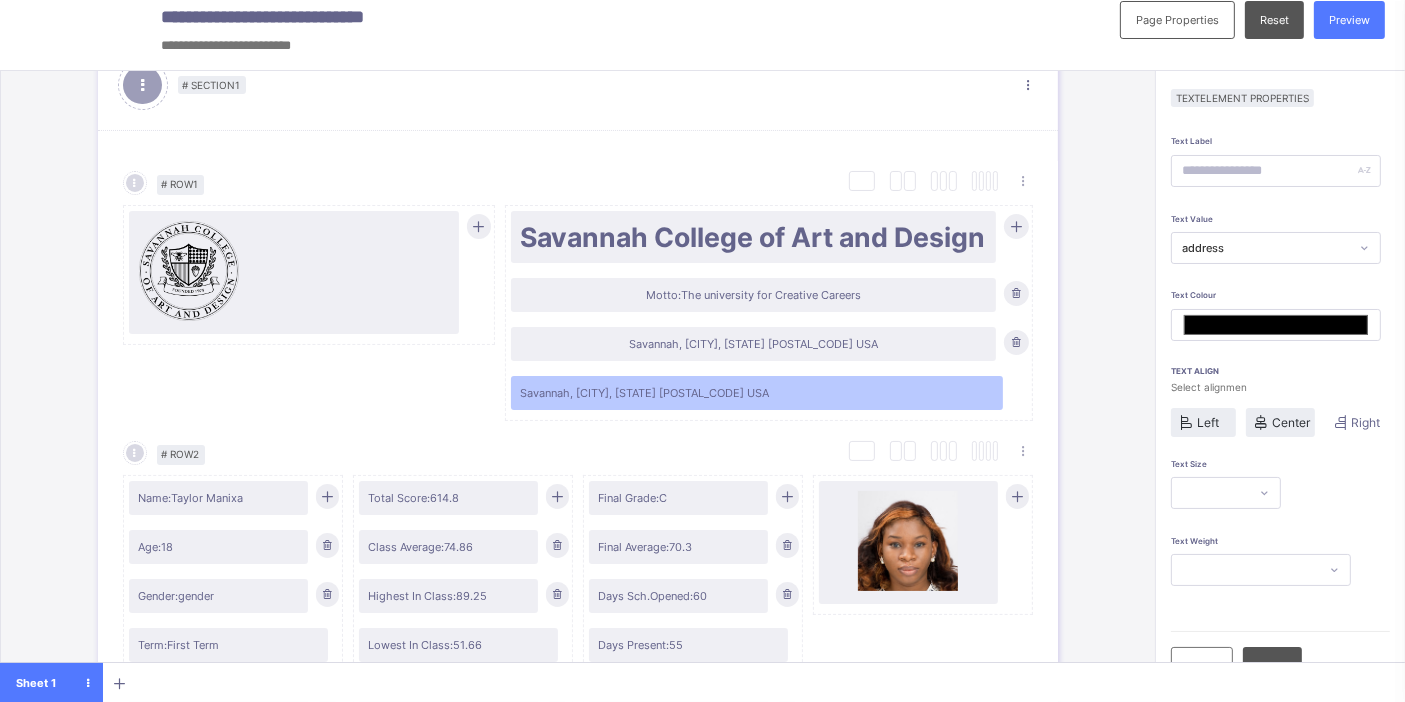 click on "Center" at bounding box center [1280, 422] 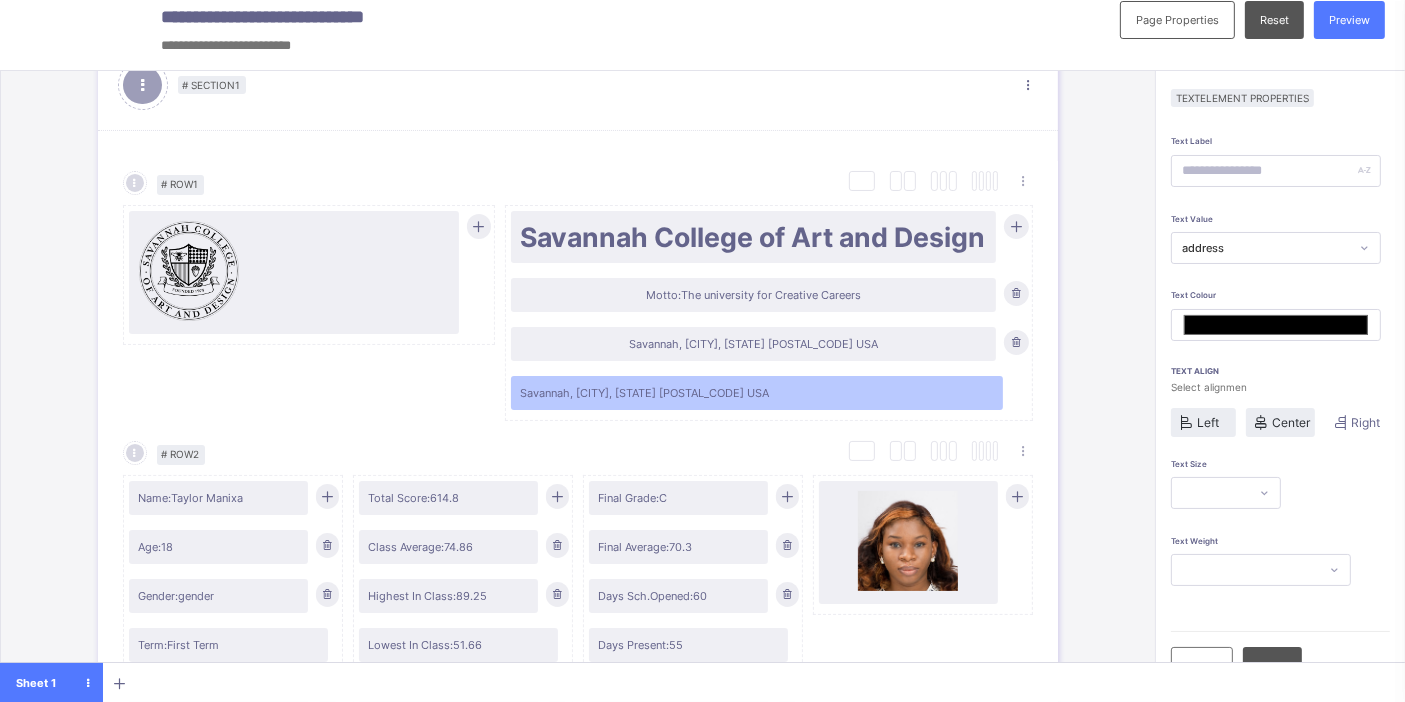 type on "*******" 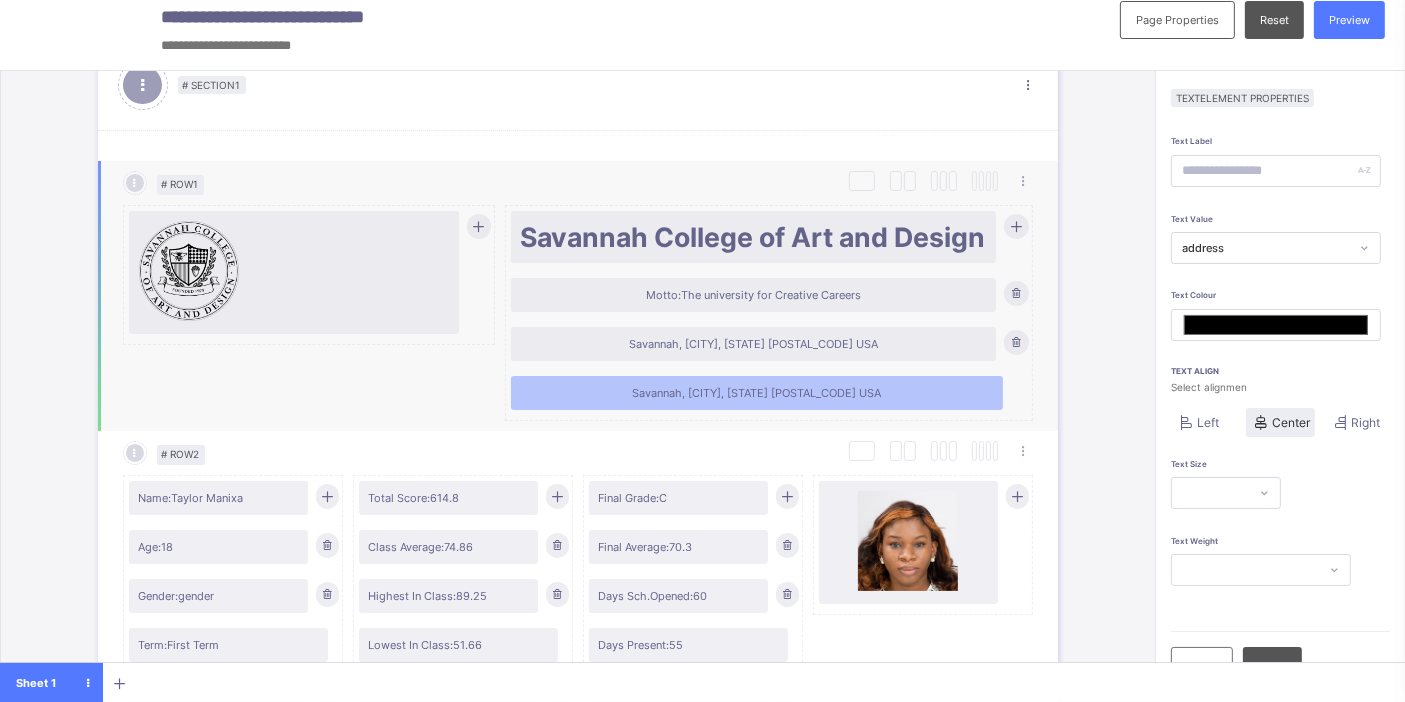 click on "Savannah, GA 31402-2072 USA" at bounding box center [753, 344] 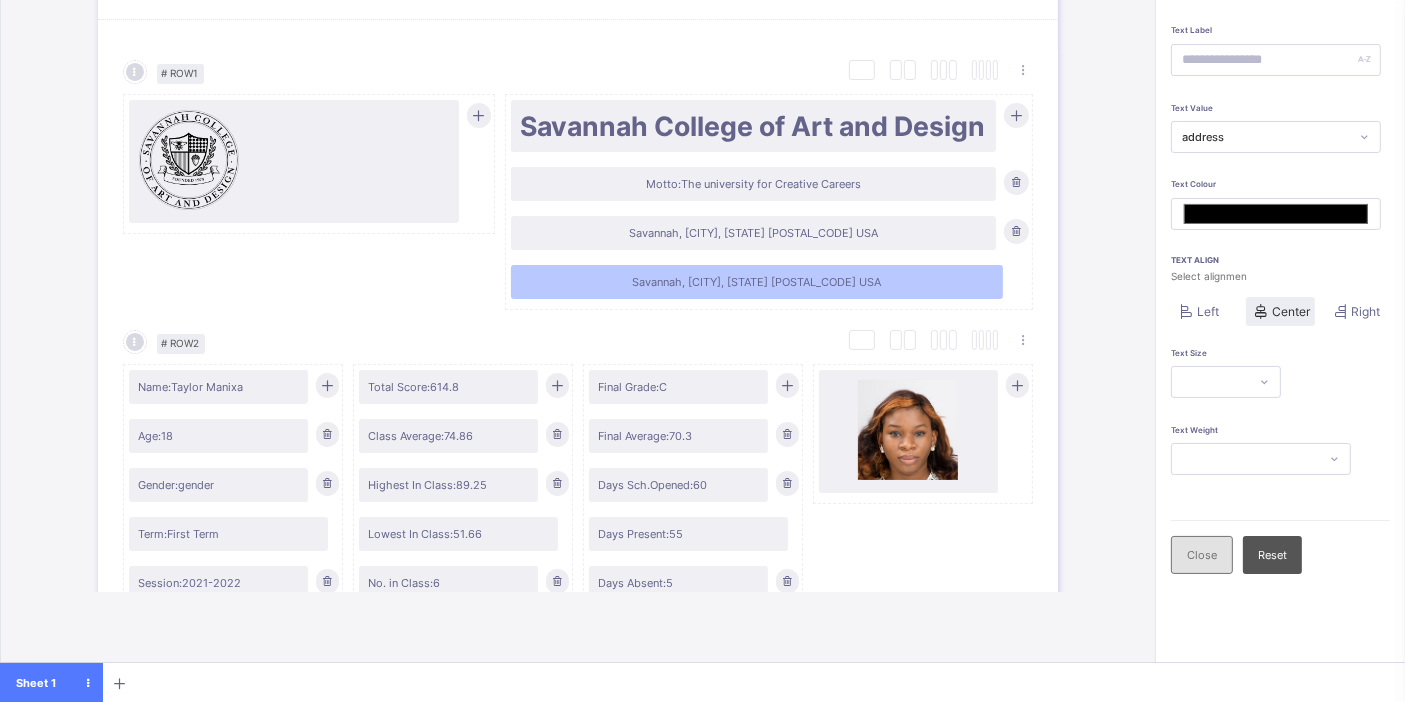 click on "Close" at bounding box center [1202, 555] 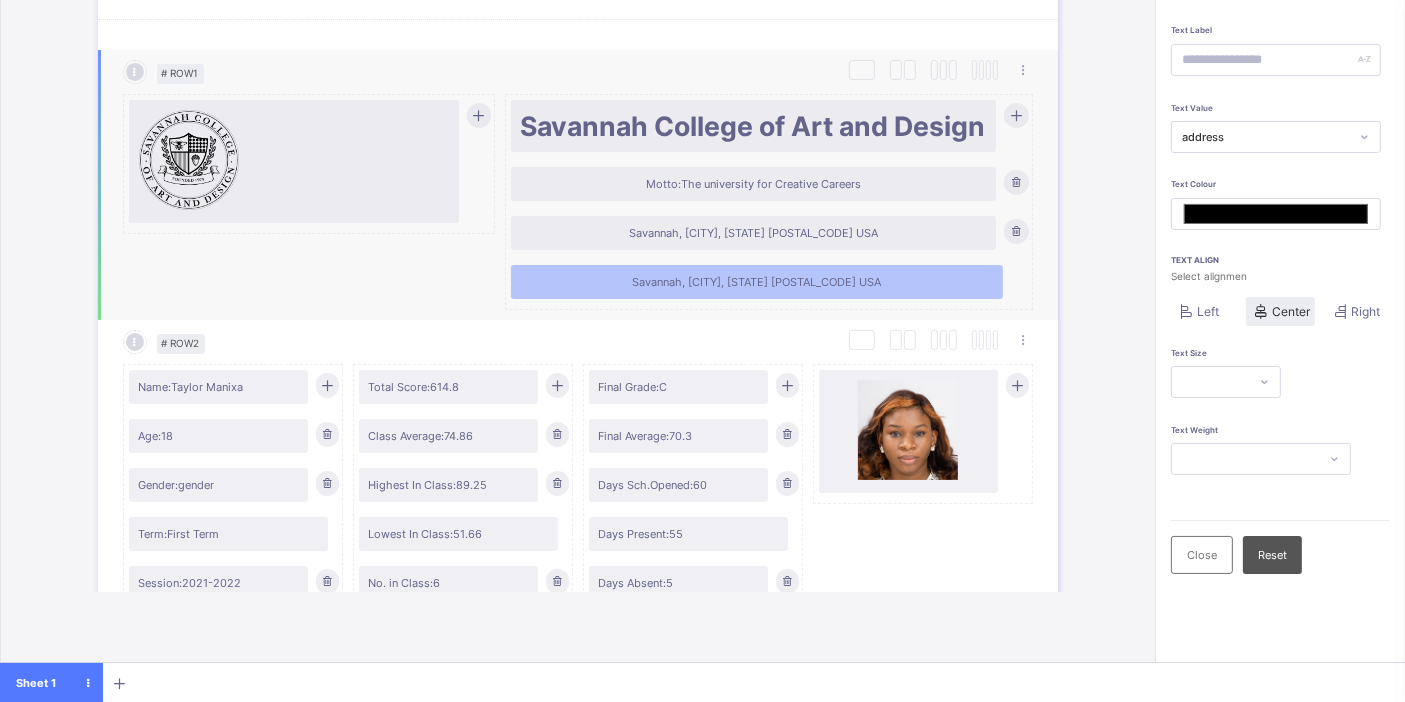 scroll, scrollTop: 14, scrollLeft: 0, axis: vertical 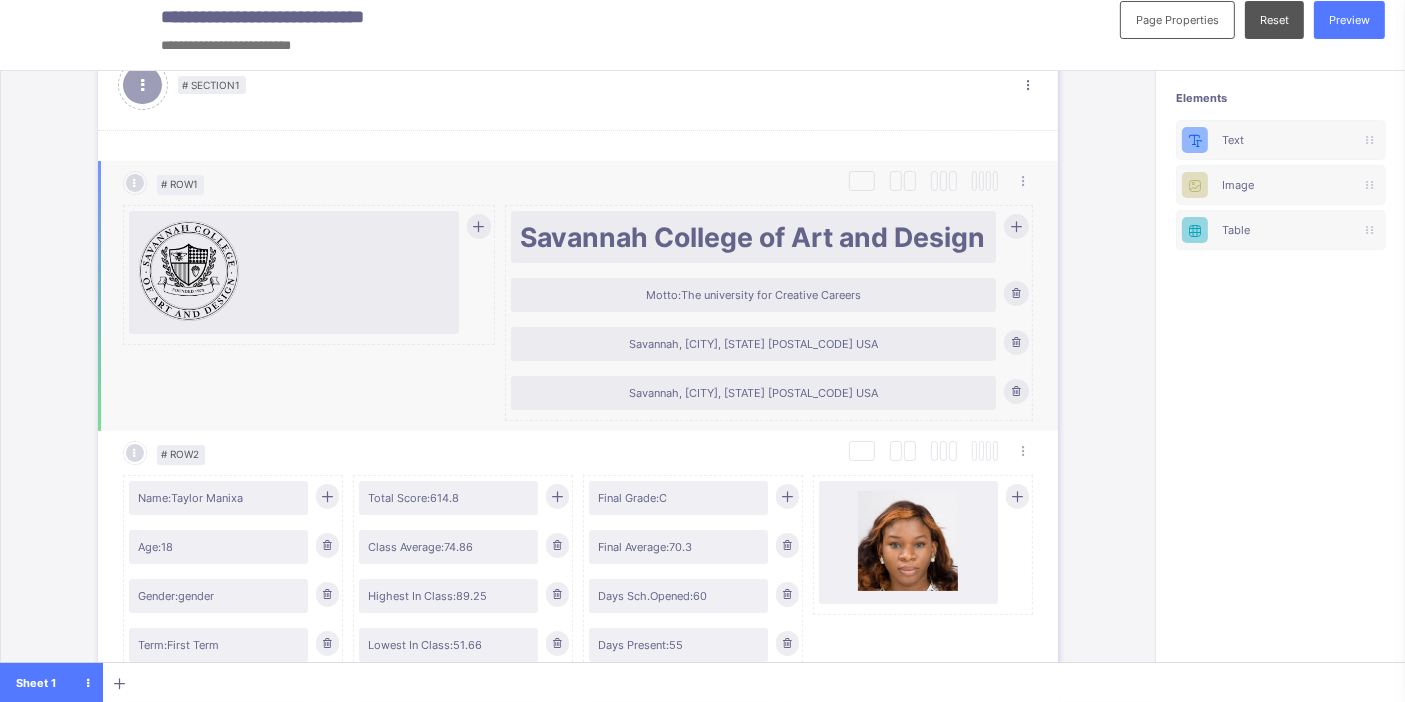 click on "Savannah, GA 31402-2072 USA" at bounding box center [753, 344] 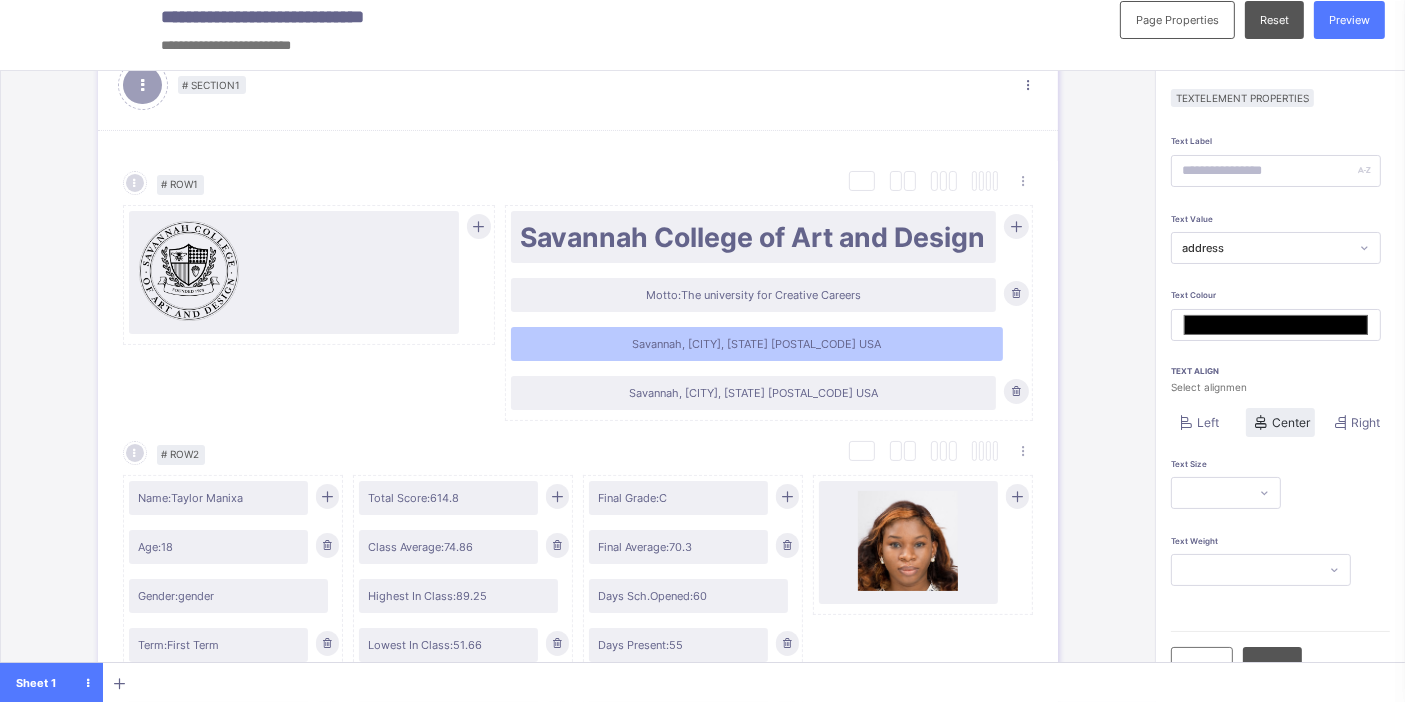 click on "address" at bounding box center [1260, 248] 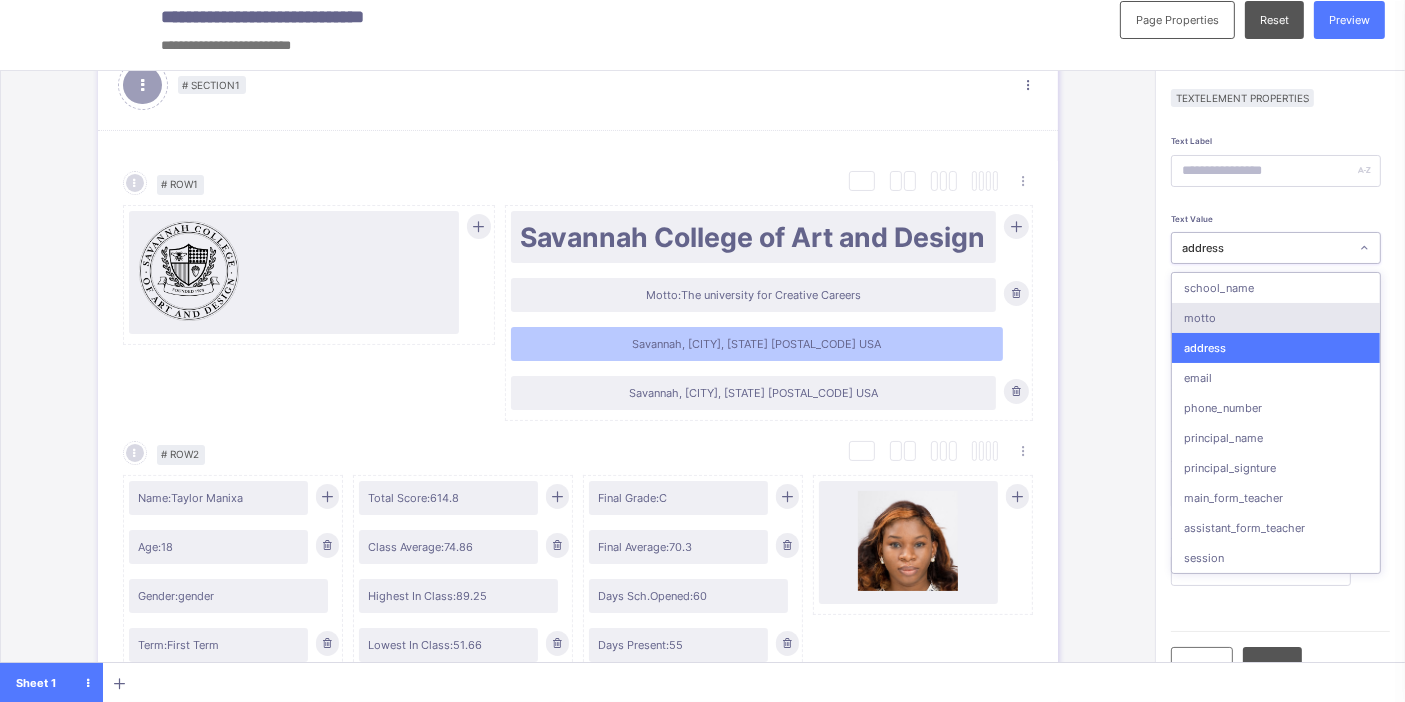 click on "motto" at bounding box center (1276, 318) 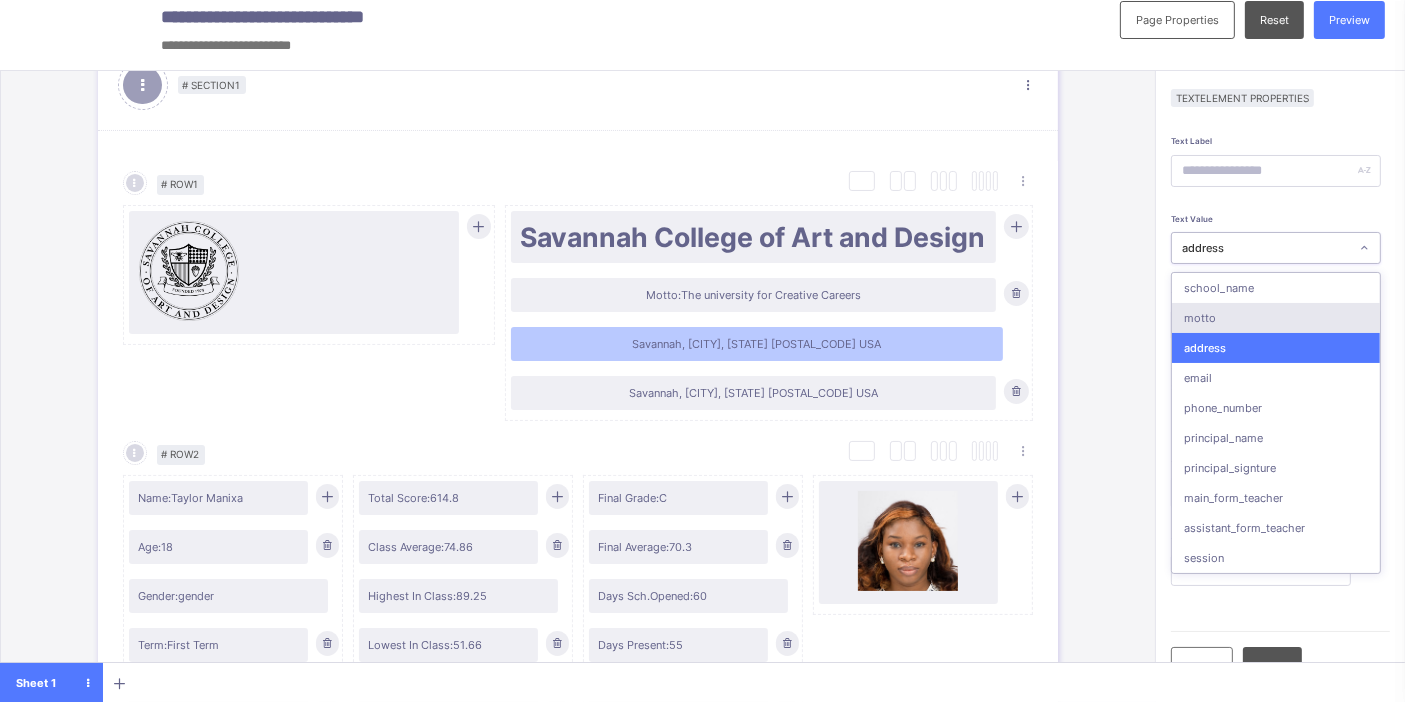 type on "*******" 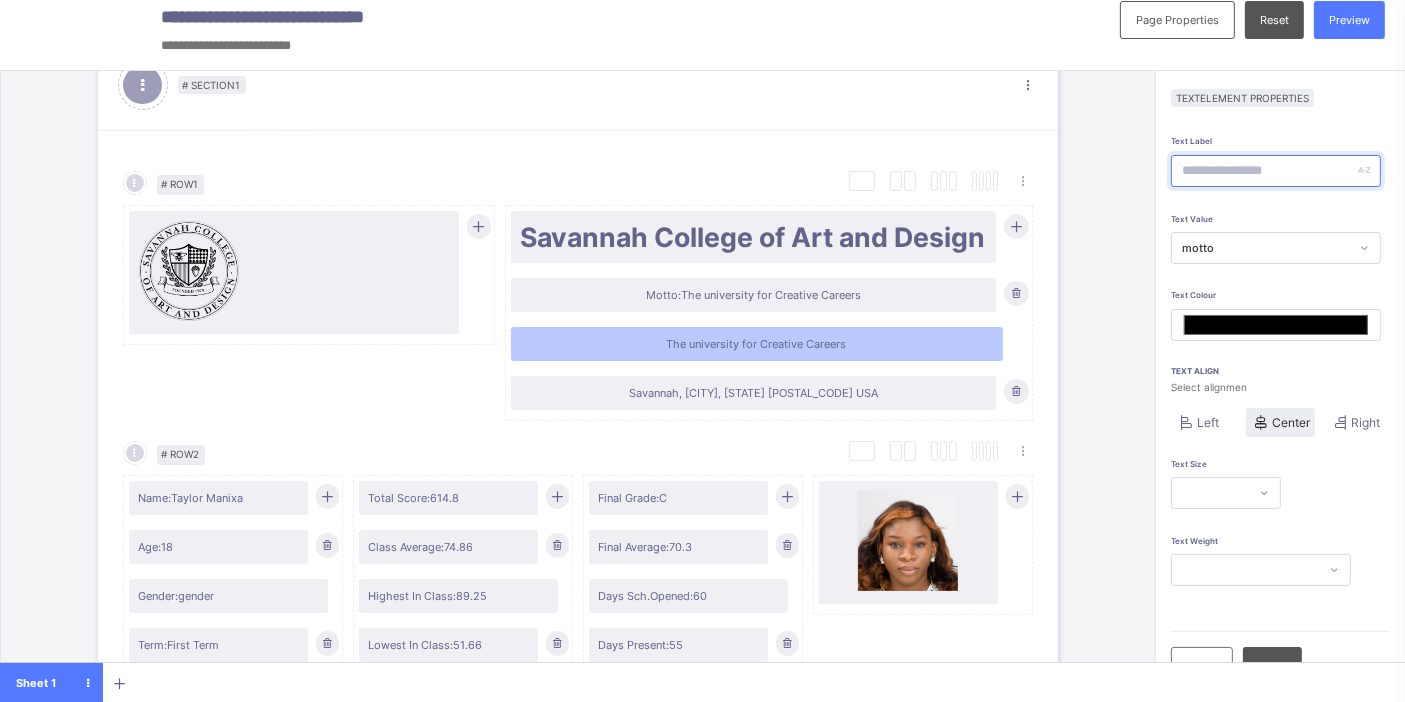 click at bounding box center [1276, 171] 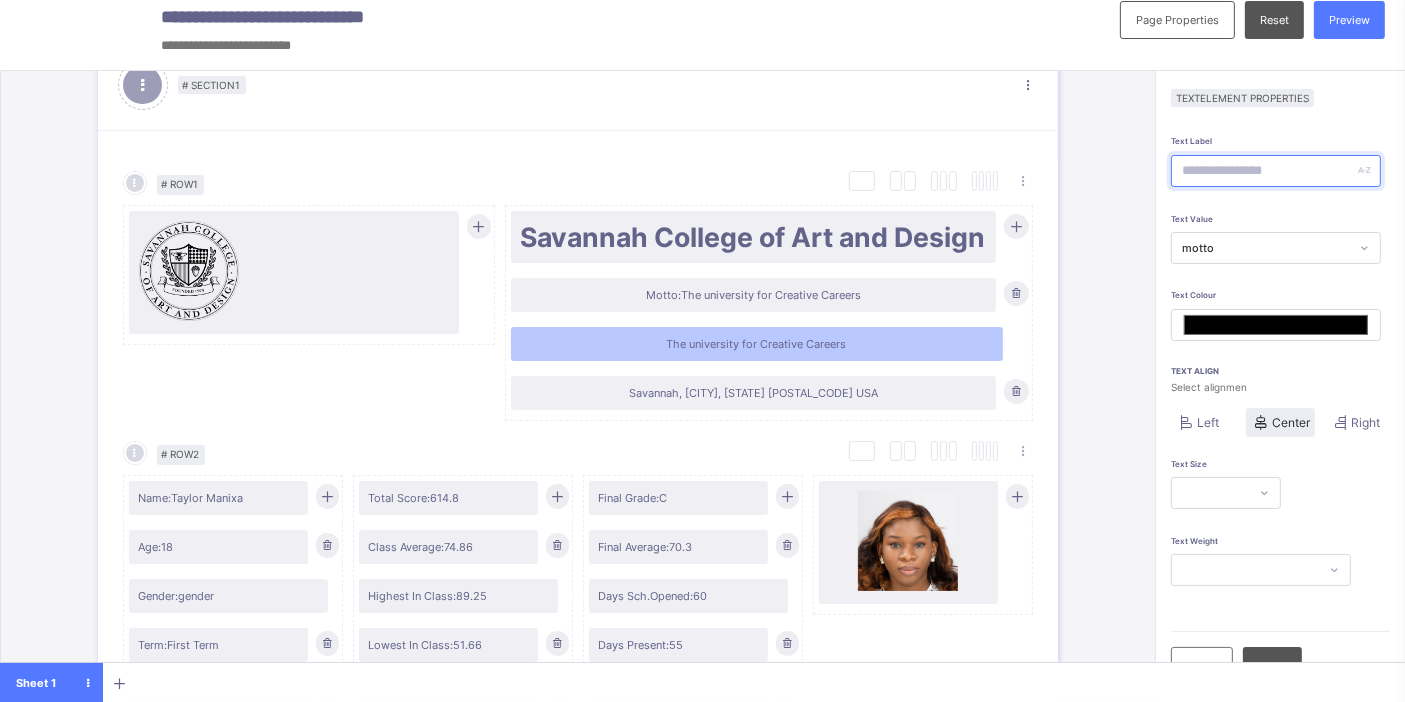 type on "*" 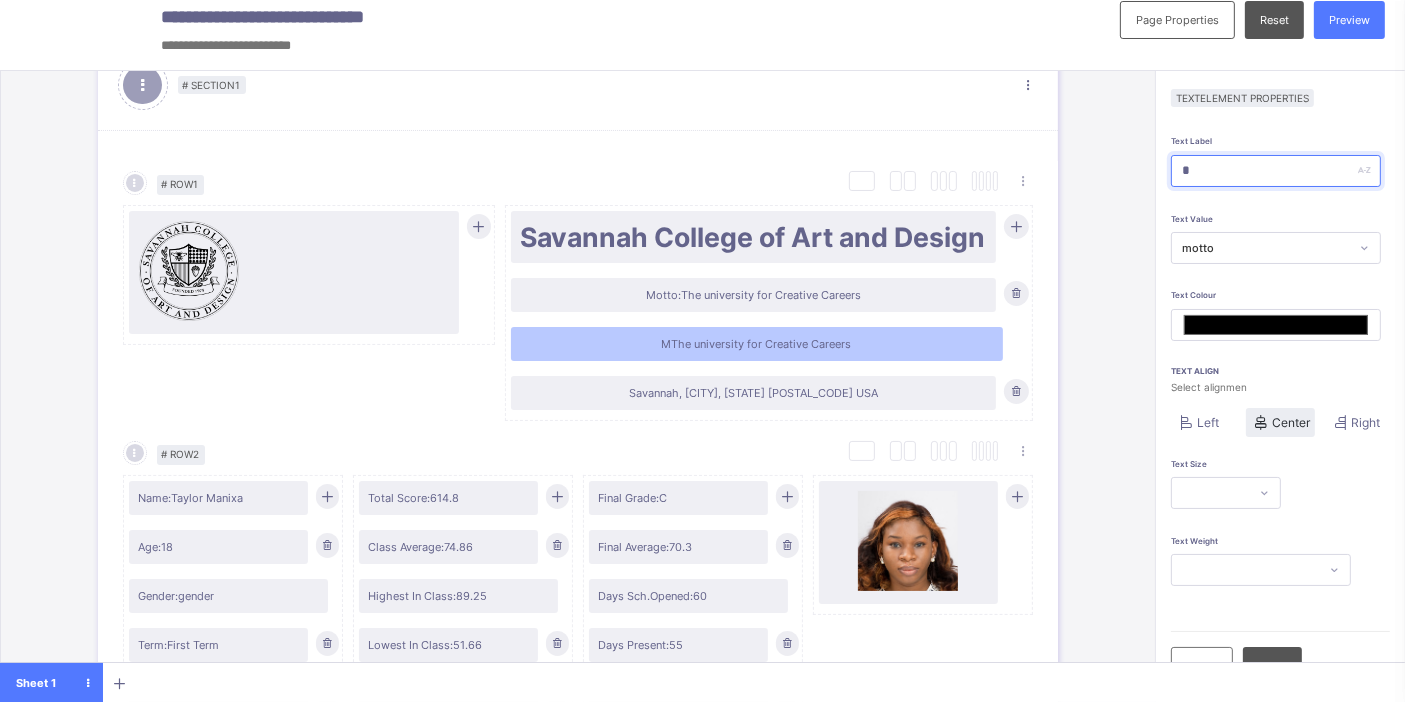 type on "**" 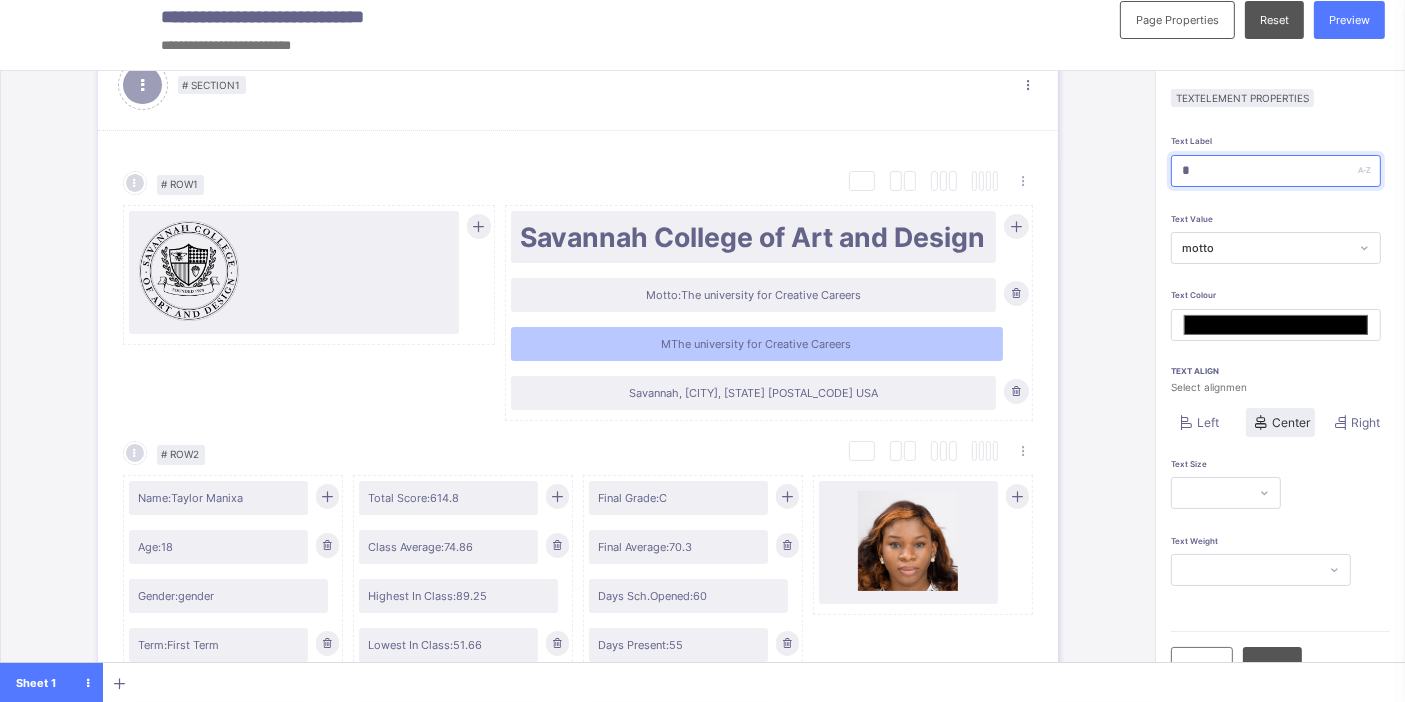type on "*******" 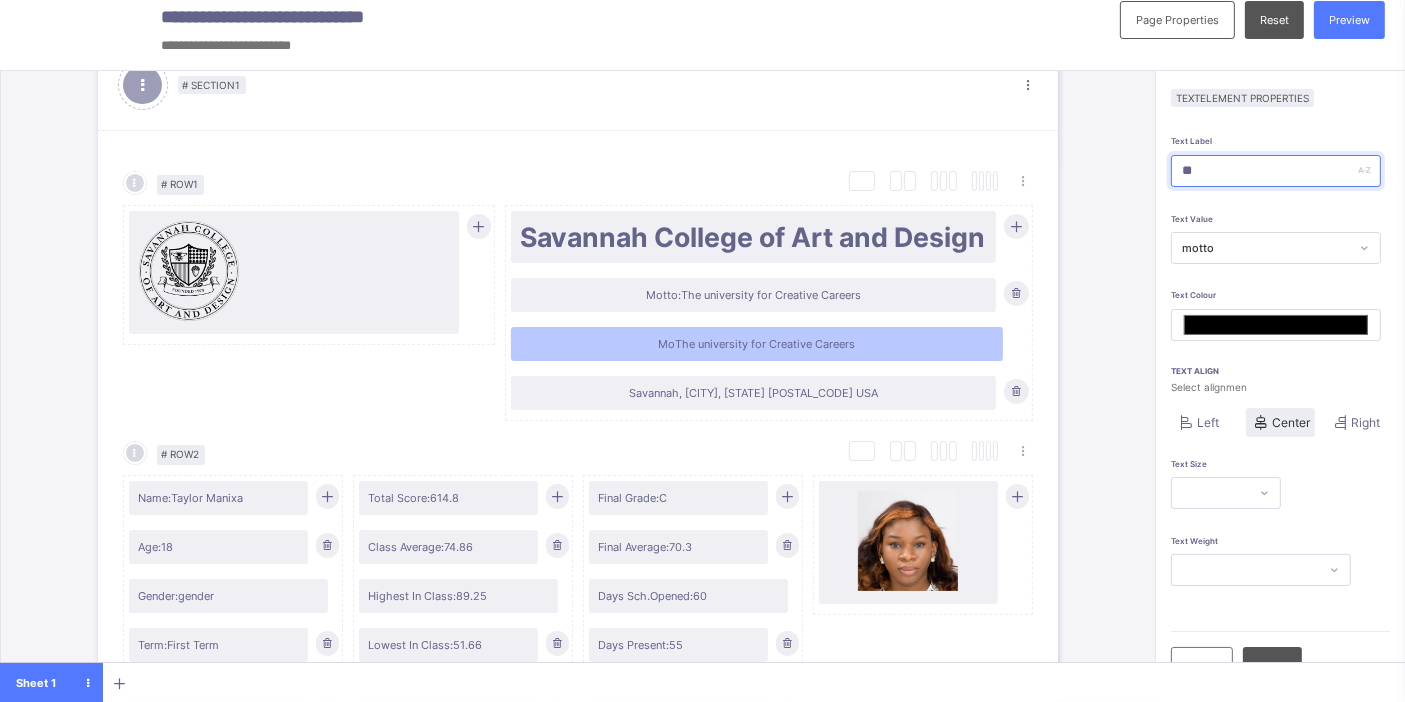 type on "***" 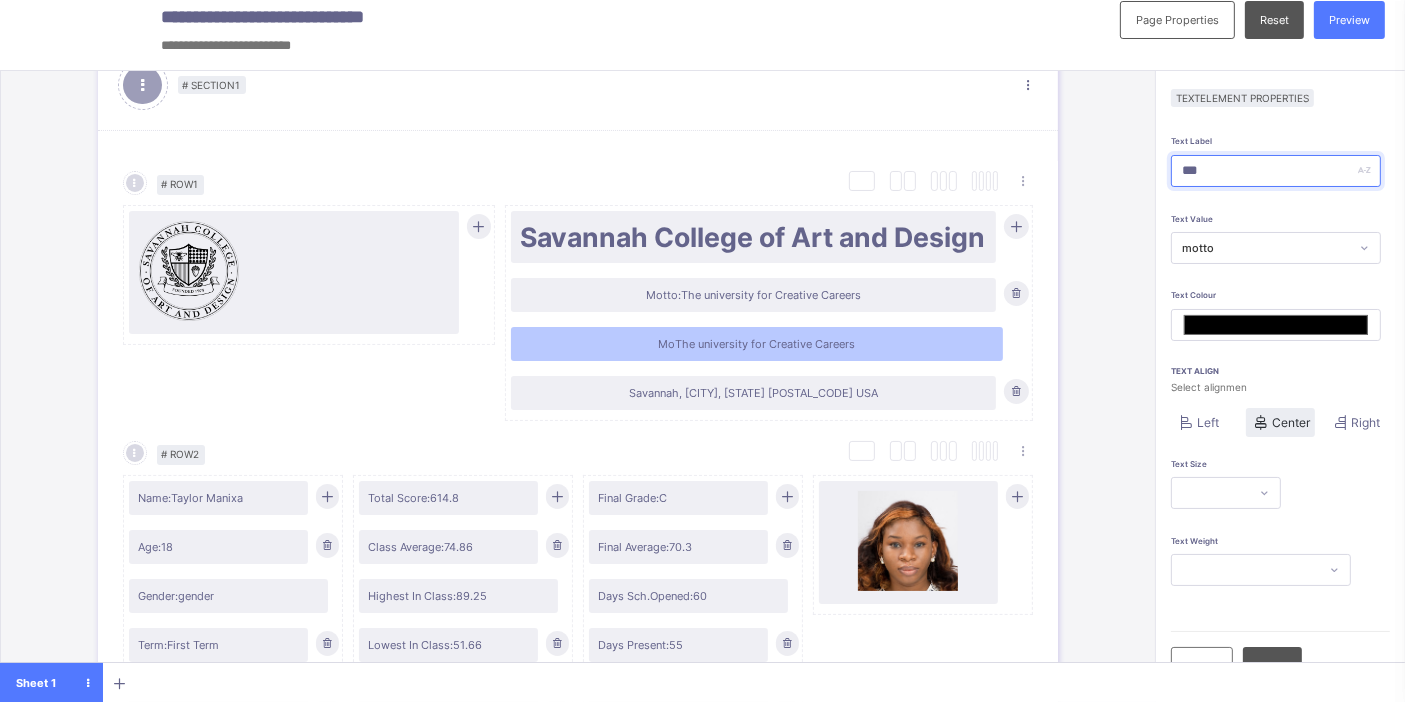 type on "****" 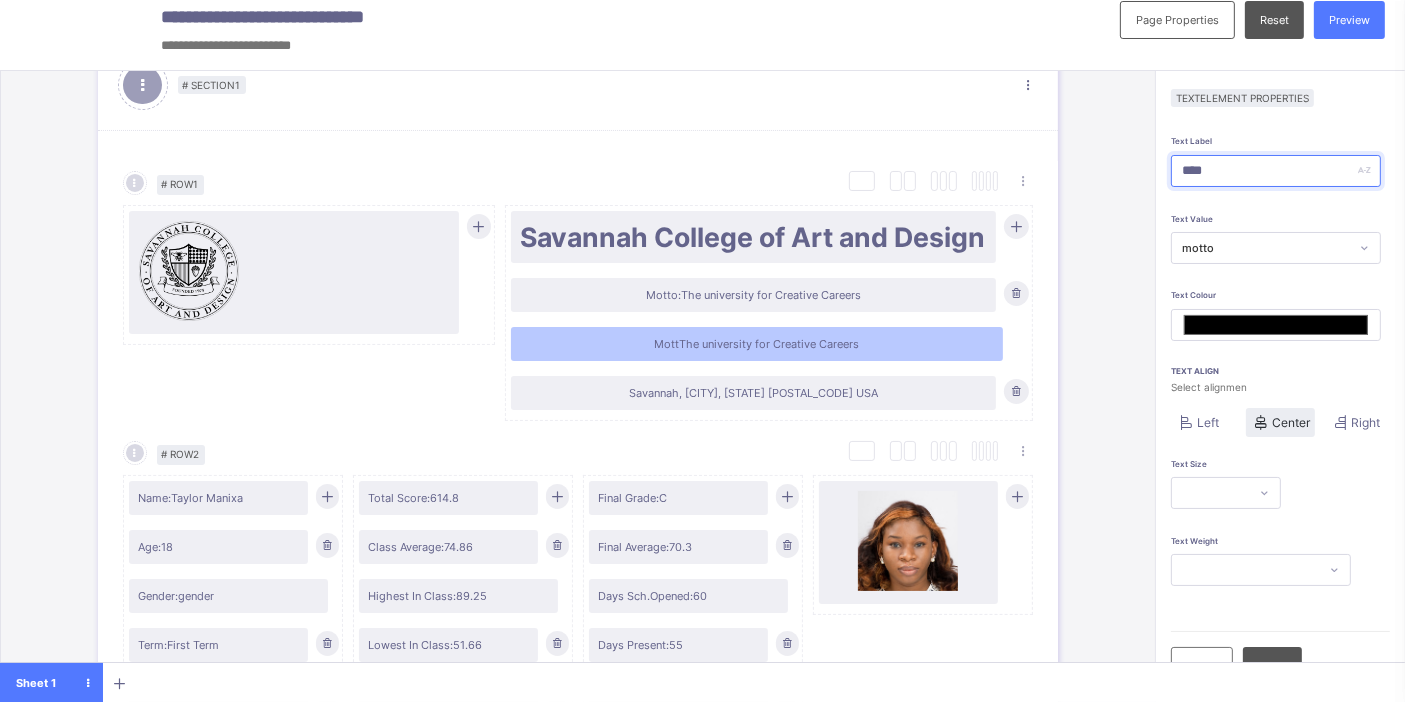 type on "*****" 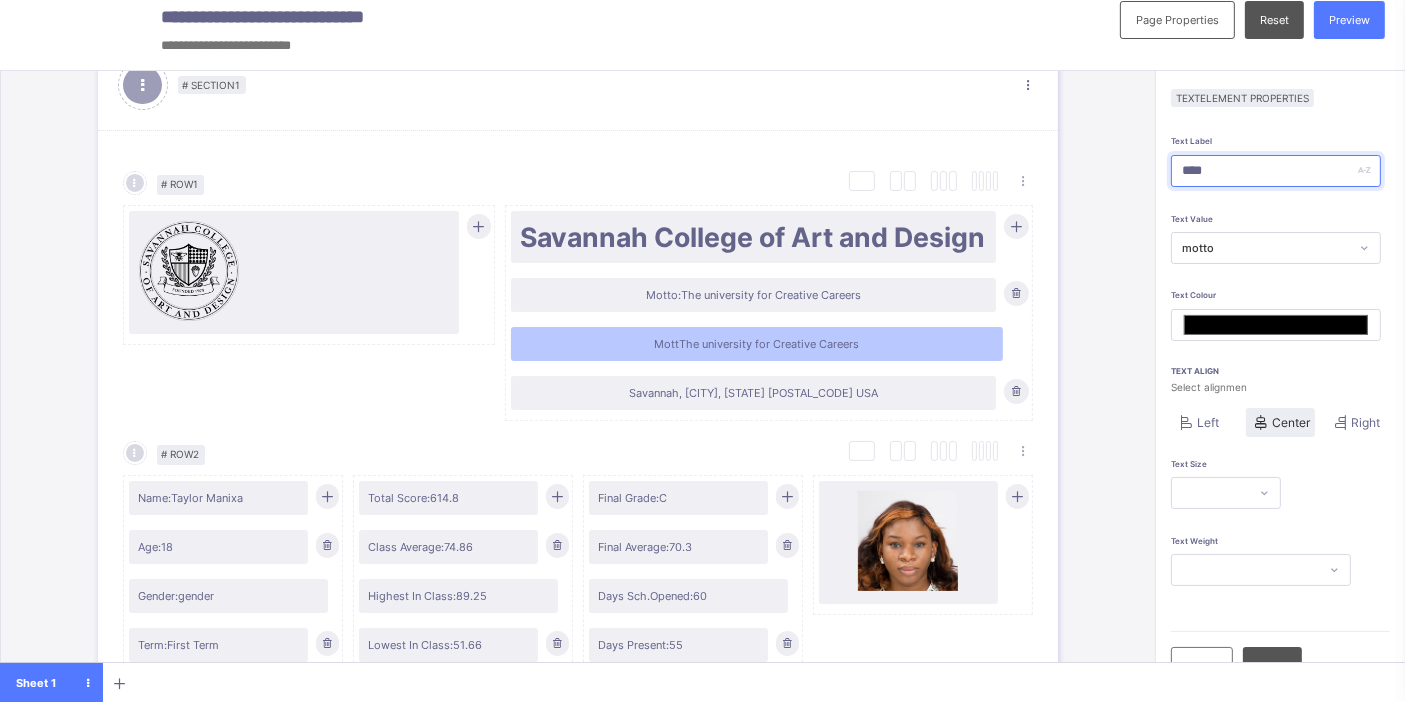 type on "*******" 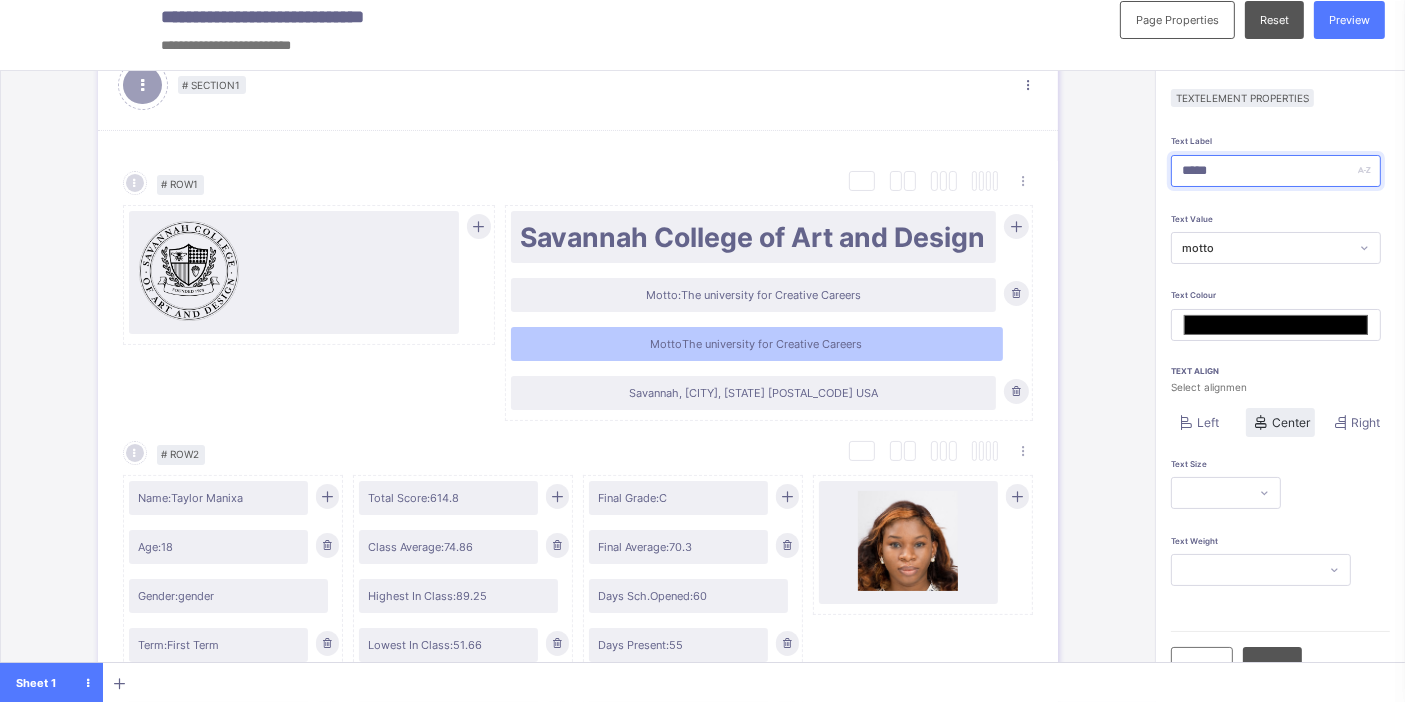 type on "******" 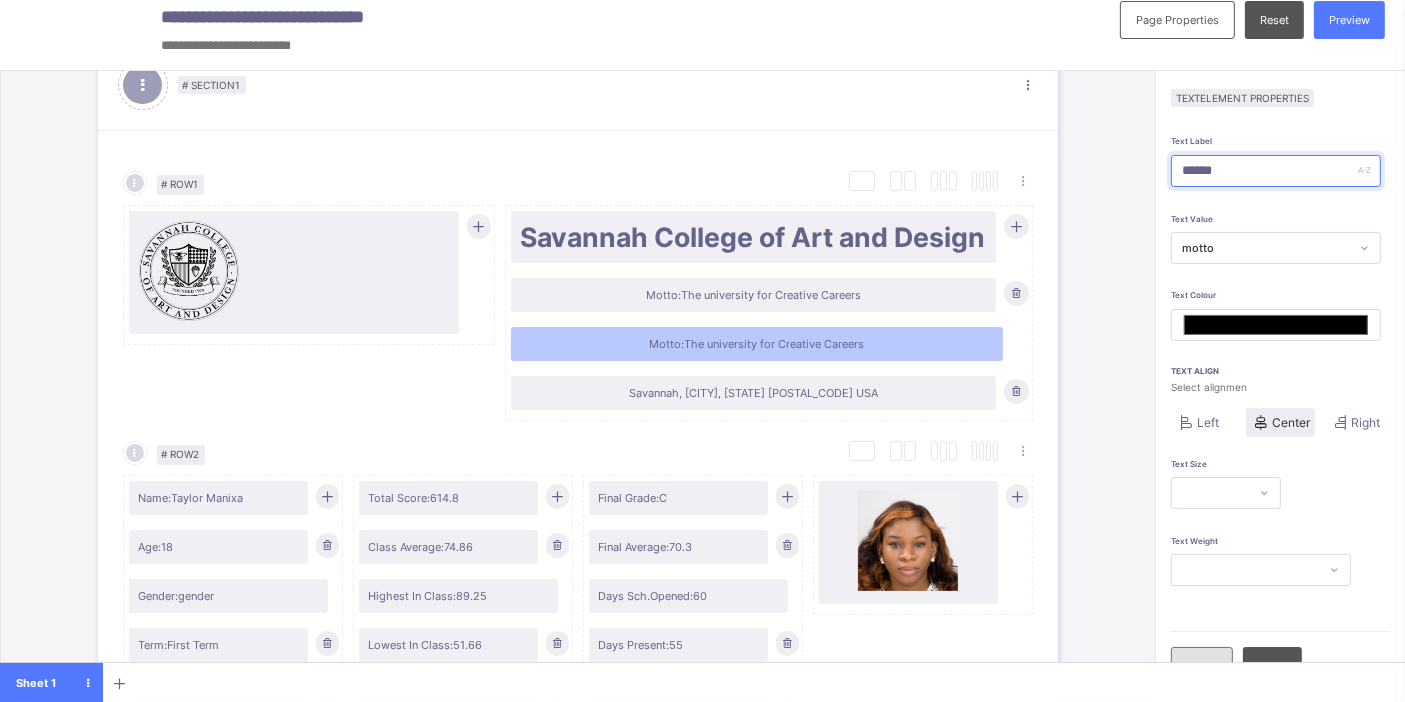type on "******" 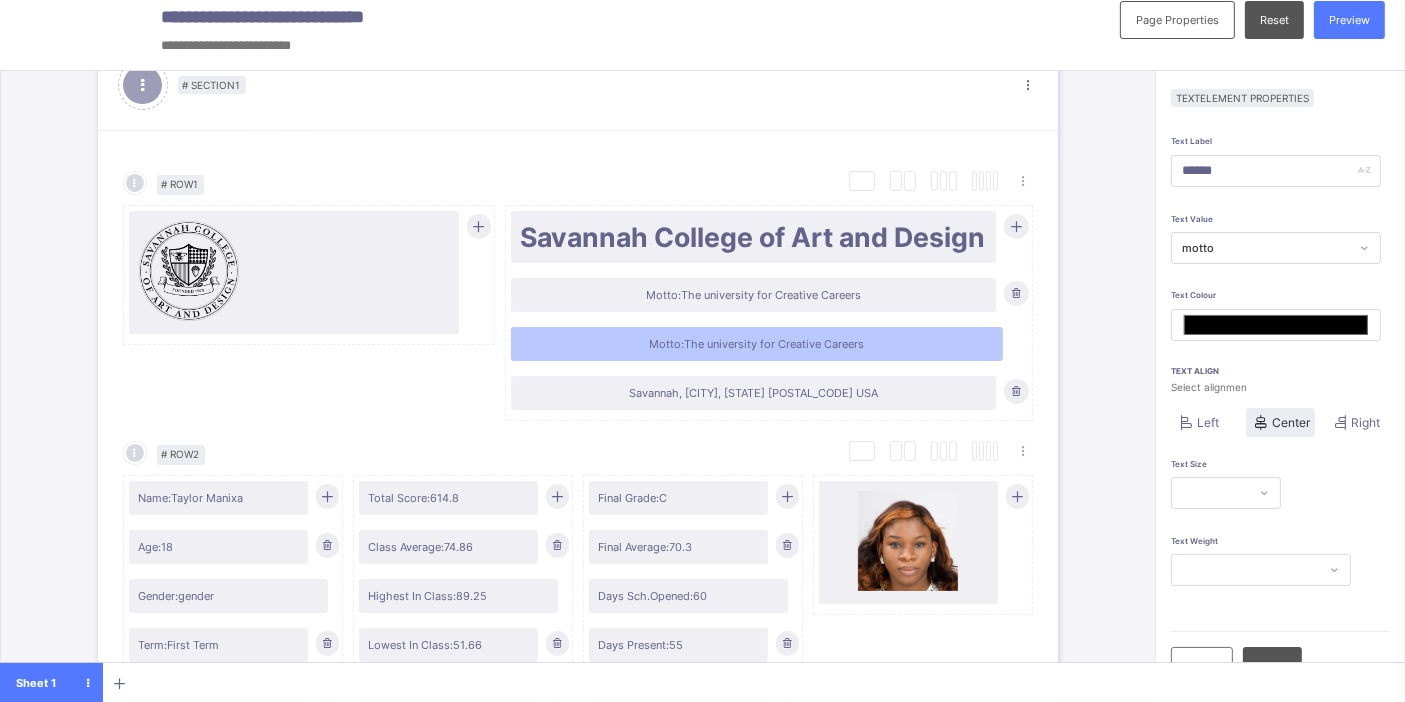 drag, startPoint x: 1213, startPoint y: 645, endPoint x: 1202, endPoint y: 635, distance: 14.866069 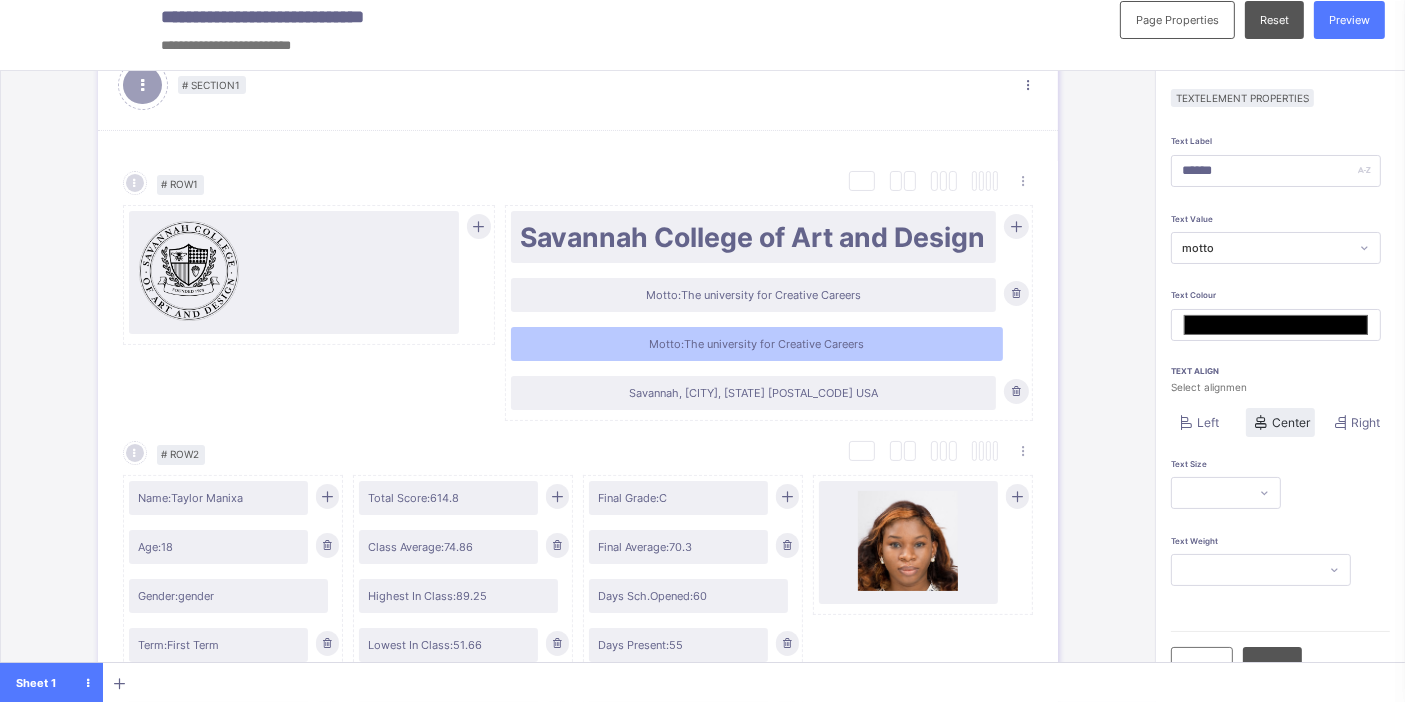 click on "Close" at bounding box center (1202, 666) 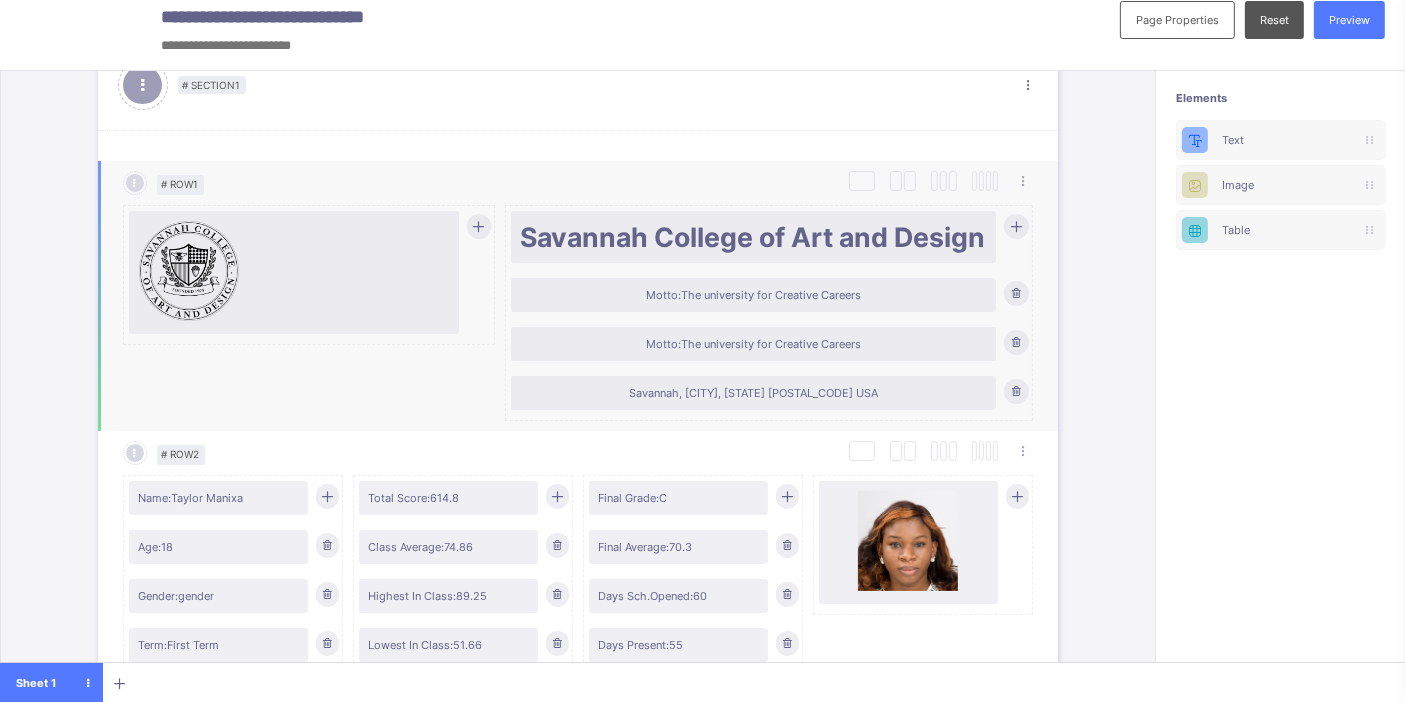 click on "Motto:   The university for Creative Careers" at bounding box center (753, 295) 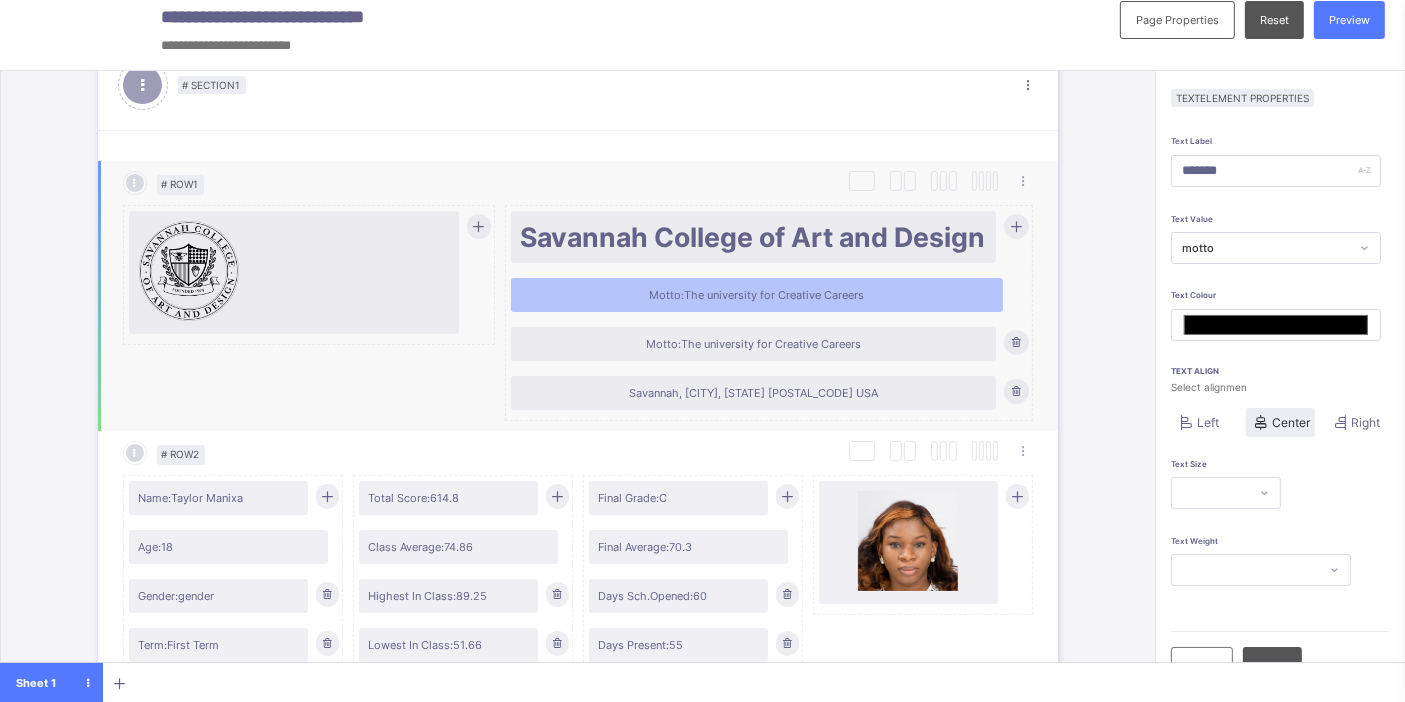 click on "Motto:   The university for Creative Careers" at bounding box center (757, 295) 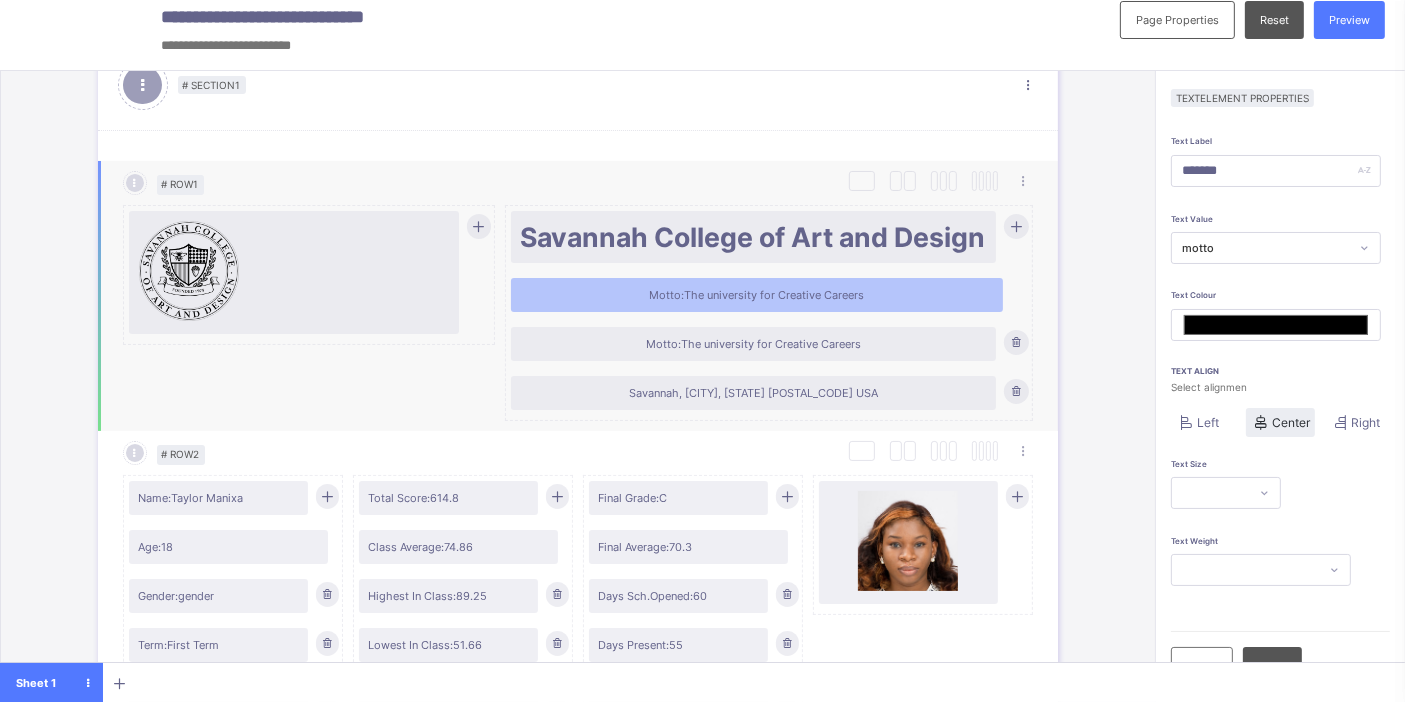 type on "*******" 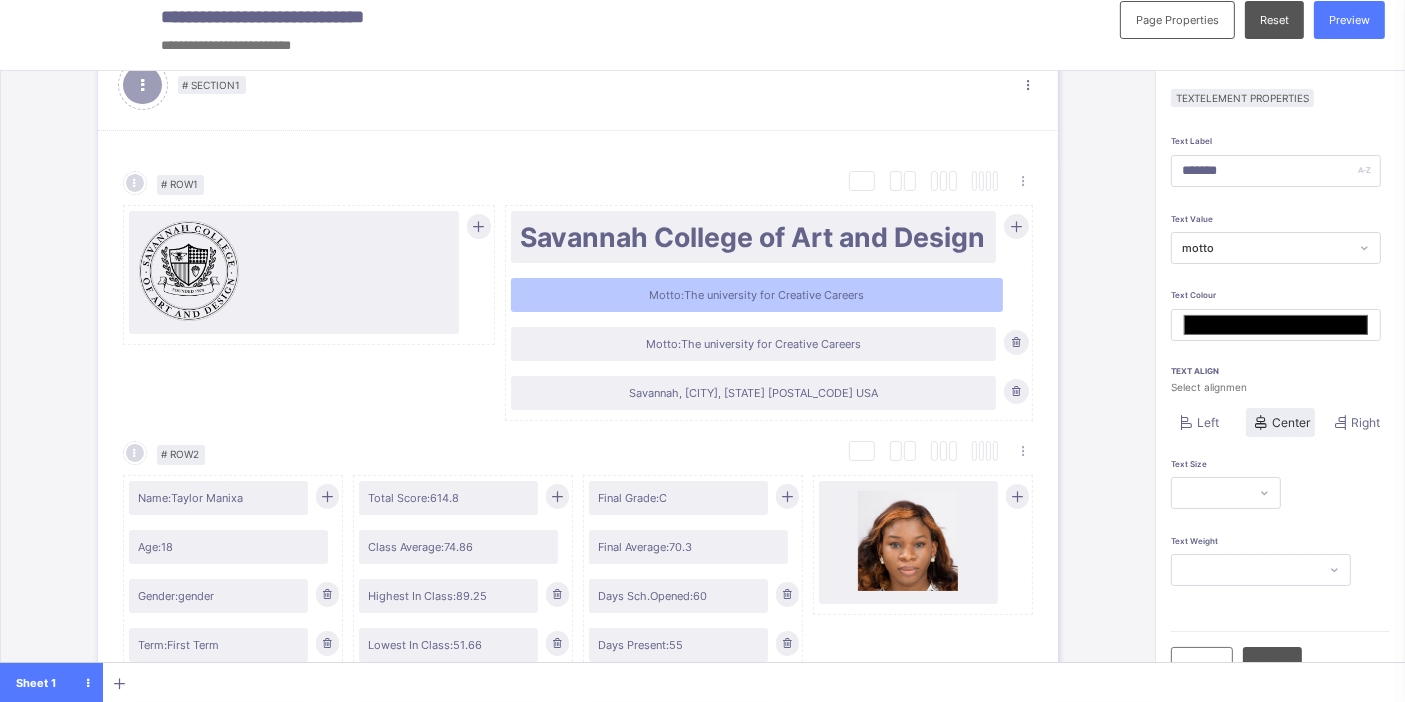 click on "motto" at bounding box center (1260, 248) 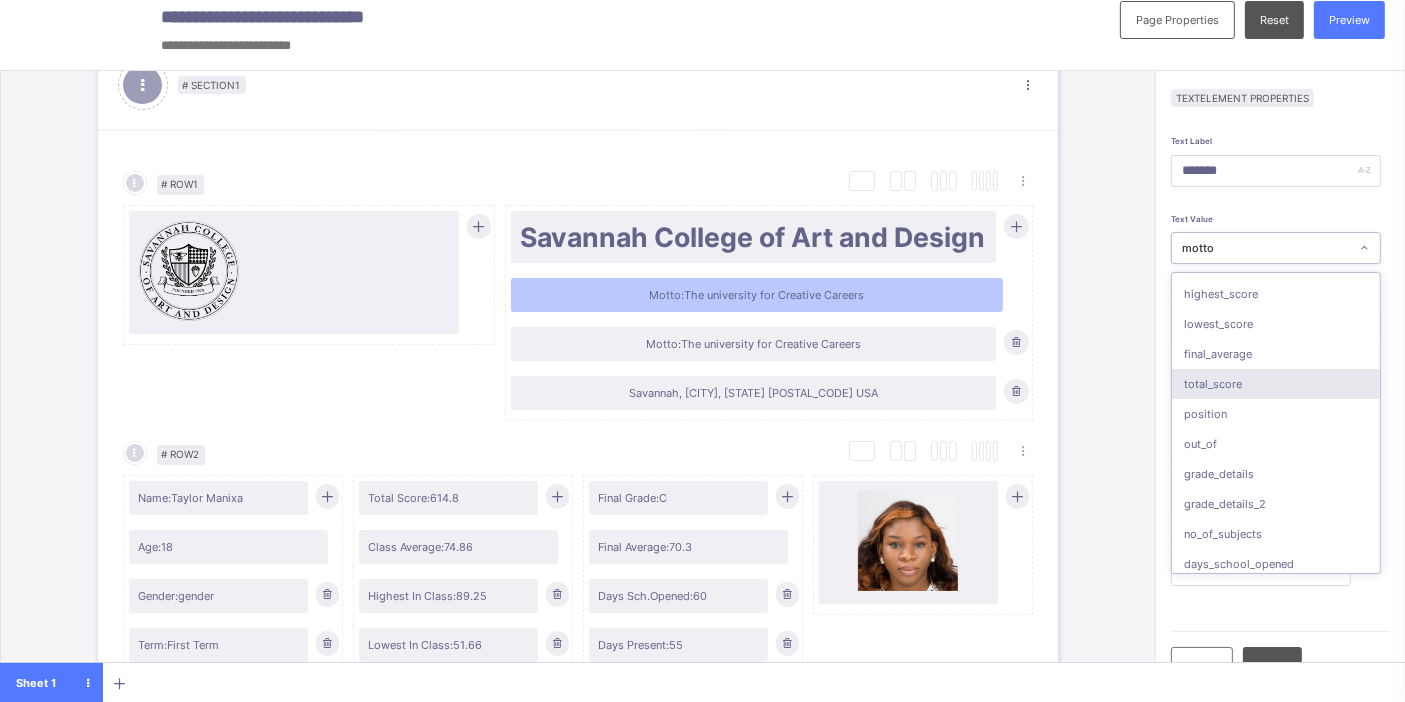 scroll, scrollTop: 931, scrollLeft: 0, axis: vertical 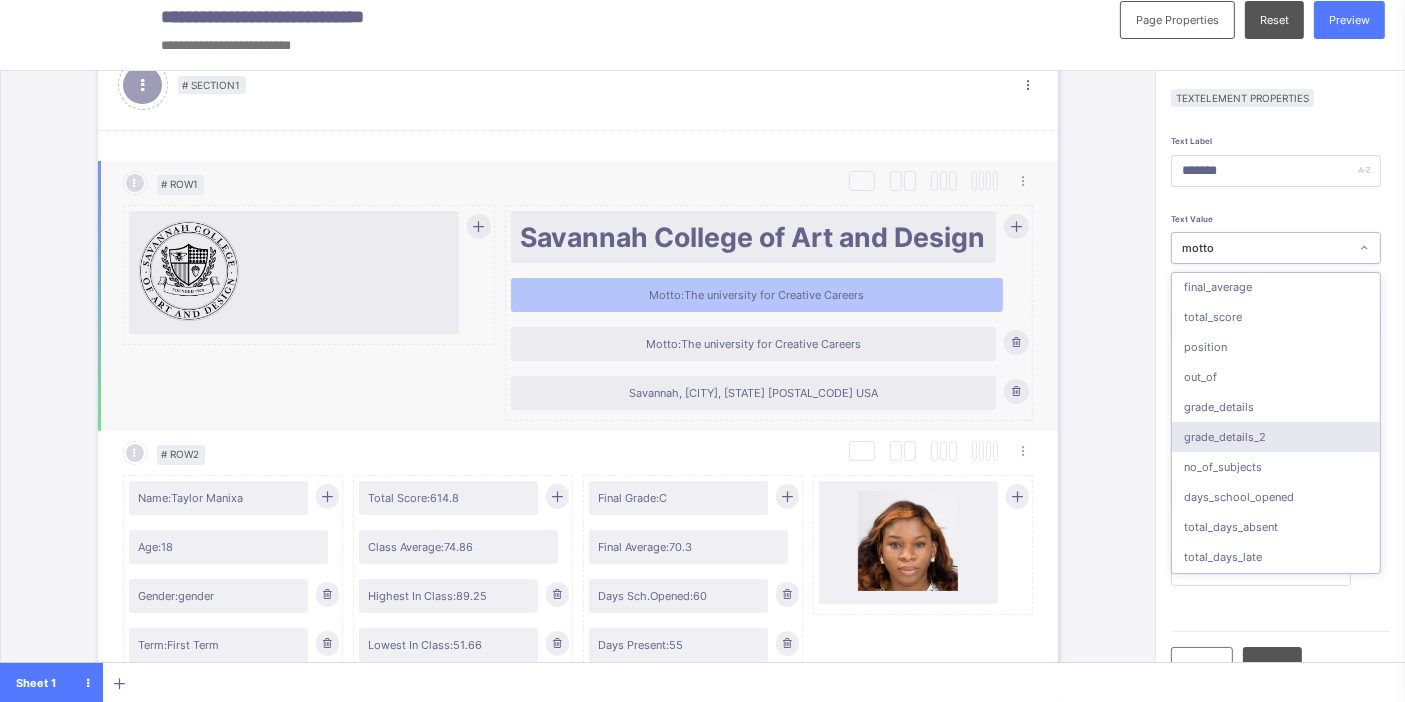 click on "Savannah College of Art and Design" at bounding box center (753, 237) 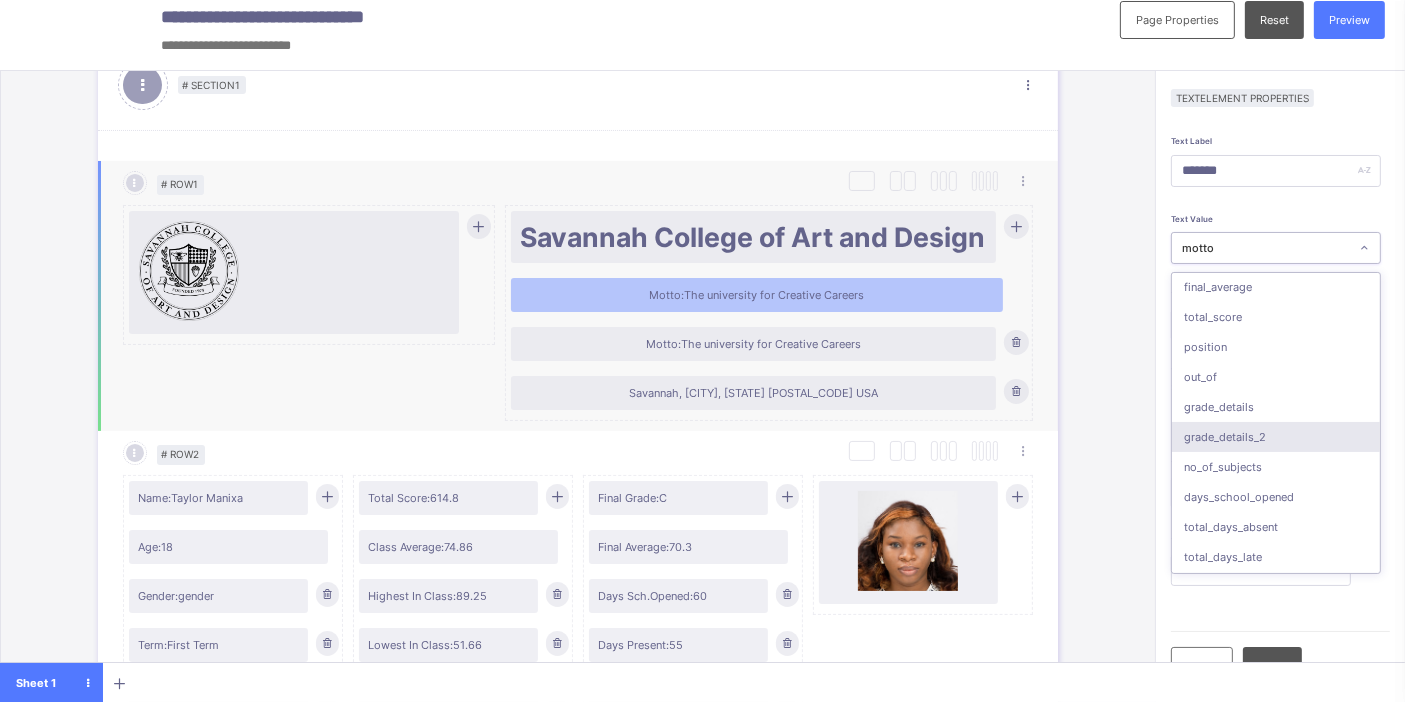 click on "Savannah College of Art and Design" at bounding box center [753, 237] 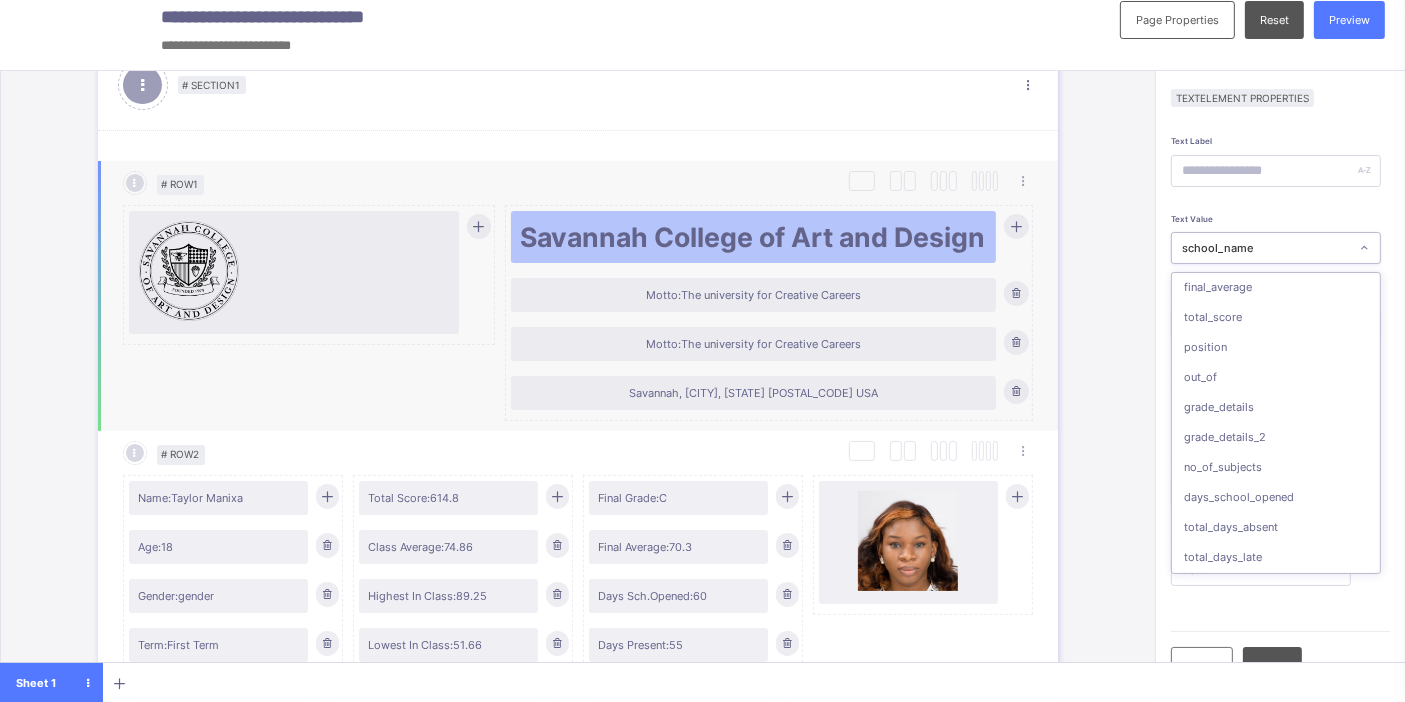 click at bounding box center [1015, 293] 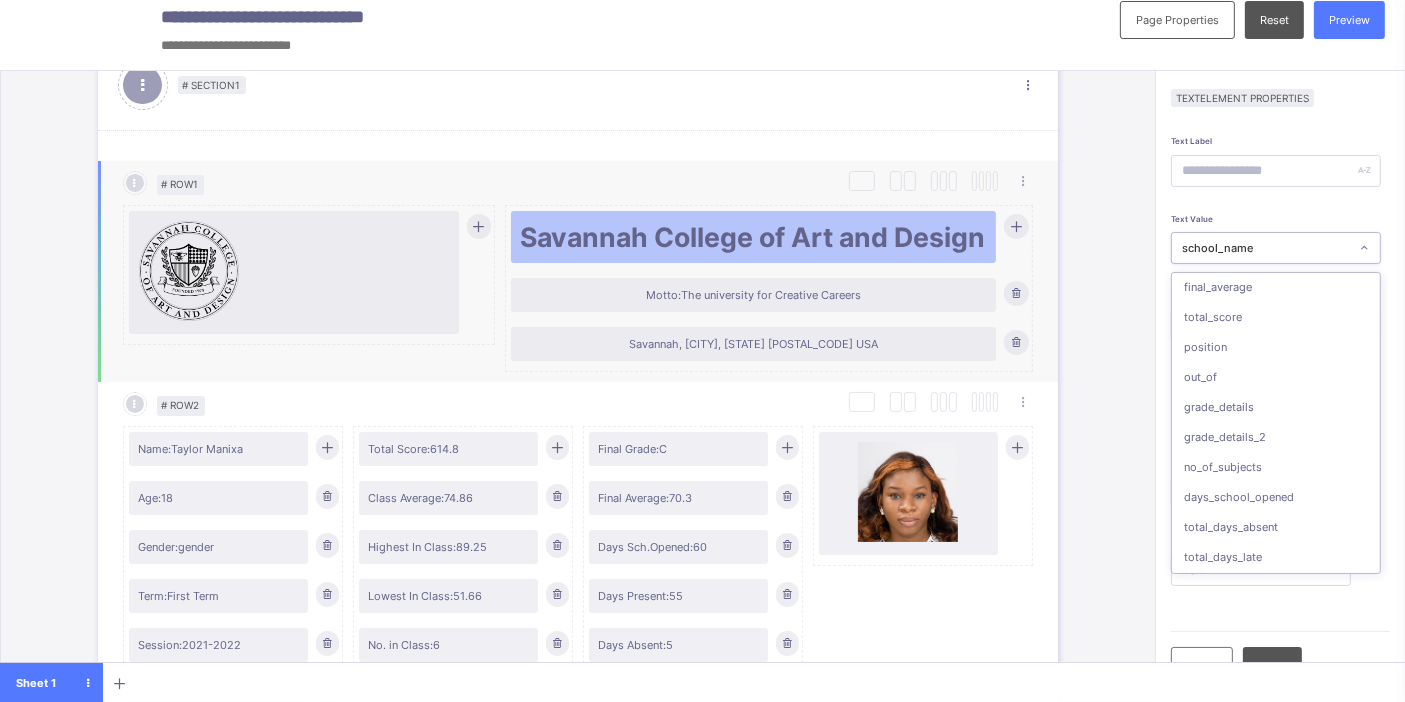 click at bounding box center (1015, 293) 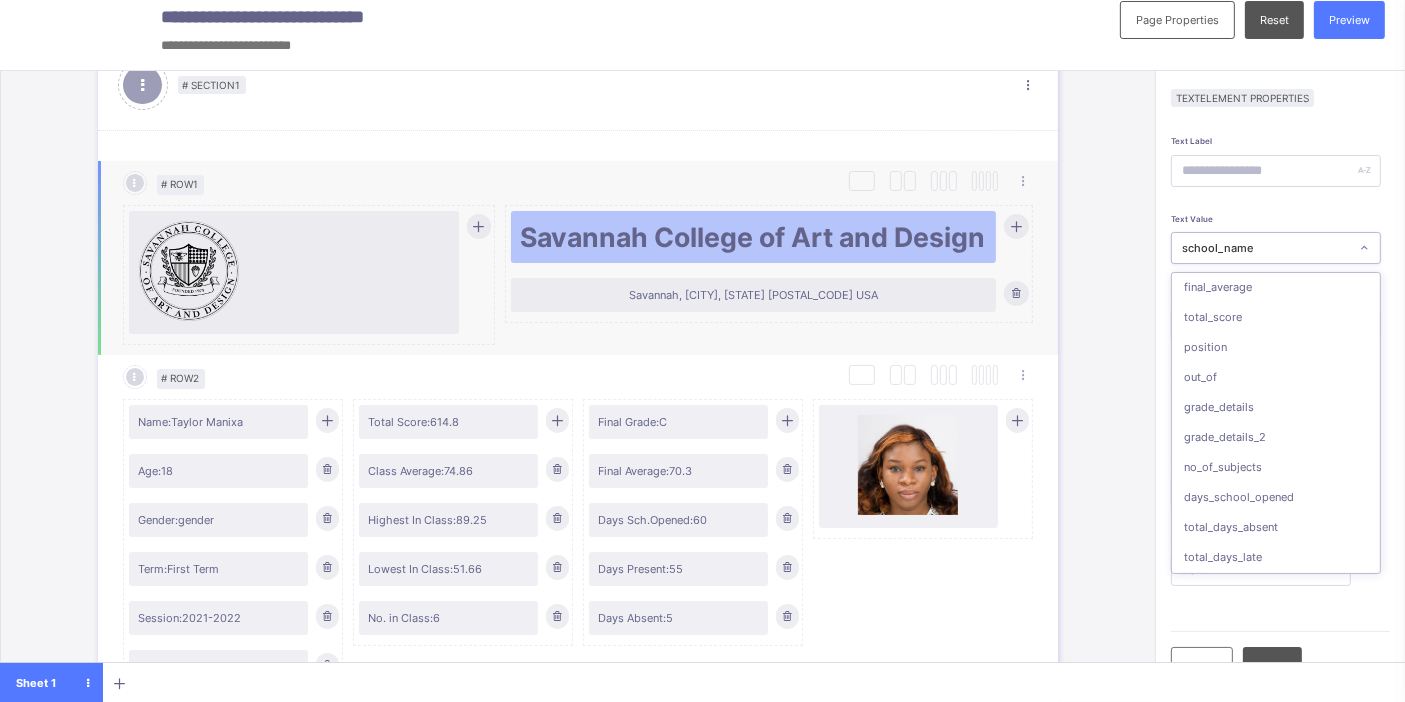 click at bounding box center [1015, 293] 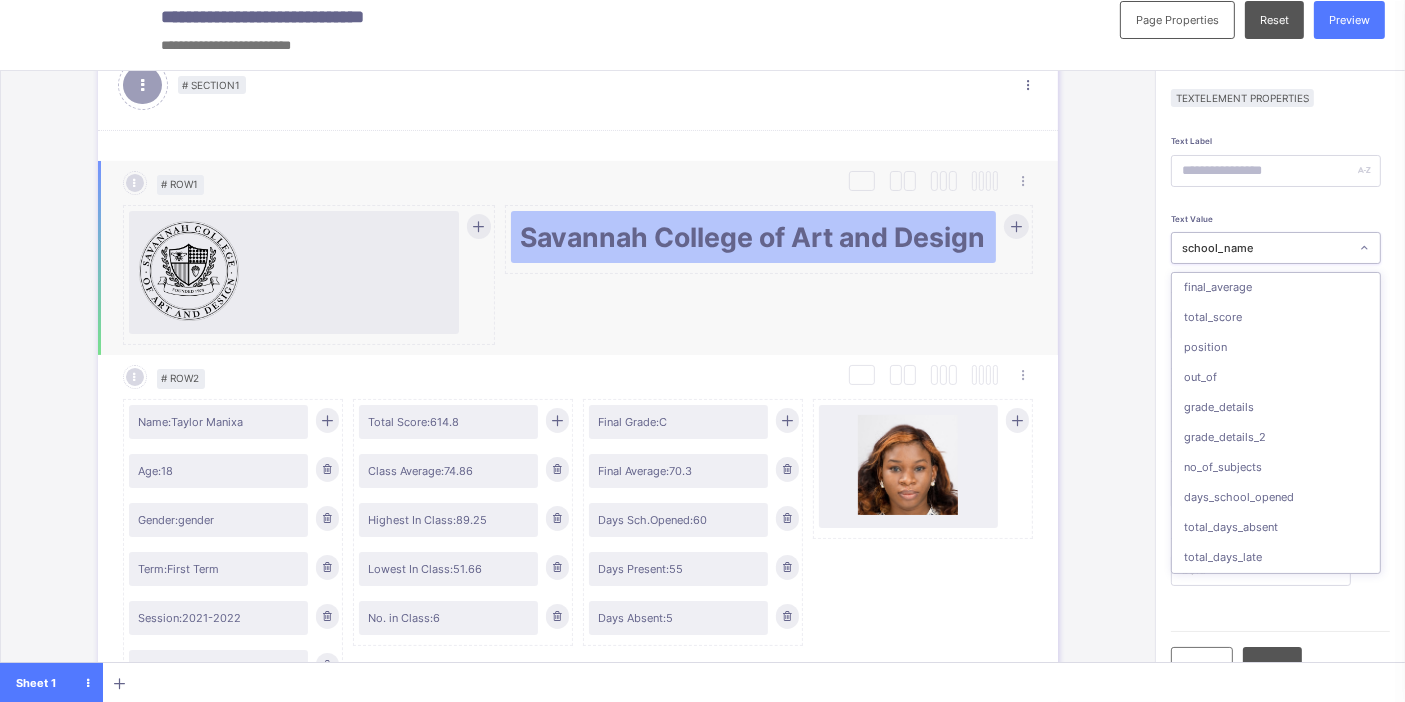 click at bounding box center [1015, 226] 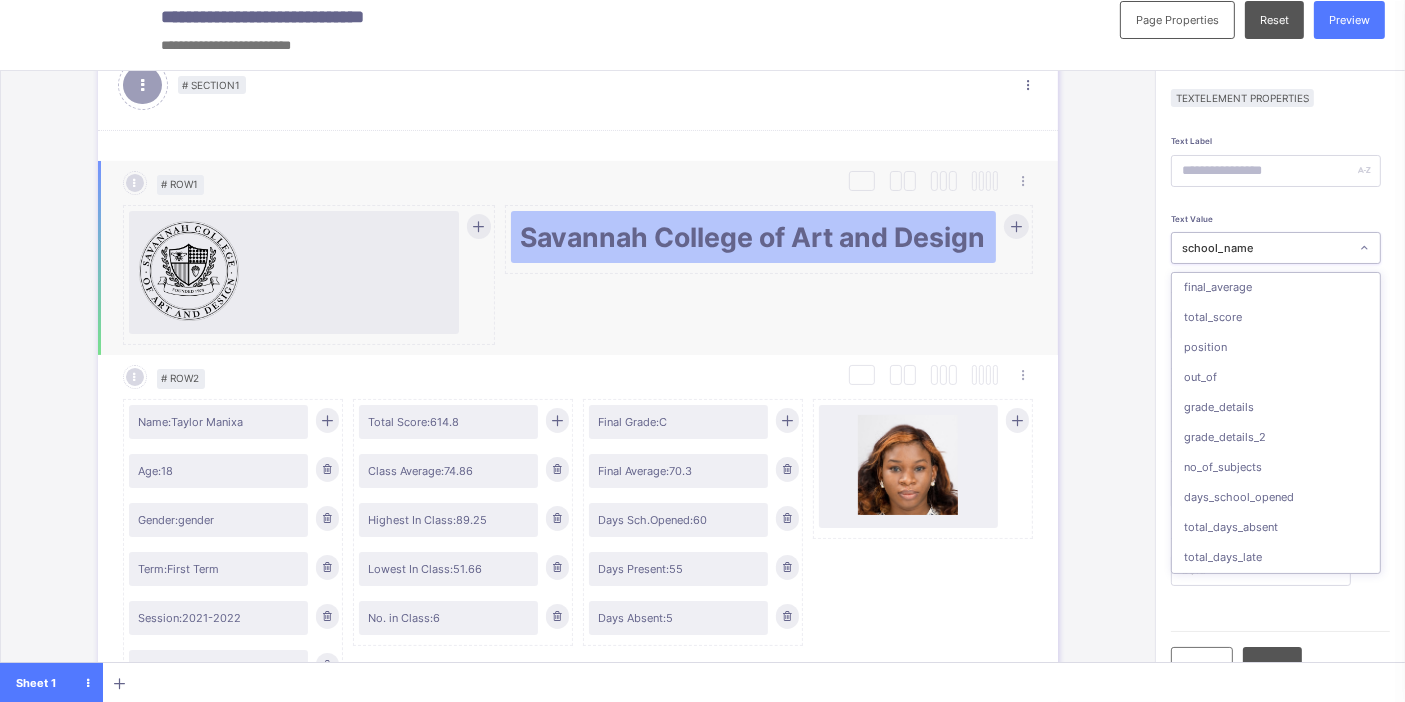 type on "*******" 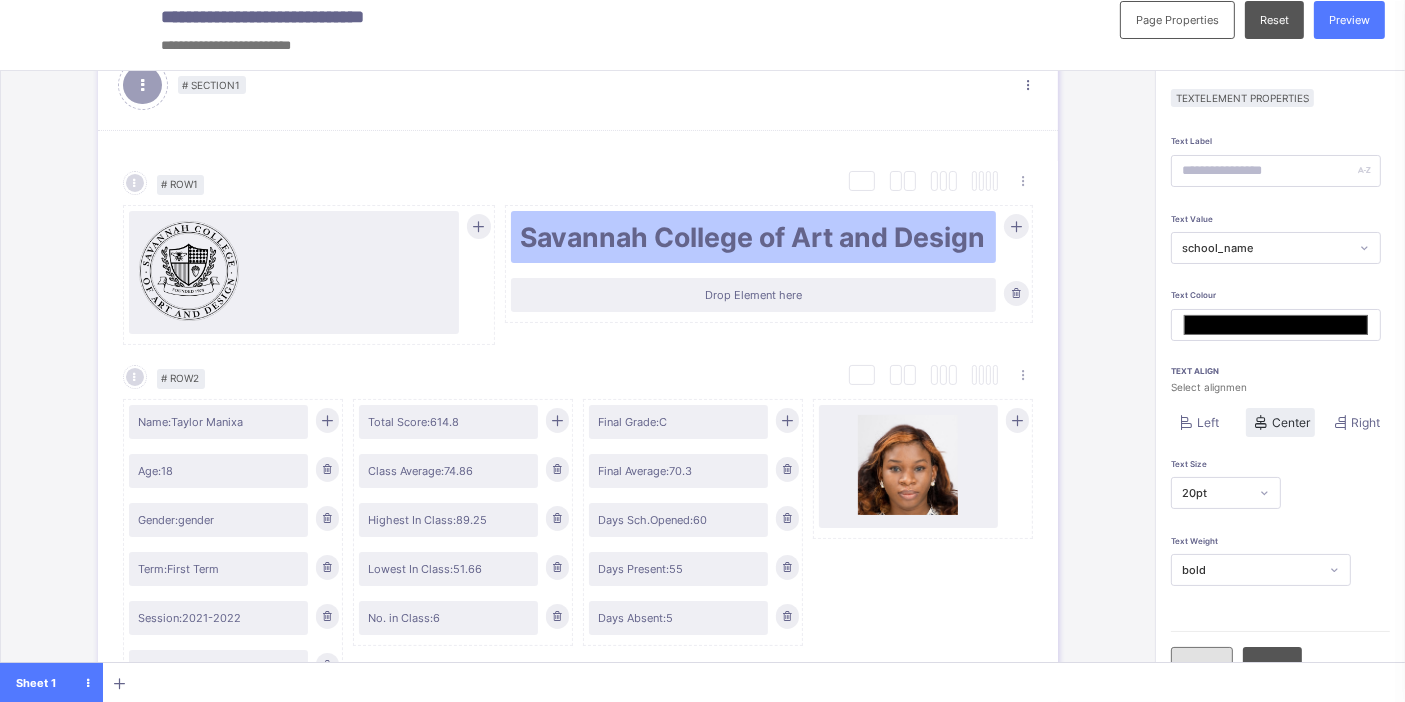 click on "Close" at bounding box center (1202, 666) 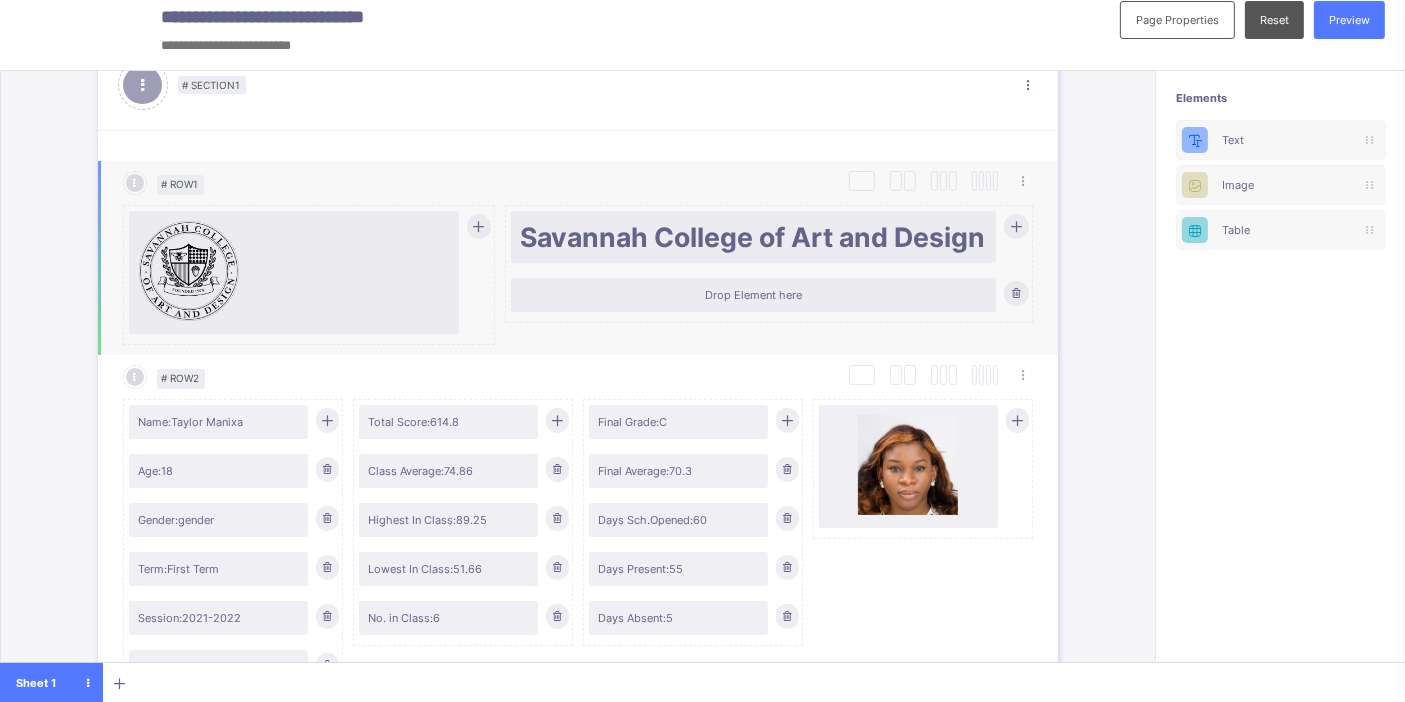 click at bounding box center [1016, 226] 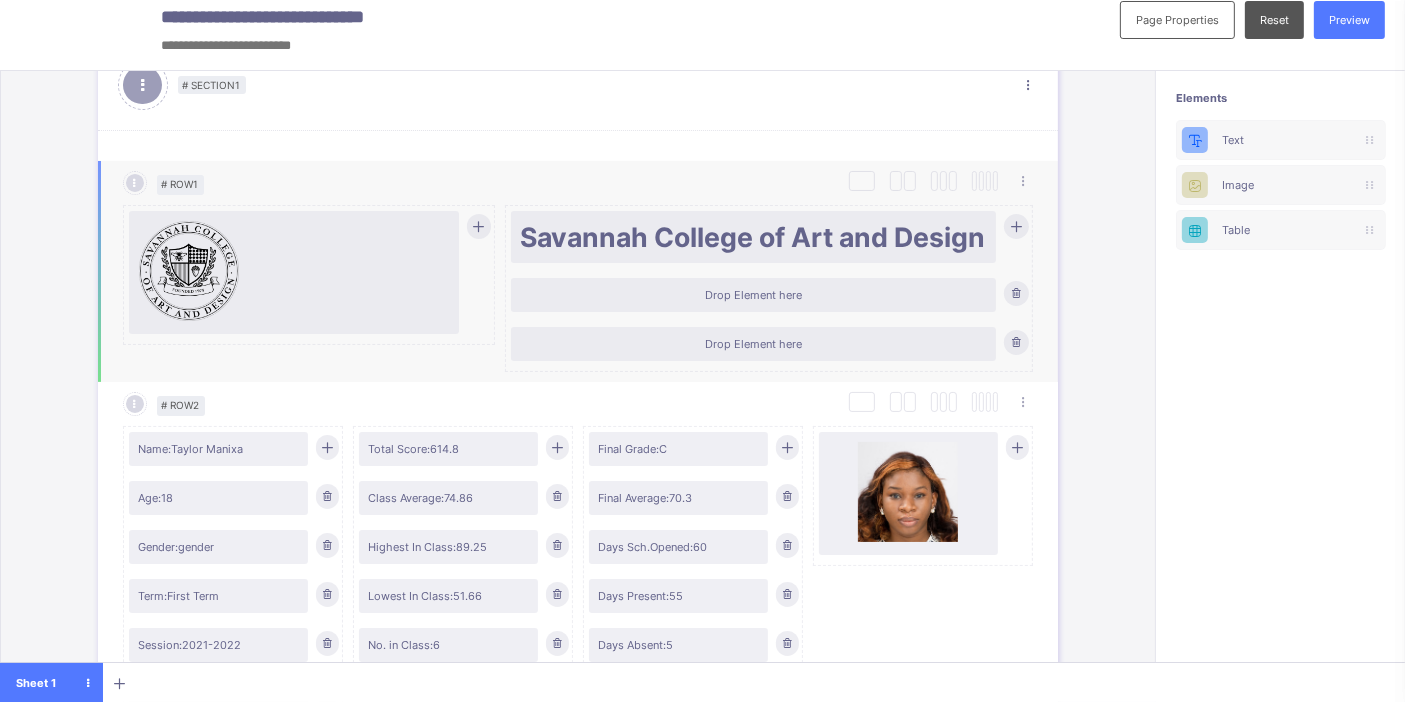 click at bounding box center (1016, 226) 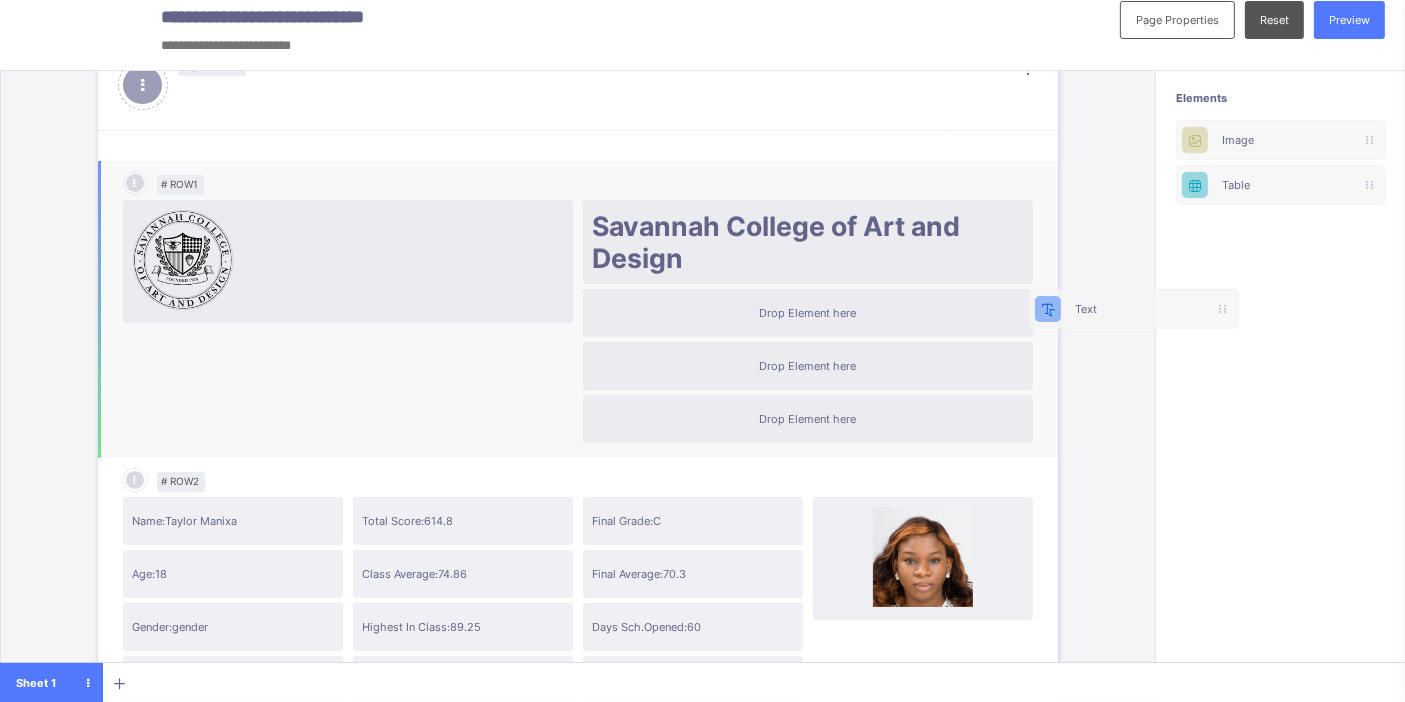 scroll, scrollTop: 14, scrollLeft: 15, axis: both 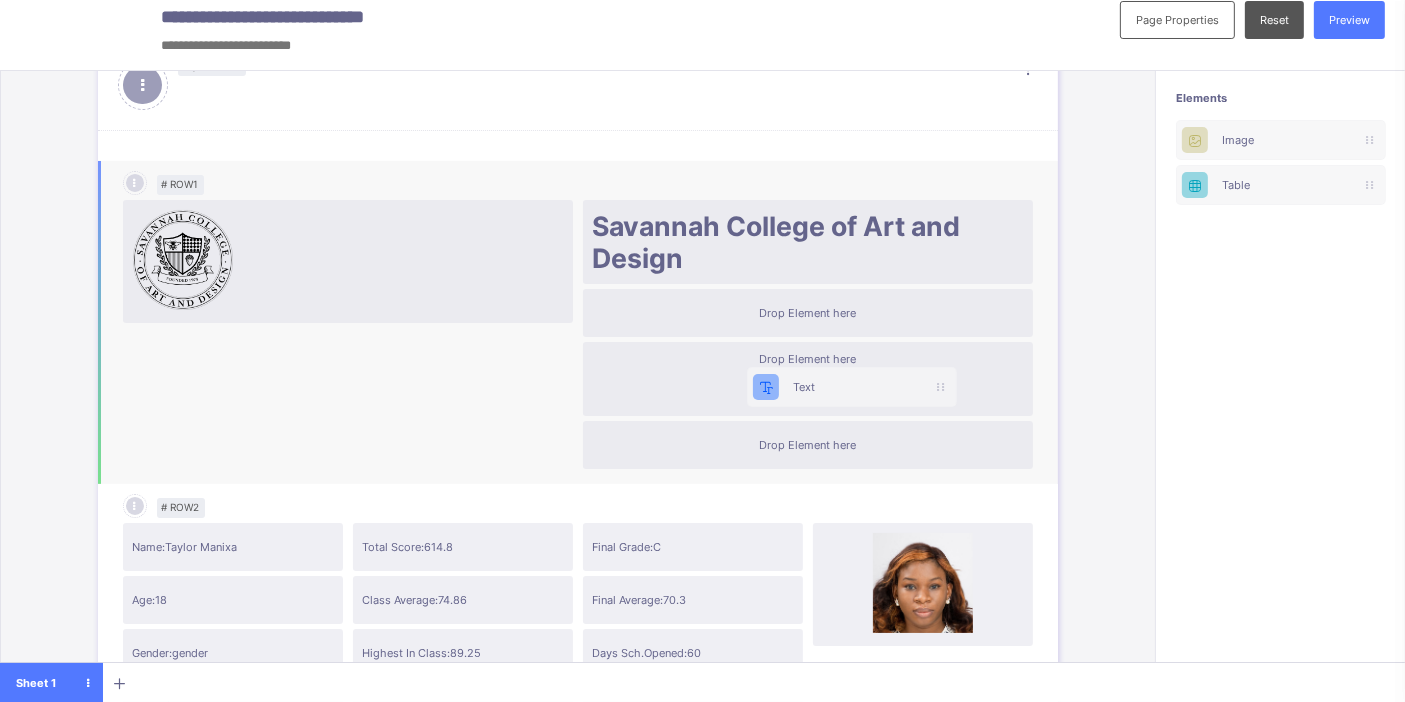 drag, startPoint x: 1267, startPoint y: 137, endPoint x: 814, endPoint y: 390, distance: 518.86224 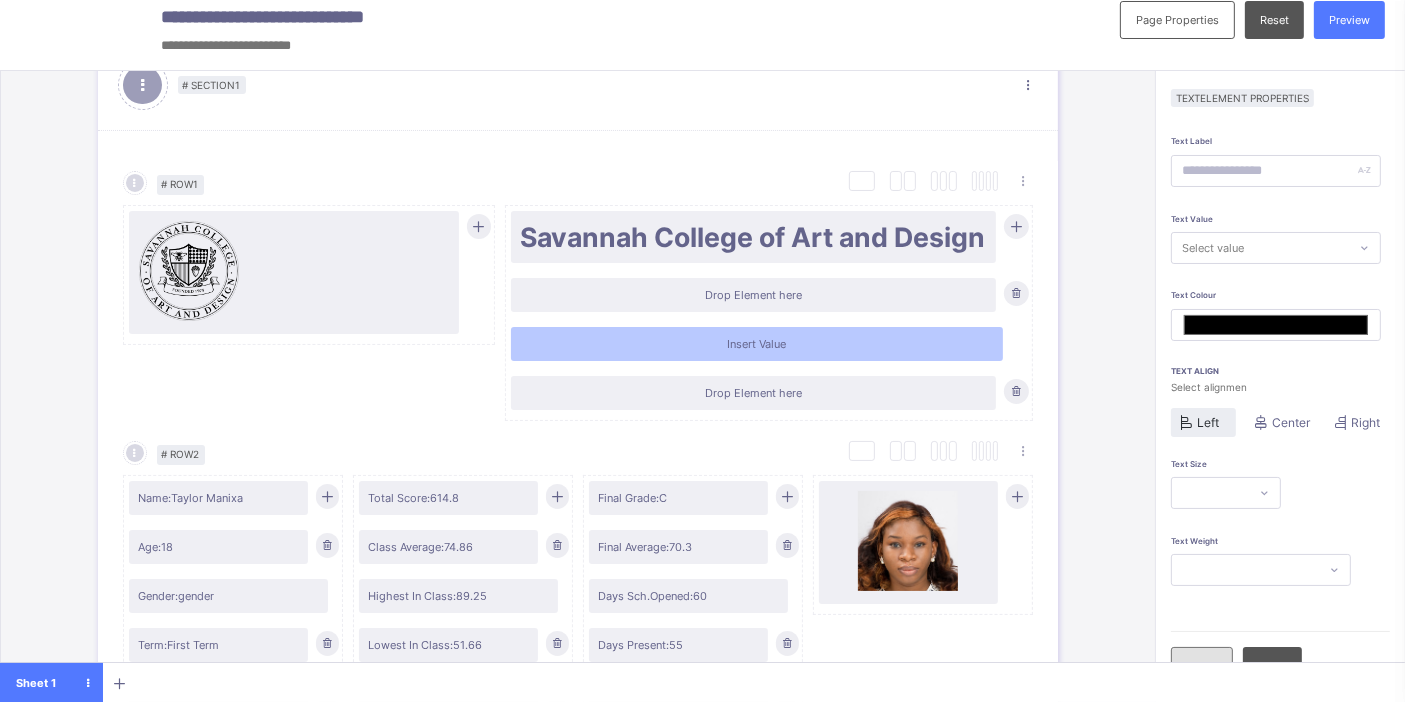 click on "Close" at bounding box center [1202, 666] 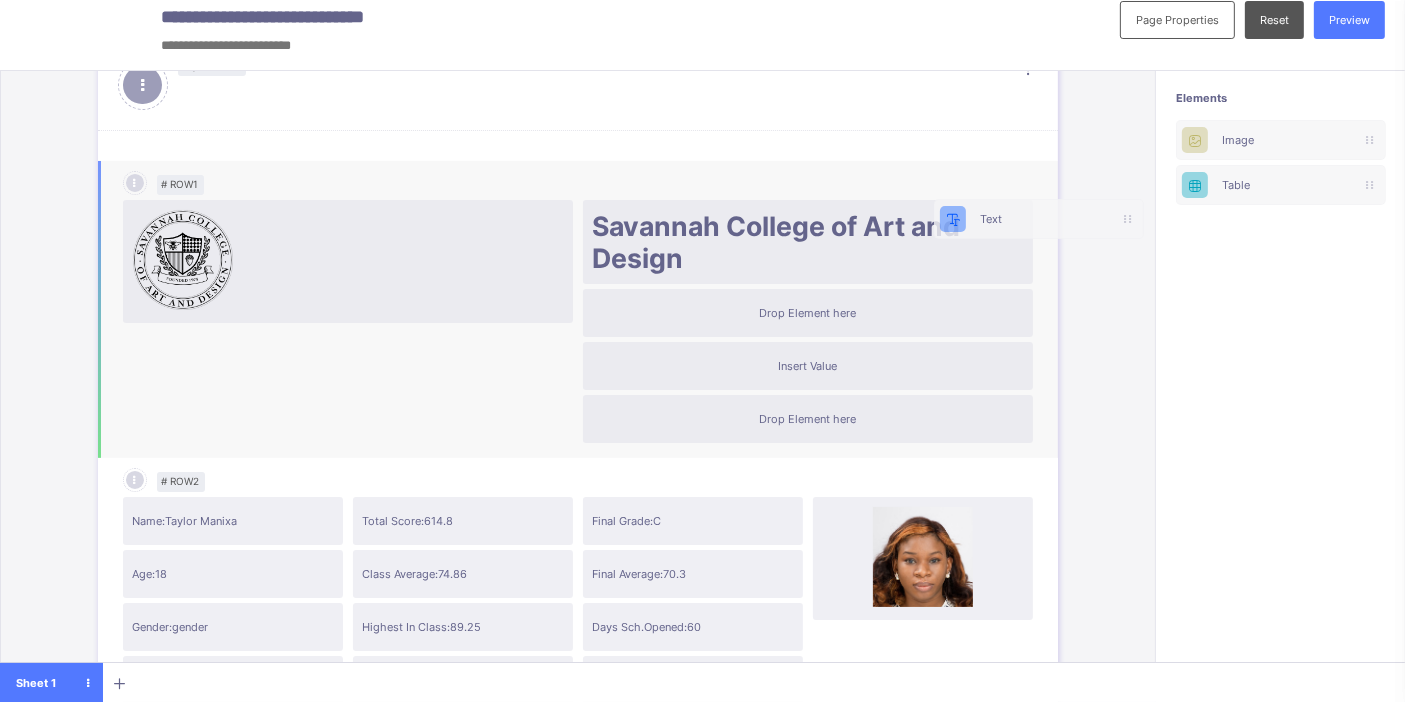 scroll, scrollTop: 12, scrollLeft: 17, axis: both 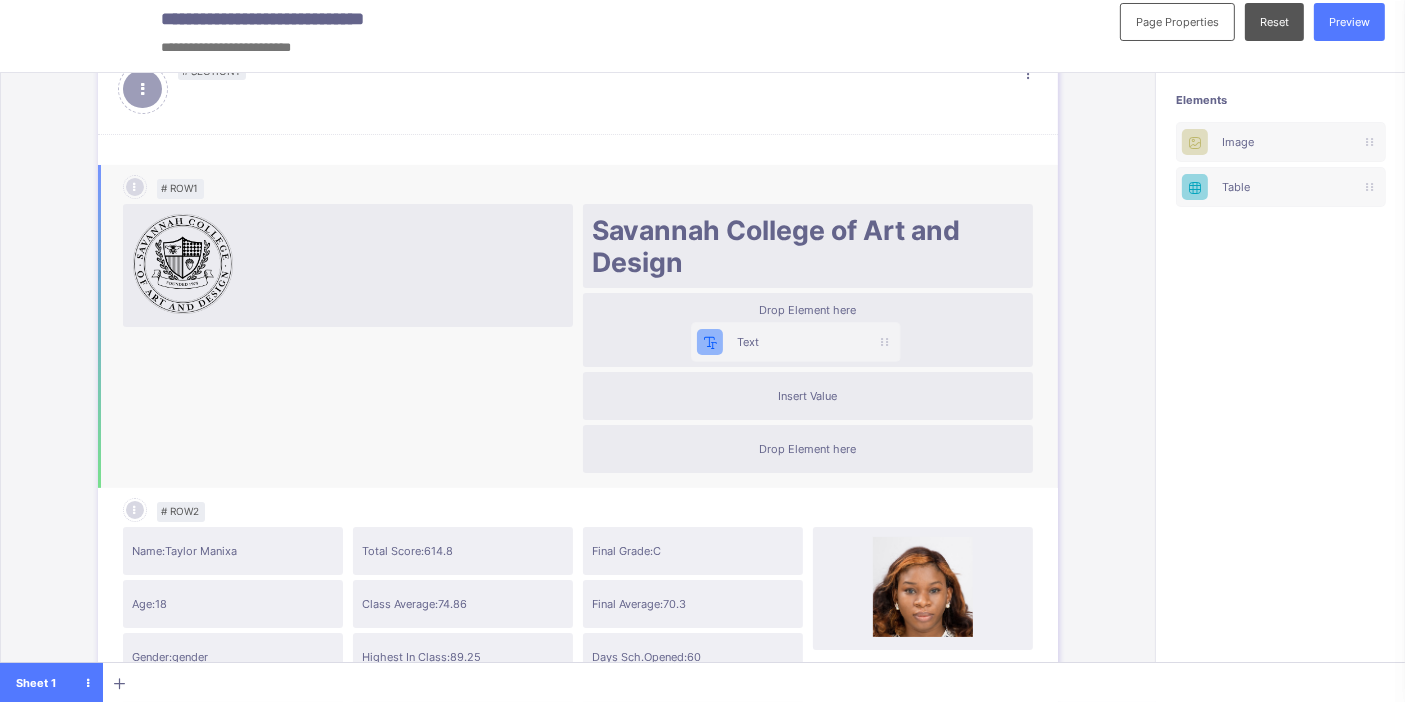 drag, startPoint x: 1229, startPoint y: 140, endPoint x: 737, endPoint y: 340, distance: 531.097 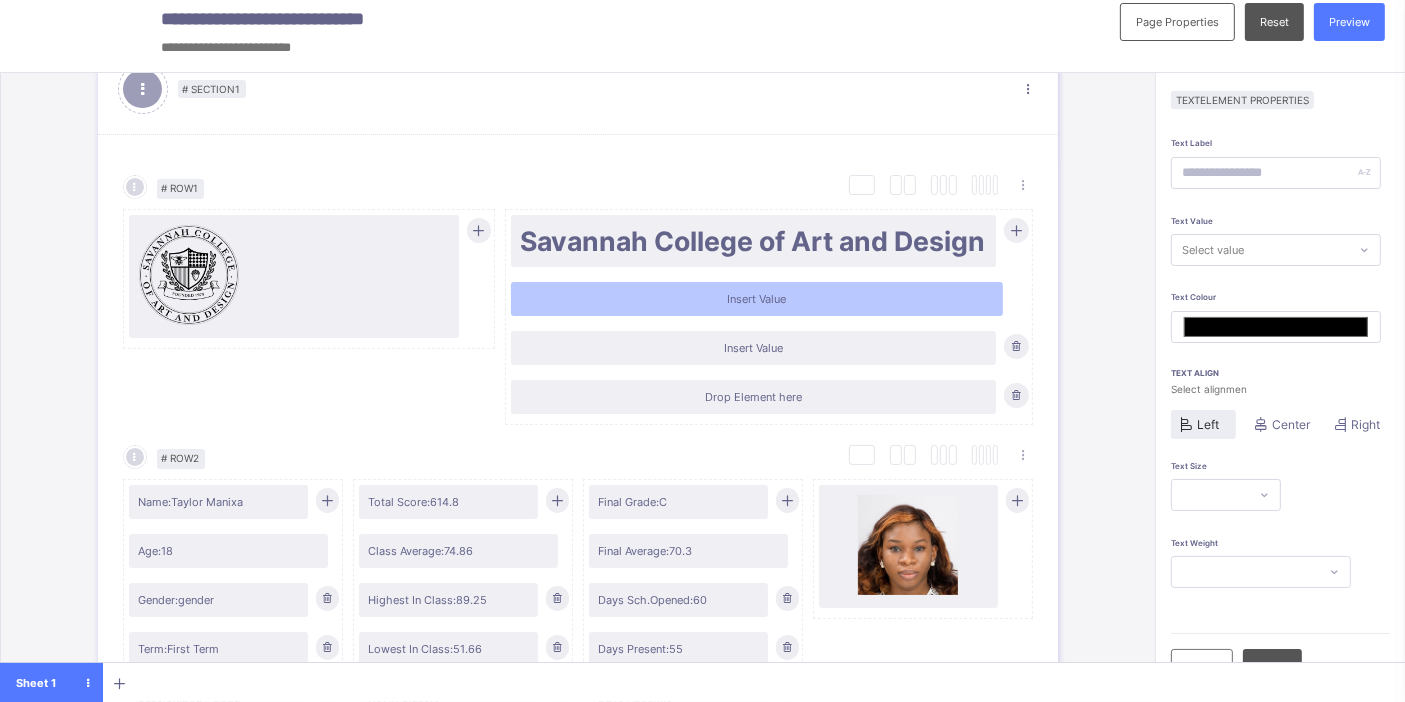 scroll, scrollTop: 220, scrollLeft: 0, axis: vertical 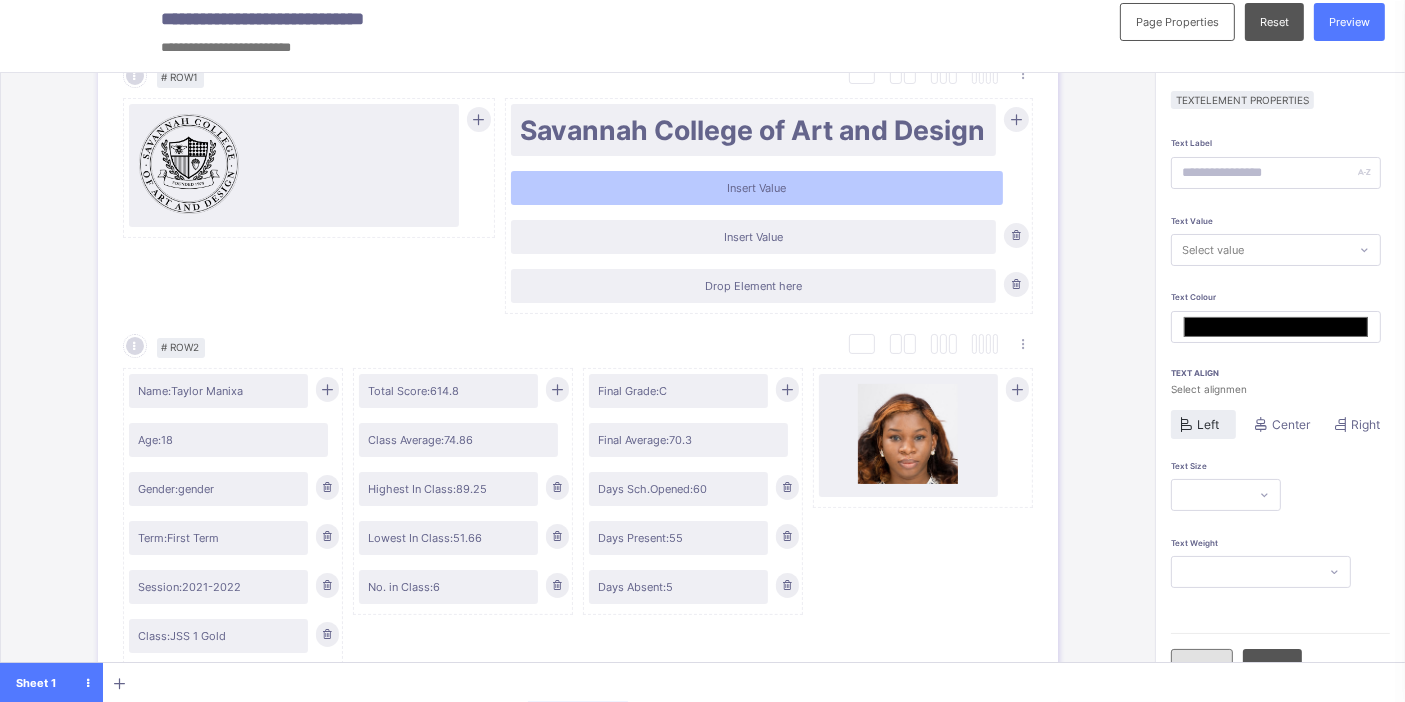 click on "Close" at bounding box center [1202, 668] 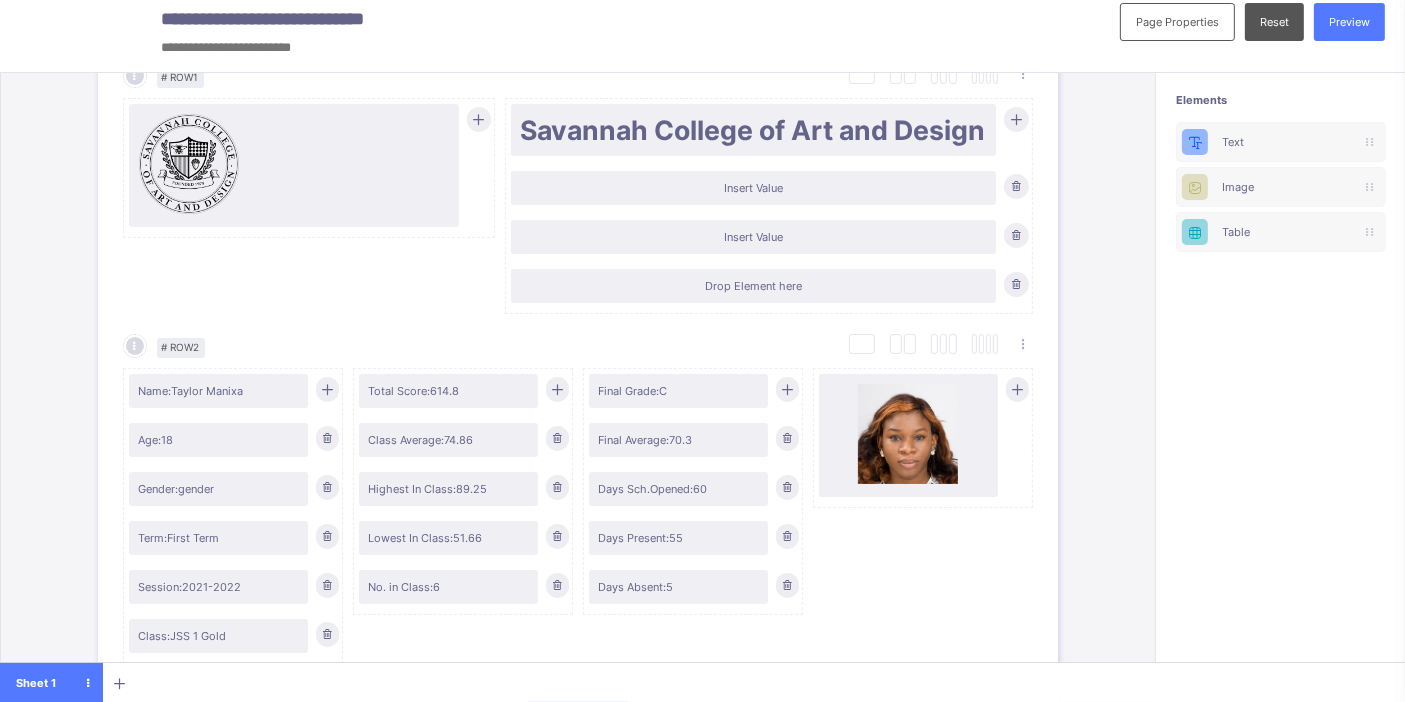 scroll, scrollTop: 11, scrollLeft: 17, axis: both 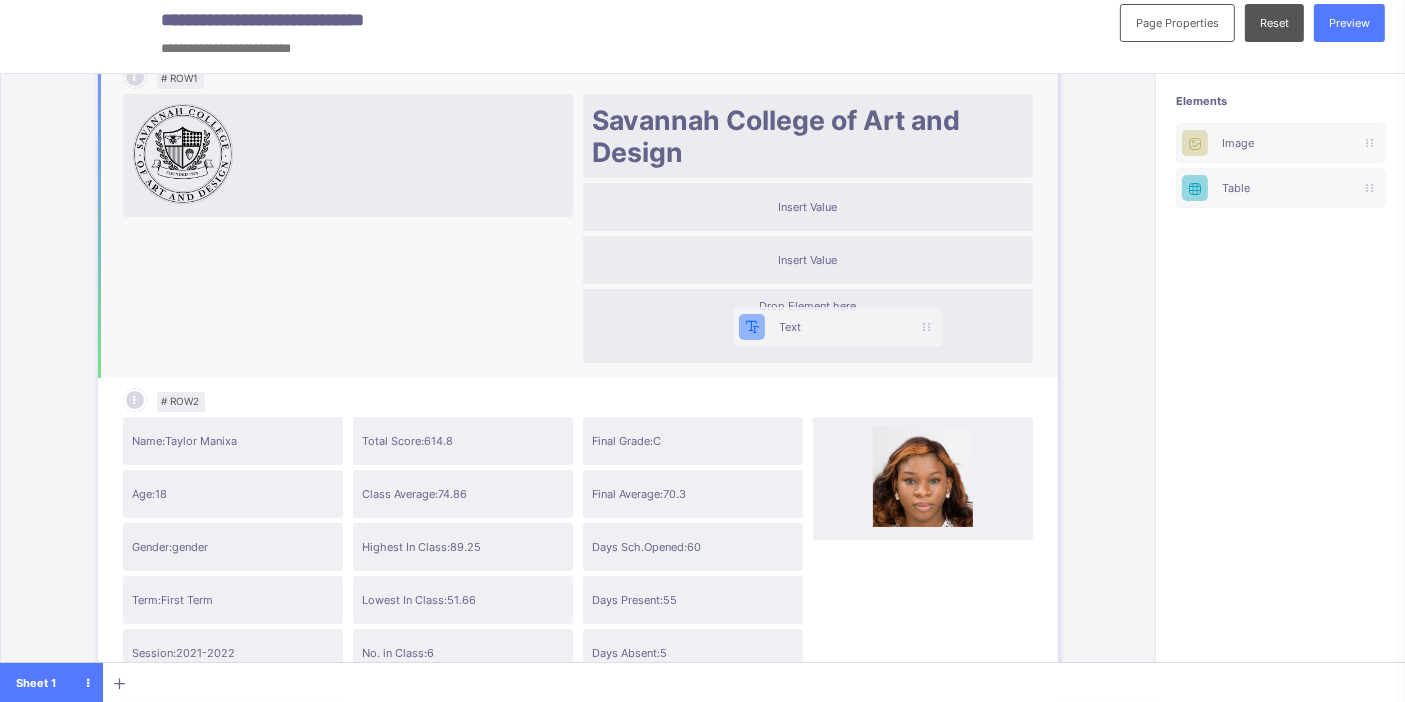 drag, startPoint x: 1254, startPoint y: 130, endPoint x: 801, endPoint y: 321, distance: 491.61978 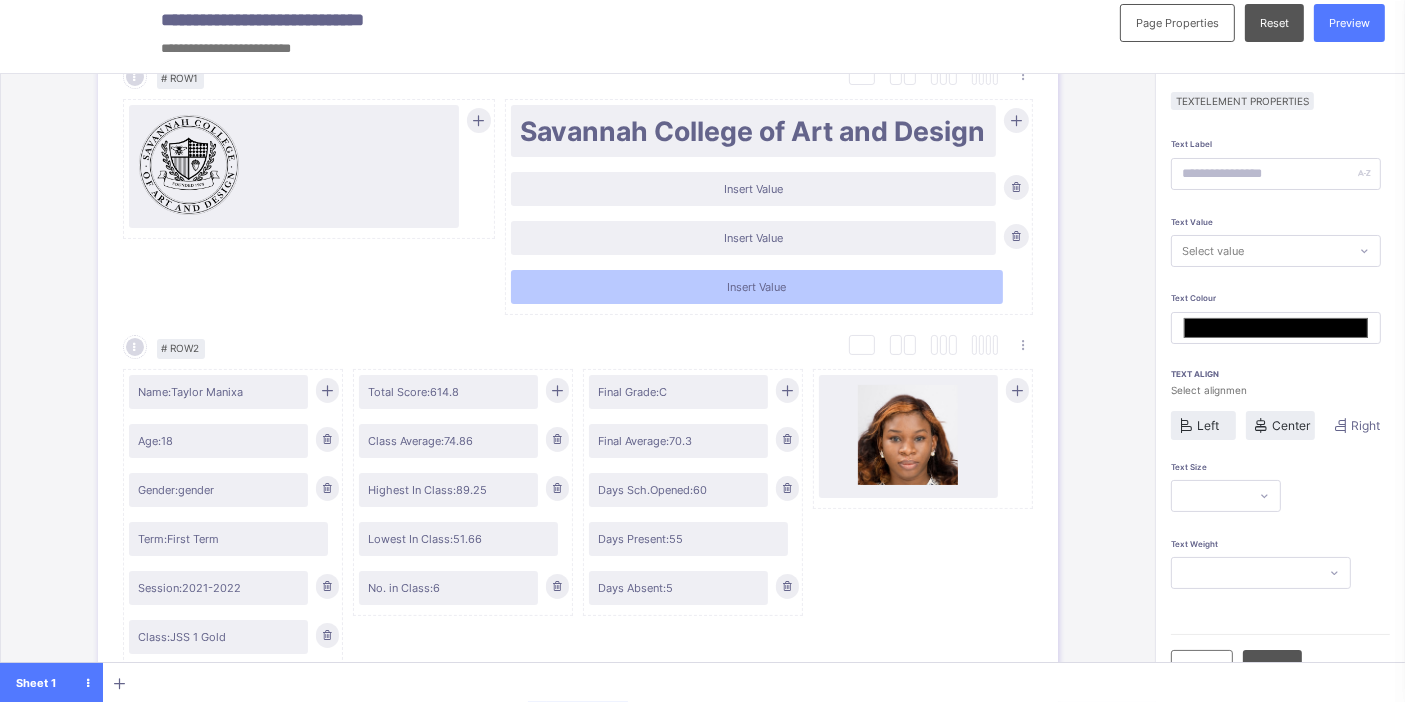 click at bounding box center [1261, 425] 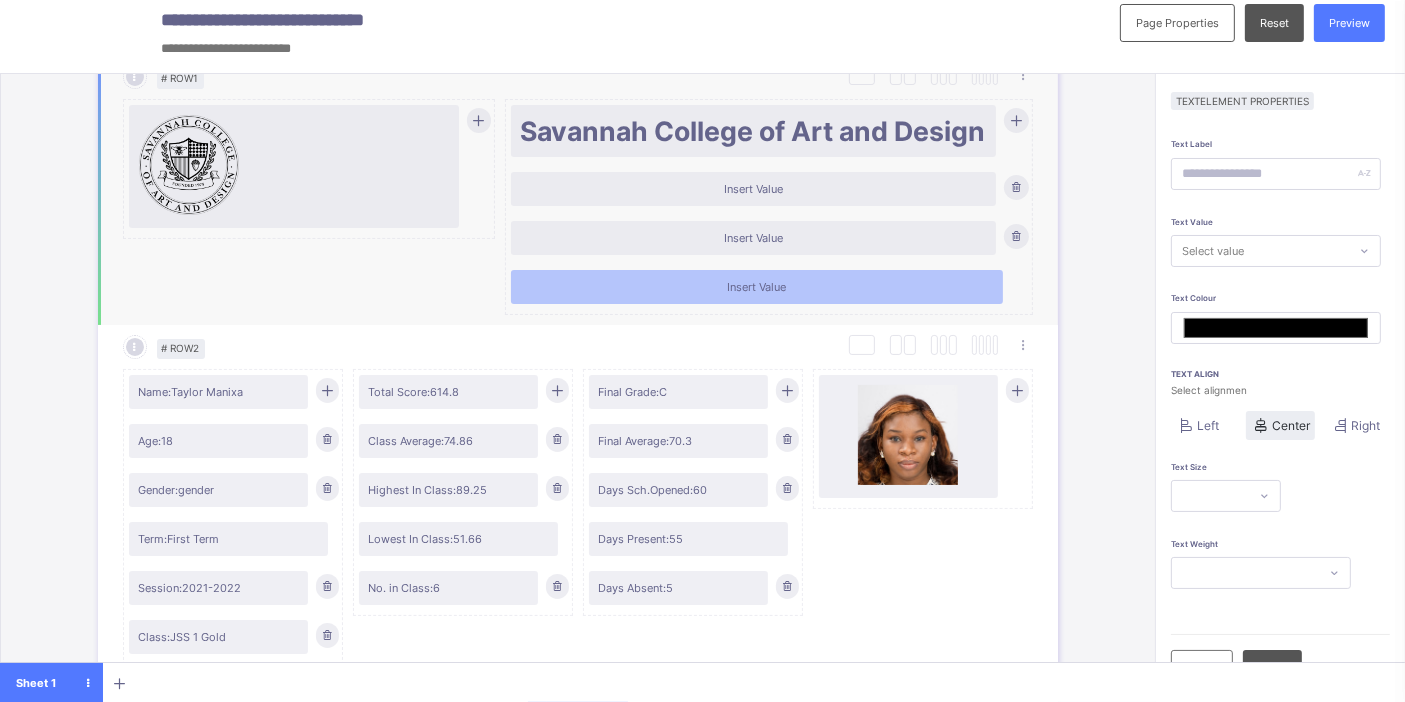 click on "Insert Value" at bounding box center (770, 240) 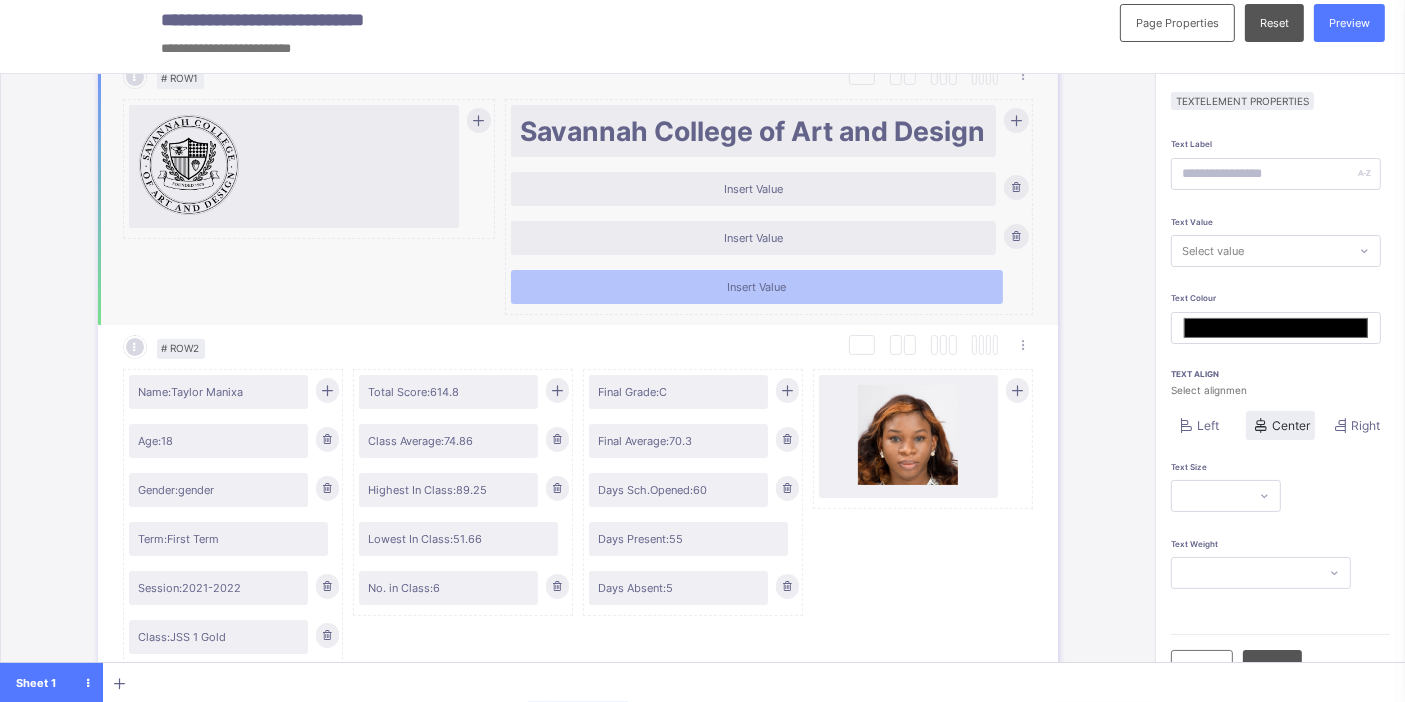 click on "Insert Value" at bounding box center (753, 238) 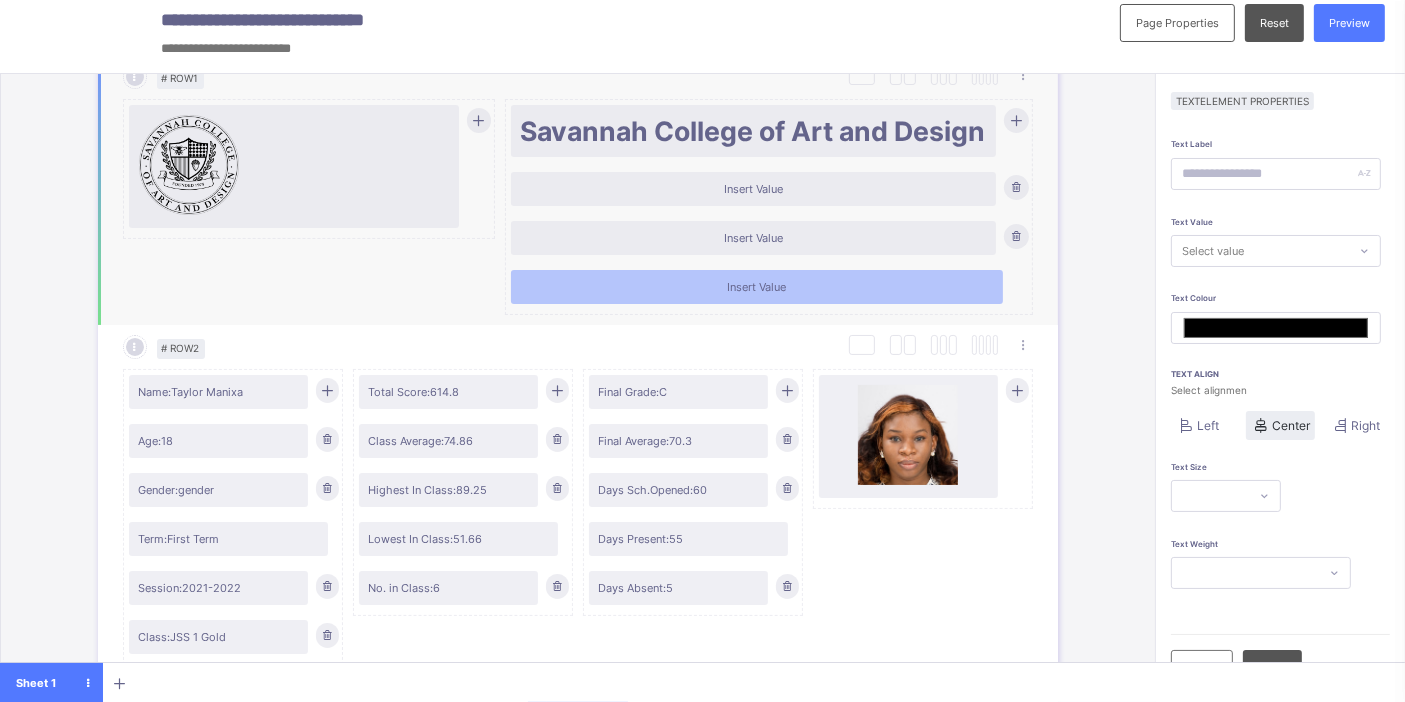 type on "*******" 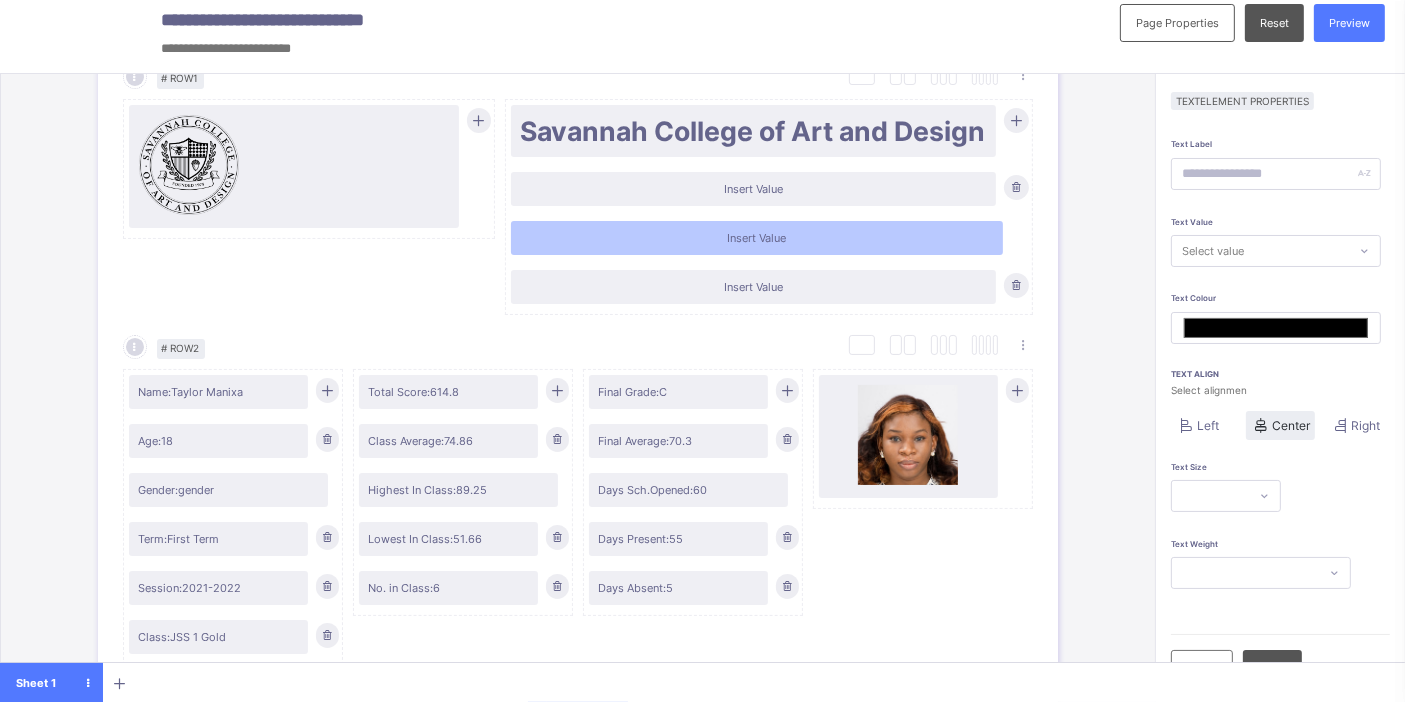 click on "Close" at bounding box center [1202, 669] 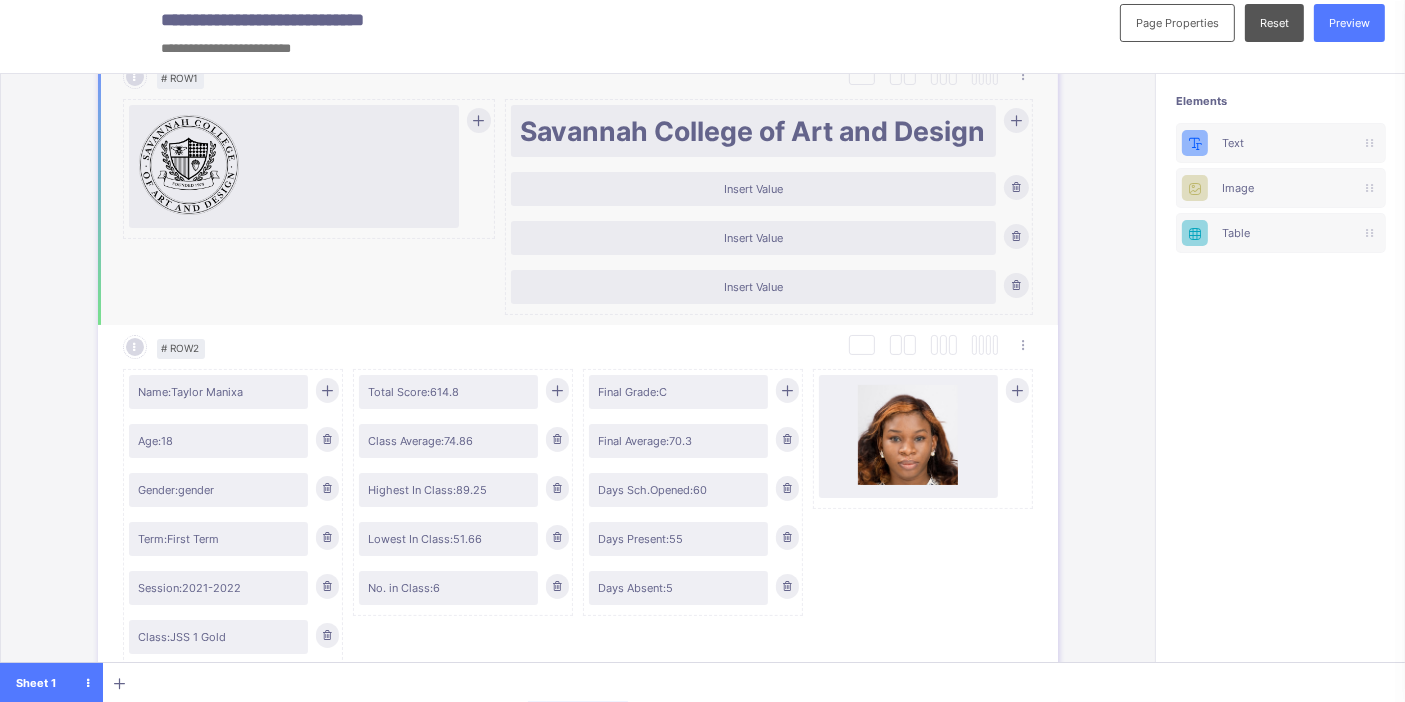 click on "Insert Value" at bounding box center [753, 189] 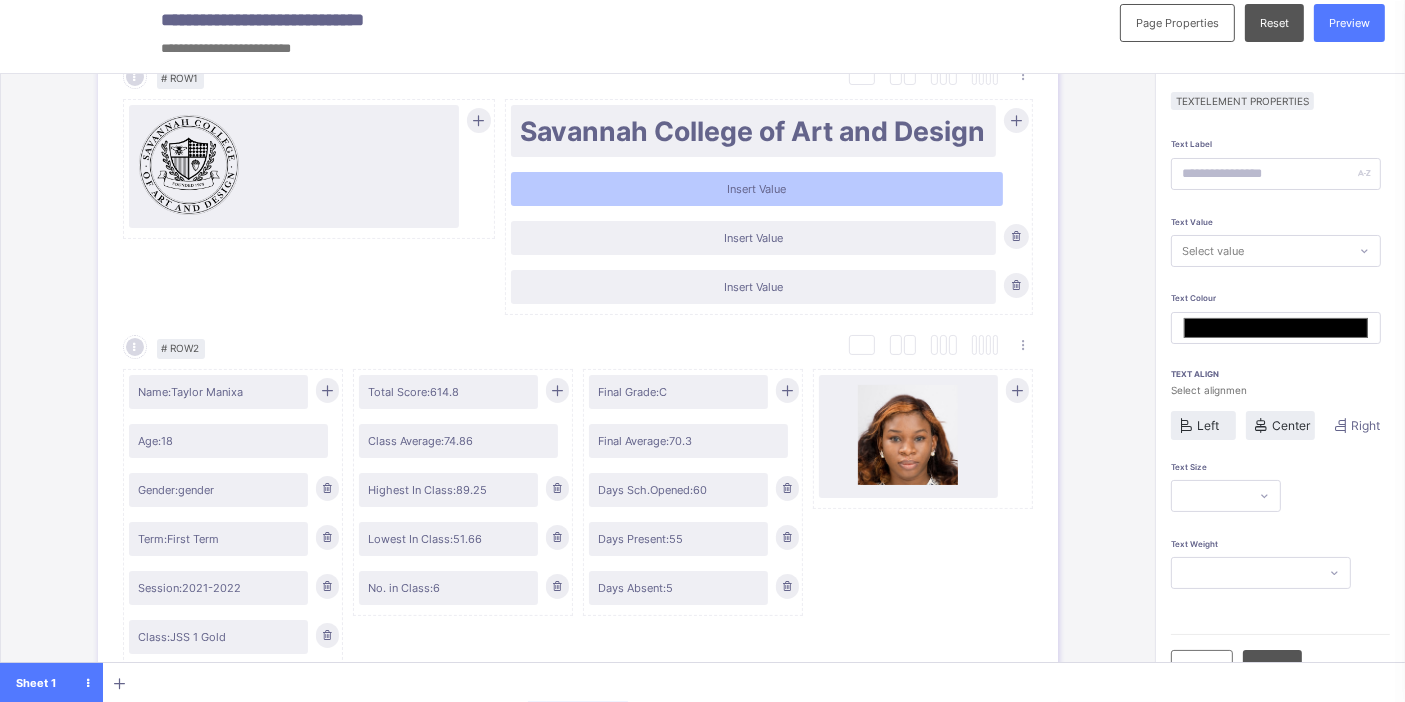 click on "Center" at bounding box center [1291, 425] 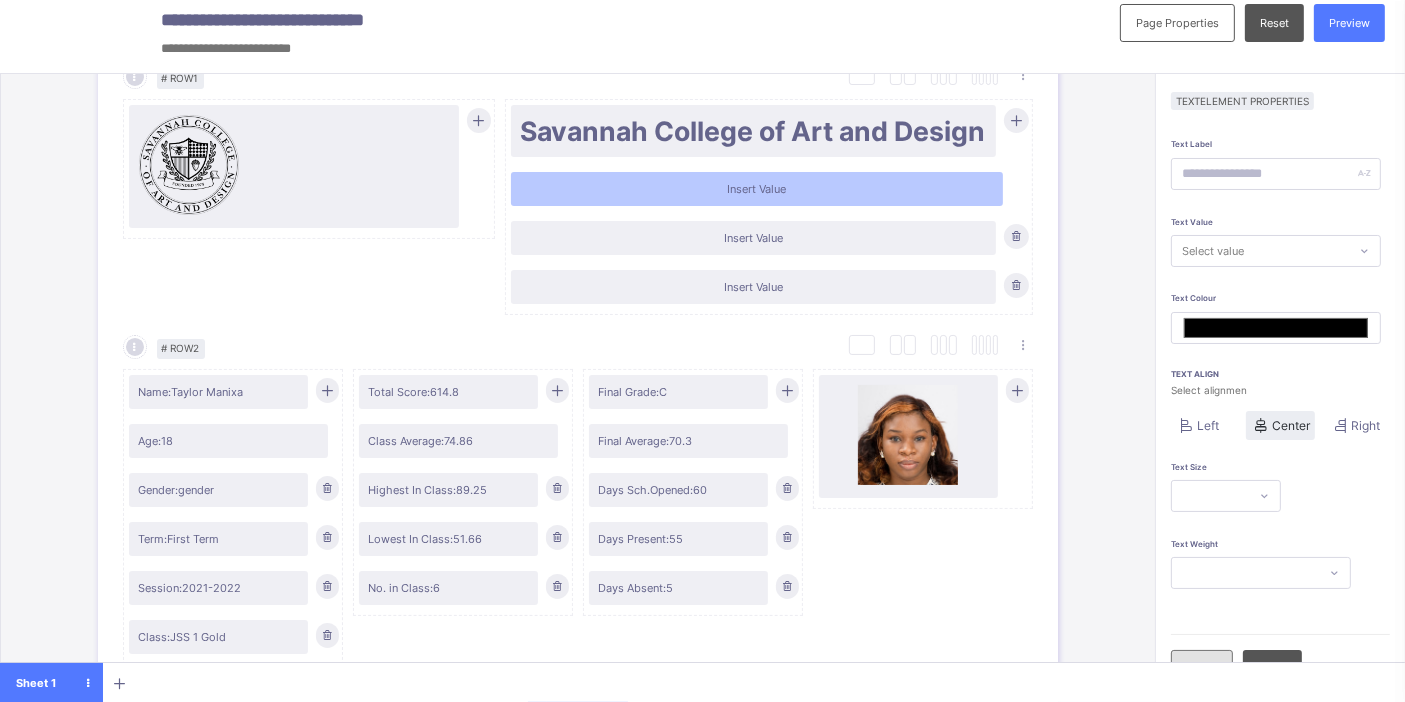 click on "Close" at bounding box center [1202, 669] 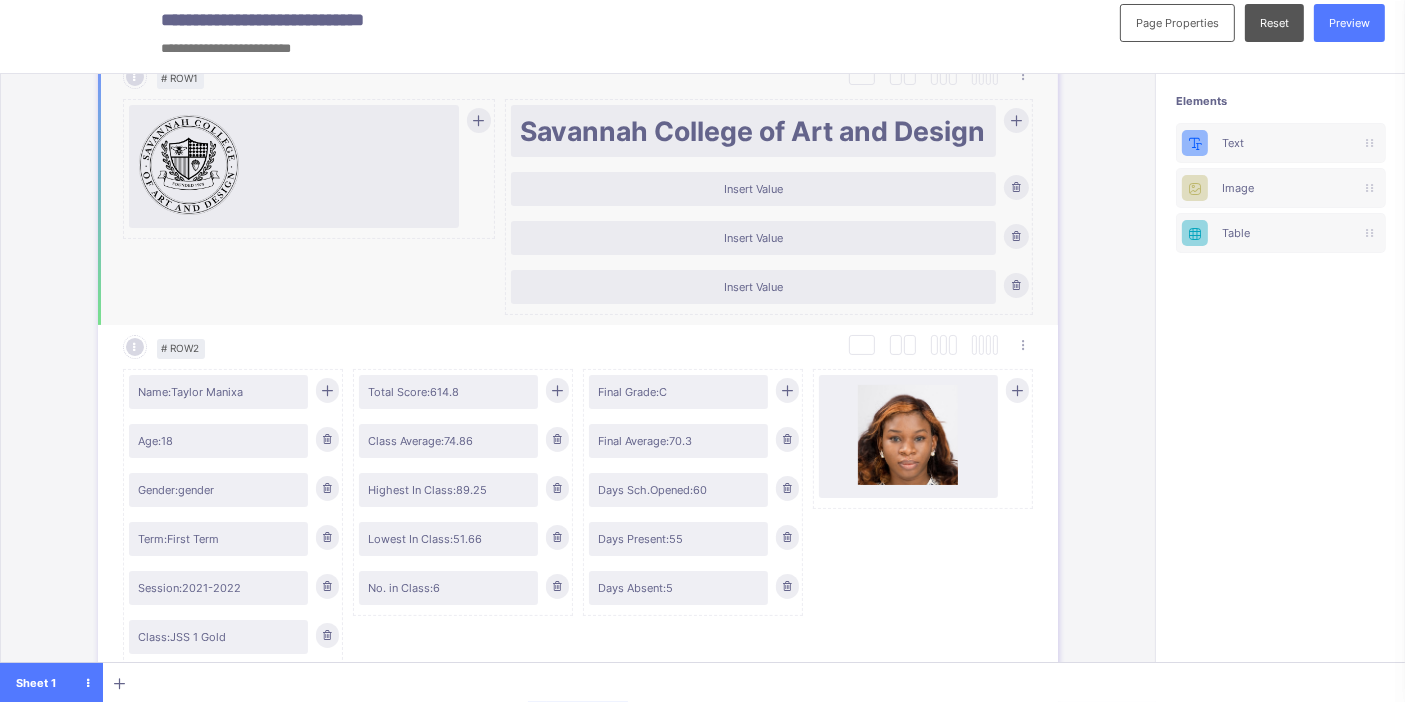 click on "Insert Value" at bounding box center [753, 238] 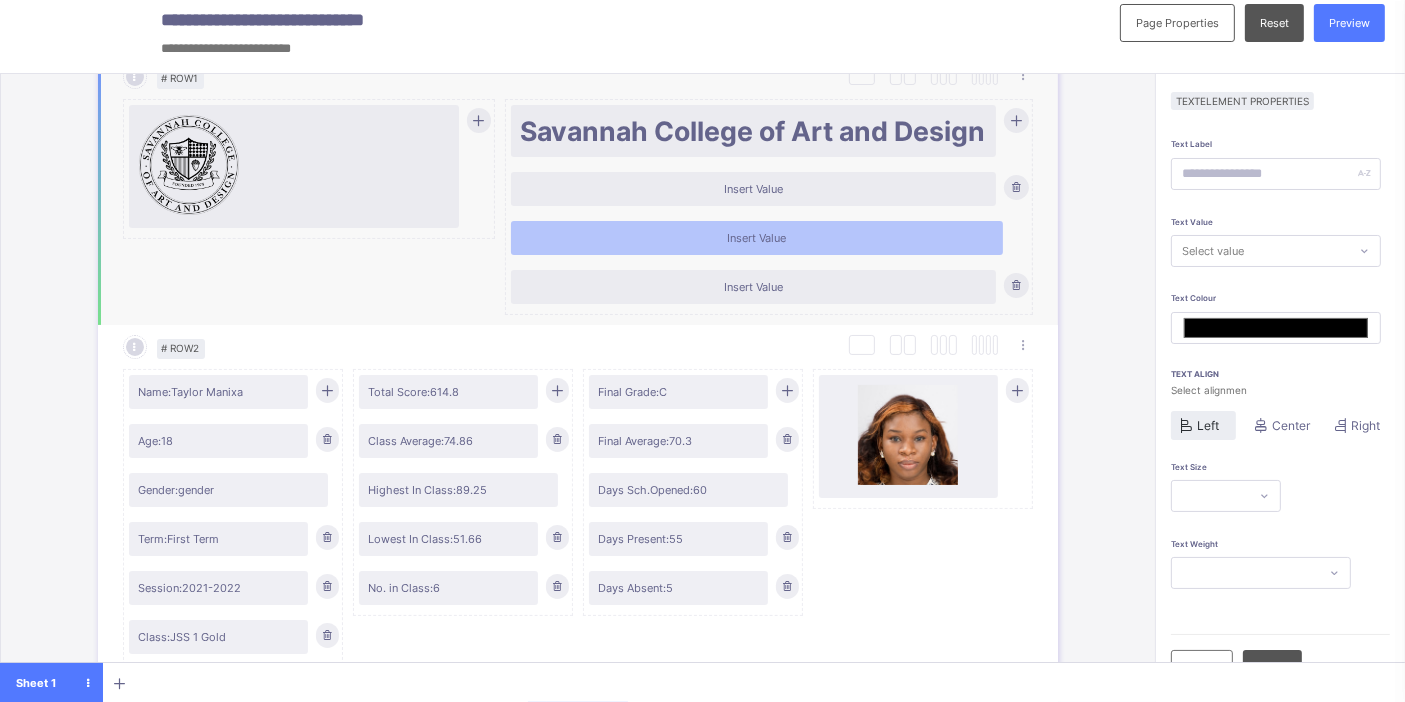 click on "Insert Value" at bounding box center [757, 238] 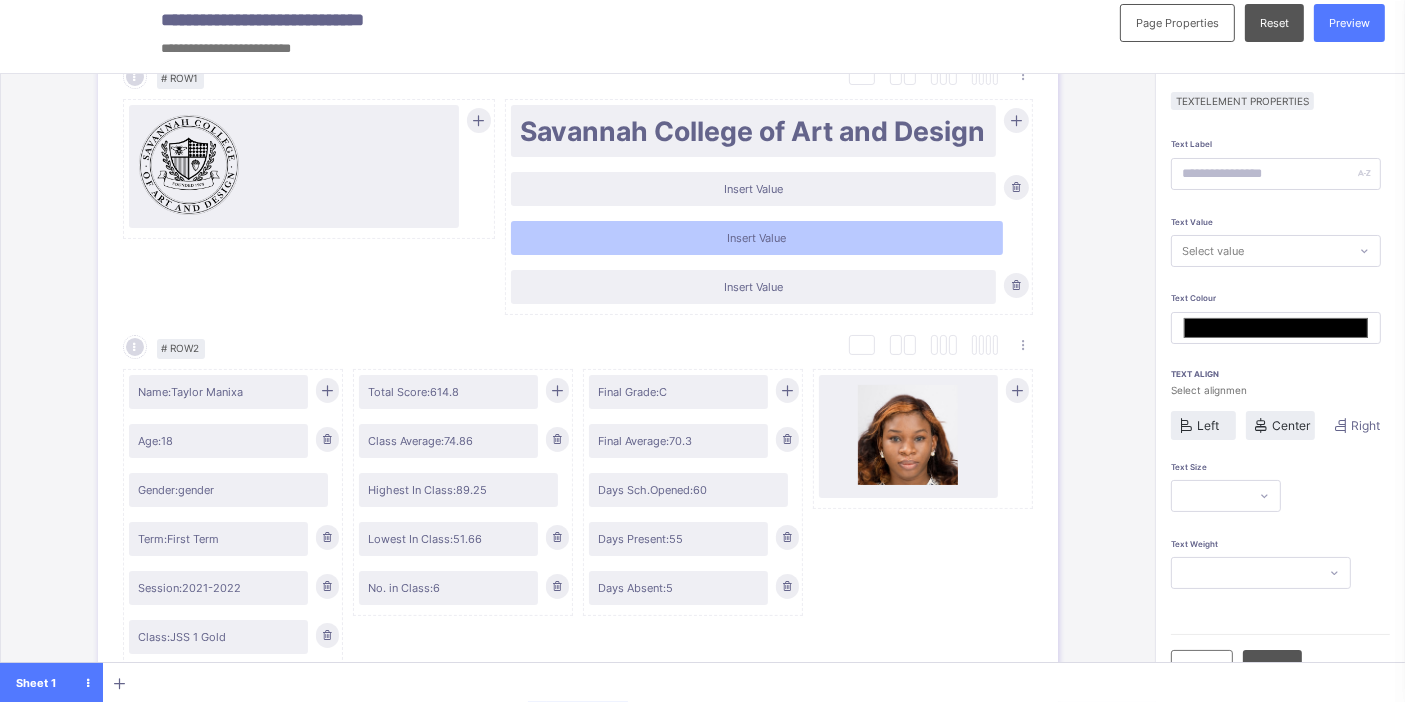 click on "Center" at bounding box center (1280, 425) 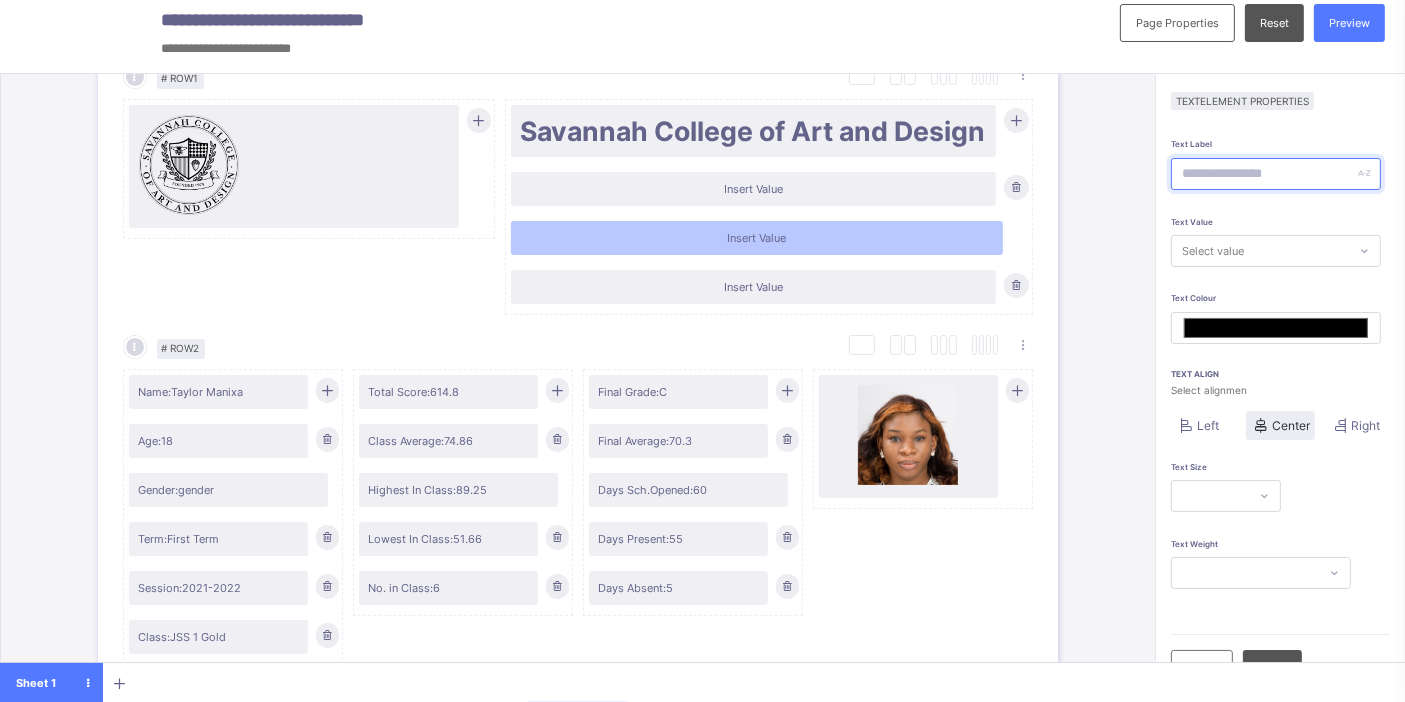 click at bounding box center [1276, 174] 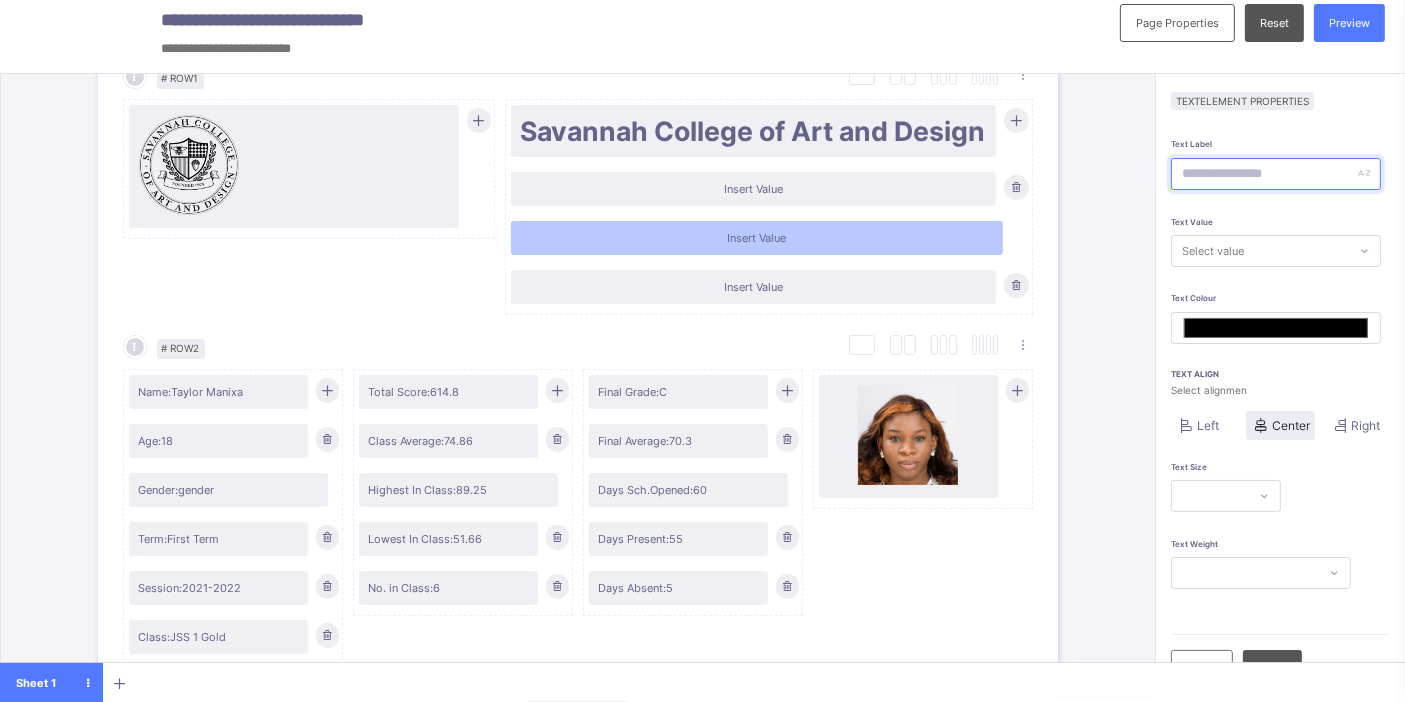 type on "*" 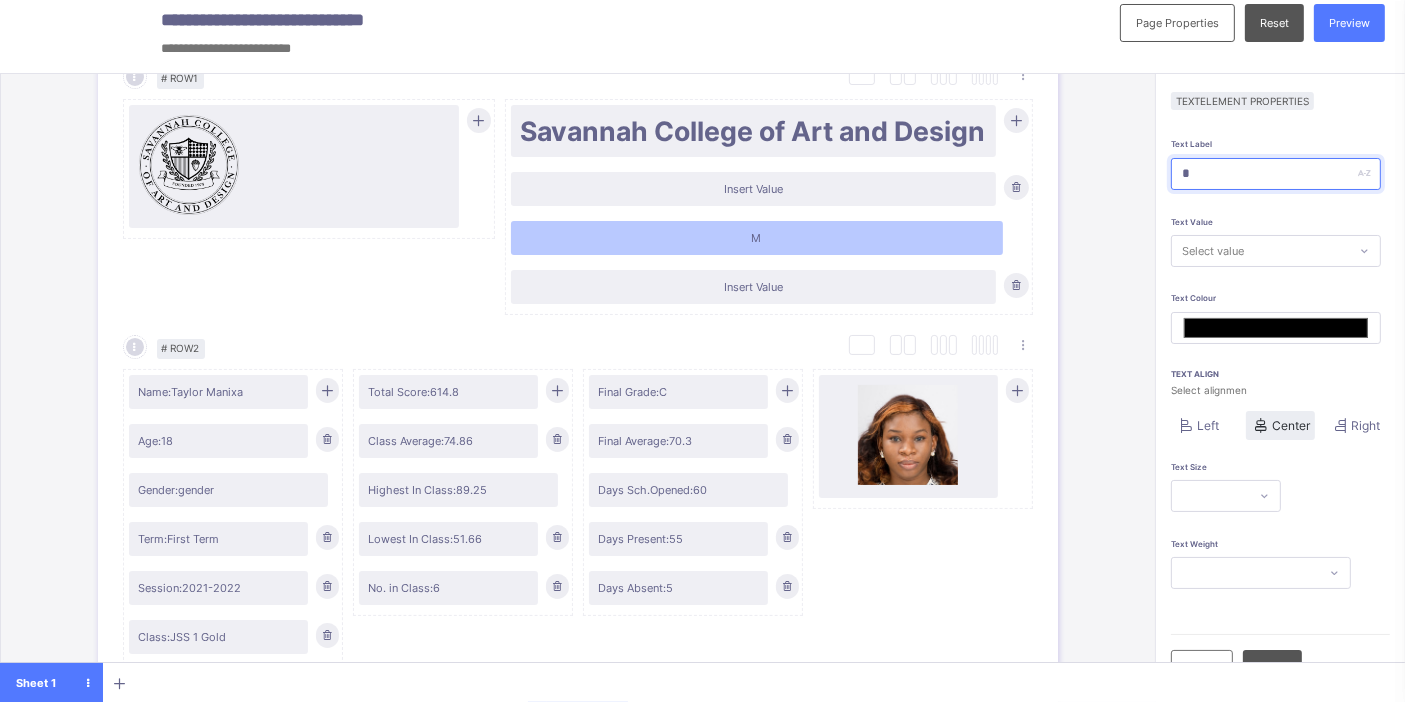 type on "**" 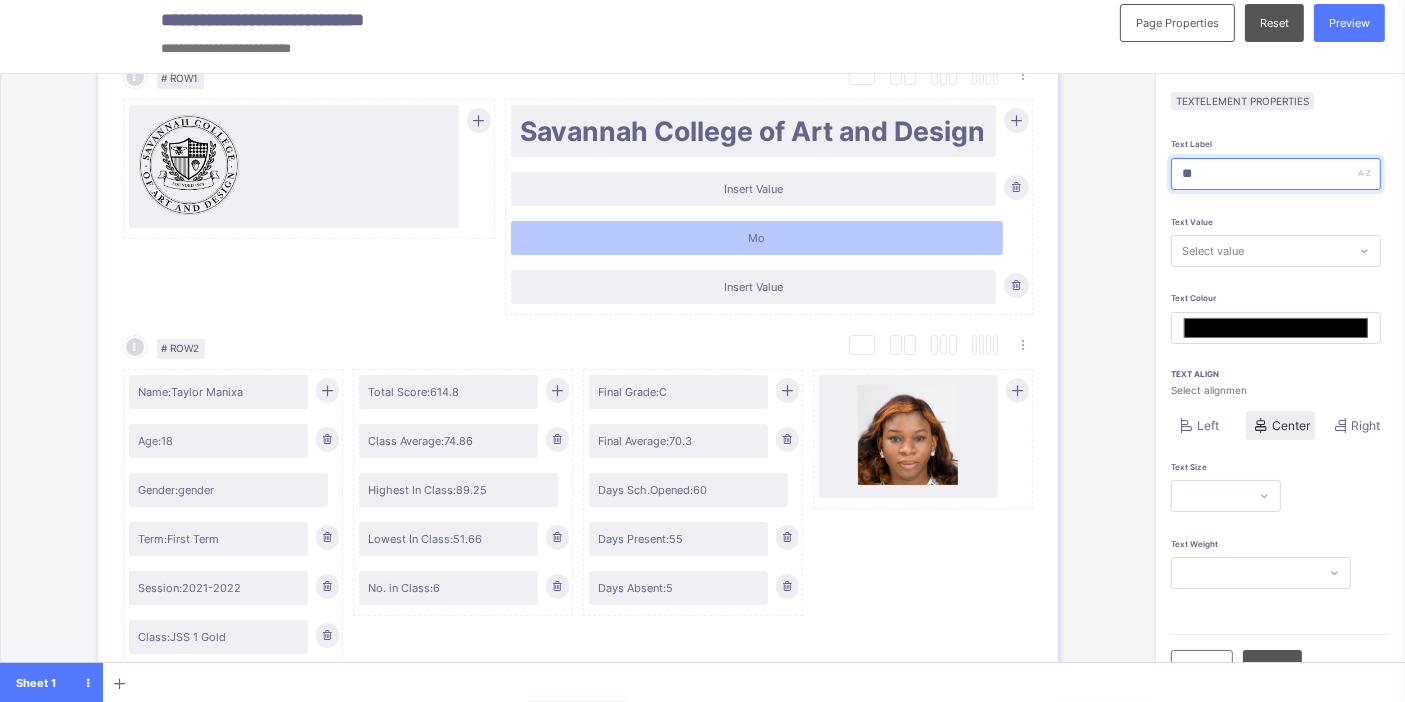 type on "***" 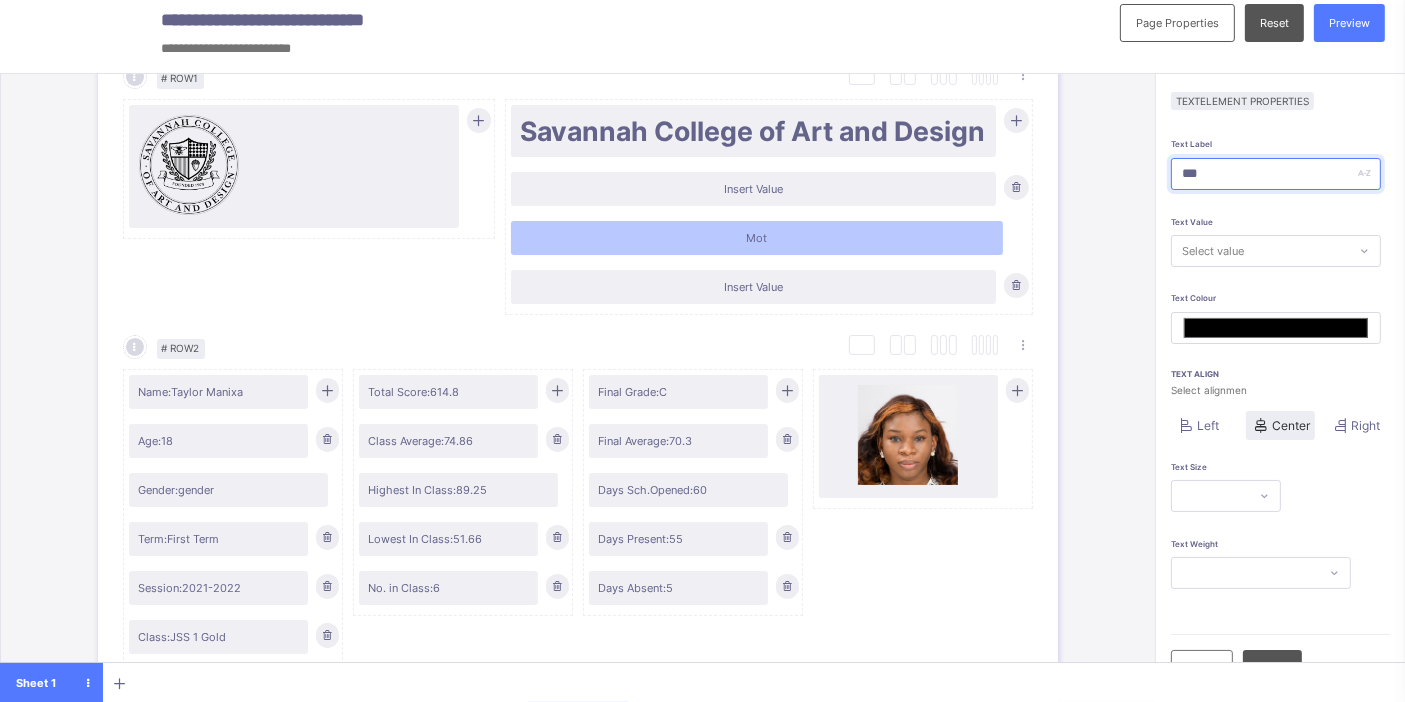 type on "****" 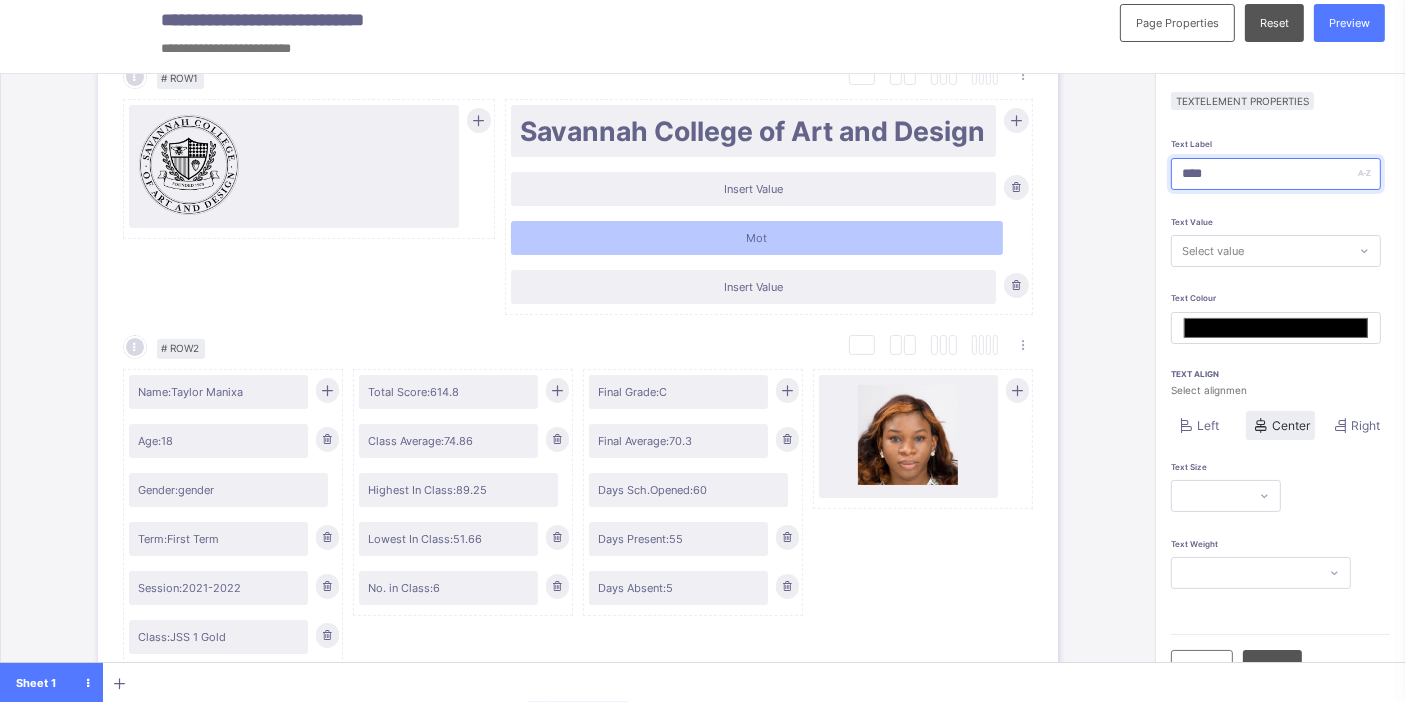 type on "*****" 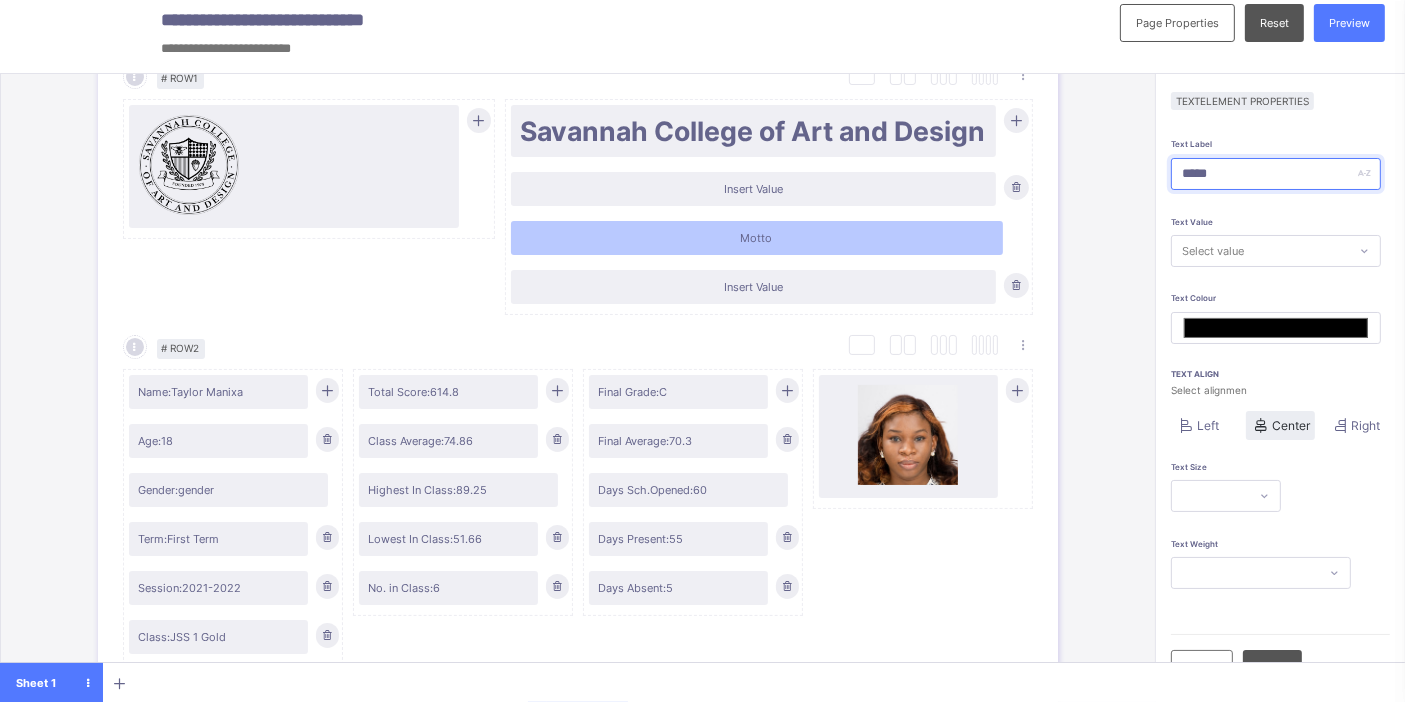 type on "******" 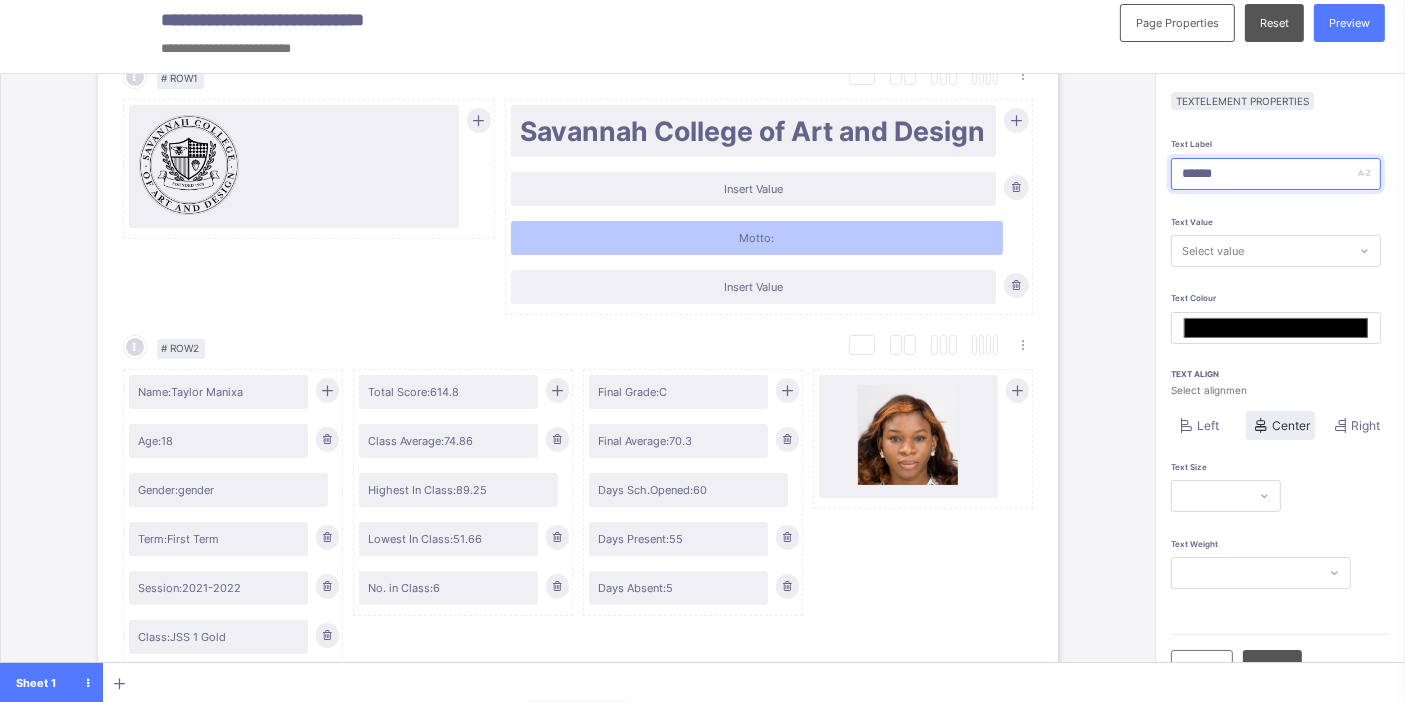 type on "******" 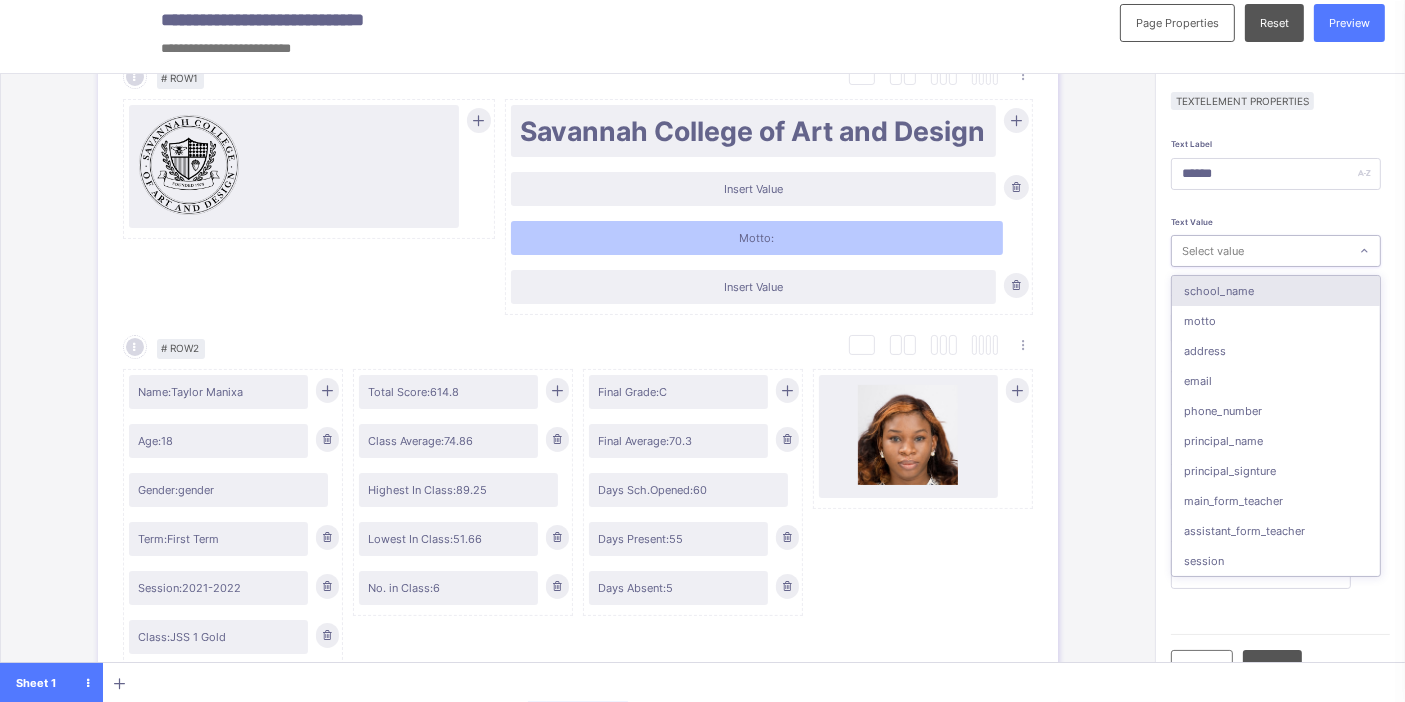click on "Select value" at bounding box center [1260, 251] 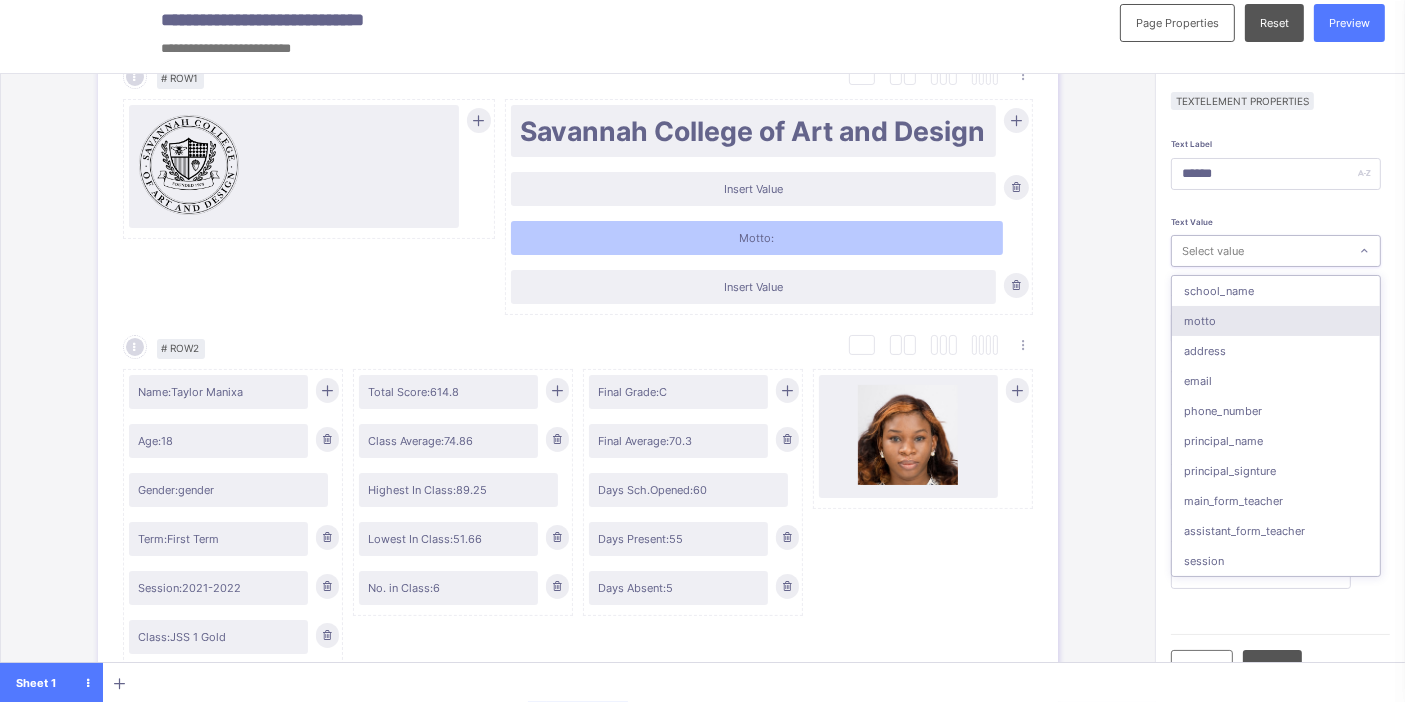 click on "motto" at bounding box center (1276, 321) 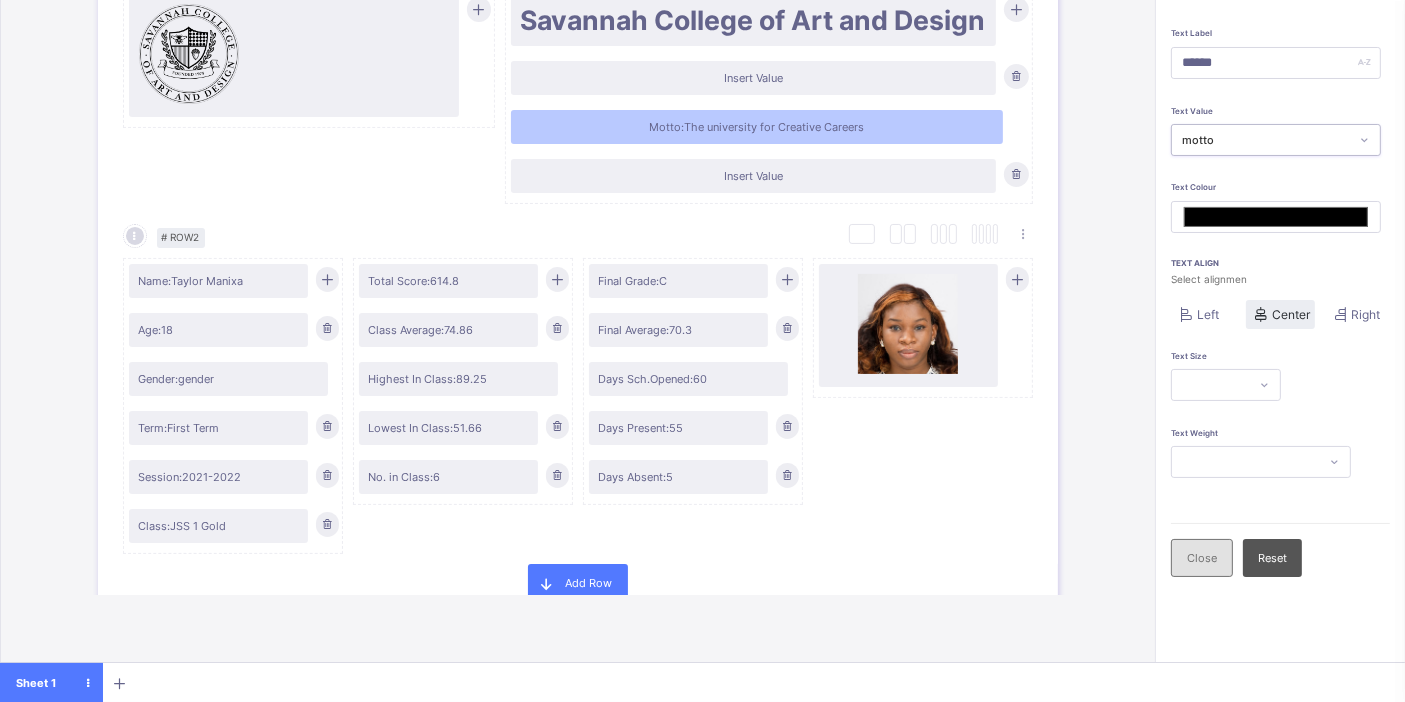 click on "Close" at bounding box center (1202, 558) 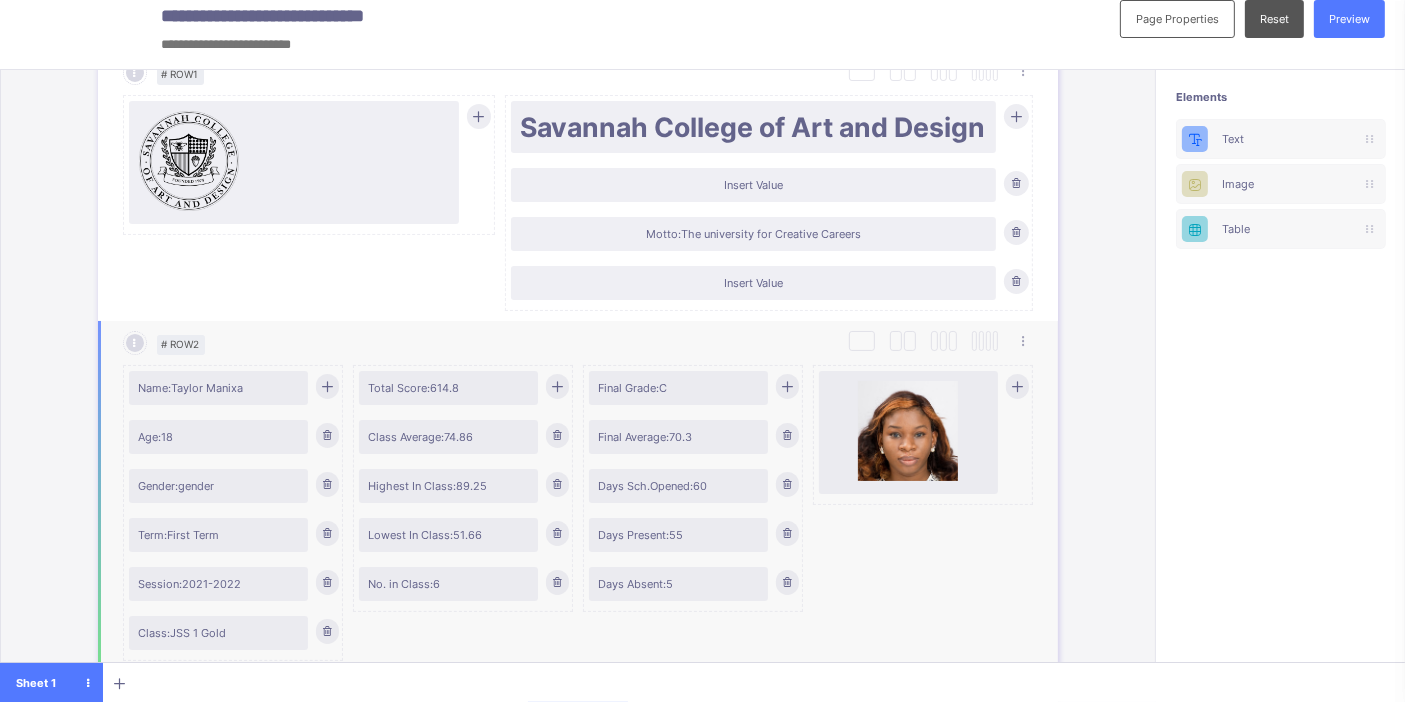scroll, scrollTop: 14, scrollLeft: 17, axis: both 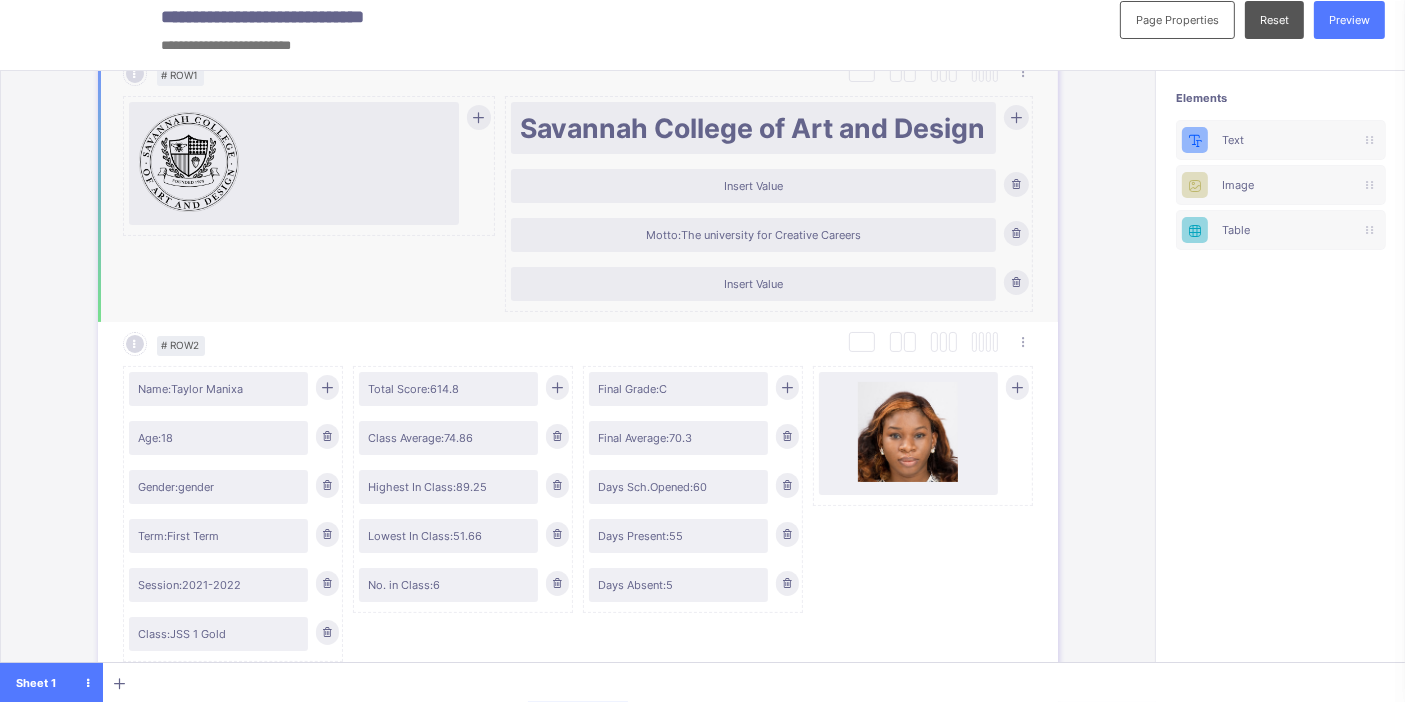 click on "Insert Value" at bounding box center (753, 284) 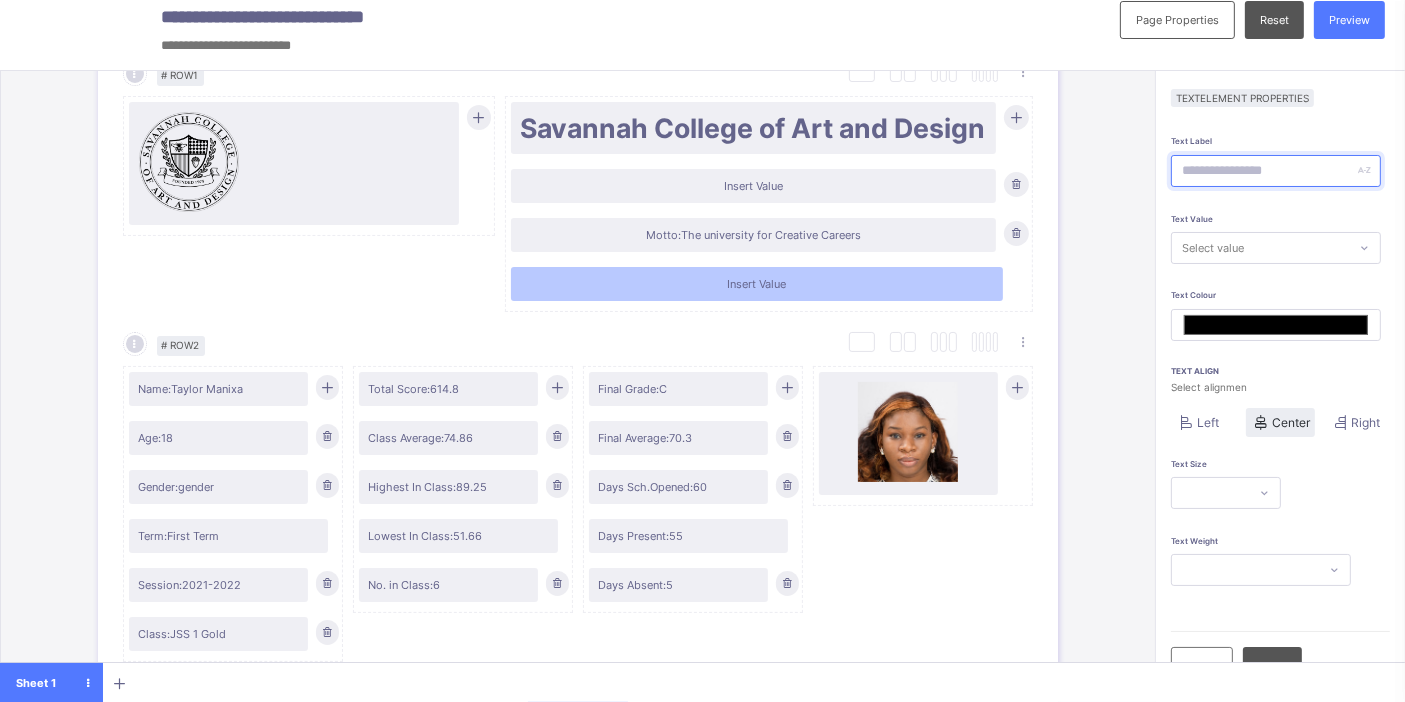 click at bounding box center [1276, 171] 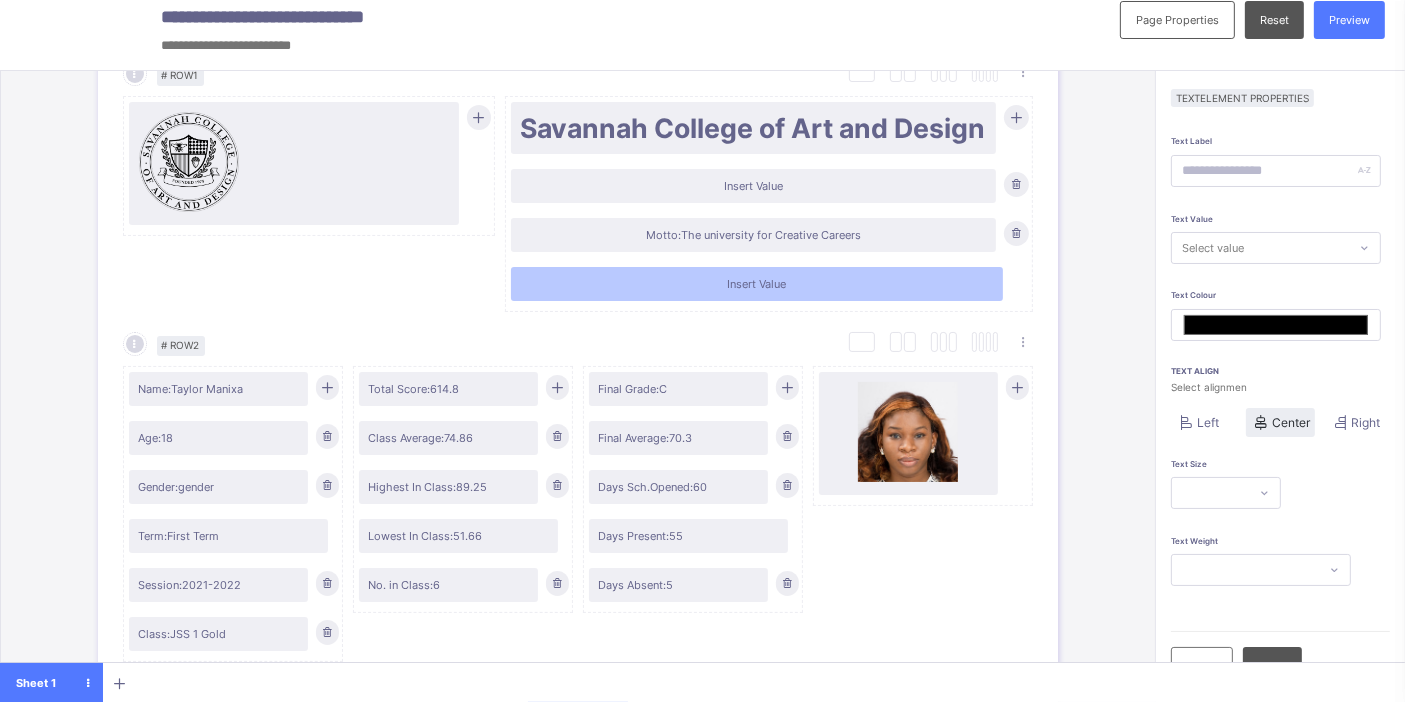 click on "Select value" at bounding box center [1213, 248] 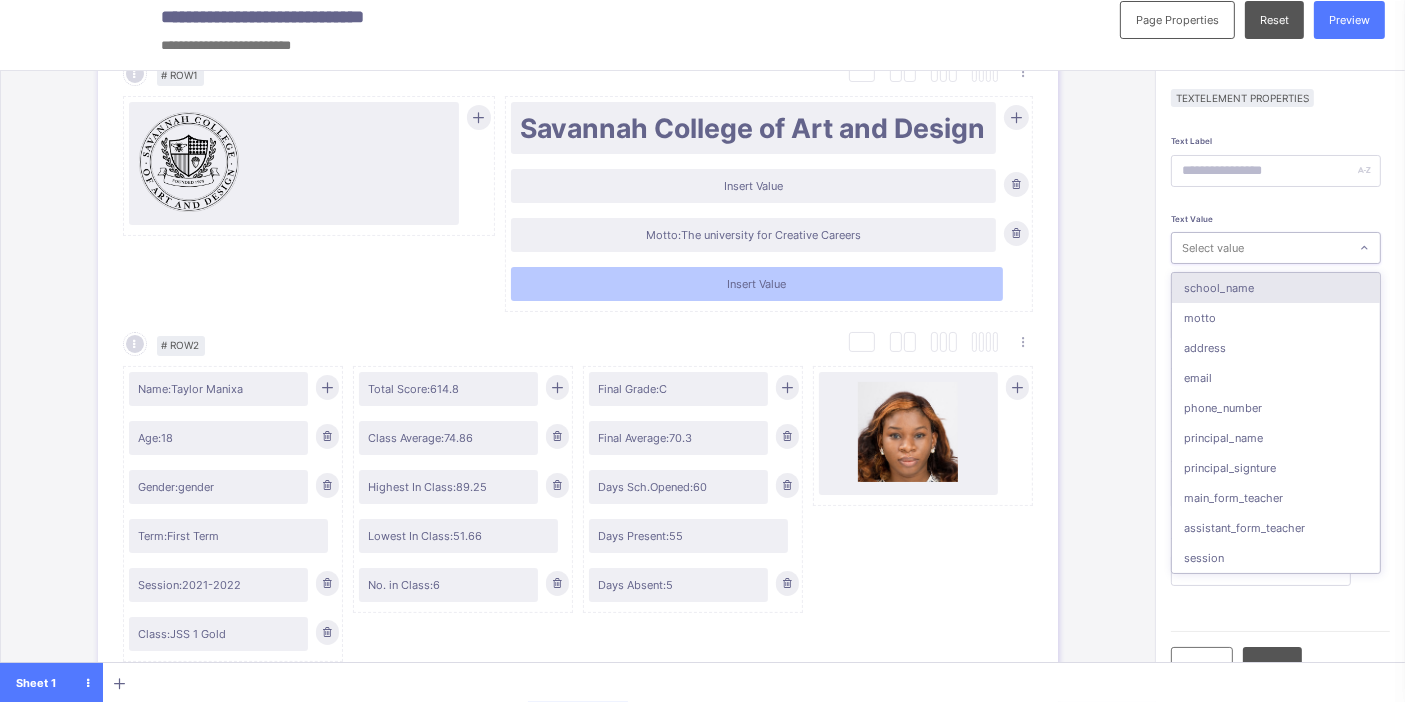 type on "*" 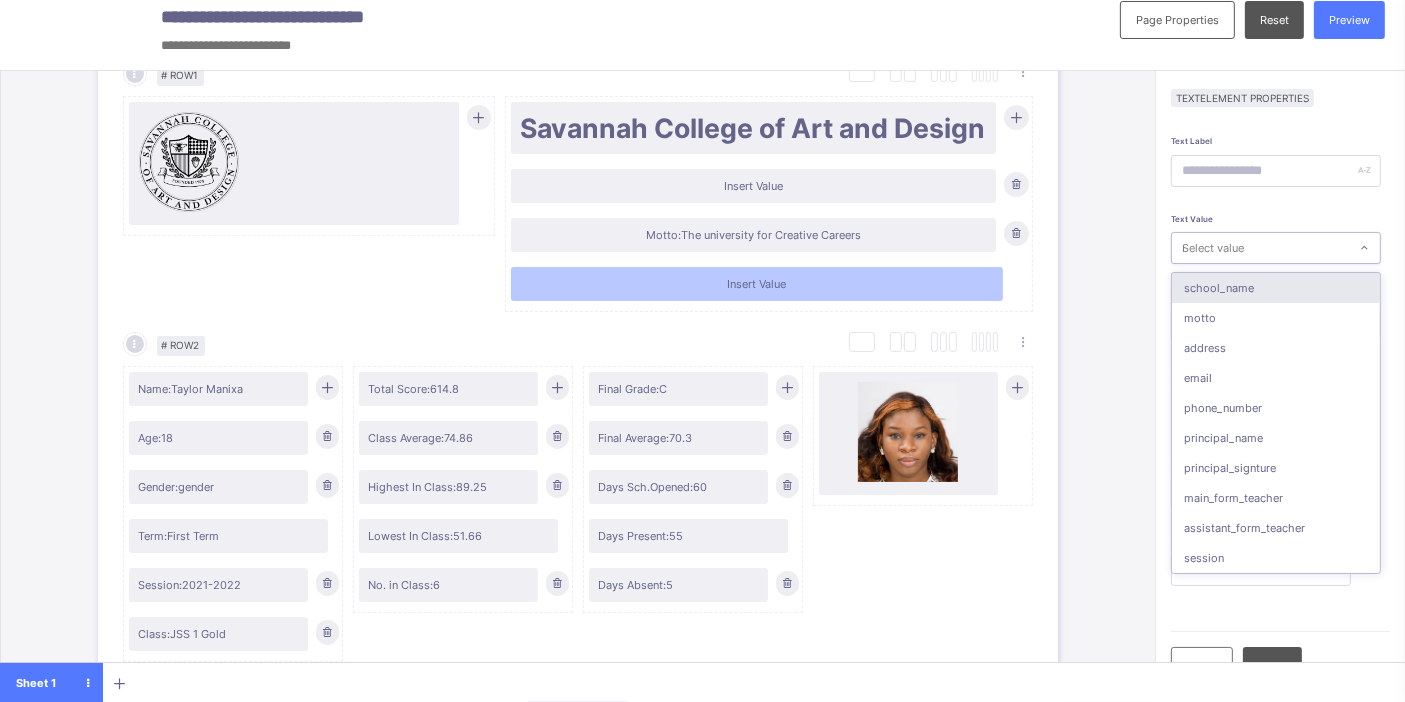type on "*******" 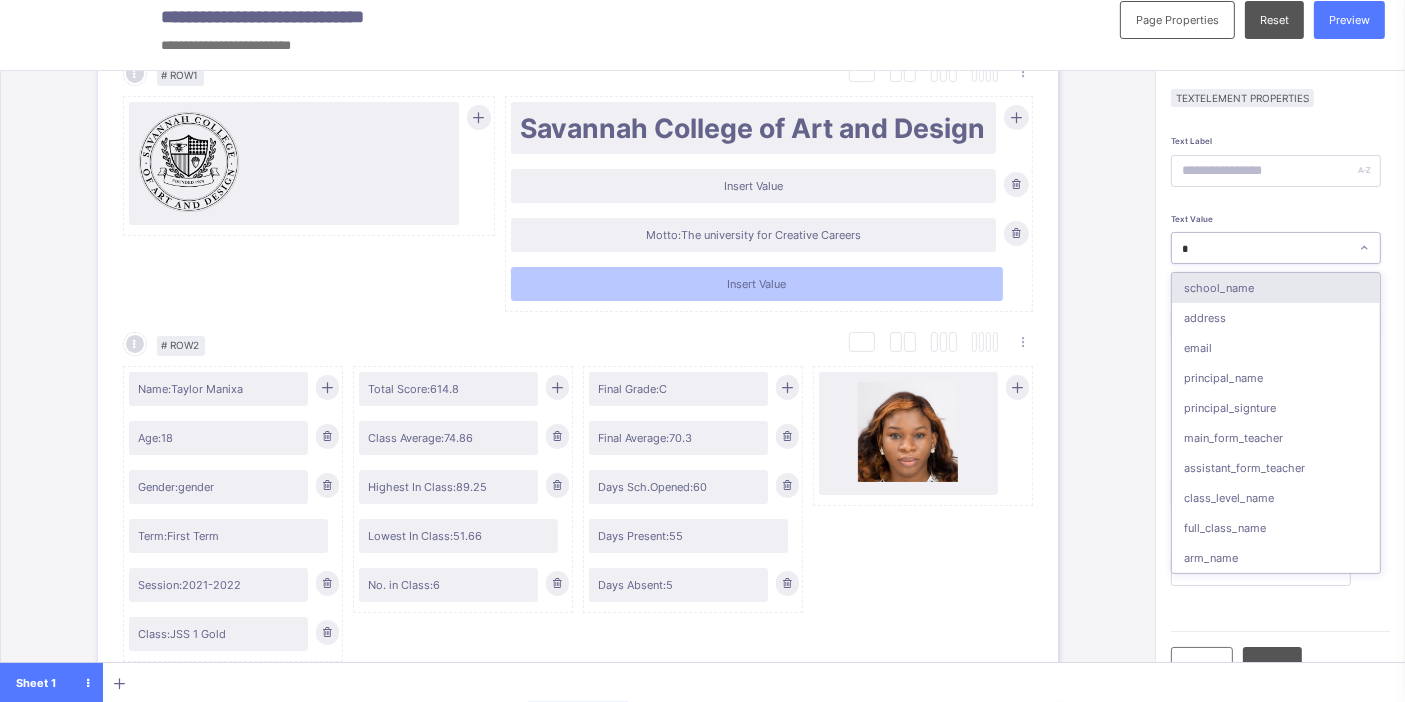 type on "**" 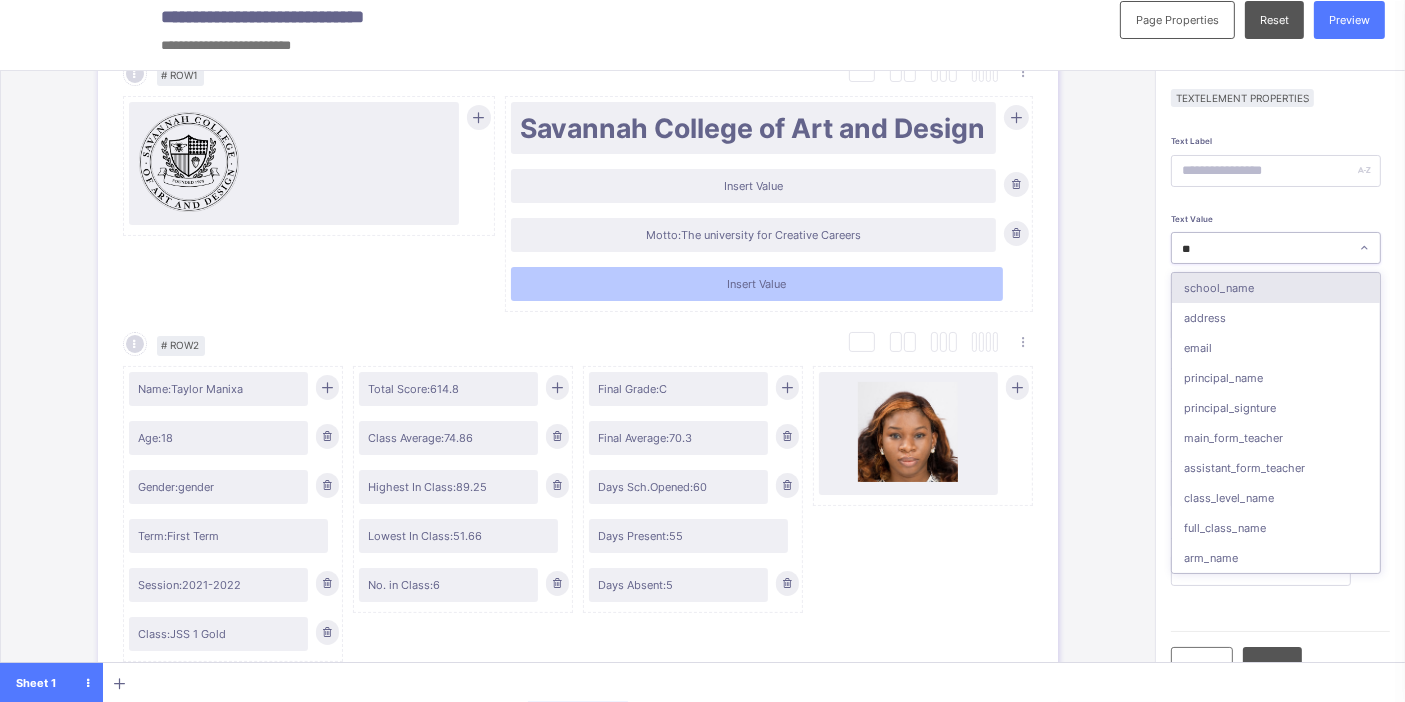 type on "*******" 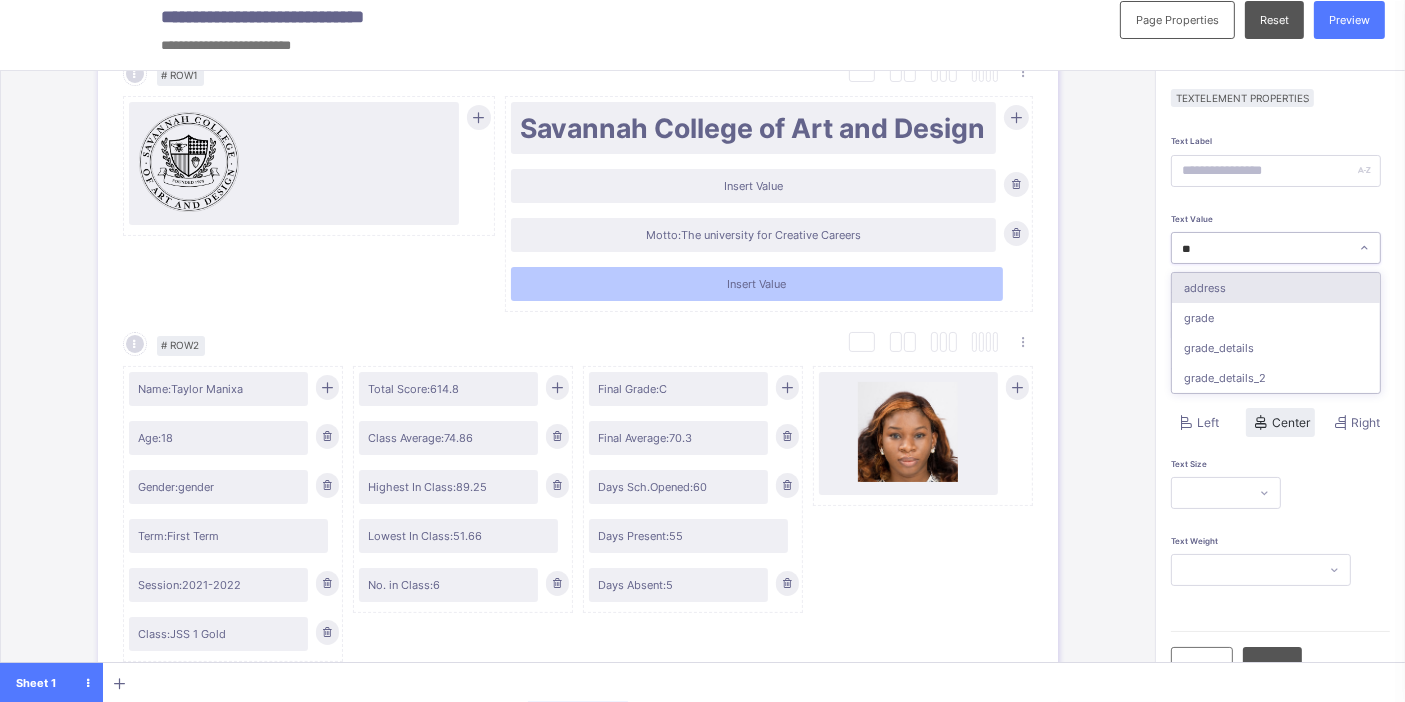 click on "address" at bounding box center (1276, 288) 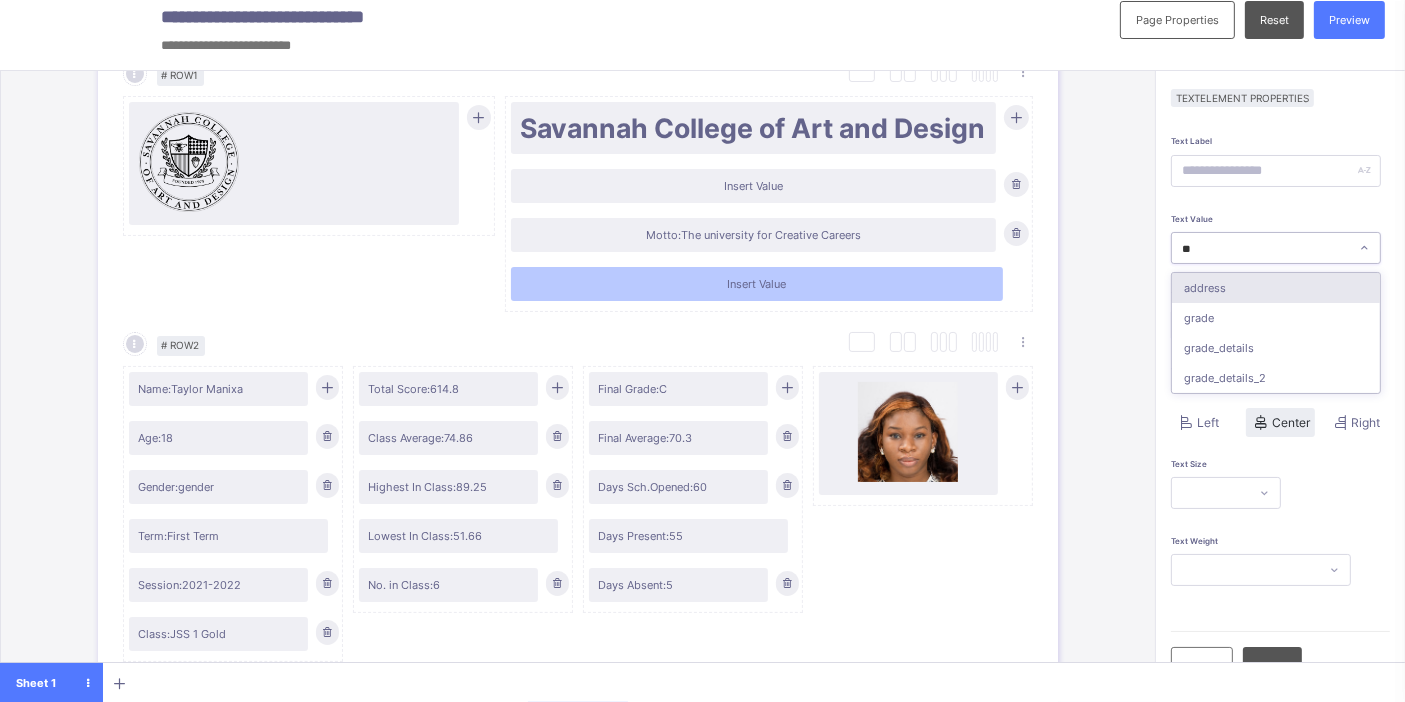 type 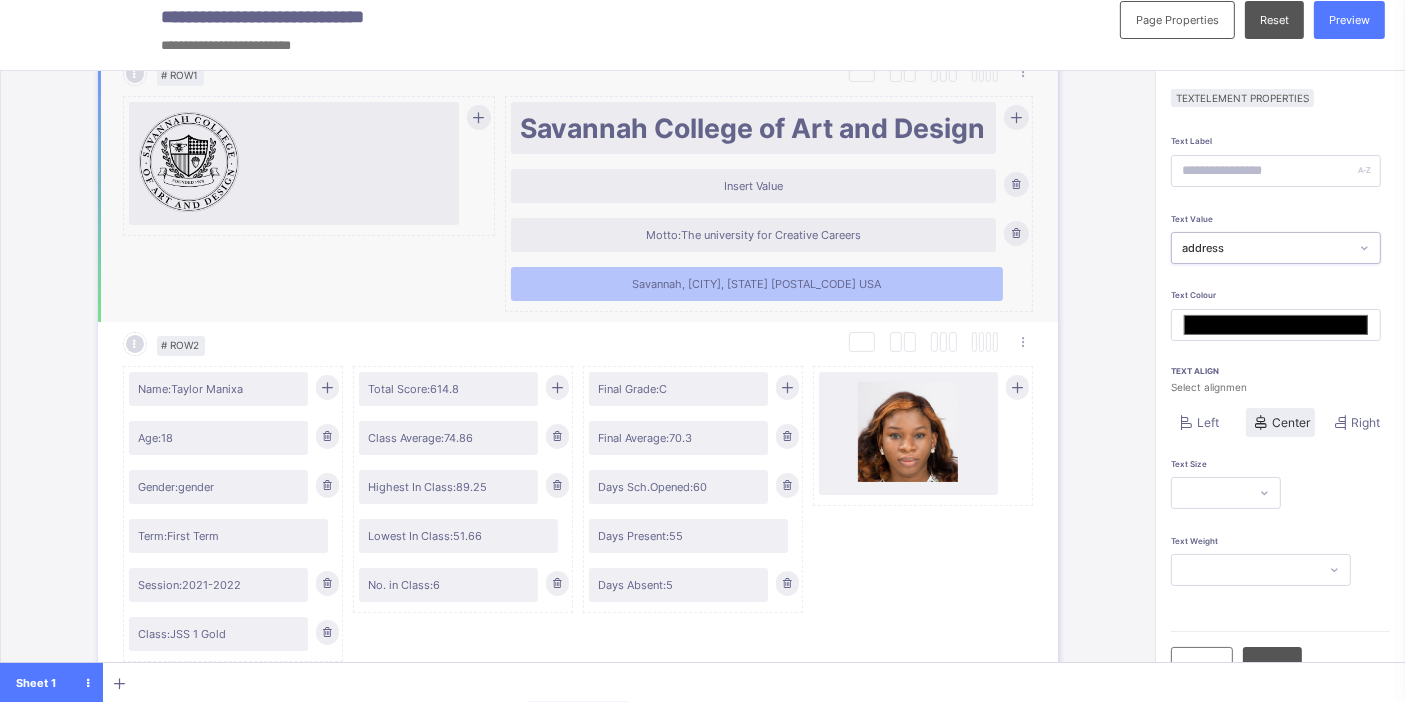 click on "Insert Value" at bounding box center [753, 186] 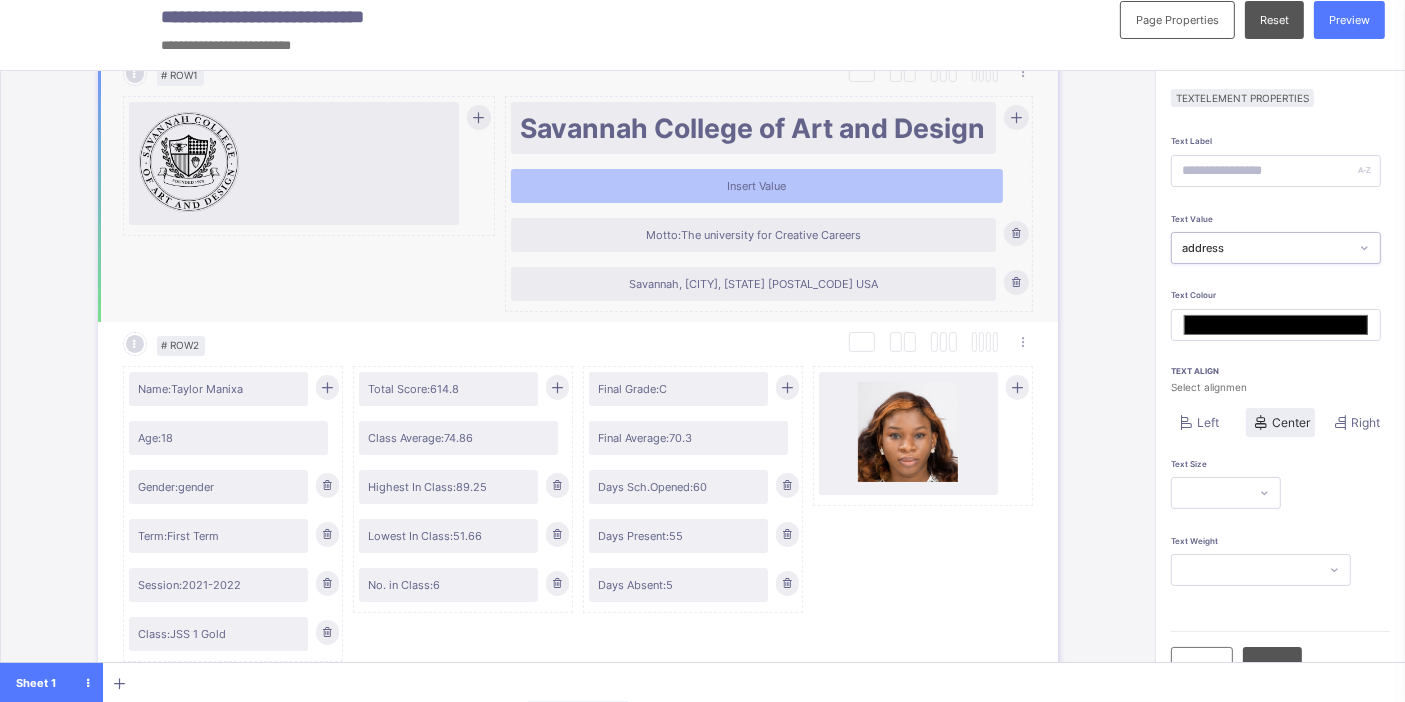 type on "*******" 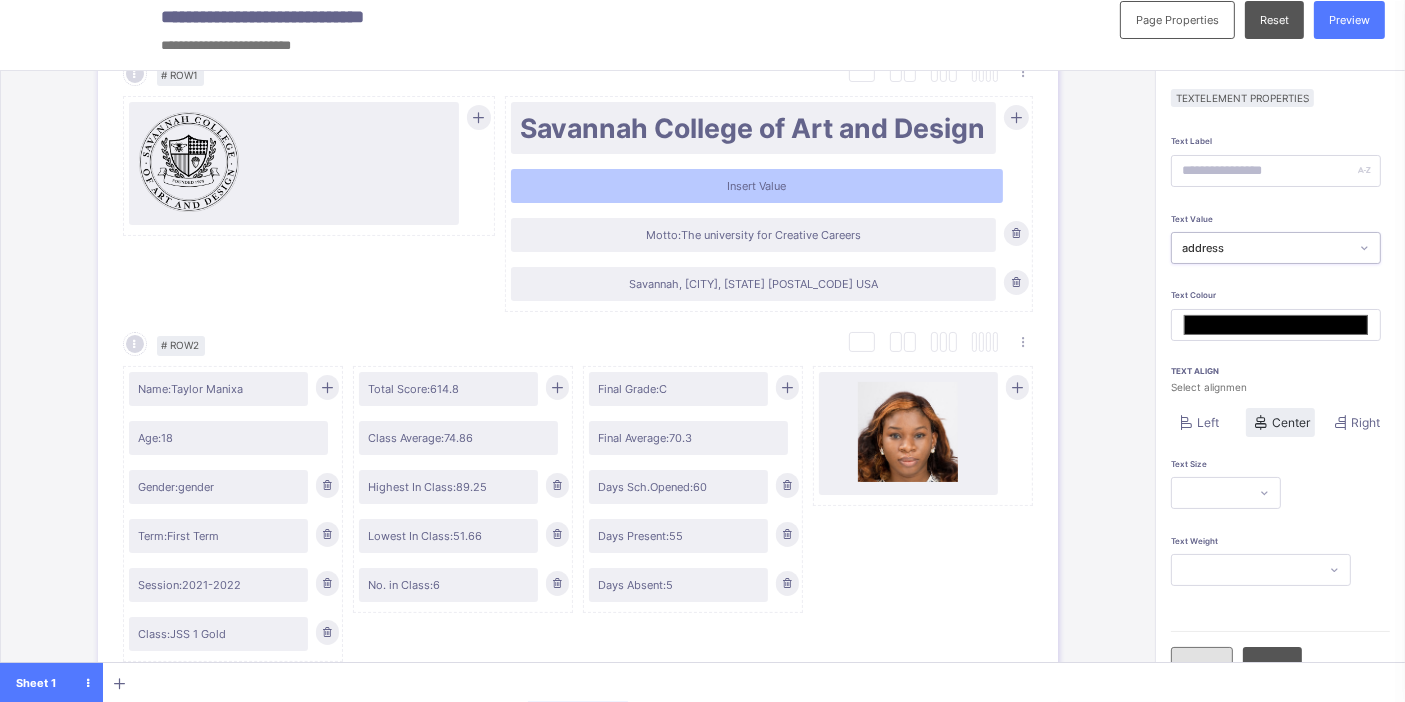 click on "Close" at bounding box center (1202, 666) 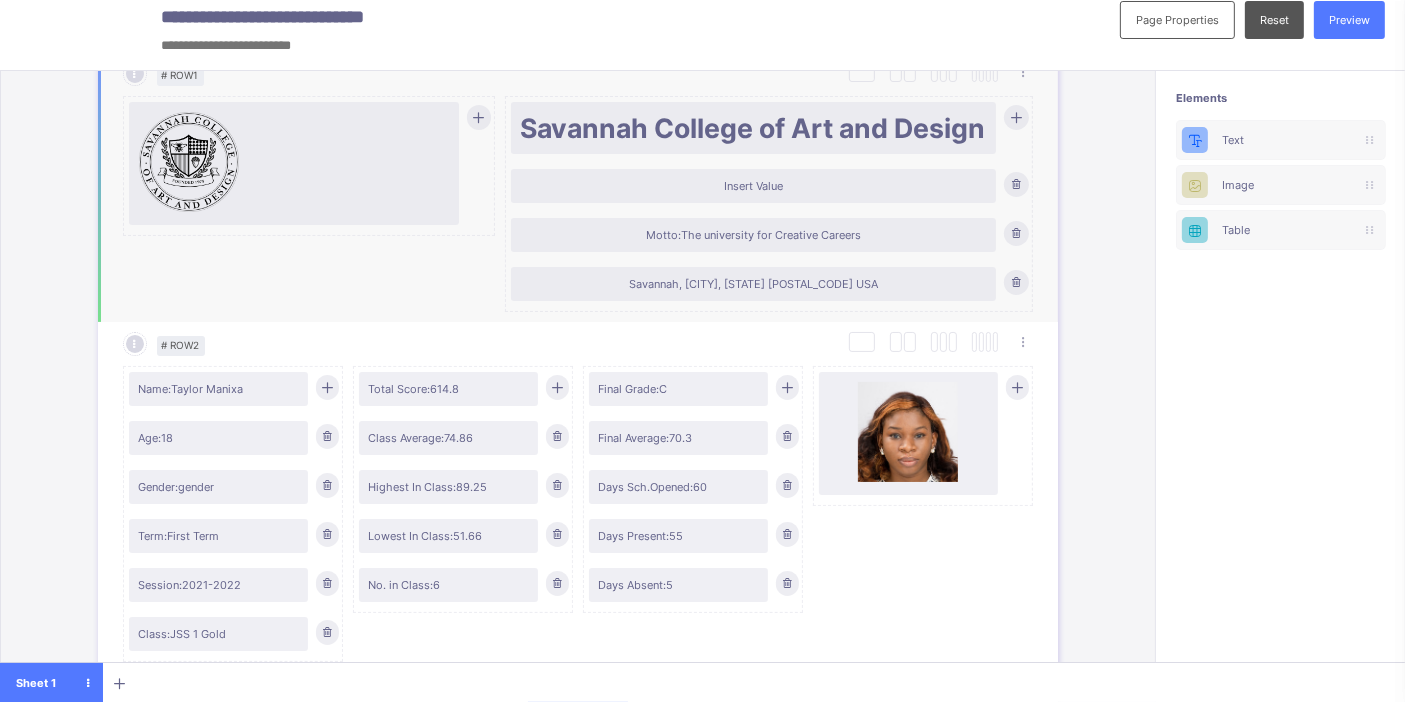 click on "Insert Value" at bounding box center (753, 186) 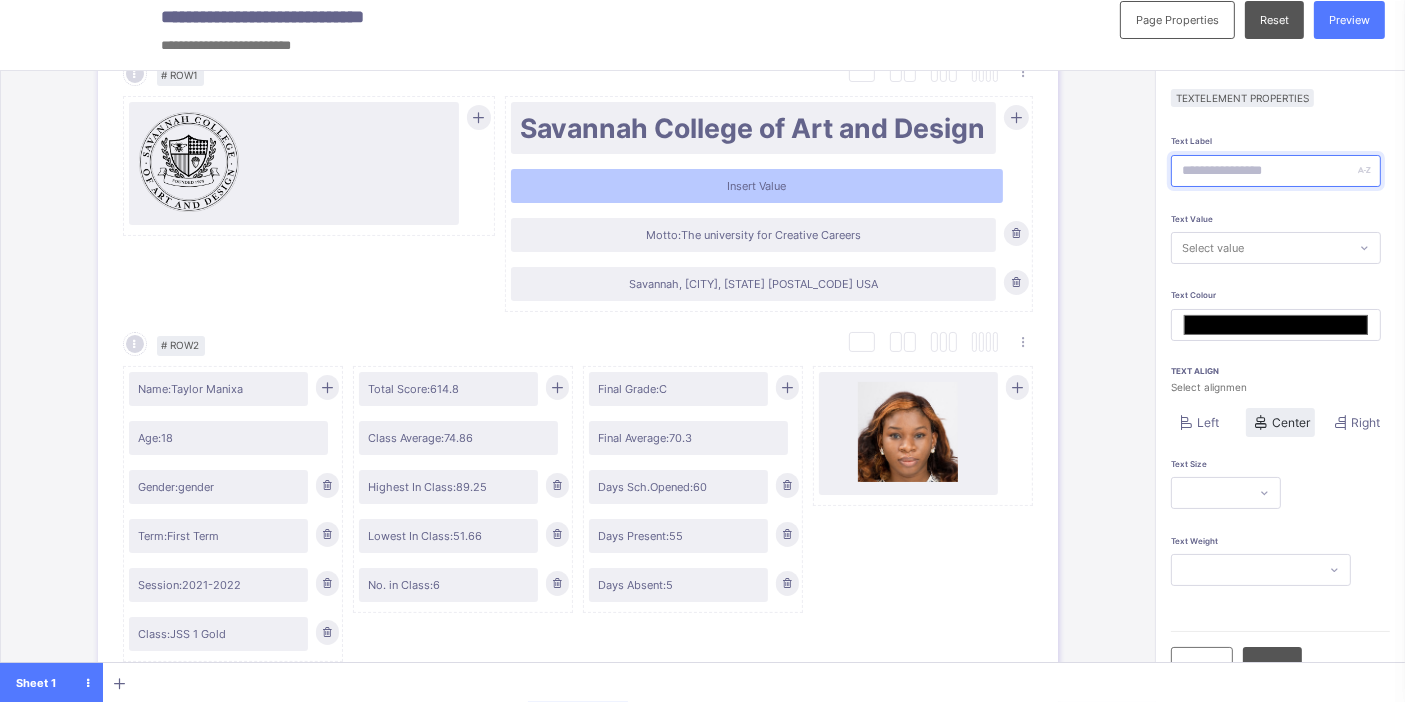 click at bounding box center [1276, 171] 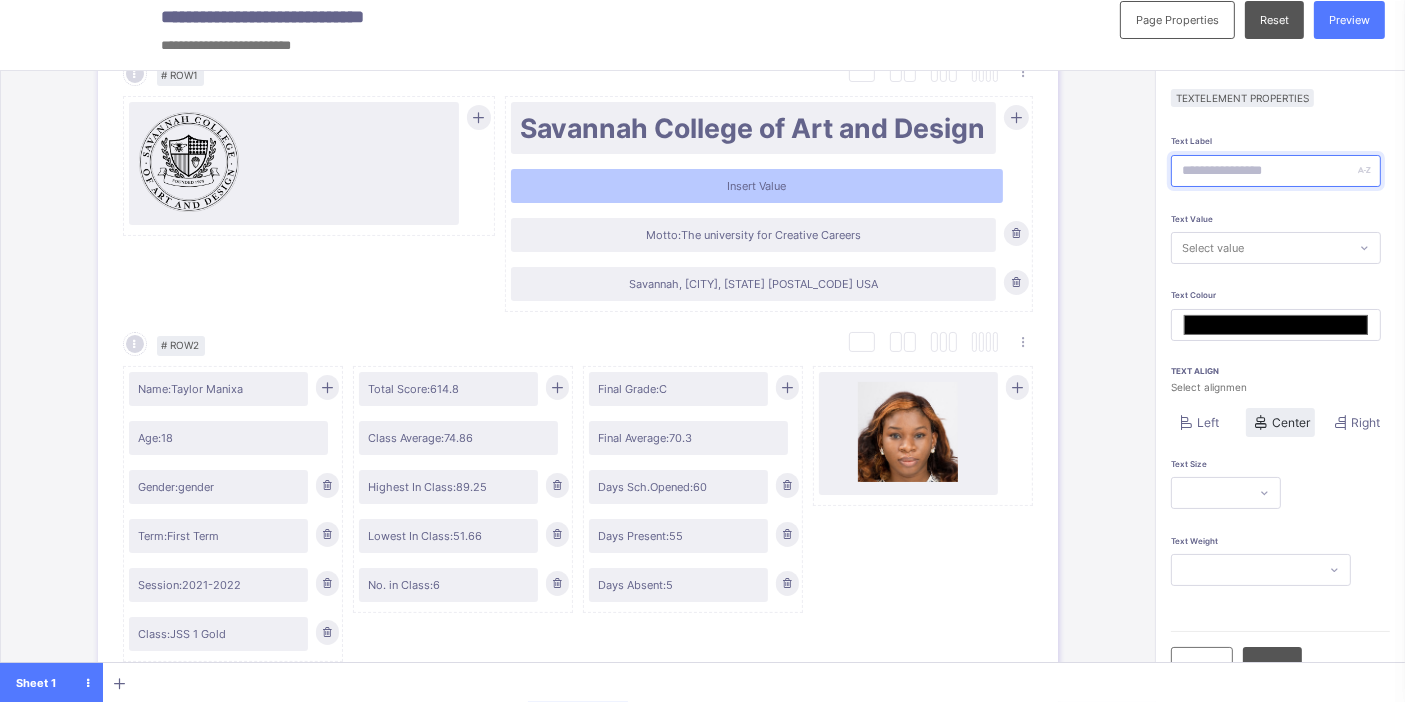 paste on "**********" 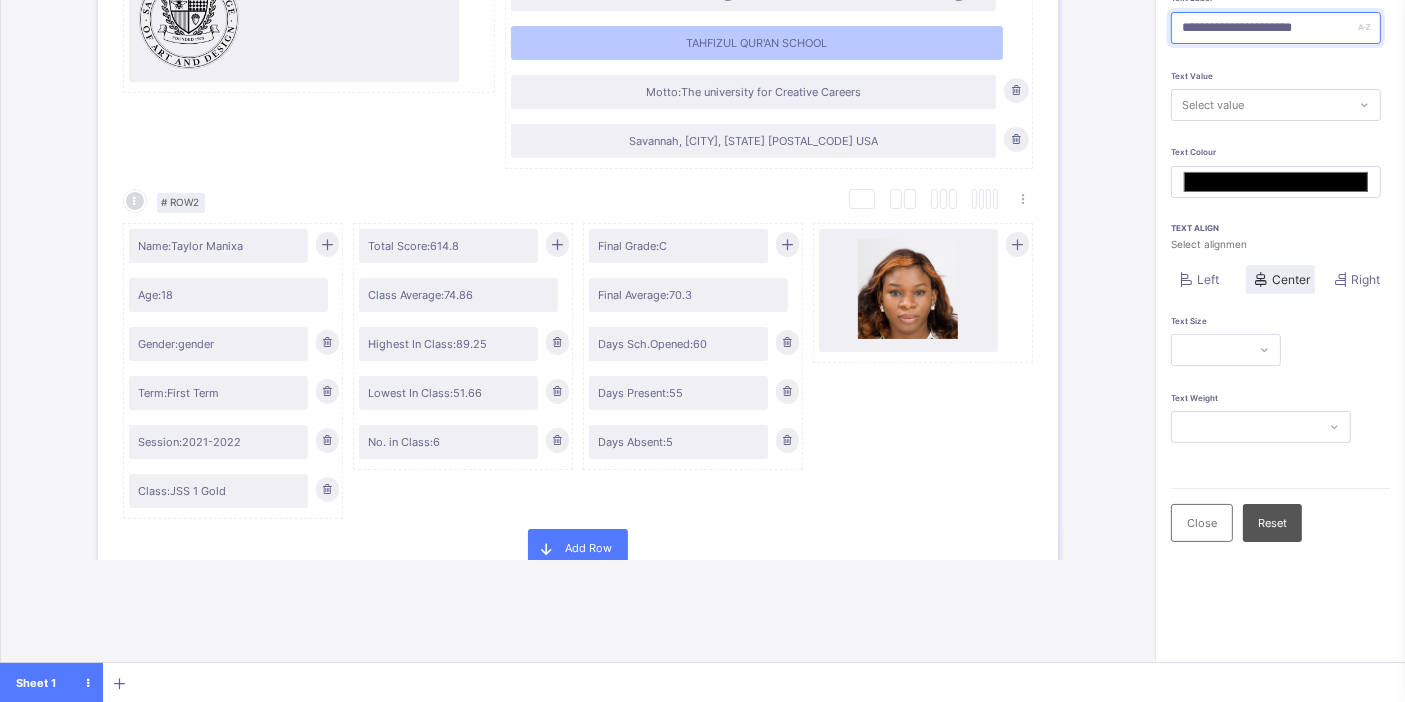 scroll, scrollTop: 158, scrollLeft: 17, axis: both 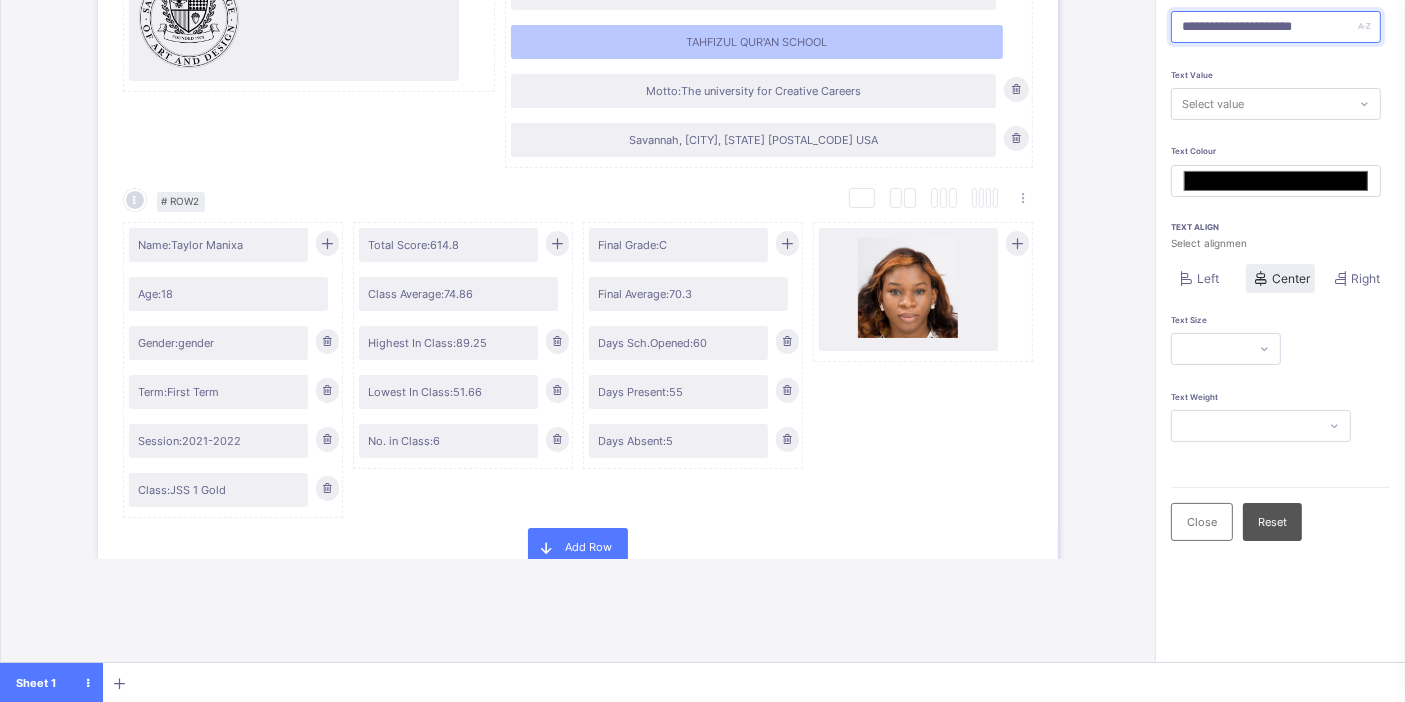 type on "**********" 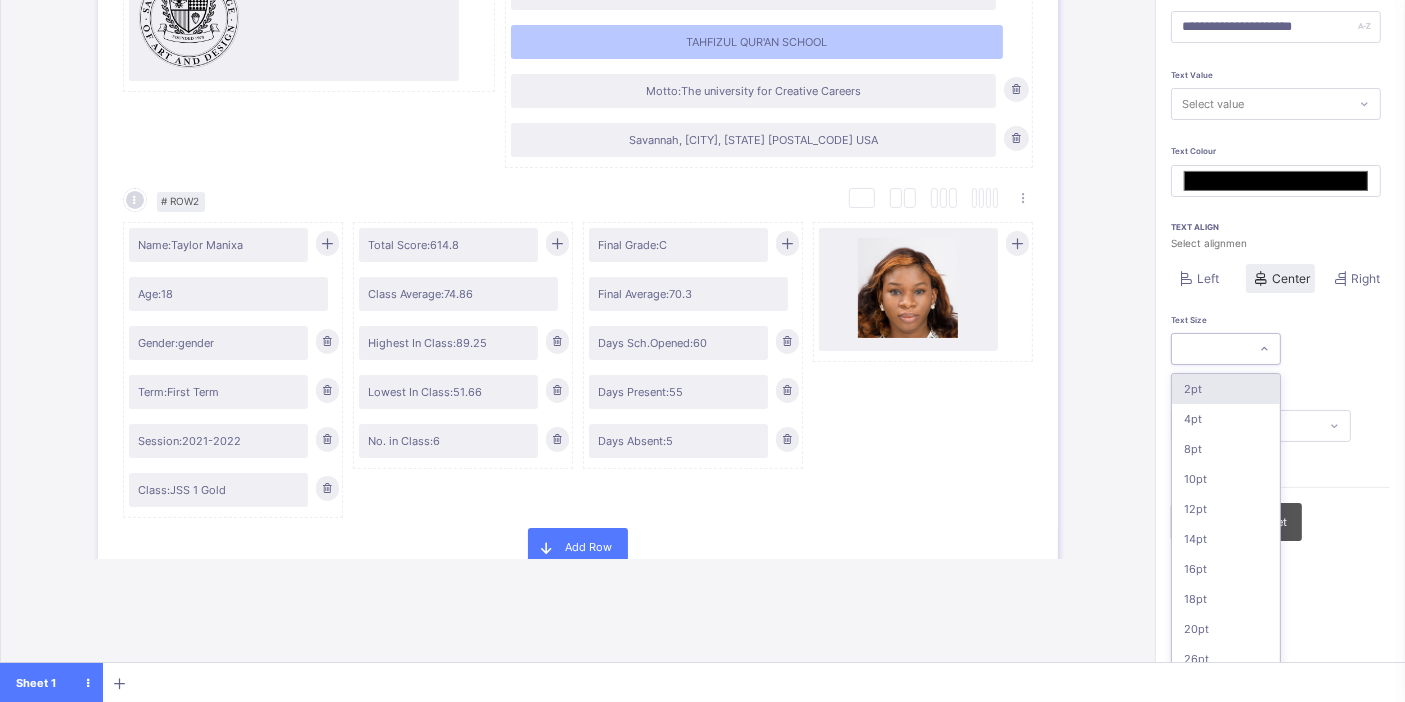 click at bounding box center [1210, 349] 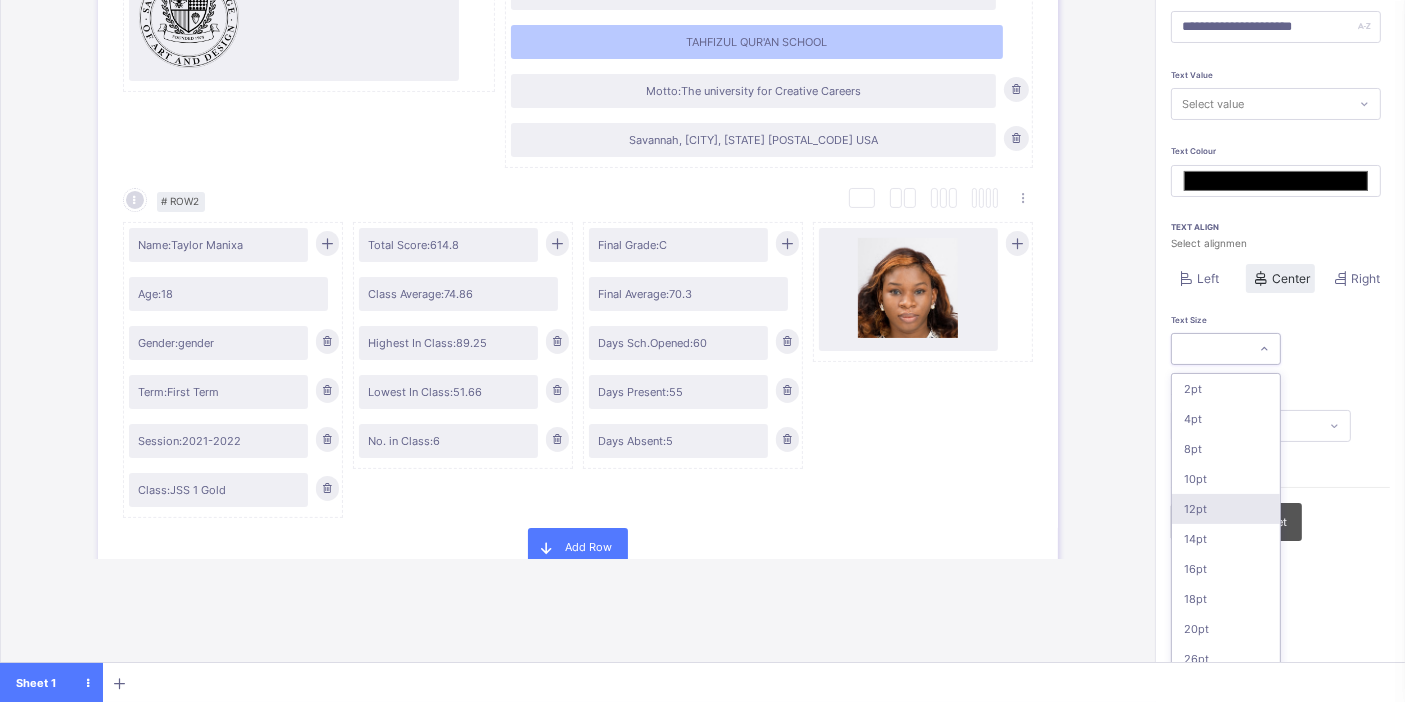 click on "12pt" at bounding box center [1226, 509] 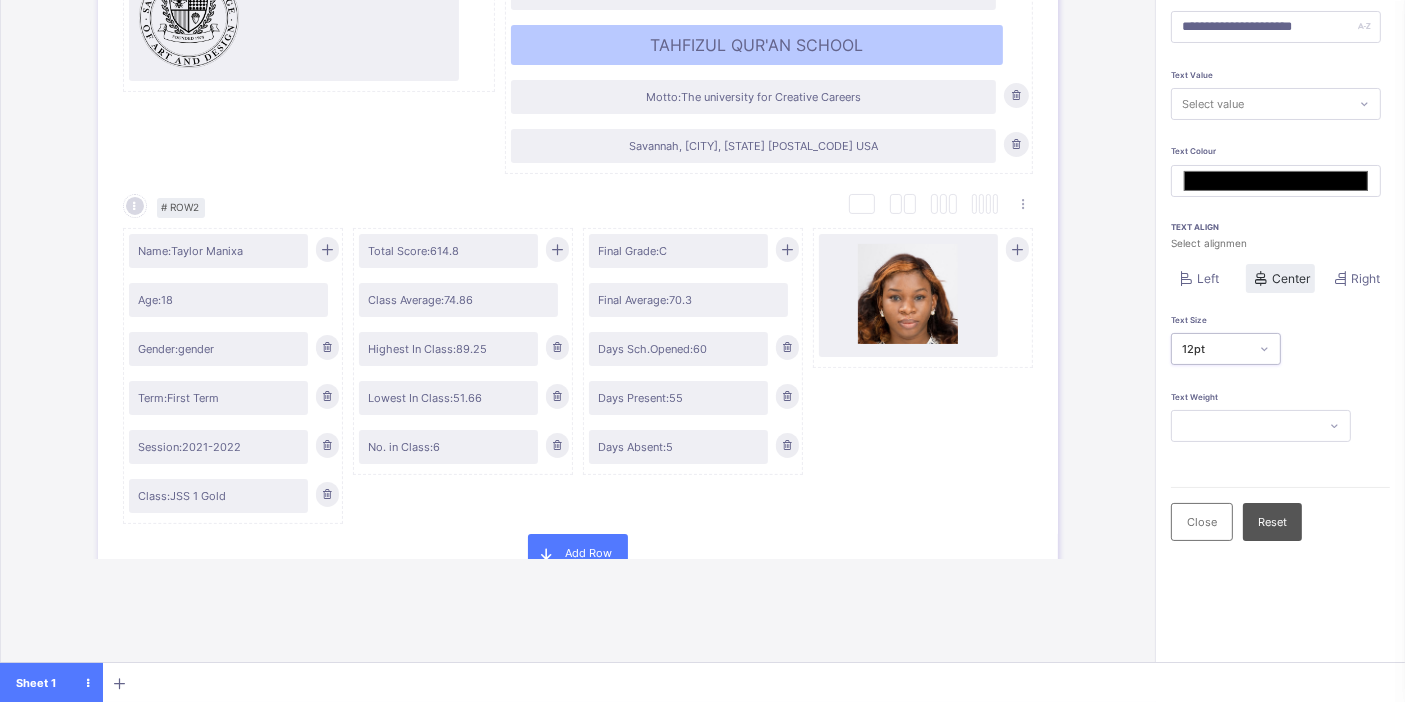 click at bounding box center (1261, 426) 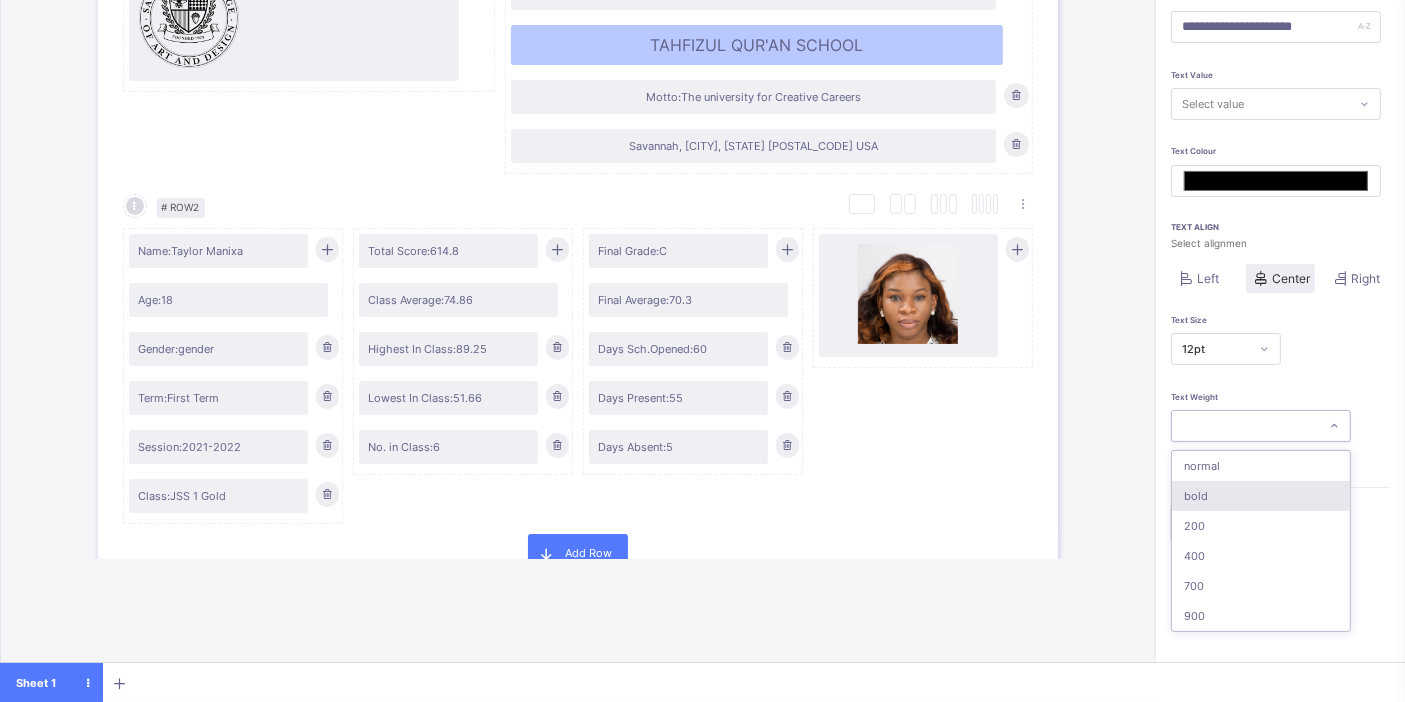 click on "bold" at bounding box center (1261, 496) 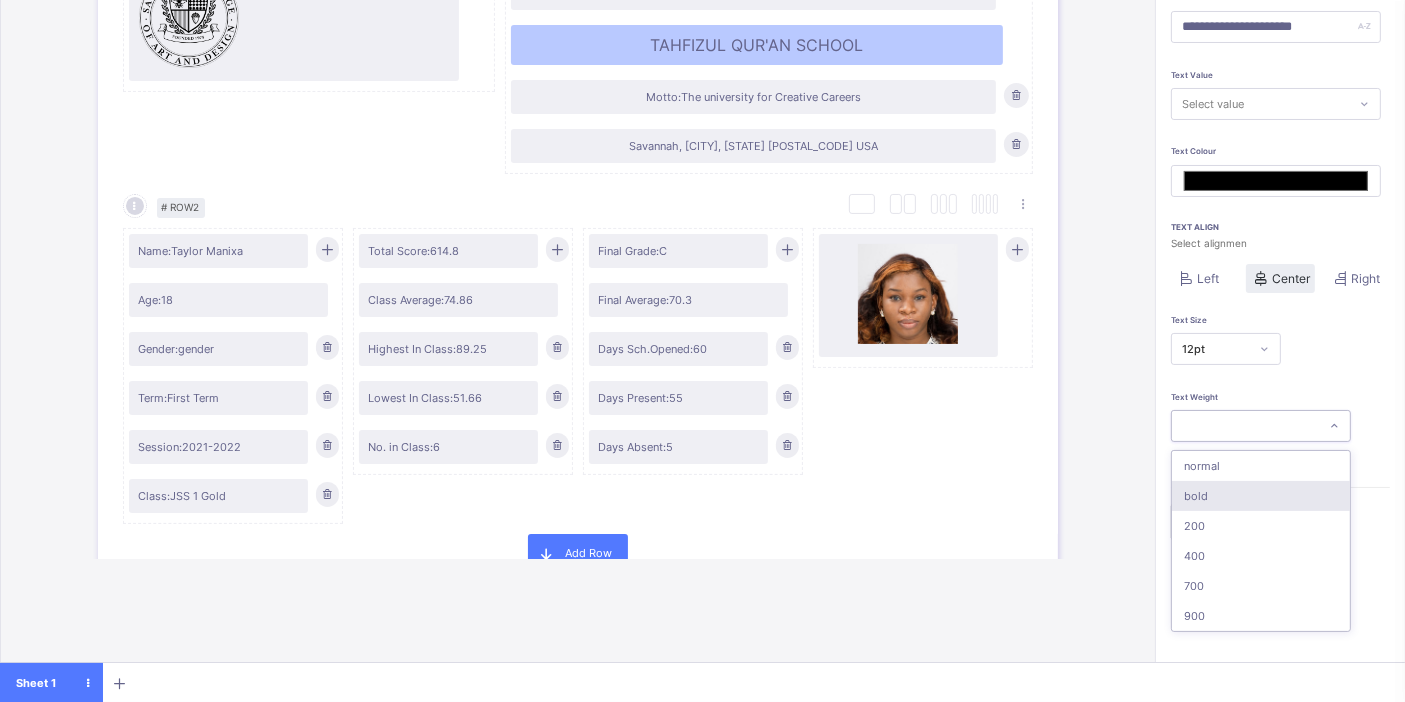 type on "*******" 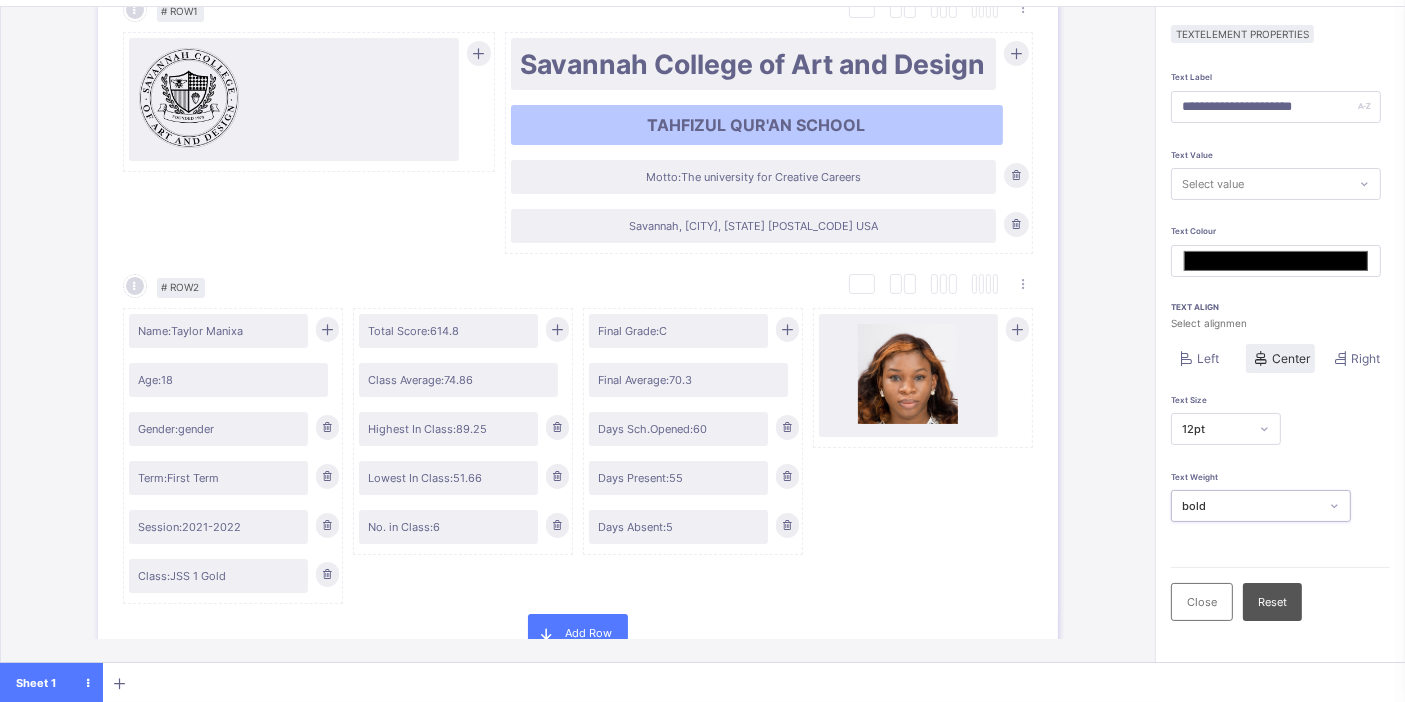 scroll, scrollTop: 0, scrollLeft: 17, axis: horizontal 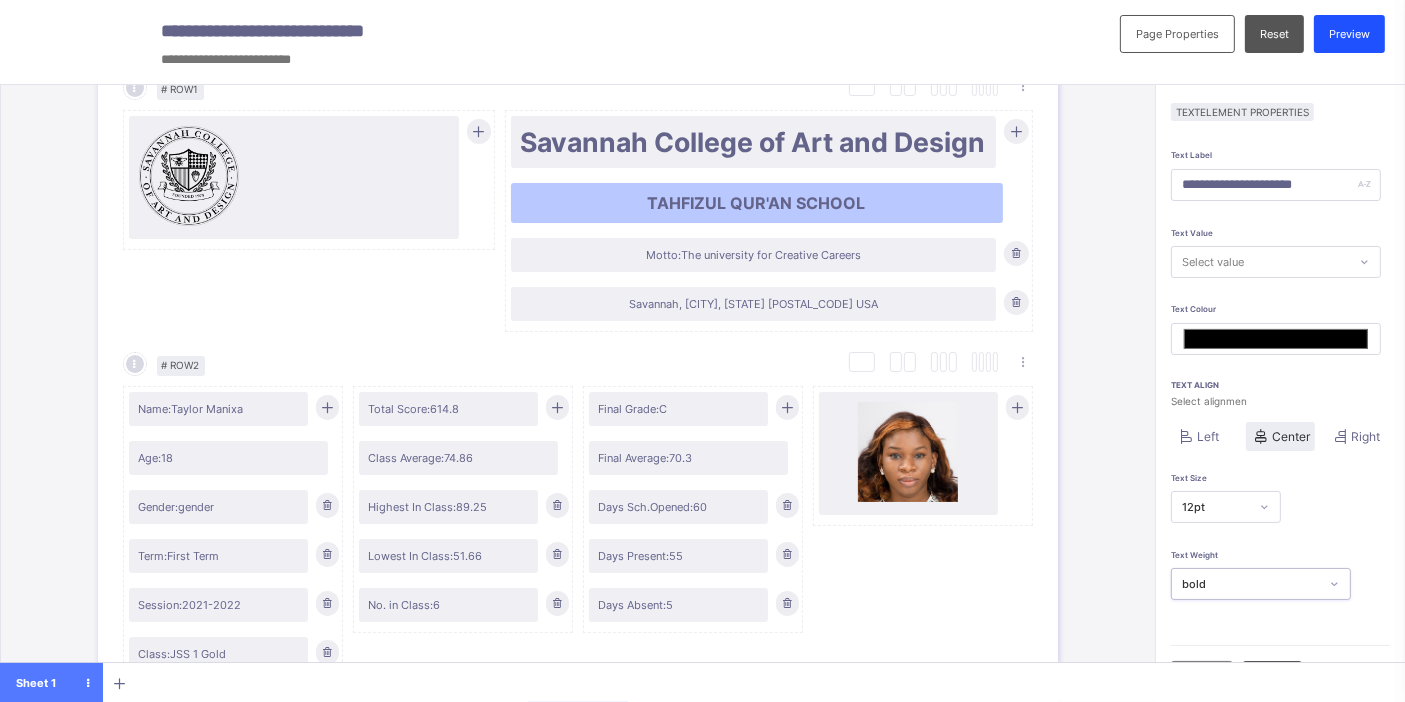 click on "Preview" at bounding box center (1349, 34) 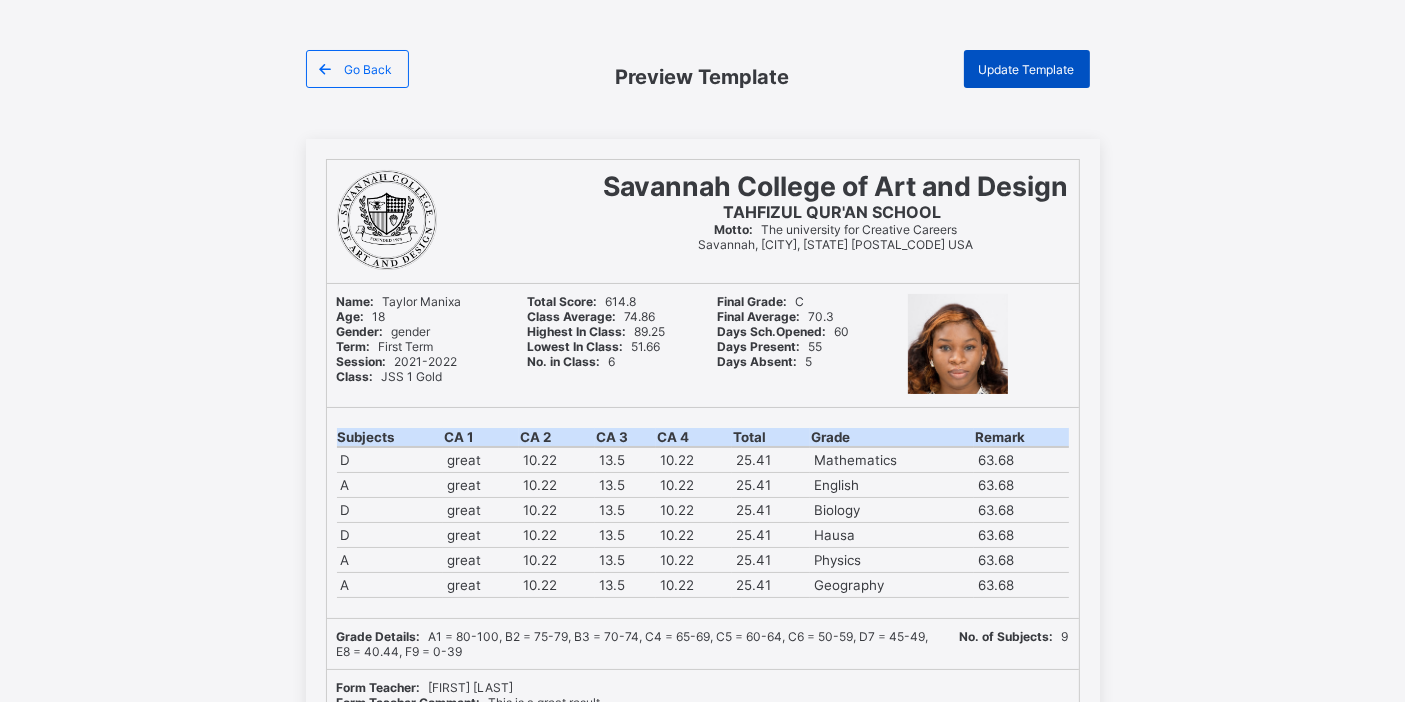 click on "Update Template" at bounding box center [1027, 69] 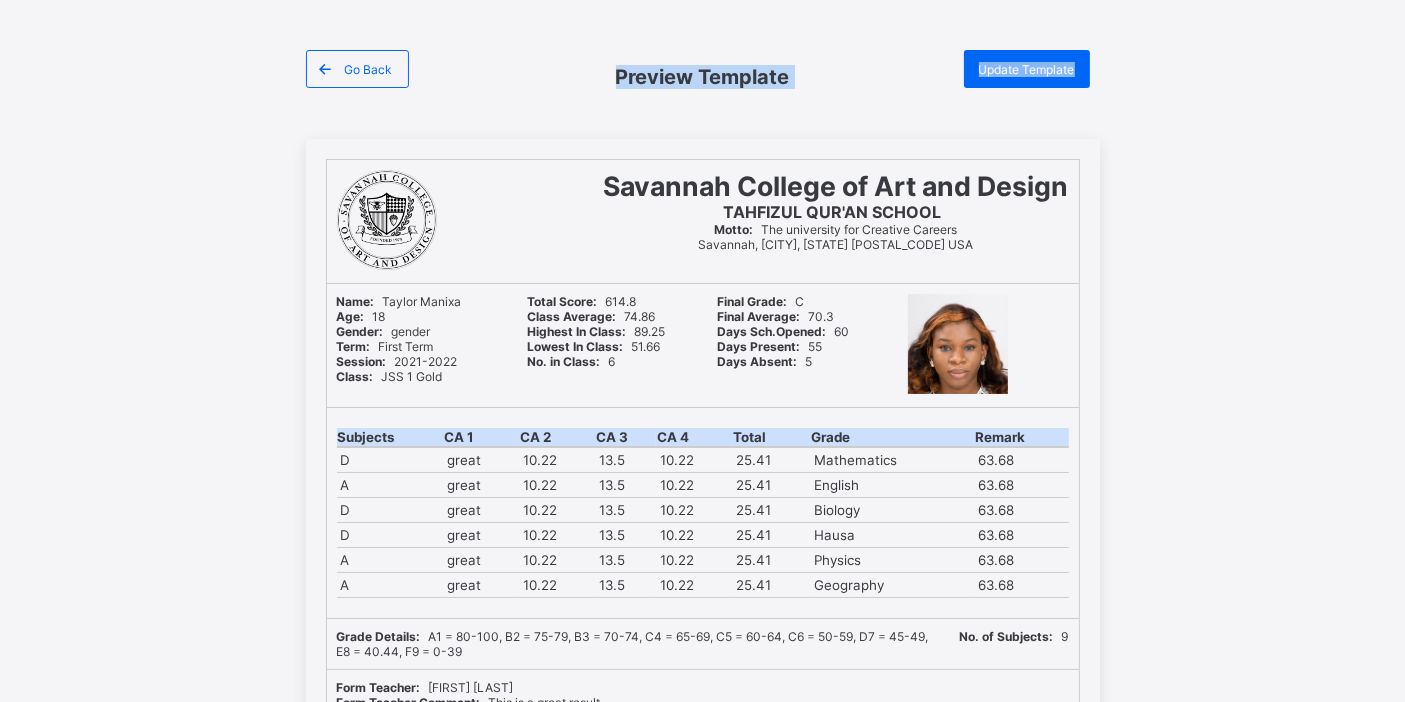 click on "Go Back Preview Template Update Template Savannah College of Art and Design TAHFIZUL QUR'AN SCHOOL   Motto: The university for Creative Careers Savannah, GA 31402-2072 USA Name: Taylor Manixa Age: 18 Gender: gender Term: First Term Session: 2021-2022 Class: JSS 1 Gold Total Score: 614.8 Class Average: 74.86 Highest In Class: 89.25 Lowest In Class: 51.66 No. in Class: 6 Final Grade: C Final Average: 70.3 Days Sch.Opened: 60 Days Present: 55 Days Absent: 5 Subjects CA 1 CA 2 CA 3 CA 4 Total Grade Remark D great 10.22 13.5 10.22 25.41 Mathematics 63.68 A great 10.22 13.5 10.22 25.41 English 63.68 D great 10.22 13.5 10.22 25.41 Biology 63.68 D great 10.22 13.5 10.22 25.41 Hausa 63.68 A great 10.22 13.5 10.22 25.41 Physics 63.68 A great 10.22 13.5 10.22 25.41 Geography 63.68 Grade Details: A1 = 80-100, B2 = 75-79, B3 = 70-74, C4 = 65-69, C5 = 60-64, C6 = 50-59, D7 = 45-49, E8 = 40.44, F9 = 0-39 No. of Subjects: 9 Form Teacher:  Makinwa Oladele Form Teacher Comment: This is a great result Principal's Comment" at bounding box center [702, 649] 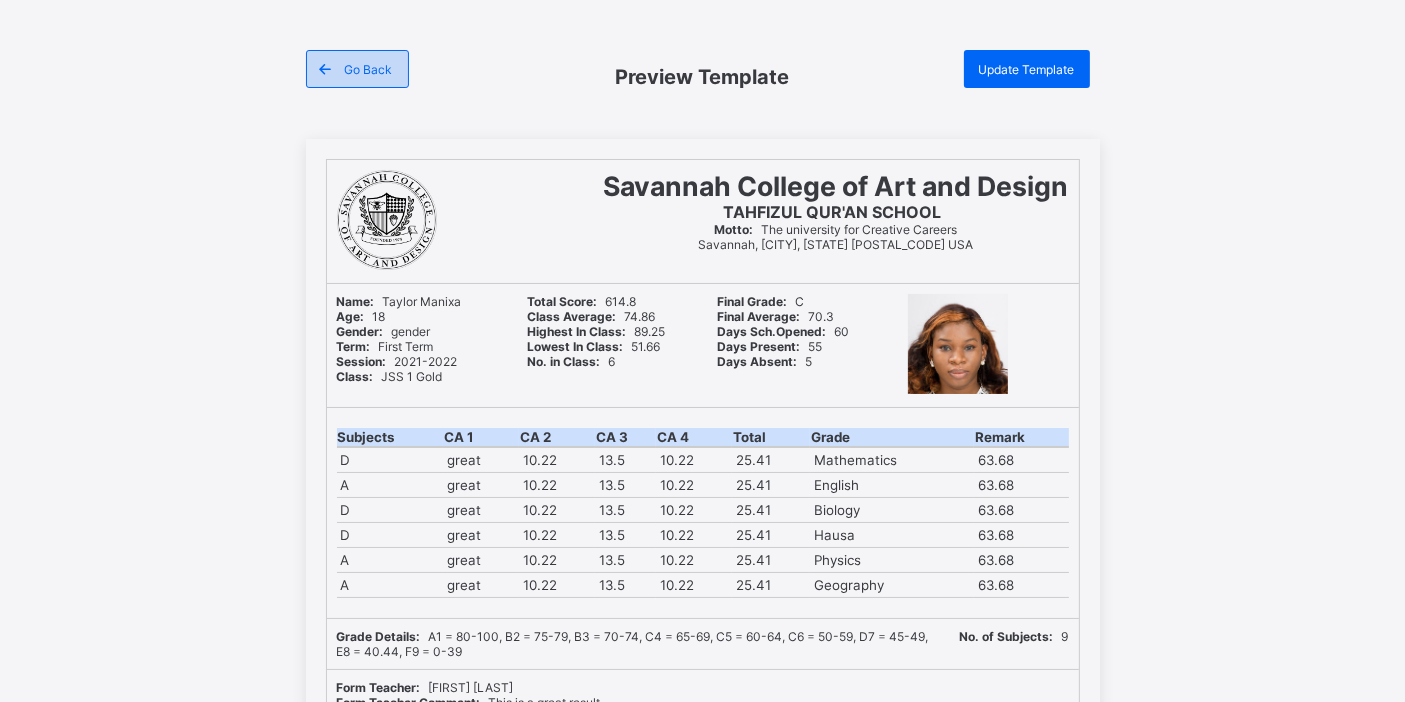 click at bounding box center [326, 69] 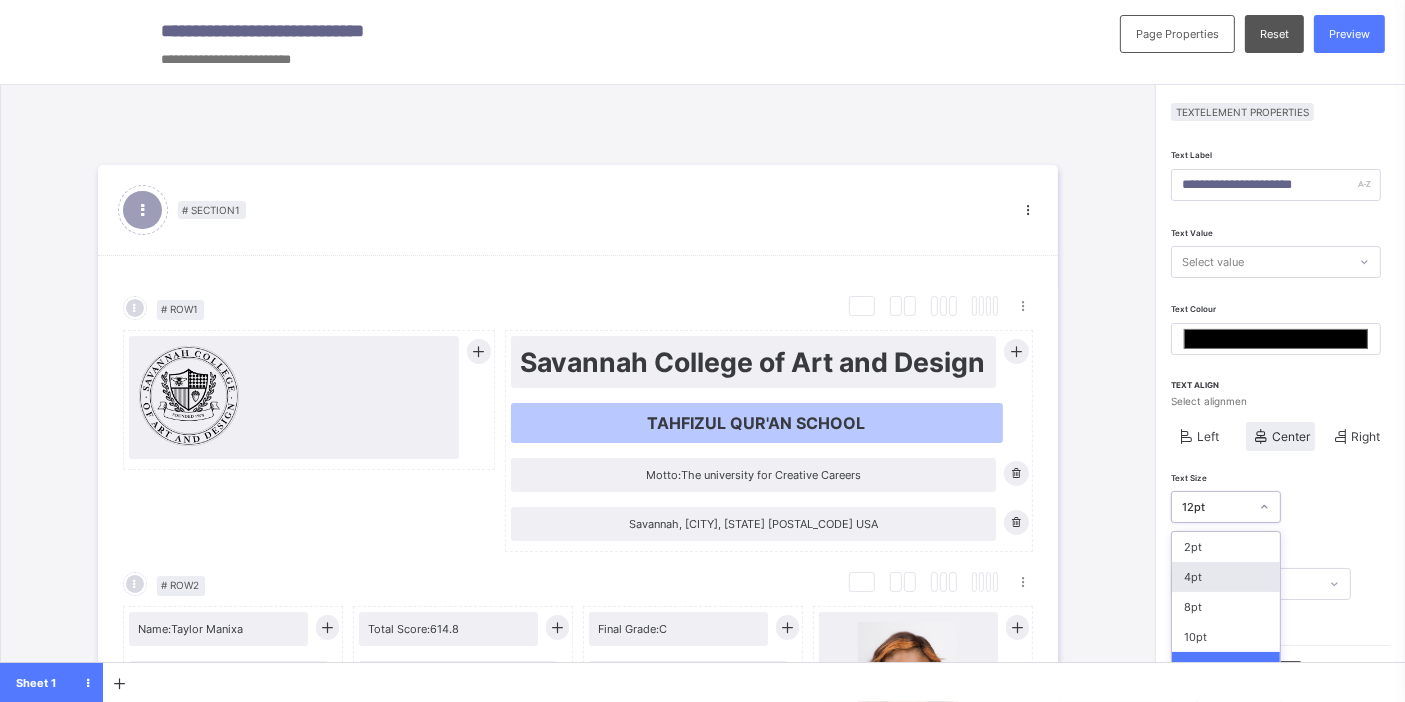 click on "option 4pt focused, 2 of 16. 16 results available. Use Up and Down to choose options, press Enter to select the currently focused option, press Escape to exit the menu, press Tab to select the option and exit the menu. 12pt 2pt 4pt 8pt 10pt 12pt 14pt 16pt 18pt 20pt 26pt 30pt 33pt 36pt 40pt 44pt 48pt" at bounding box center [1226, 507] 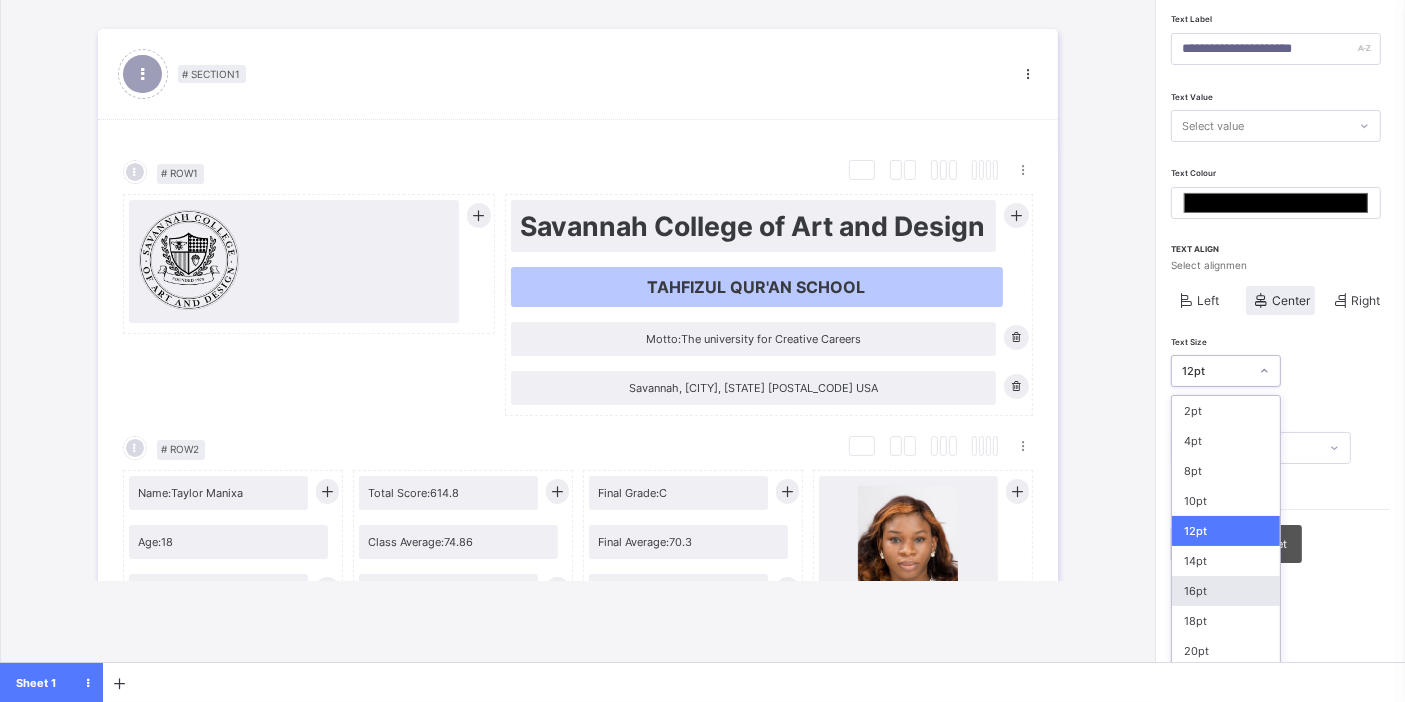 click on "16pt" at bounding box center (1226, 591) 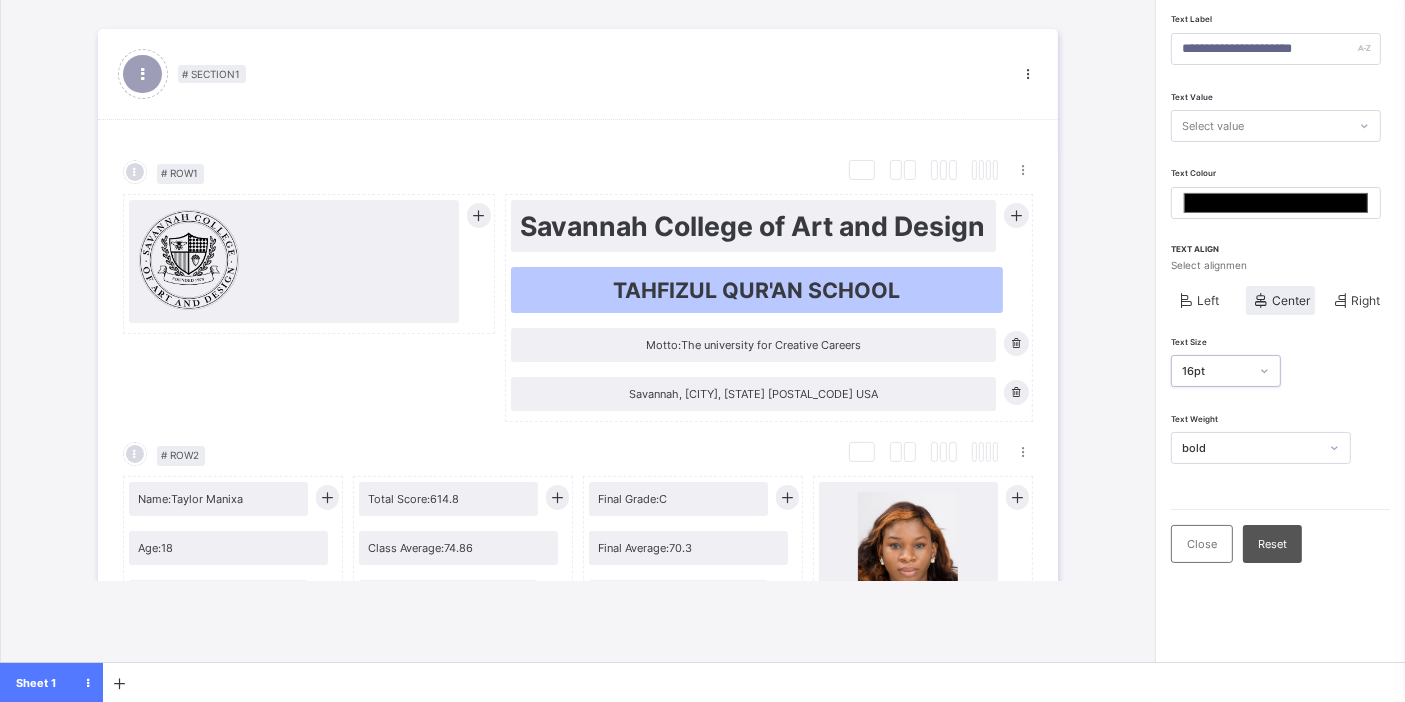 scroll, scrollTop: 0, scrollLeft: 0, axis: both 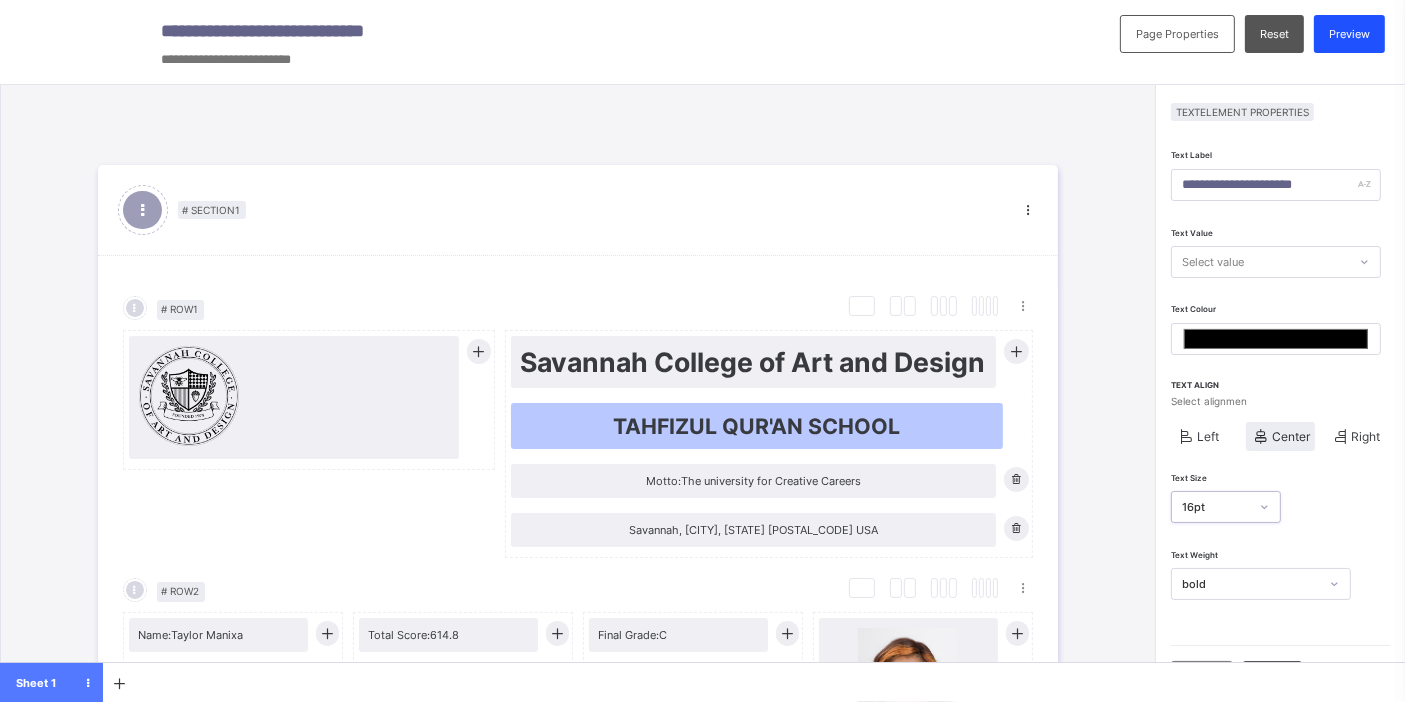 click on "Preview" at bounding box center [1349, 34] 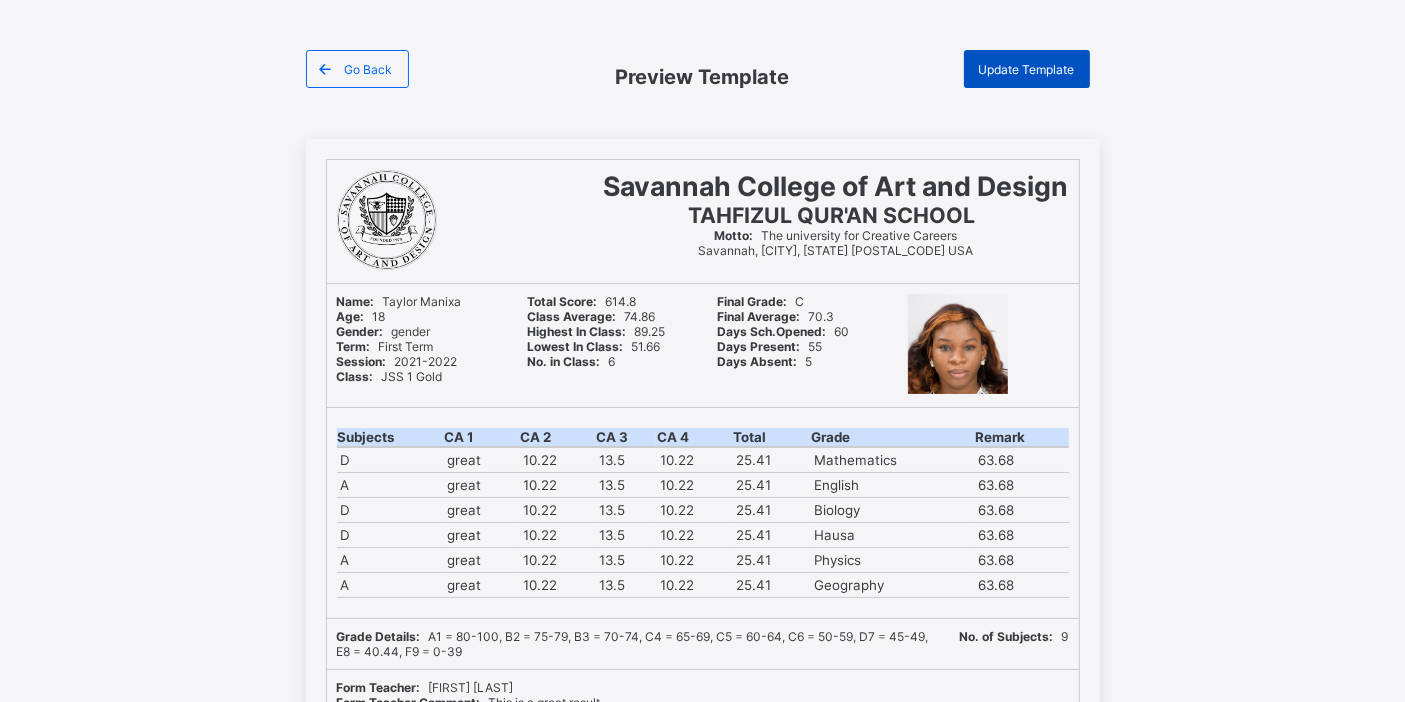 click on "Update Template" at bounding box center (1027, 69) 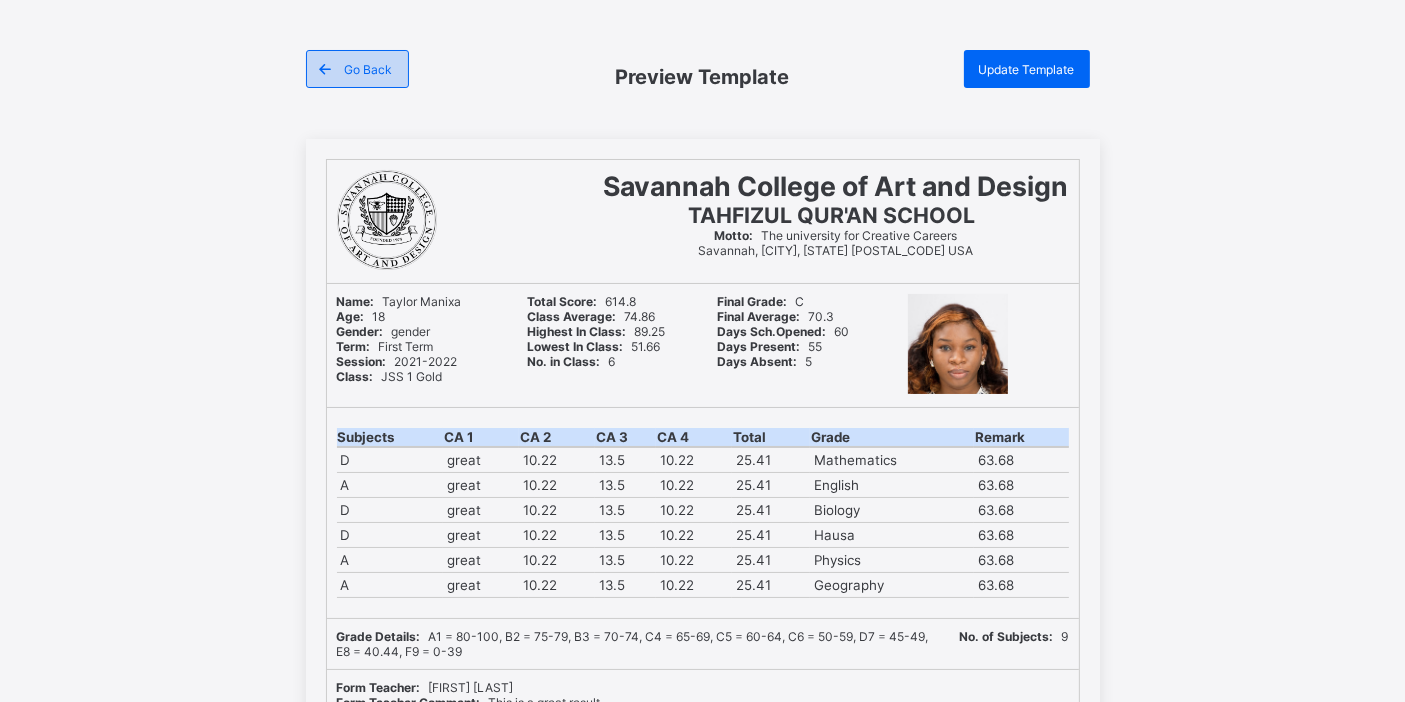 click on "Go Back" at bounding box center (369, 69) 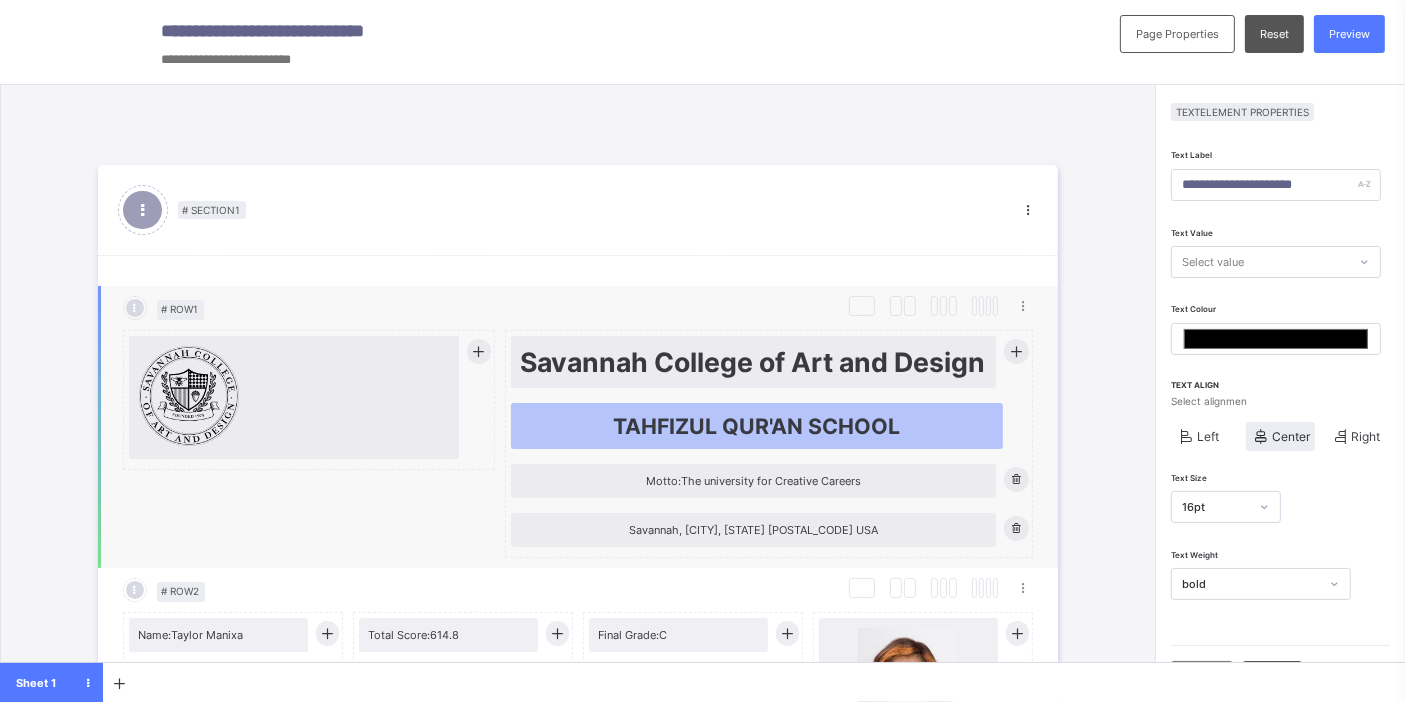 click on "Savannah College of Art and Design" at bounding box center (753, 362) 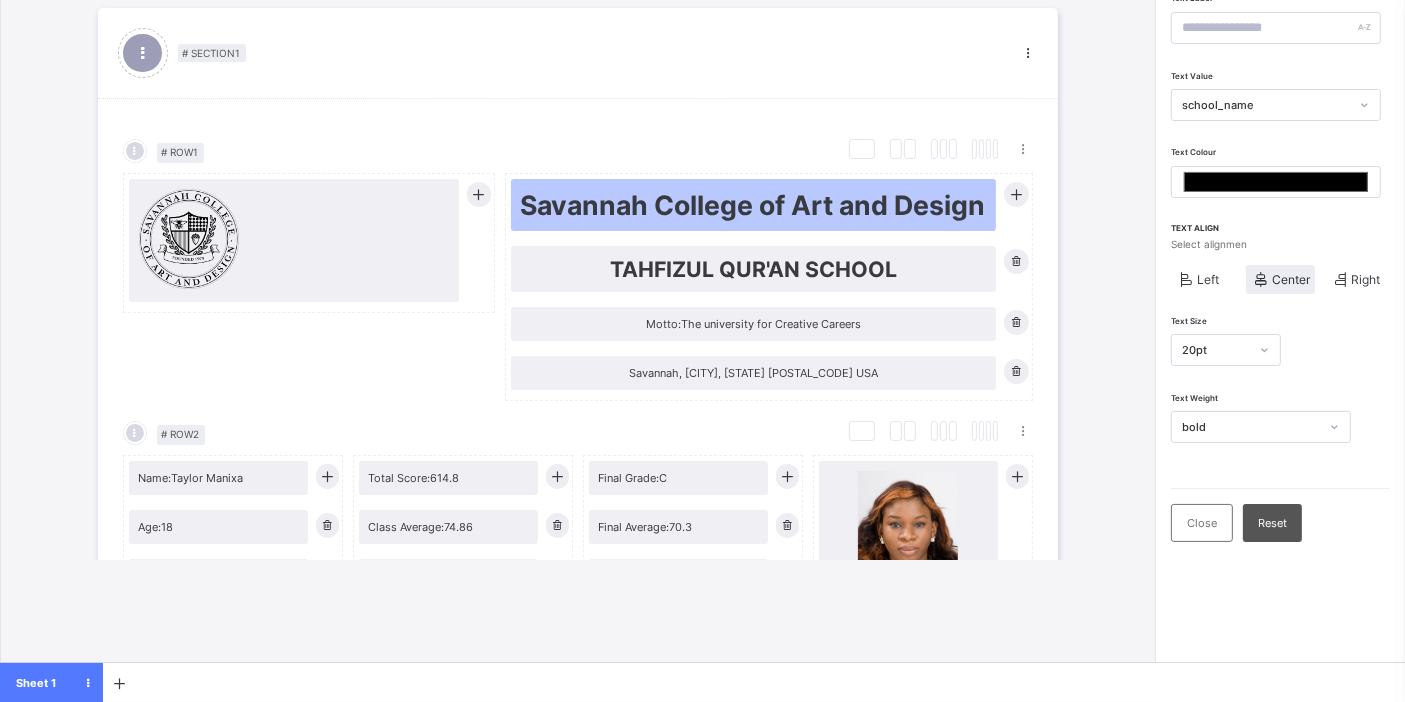 scroll, scrollTop: 158, scrollLeft: 0, axis: vertical 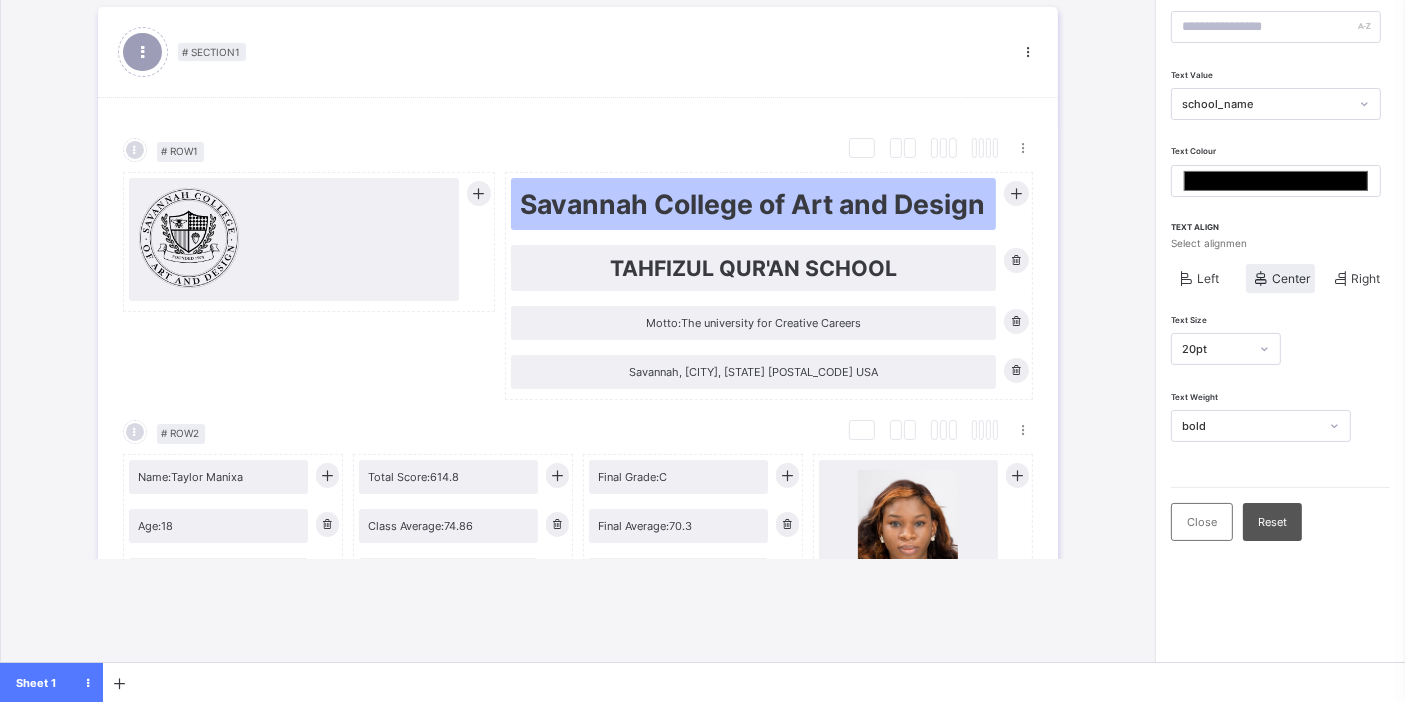 click on "bold" at bounding box center (1251, 426) 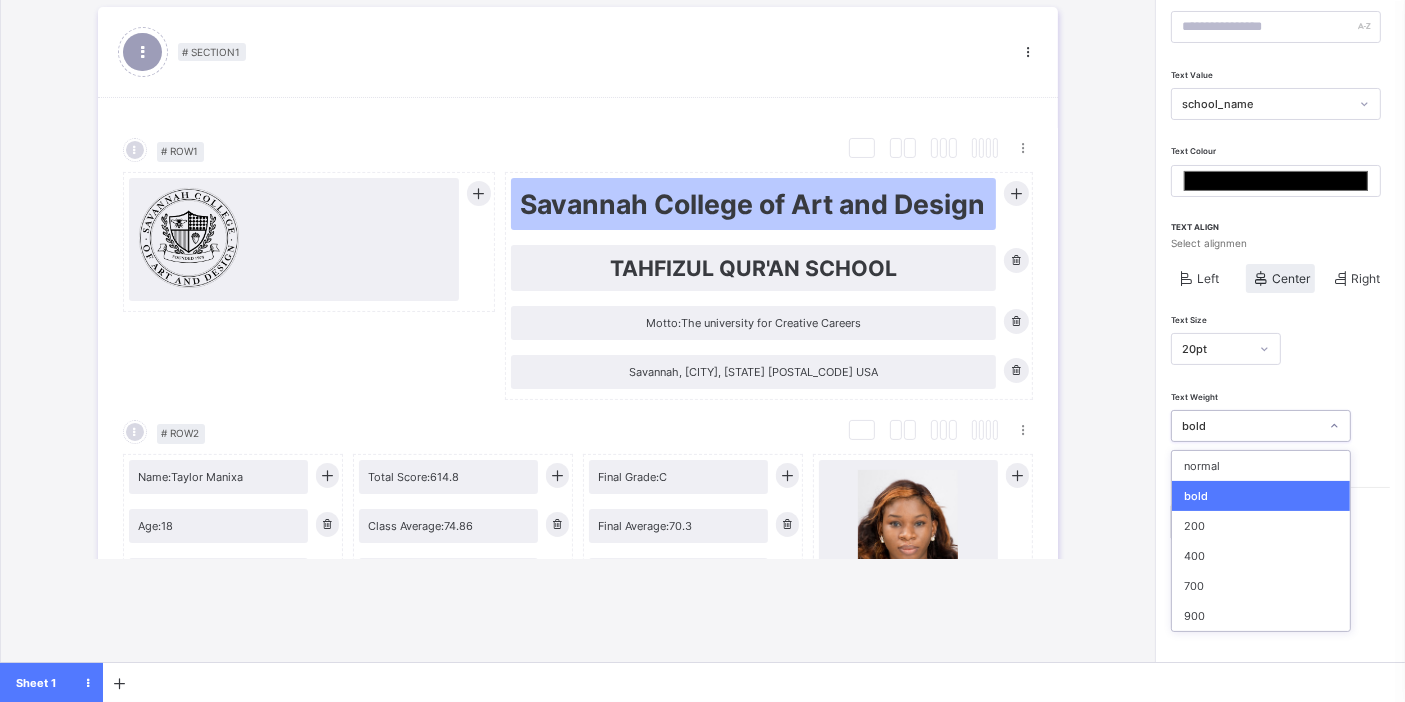 click on "bold" at bounding box center (1261, 496) 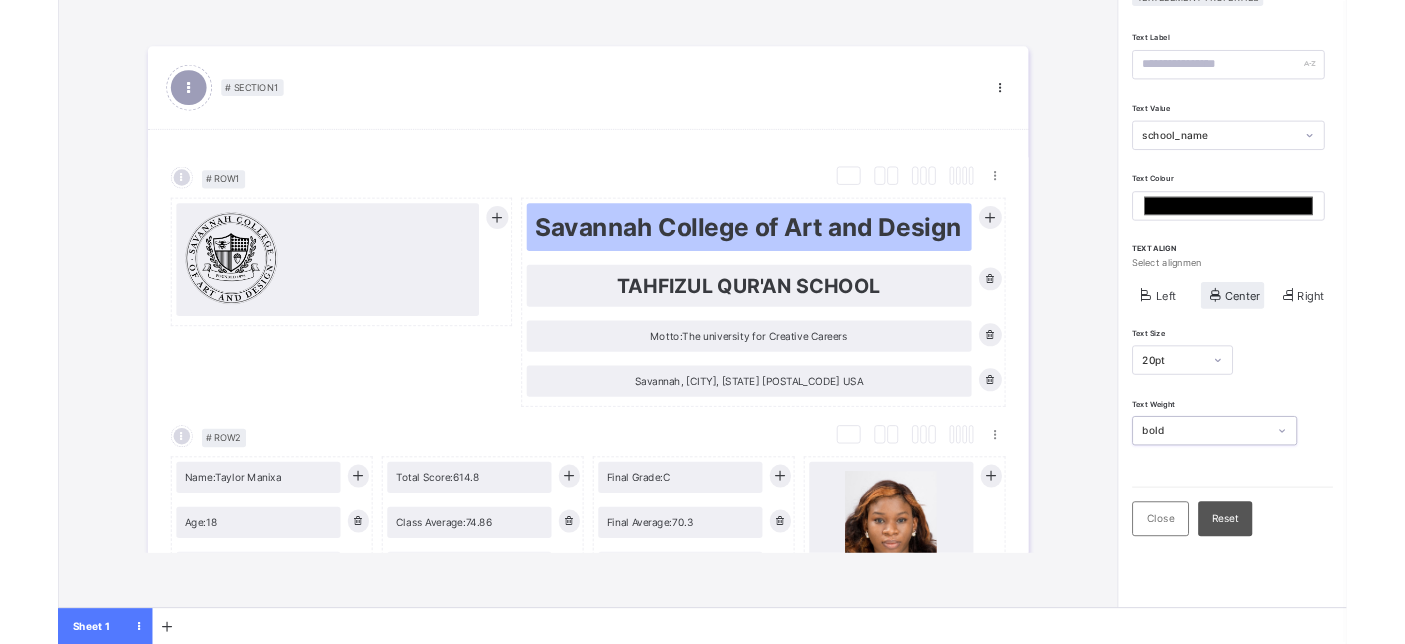 scroll, scrollTop: 47, scrollLeft: 0, axis: vertical 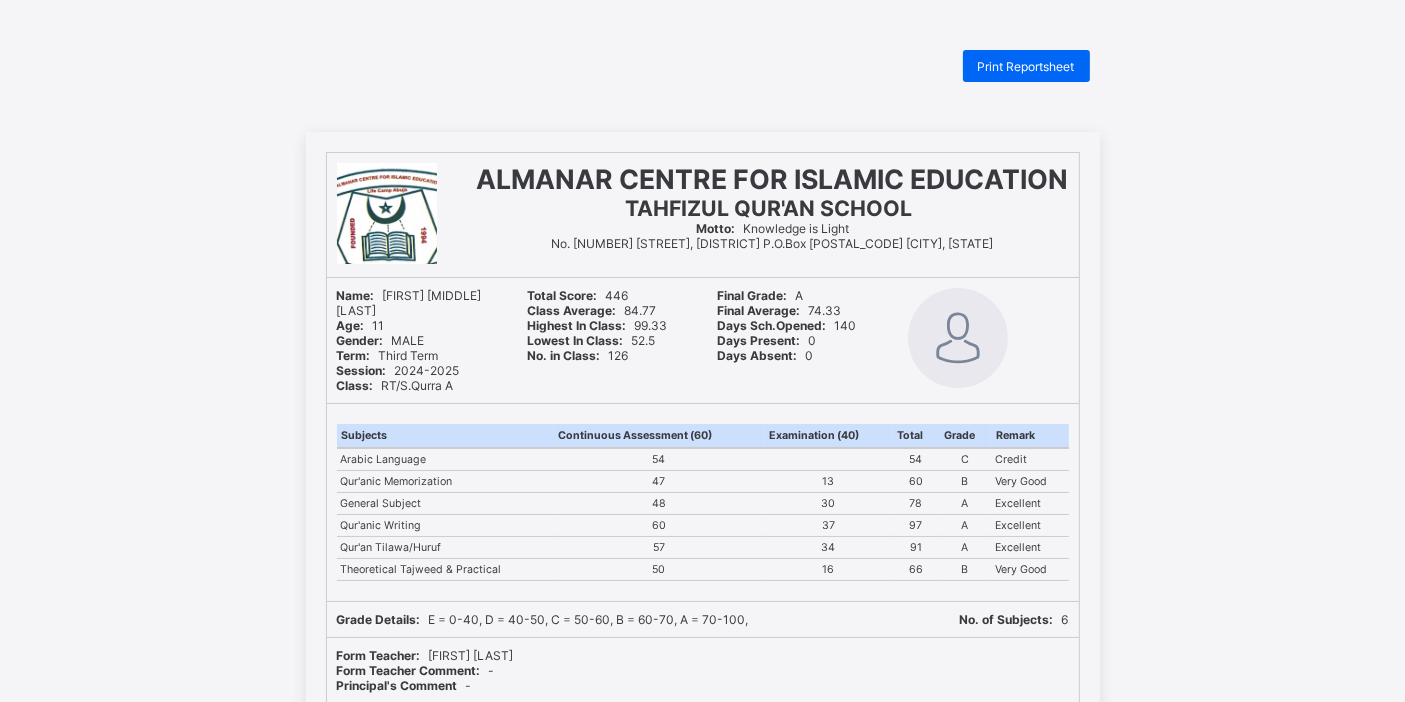 click on "Print Reportsheet  ALMANAR CENTRE FOR ISLAMIC EDUCATION TAHFIZUL QUR'AN SCHOOL   Motto: Knowledge is Light No. [NUMBER] [STREET], [DISTRICT] P.O.Box [POSTAL_CODE] [CITY], [STATE] Name: [FIRST] [MIDDLE] [LAST] Age: [AGE] Gender: MALE Term: Third Term Session: [YEAR]-[YEAR] Class: RT/S.Qurra A Total Score: 446 Class Average: 84.77 Highest In Class: 99.33 Lowest In Class: 52.5 No. in Class: 126 Final Grade: A Final Average: 74.33 Days Sch.Opened: 140 Days Present: 0 Days Absent: 0 Subjects Continuous Assessment (60) Examination (40) Total Grade Remark Arabic Language 54 54 C Credit Qur'anic Memorization 47 13 60 B Very Good General Subject 48 30 78 A Excellent Qur'anic Writing 60 37 97 A Excellent Qur'an Tilawa/Huruf 57 34 91 A Excellent Theoretical Tajweed & Practical 50 16 66 B Very Good Grade Details: E = 0-40, D = 40-50, C = 50-60, B = 60-70, A = 70-100, No. of Subjects: 6 Form Teacher:  [FIRST] [LAST]  Form Teacher Comment: - Principal's Comment - Principal Signature:   New Update Available Hello there, Dismiss Update app" at bounding box center [702, 646] 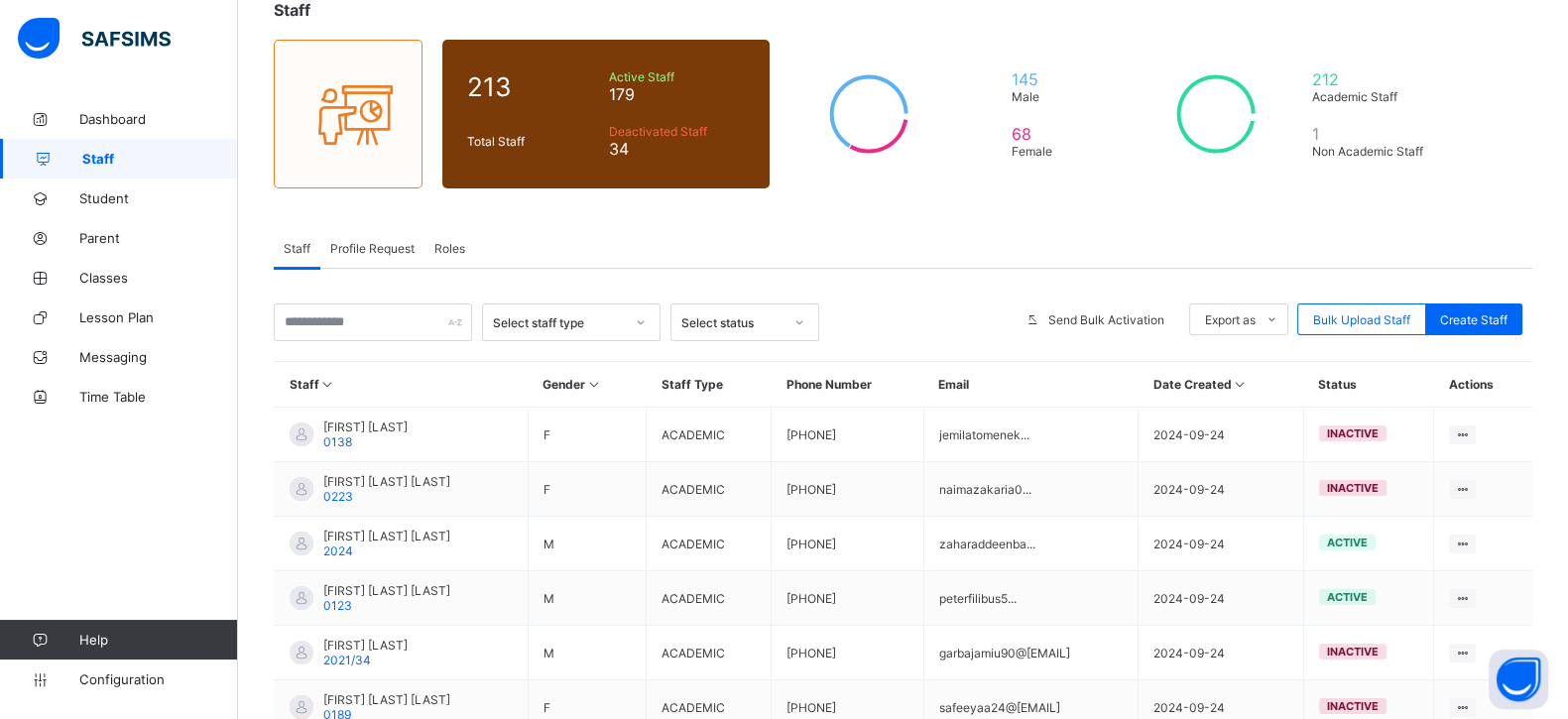 scroll, scrollTop: 247, scrollLeft: 0, axis: vertical 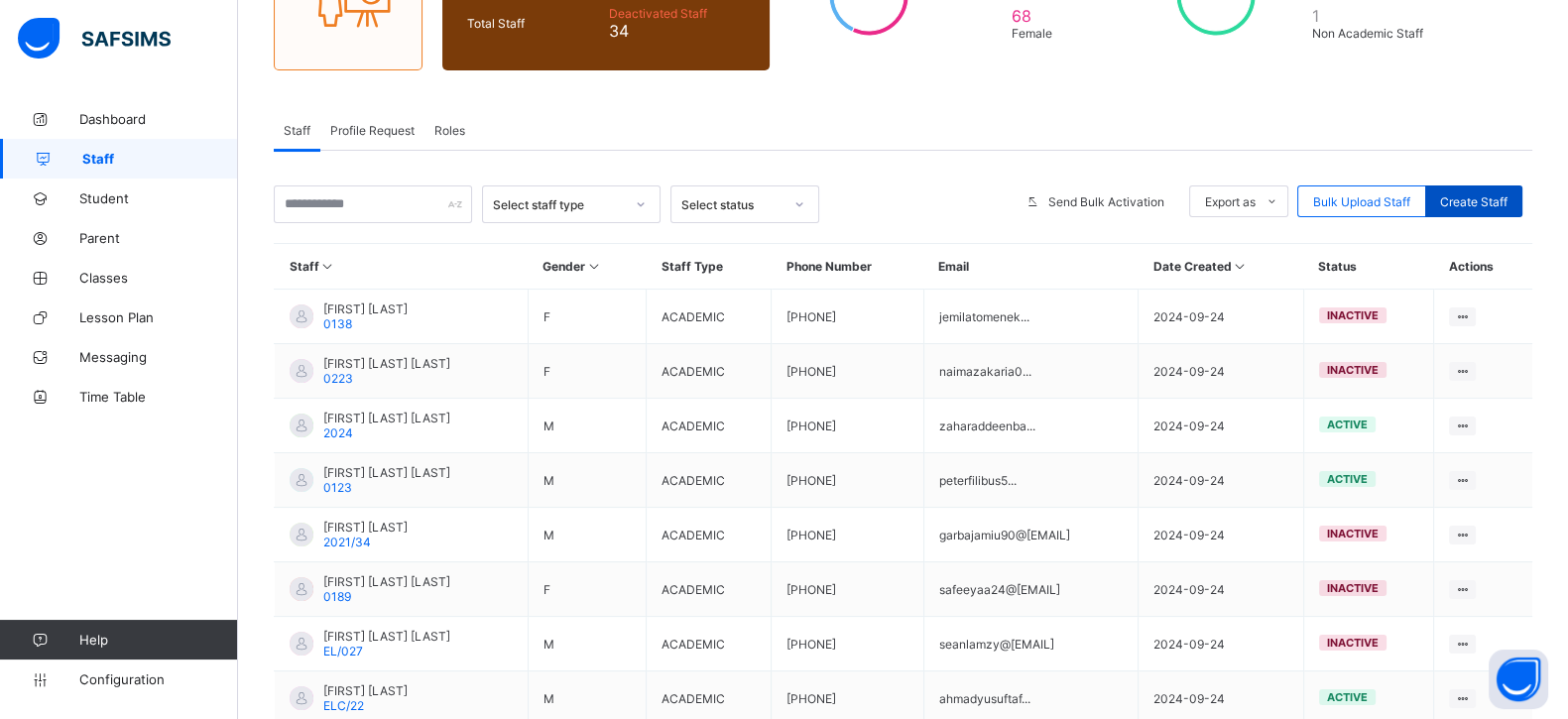 click on "Create Staff" at bounding box center (1474, 201) 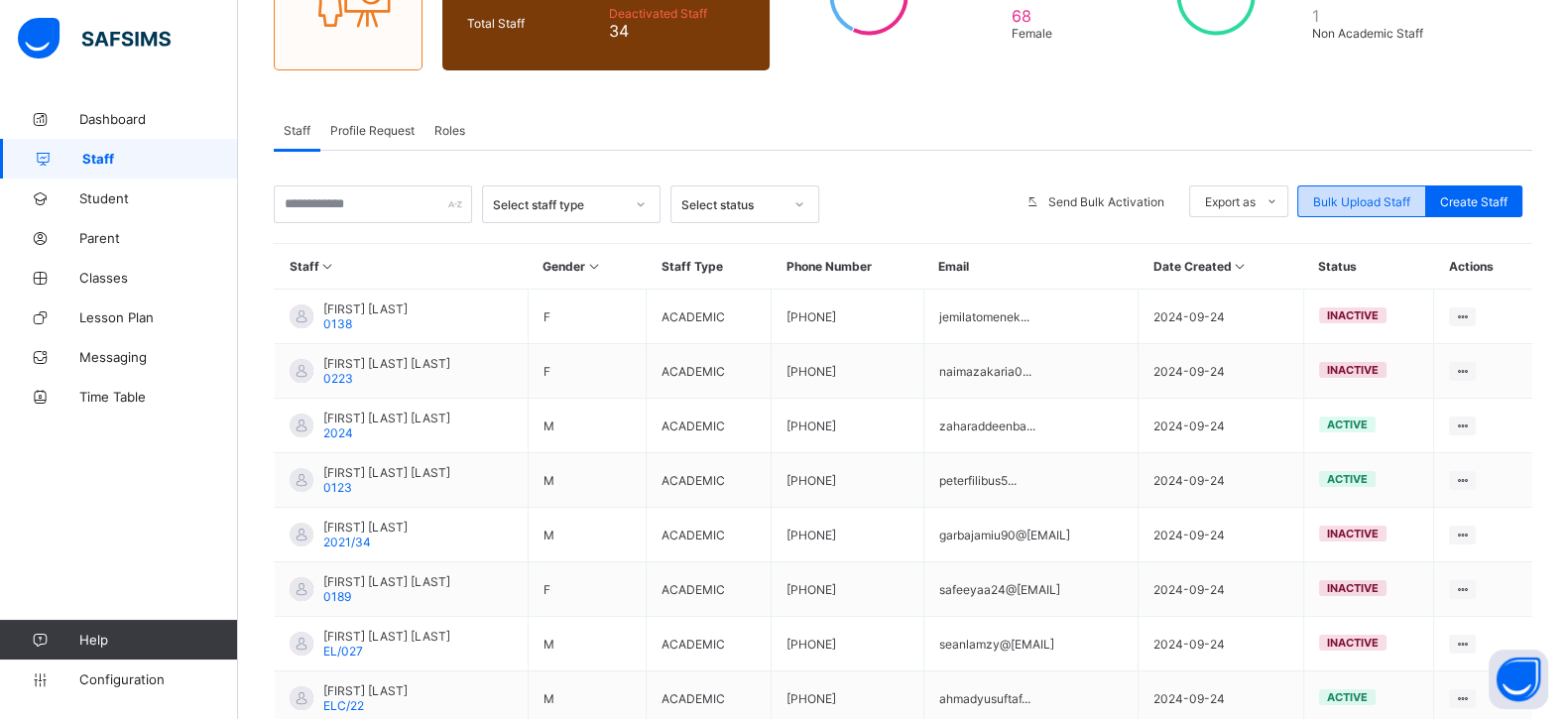 select on "**" 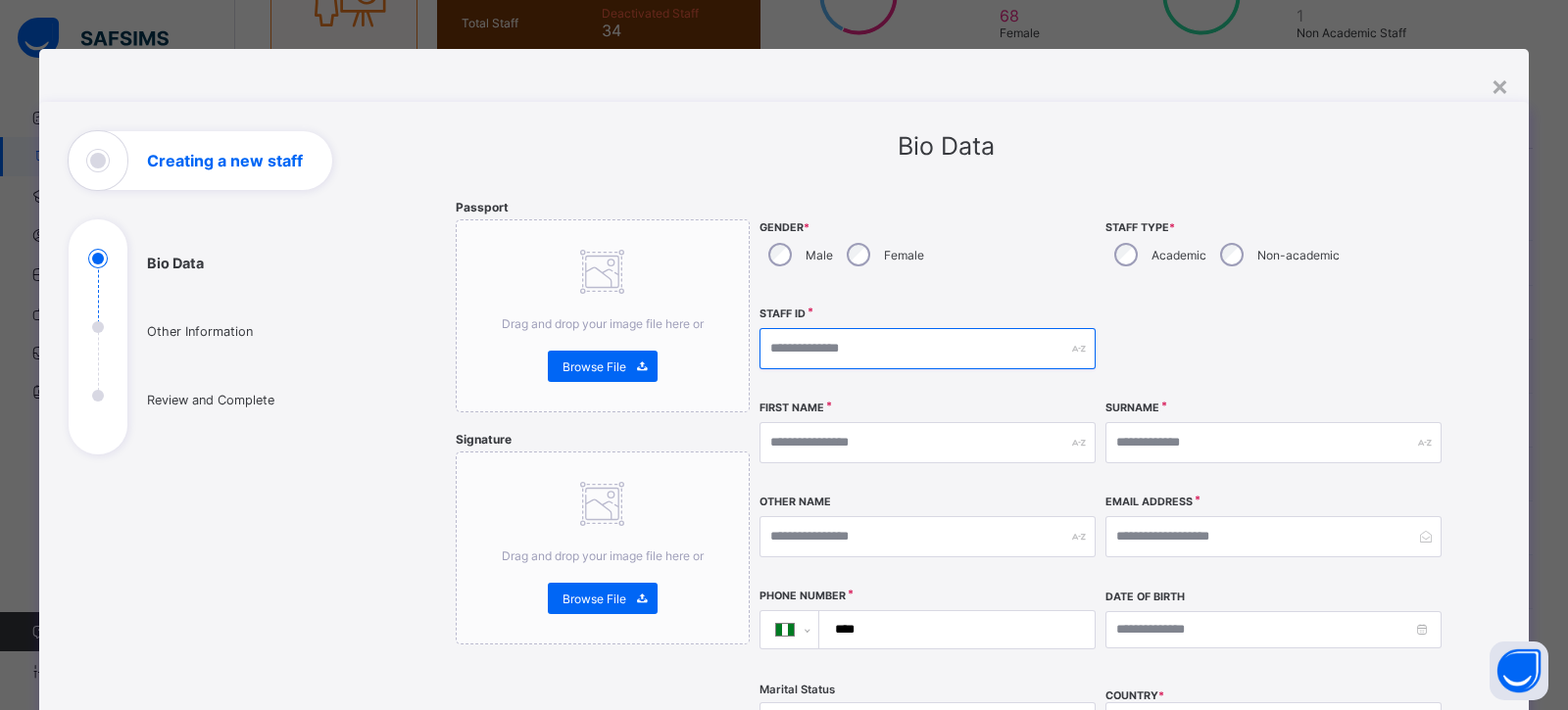 click at bounding box center (927, 349) 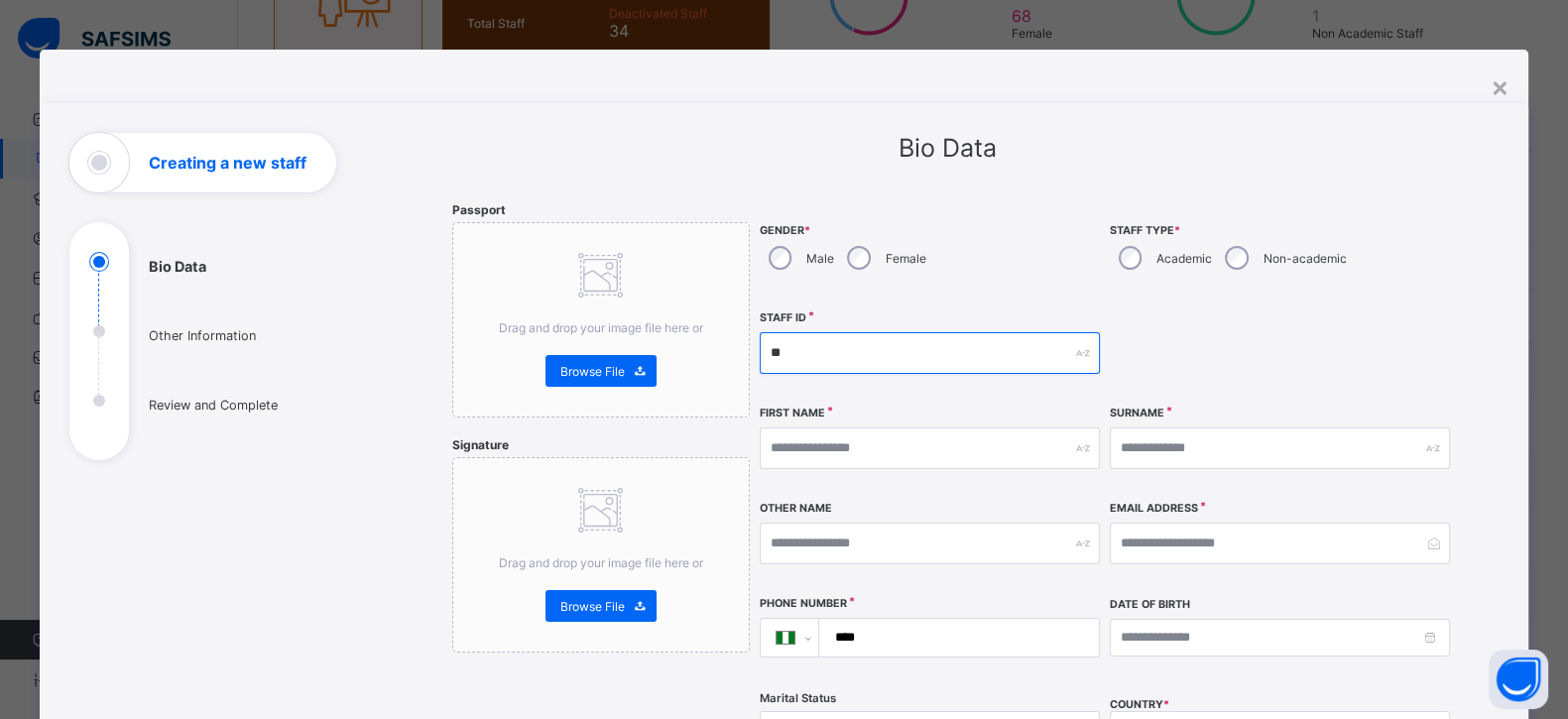 type on "*" 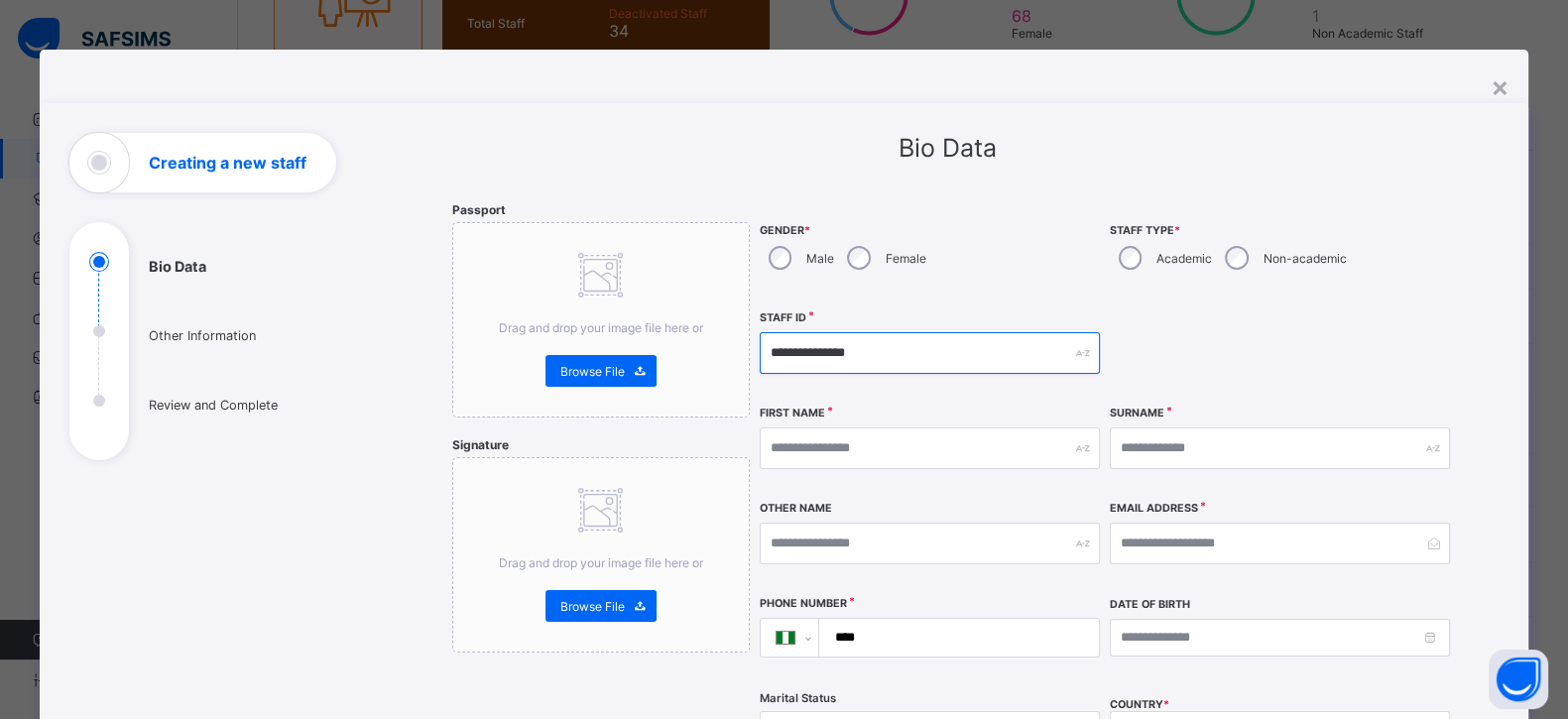 type on "**********" 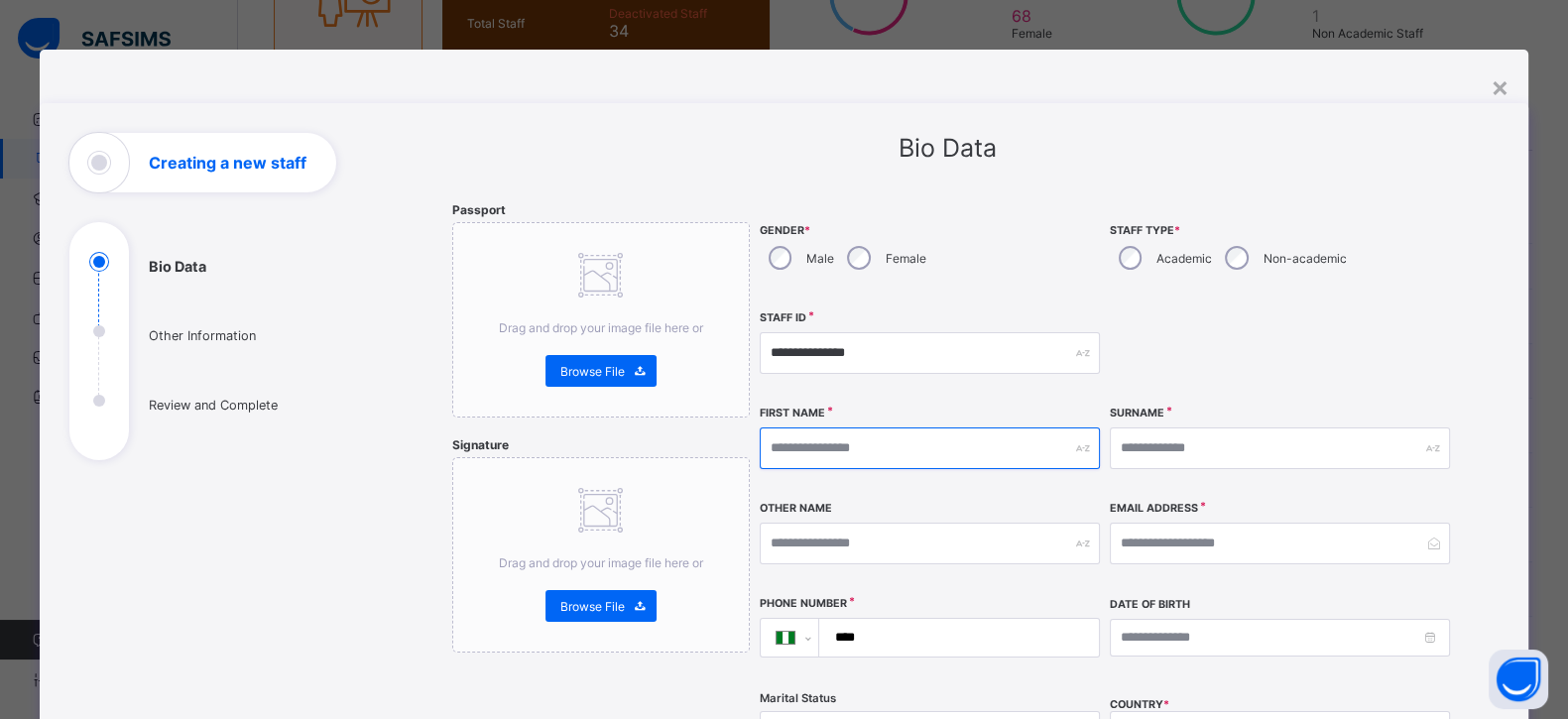 click at bounding box center [929, 448] 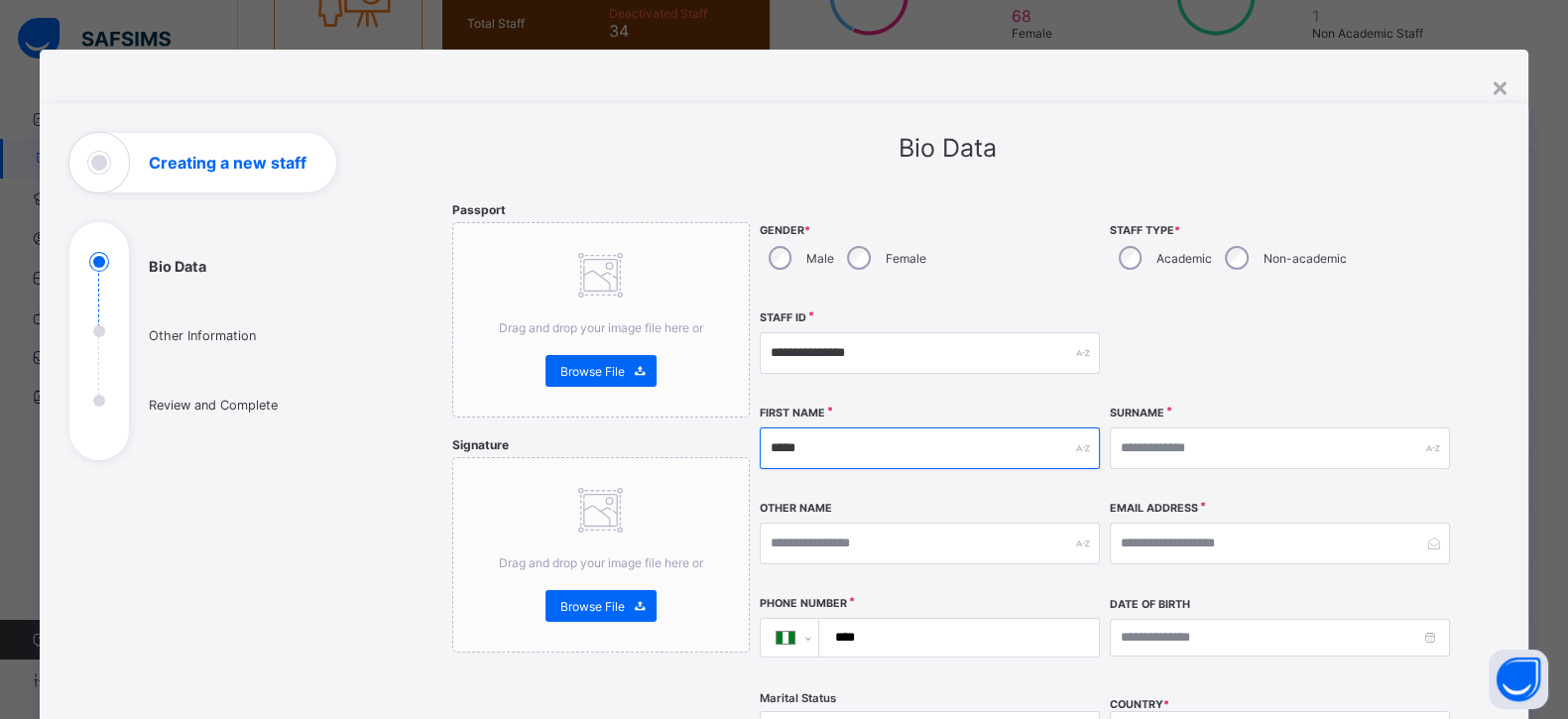 type on "*****" 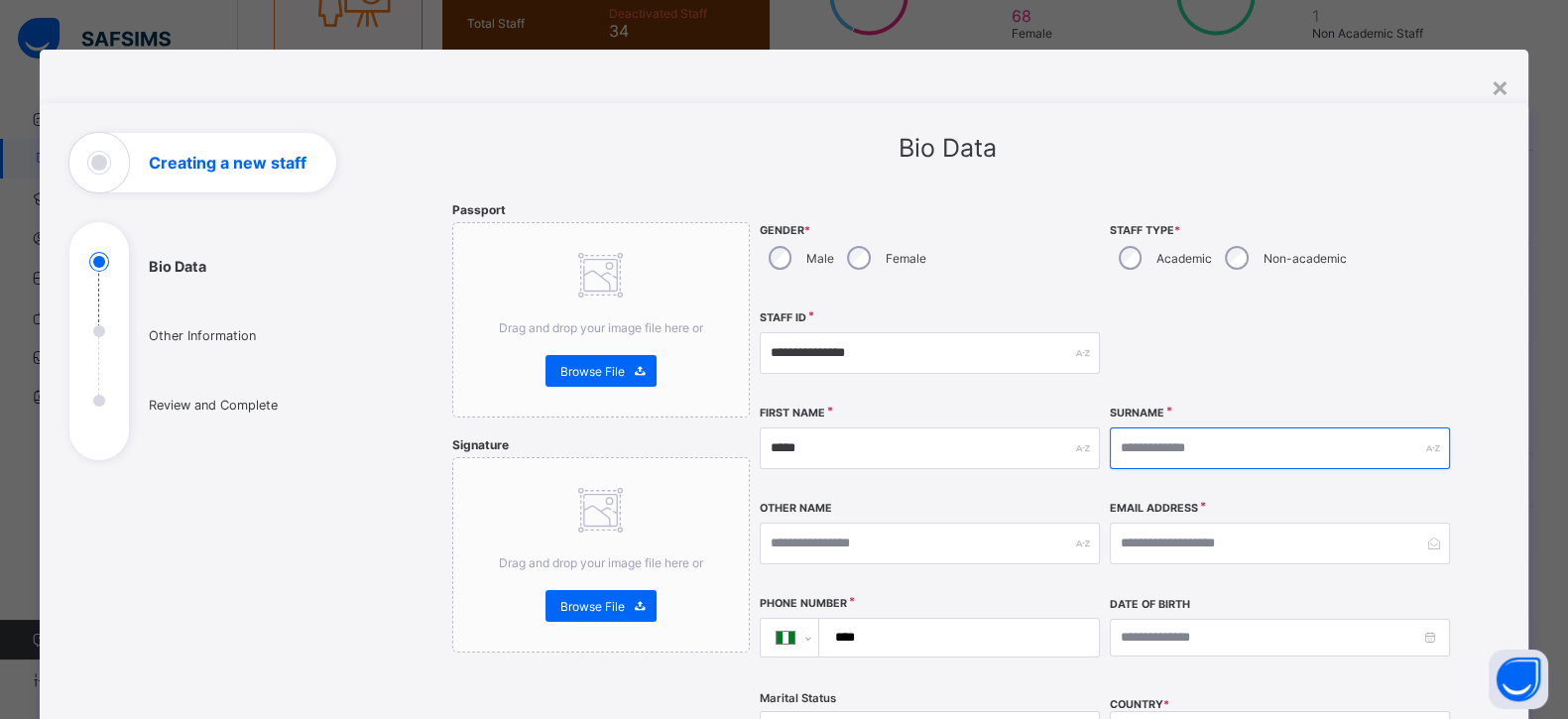 type on "*" 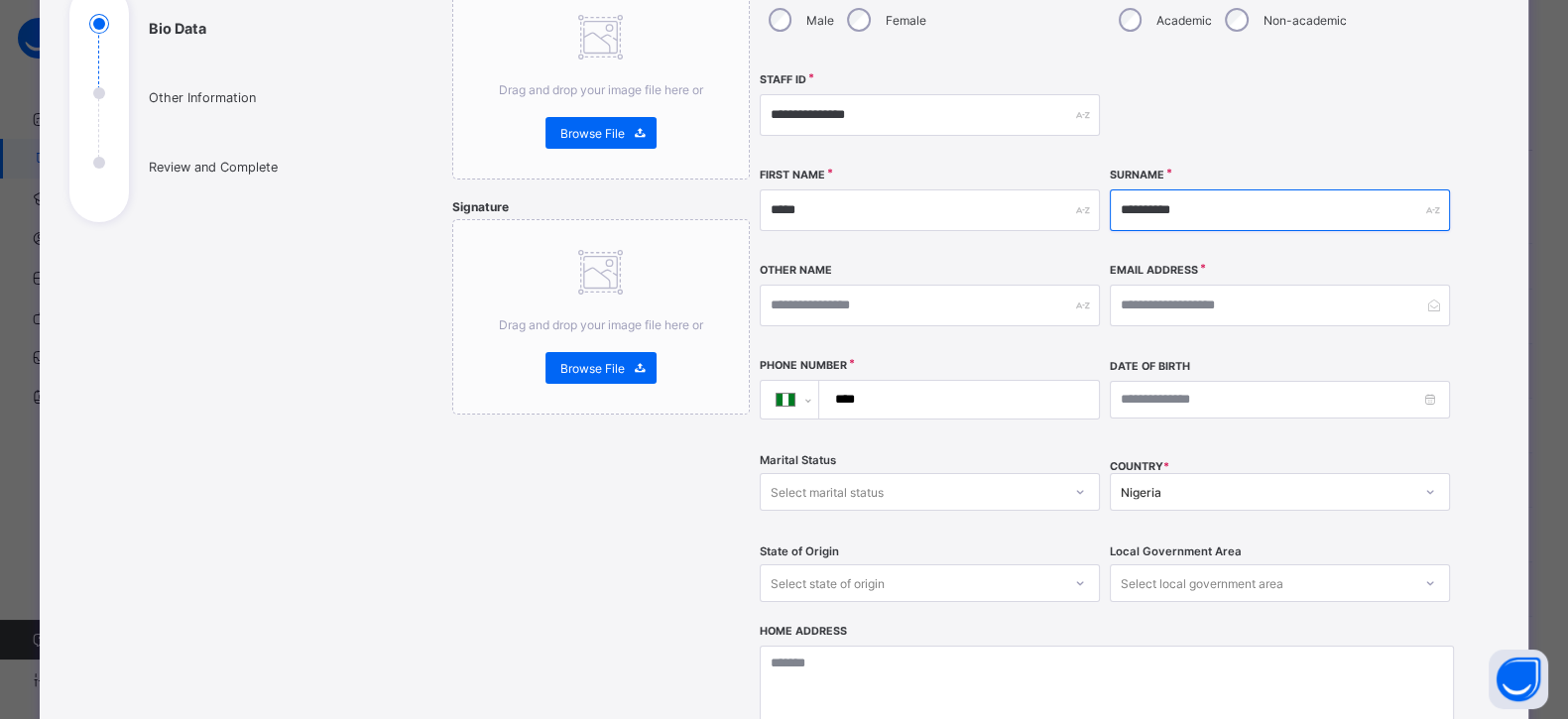 scroll, scrollTop: 247, scrollLeft: 0, axis: vertical 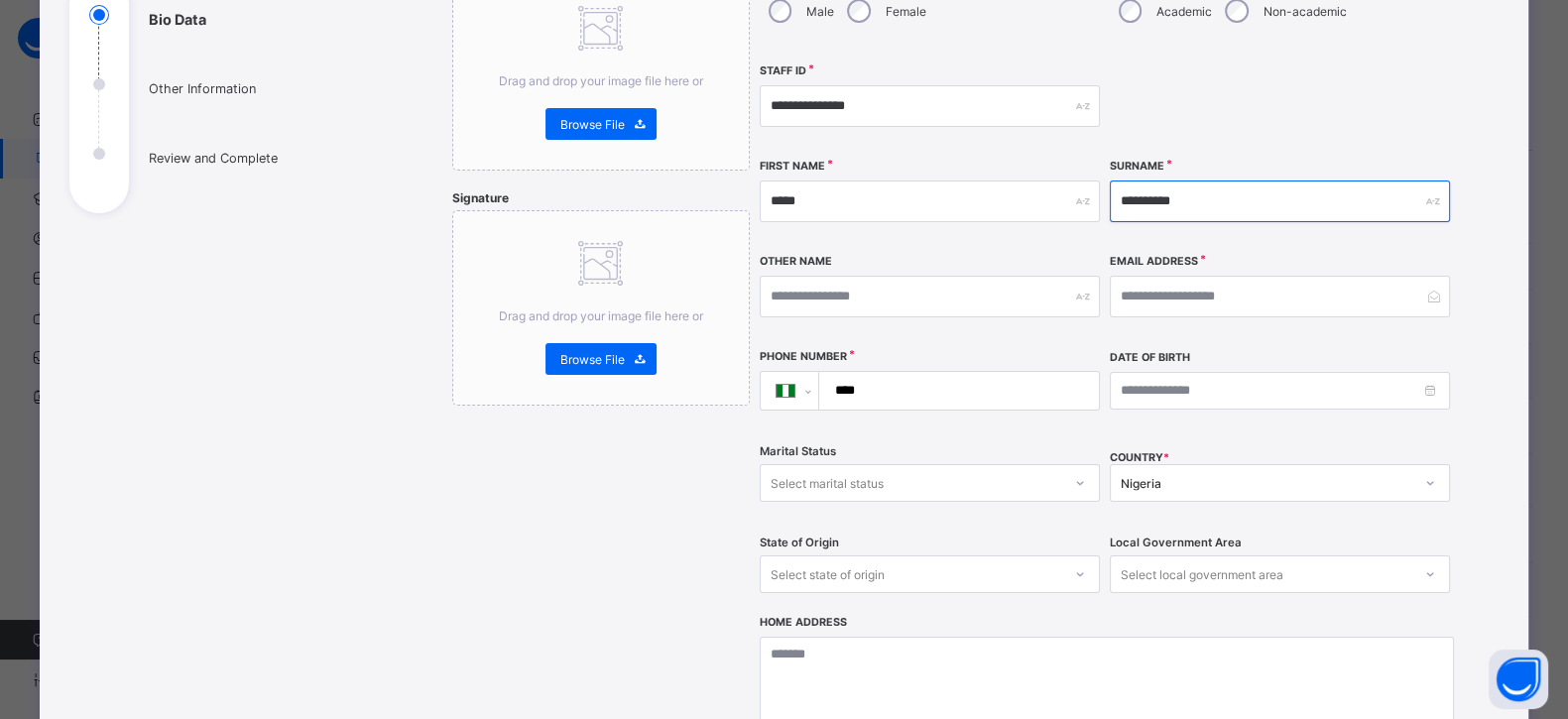 type on "**********" 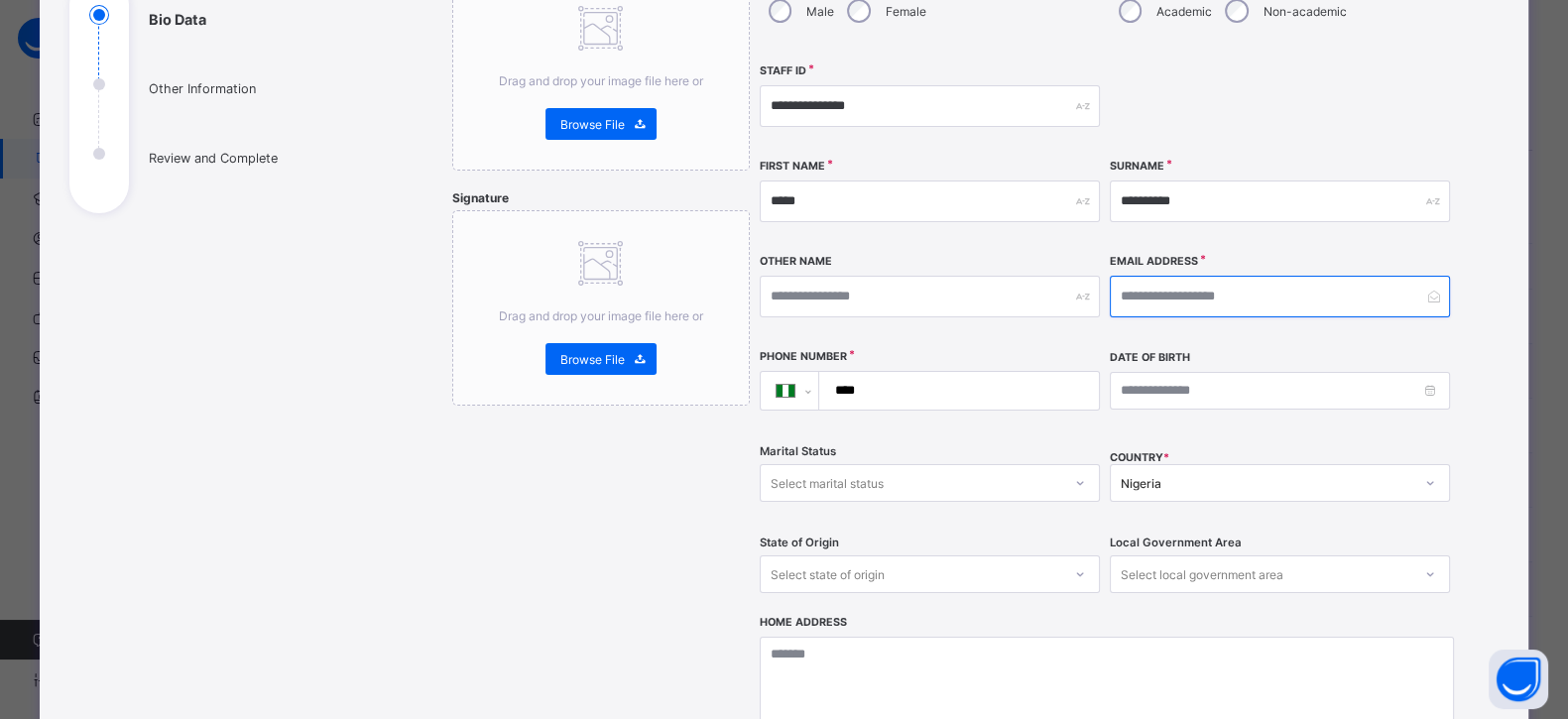 click at bounding box center [1279, 297] 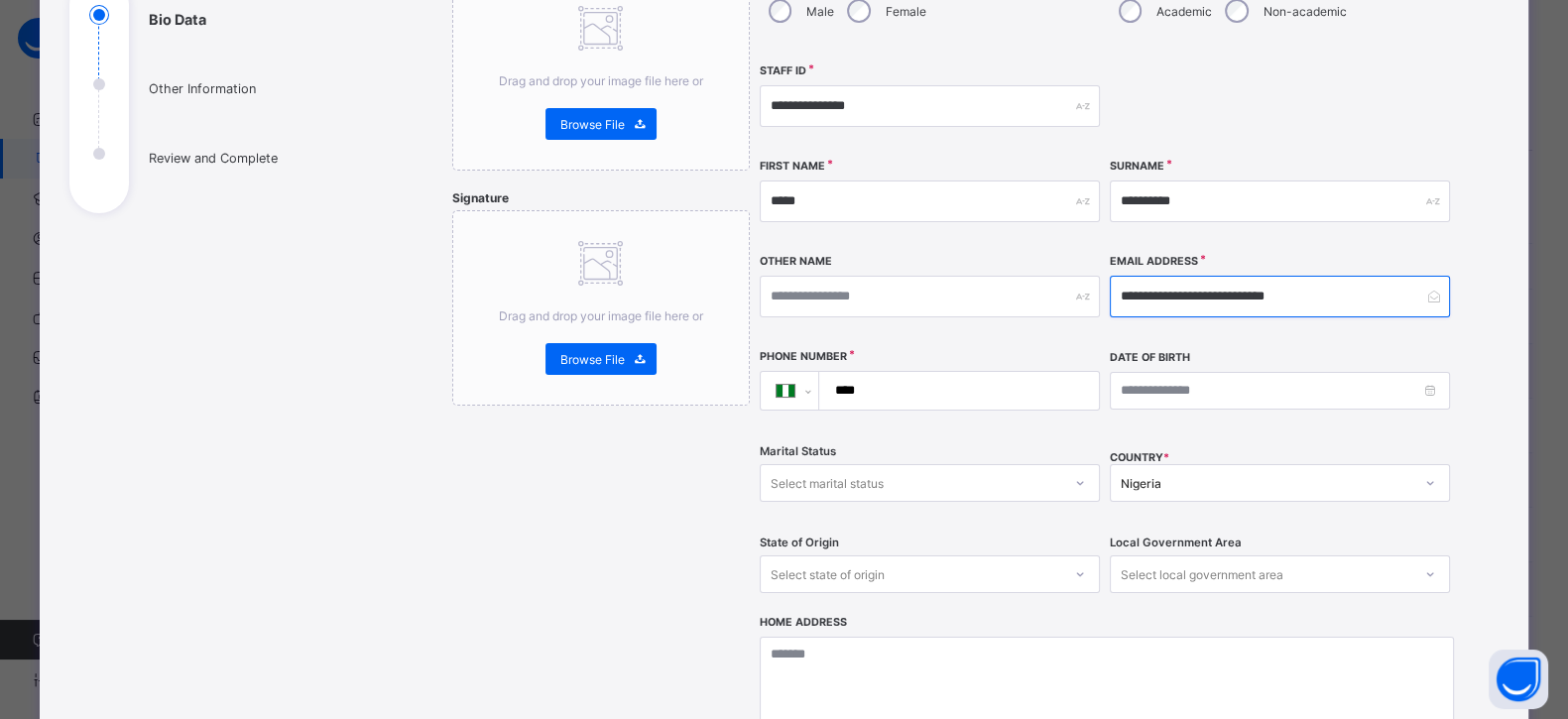 type on "**********" 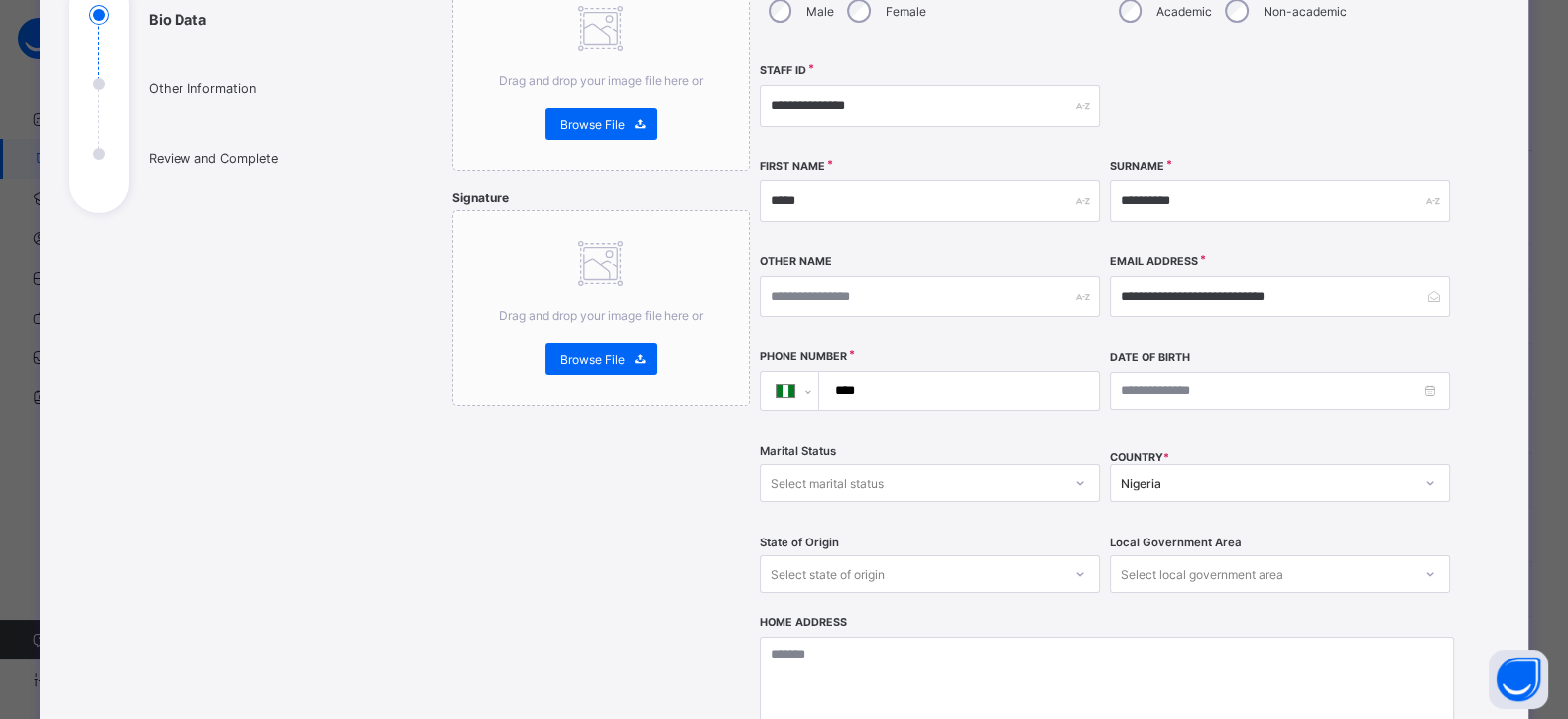 click on "****" at bounding box center (954, 391) 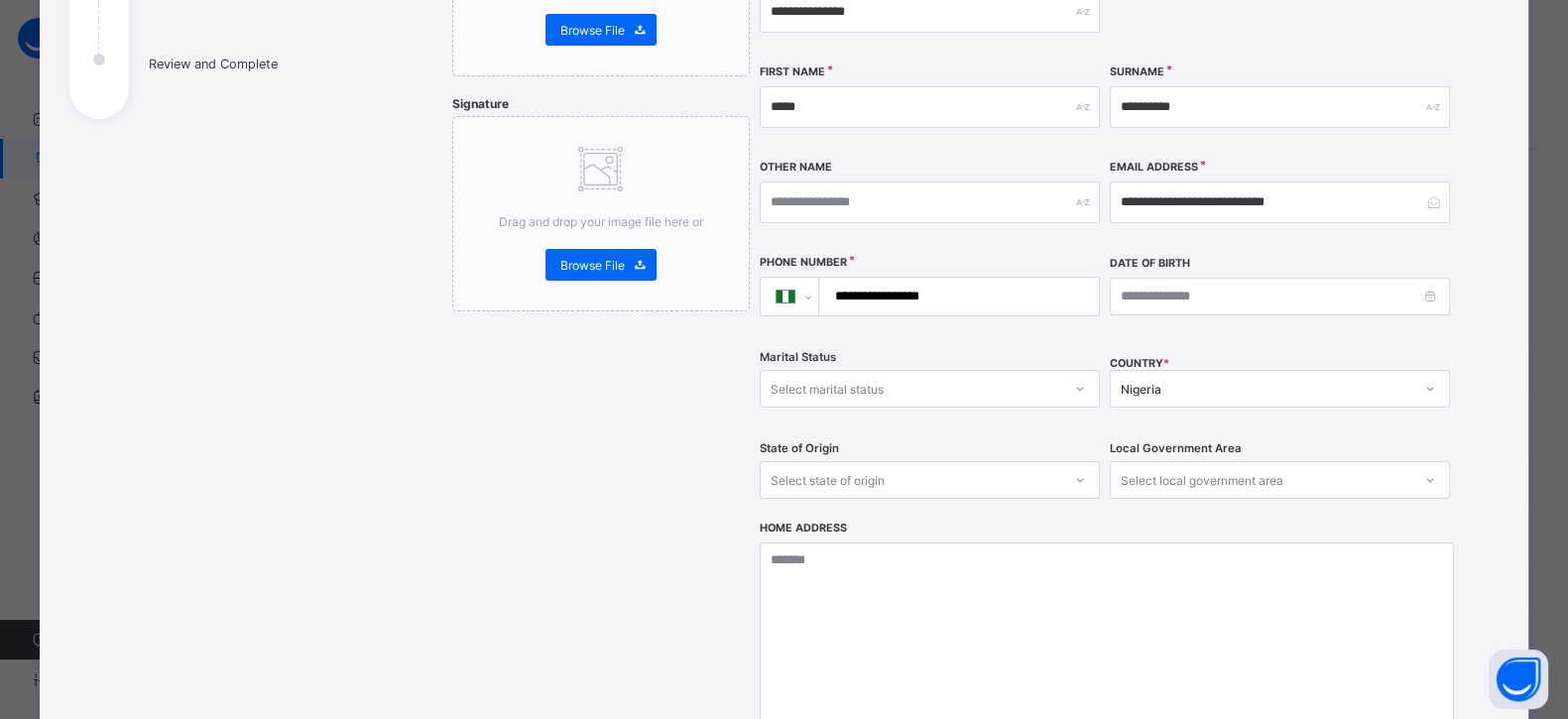scroll, scrollTop: 123, scrollLeft: 0, axis: vertical 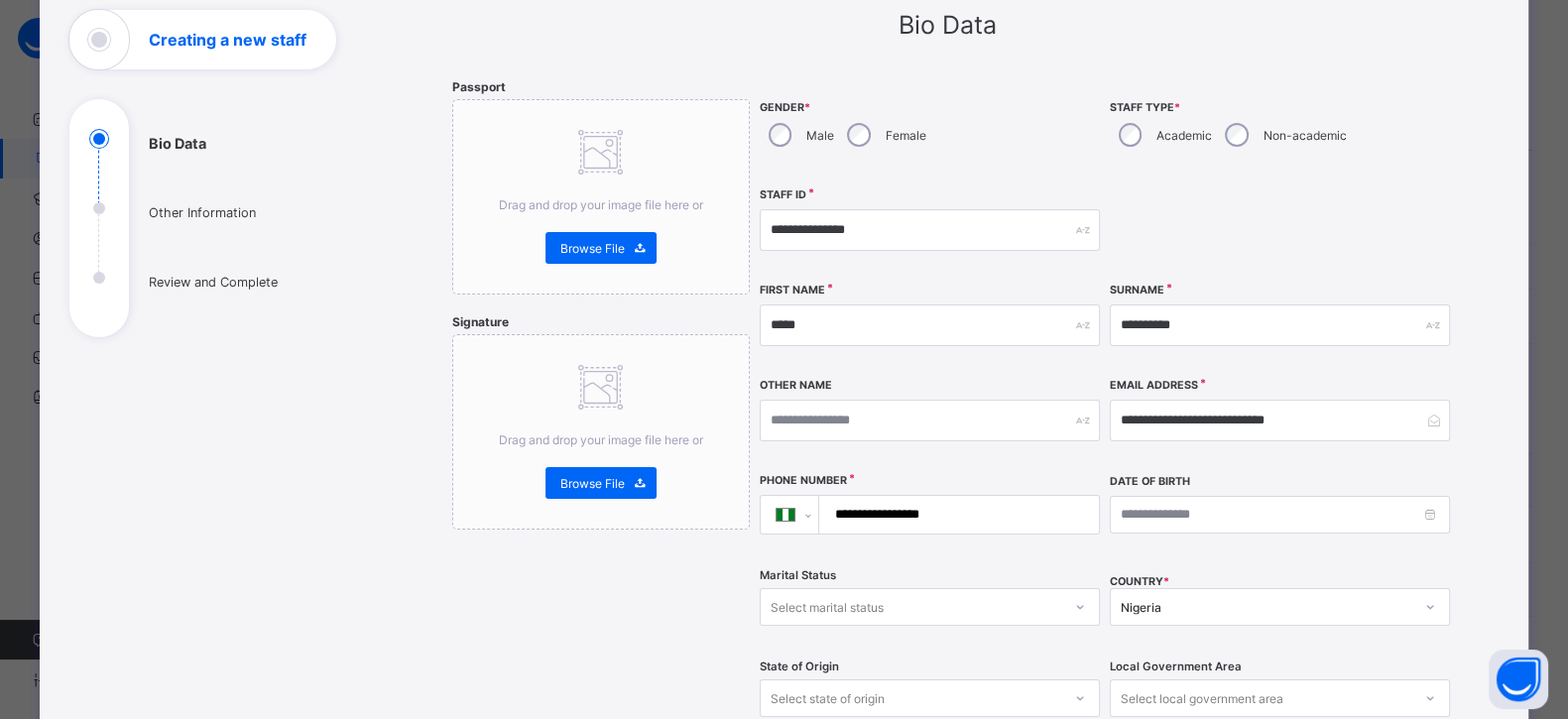 type on "**********" 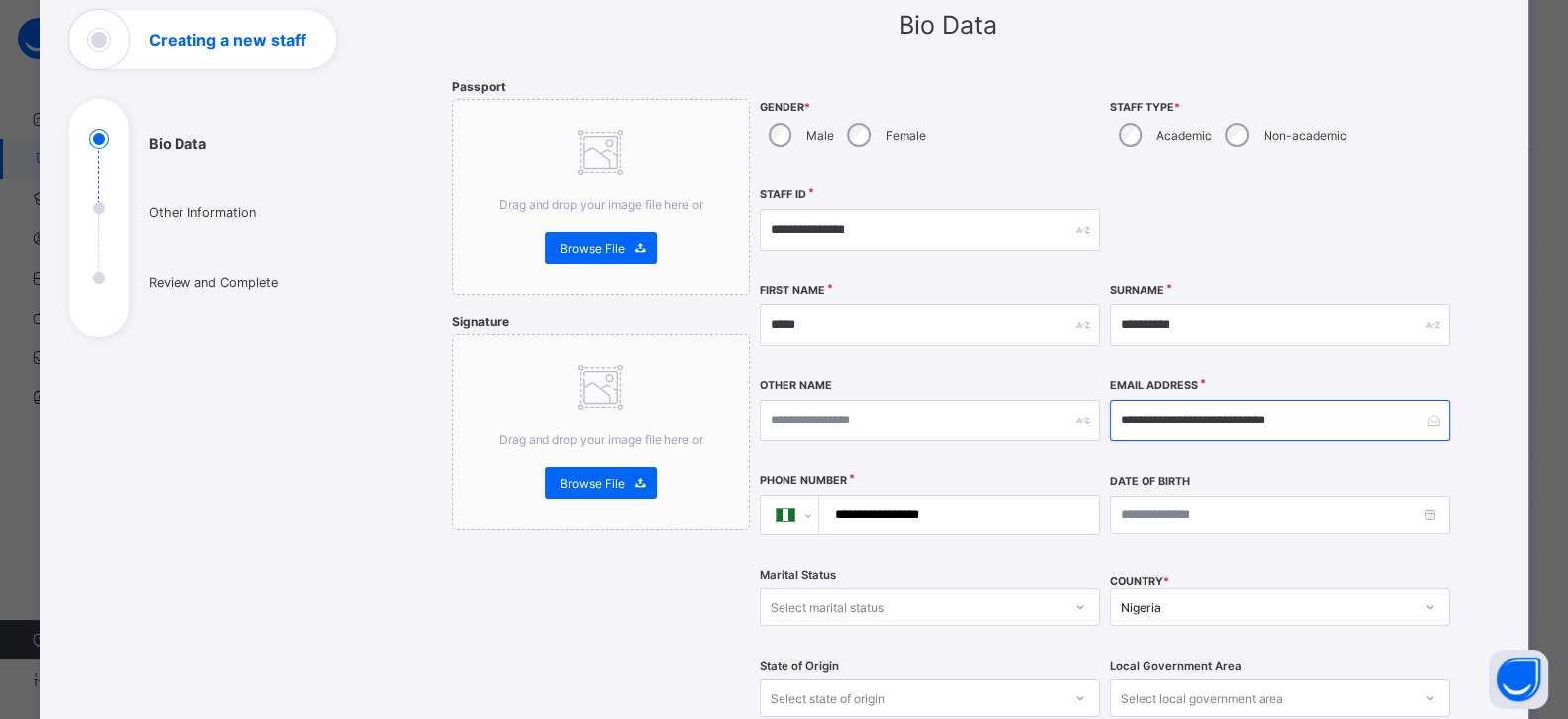drag, startPoint x: 1337, startPoint y: 420, endPoint x: 966, endPoint y: 428, distance: 371.08624 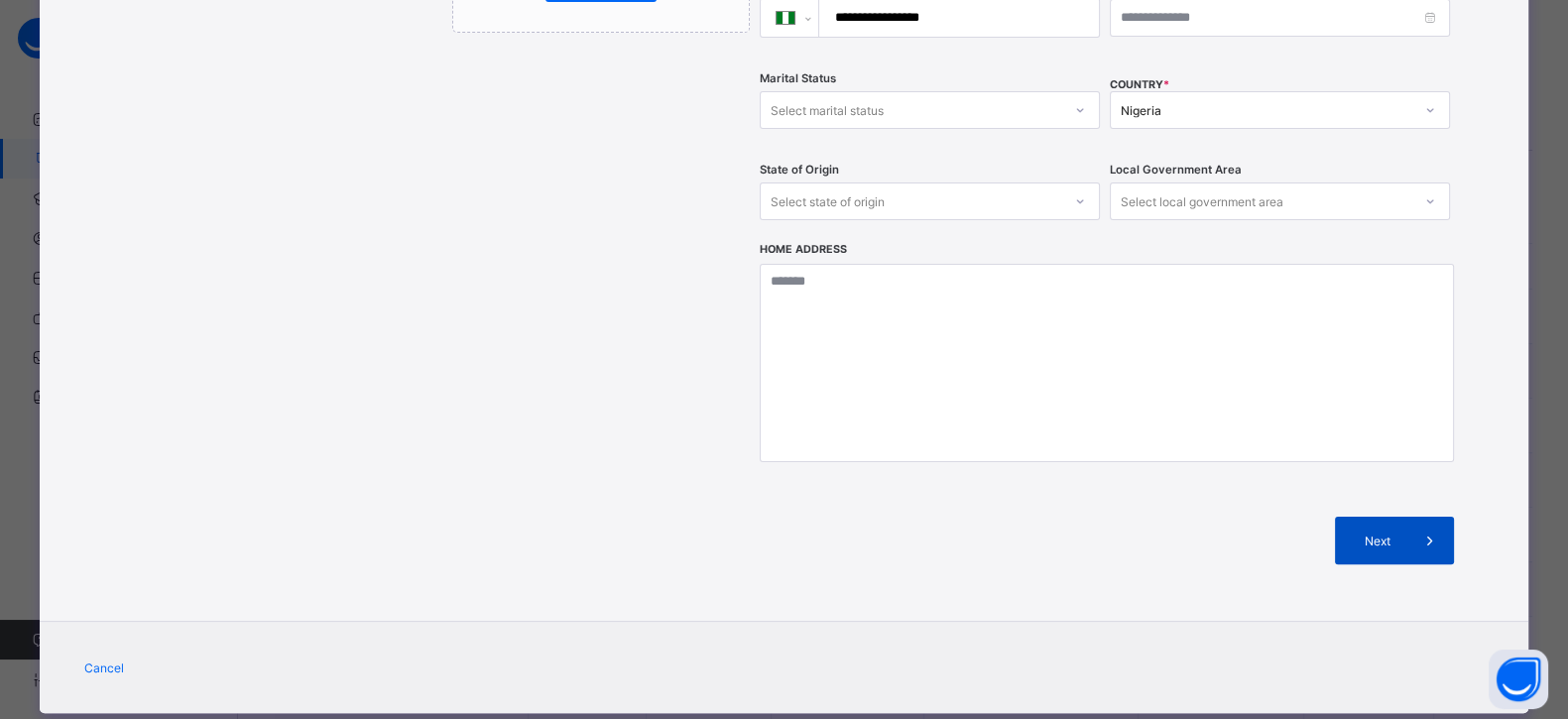 click on "Next" at bounding box center [1394, 540] 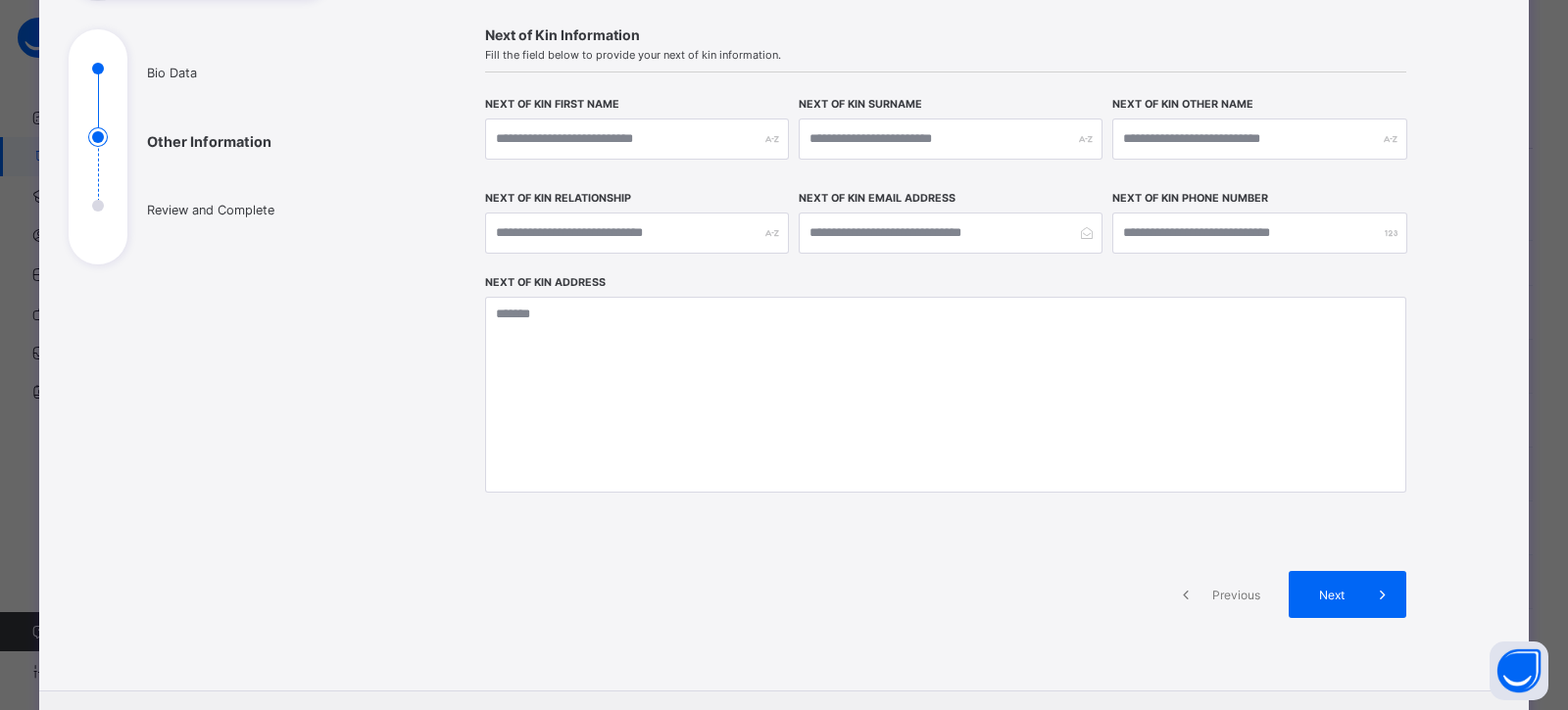 scroll, scrollTop: 308, scrollLeft: 0, axis: vertical 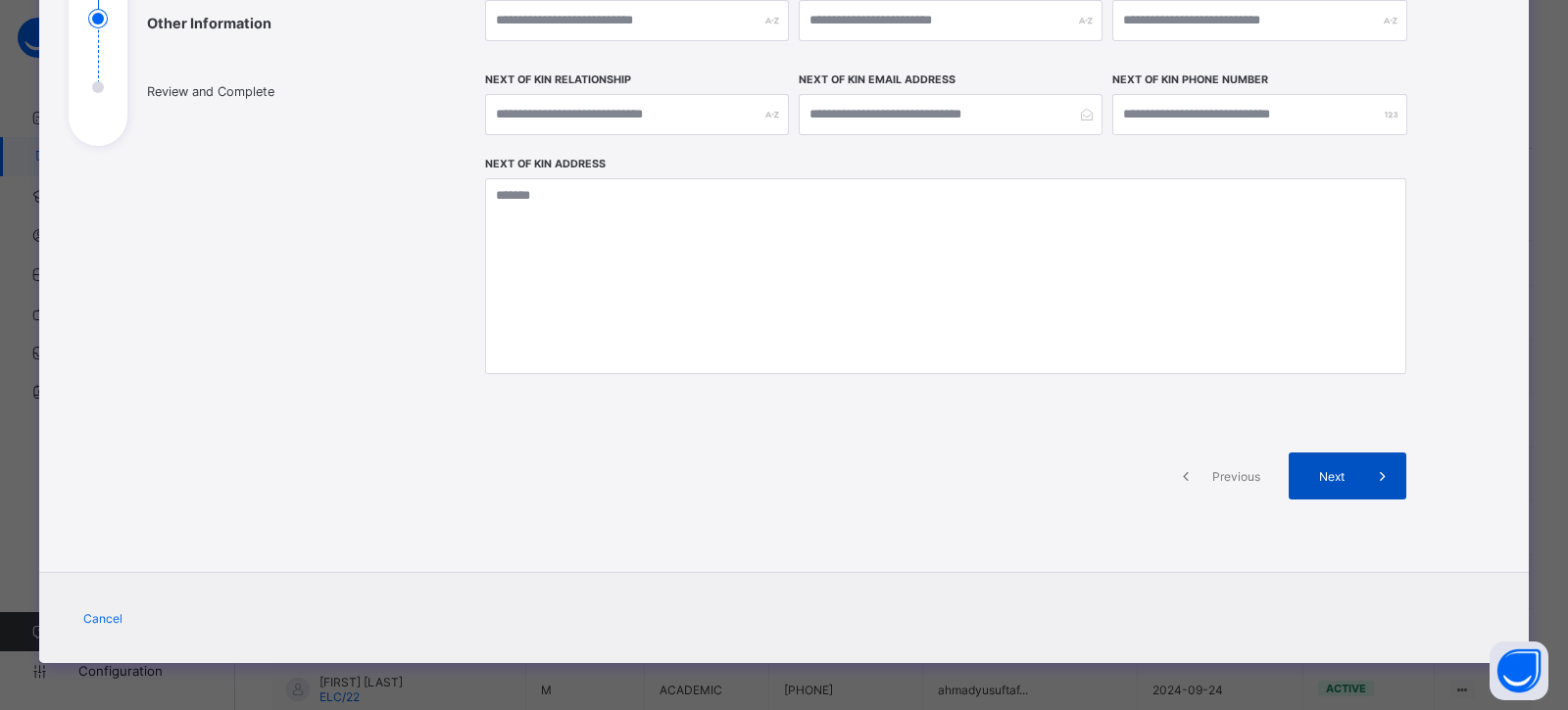 click on "Next" at bounding box center (1348, 476) 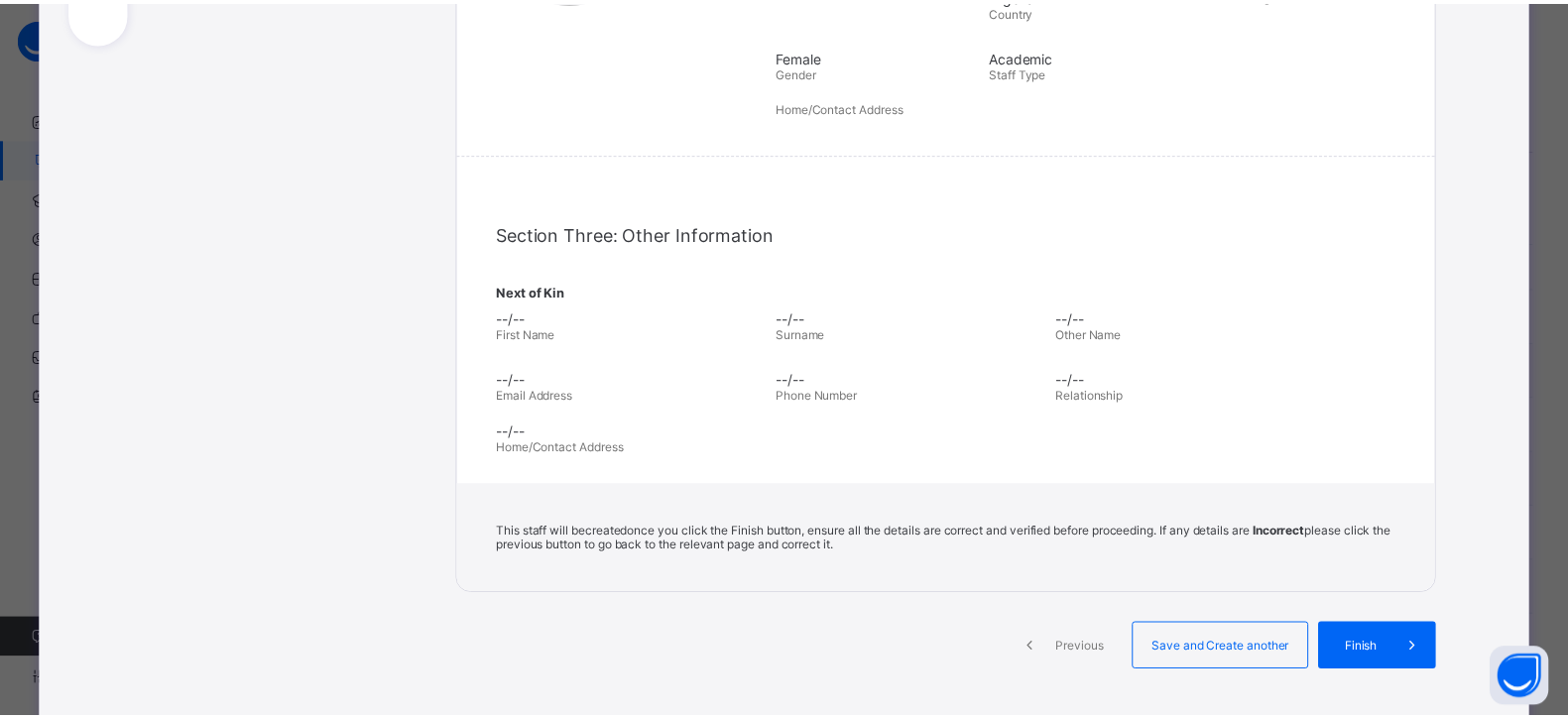 scroll, scrollTop: 564, scrollLeft: 0, axis: vertical 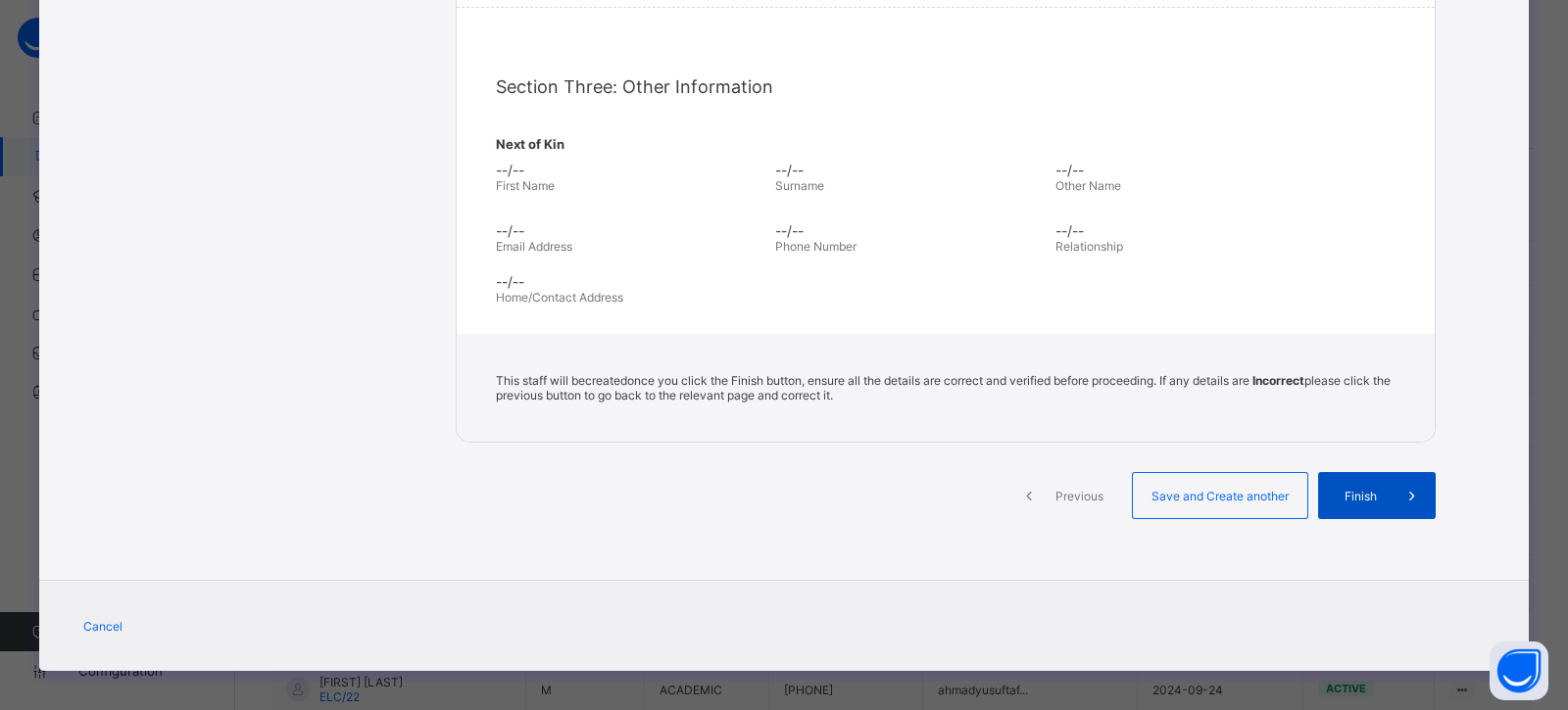 click on "Finish" at bounding box center [1360, 496] 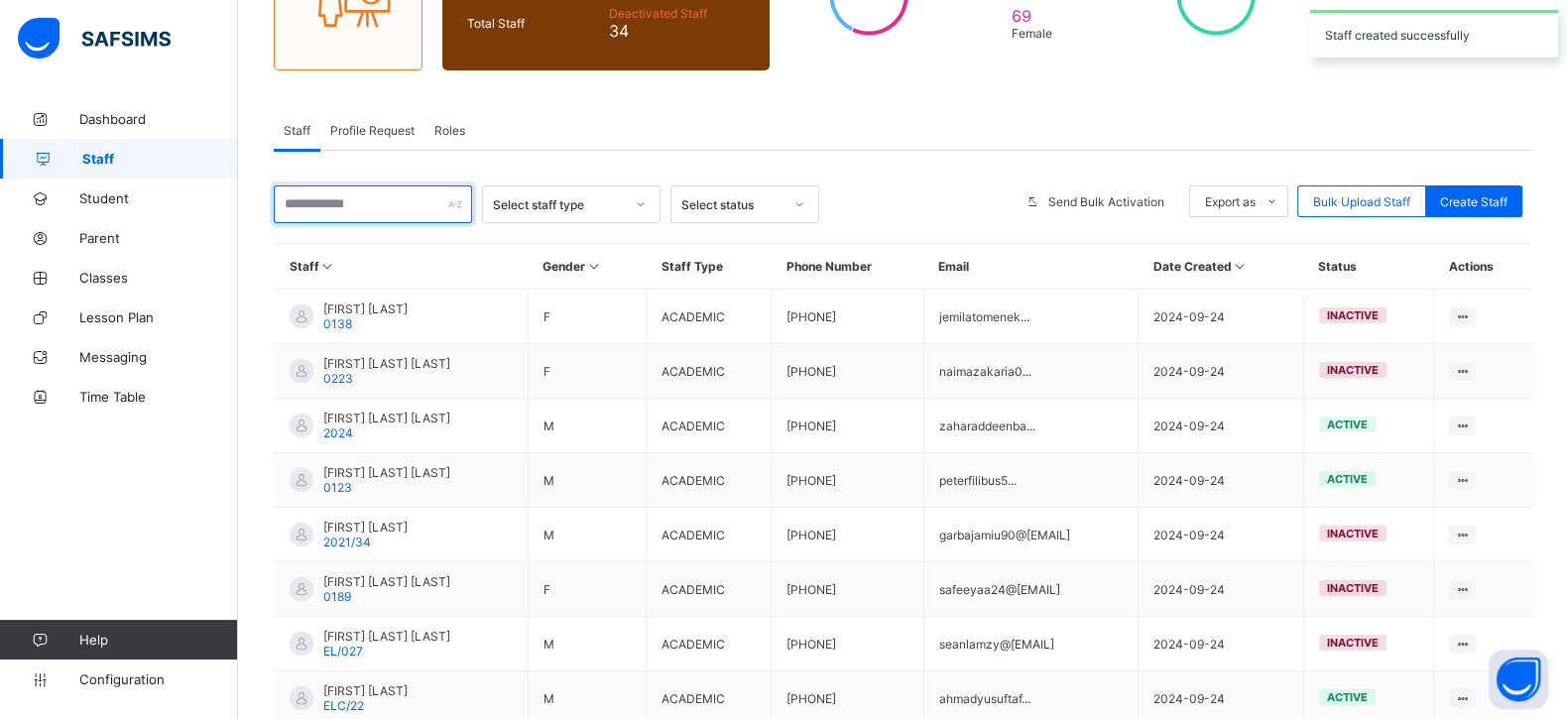 click at bounding box center [373, 204] 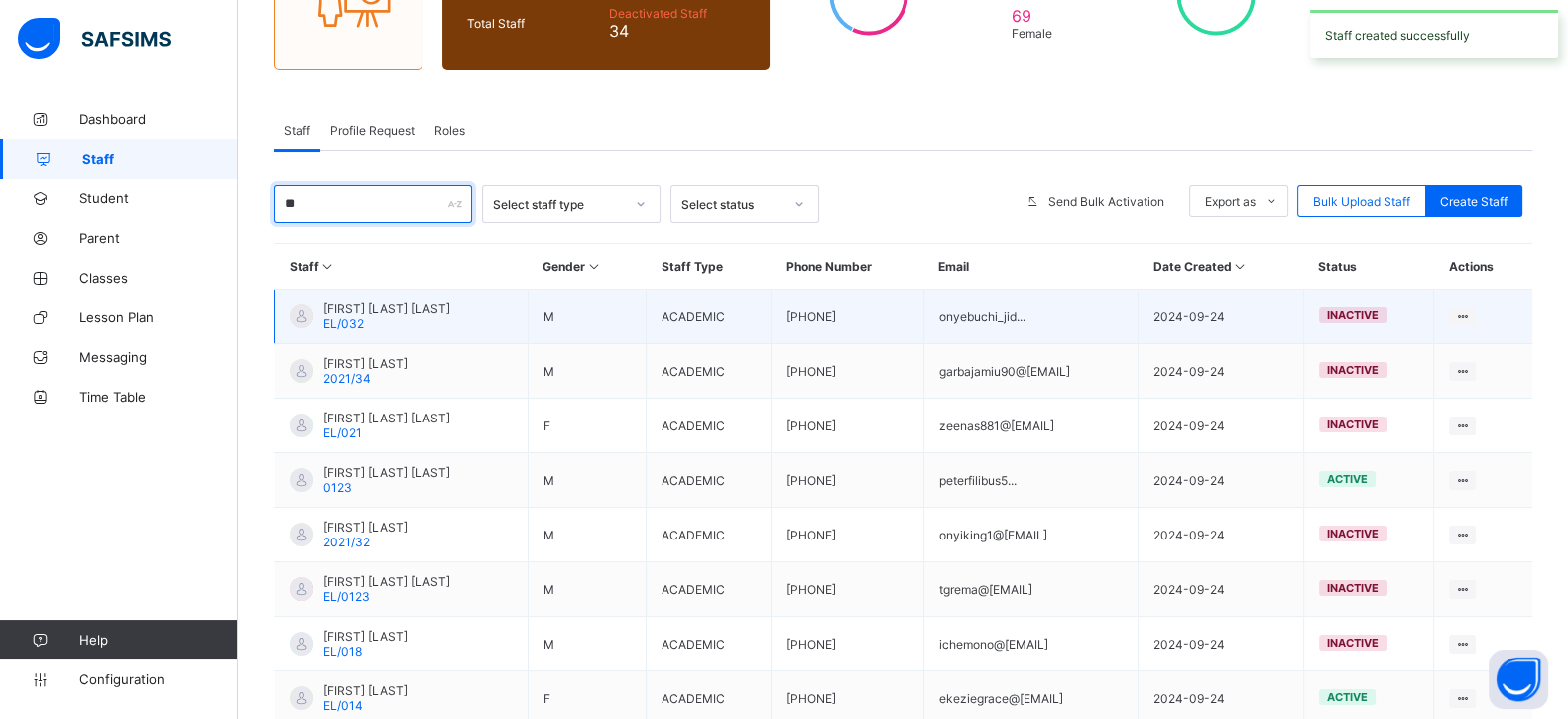 scroll, scrollTop: 147, scrollLeft: 0, axis: vertical 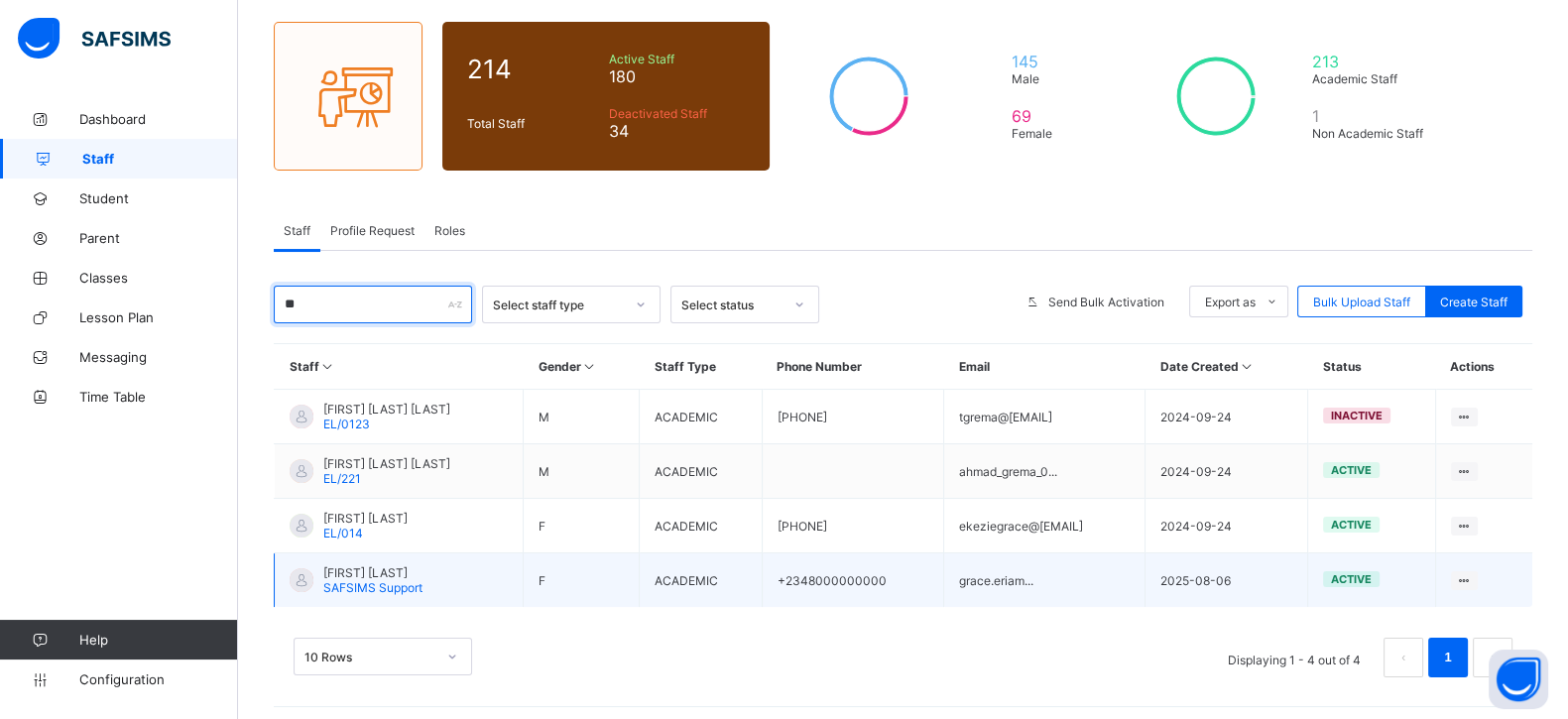 type on "**" 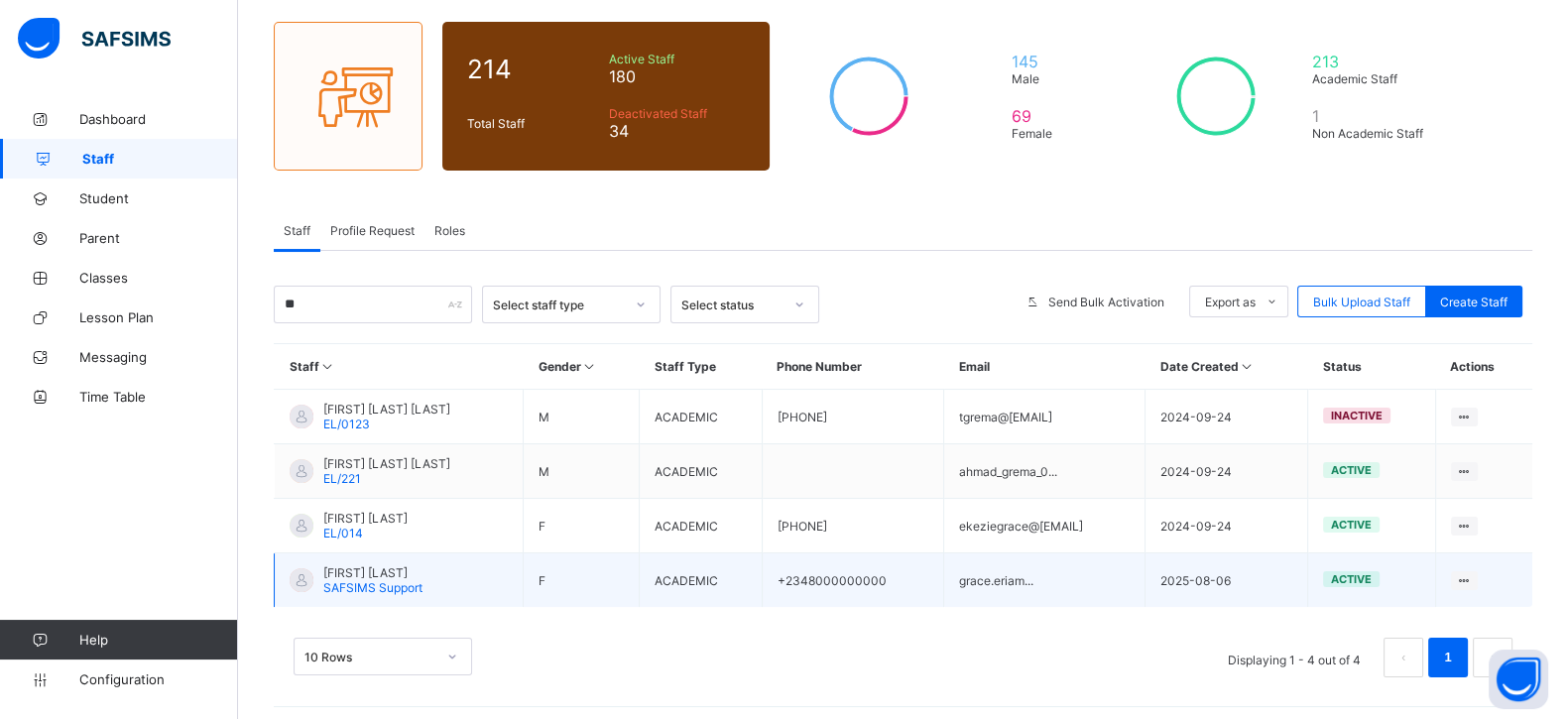 click on "[FIRST] [LAST]" at bounding box center [373, 572] 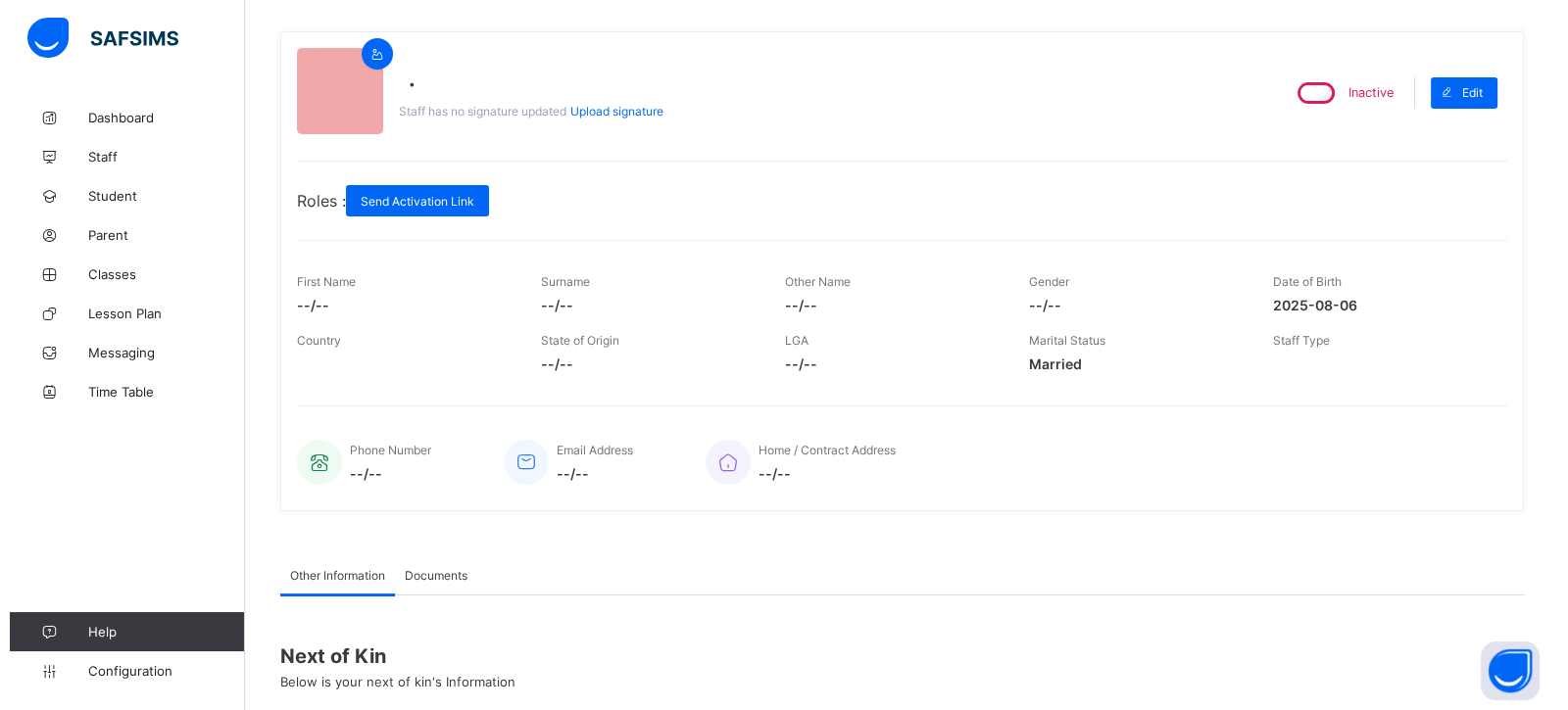 scroll, scrollTop: 0, scrollLeft: 0, axis: both 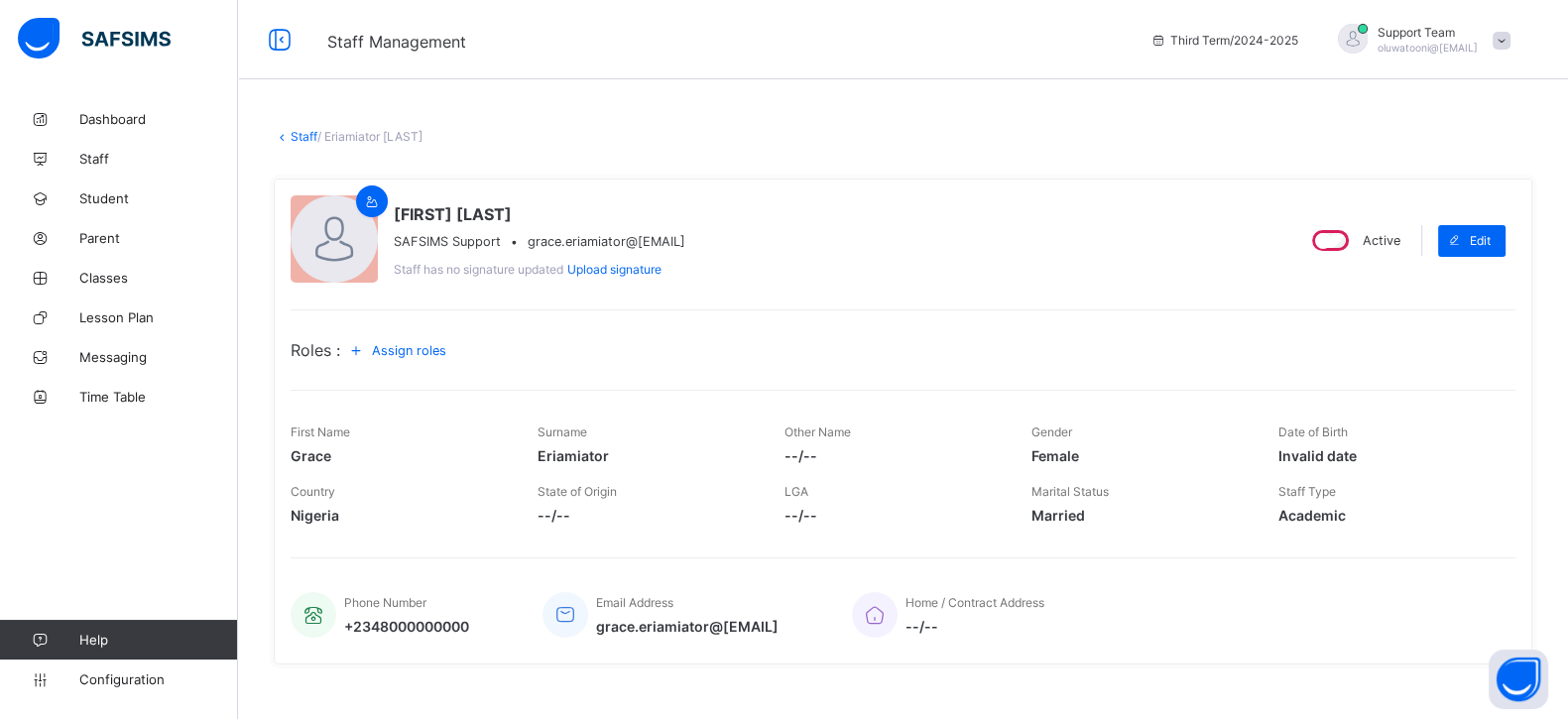 click on "Assign roles" at bounding box center (401, 350) 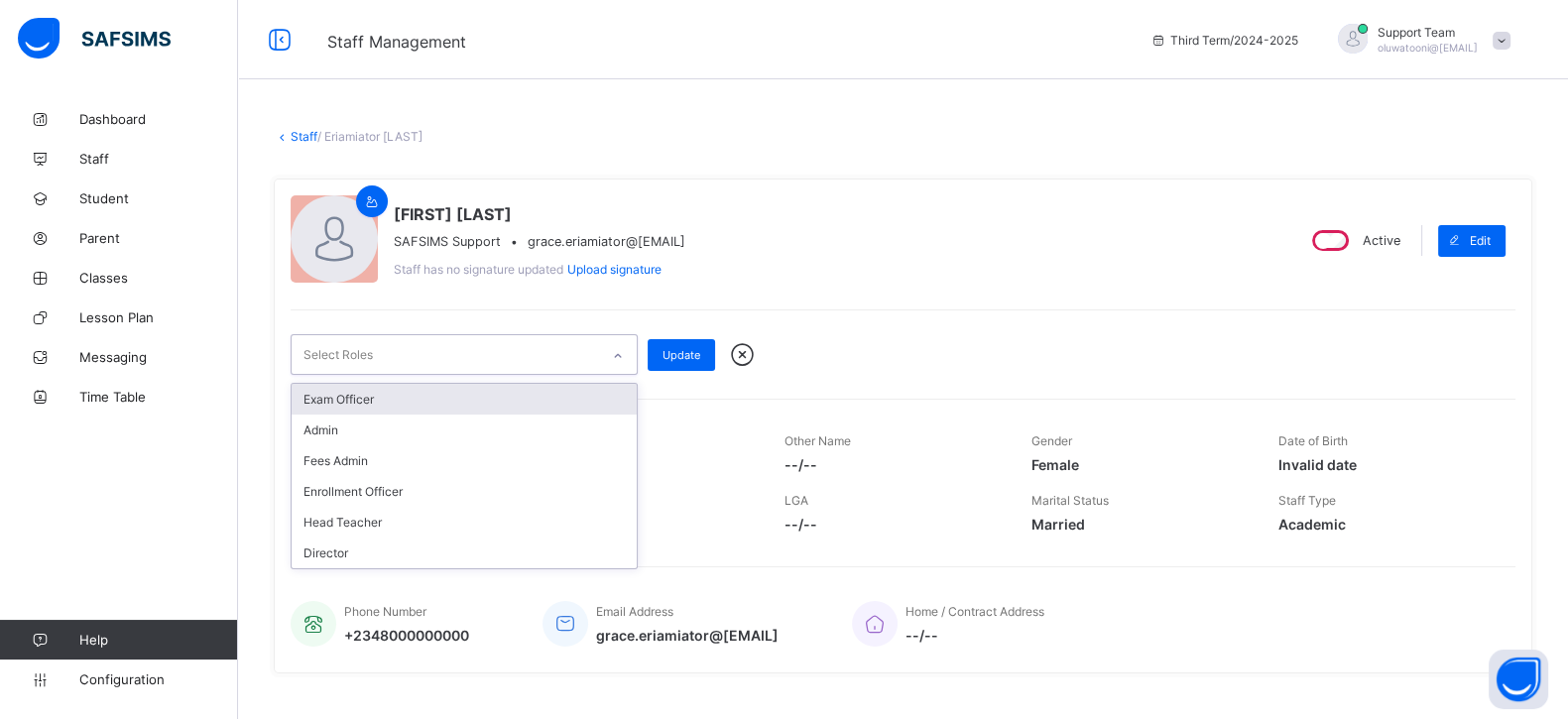 click on "Select Roles" at bounding box center (445, 354) 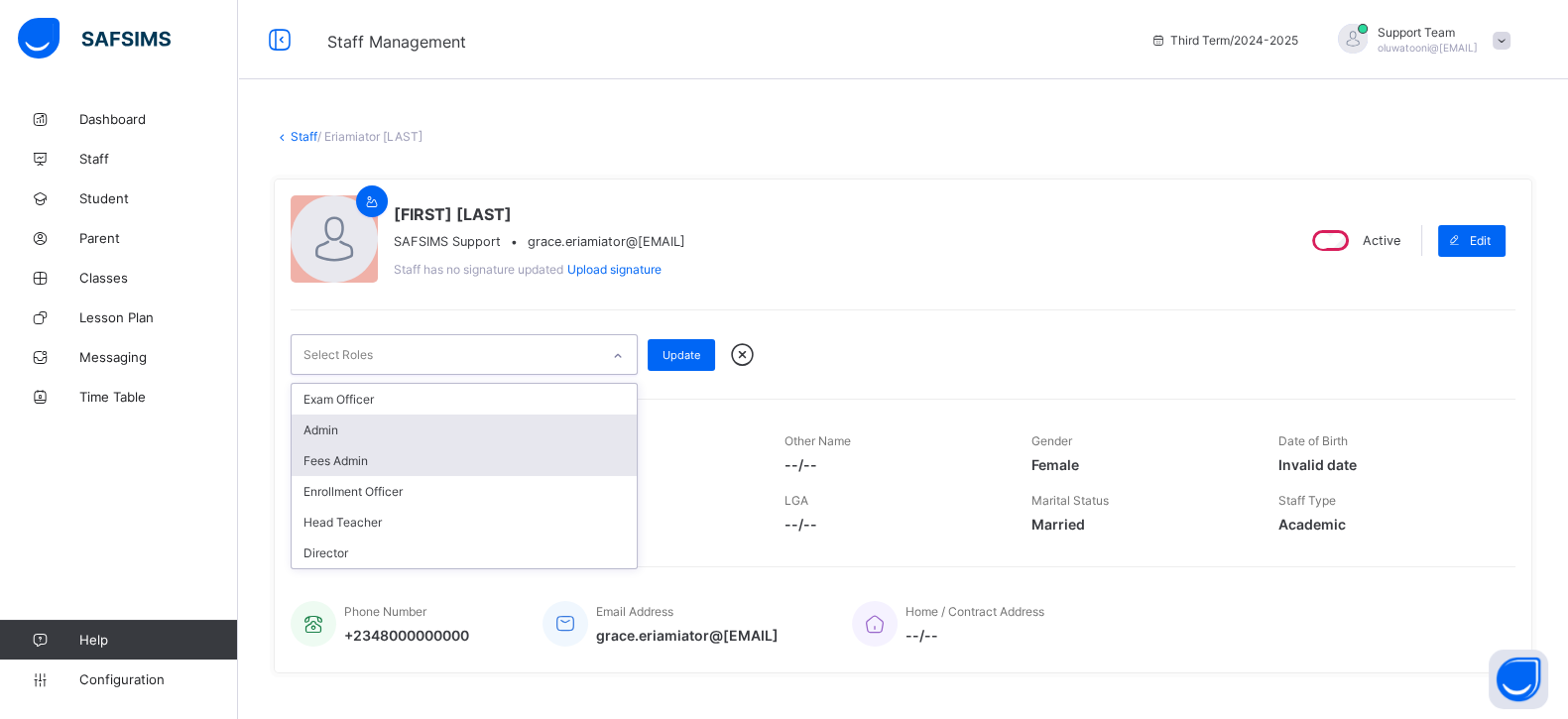 click on "Admin" at bounding box center [464, 429] 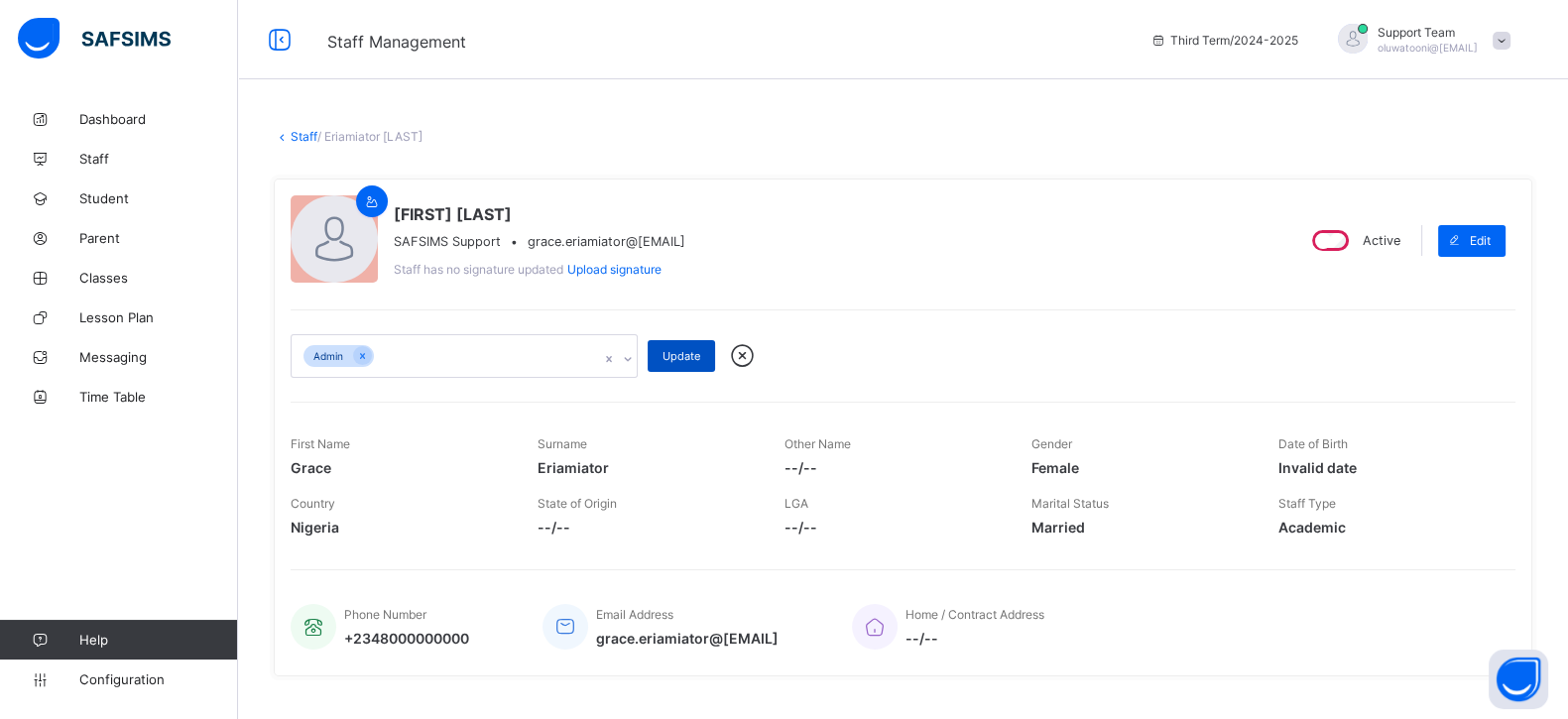 click on "Update" at bounding box center (681, 356) 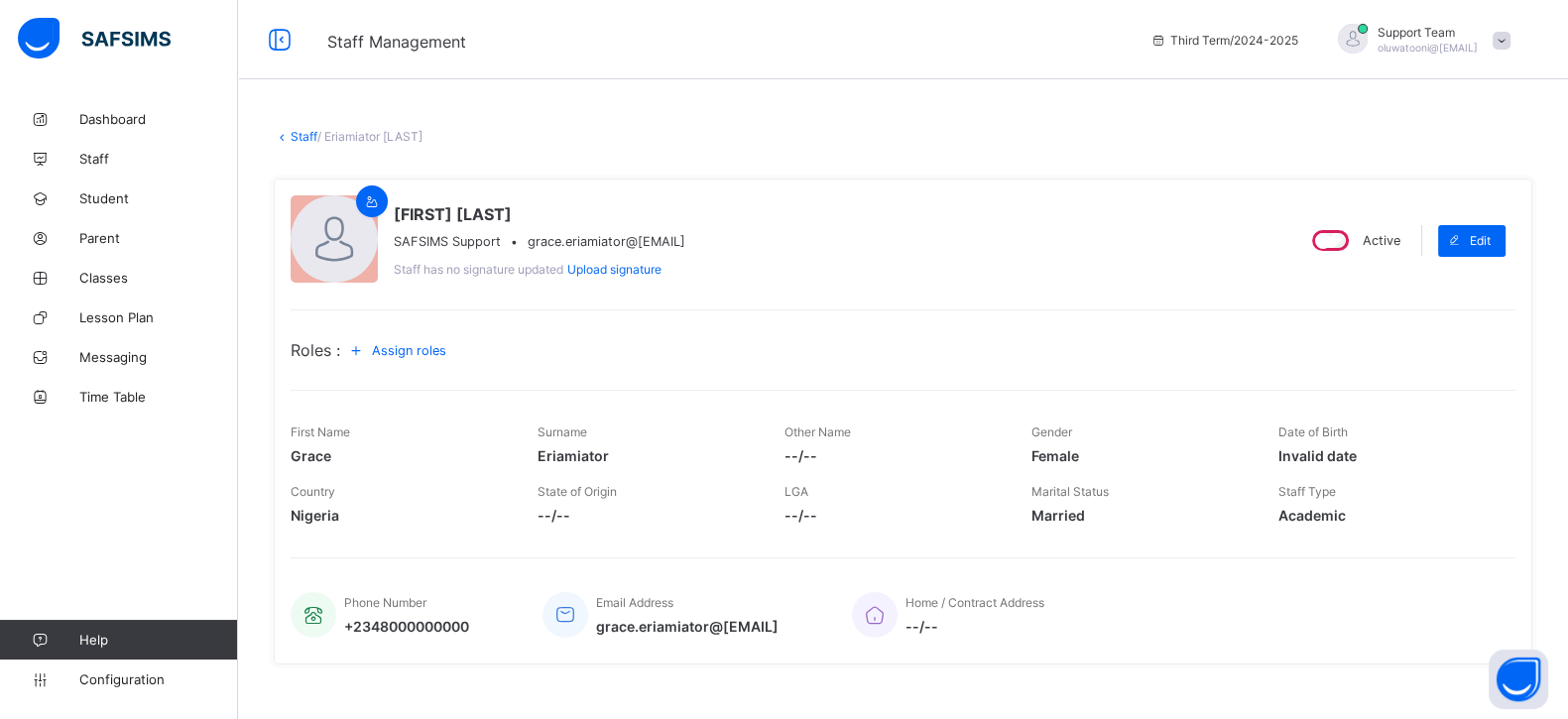 click on "Third Term  /  2024-2025   Support   Team oluwatooni@[EMAIL]" at bounding box center (1354, 40) 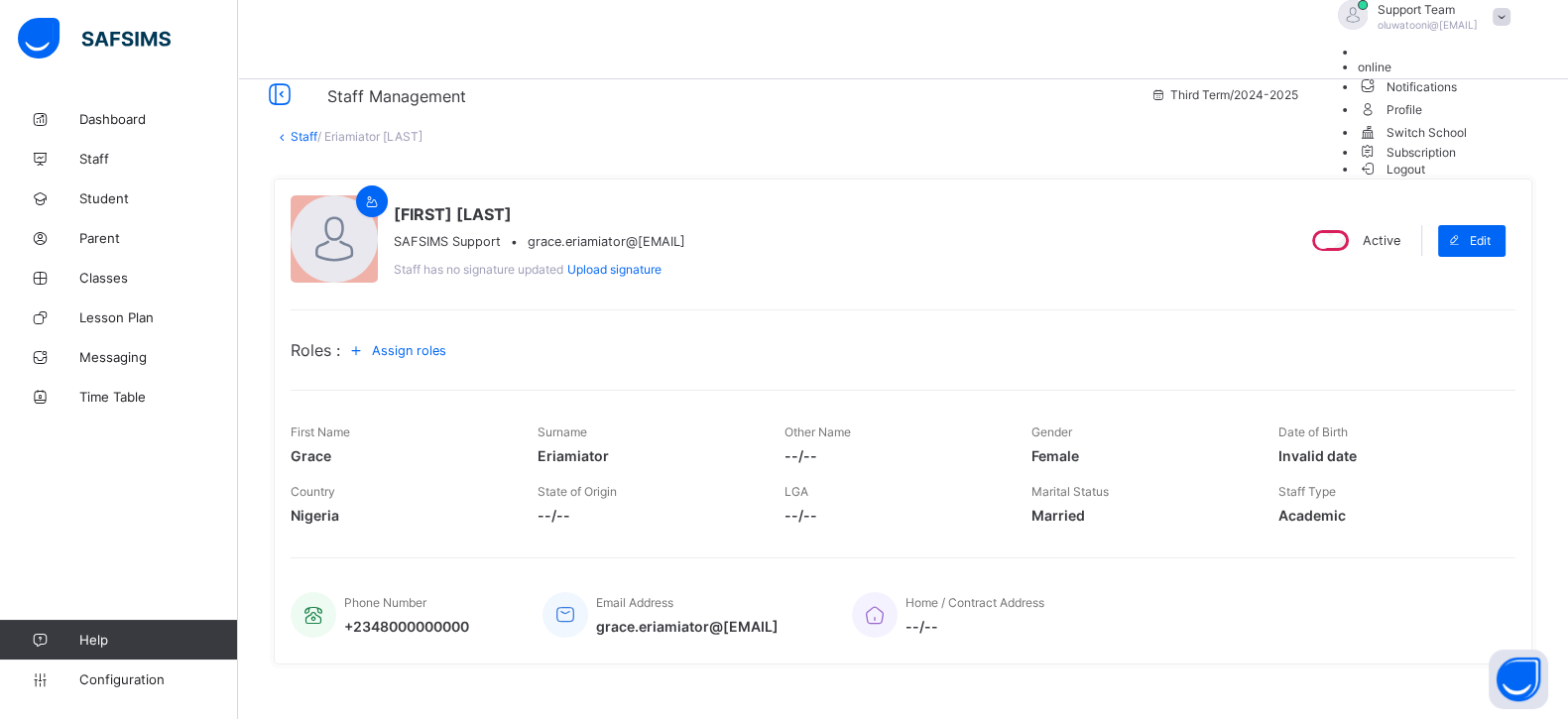 click on "Logout" at bounding box center [1391, 169] 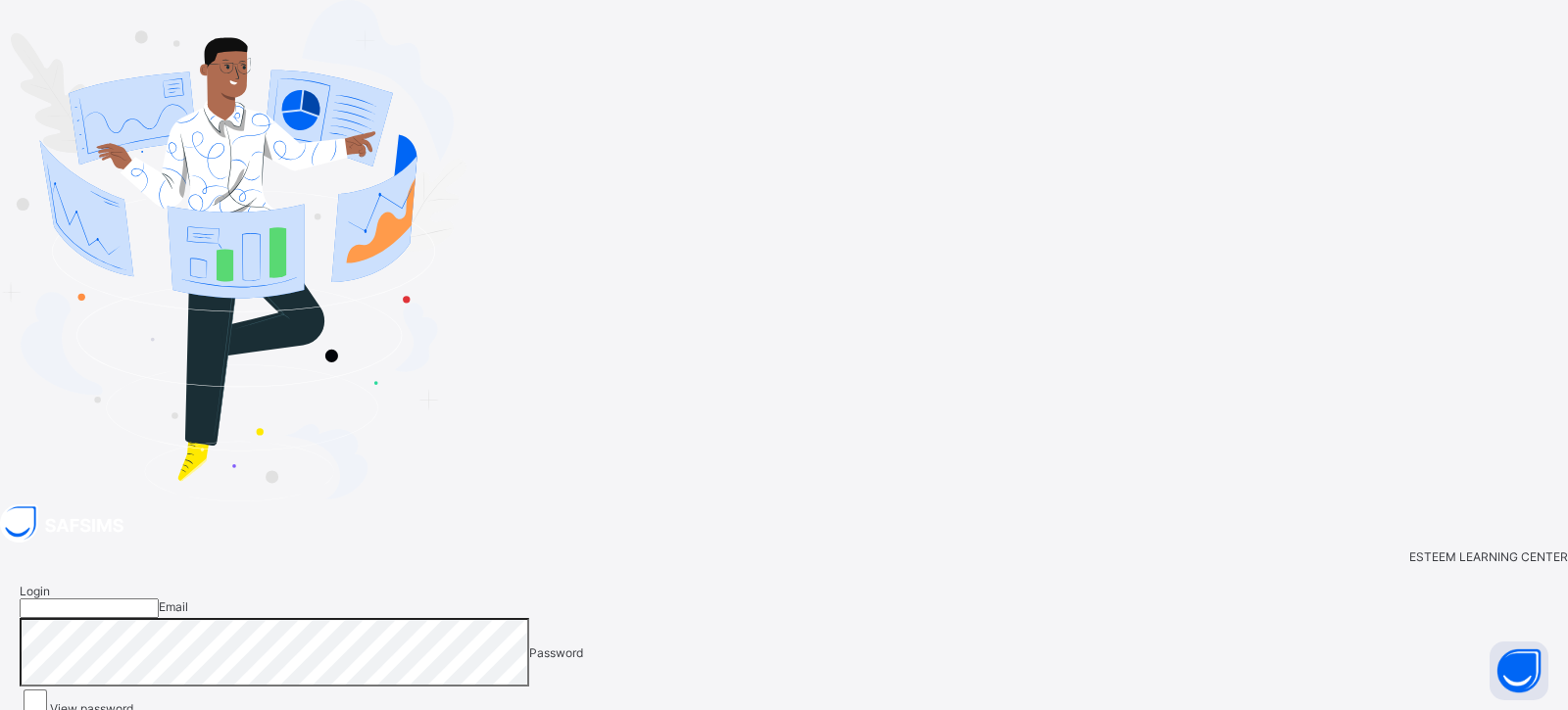 click at bounding box center (1442, 810) 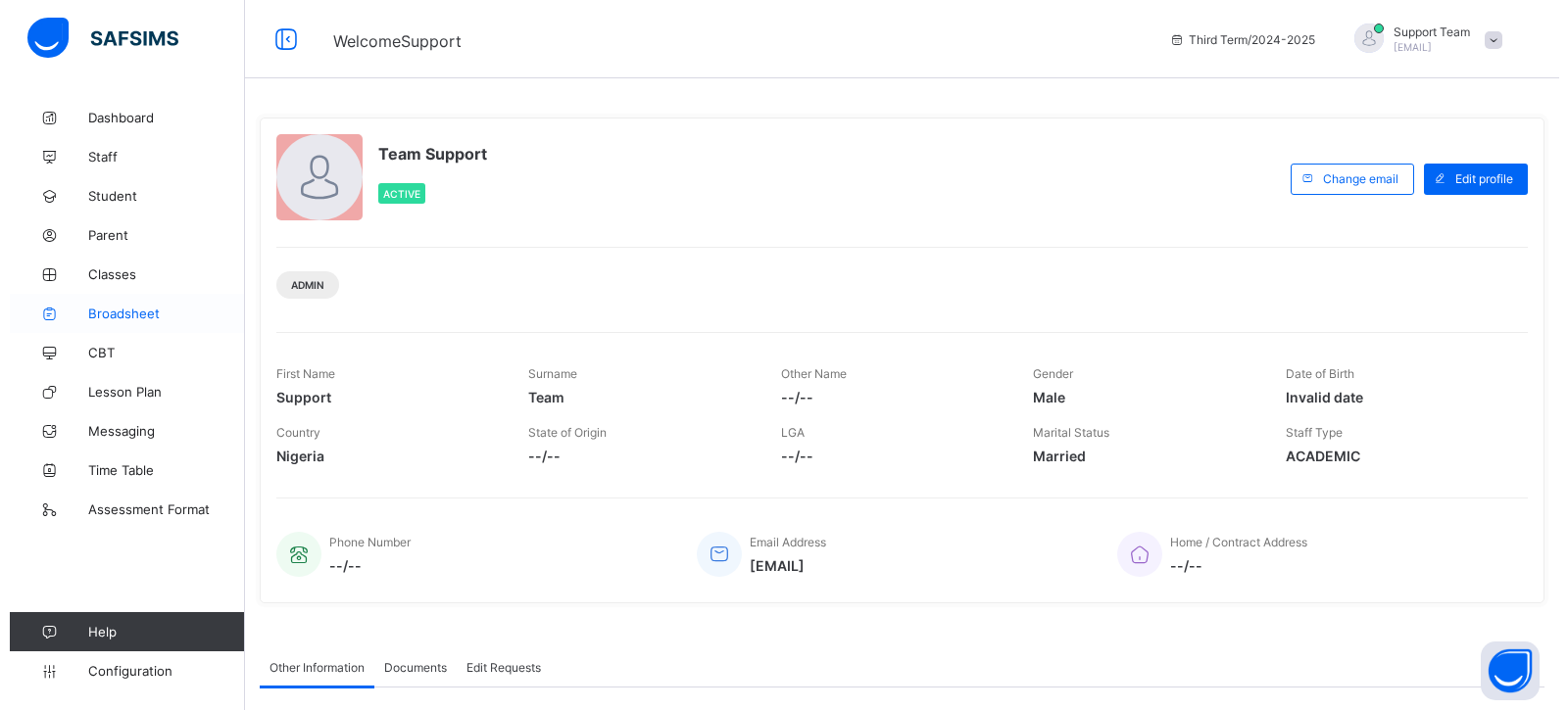 scroll, scrollTop: 0, scrollLeft: 0, axis: both 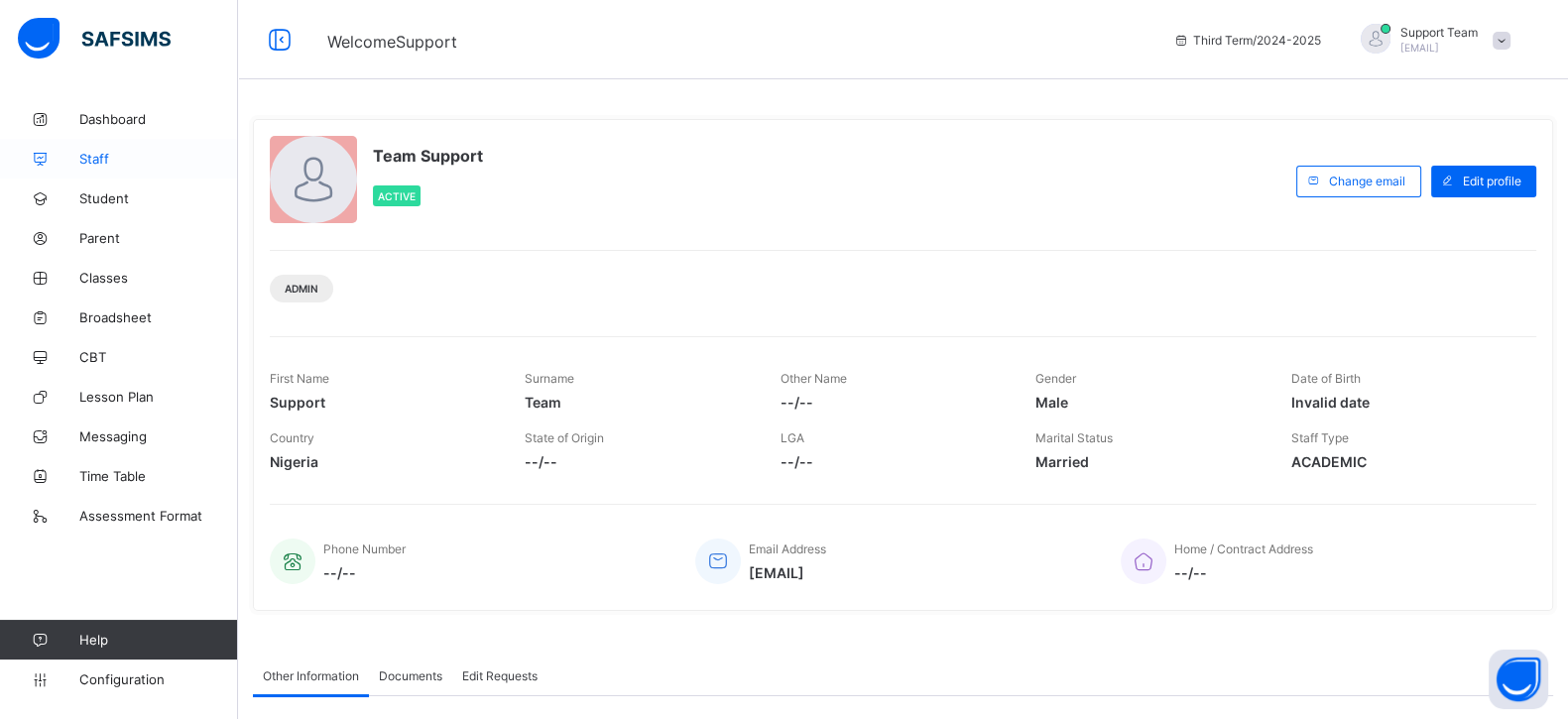 click on "Staff" at bounding box center (159, 159) 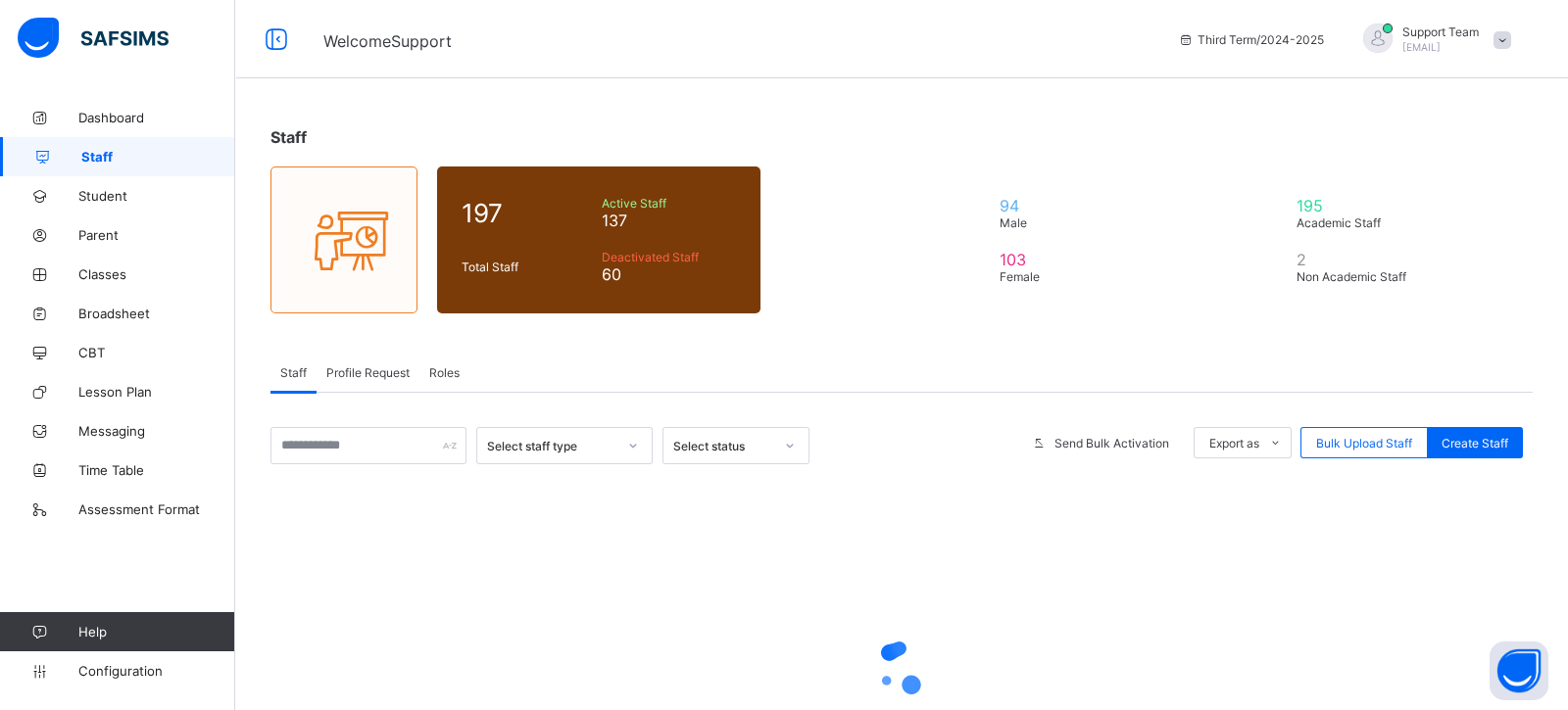 scroll, scrollTop: 121, scrollLeft: 0, axis: vertical 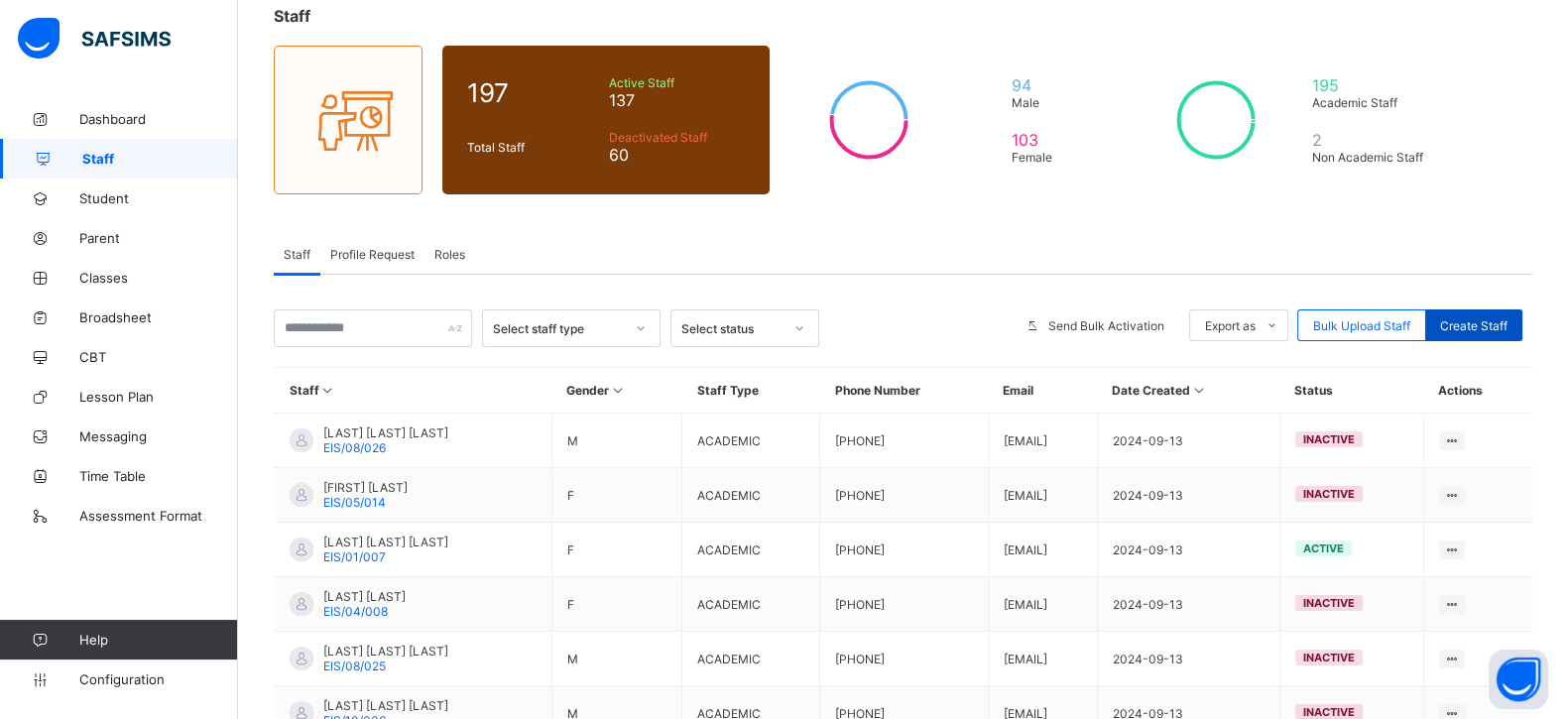 click on "Create Staff" at bounding box center (1474, 325) 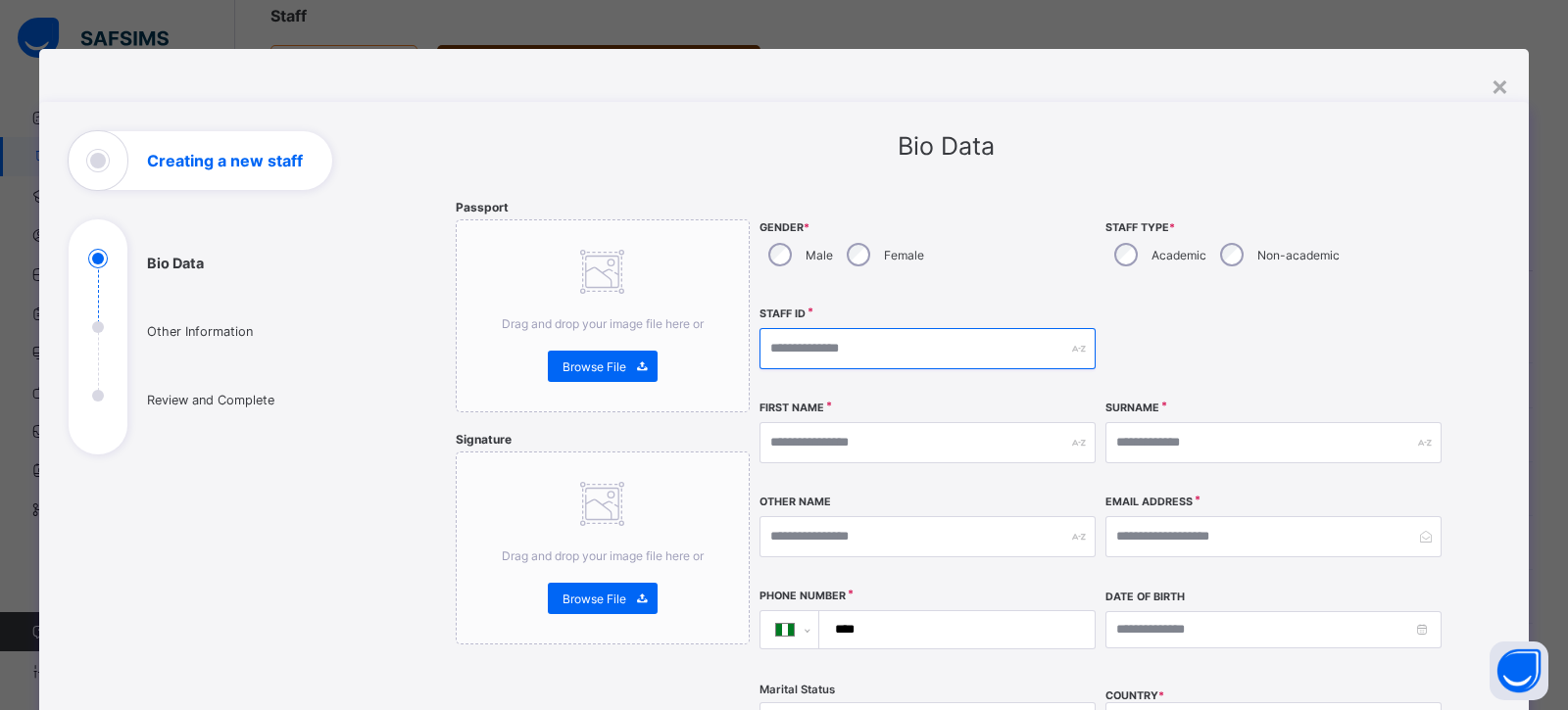 click at bounding box center (927, 349) 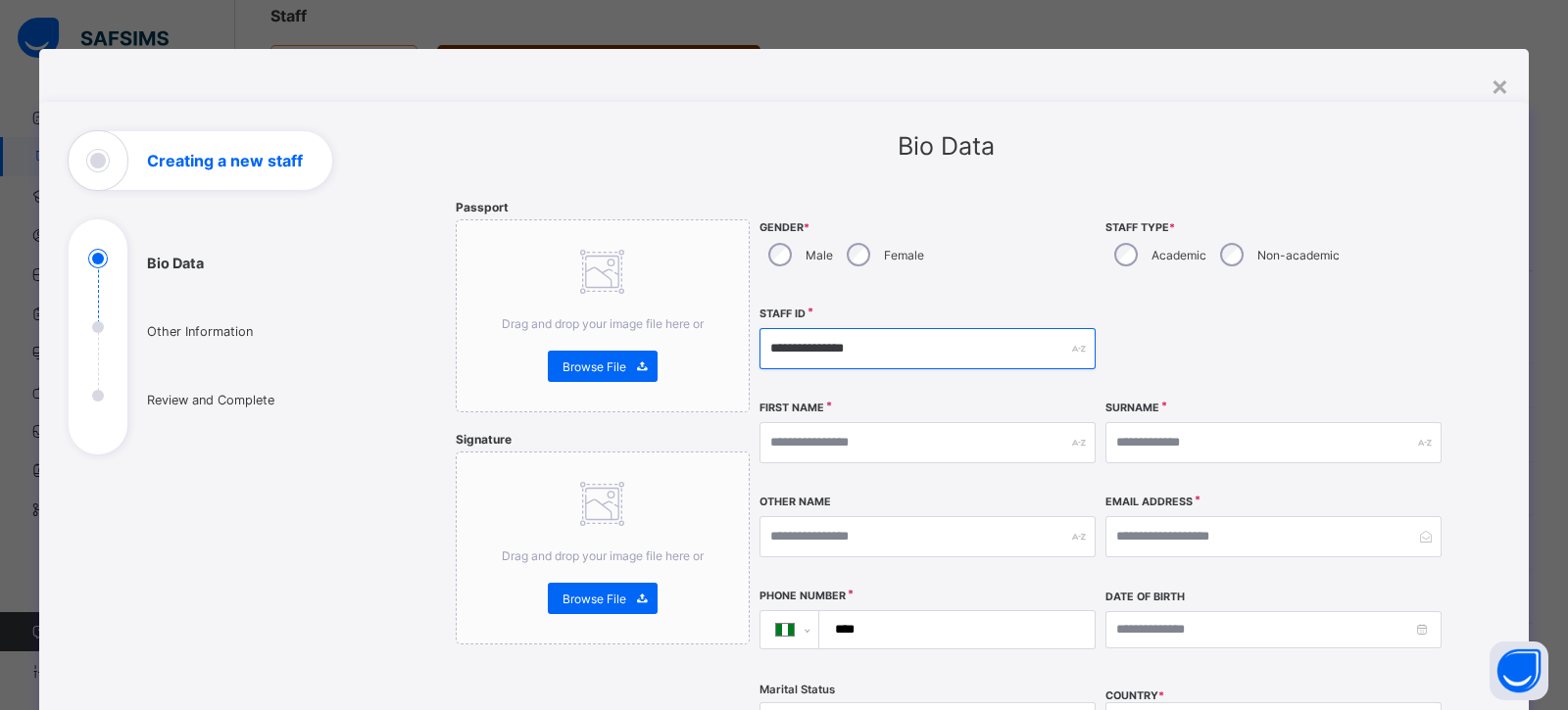 scroll, scrollTop: 244, scrollLeft: 0, axis: vertical 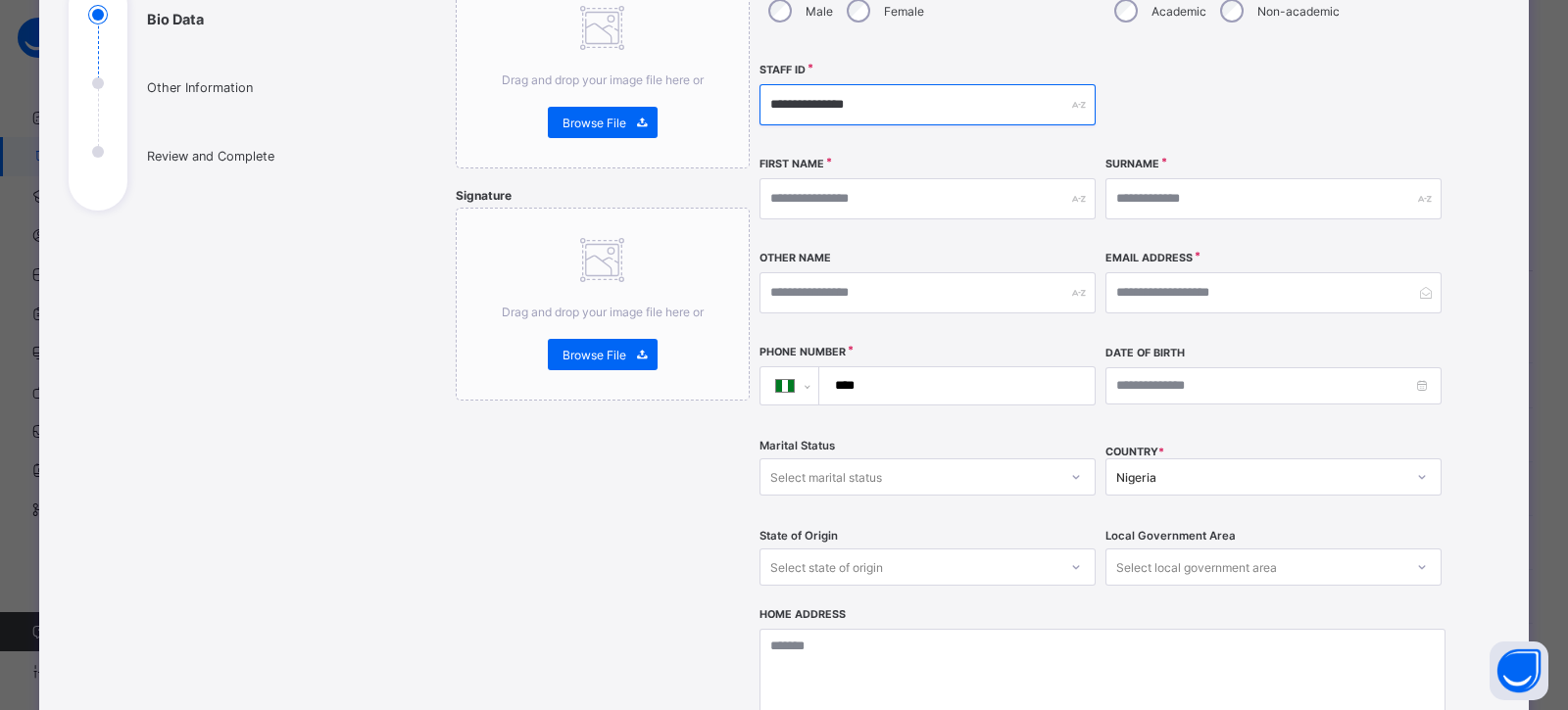 type on "**********" 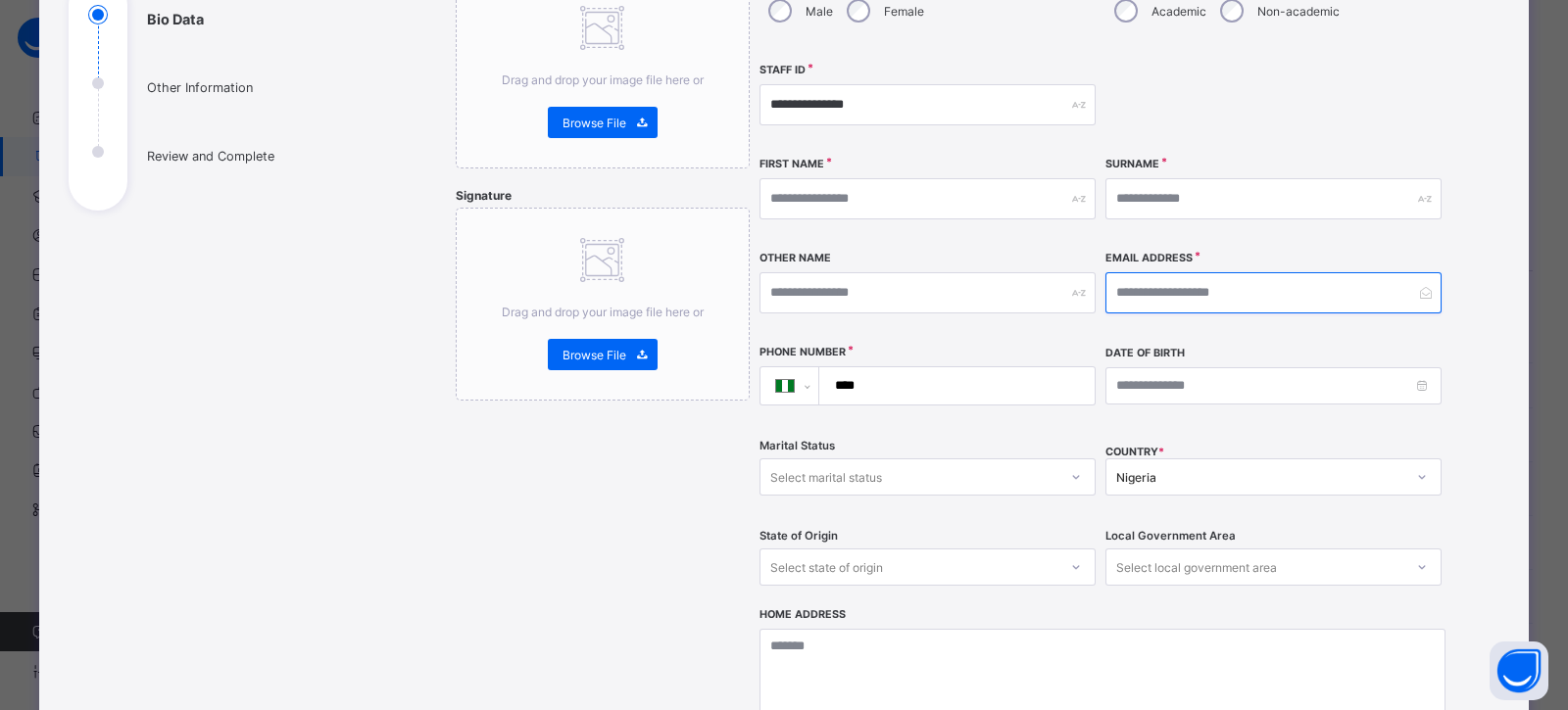 click at bounding box center (1273, 293) 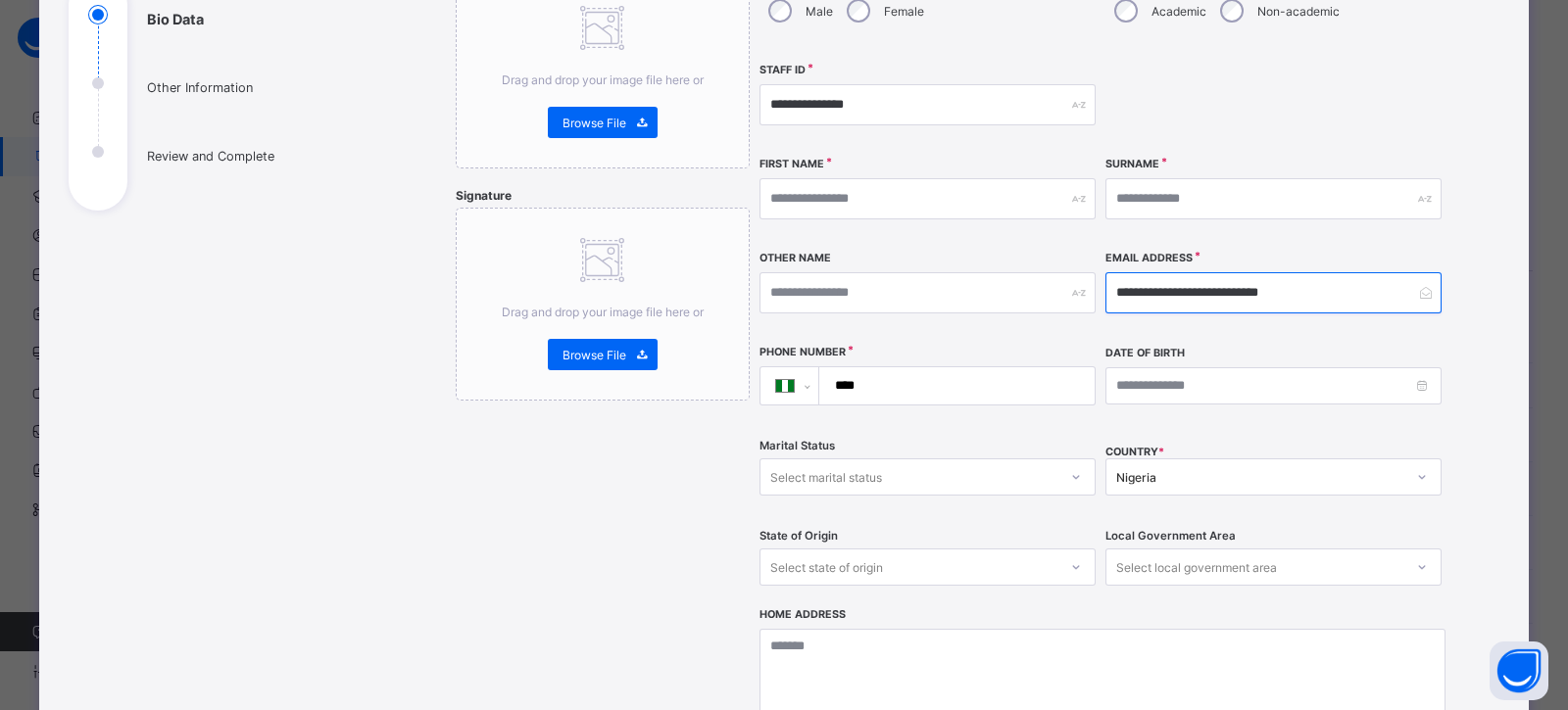 type on "**********" 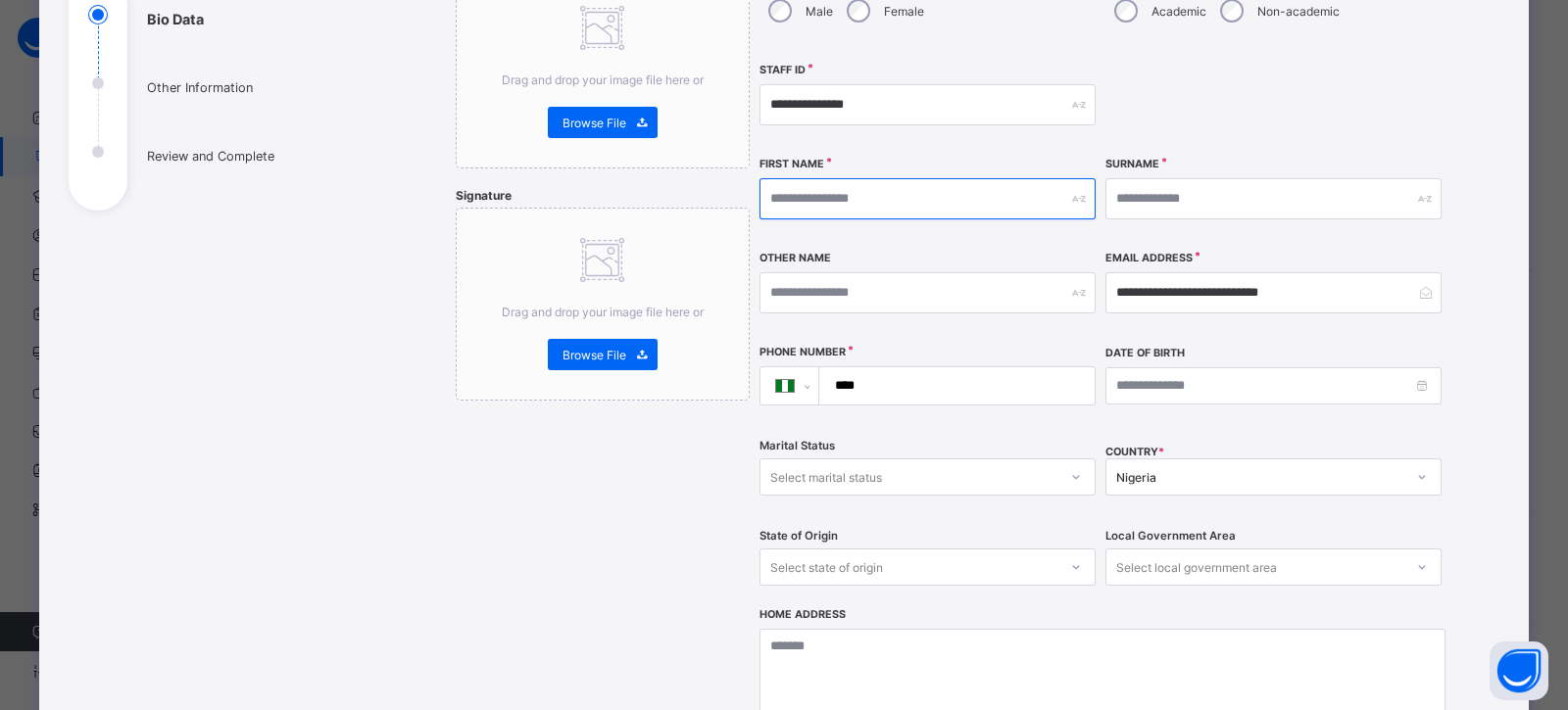 click at bounding box center [927, 199] 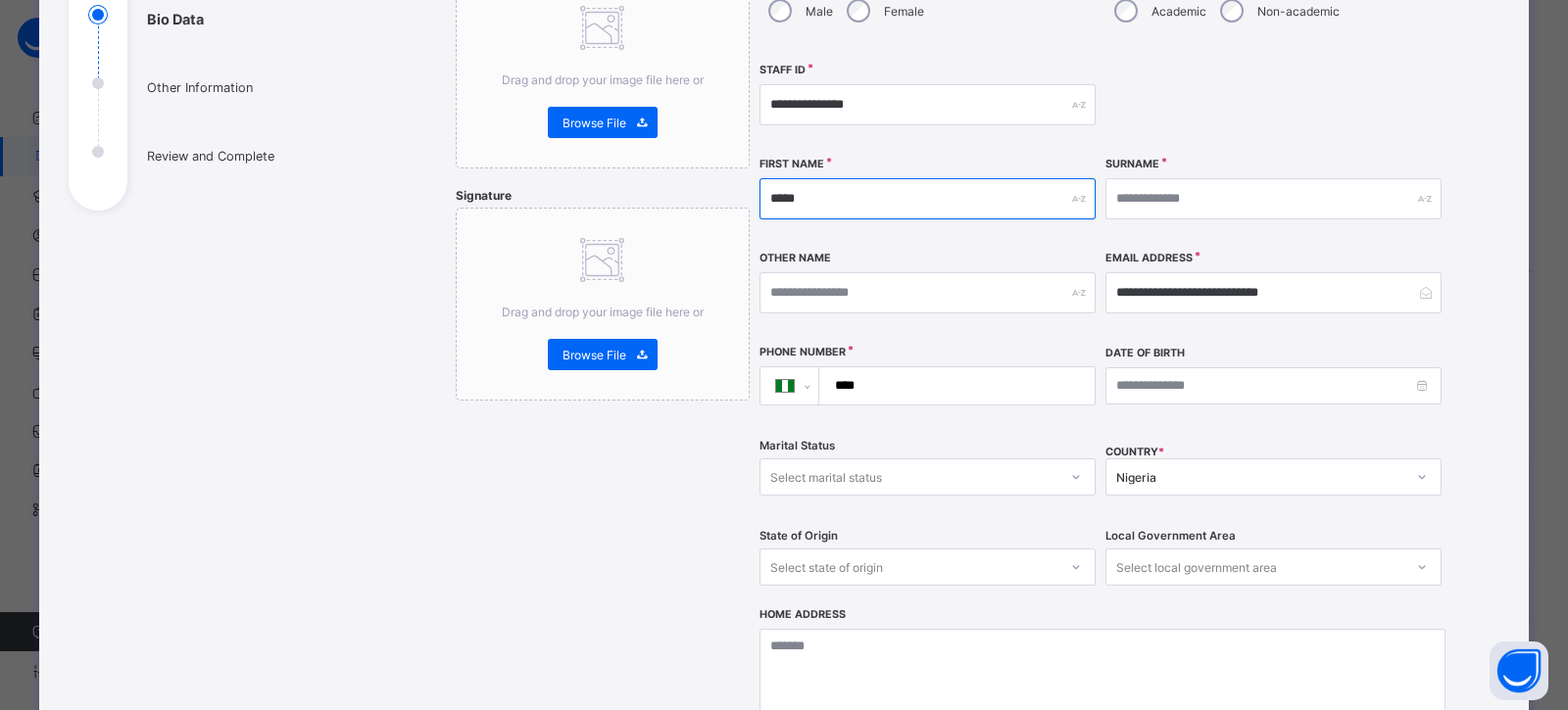 type on "*****" 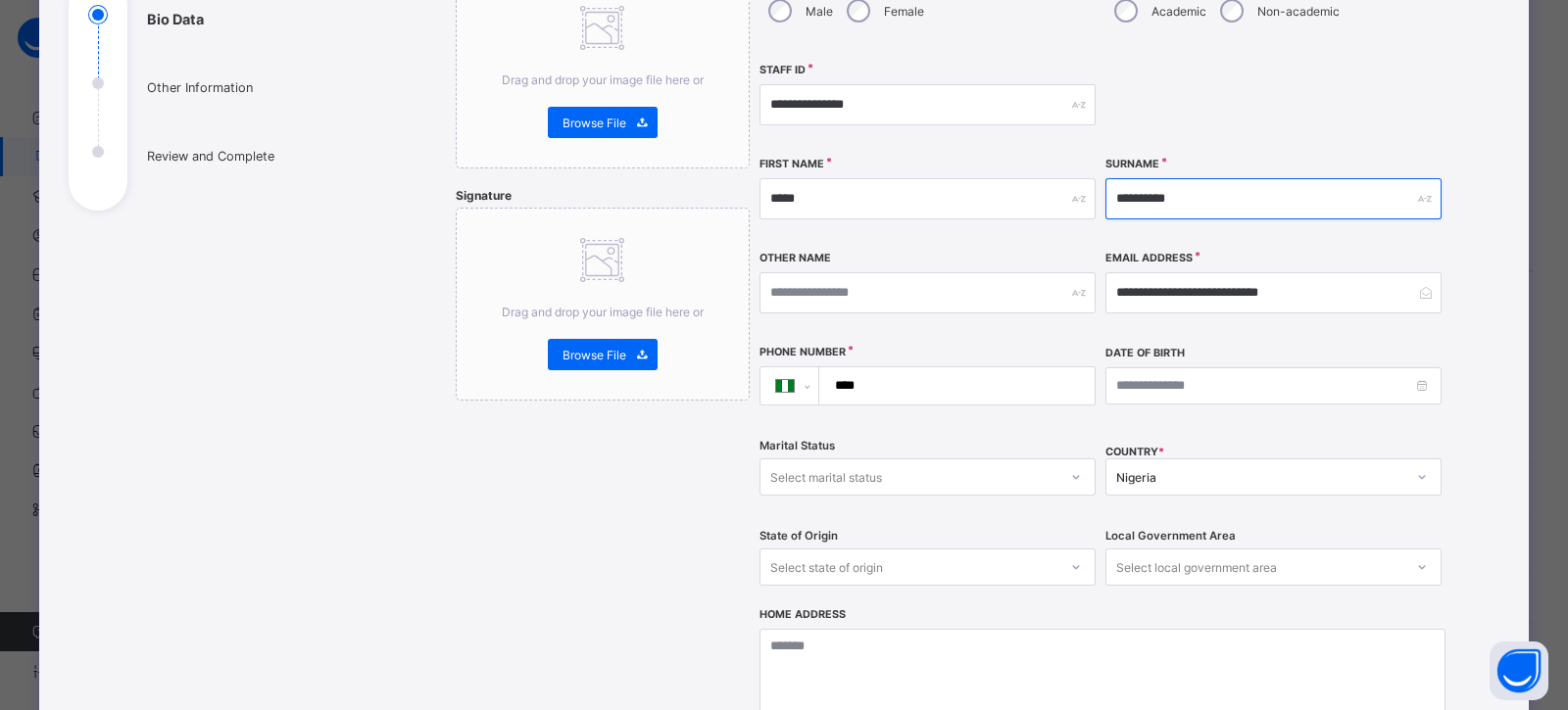 type on "**********" 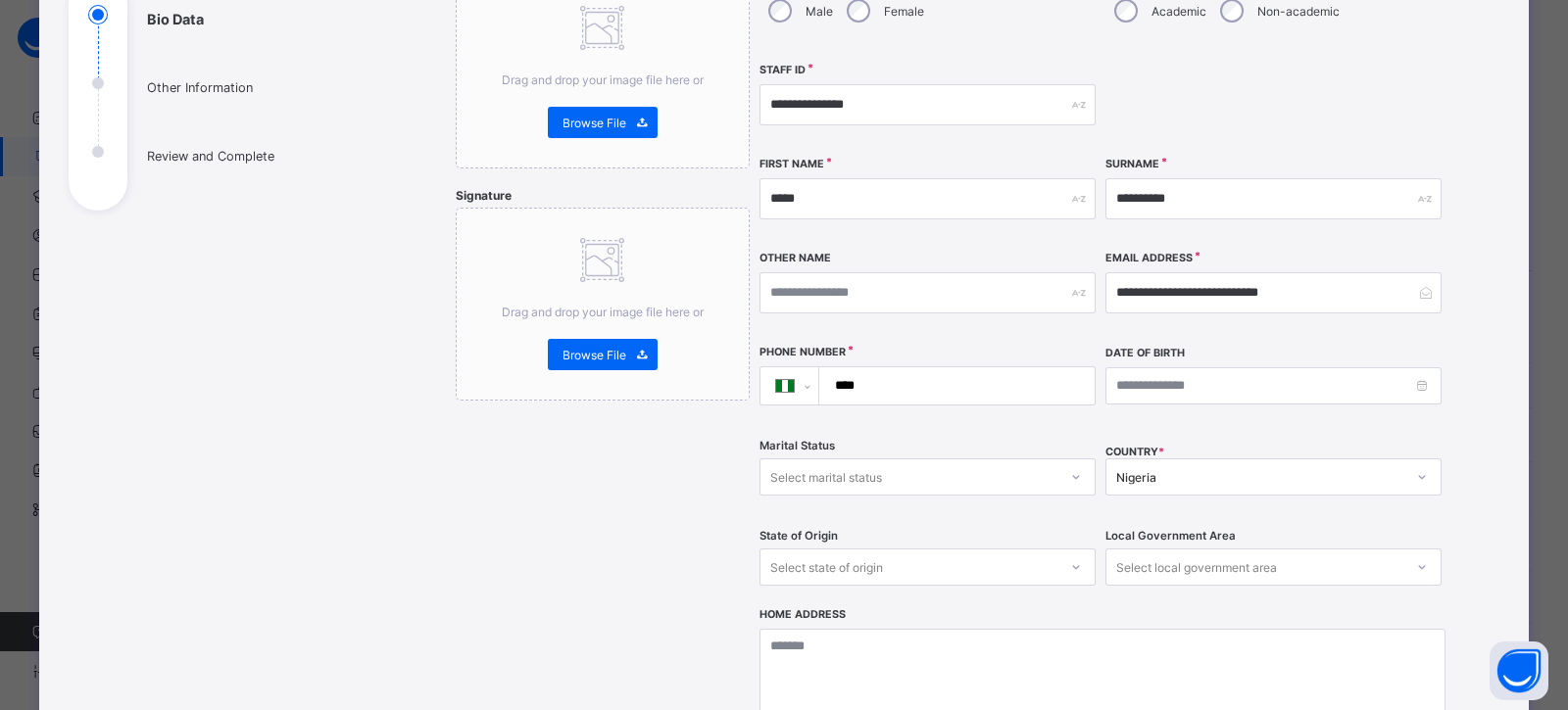 click on "****" at bounding box center (953, 386) 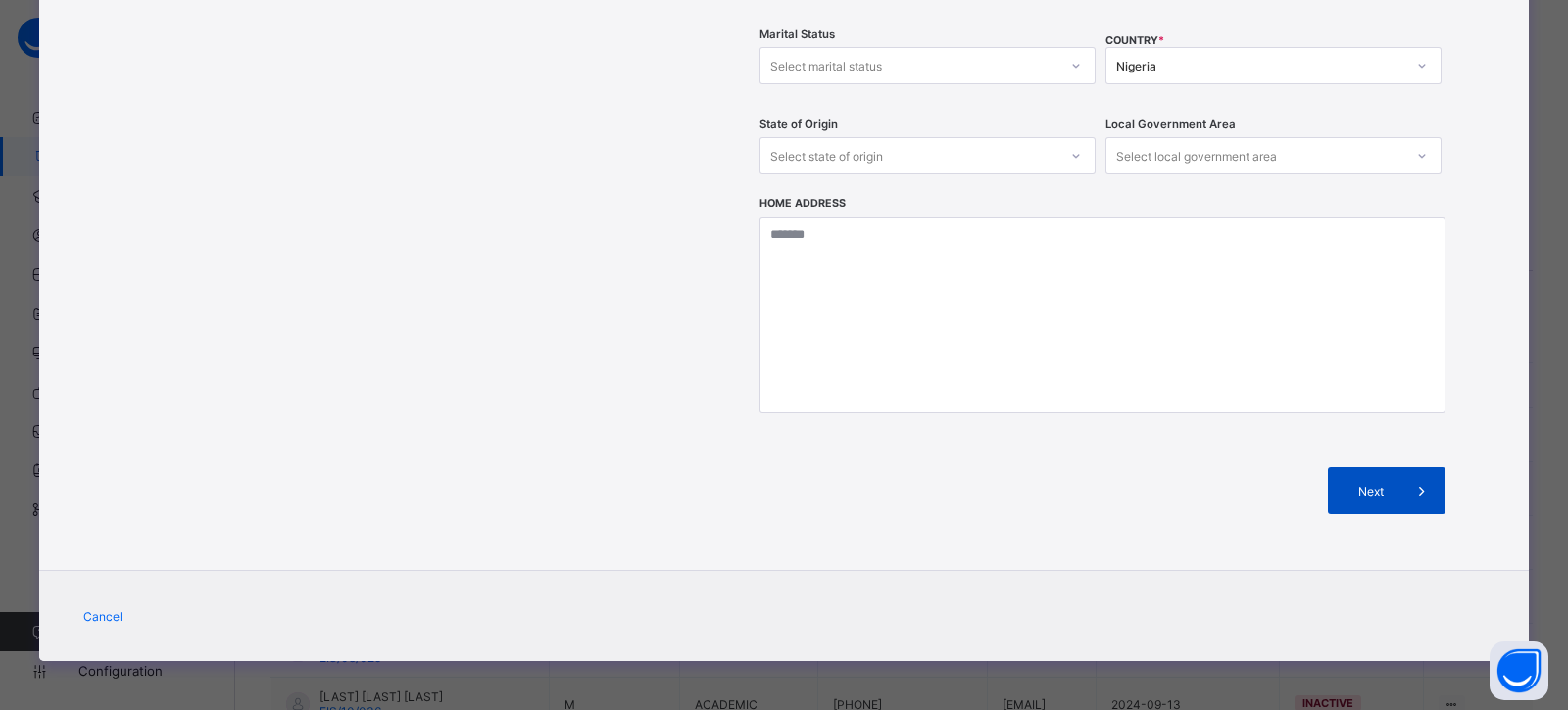 type on "**********" 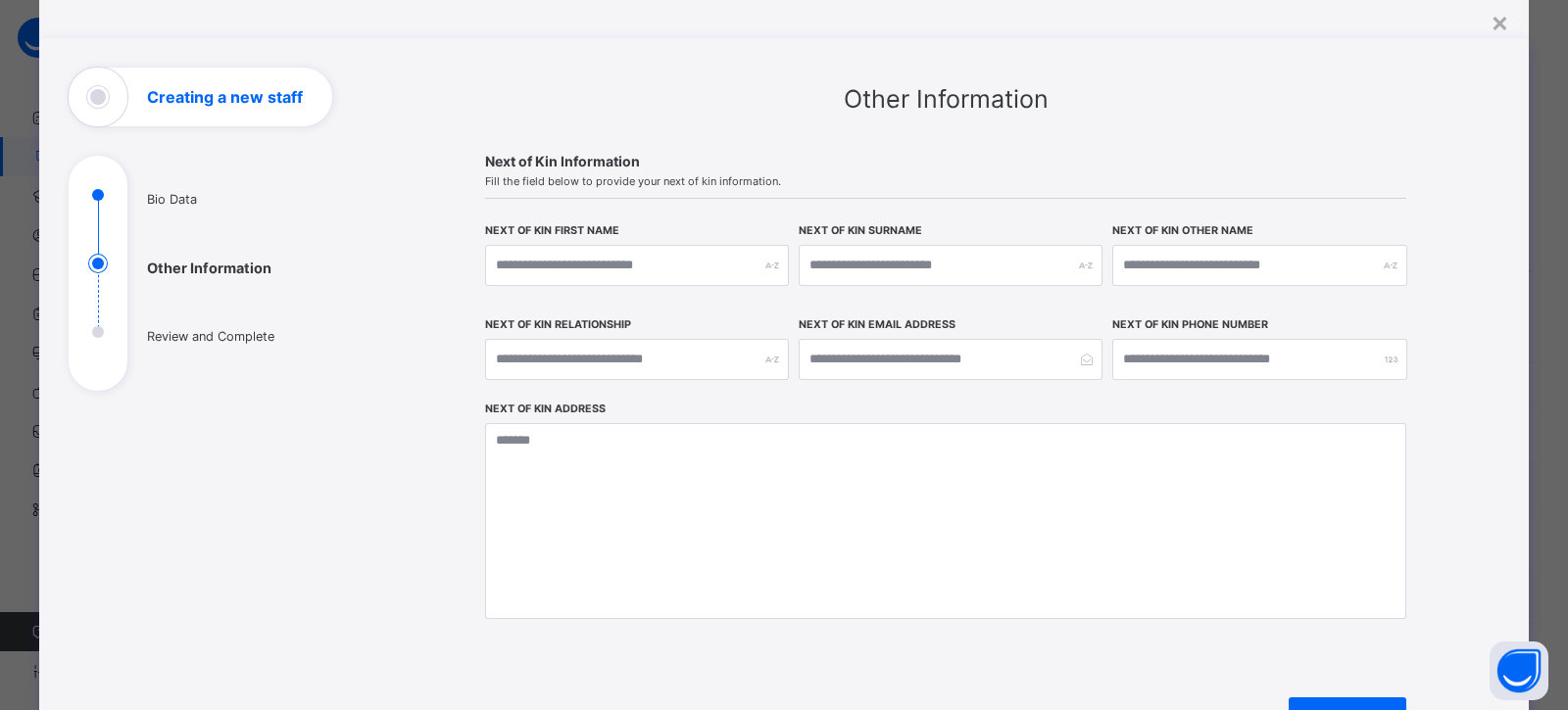 scroll, scrollTop: 308, scrollLeft: 0, axis: vertical 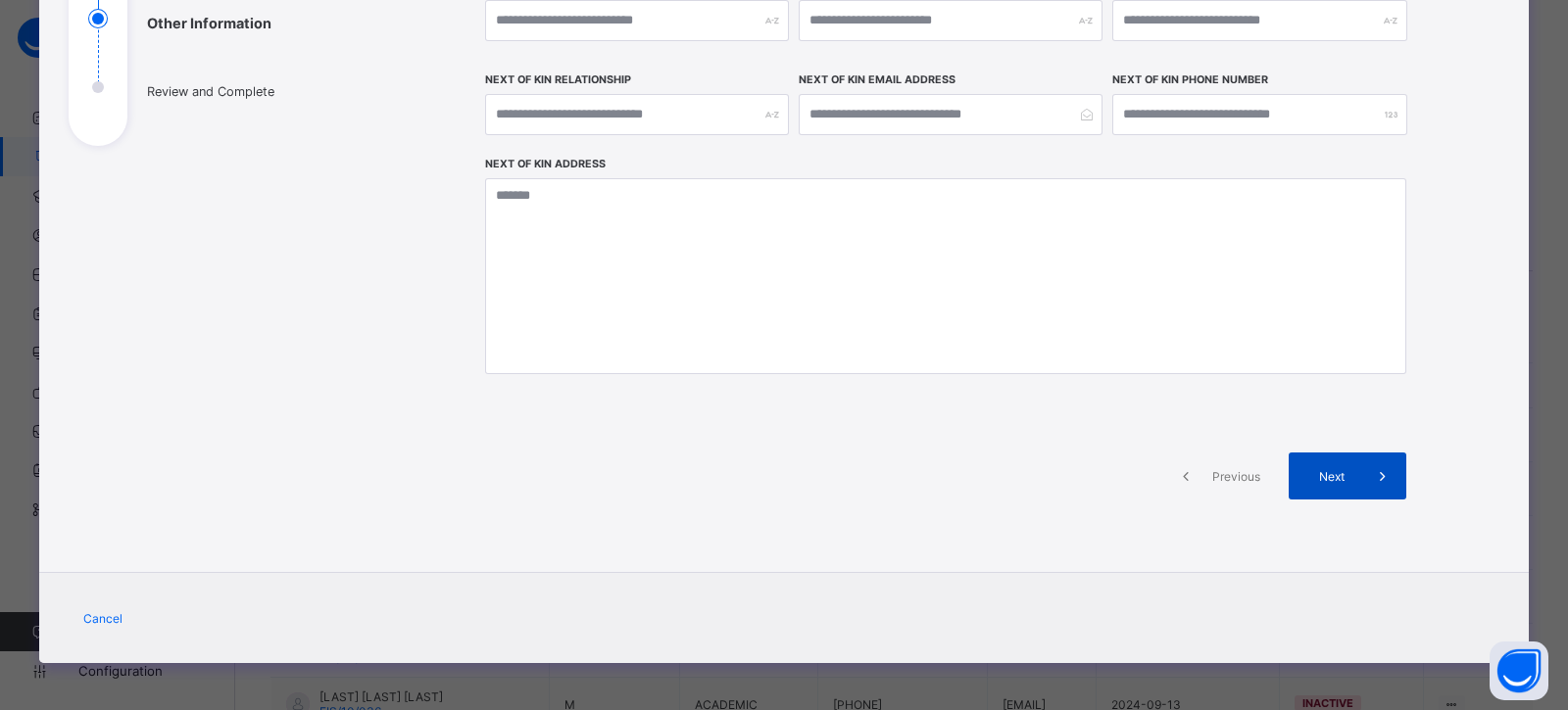 click on "Next" at bounding box center (1331, 476) 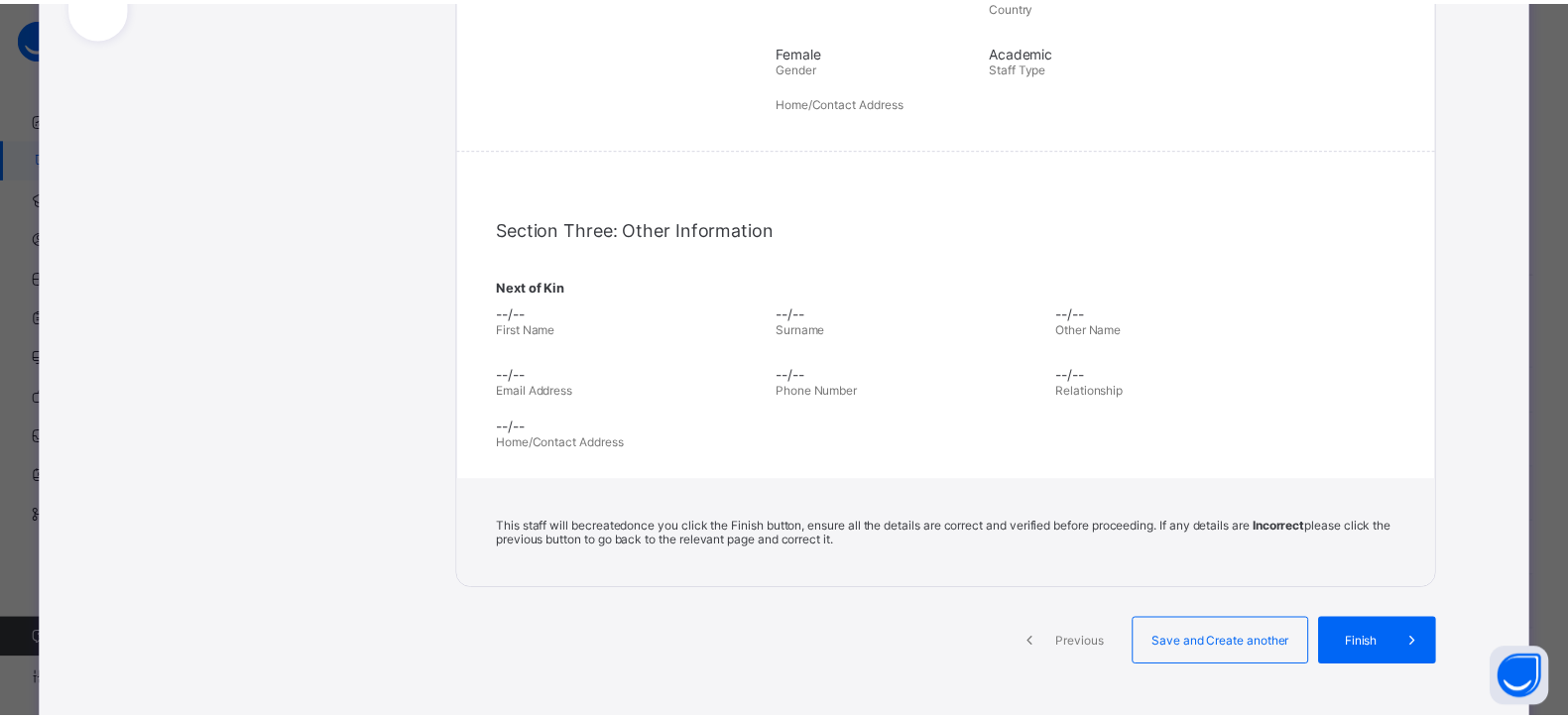 scroll, scrollTop: 564, scrollLeft: 0, axis: vertical 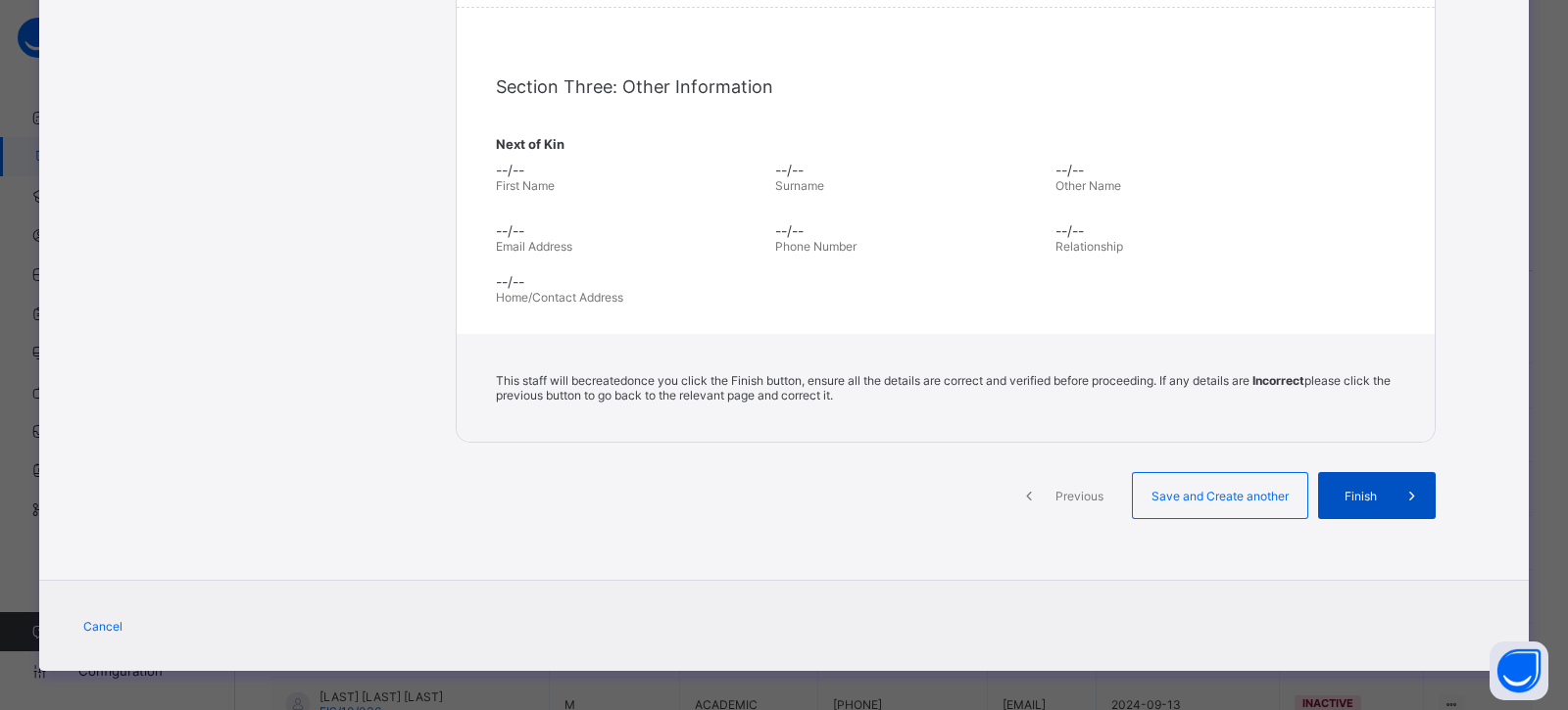 click on "Finish" at bounding box center (1360, 496) 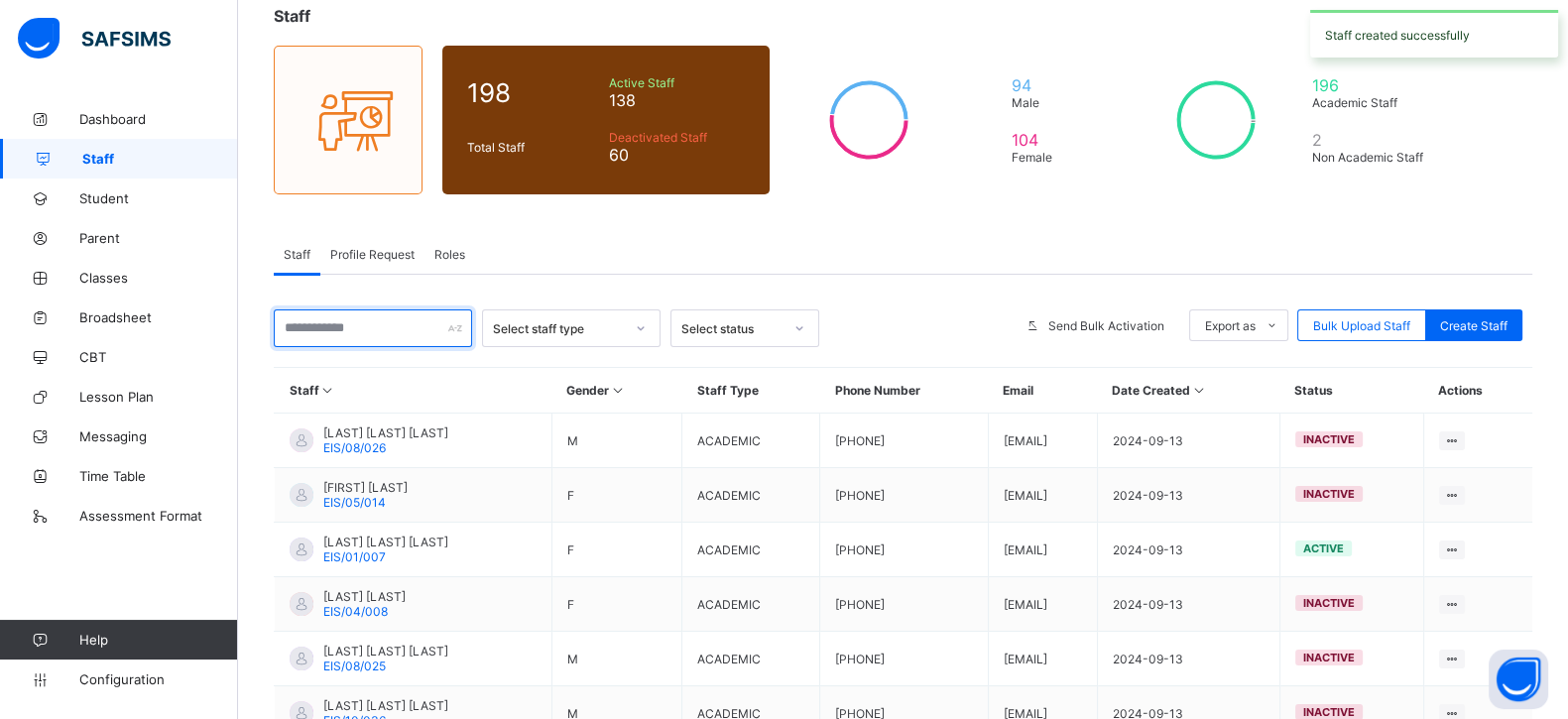 click at bounding box center [373, 328] 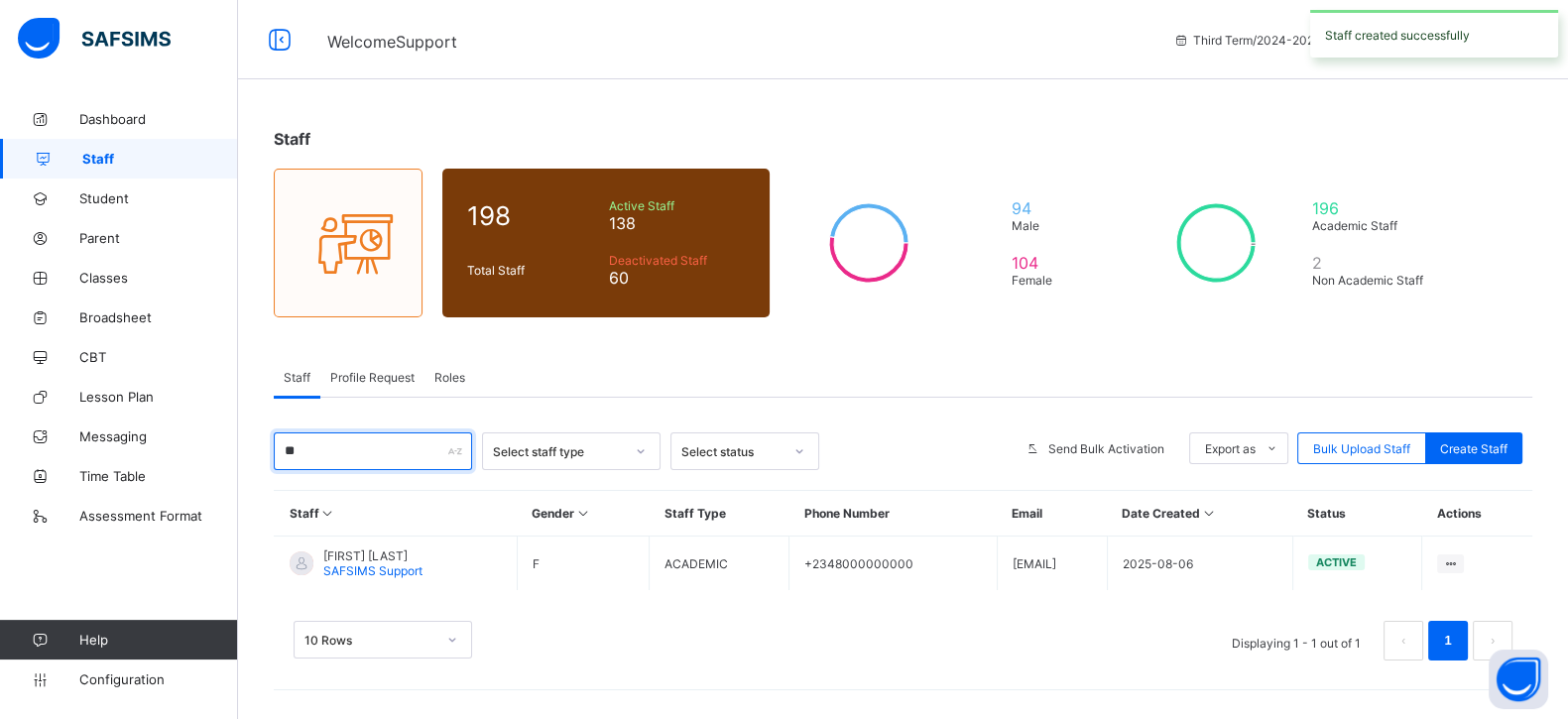 scroll, scrollTop: 0, scrollLeft: 0, axis: both 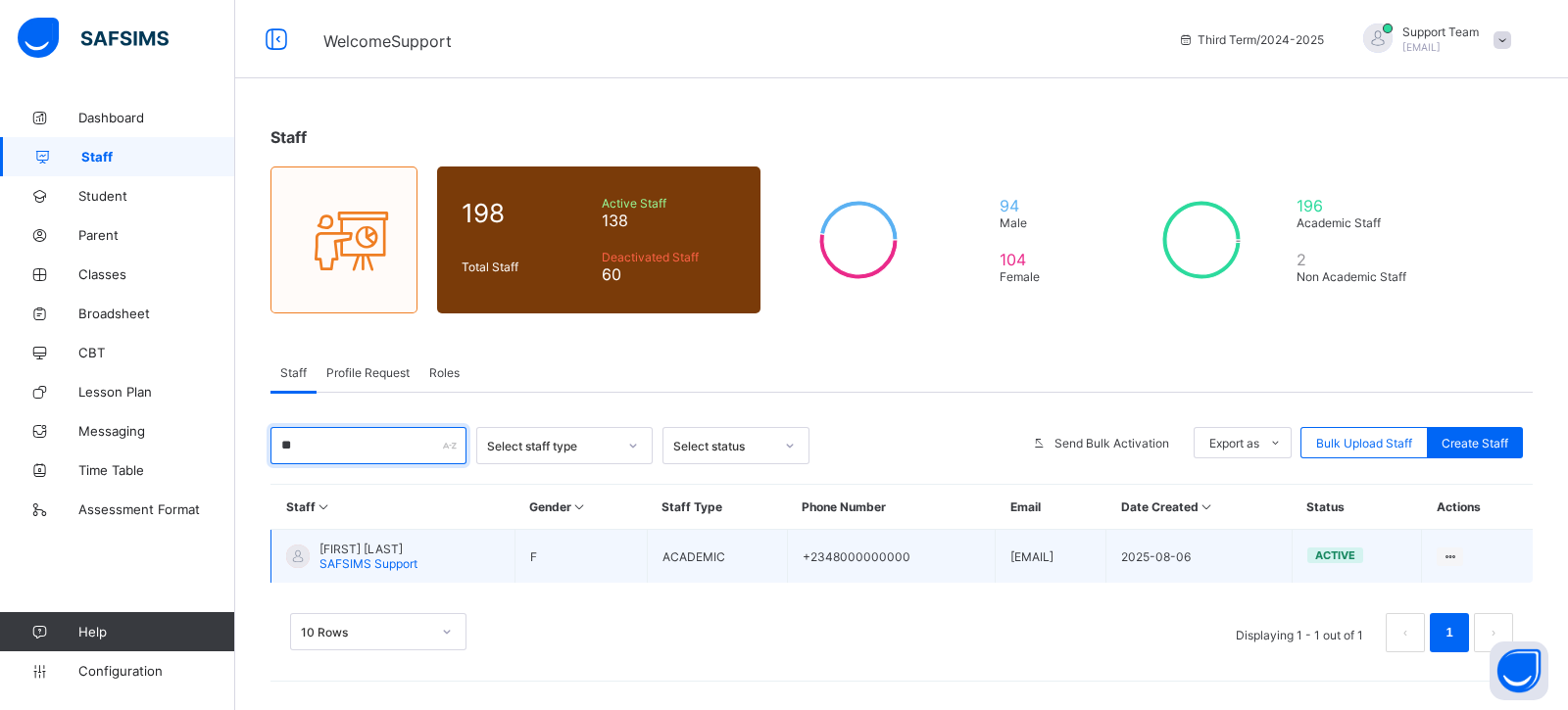 type on "**" 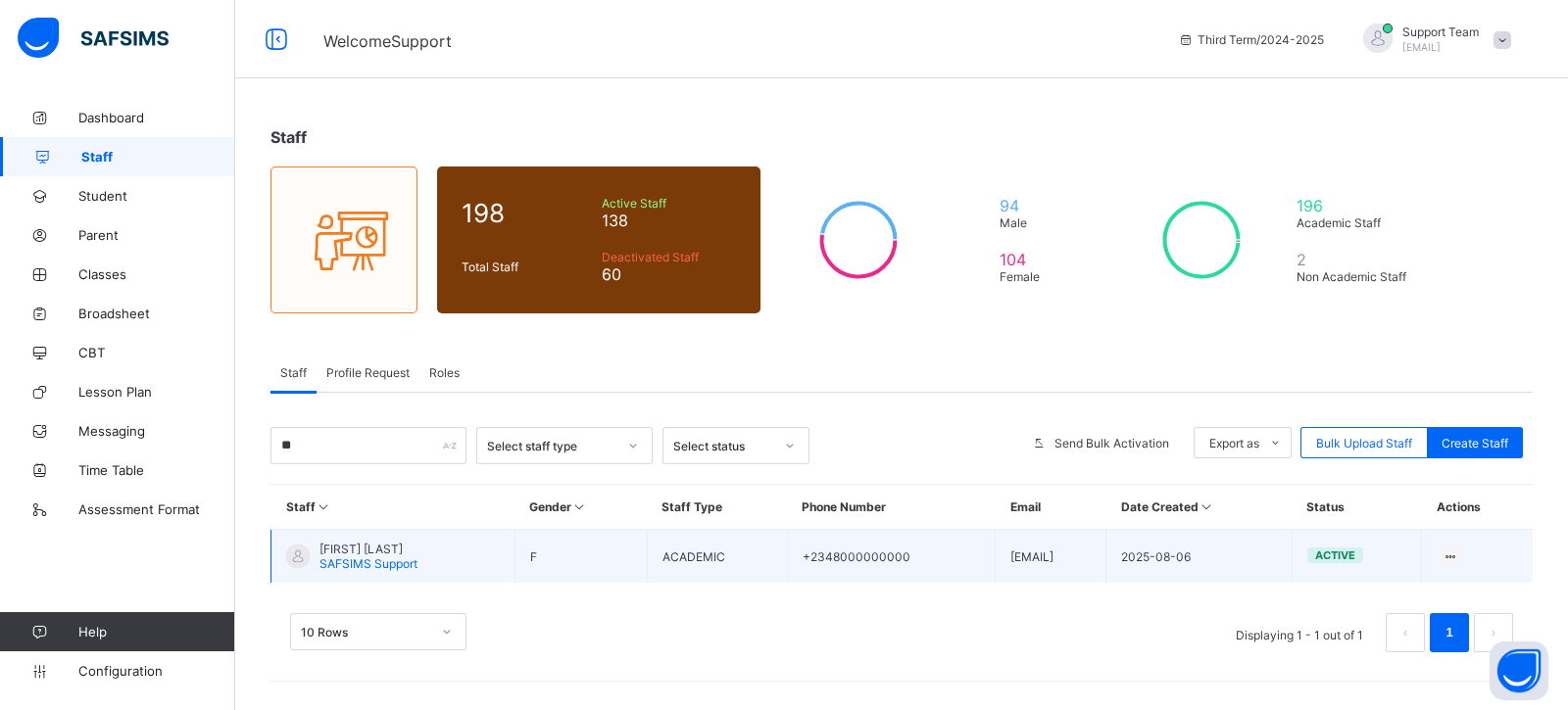 click on "Eriamiator Grace" at bounding box center [368, 548] 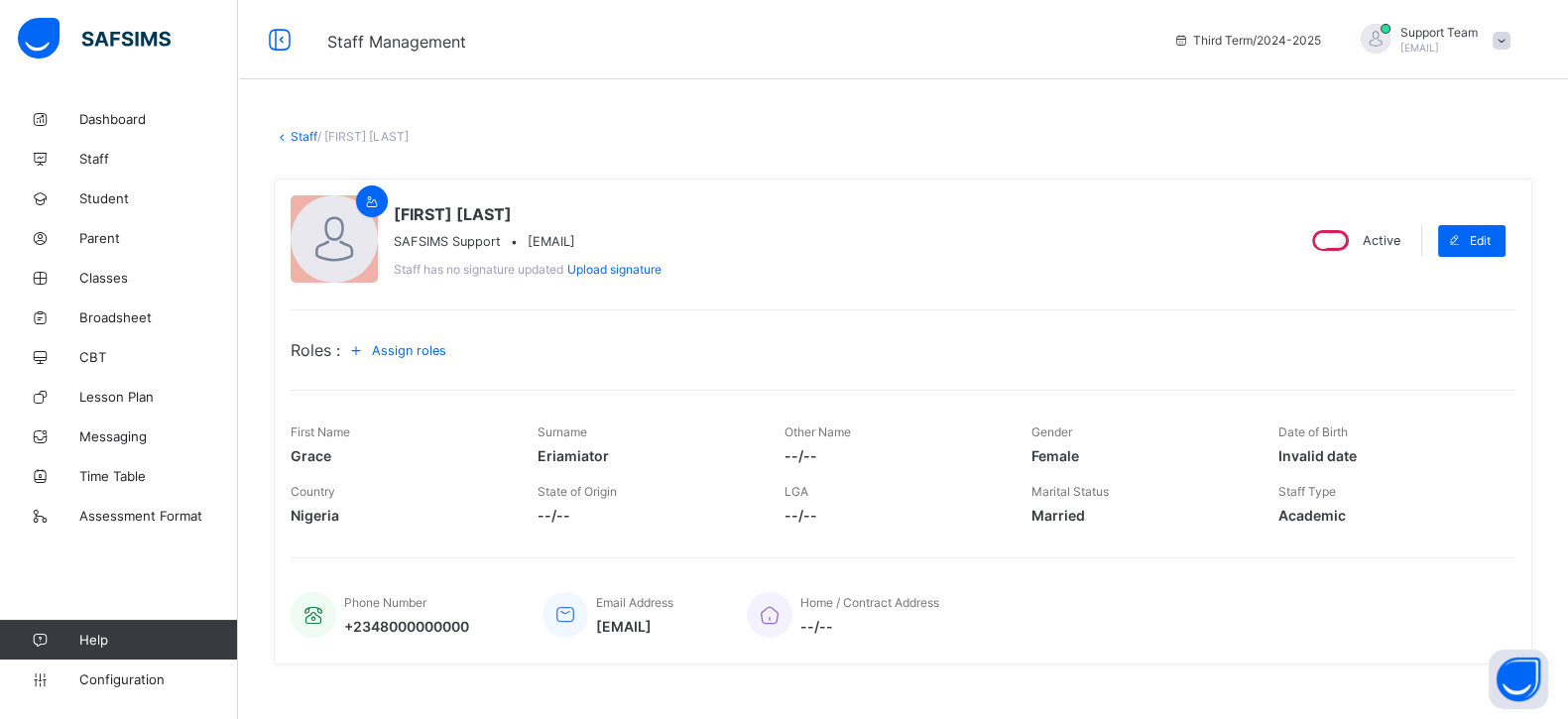 click on "Assign roles" at bounding box center [409, 350] 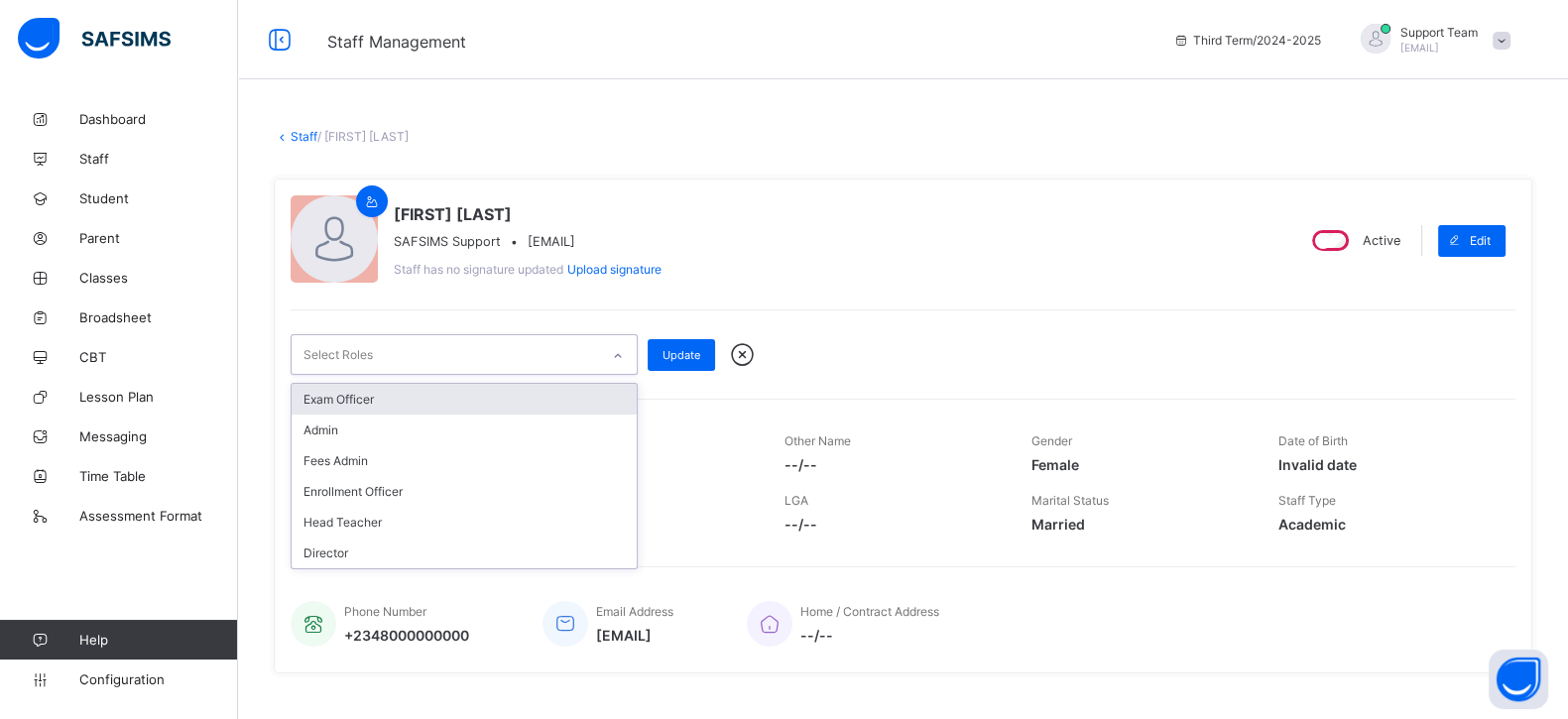 click on "Select Roles" at bounding box center (445, 354) 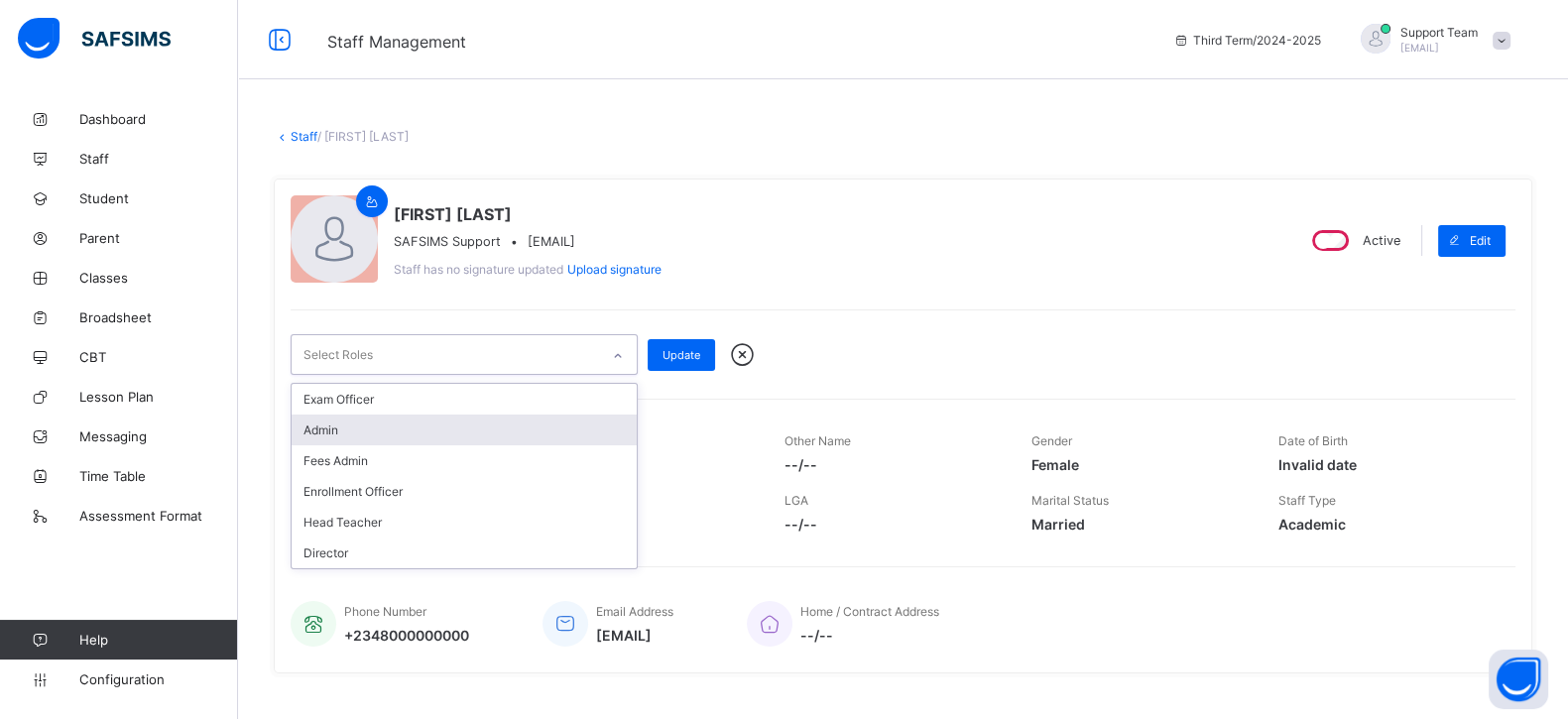 click on "Admin" at bounding box center [464, 429] 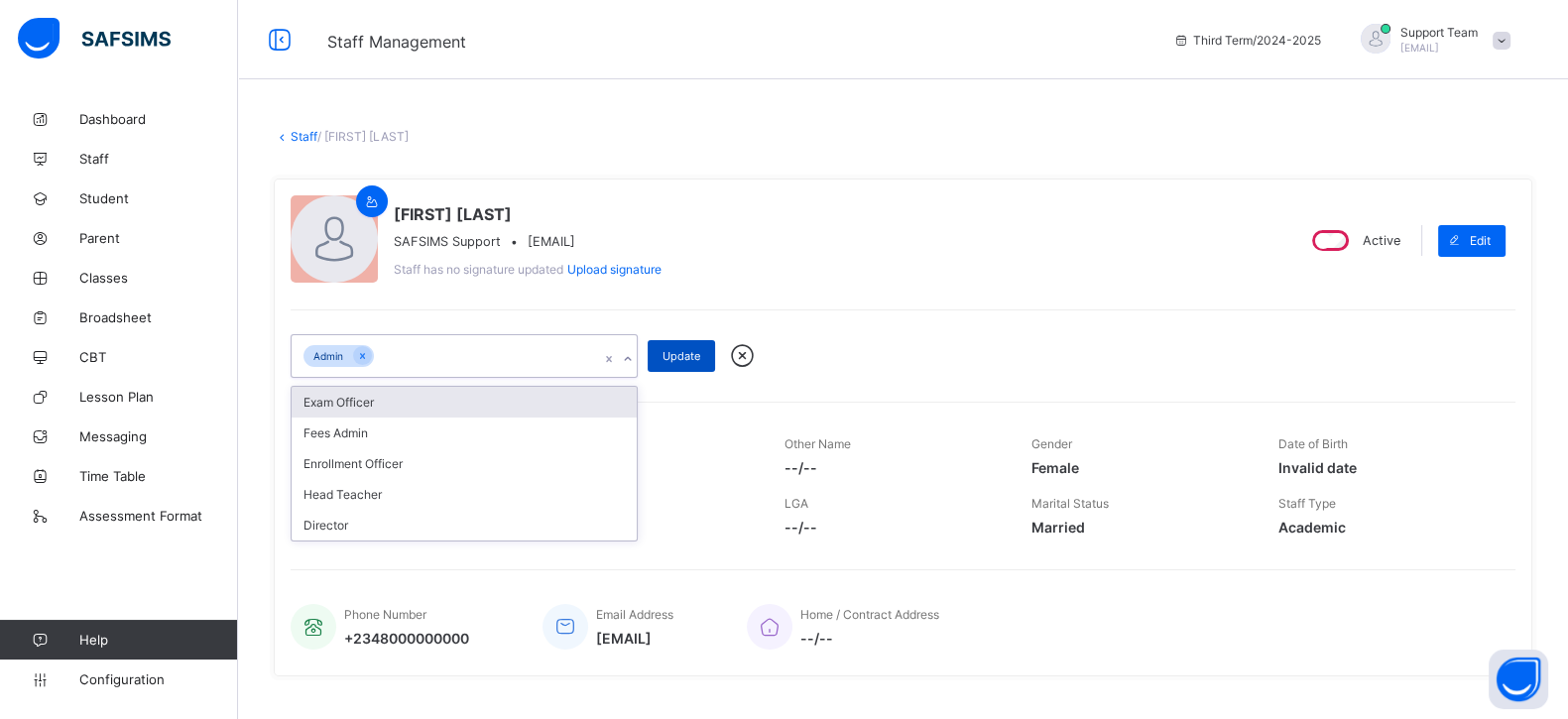 click on "Update" at bounding box center [681, 356] 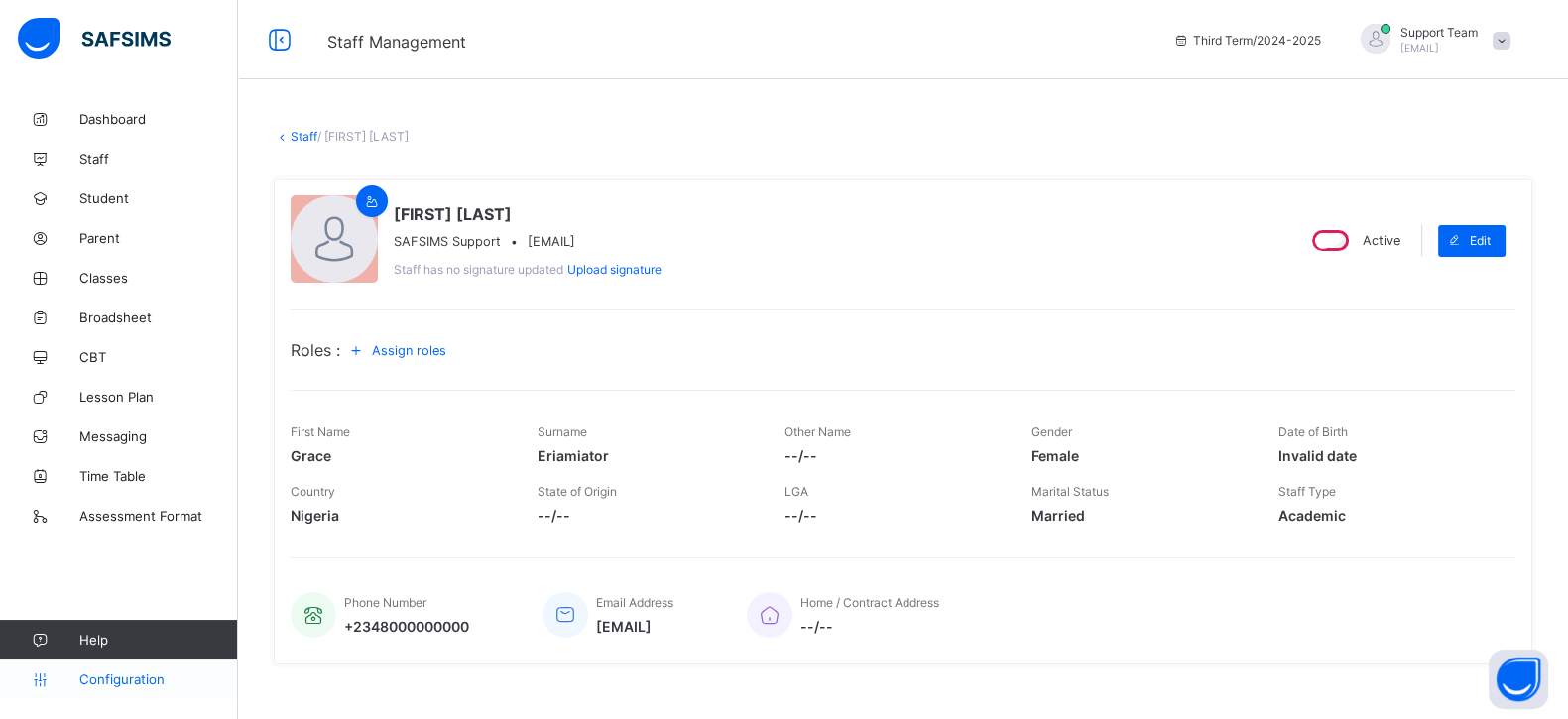 click on "Configuration" at bounding box center [118, 679] 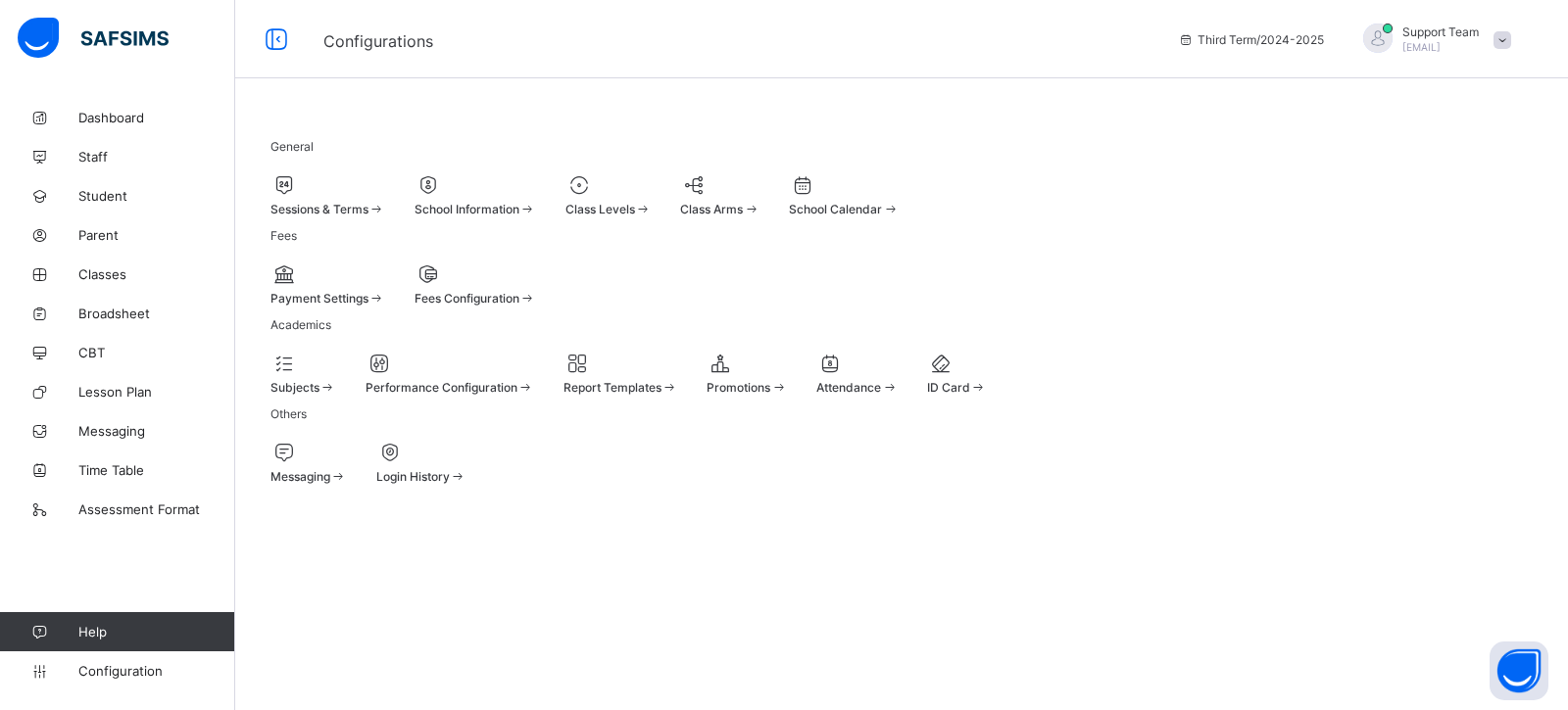click on "Class Levels" at bounding box center (609, 195) 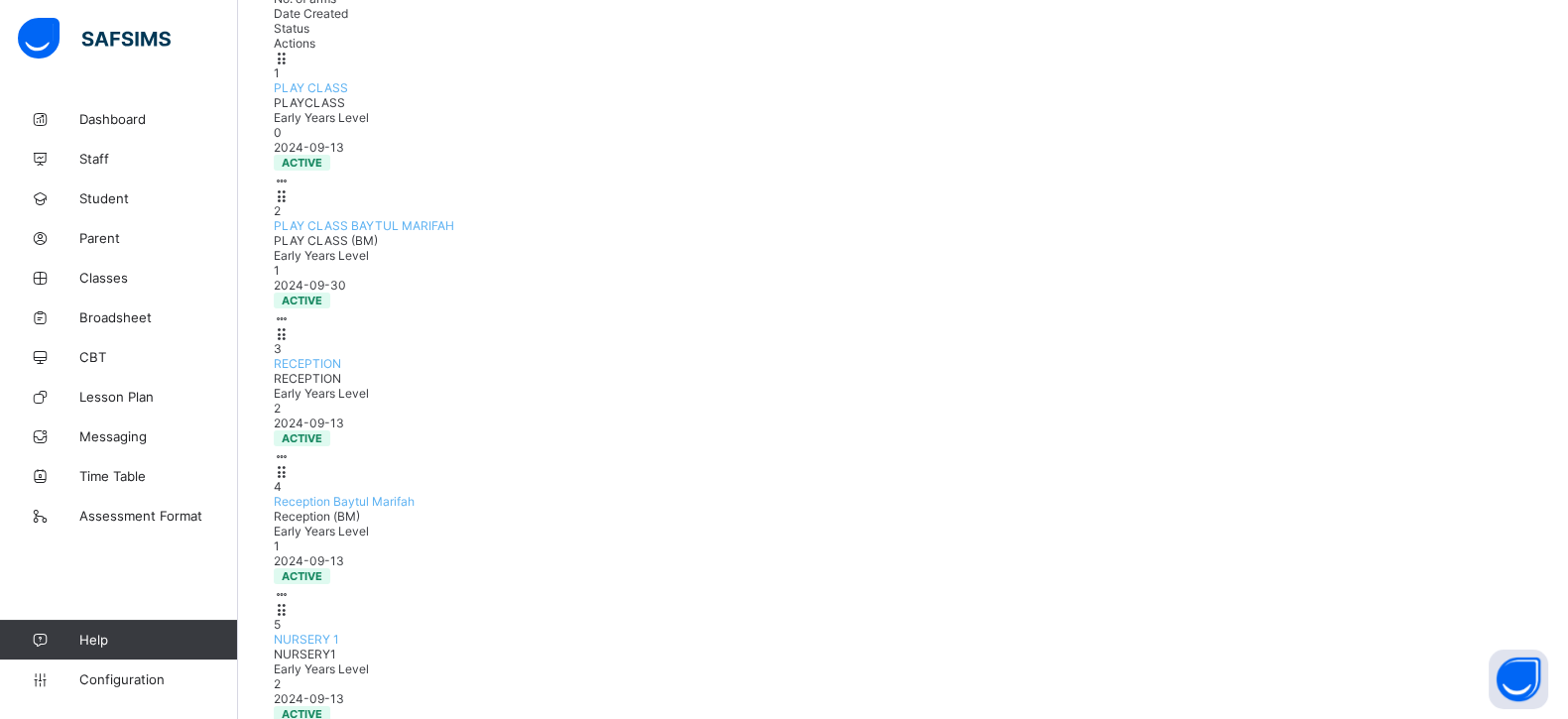 scroll, scrollTop: 371, scrollLeft: 0, axis: vertical 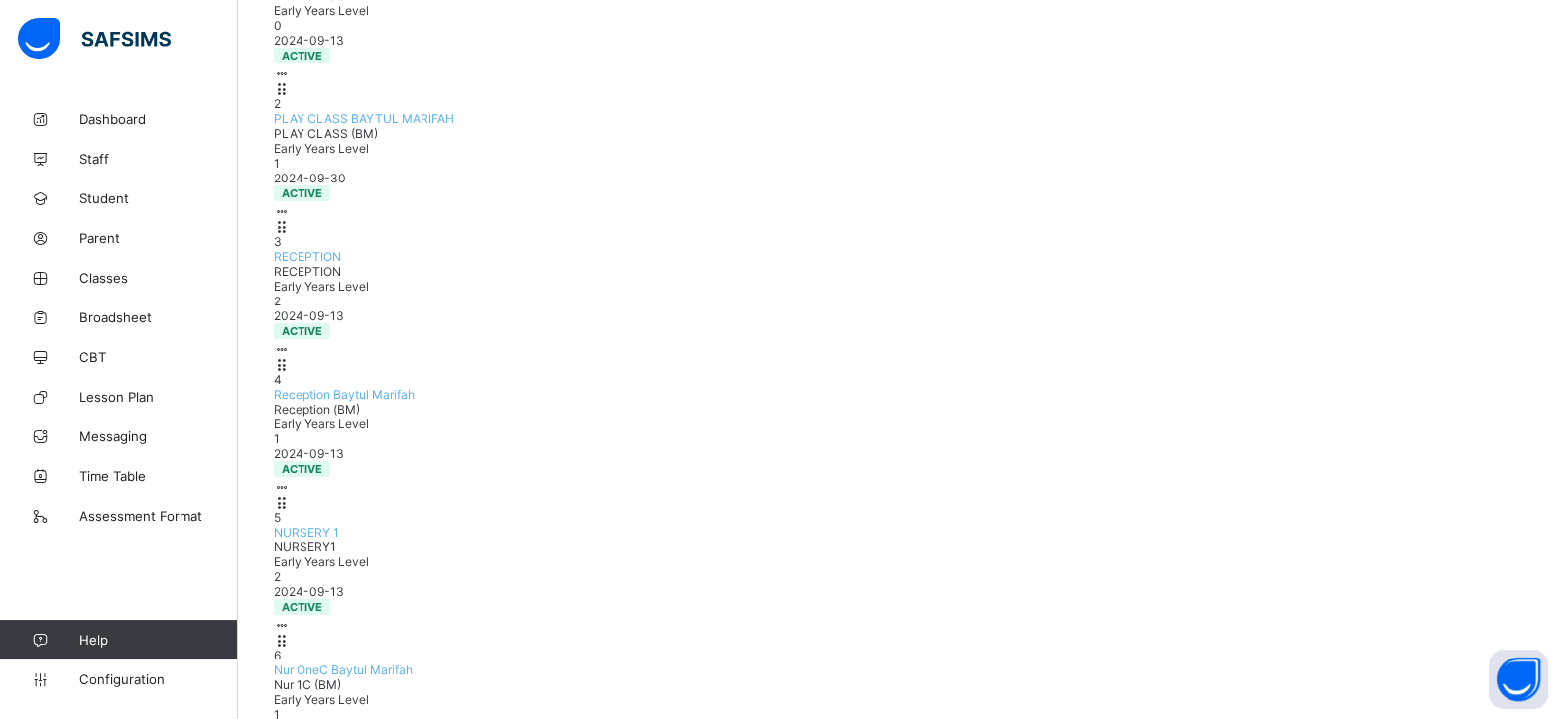 click on "Lower Primary 1" at bounding box center (318, 945) 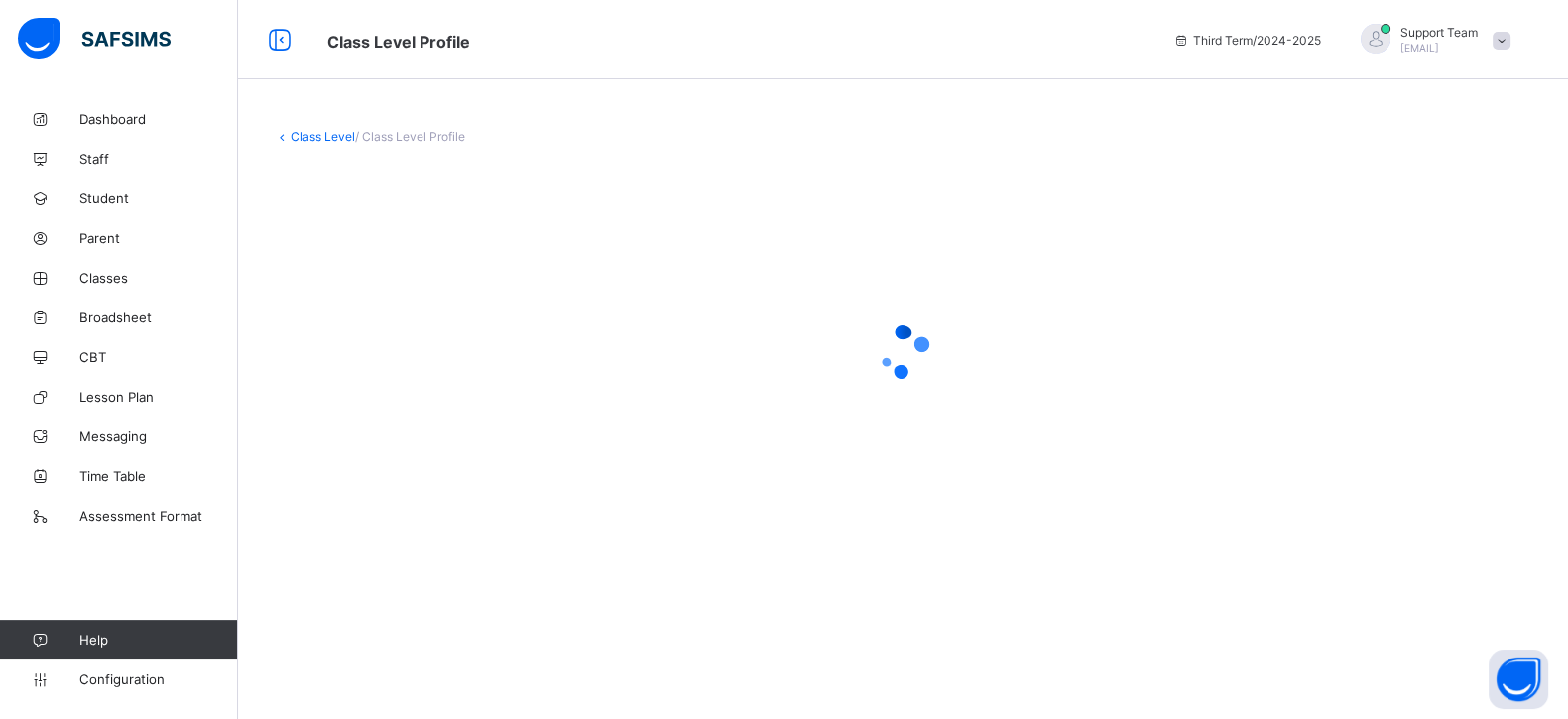 scroll, scrollTop: 0, scrollLeft: 0, axis: both 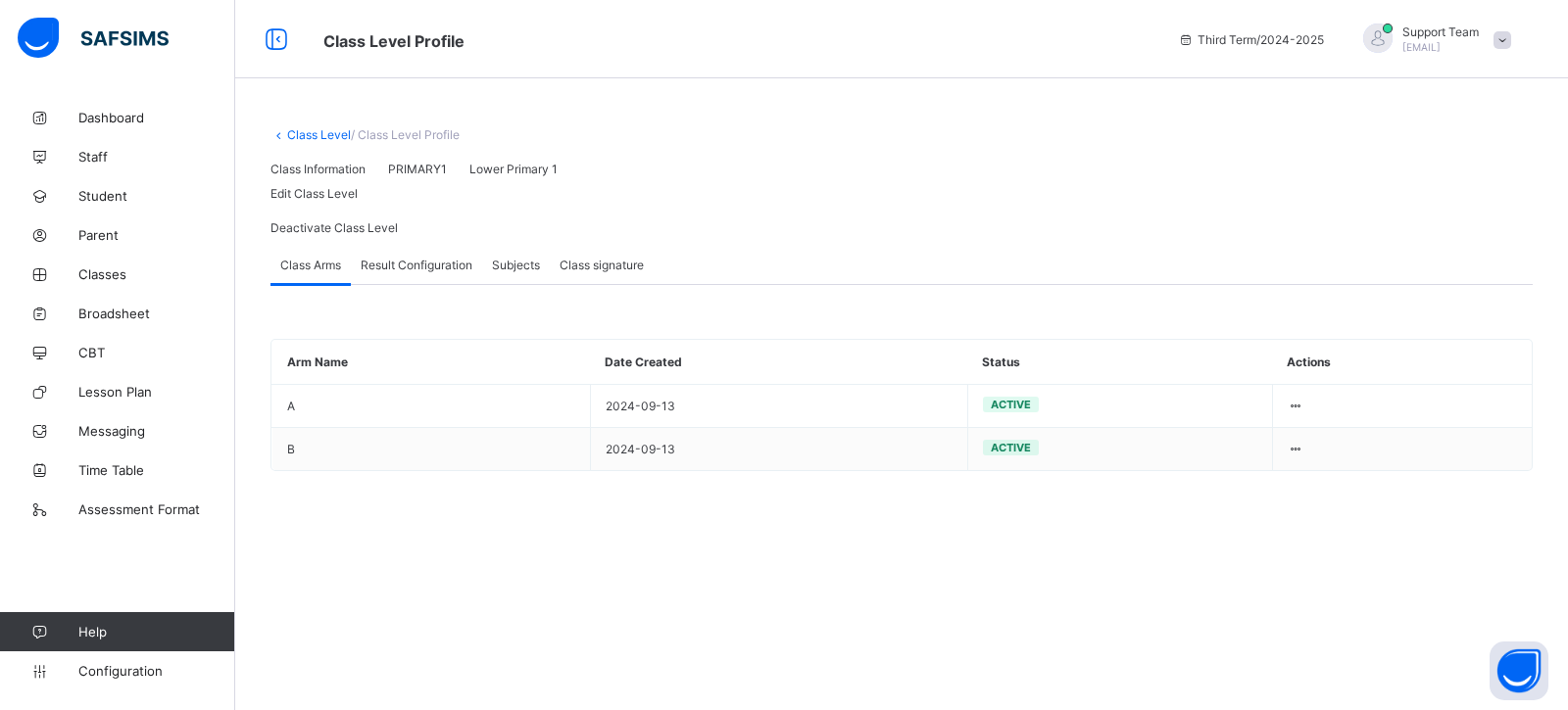 click on "Result Configuration" at bounding box center (416, 264) 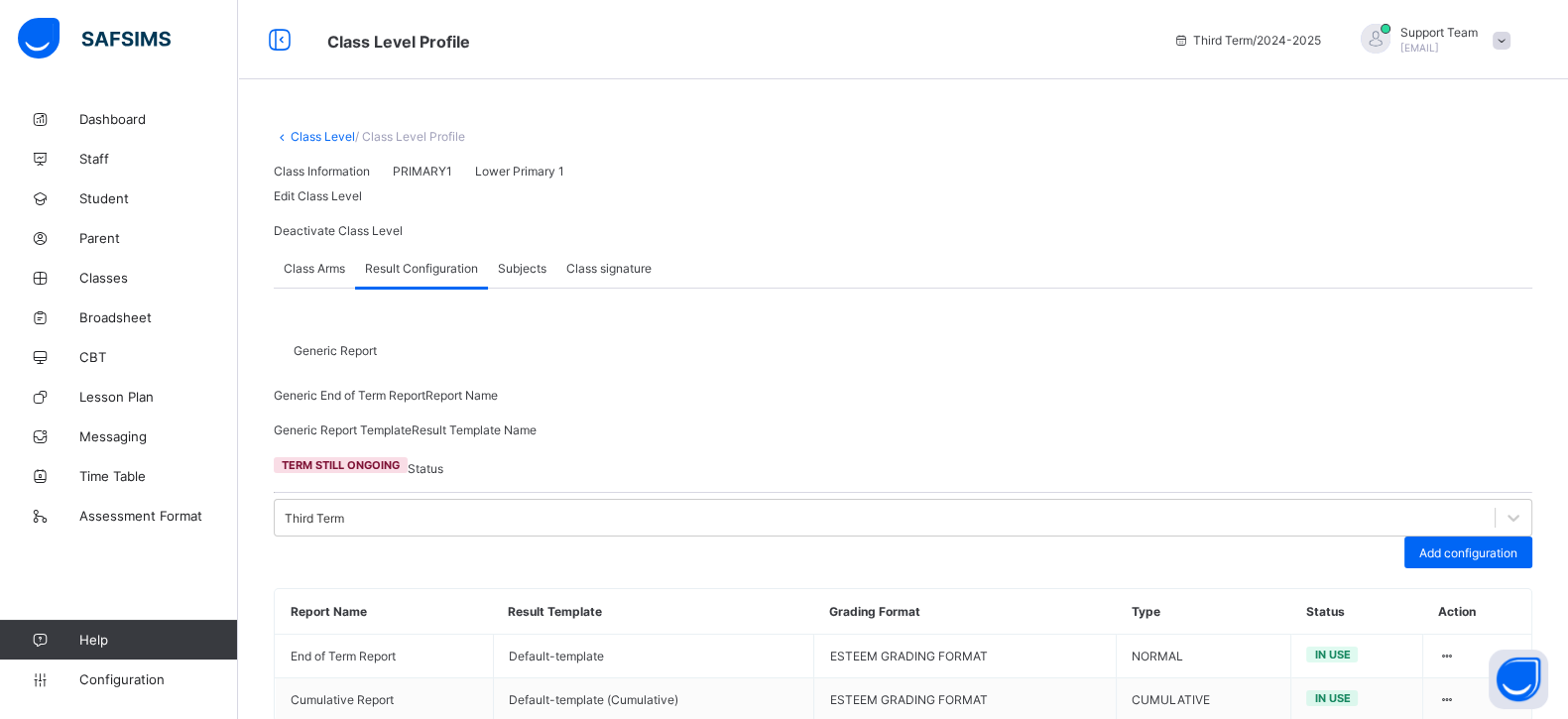 click on "Result Configuration" at bounding box center (422, 268) 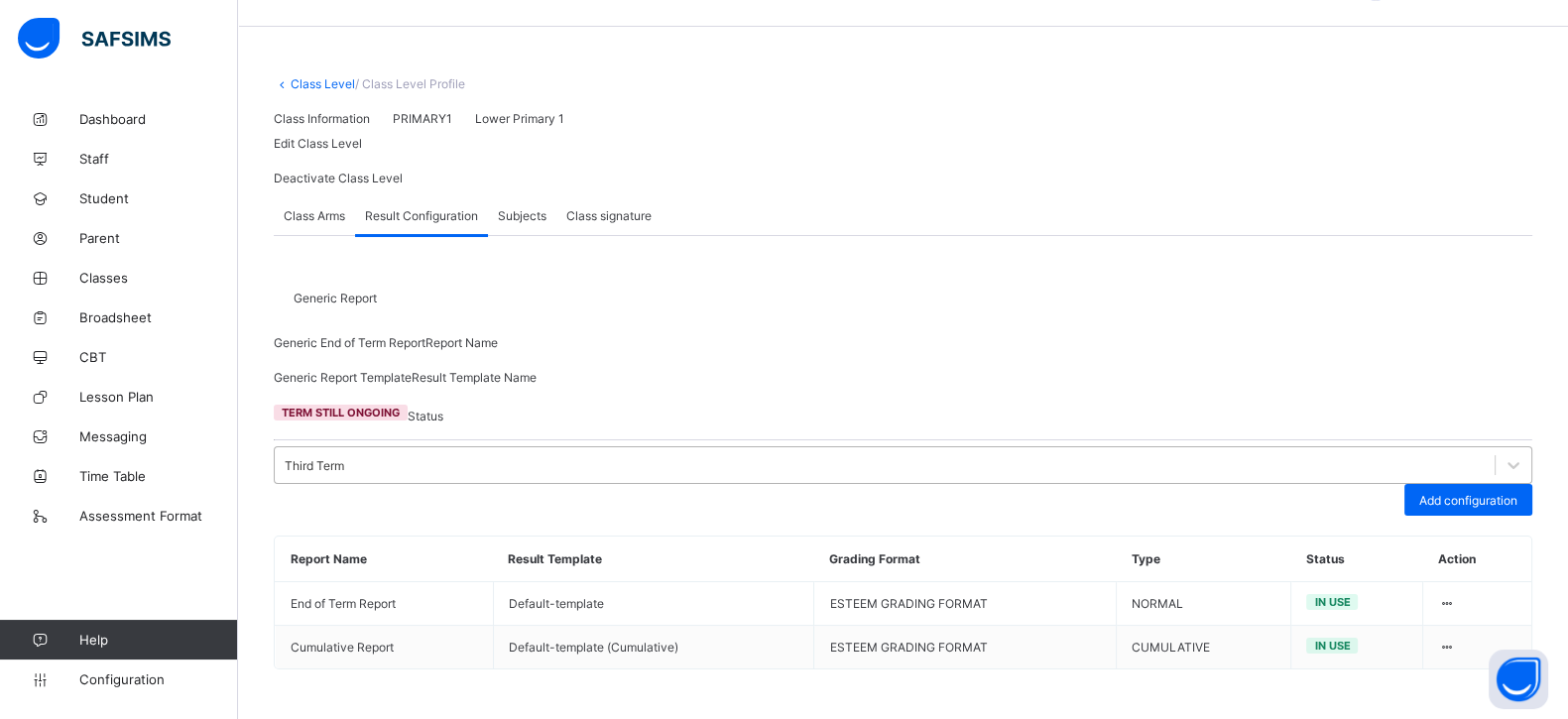 click on "Third Term" at bounding box center [314, 465] 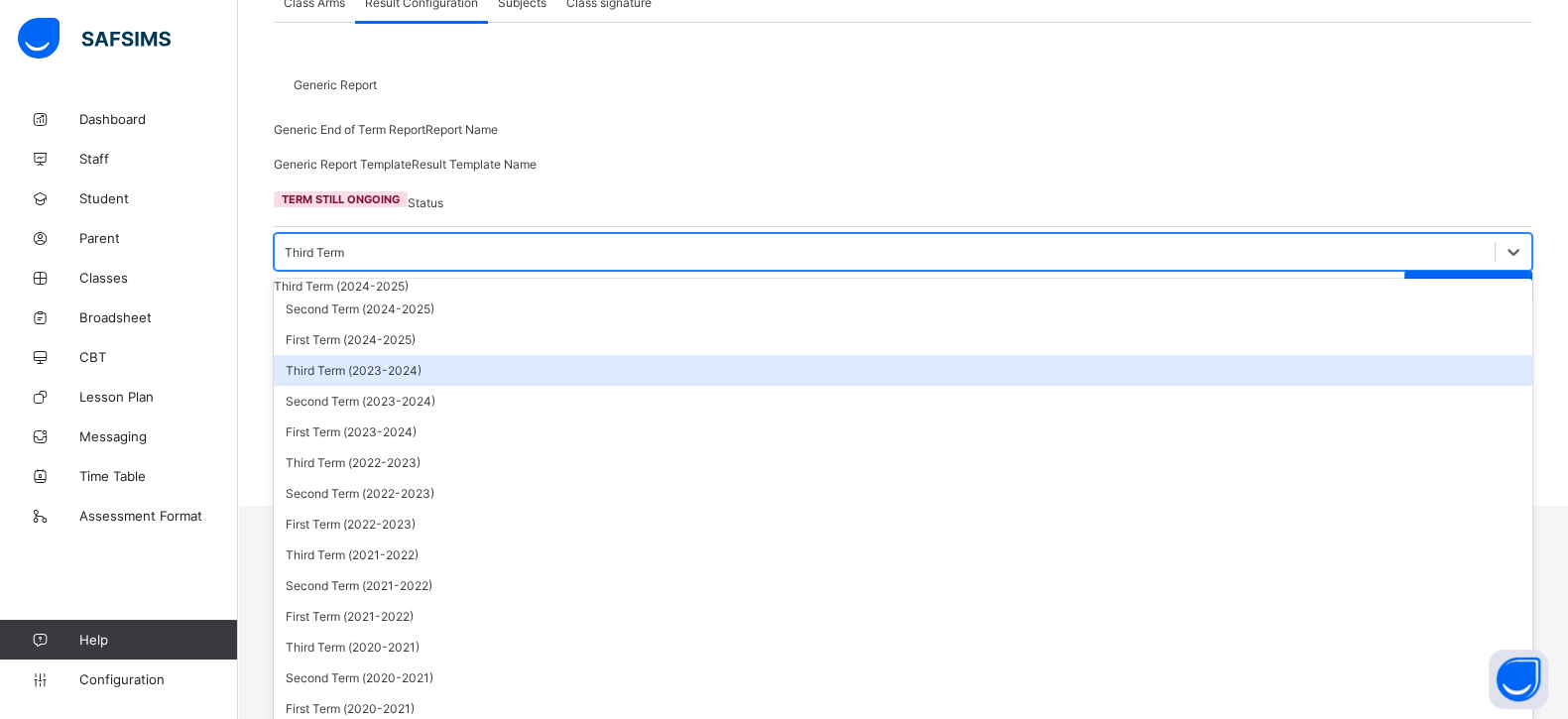 click on "Third Term (2023-2024)" at bounding box center [903, 370] 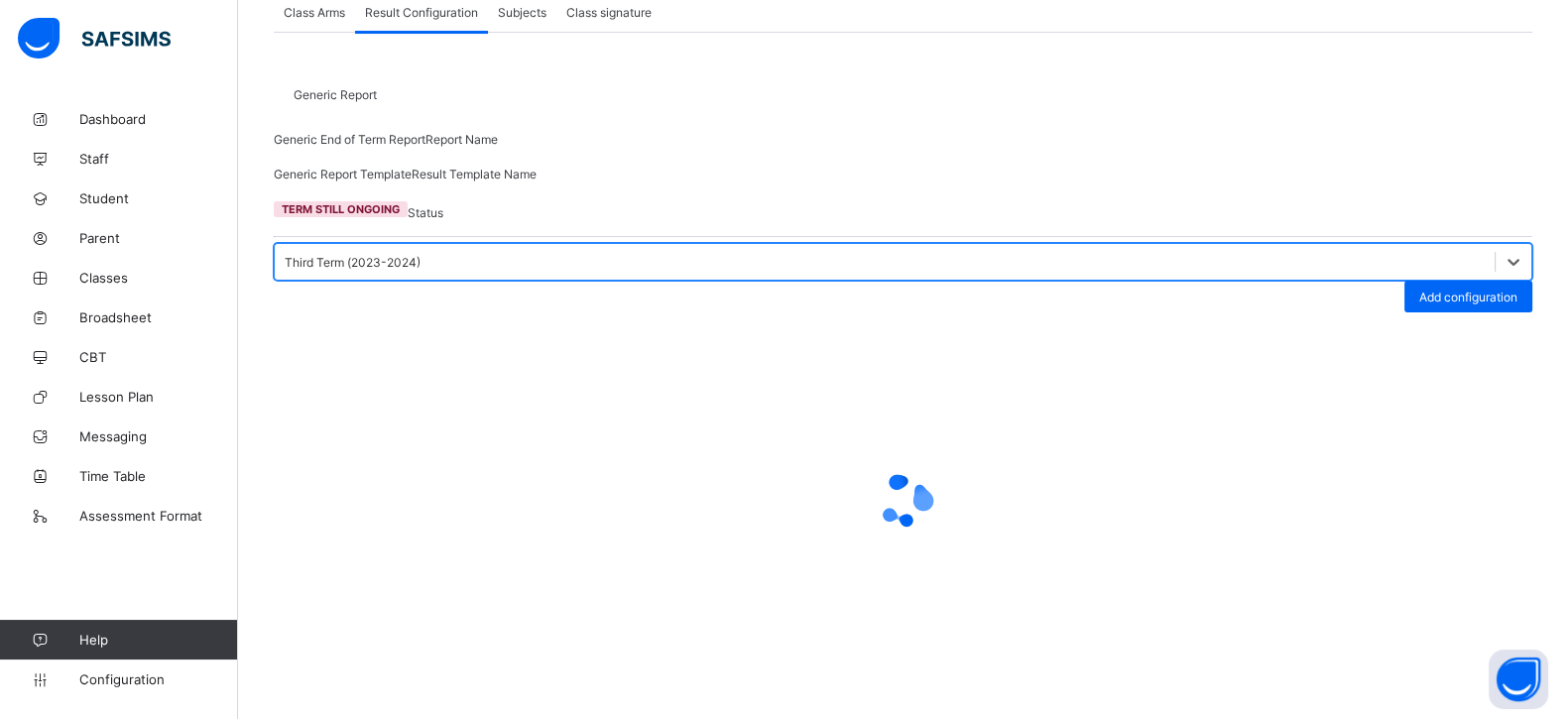 scroll, scrollTop: 266, scrollLeft: 0, axis: vertical 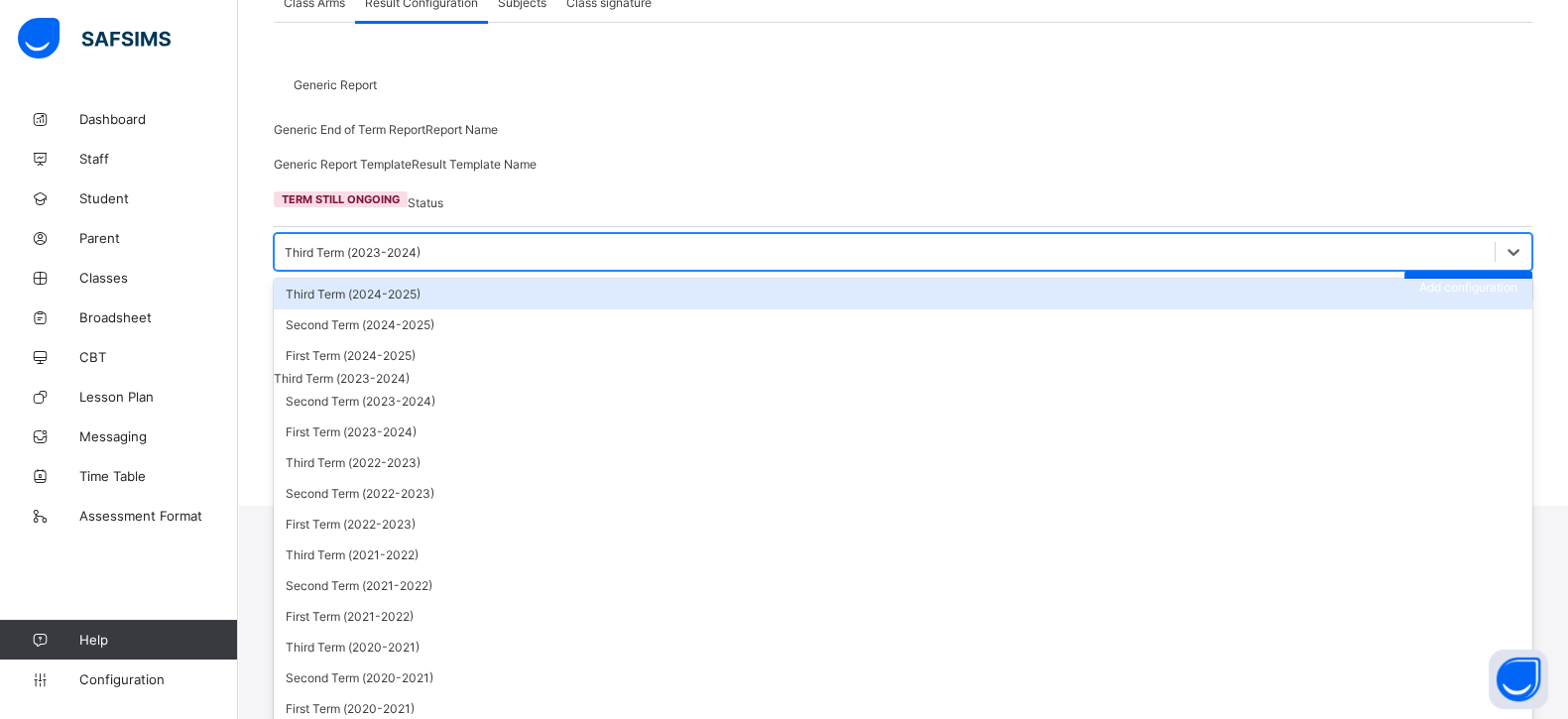 click on "Third Term (2023-2024)" at bounding box center (352, 252) 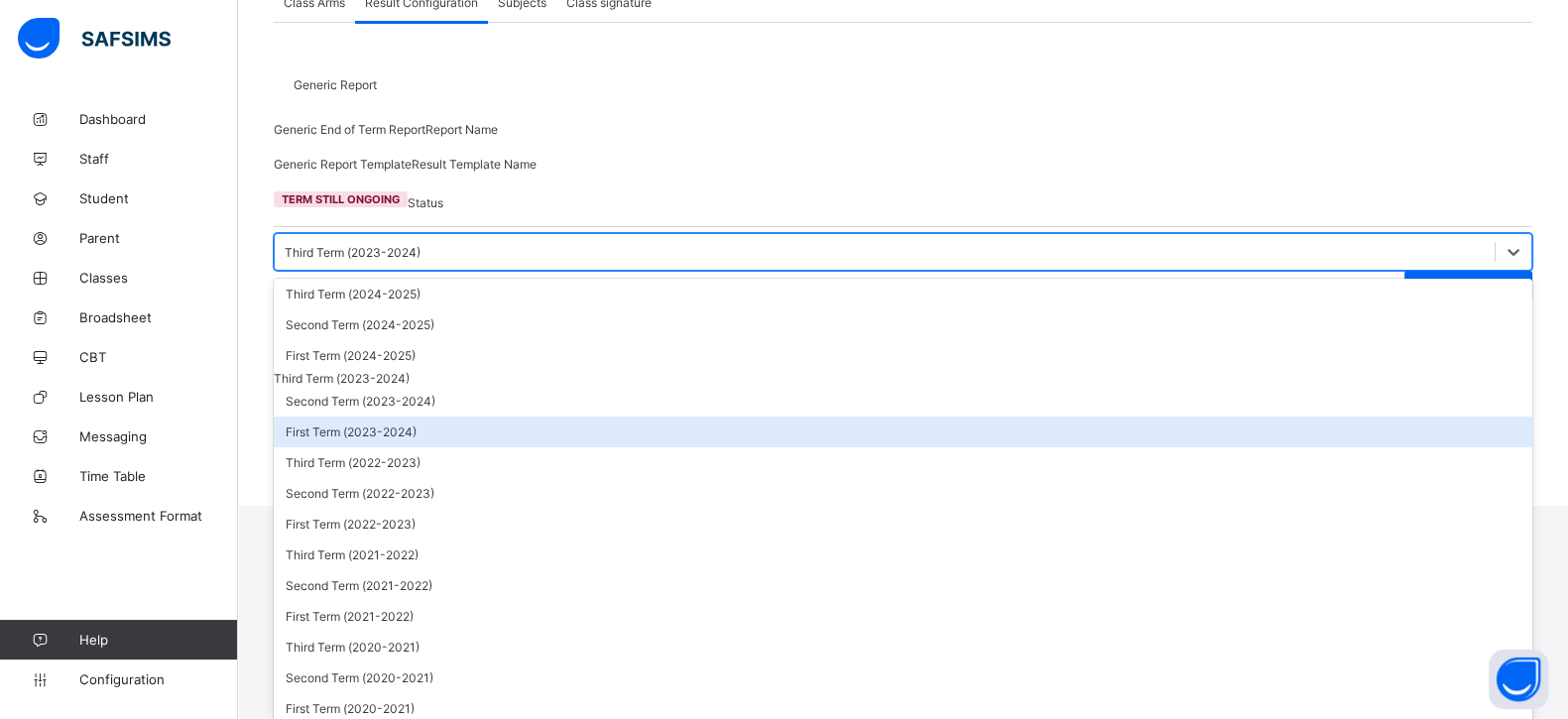 scroll, scrollTop: 372, scrollLeft: 0, axis: vertical 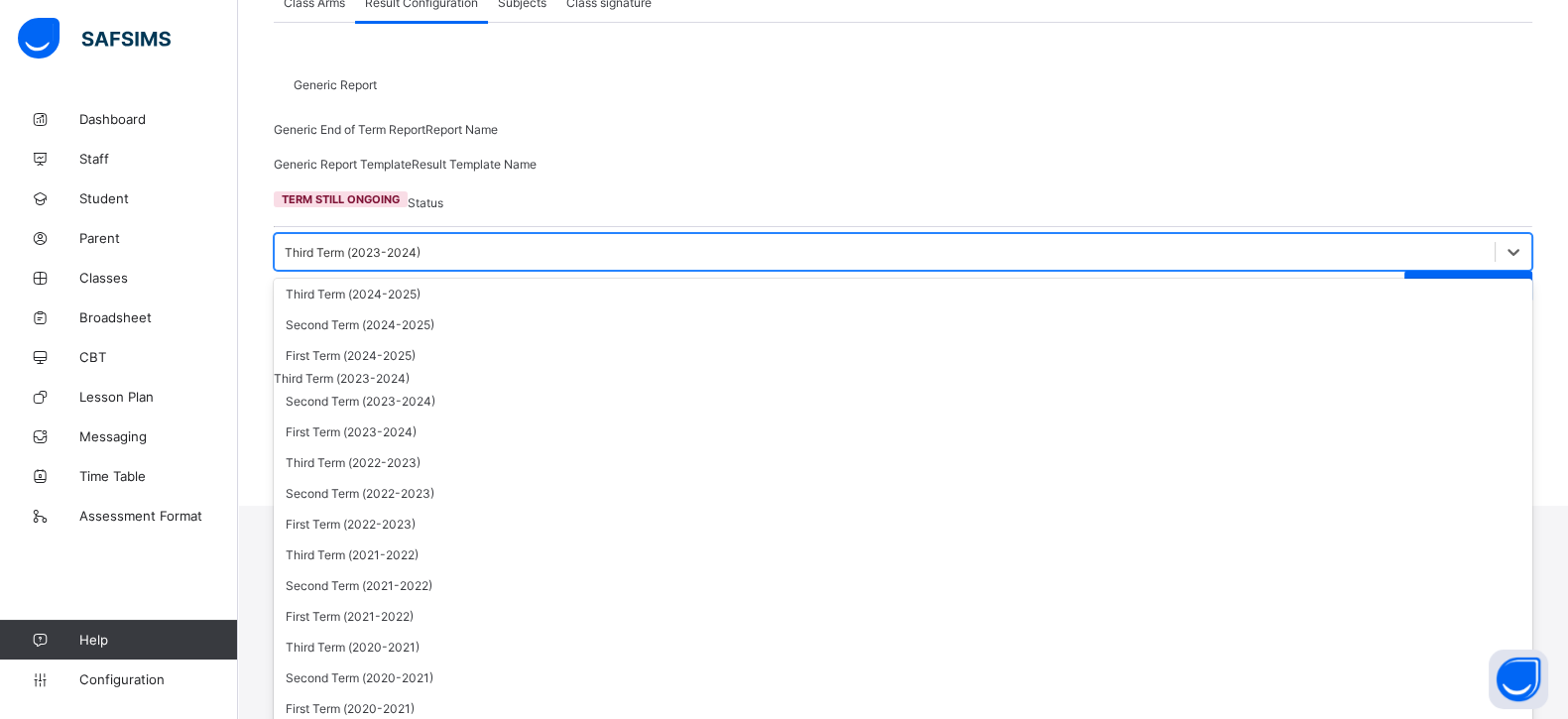 click on "Third Term (2018-2019)" at bounding box center [903, 800] 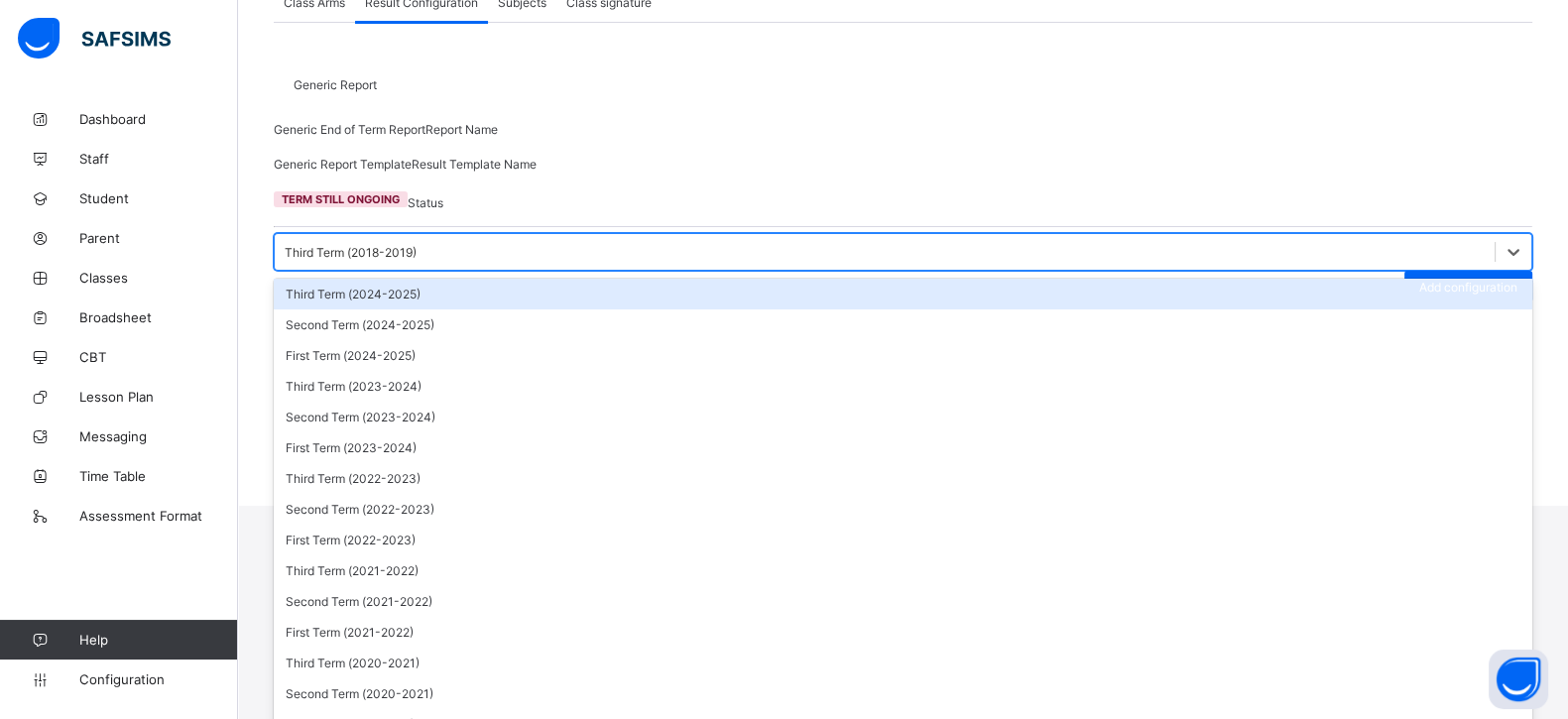 click on "Third Term (2018-2019)" at bounding box center [903, 252] 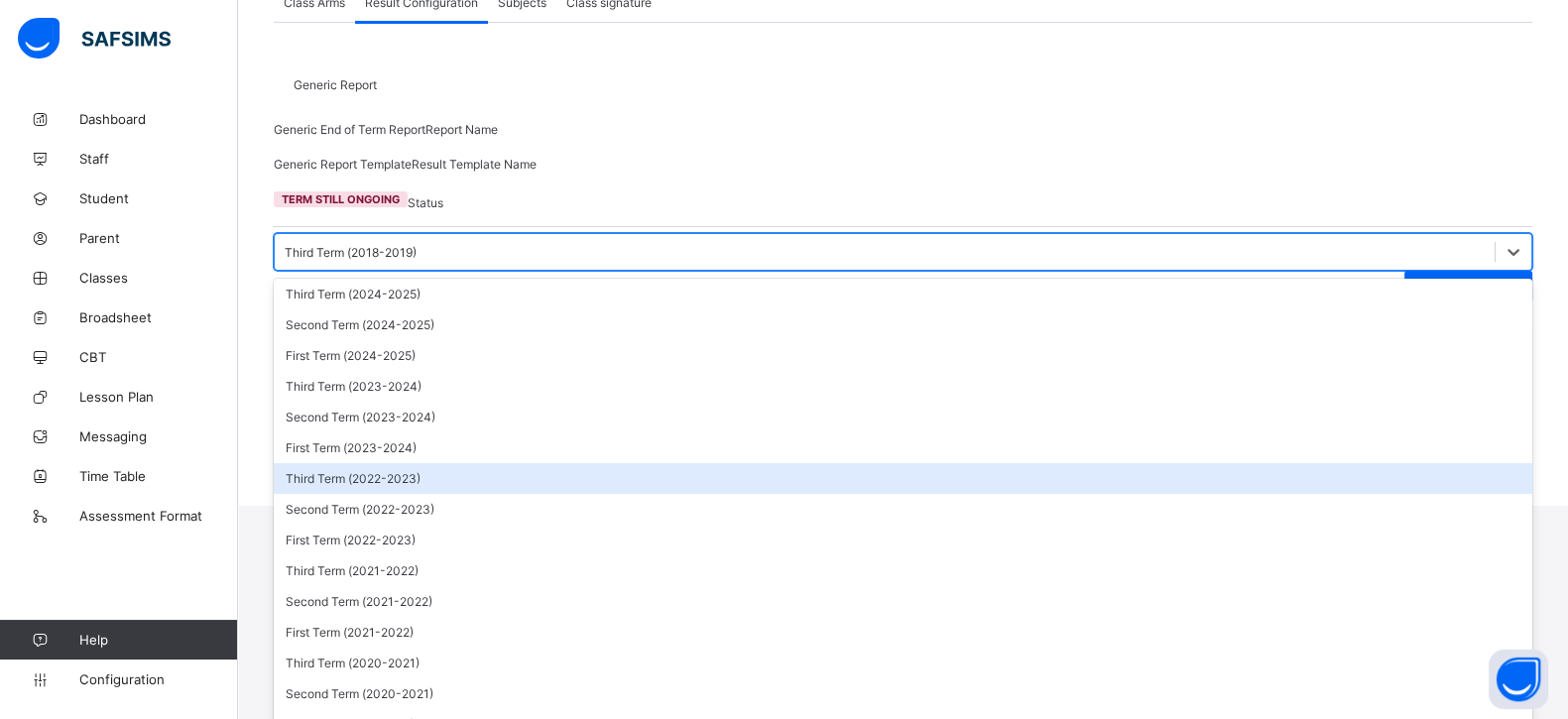 scroll, scrollTop: 495, scrollLeft: 0, axis: vertical 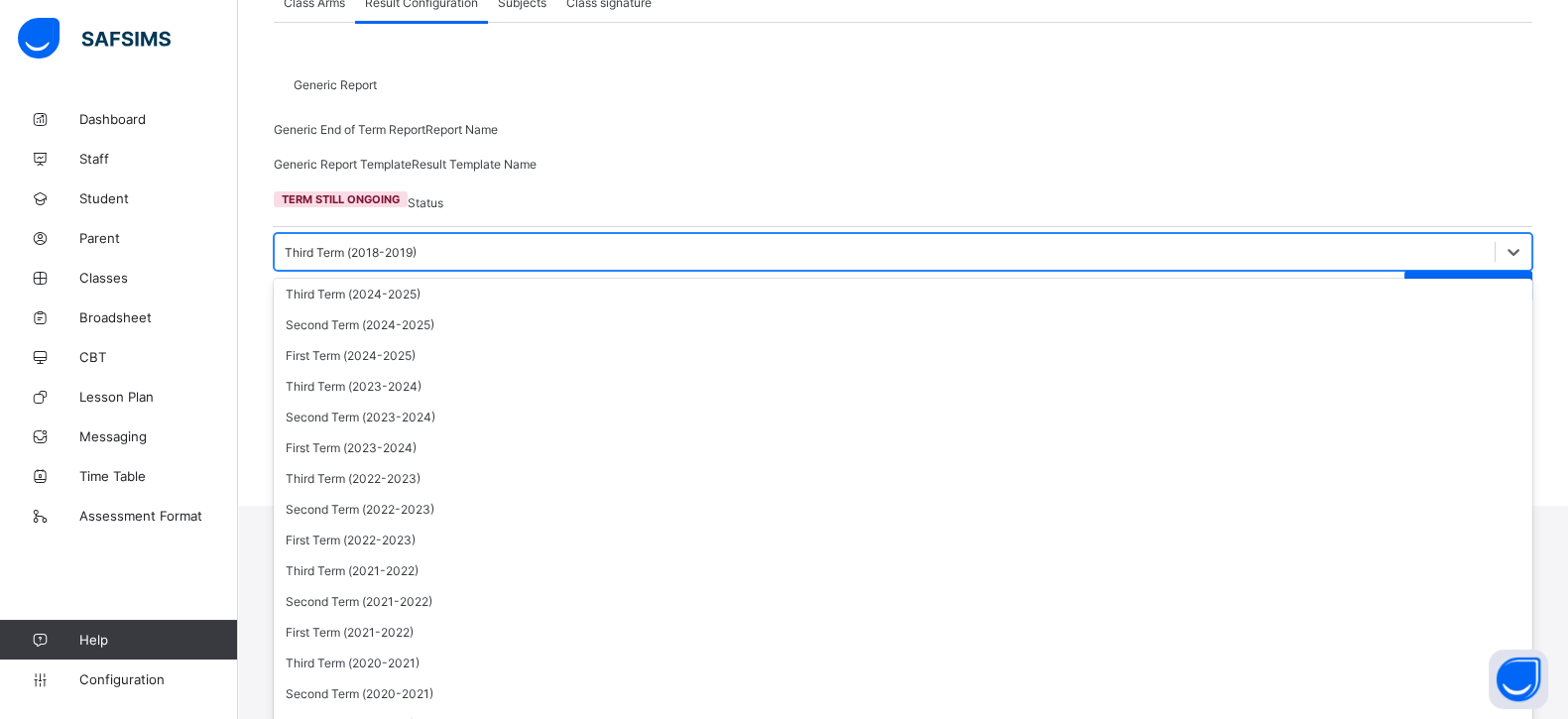 click on "Third Term (2016-2017)" at bounding box center (903, 985) 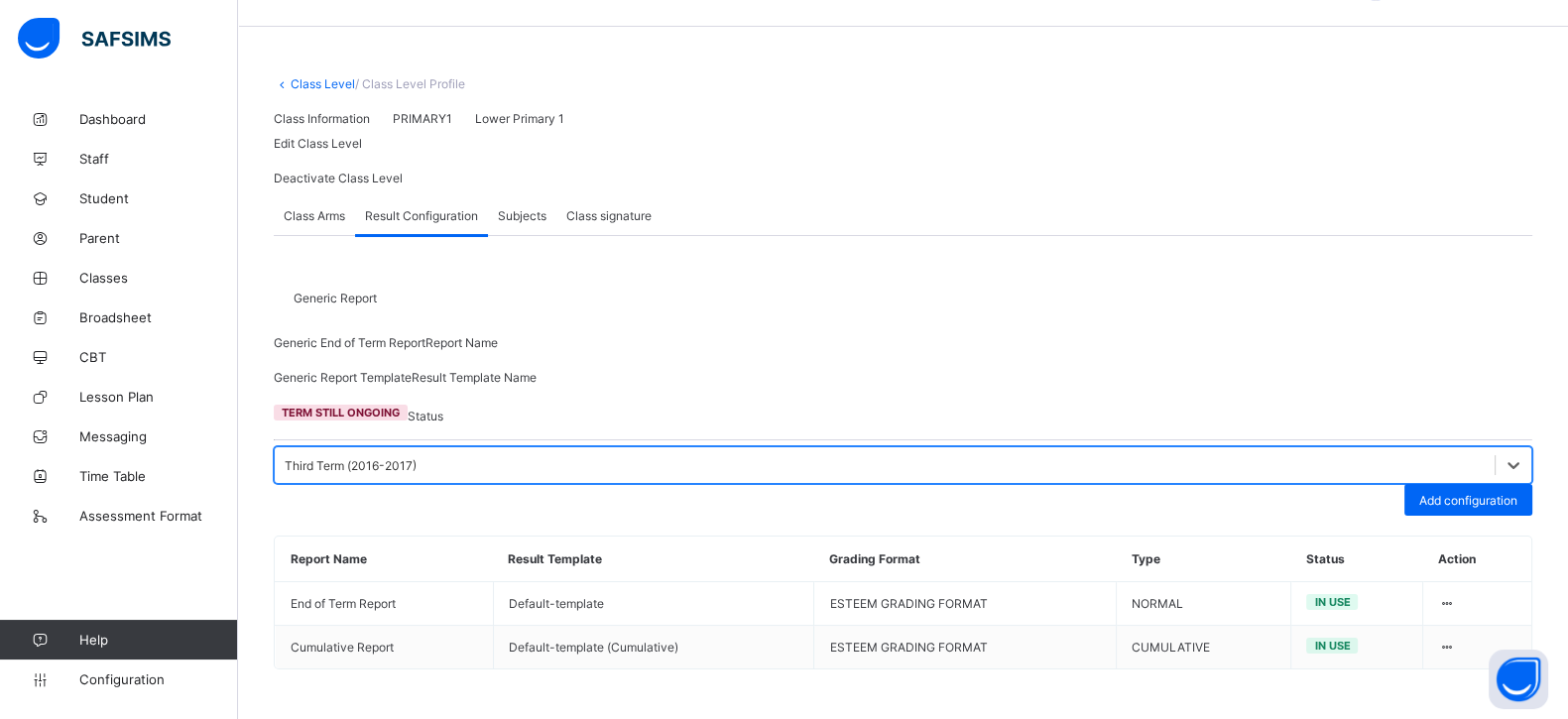 click on "Third Term (2016-2017)" at bounding box center [350, 465] 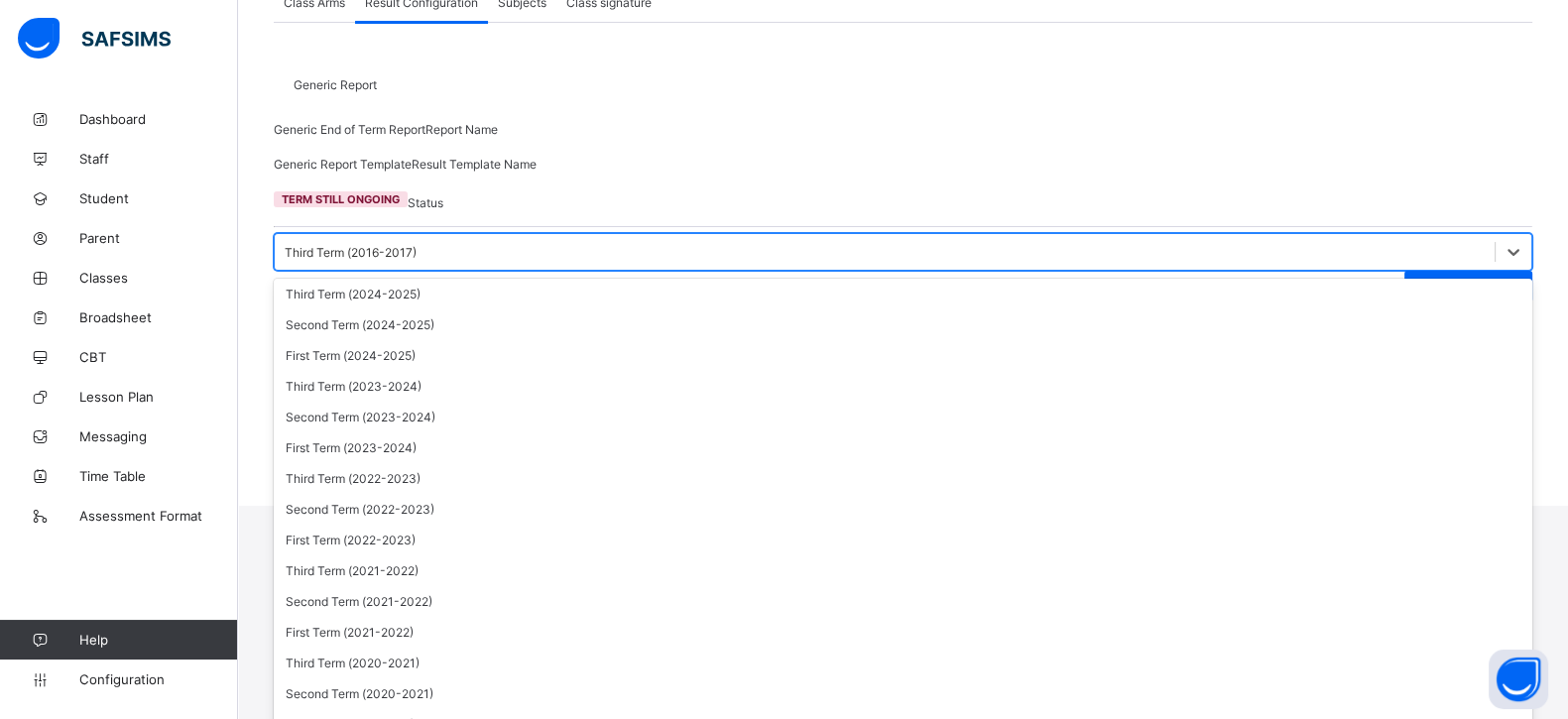 scroll, scrollTop: 565, scrollLeft: 0, axis: vertical 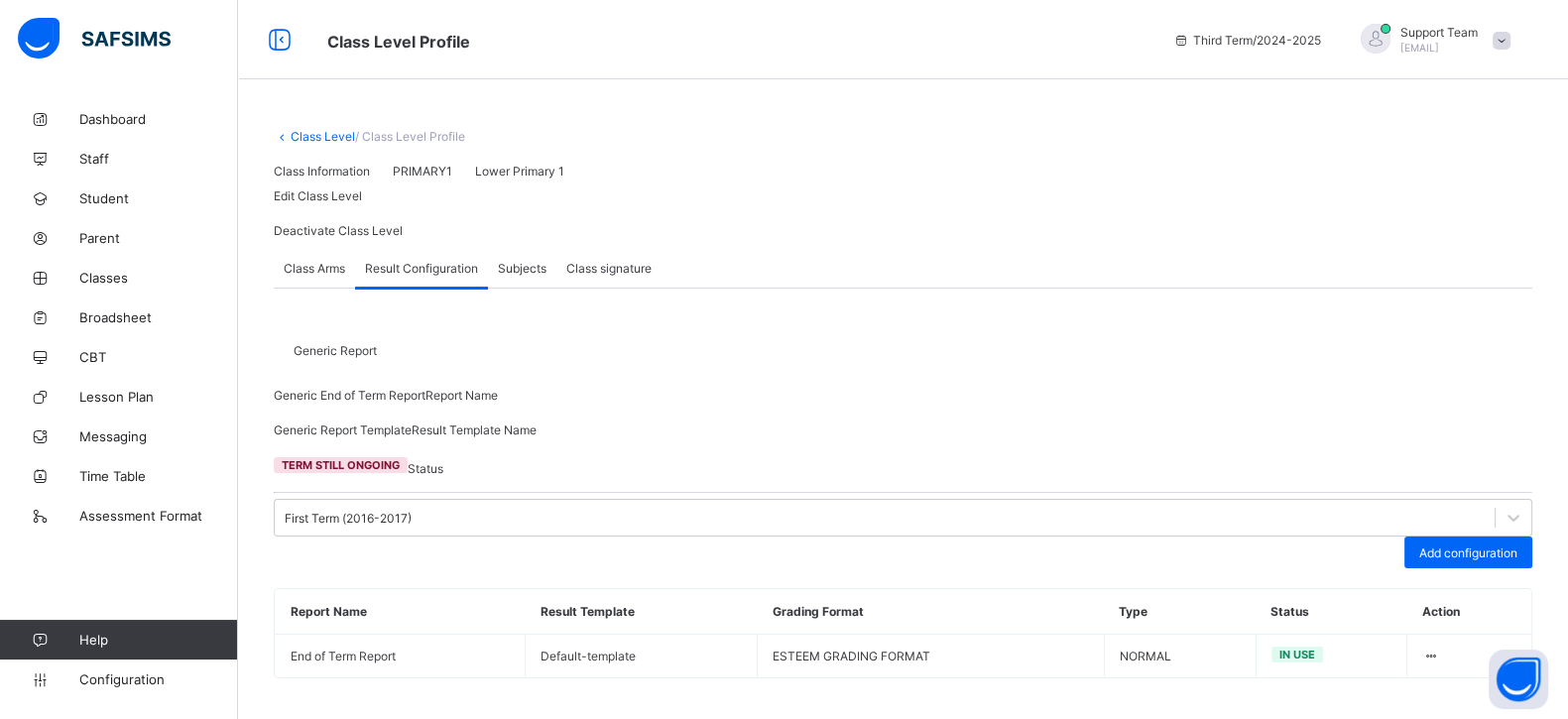 click on "Class Level" at bounding box center (322, 136) 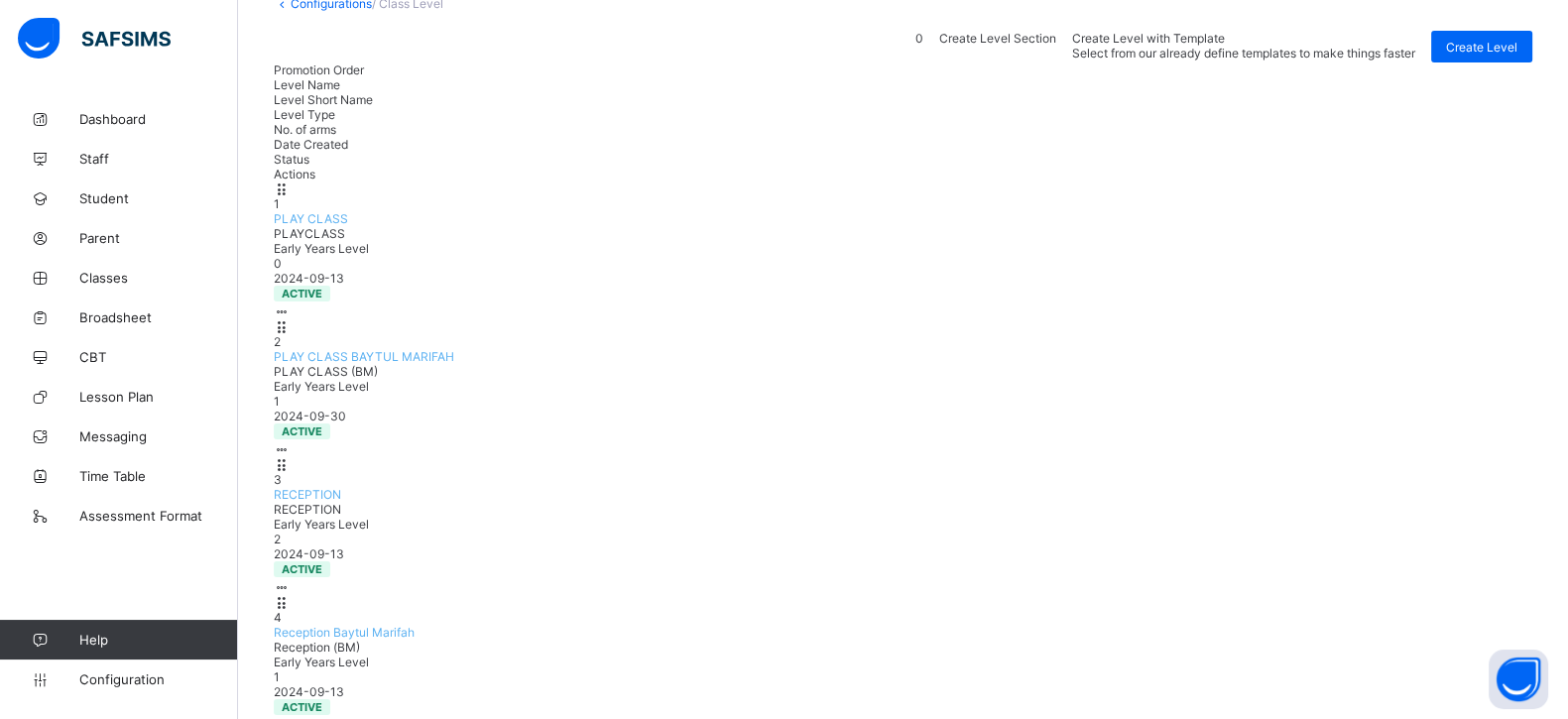 scroll, scrollTop: 371, scrollLeft: 0, axis: vertical 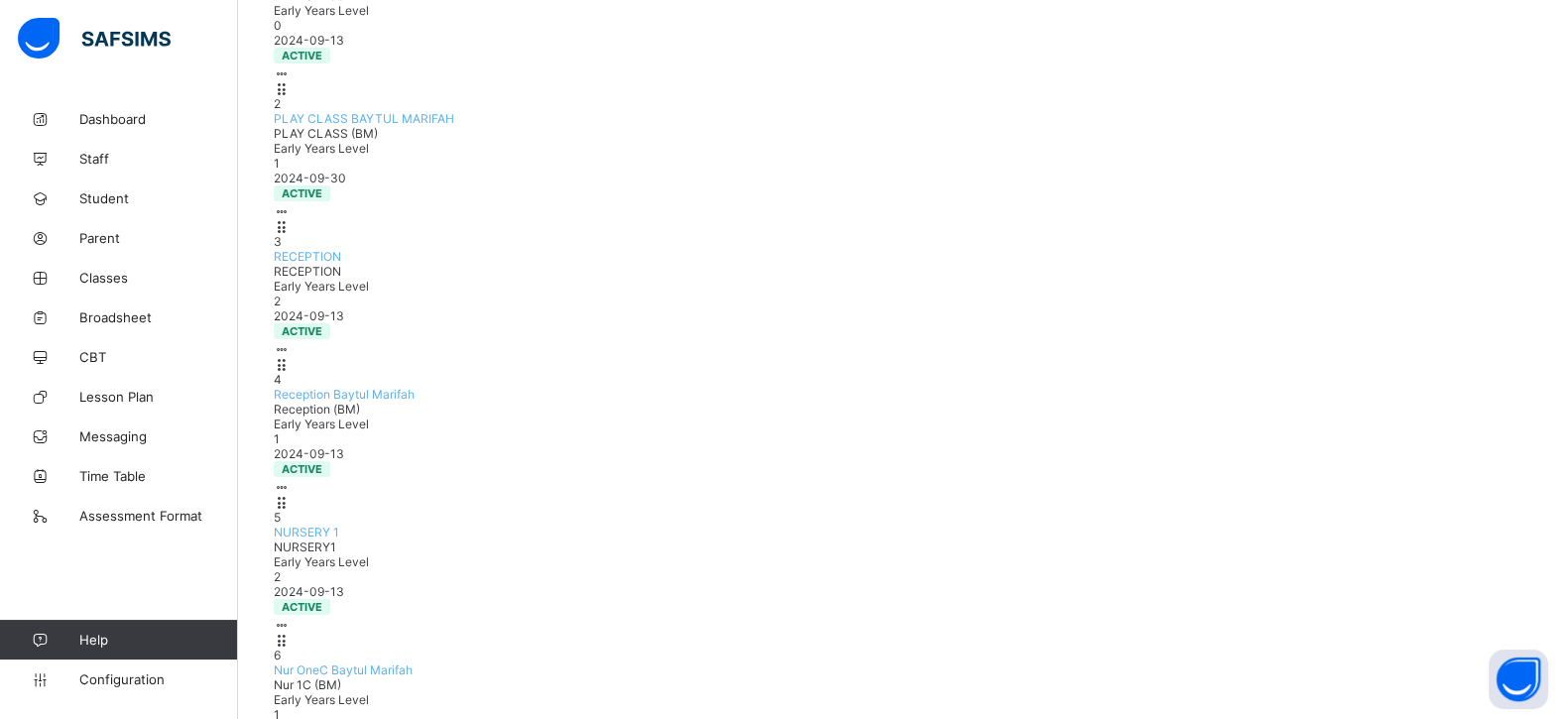 click on "Lower Primary 2" at bounding box center [318, 1083] 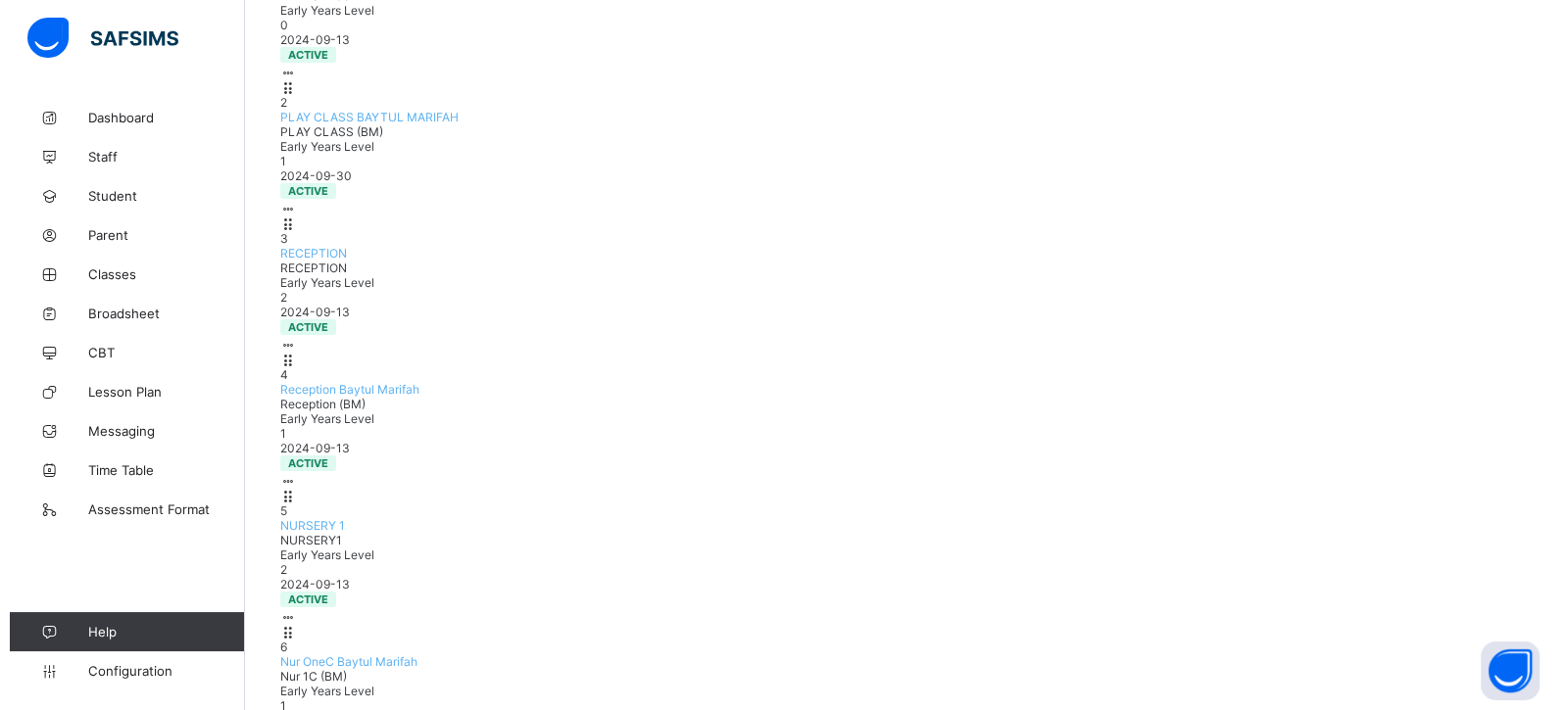 scroll, scrollTop: 0, scrollLeft: 0, axis: both 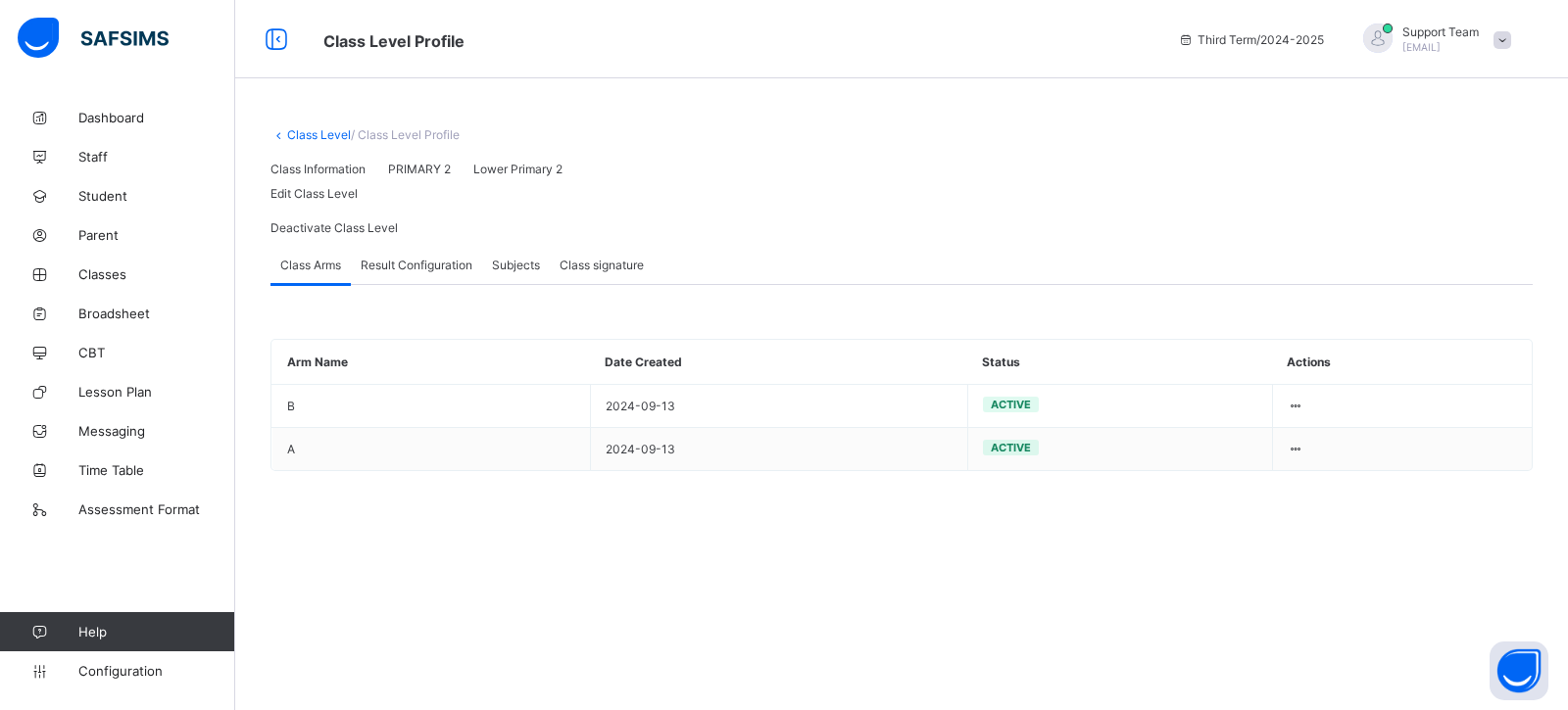 click on "Result Configuration" at bounding box center (416, 264) 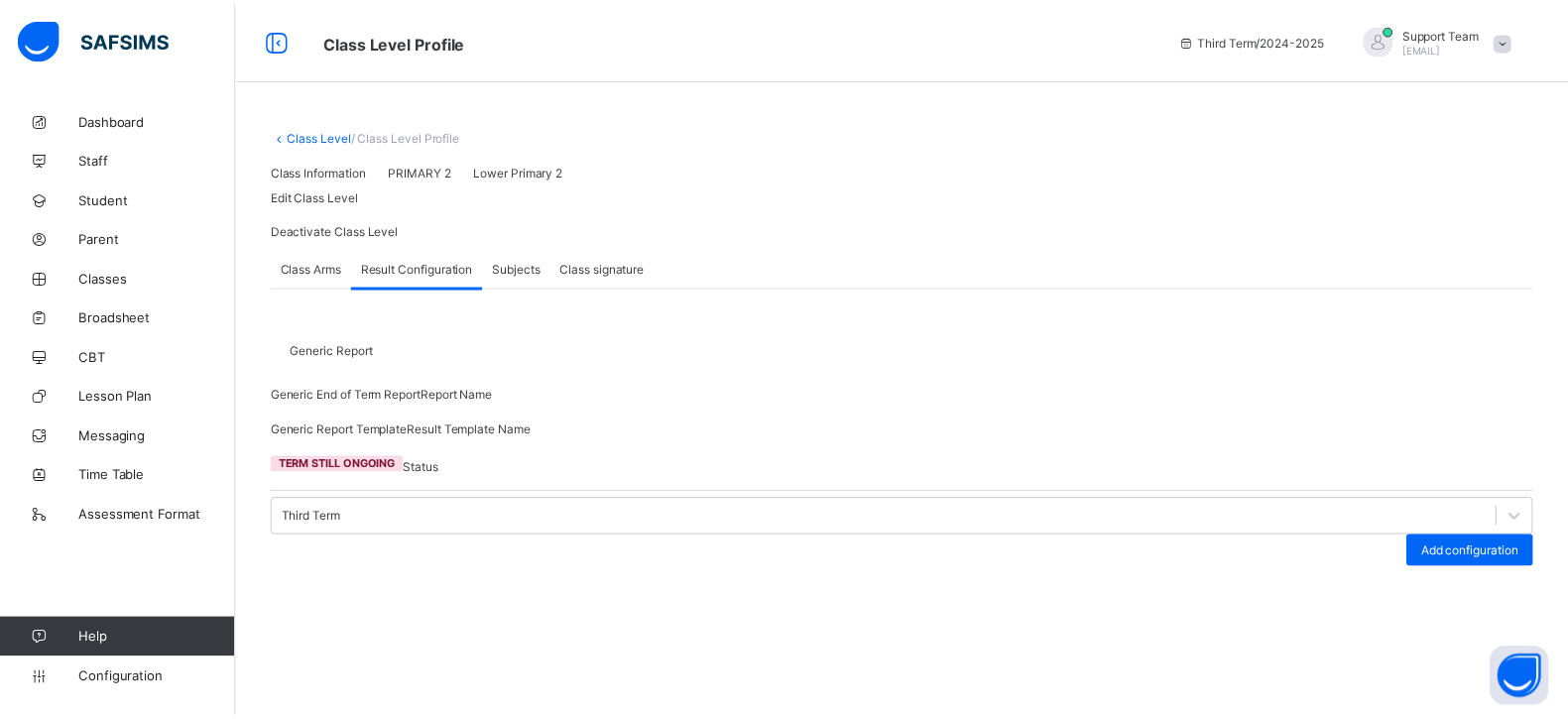 scroll, scrollTop: 266, scrollLeft: 0, axis: vertical 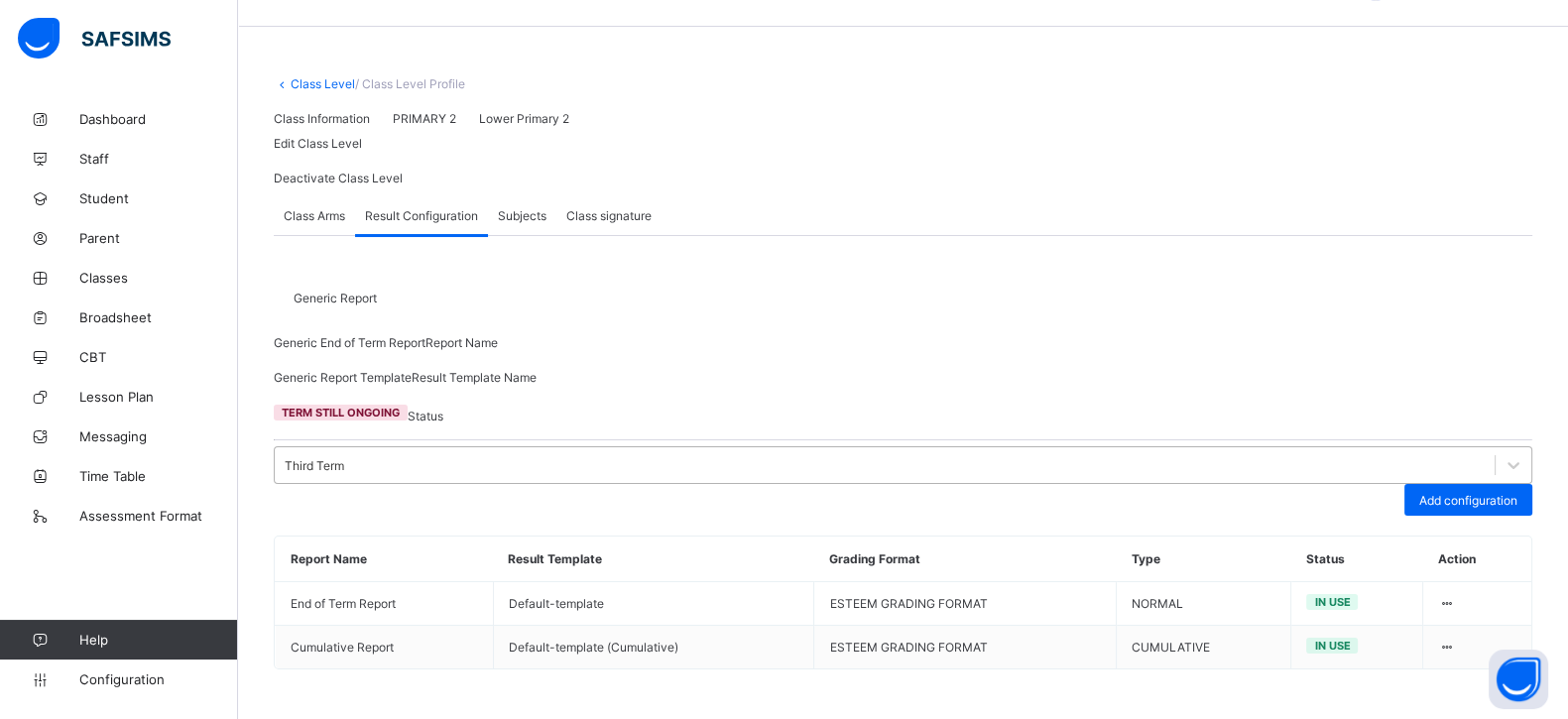 click on "Third Term" at bounding box center (314, 465) 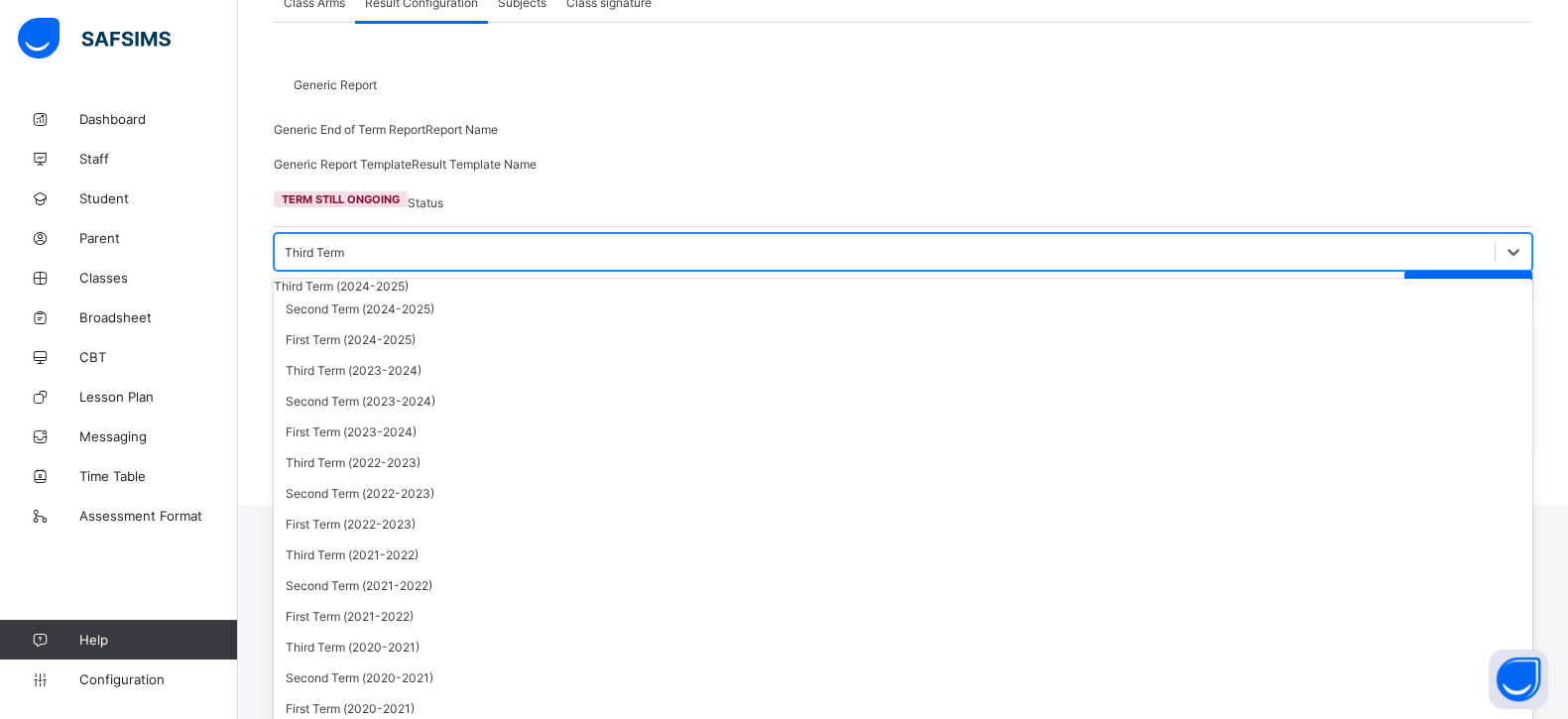 scroll, scrollTop: 565, scrollLeft: 0, axis: vertical 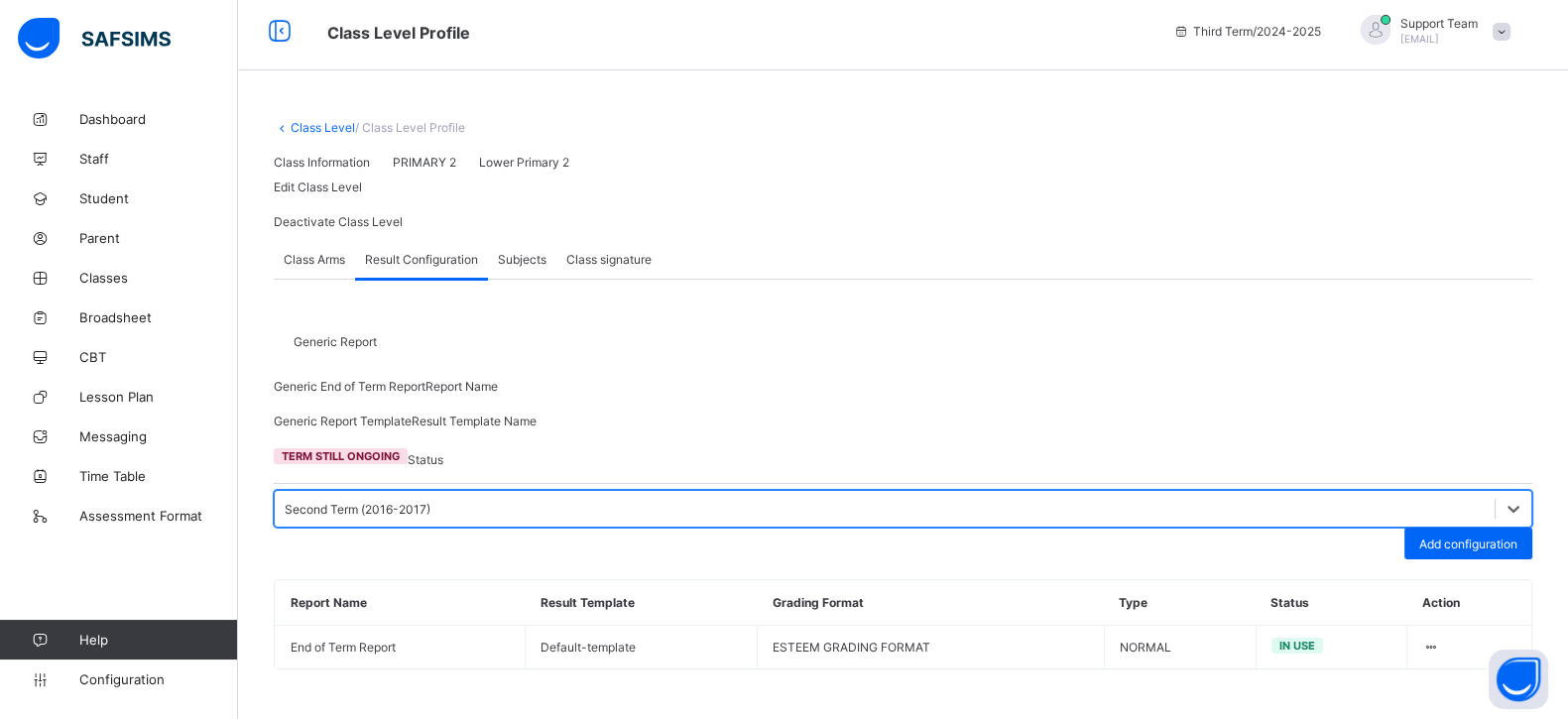 click on "Second Term (2016-2017)" at bounding box center (885, 509) 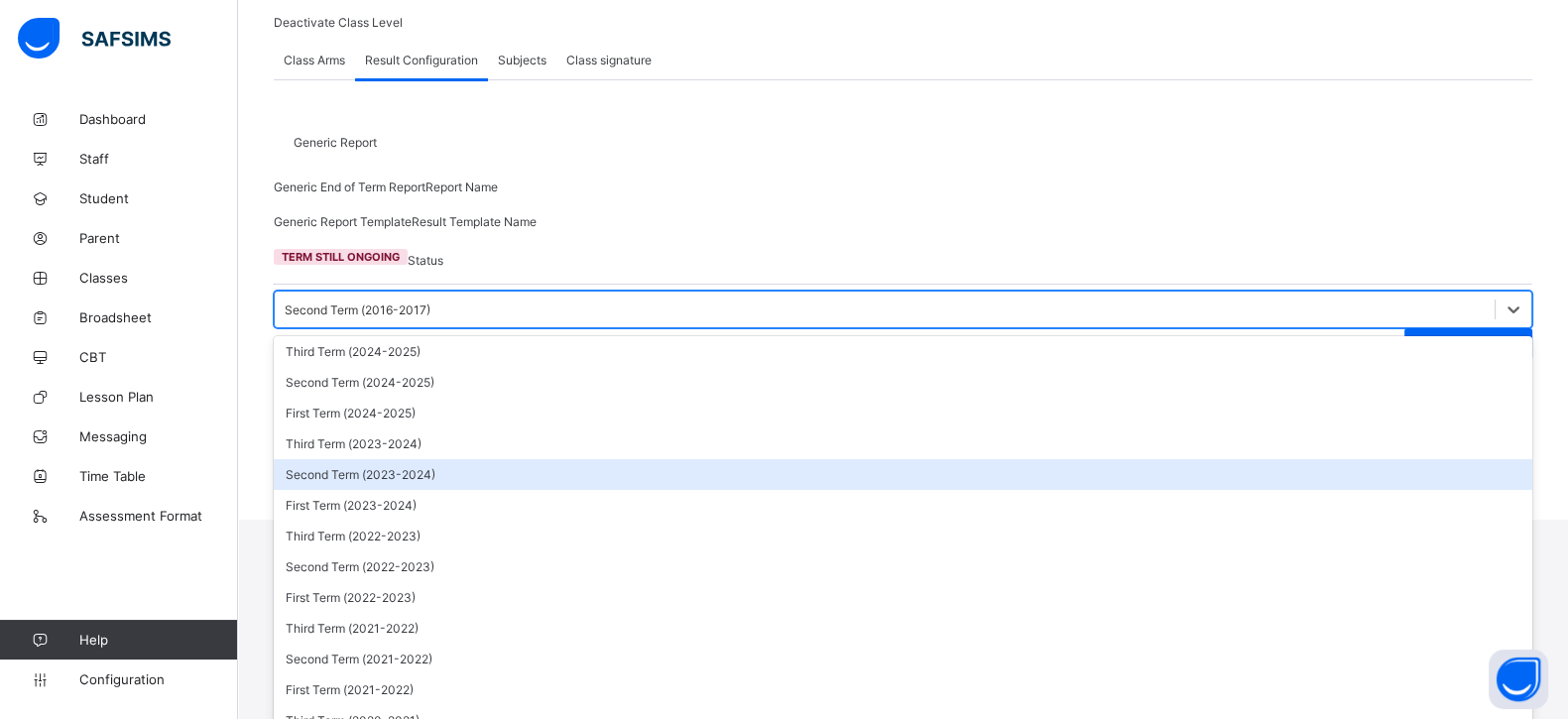 scroll, scrollTop: 622, scrollLeft: 0, axis: vertical 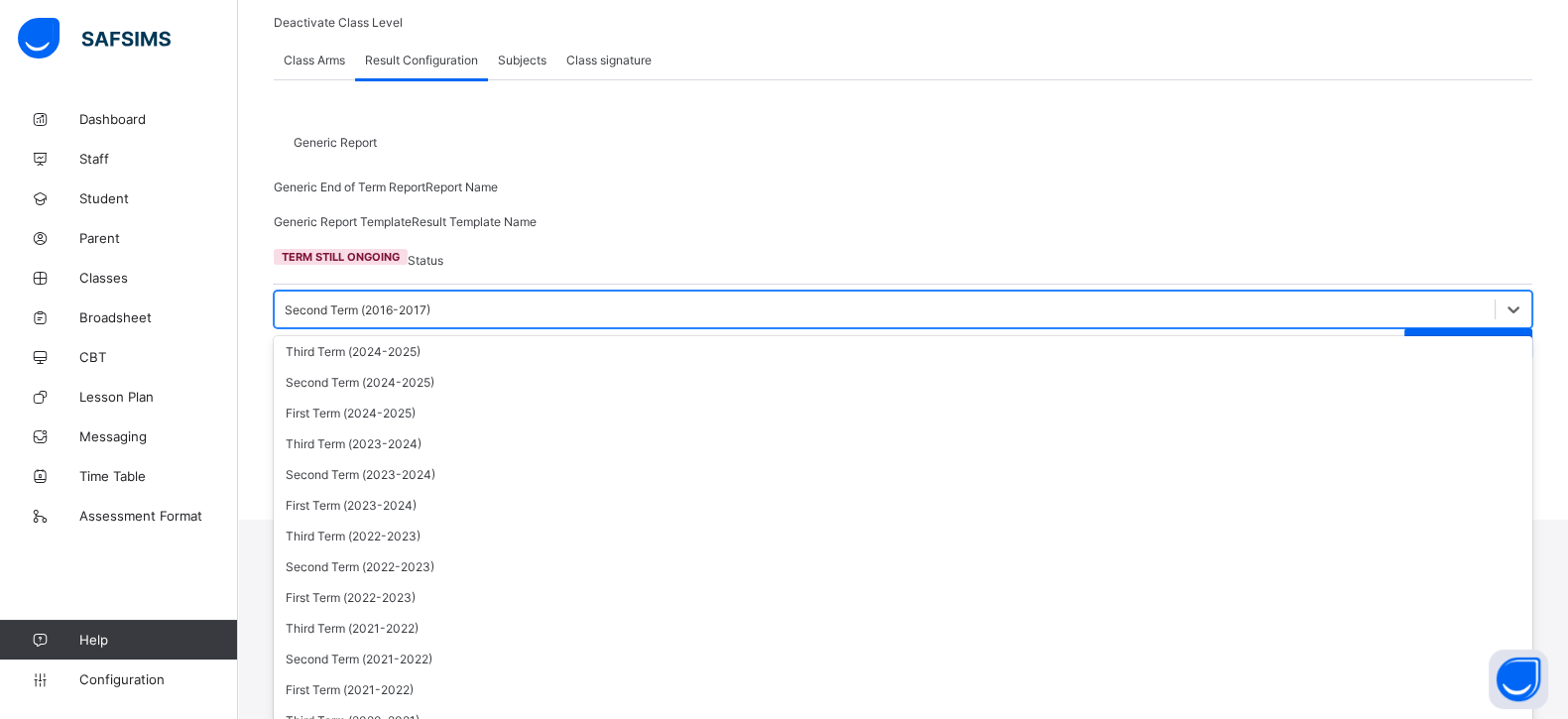 click on "First Term (2016-2017)" at bounding box center (903, 1104) 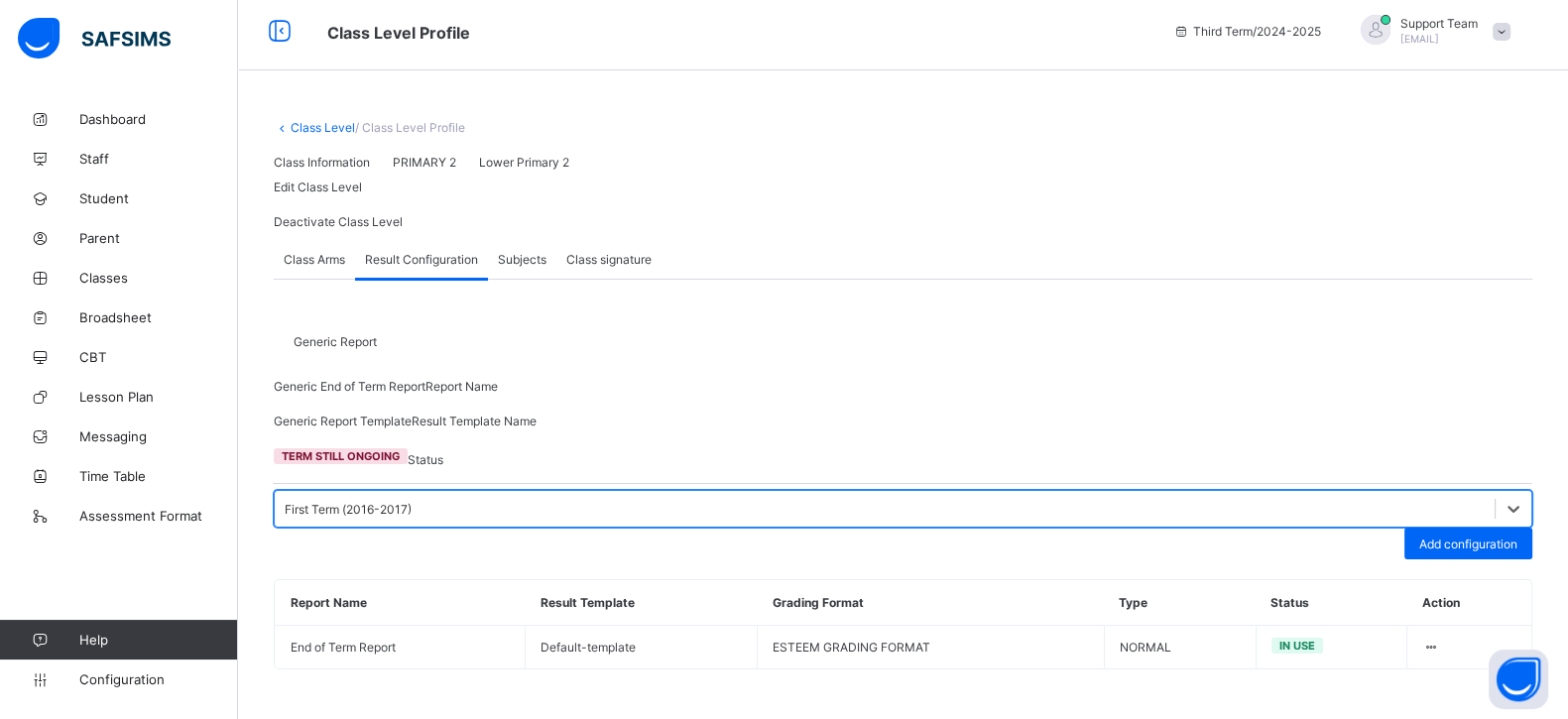 scroll, scrollTop: 0, scrollLeft: 0, axis: both 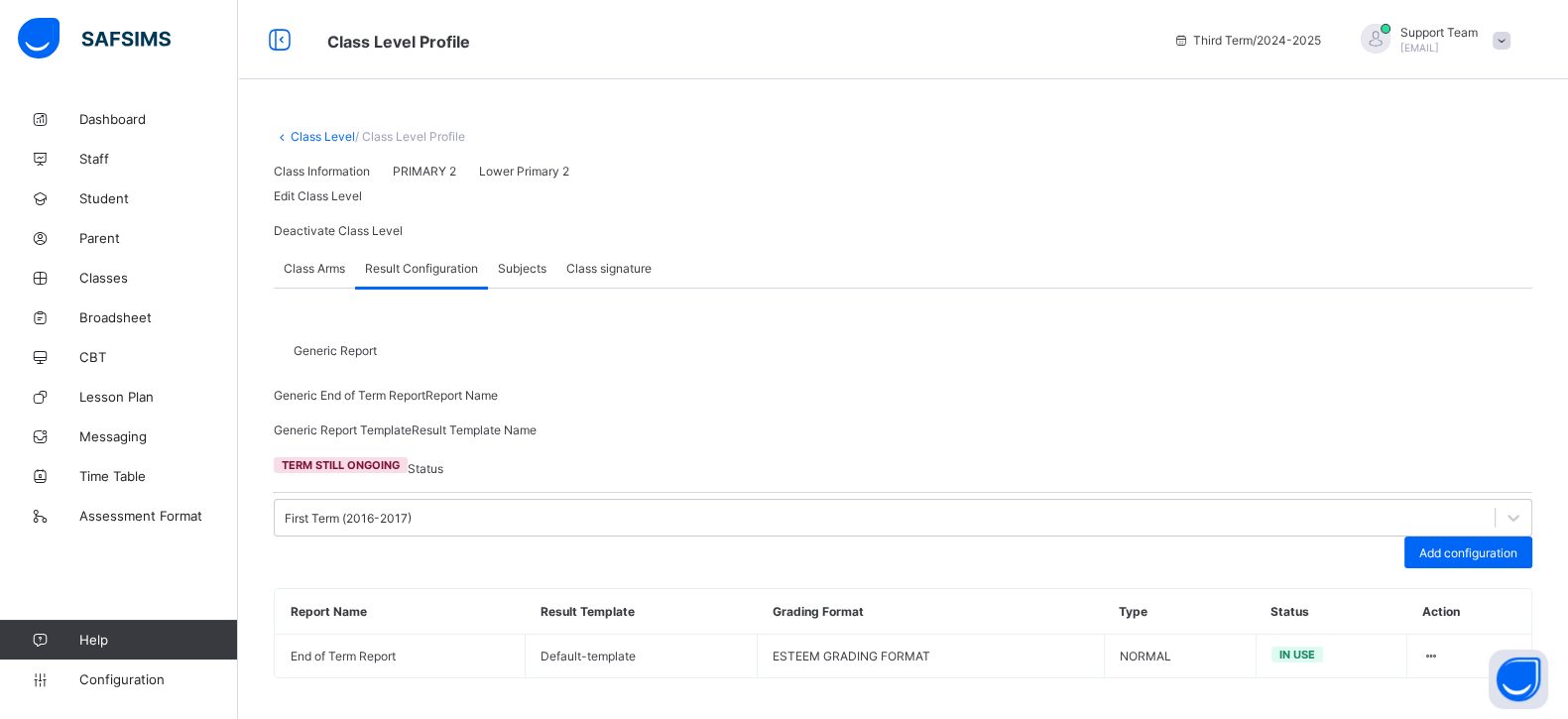 click on "Class Level" at bounding box center (322, 136) 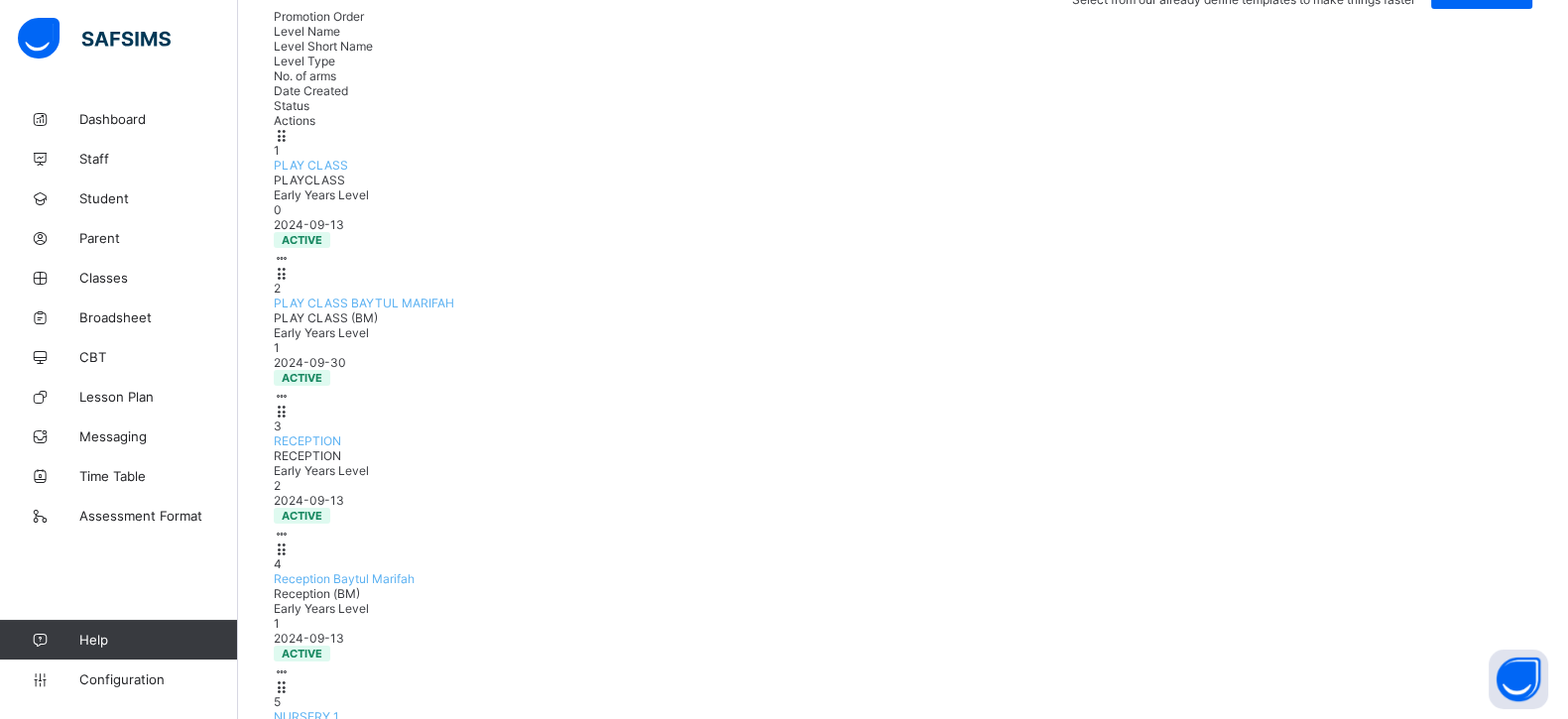 scroll, scrollTop: 371, scrollLeft: 0, axis: vertical 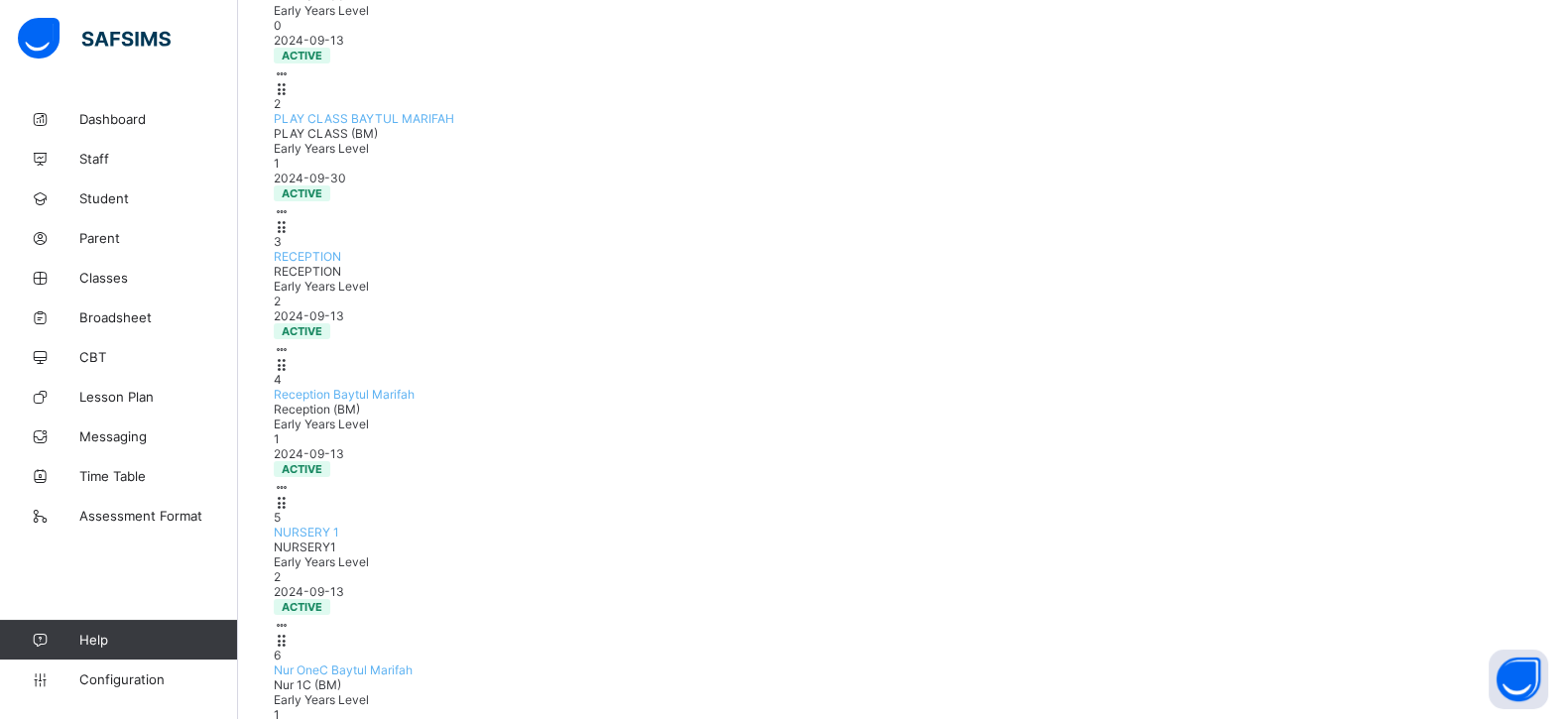 click on "Upper Primary 4" at bounding box center (318, 1359) 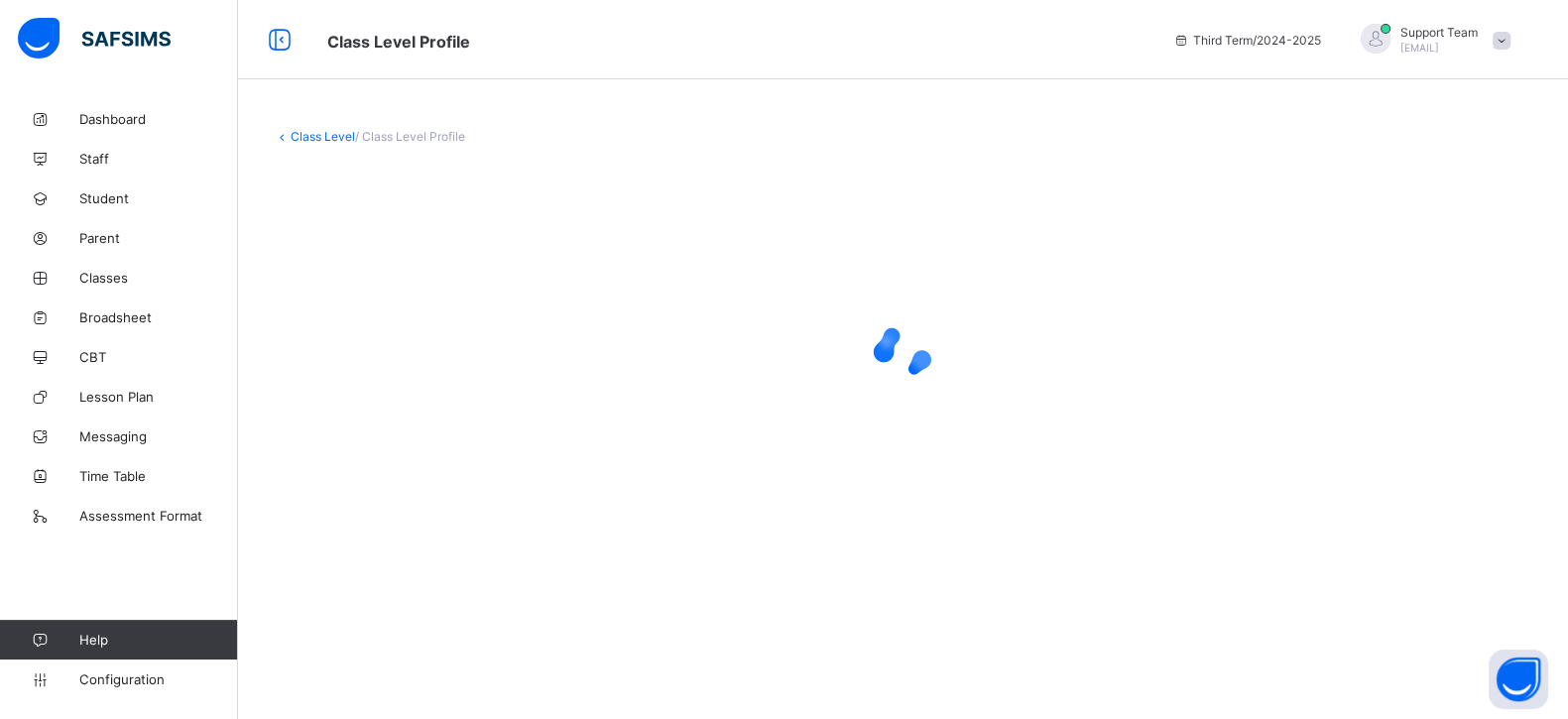 scroll, scrollTop: 0, scrollLeft: 0, axis: both 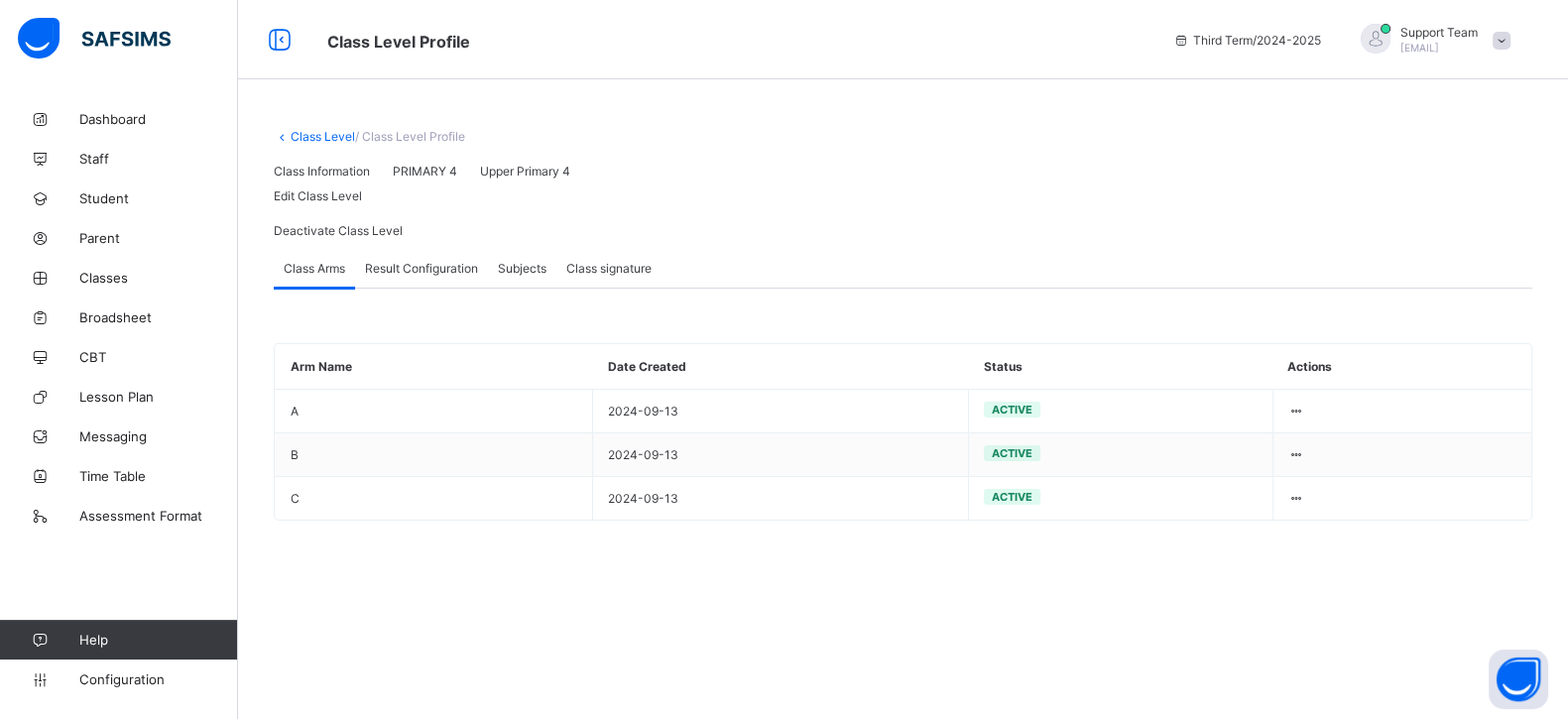 click on "Result Configuration" at bounding box center [422, 268] 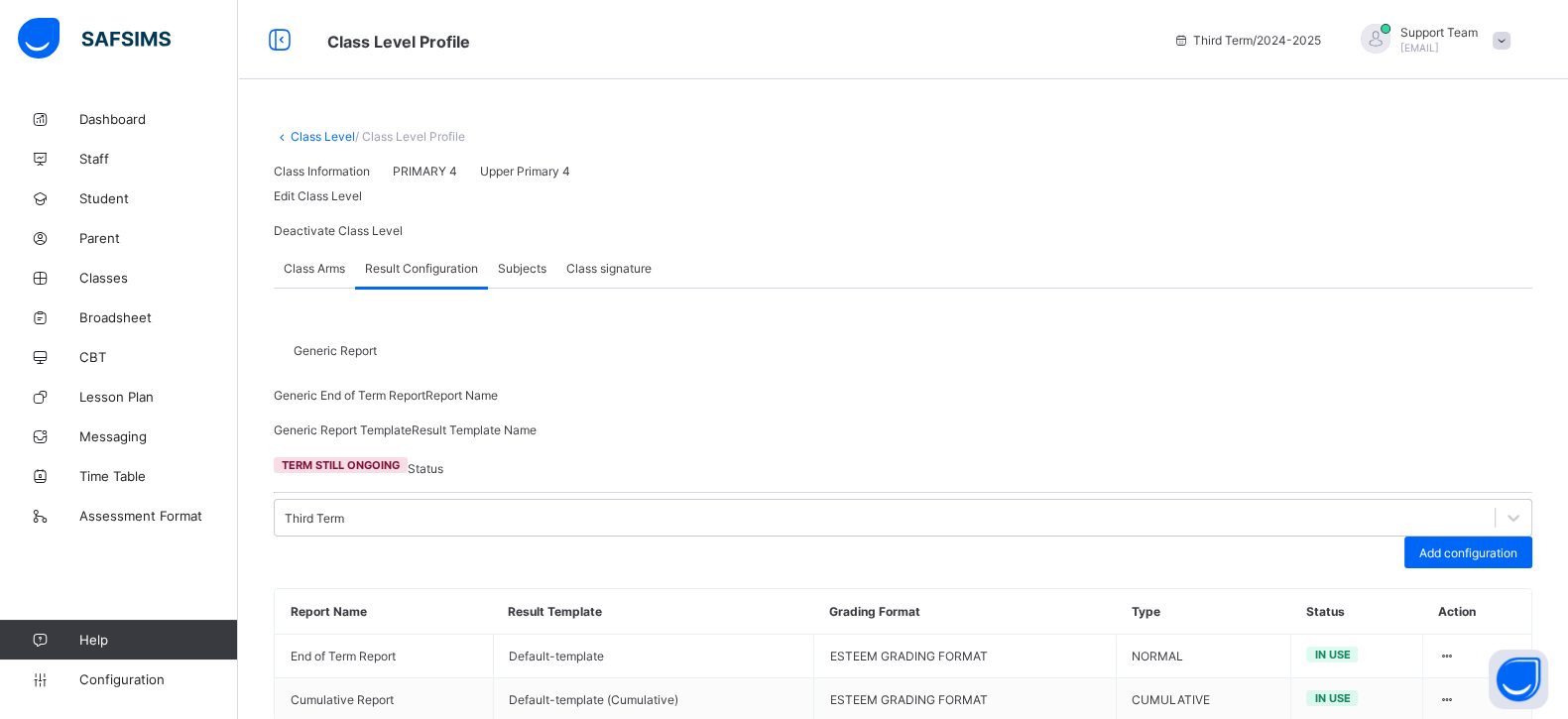 scroll, scrollTop: 266, scrollLeft: 0, axis: vertical 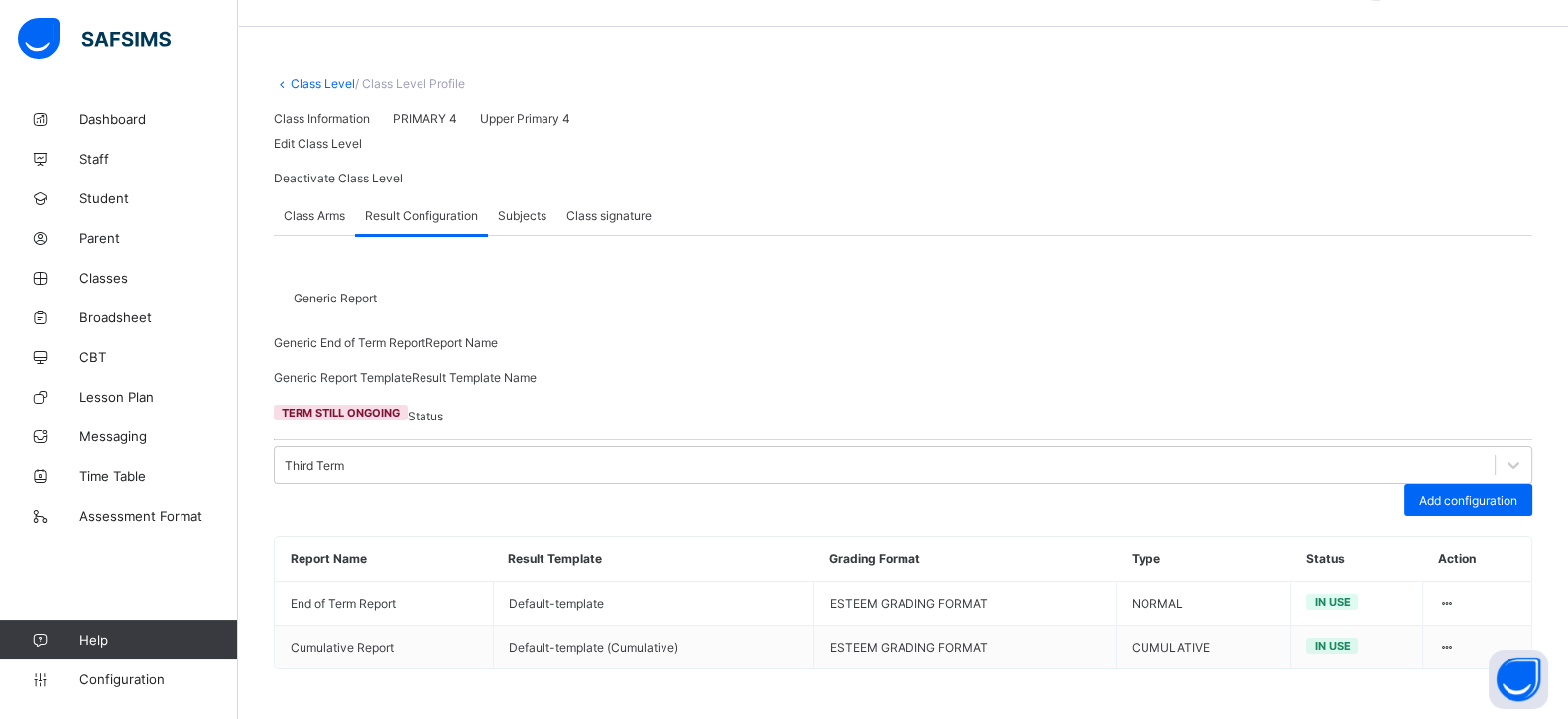 click at bounding box center [274, 446] 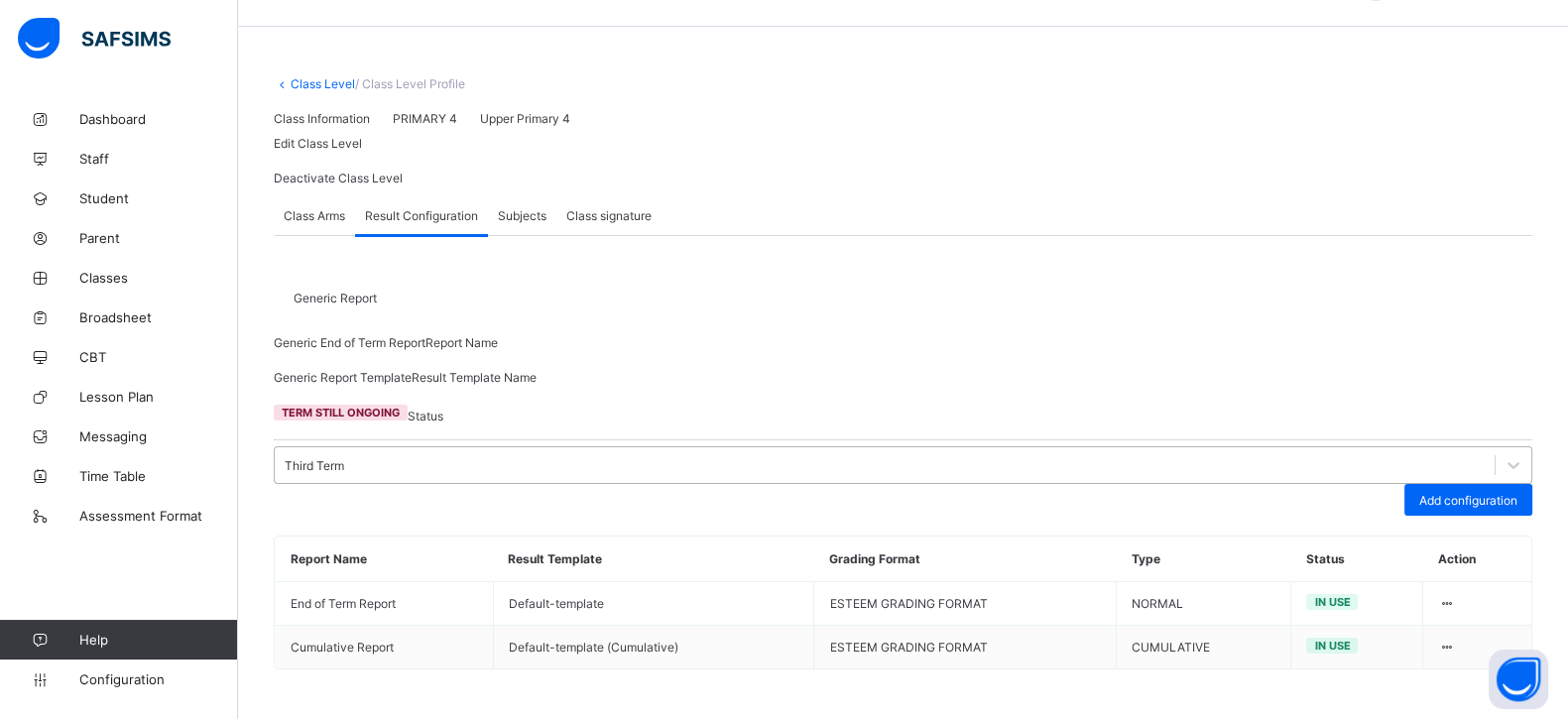 click on "Third Term" at bounding box center [314, 465] 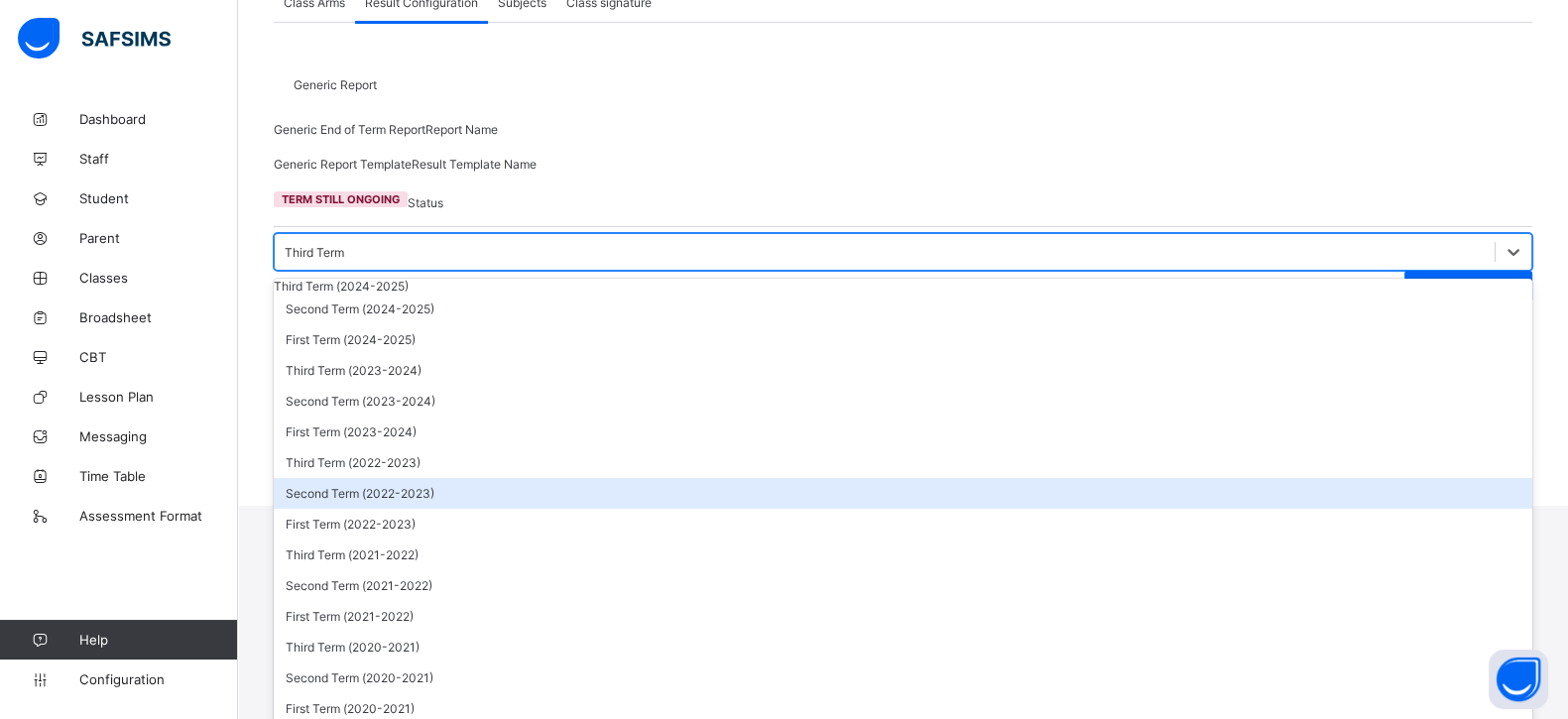 scroll, scrollTop: 565, scrollLeft: 0, axis: vertical 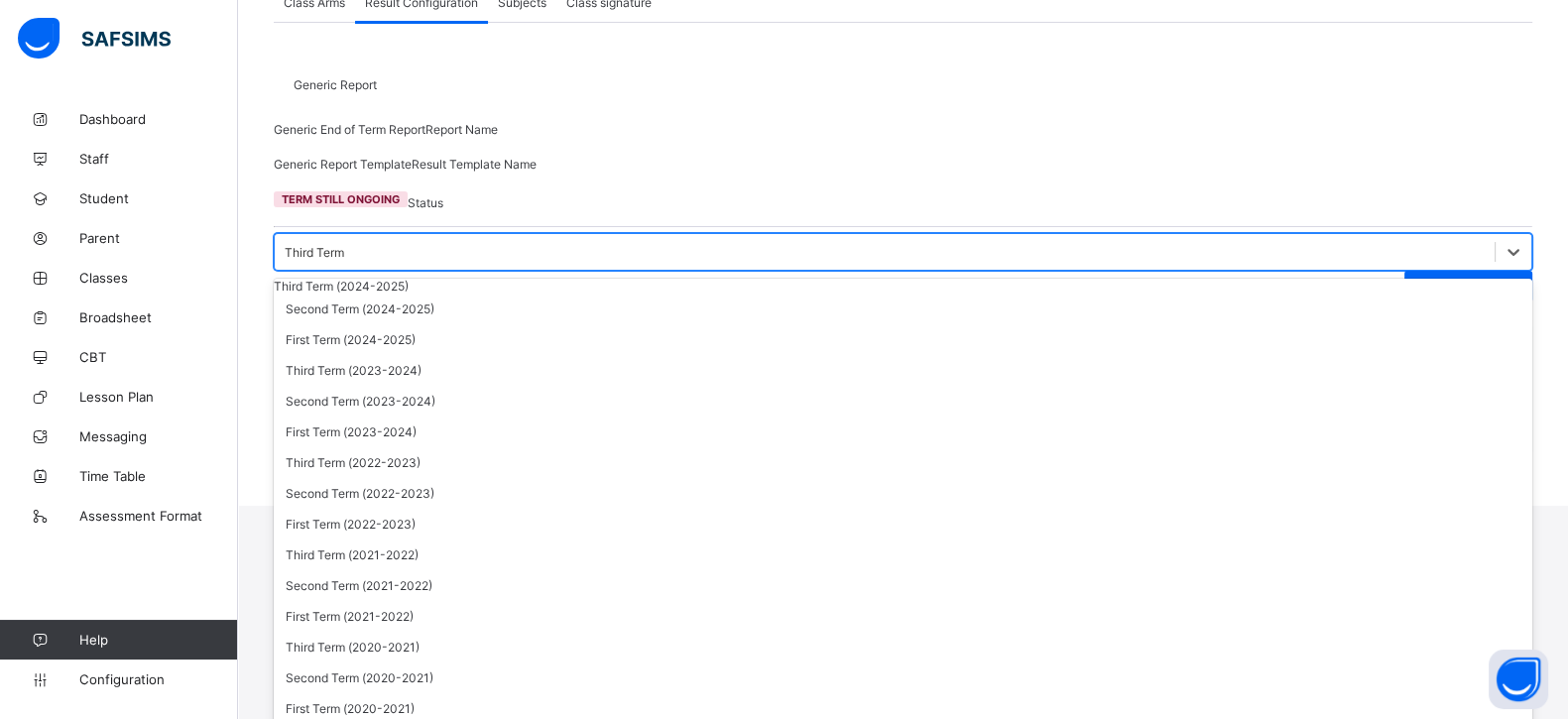 click on "Second Term (2016-2017)" at bounding box center (903, 1016) 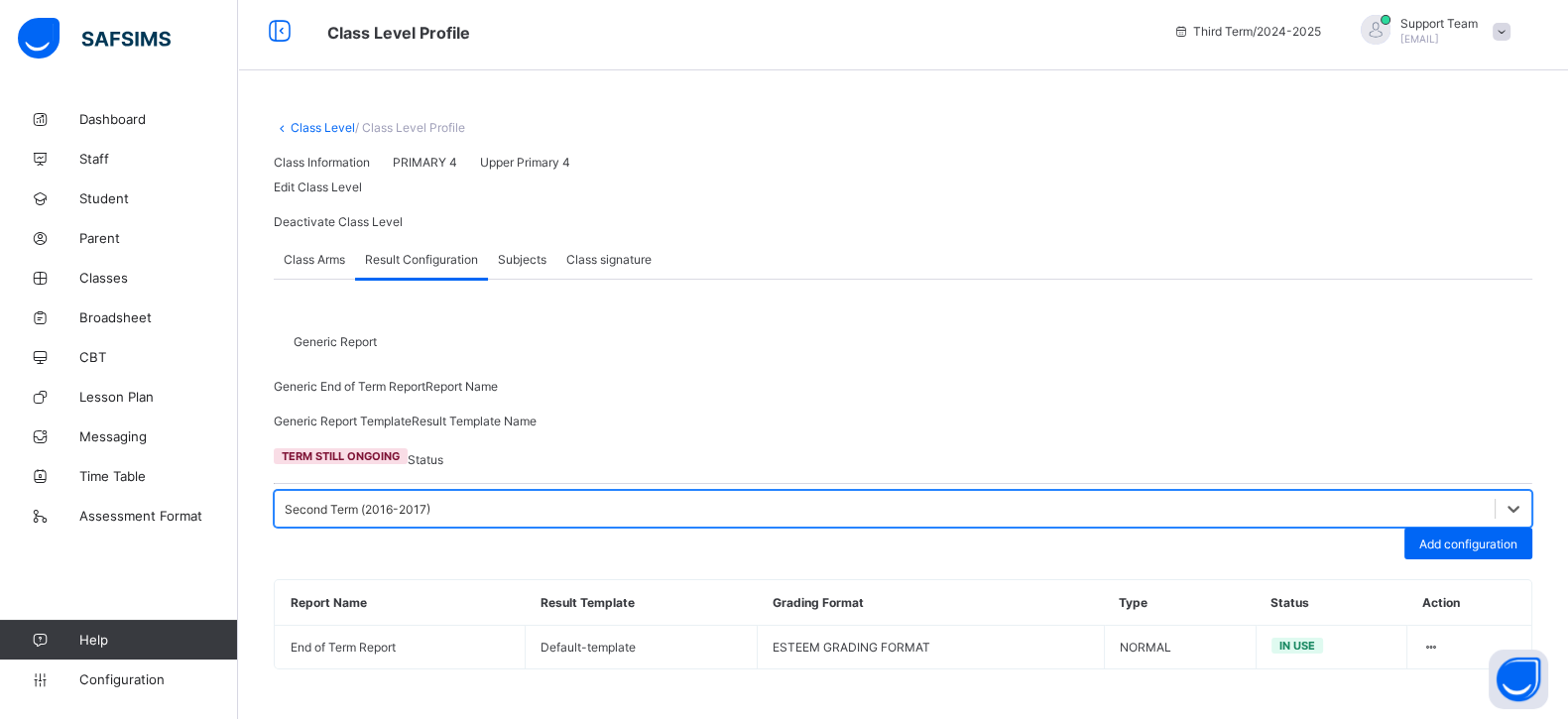 scroll, scrollTop: 208, scrollLeft: 0, axis: vertical 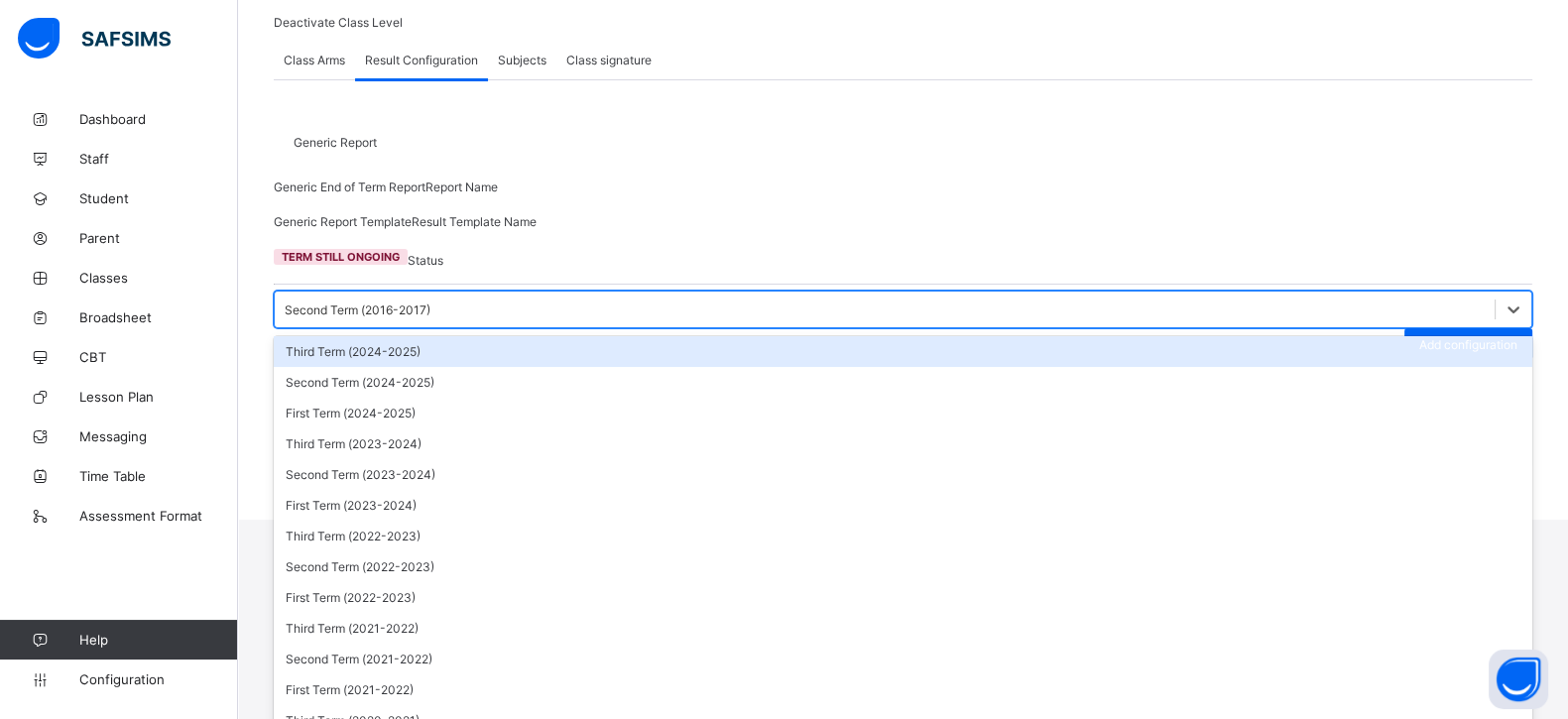 click on "Second Term (2016-2017)" at bounding box center [885, 309] 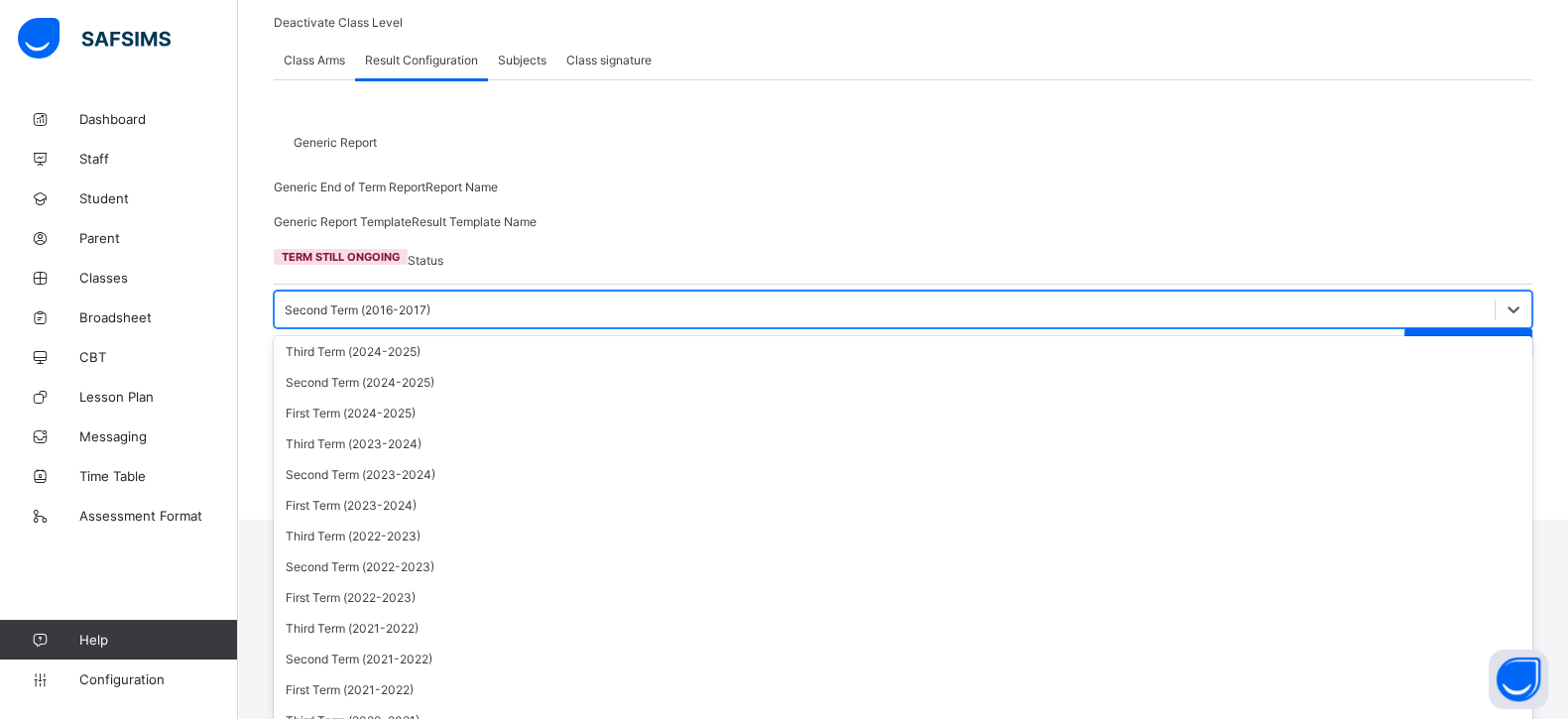 scroll, scrollTop: 620, scrollLeft: 0, axis: vertical 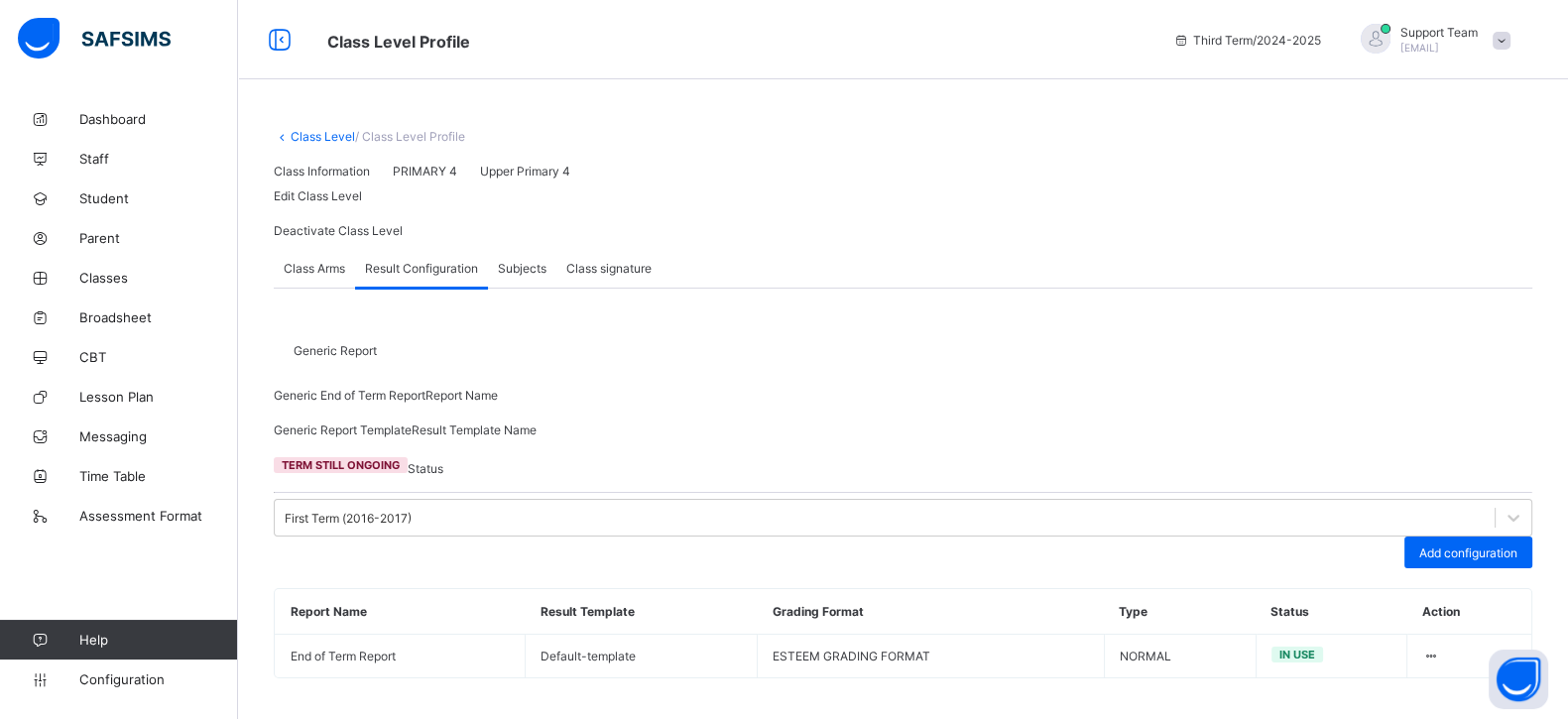click on "Class Level" at bounding box center (322, 136) 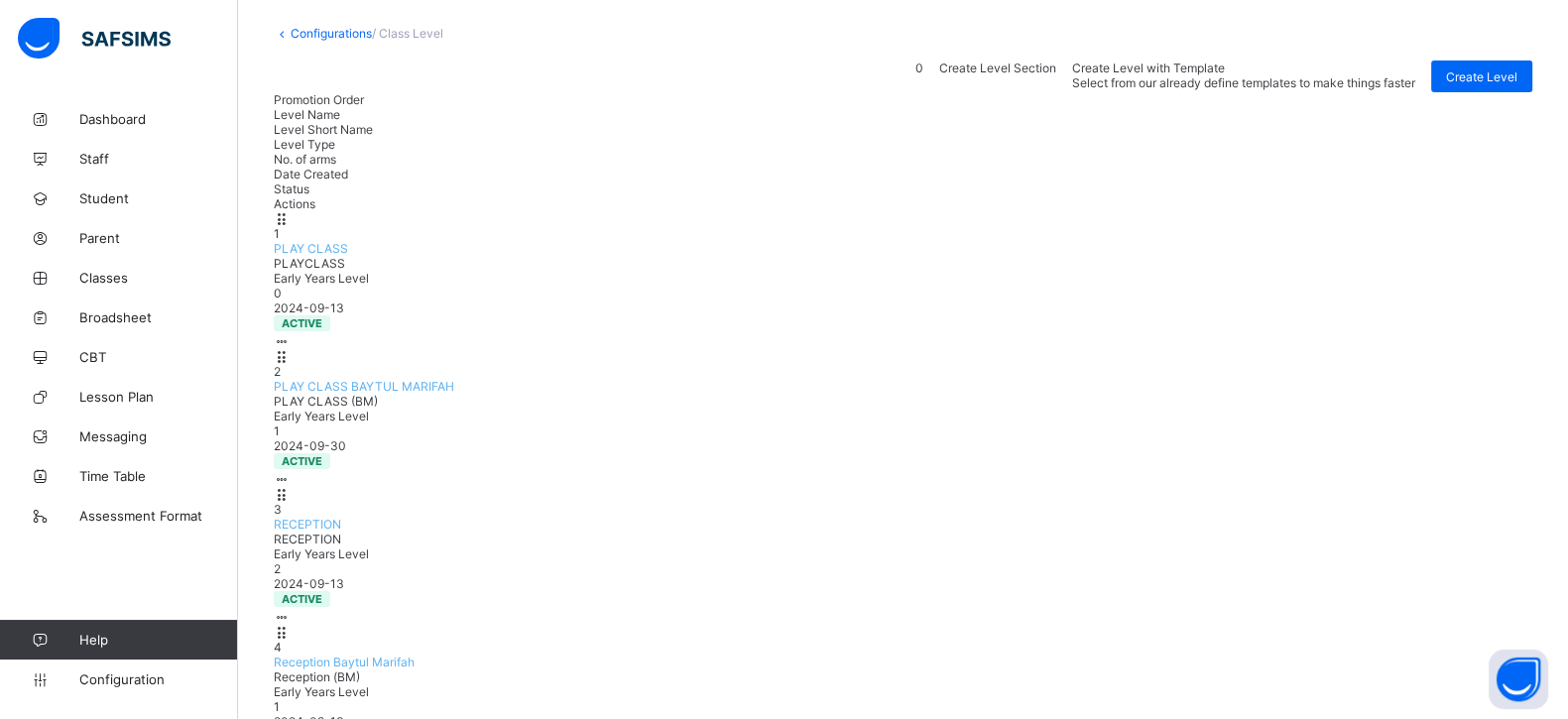 scroll, scrollTop: 1, scrollLeft: 0, axis: vertical 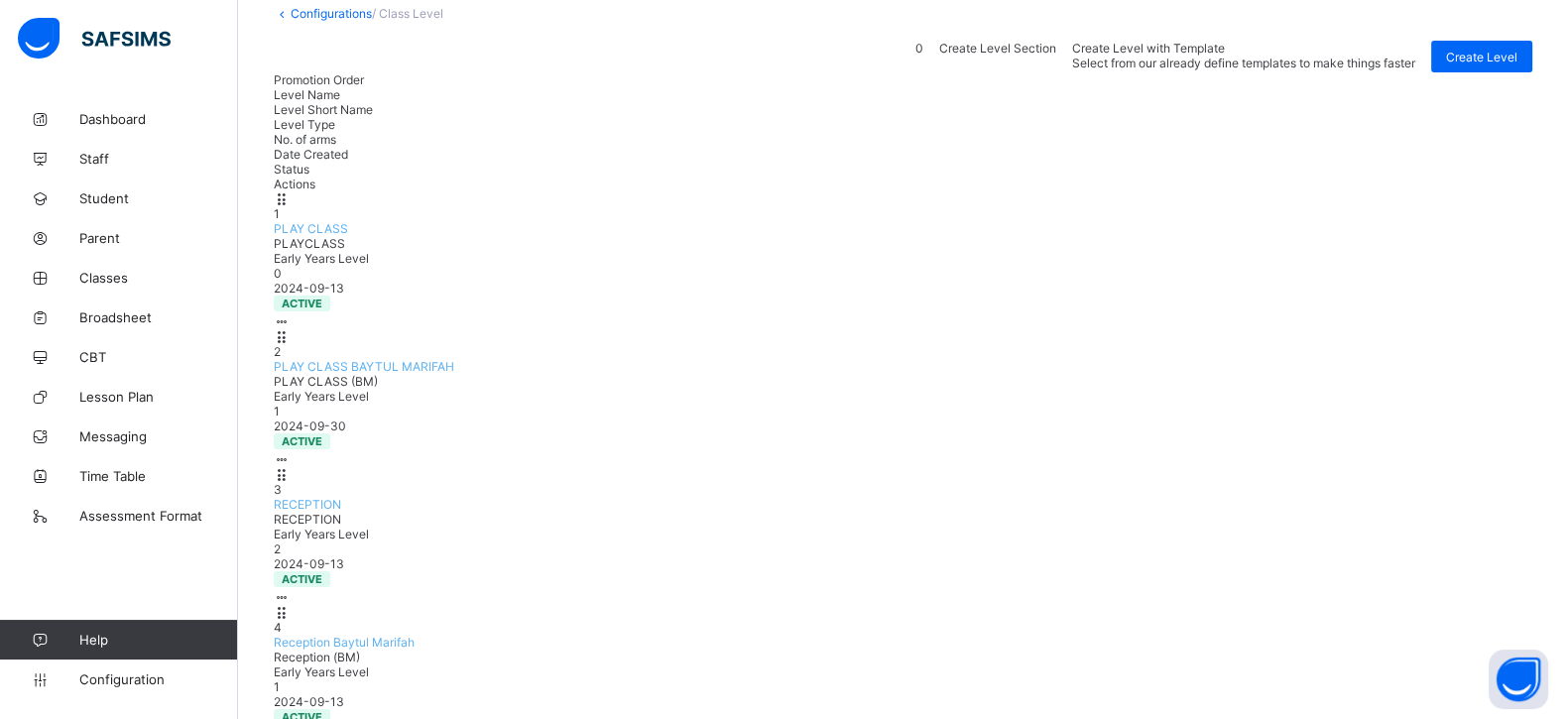 click on "NURSERY 2" at bounding box center (306, 1055) 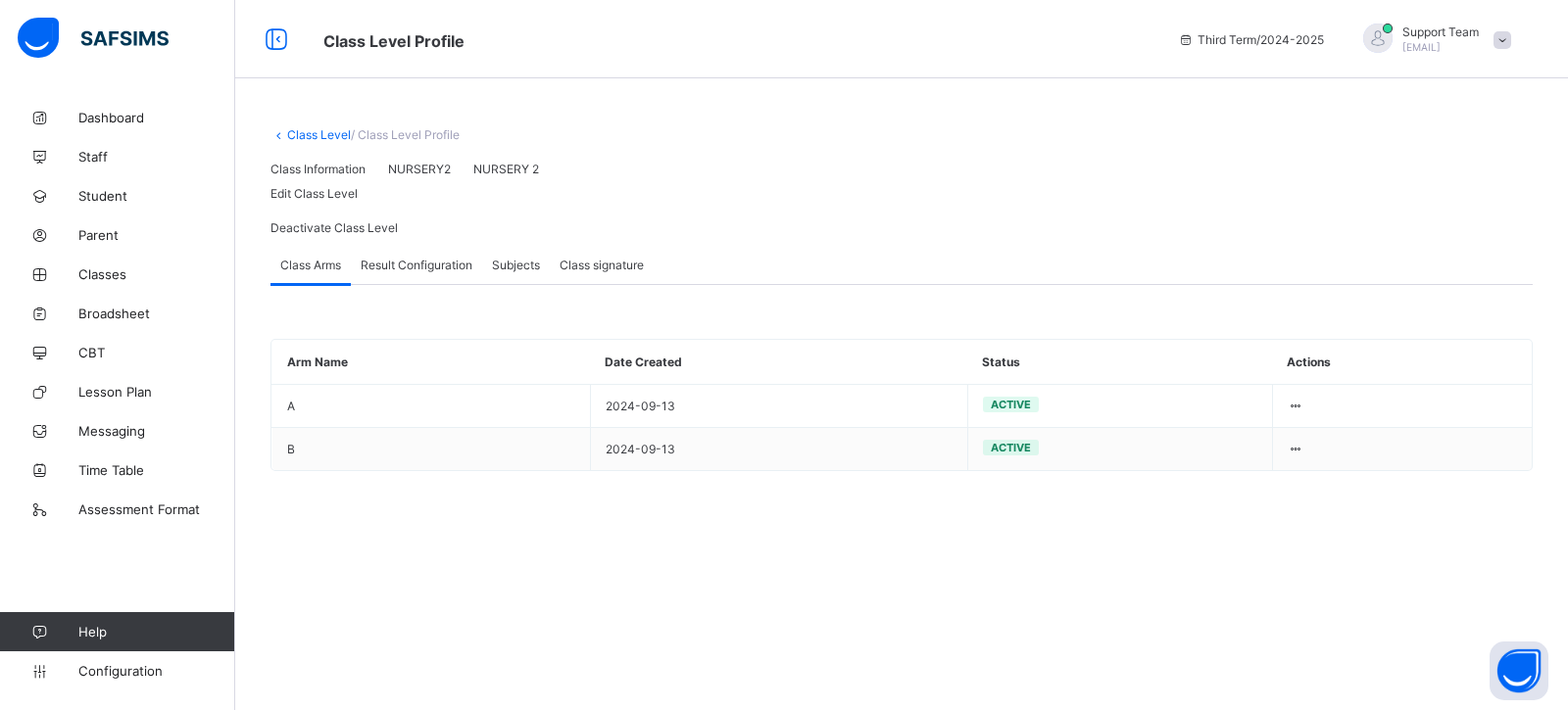 click on "Result Configuration" at bounding box center [416, 264] 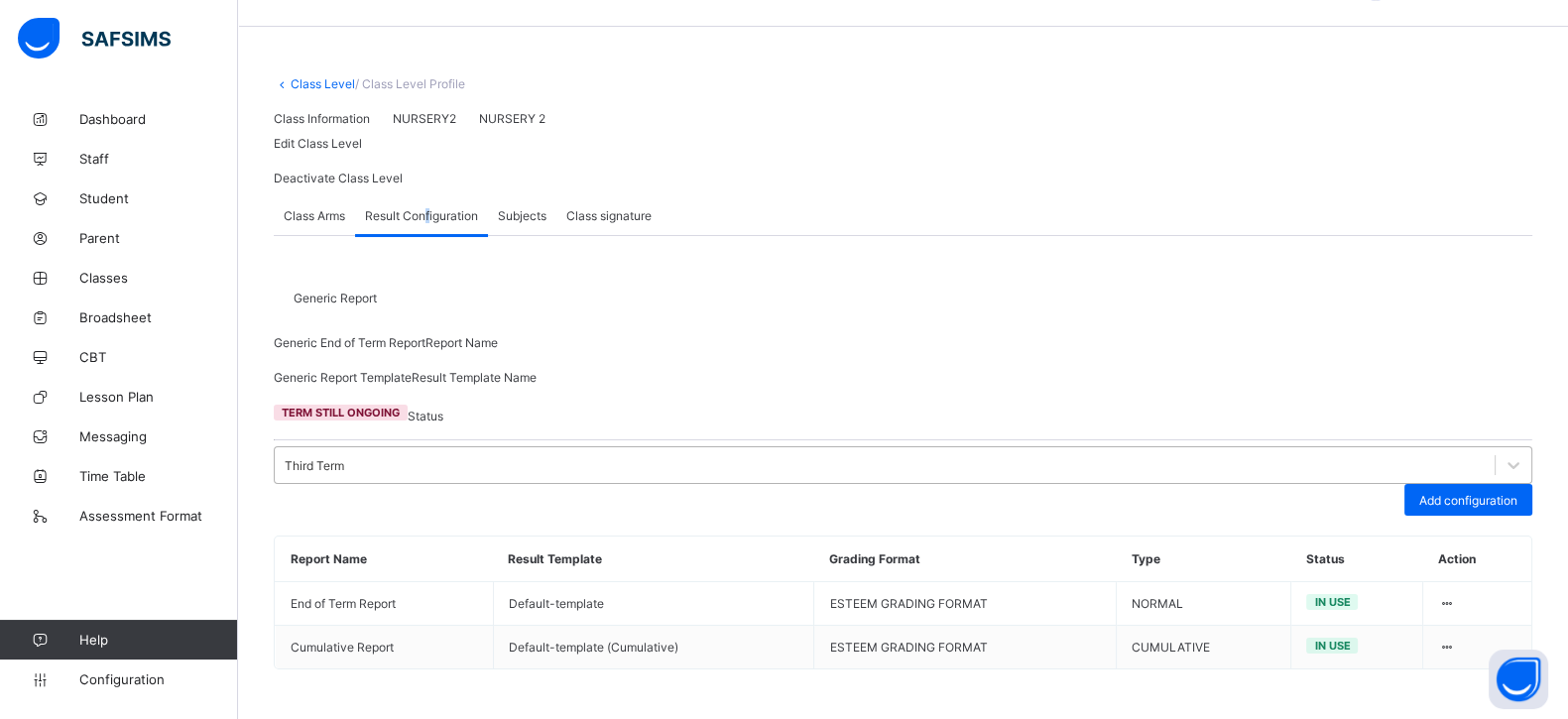 click on "Third Term" at bounding box center (885, 465) 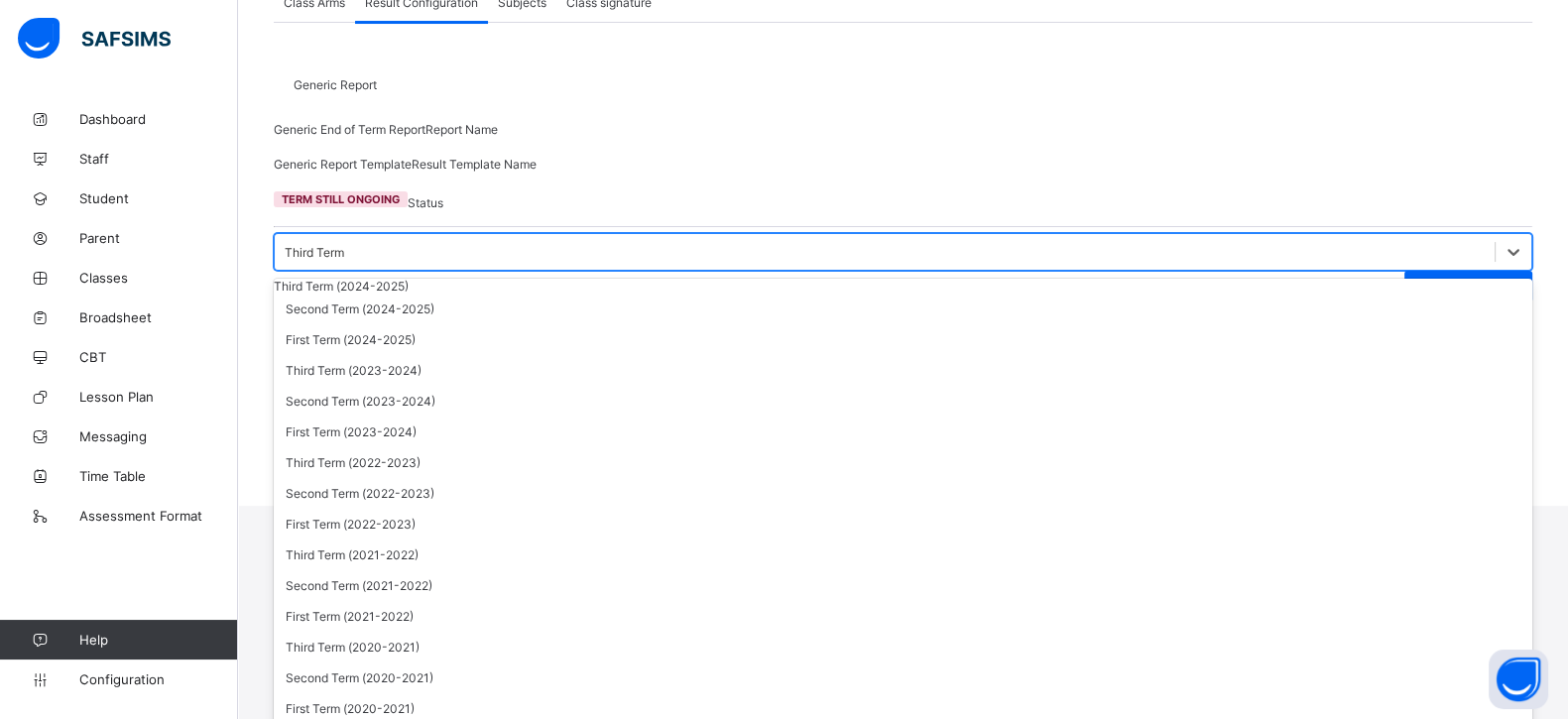 click on "First Term (2016-2017)" at bounding box center [903, 1046] 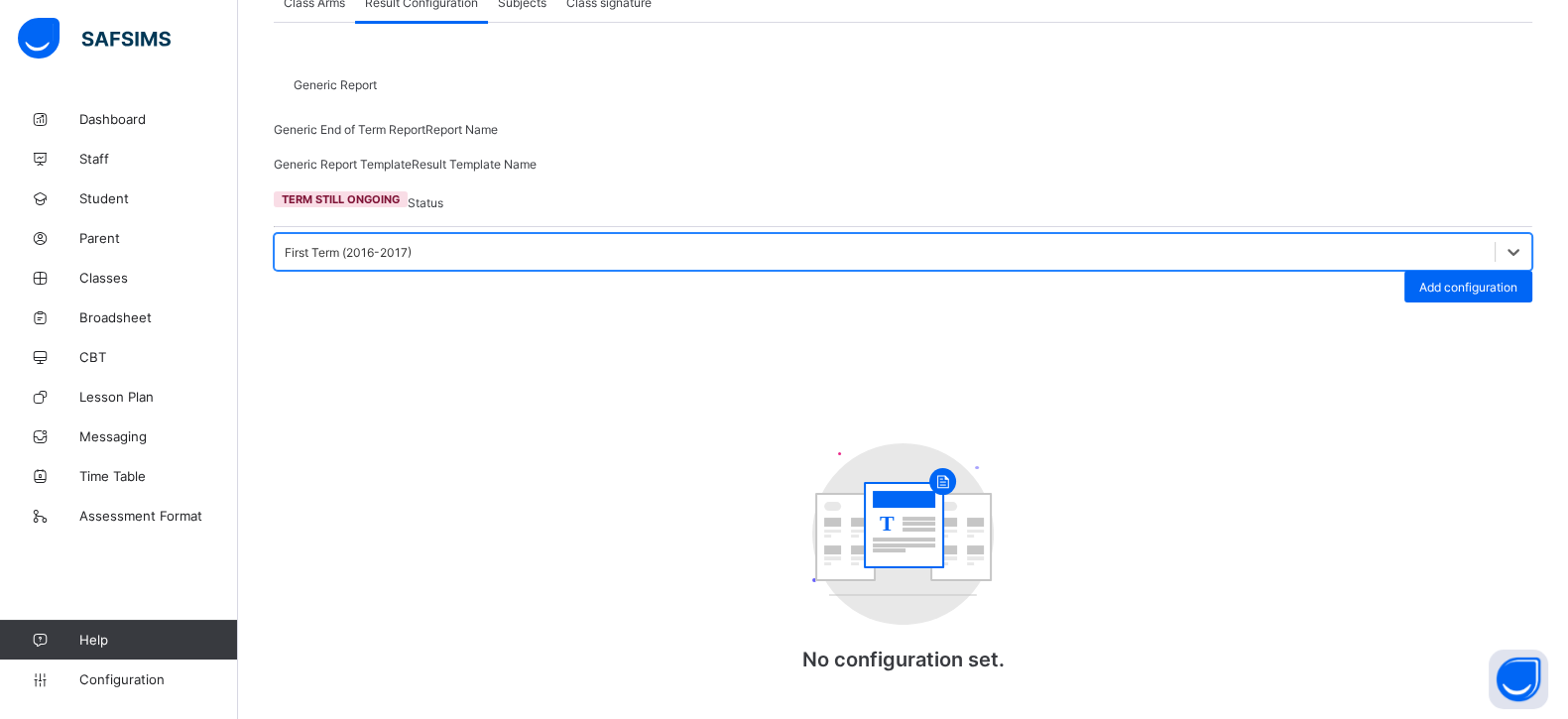 click on "option First Term (2016-2017), selected.     0 results available. Select is focused ,type to refine list, press Down to open the menu,  First Term (2016-2017)" at bounding box center [903, 252] 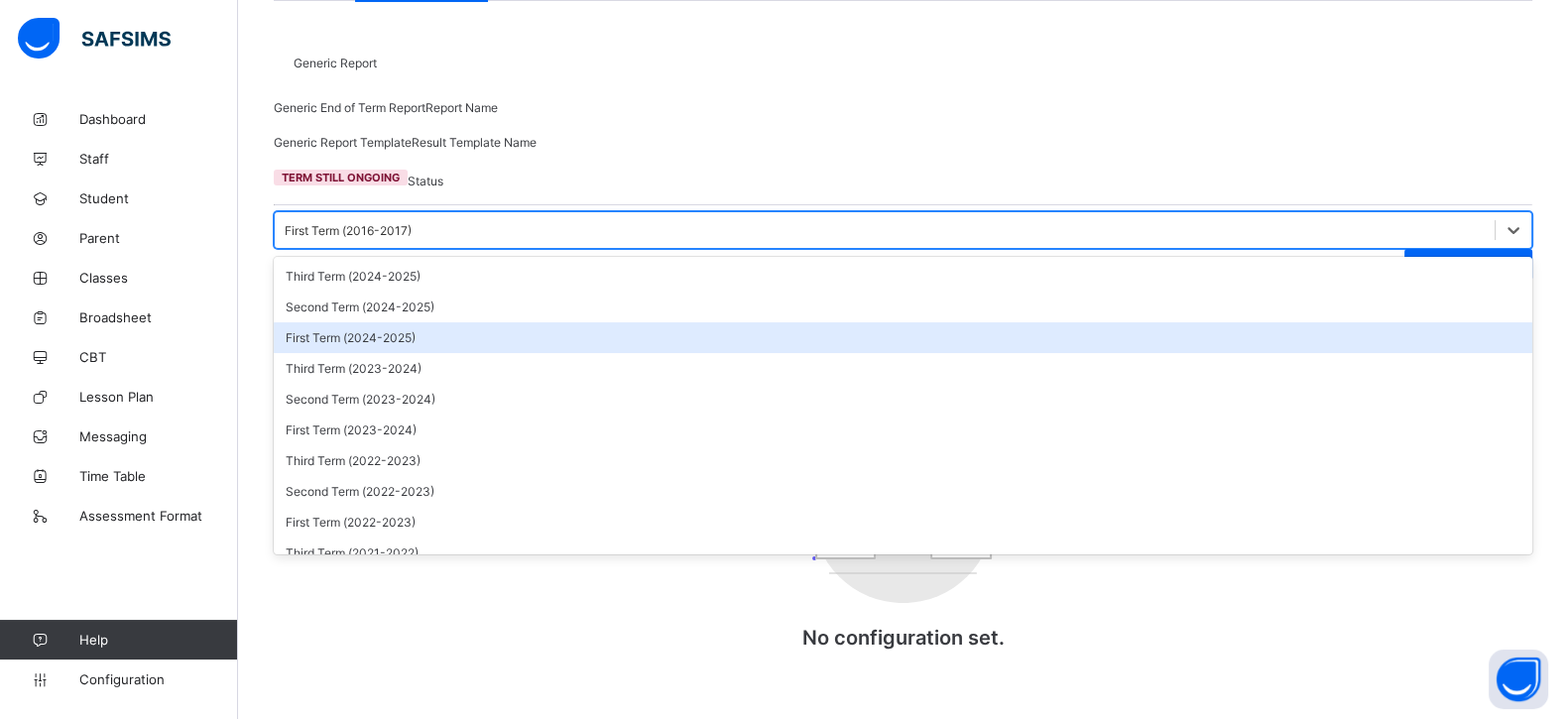 click on "First Term (2024-2025)" at bounding box center (903, 337) 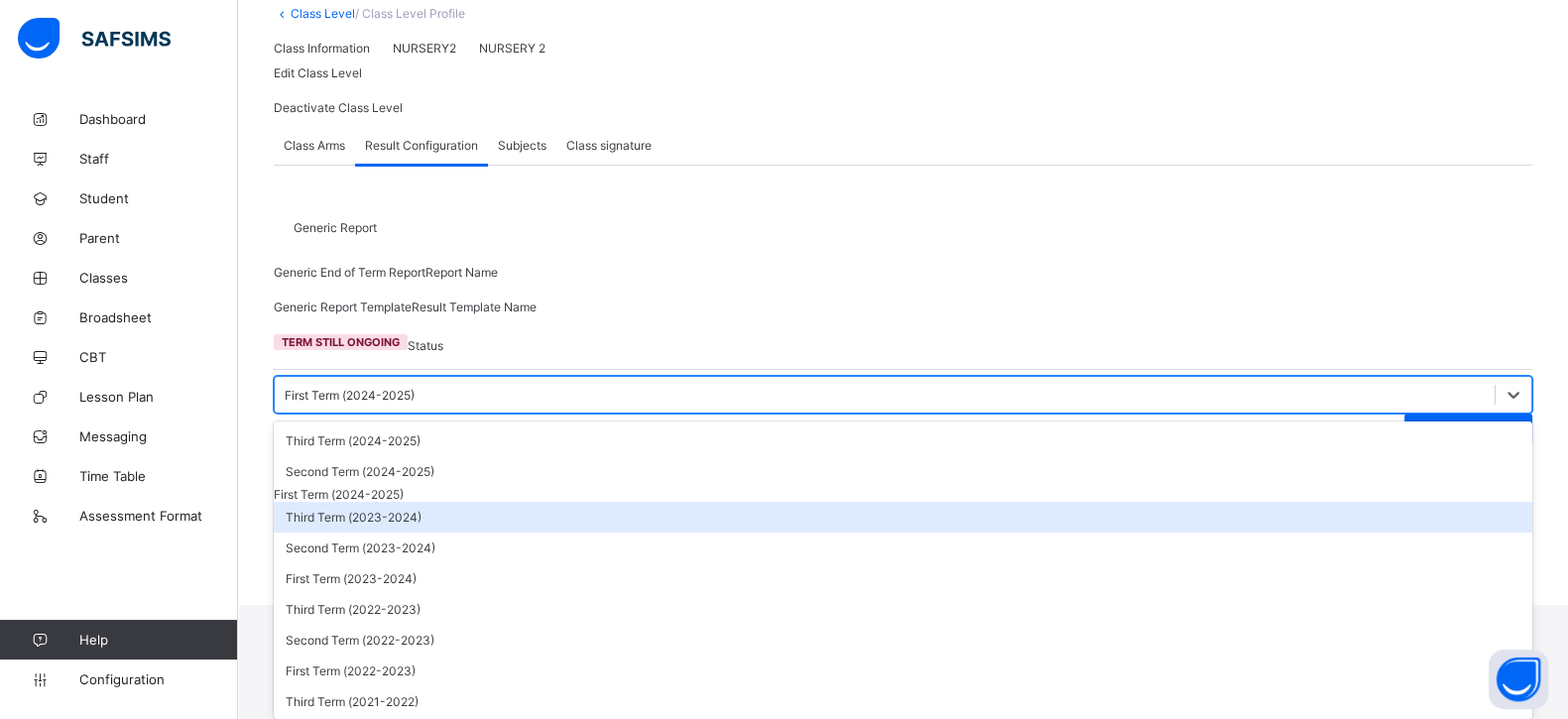 click on "option First Term (2024-2025), selected.    option Third Term (2023-2024) focused, 4 of 26. 26 results available. Use Up and Down to choose options, press Enter to select the currently focused option, press Escape to exit the menu, press Tab to select the option and exit the menu. First Term (2024-2025) Third Term (2024-2025) Second Term (2024-2025) First Term (2024-2025) Third Term (2023-2024) Second Term (2023-2024) First Term (2023-2024) Third Term (2022-2023) Second Term (2022-2023) First Term (2022-2023) Third Term (2021-2022) Second Term (2021-2022) First Term (2021-2022) Third Term (2020-2021) Second Term (2020-2021) First Term (2020-2021) Second Term (2019-2020) First Term (2019-2020) Third Term (2018-2019) Second Term (2018-2019) First Term (2018-2019) Third Term (2017-2018) Second Term (2017-2018) First Term (2017-2018) Third Term (2016-2017) Second Term (2016-2017) First Term (2016-2017)" at bounding box center [903, 395] 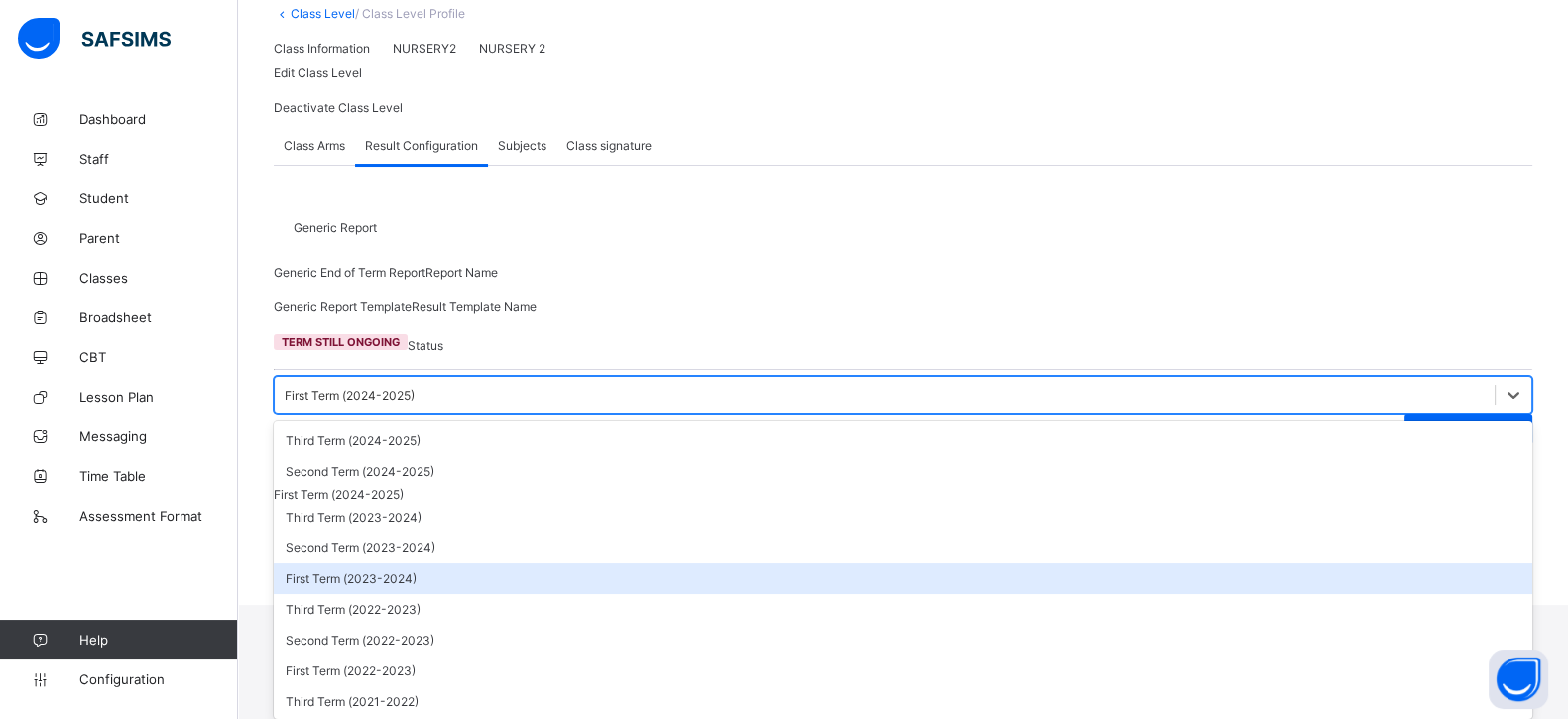 click on "First Term (2023-2024)" at bounding box center (903, 578) 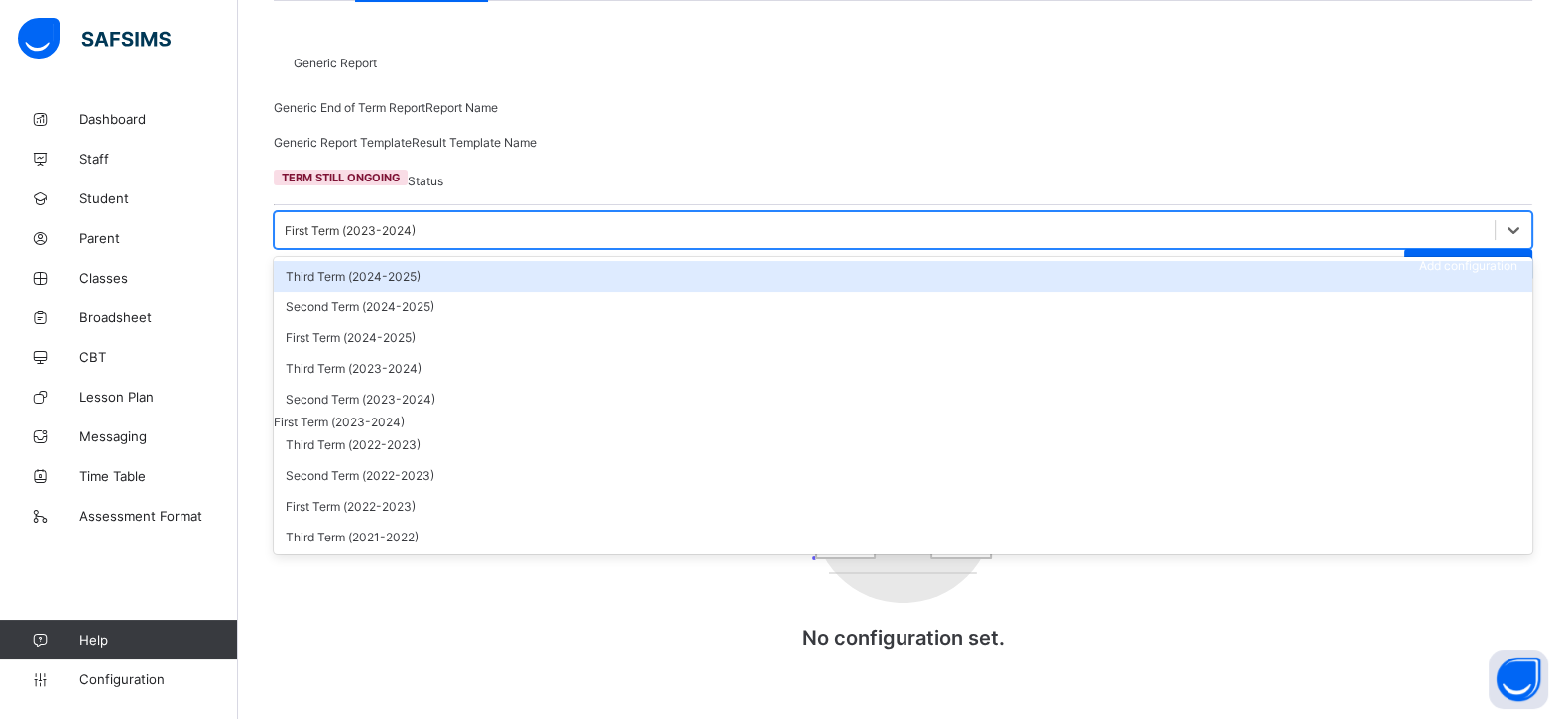 click on "First Term (2023-2024)" at bounding box center (350, 230) 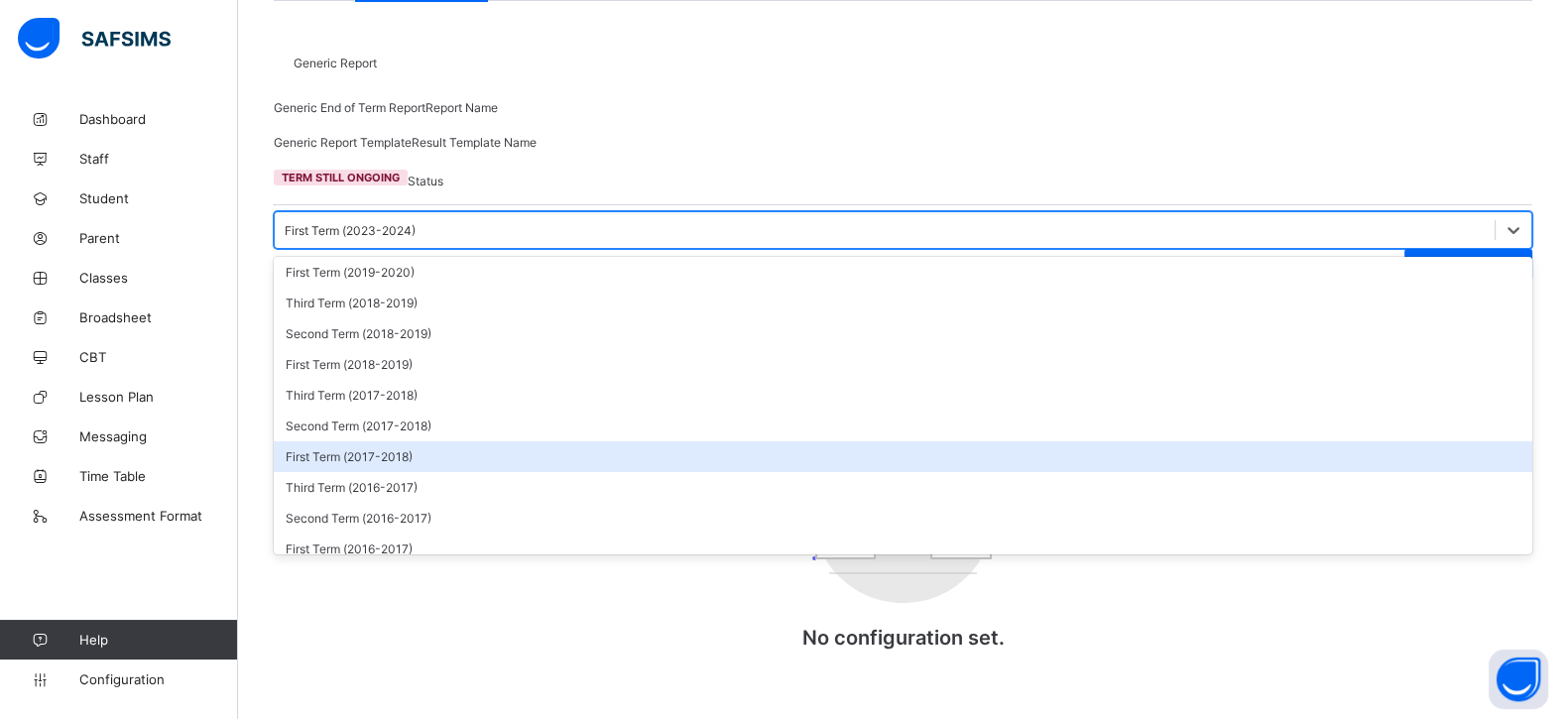 click on "First Term (2017-2018)" at bounding box center [903, 456] 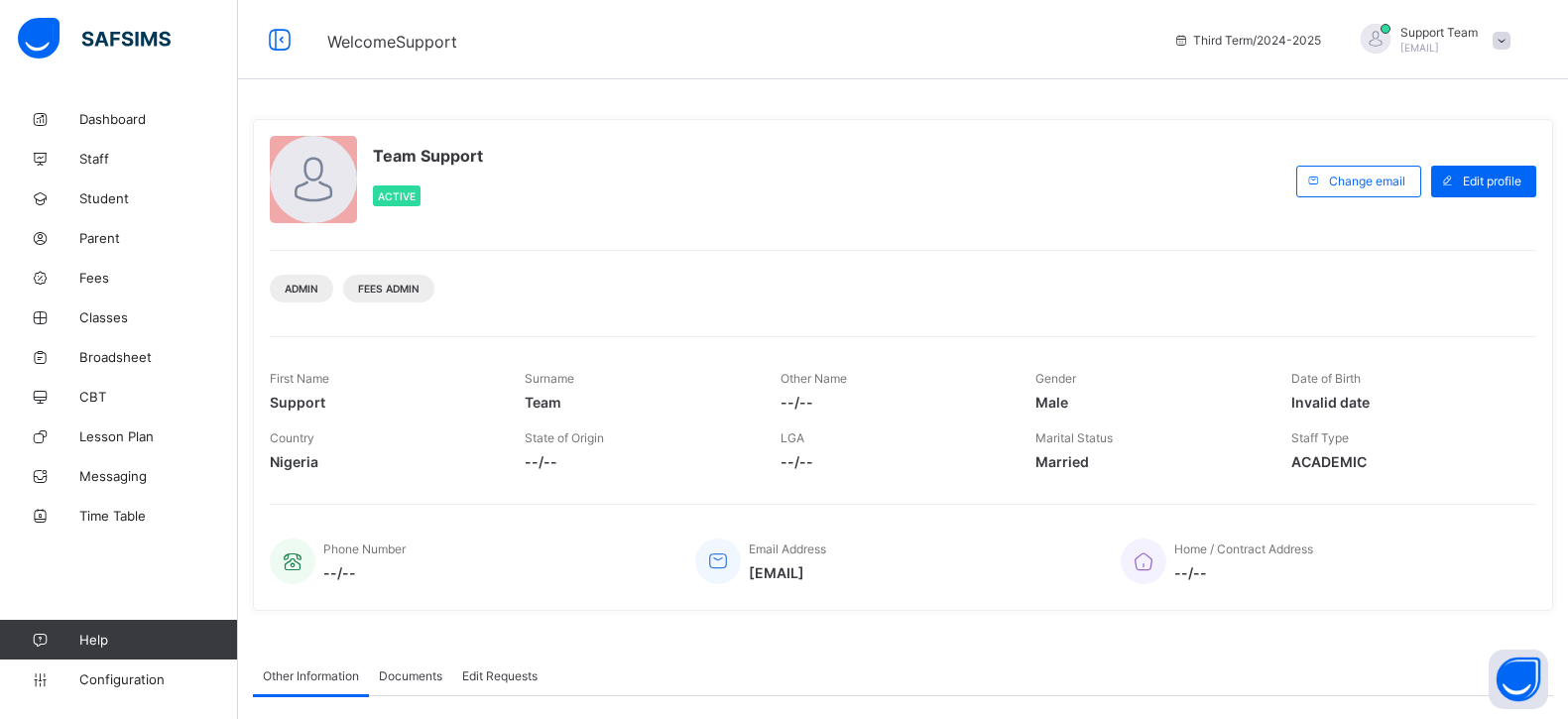 scroll, scrollTop: 0, scrollLeft: 0, axis: both 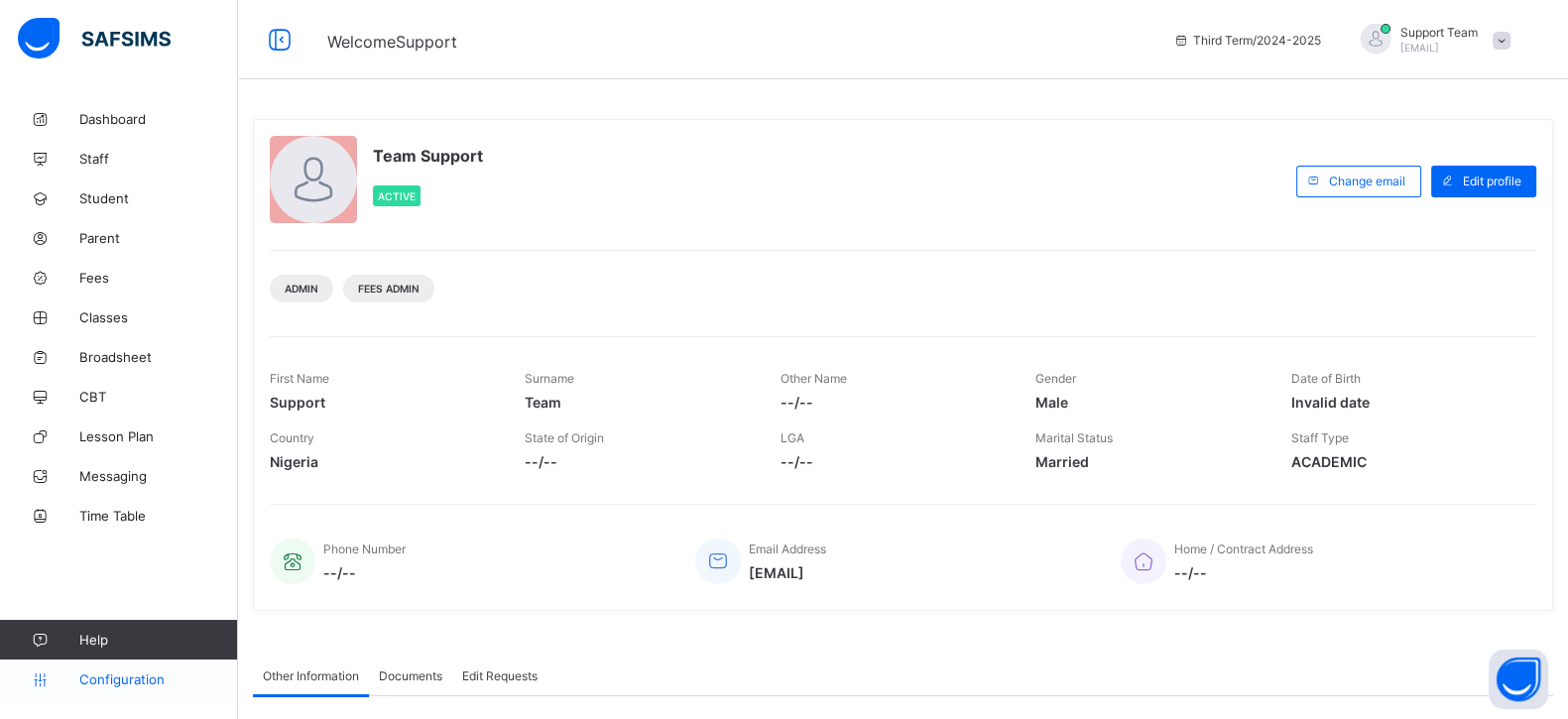 click on "Configuration" at bounding box center [118, 679] 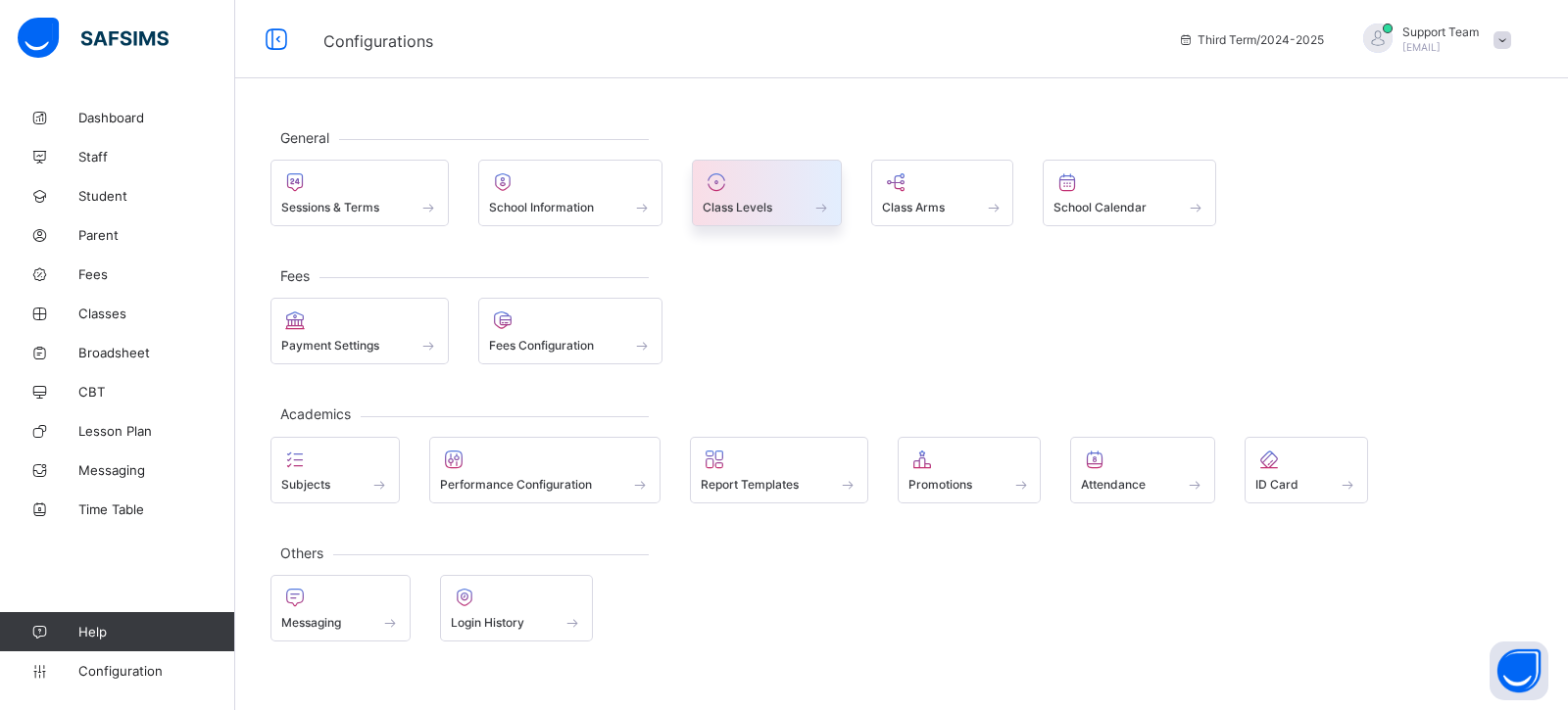 click at bounding box center (766, 182) 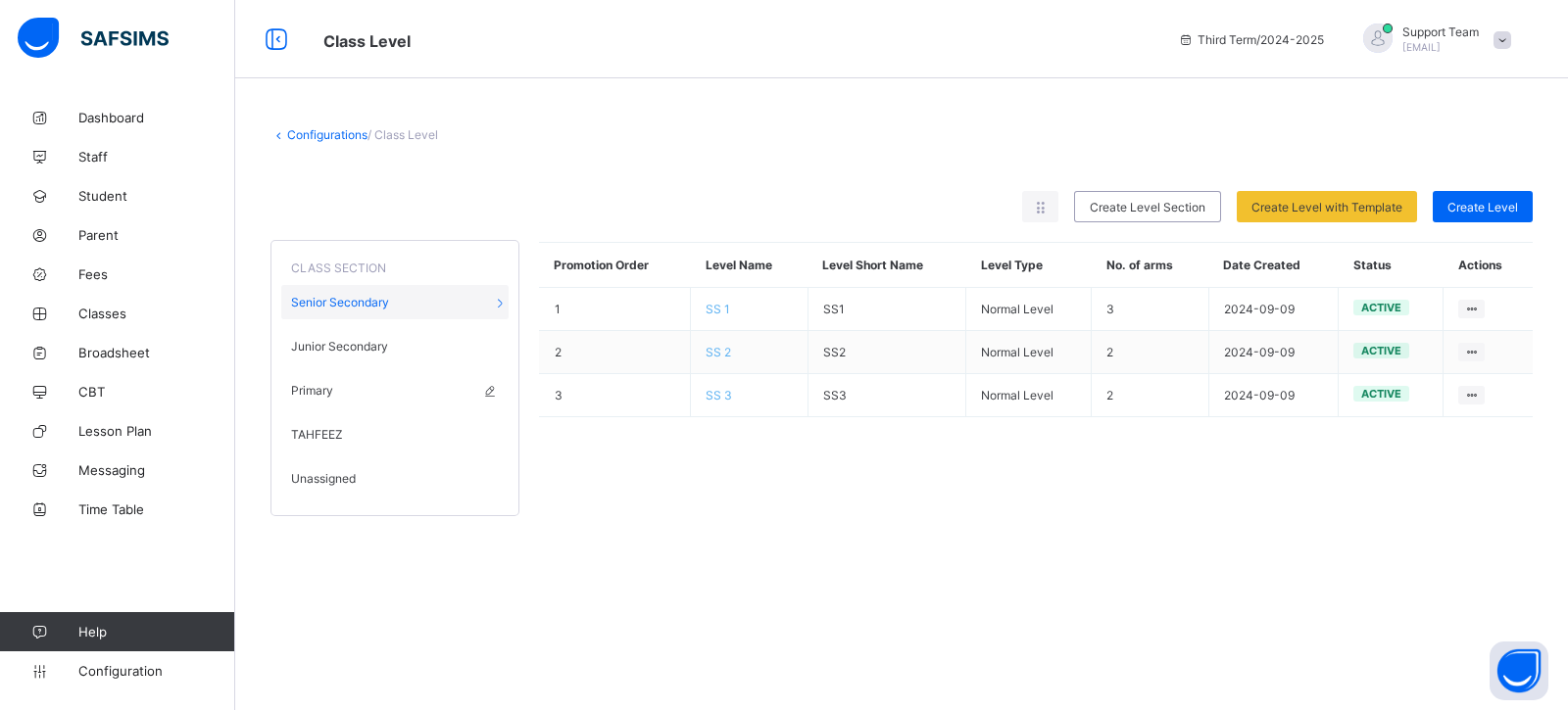 click on "Primary" at bounding box center [312, 390] 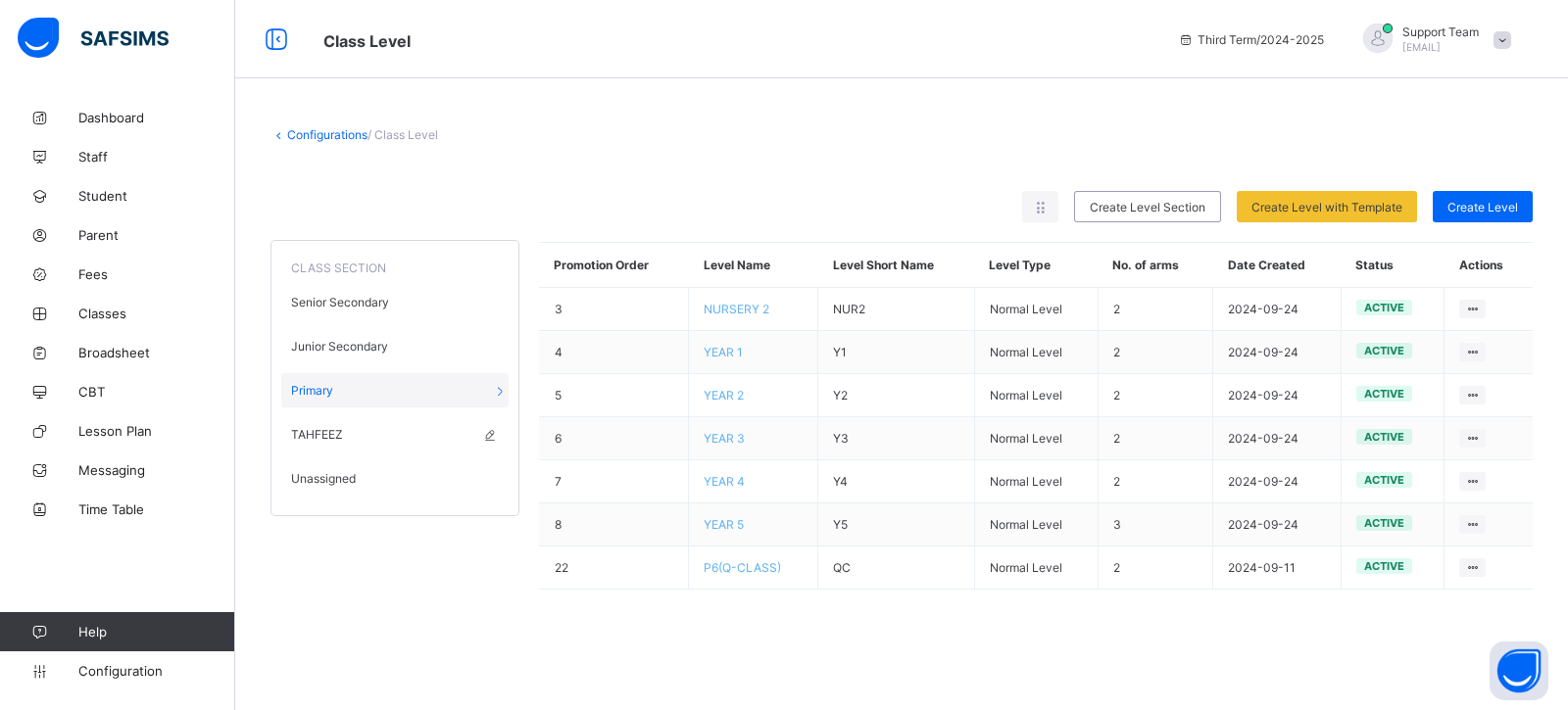 click on "TAHFEEZ" at bounding box center [395, 434] 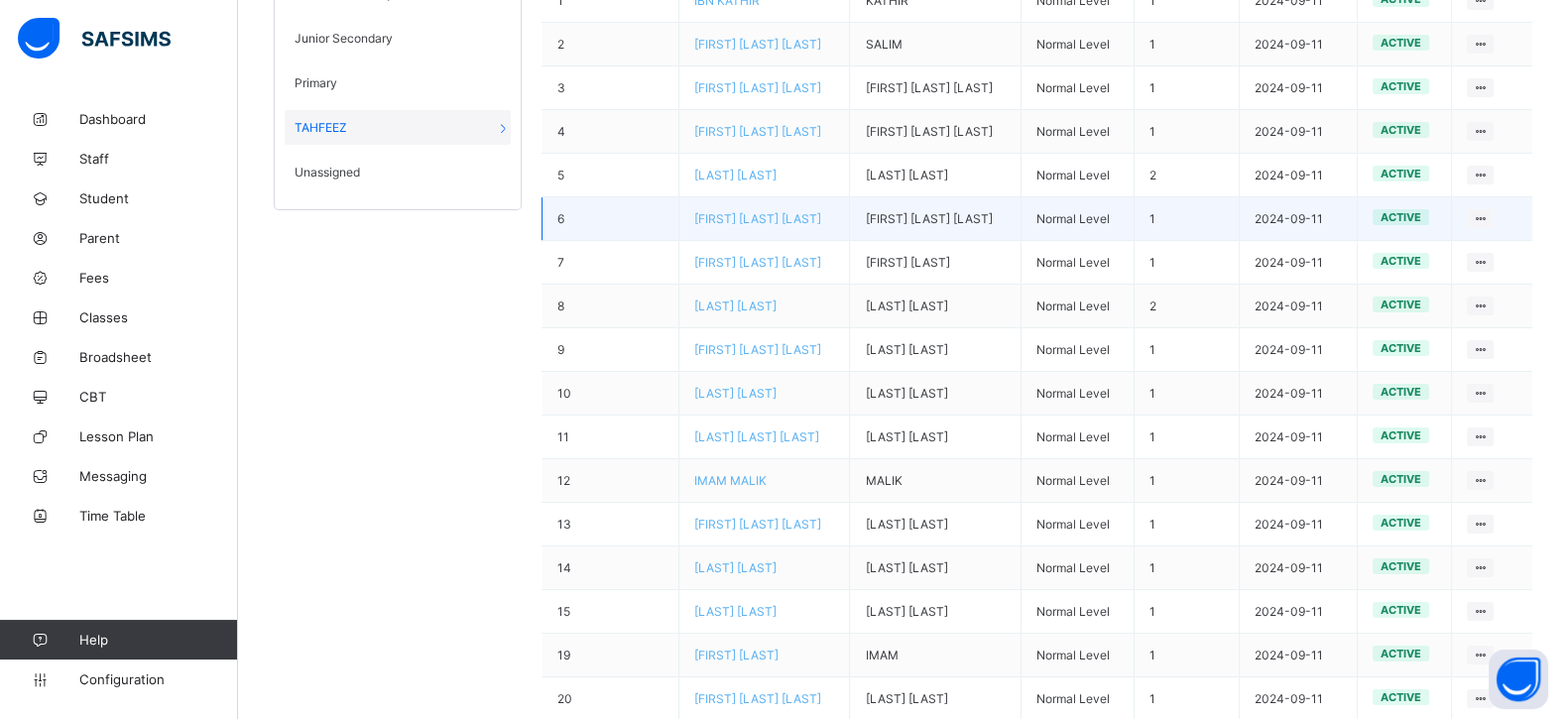scroll, scrollTop: 64, scrollLeft: 0, axis: vertical 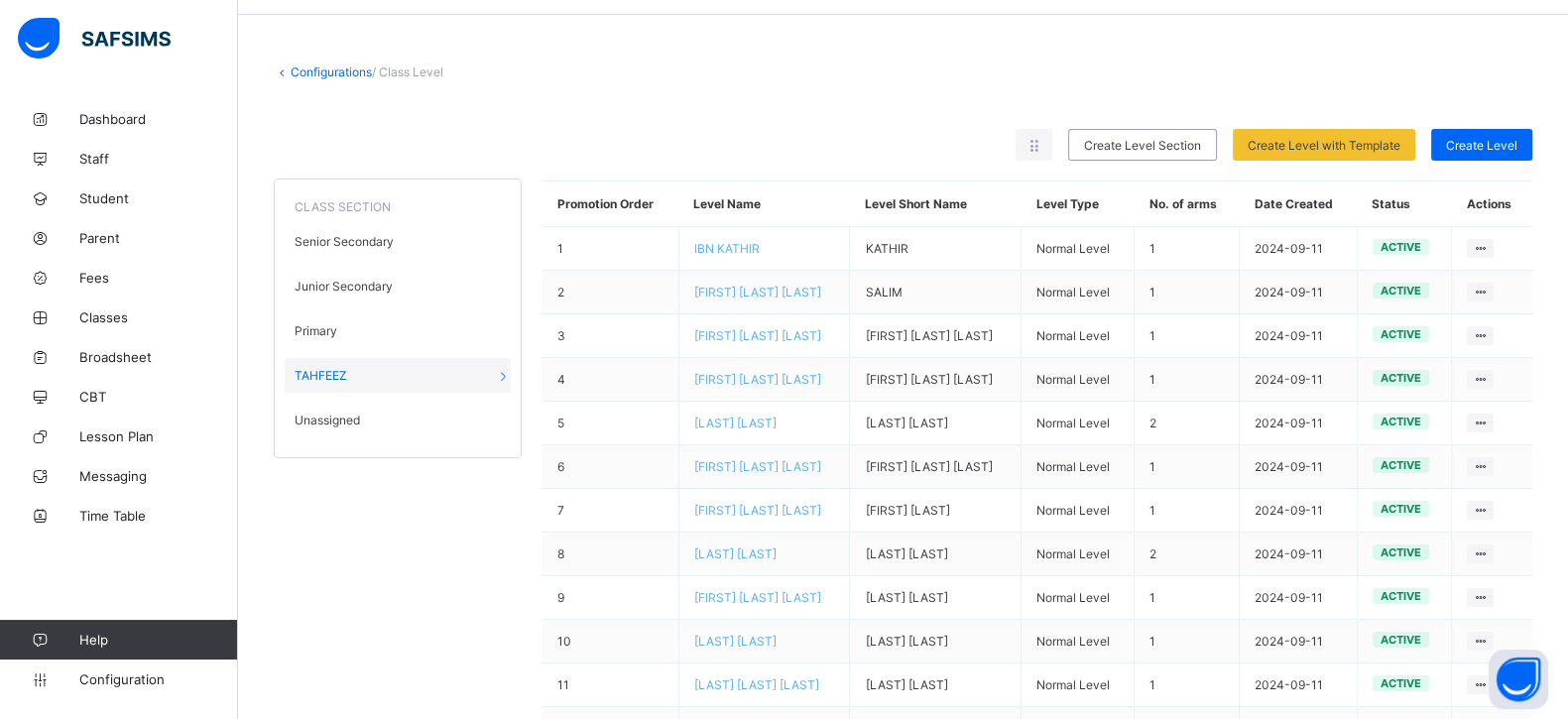 click on "Unassigned" at bounding box center (398, 419) 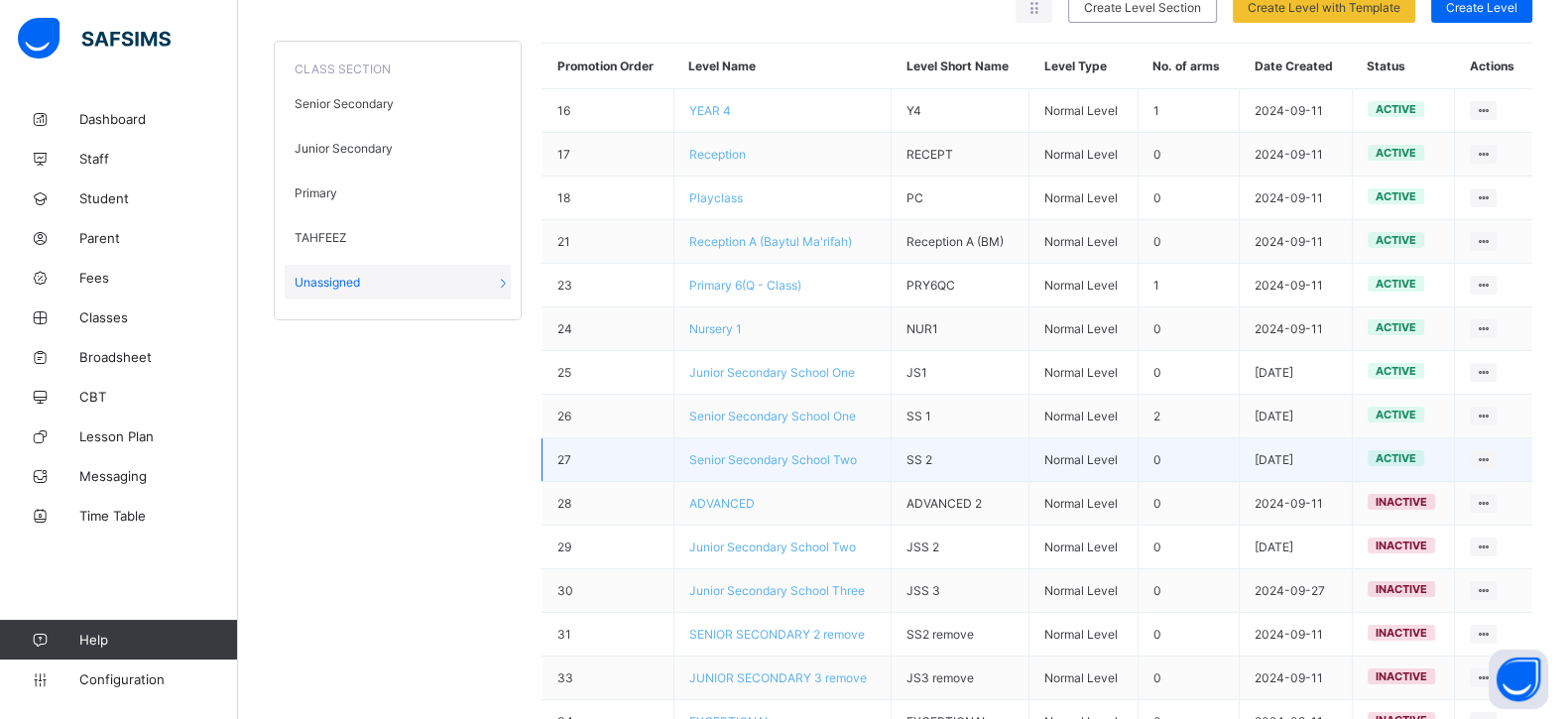 scroll, scrollTop: 64, scrollLeft: 0, axis: vertical 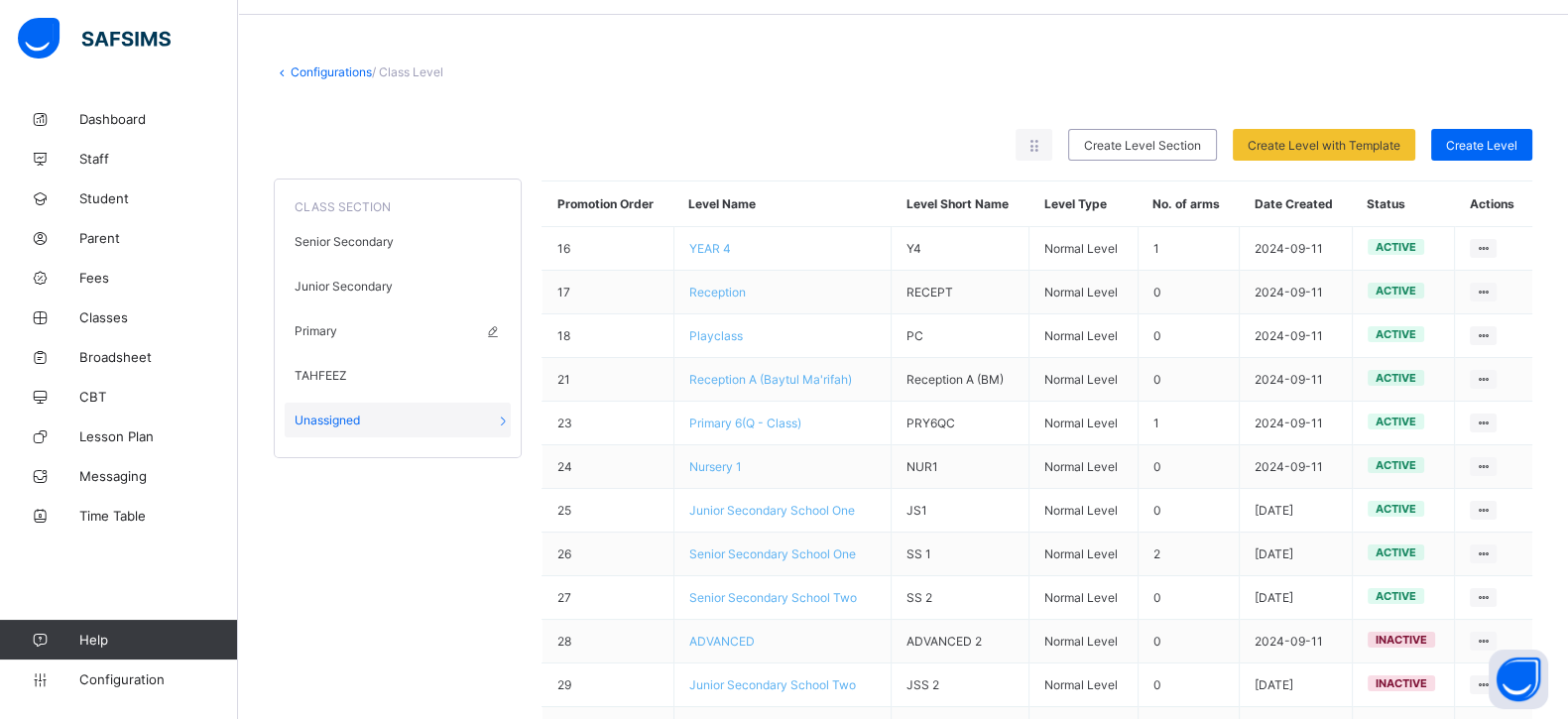 click on "Primary" at bounding box center [398, 330] 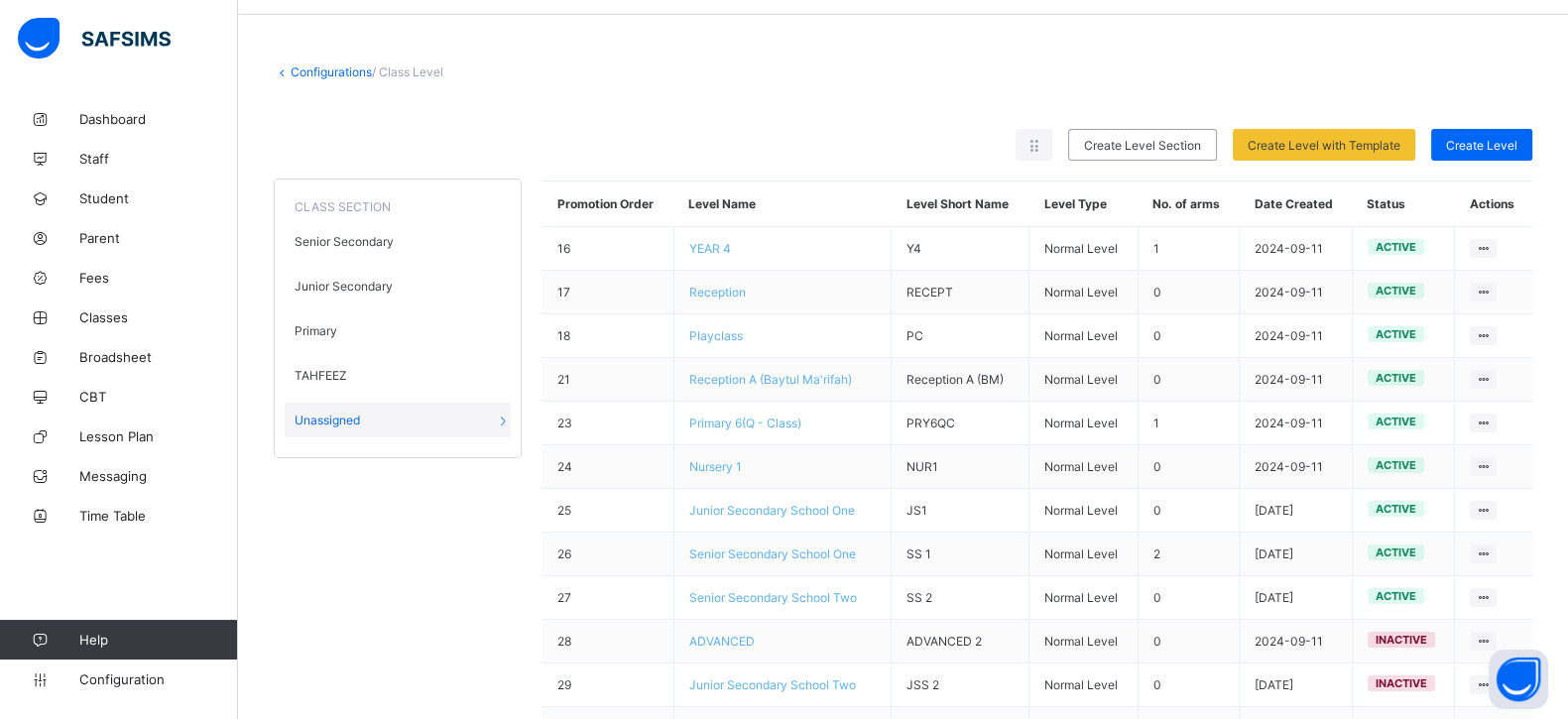 scroll, scrollTop: 0, scrollLeft: 0, axis: both 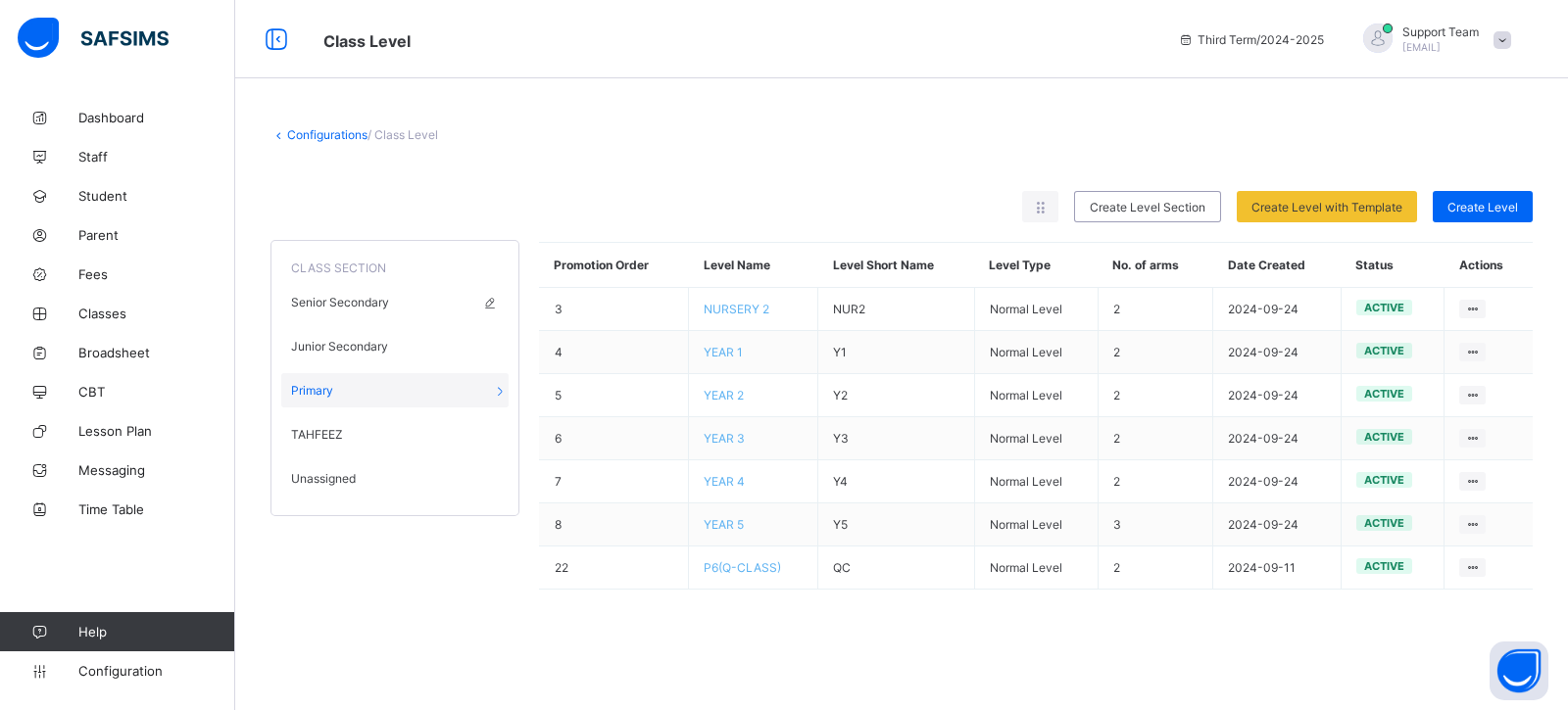 click on "Senior Secondary" at bounding box center [340, 302] 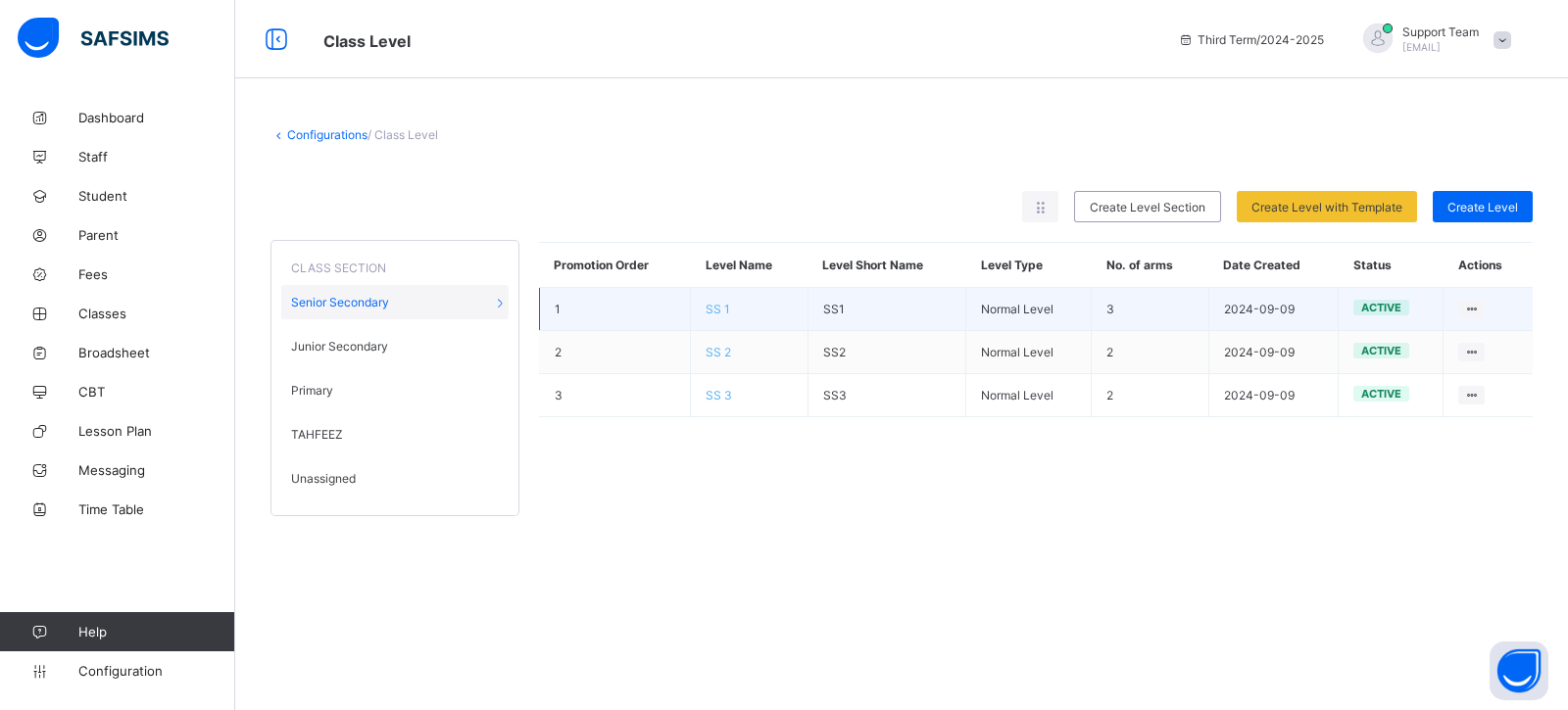 click on "SS 1" at bounding box center [717, 308] 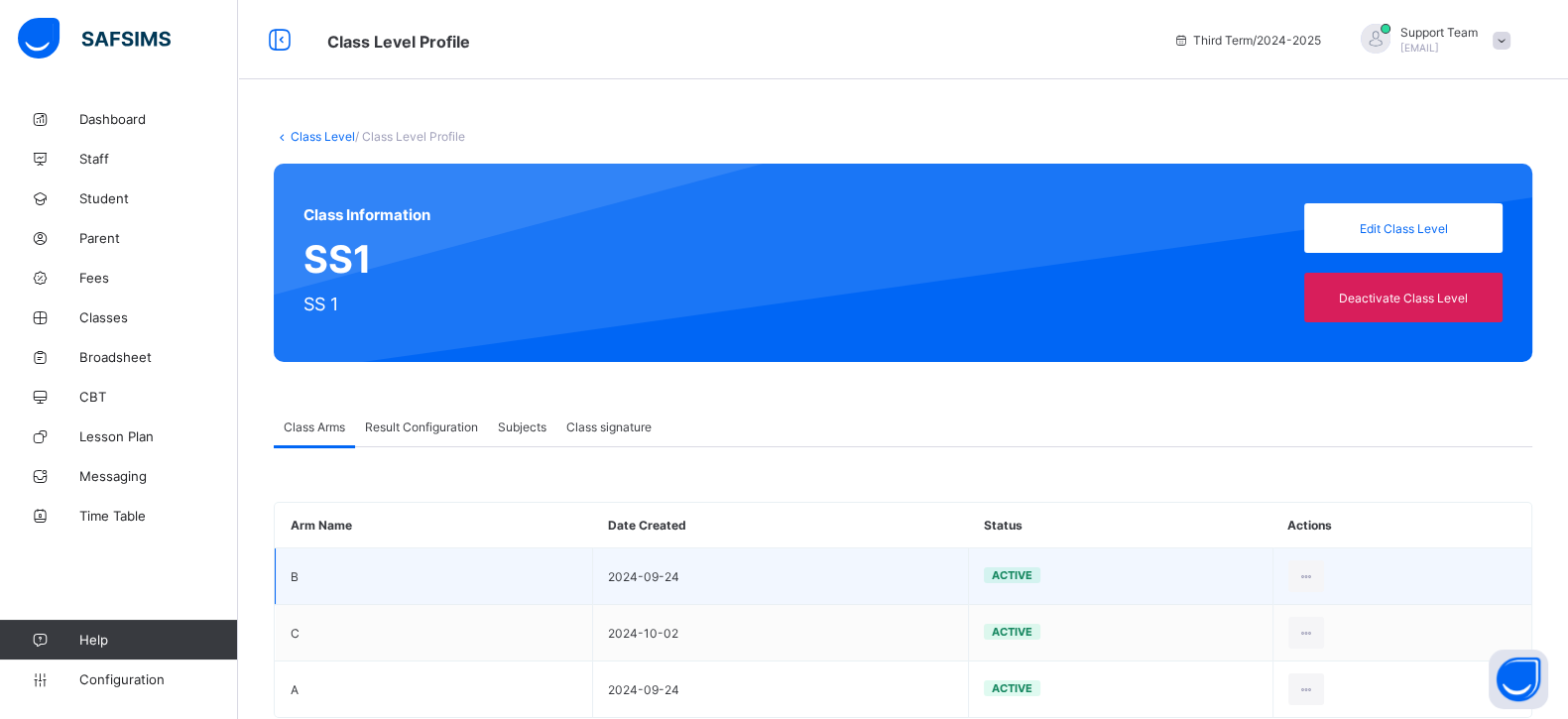 scroll, scrollTop: 46, scrollLeft: 0, axis: vertical 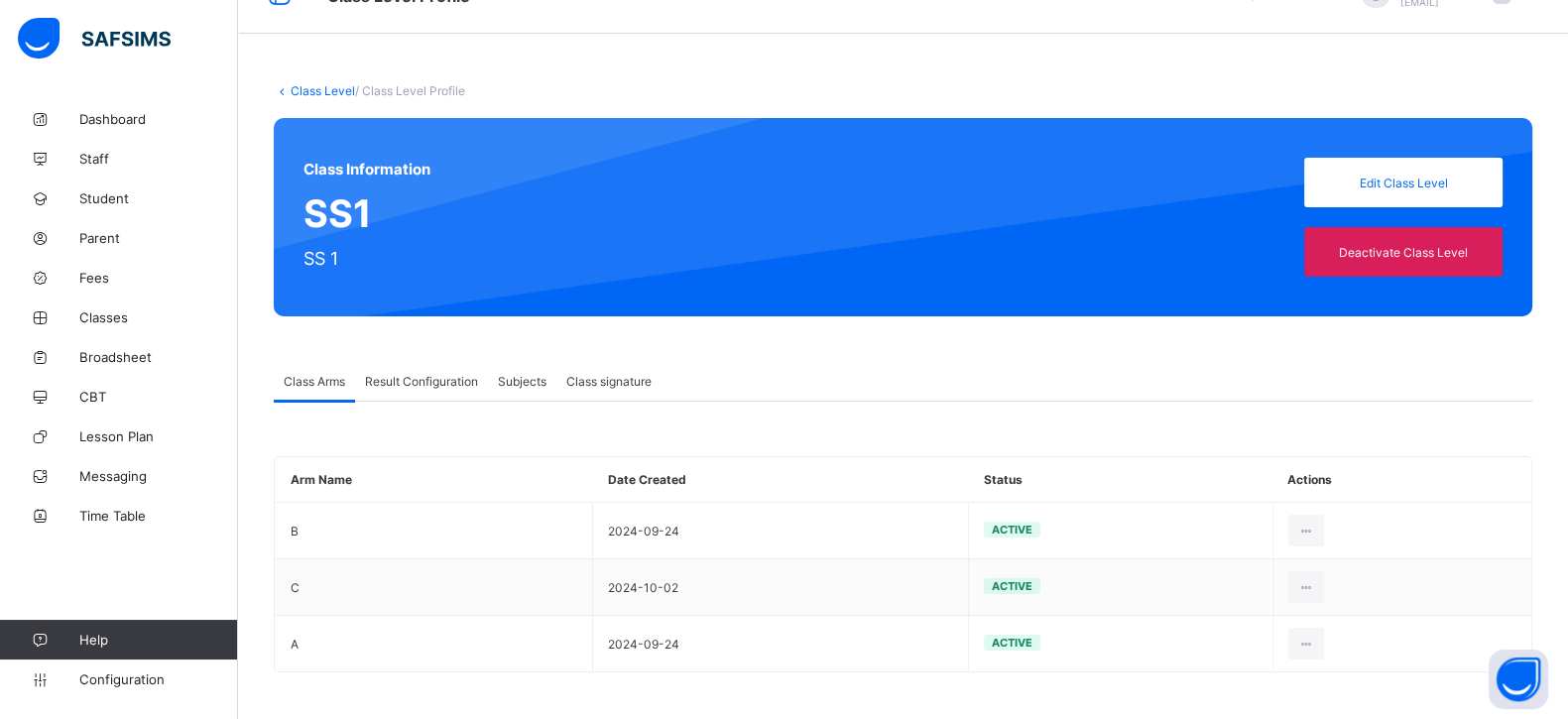 click on "Result Configuration" at bounding box center (422, 381) 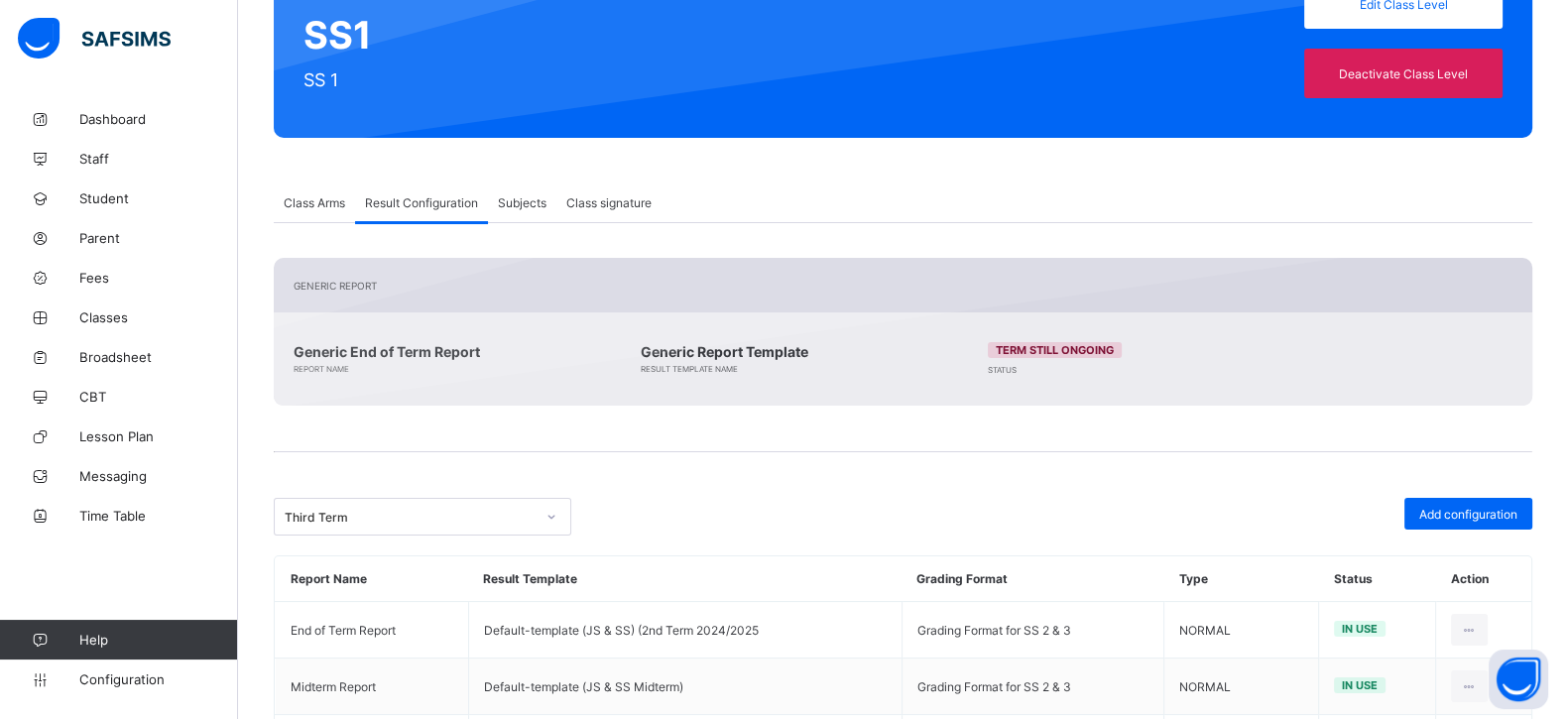 scroll, scrollTop: 322, scrollLeft: 0, axis: vertical 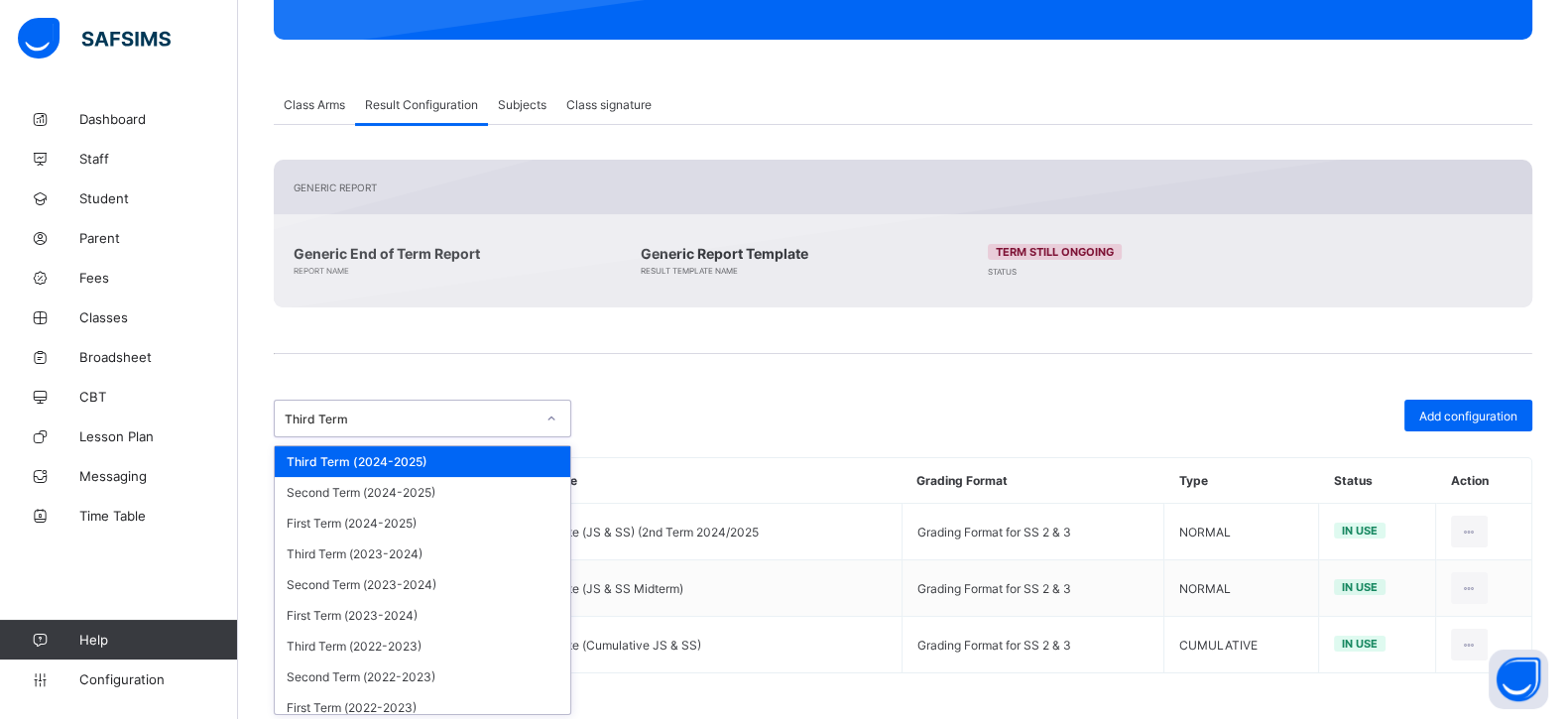 click on "Third Term" at bounding box center (422, 419) 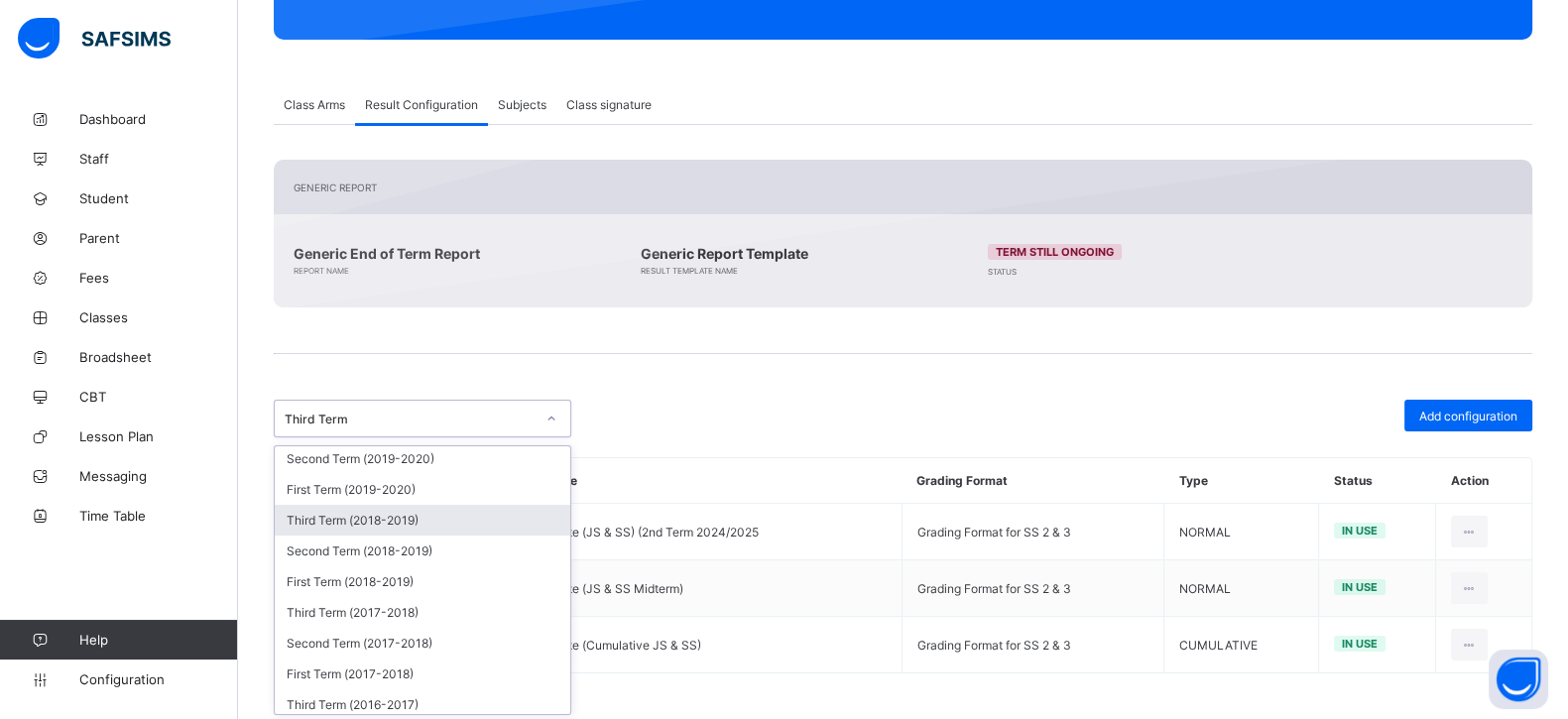scroll, scrollTop: 539, scrollLeft: 0, axis: vertical 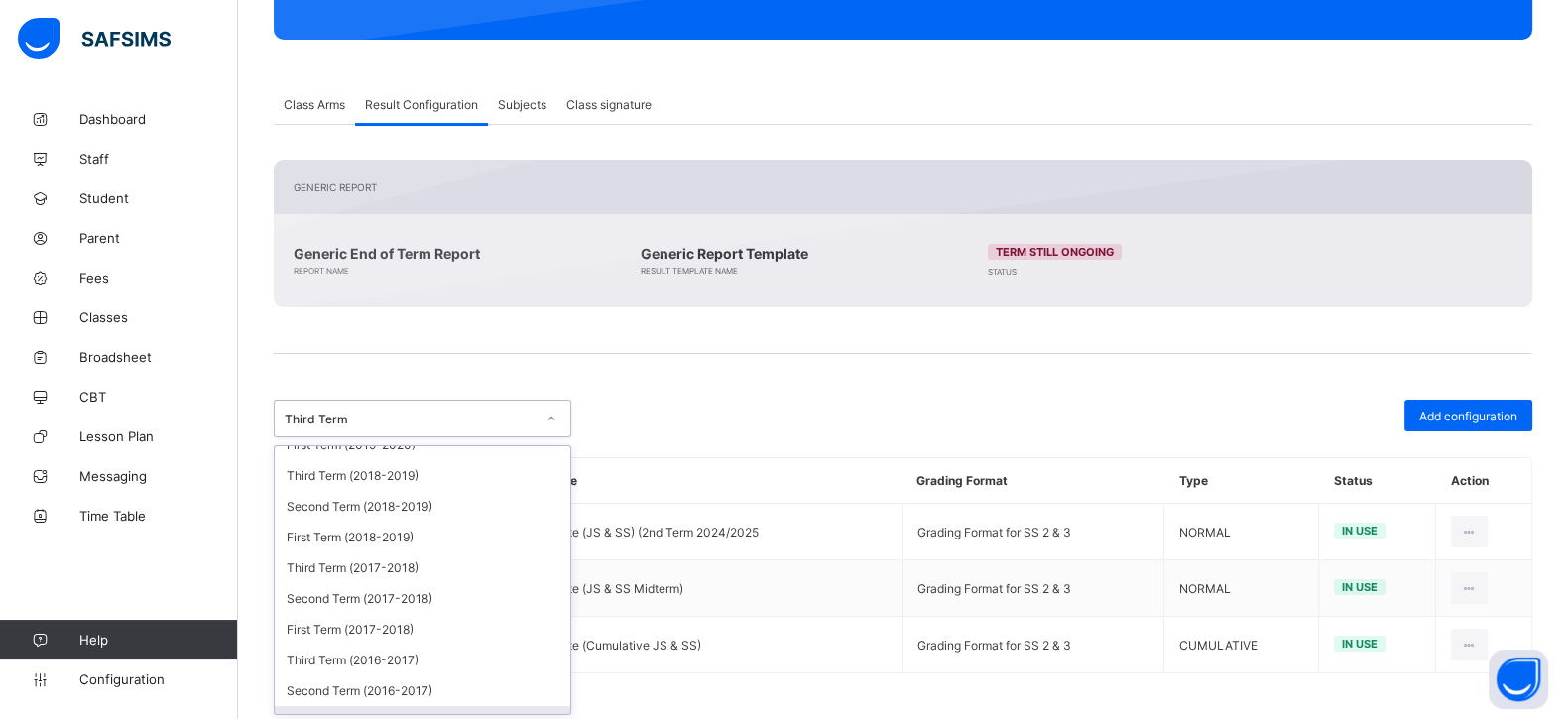 click on "First Term (2016-2017)" at bounding box center [422, 721] 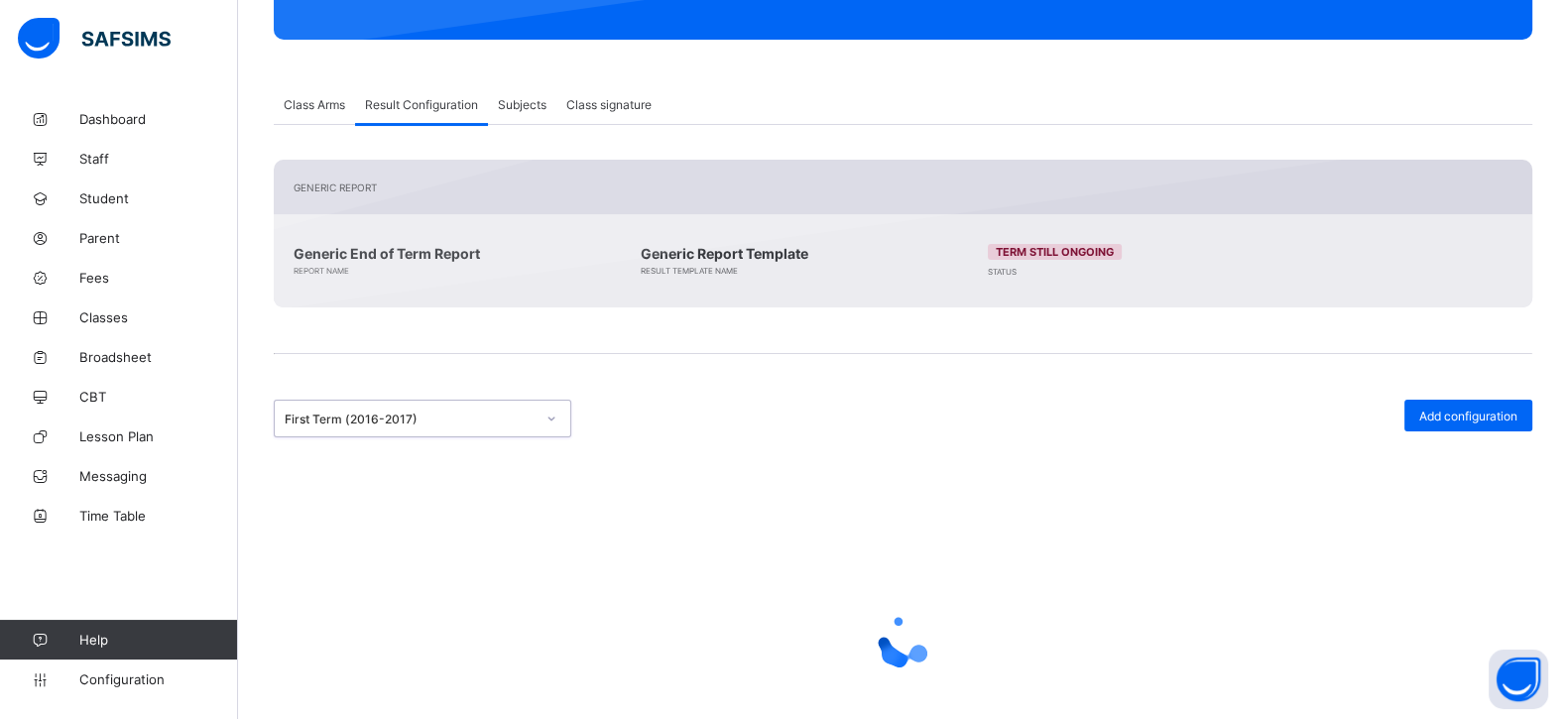 scroll, scrollTop: 266, scrollLeft: 0, axis: vertical 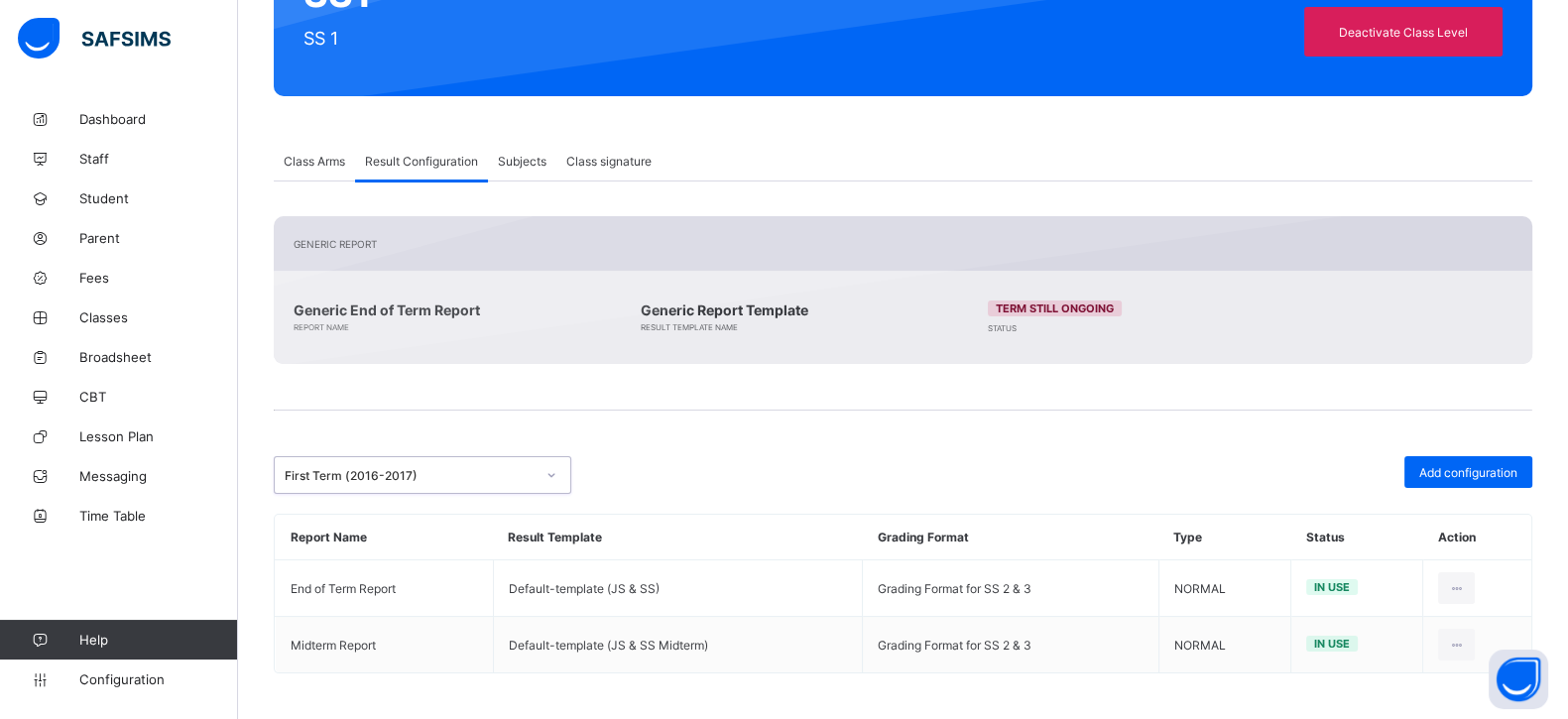 click on "First Term (2016-2017)" at bounding box center [404, 475] 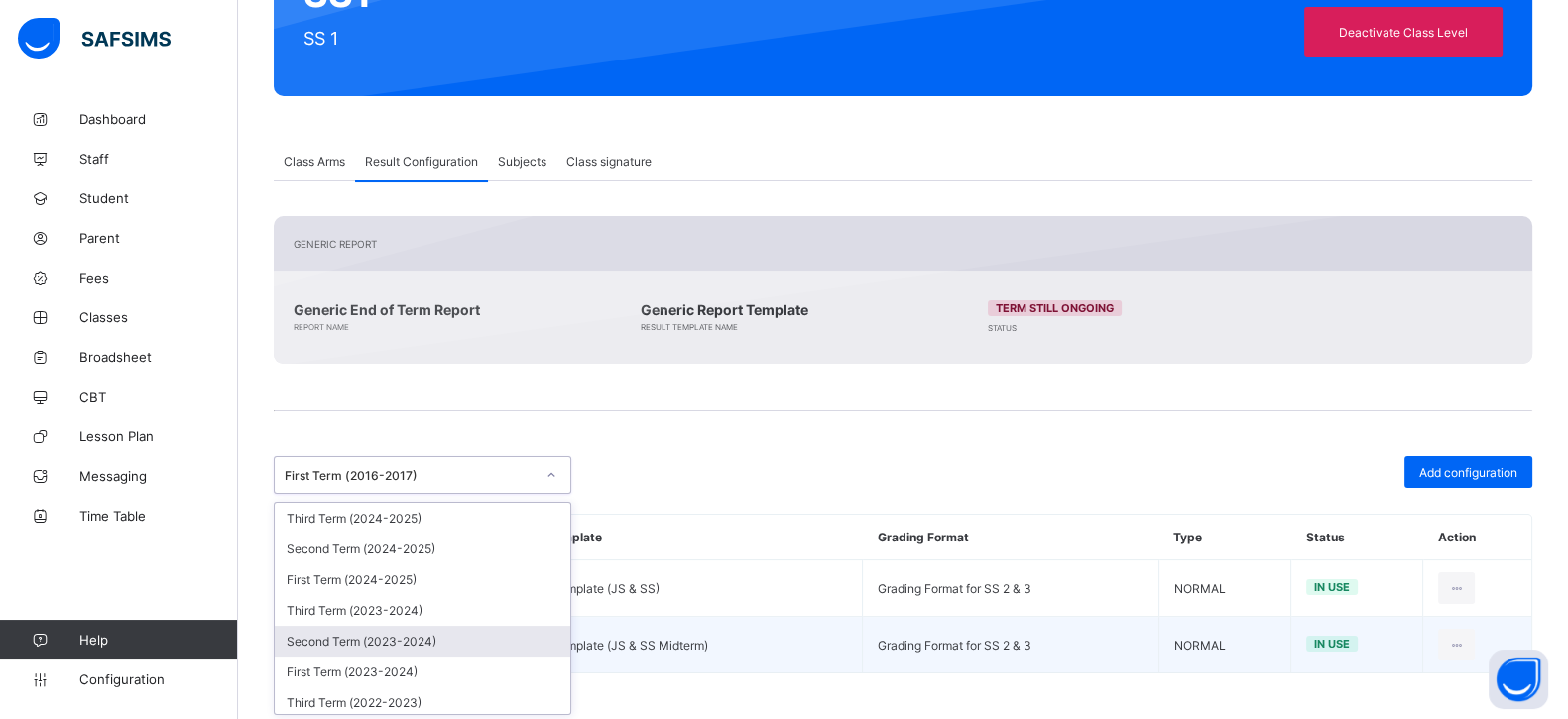 click on "Second Term (2023-2024)" at bounding box center [422, 641] 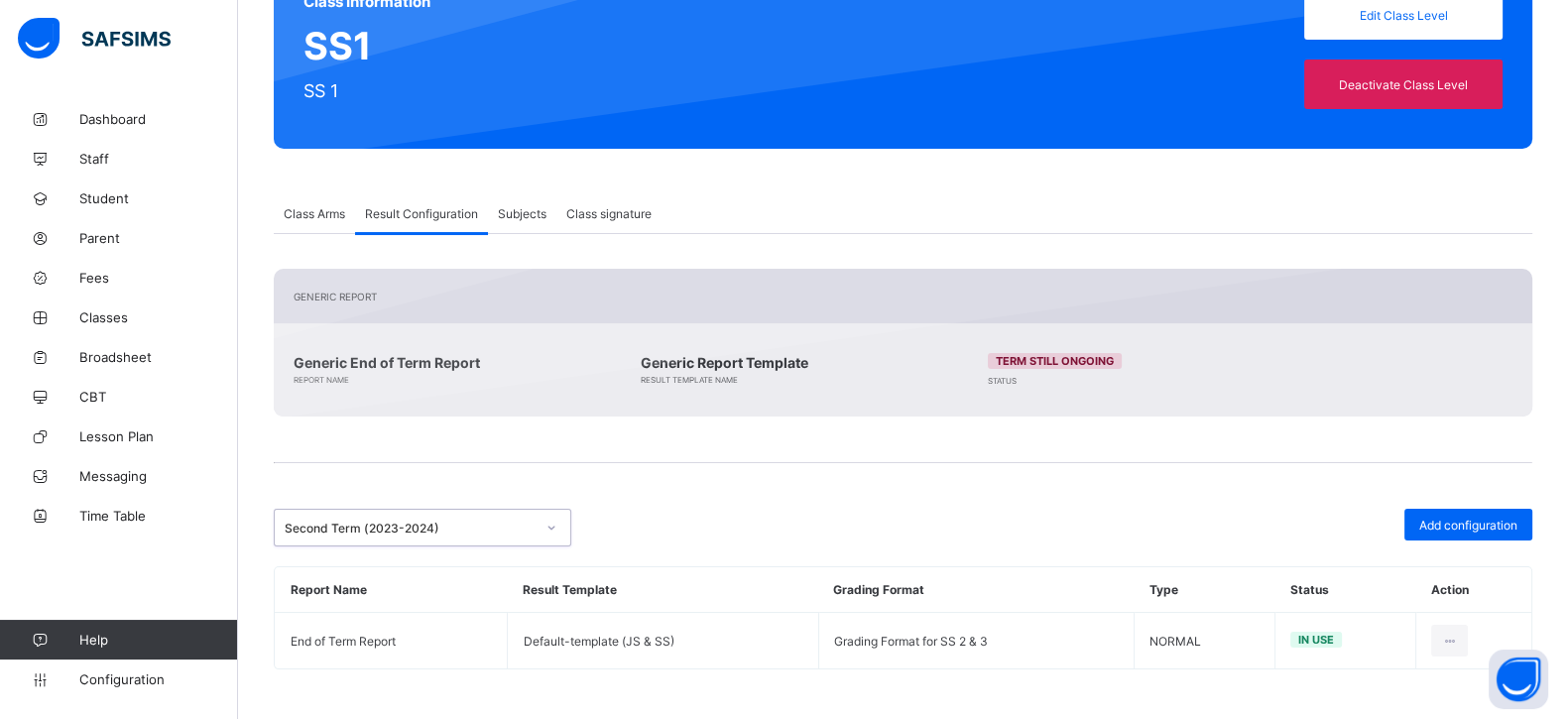 scroll, scrollTop: 208, scrollLeft: 0, axis: vertical 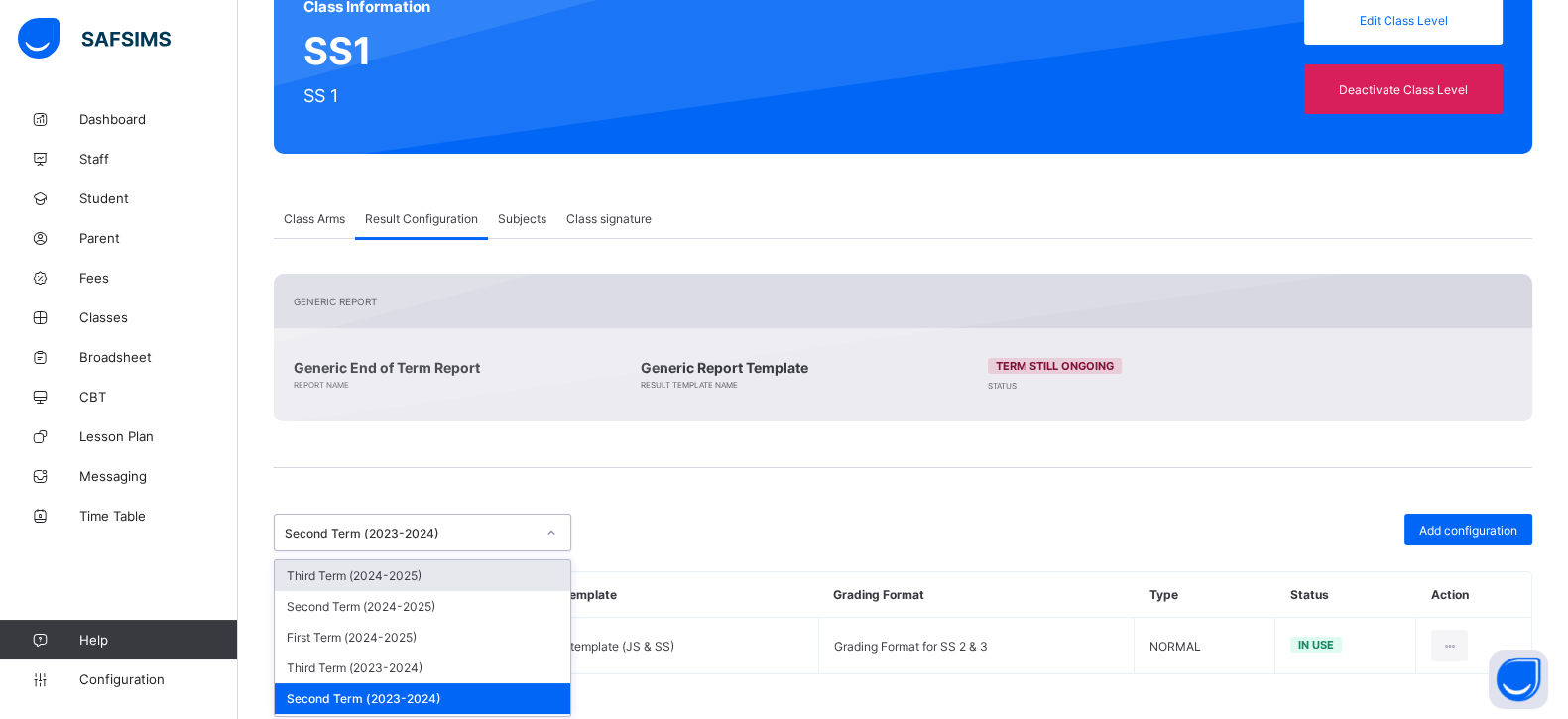 click on "Second Term (2023-2024)" at bounding box center [410, 533] 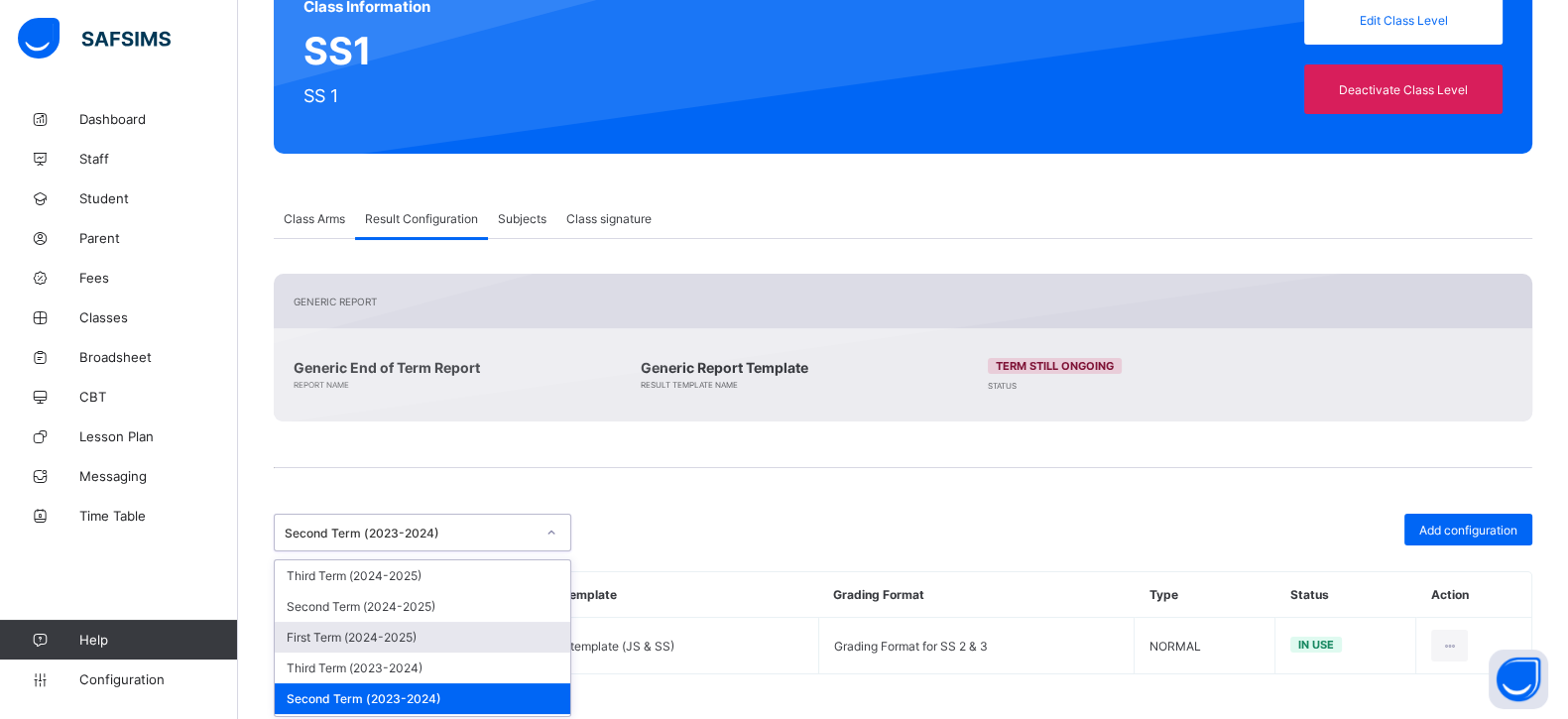click on "First Term (2024-2025)" at bounding box center [422, 637] 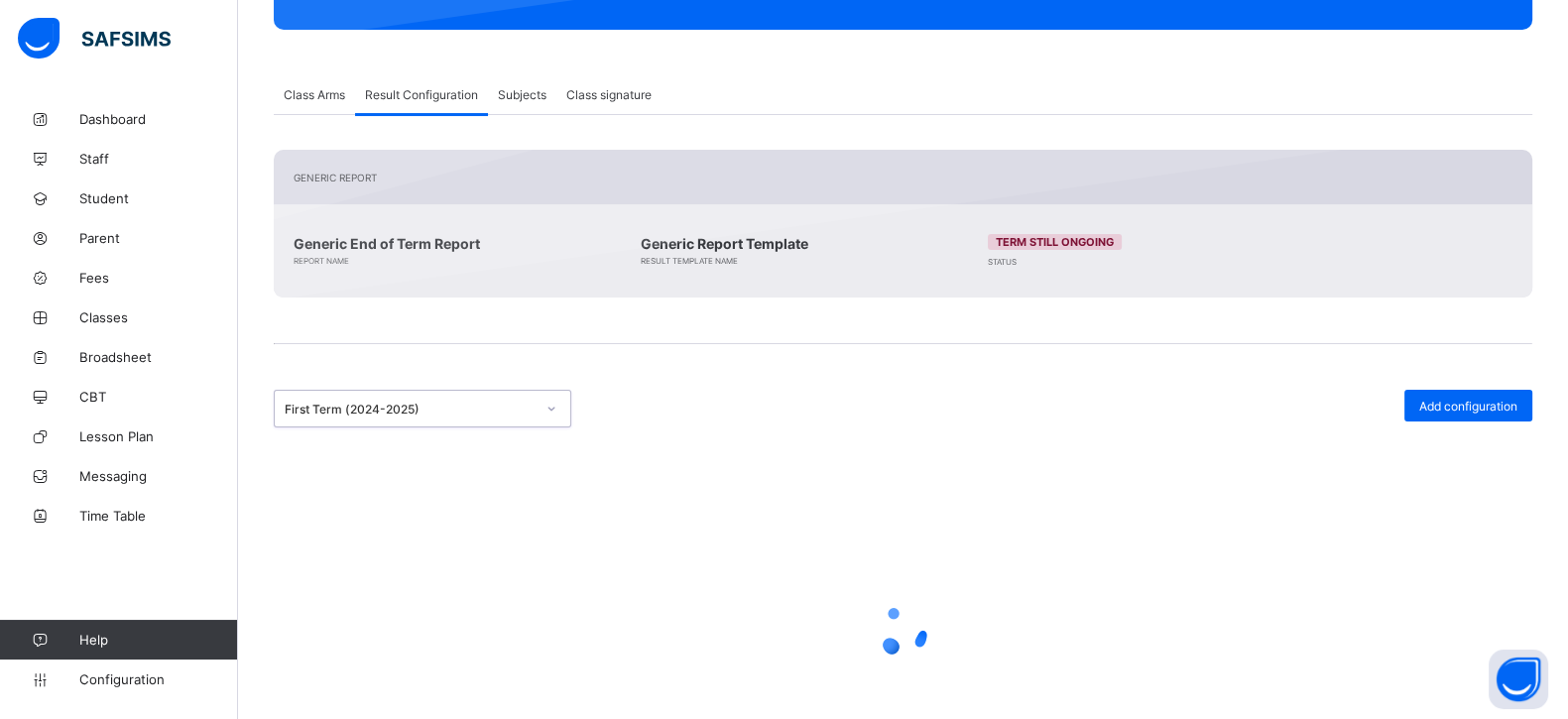 scroll, scrollTop: 266, scrollLeft: 0, axis: vertical 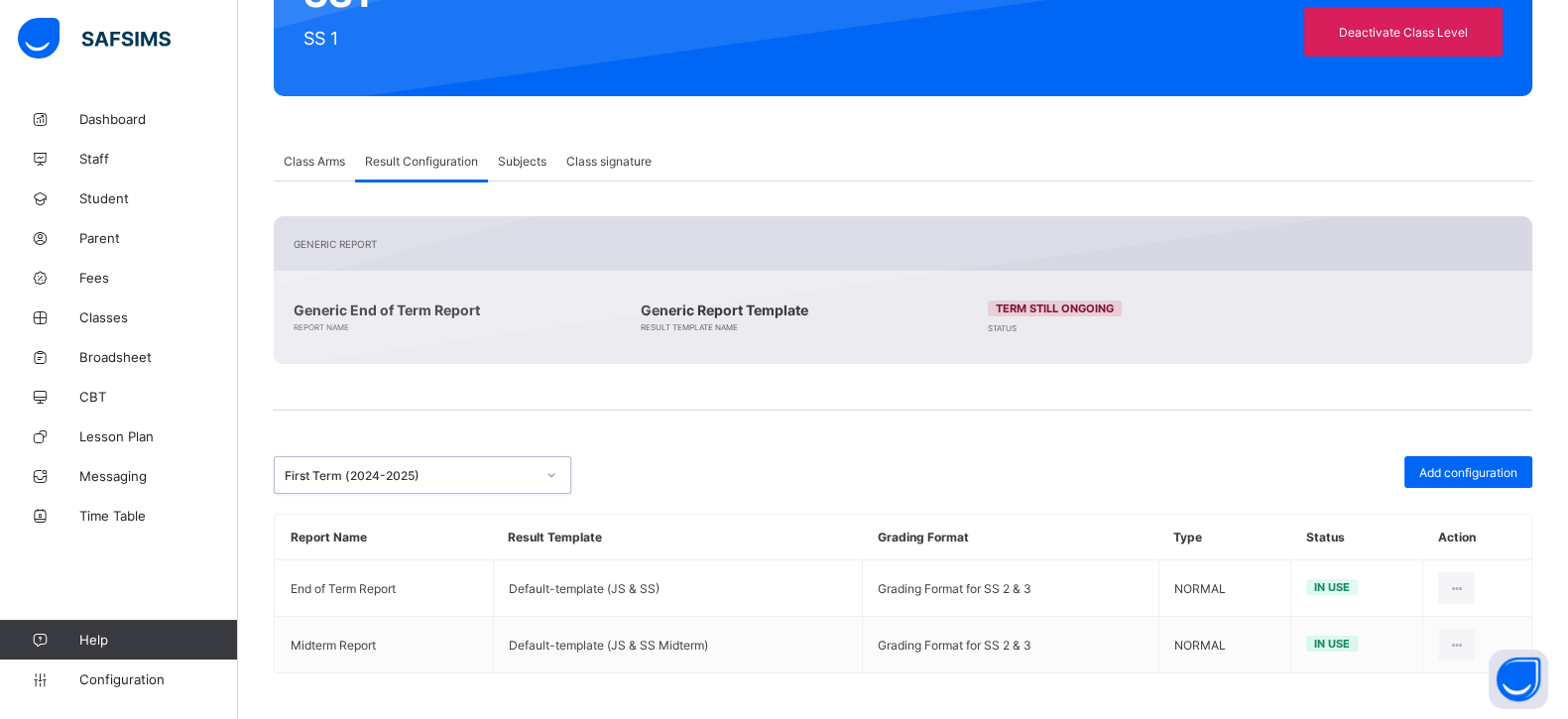 click on "First Term (2024-2025)" at bounding box center (410, 475) 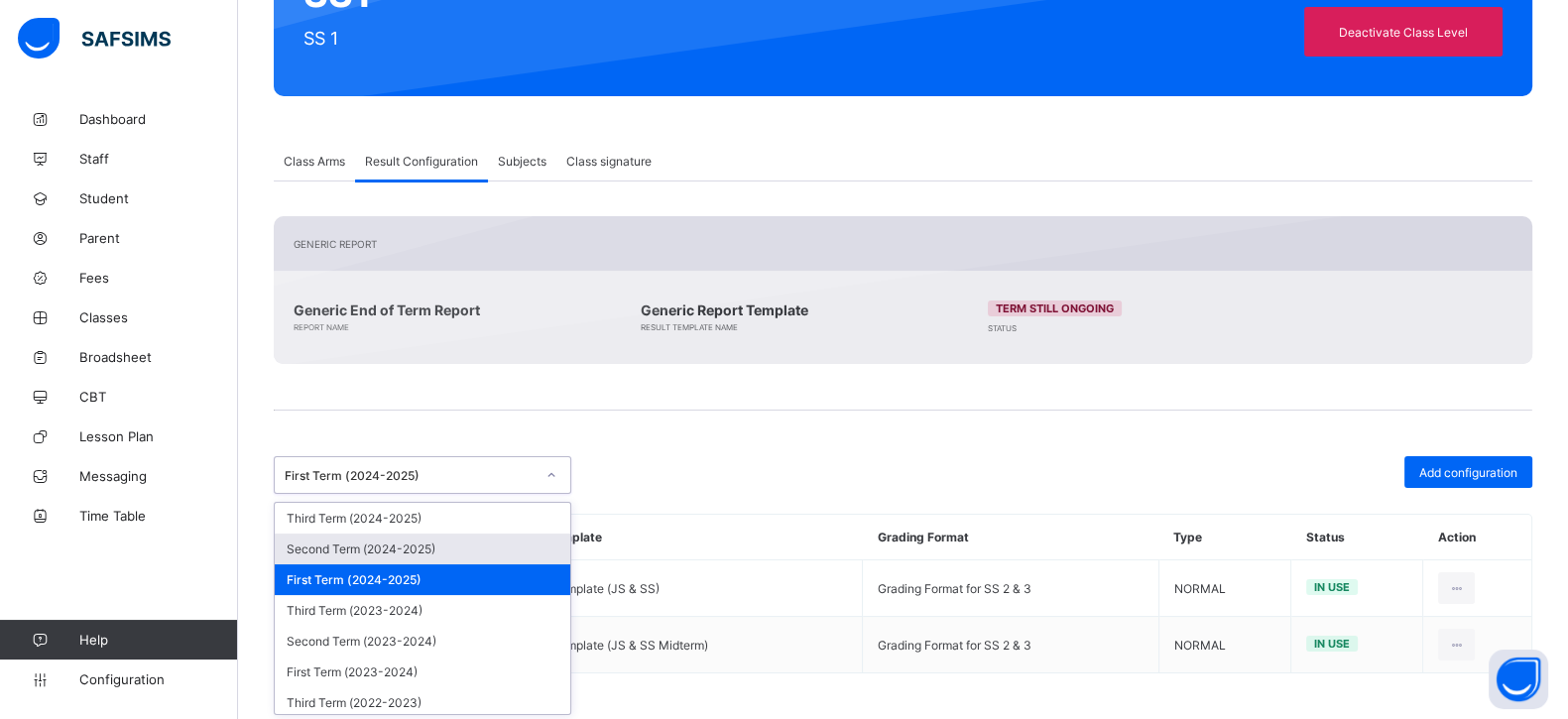 click on "Second Term (2024-2025)" at bounding box center (422, 548) 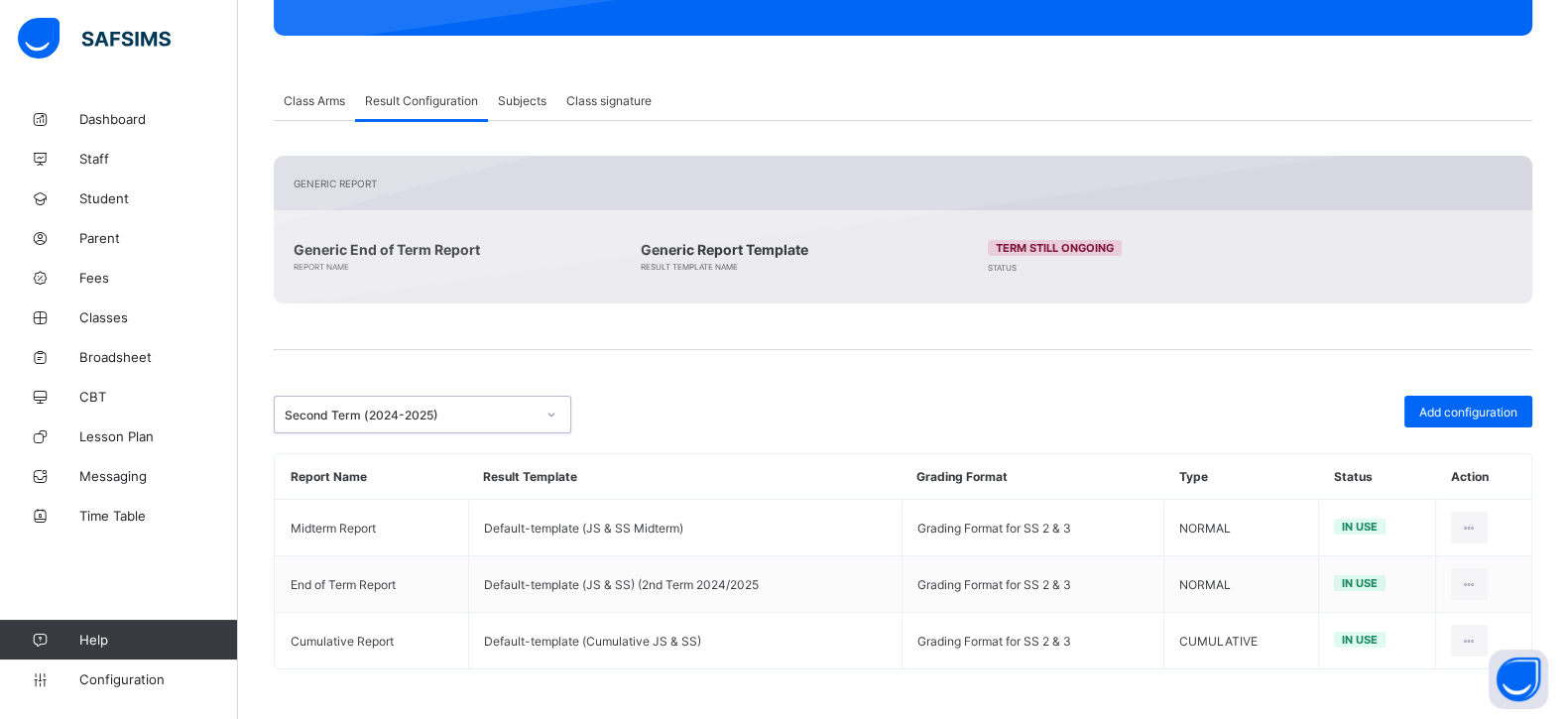 scroll, scrollTop: 322, scrollLeft: 0, axis: vertical 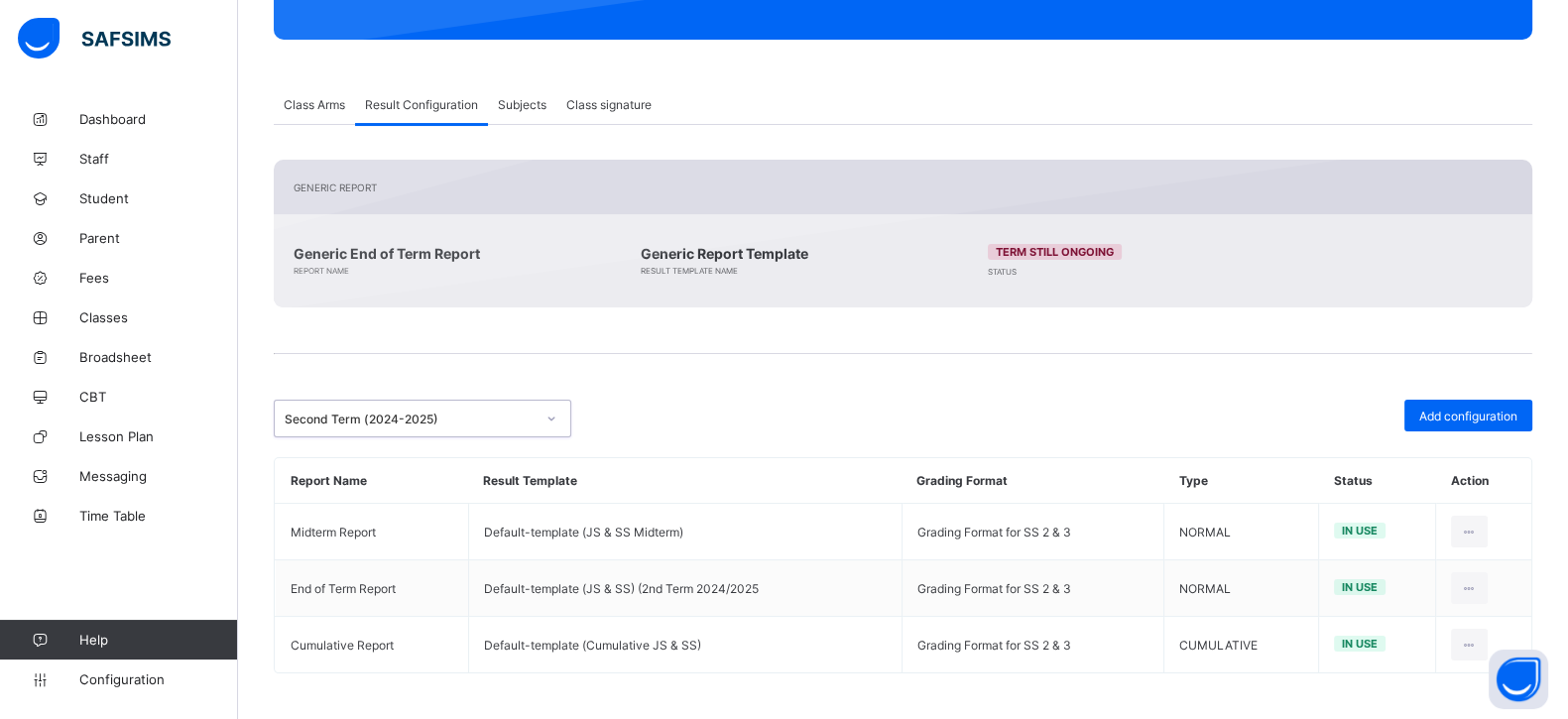 click on "Second Term (2024-2025)" at bounding box center [410, 419] 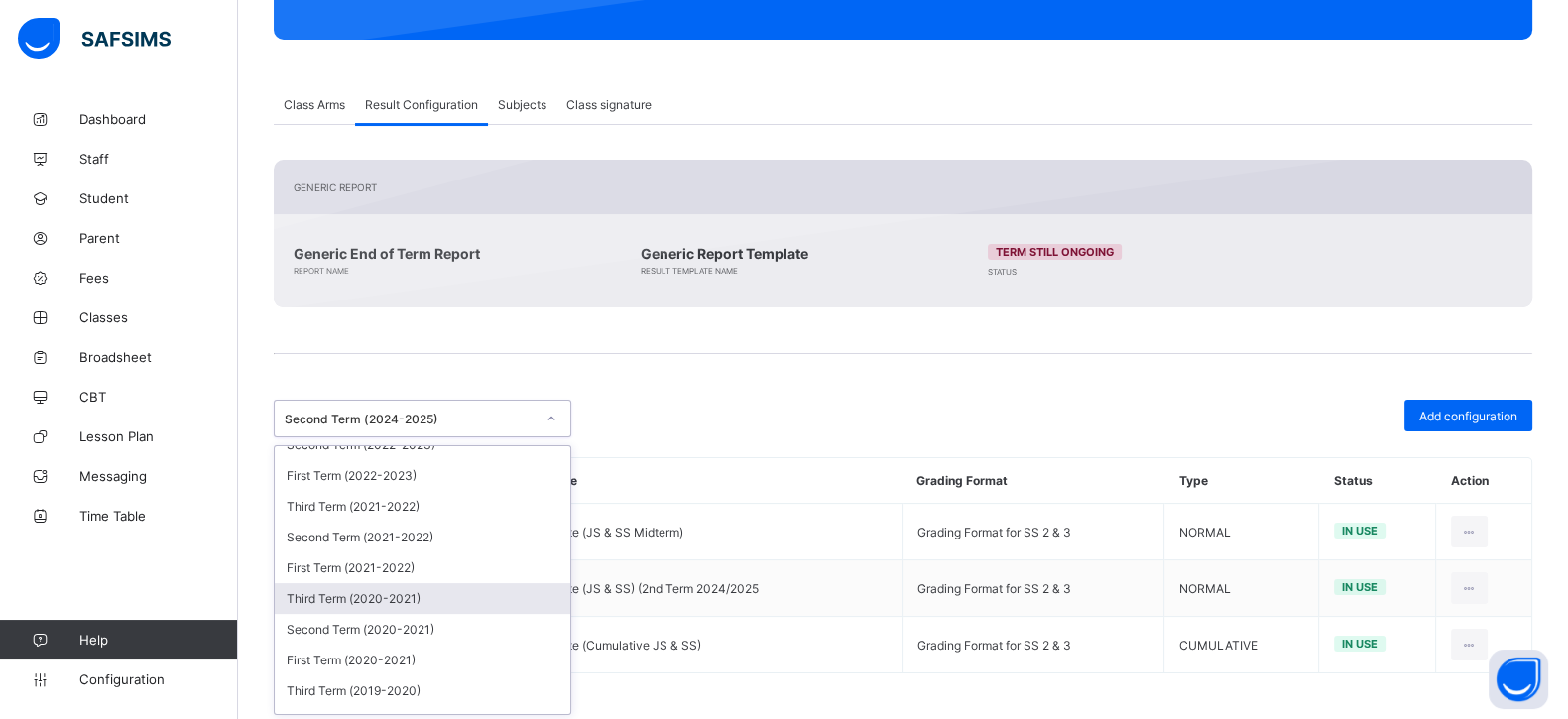 scroll, scrollTop: 247, scrollLeft: 0, axis: vertical 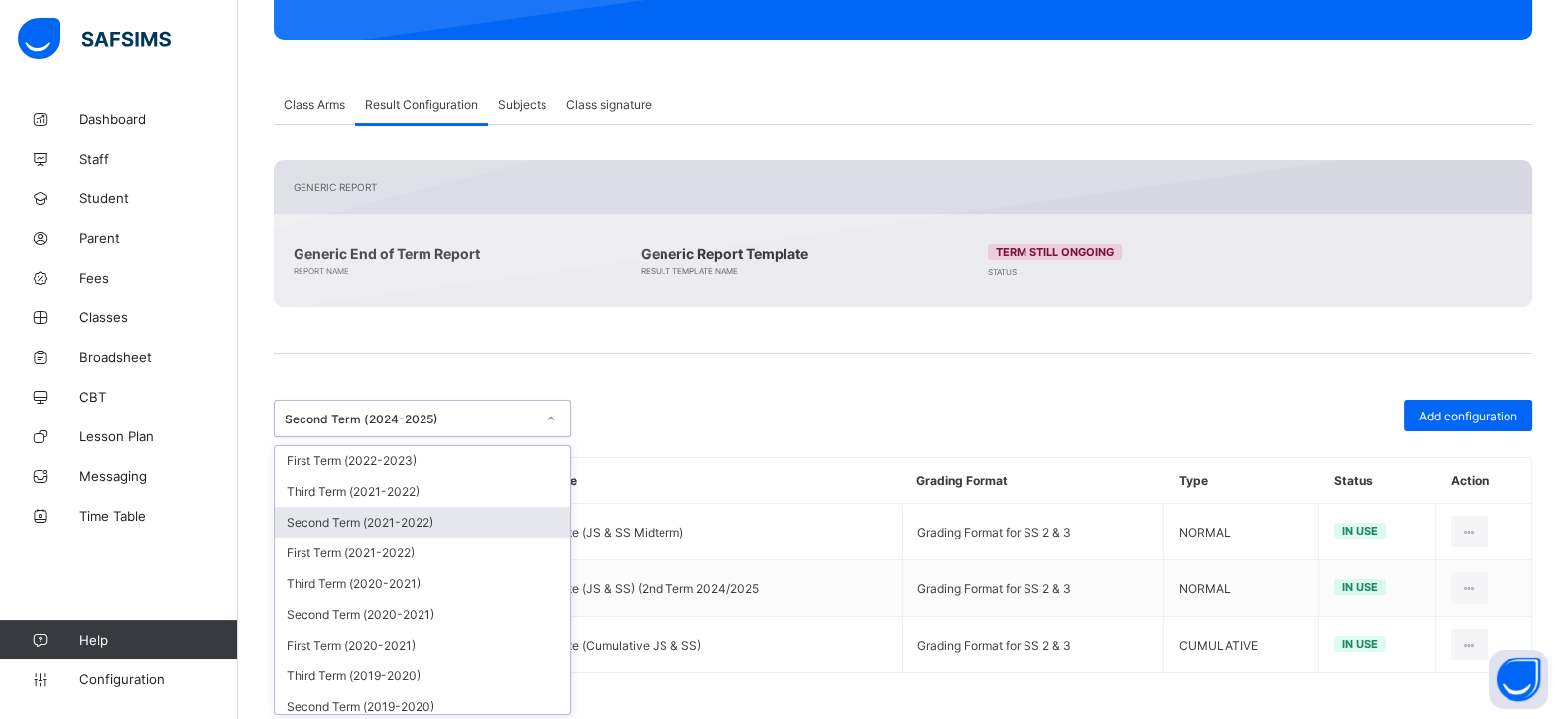 click on "Second Term (2021-2022)" at bounding box center (422, 522) 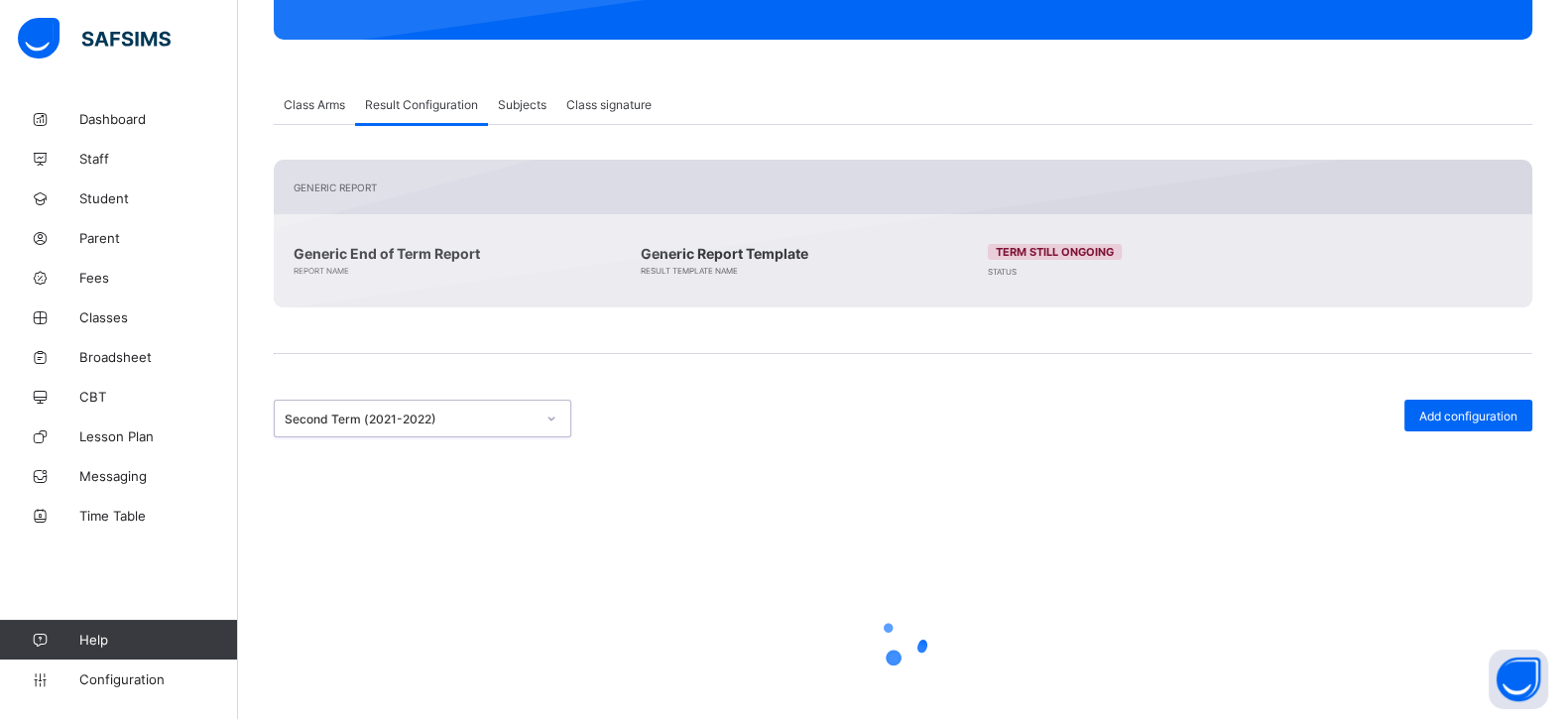 scroll, scrollTop: 208, scrollLeft: 0, axis: vertical 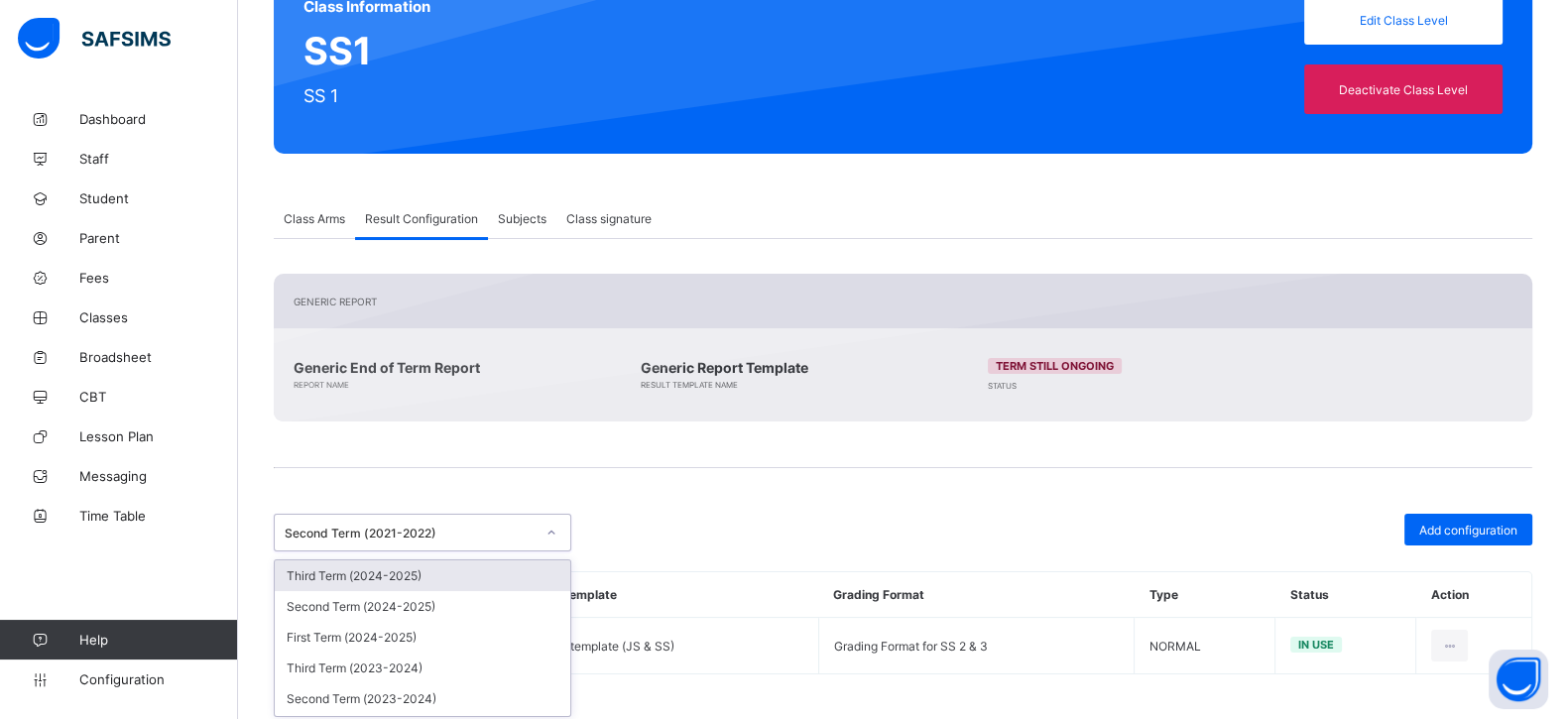 click on "Second Term (2021-2022)" at bounding box center [404, 533] 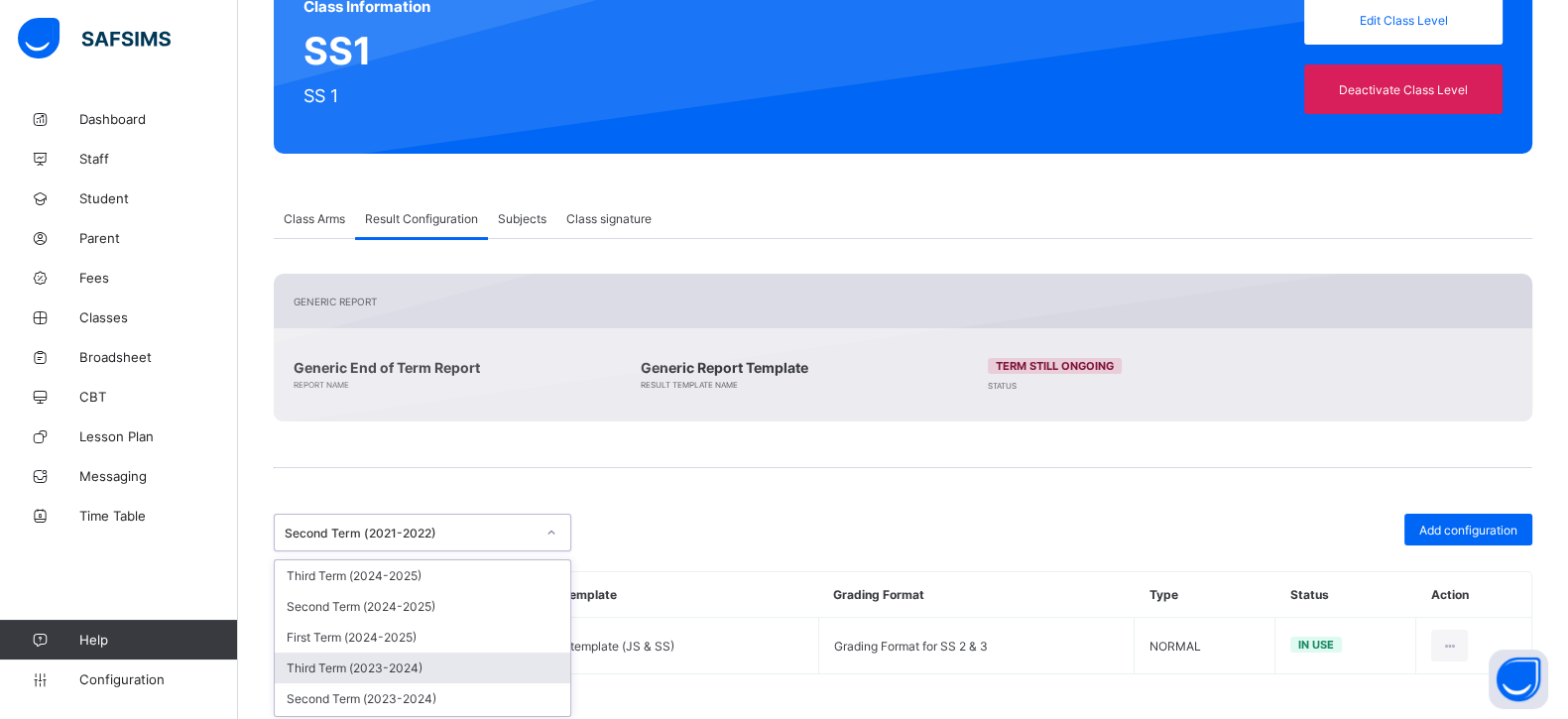 click on "Third Term (2023-2024)" at bounding box center (422, 667) 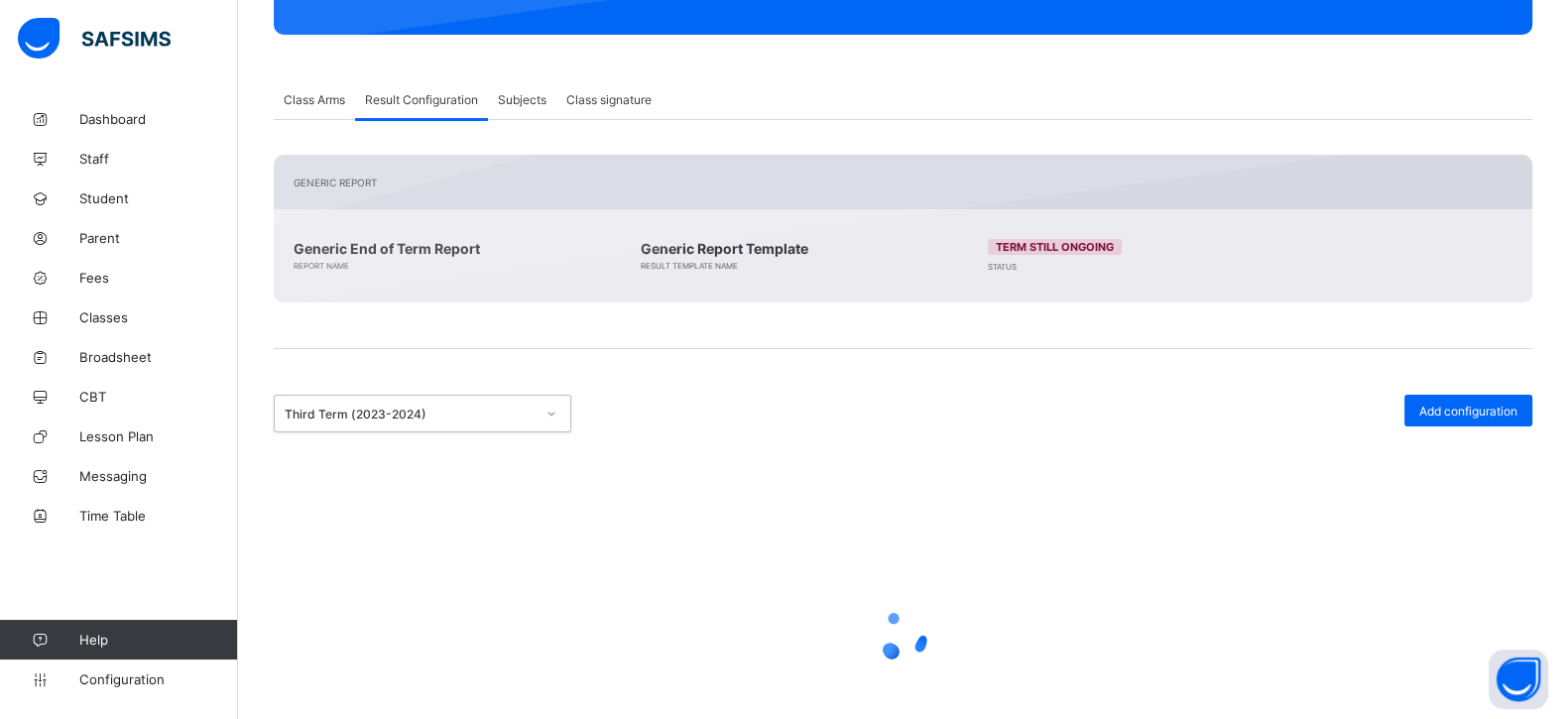 drag, startPoint x: 372, startPoint y: 658, endPoint x: 354, endPoint y: 620, distance: 42.047592 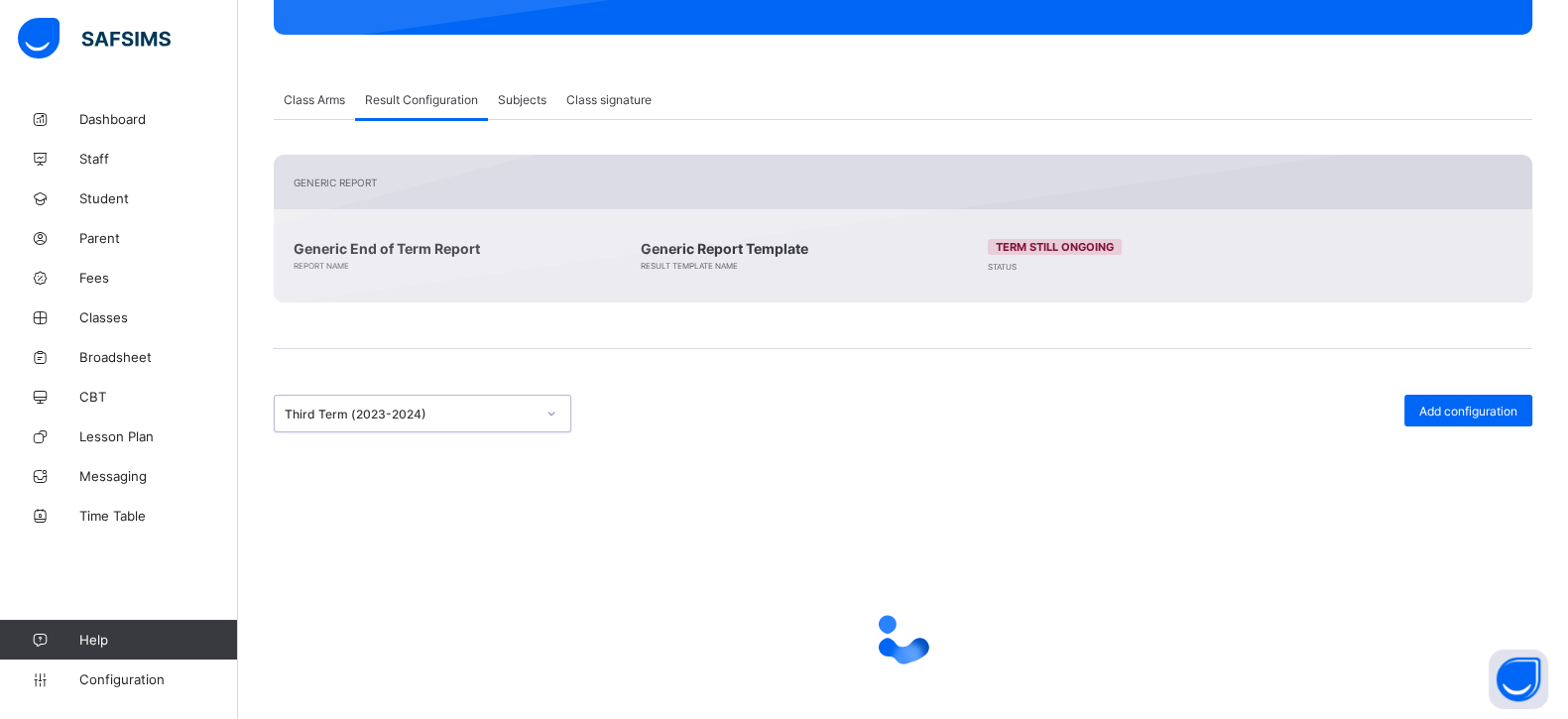 click at bounding box center (903, 636) 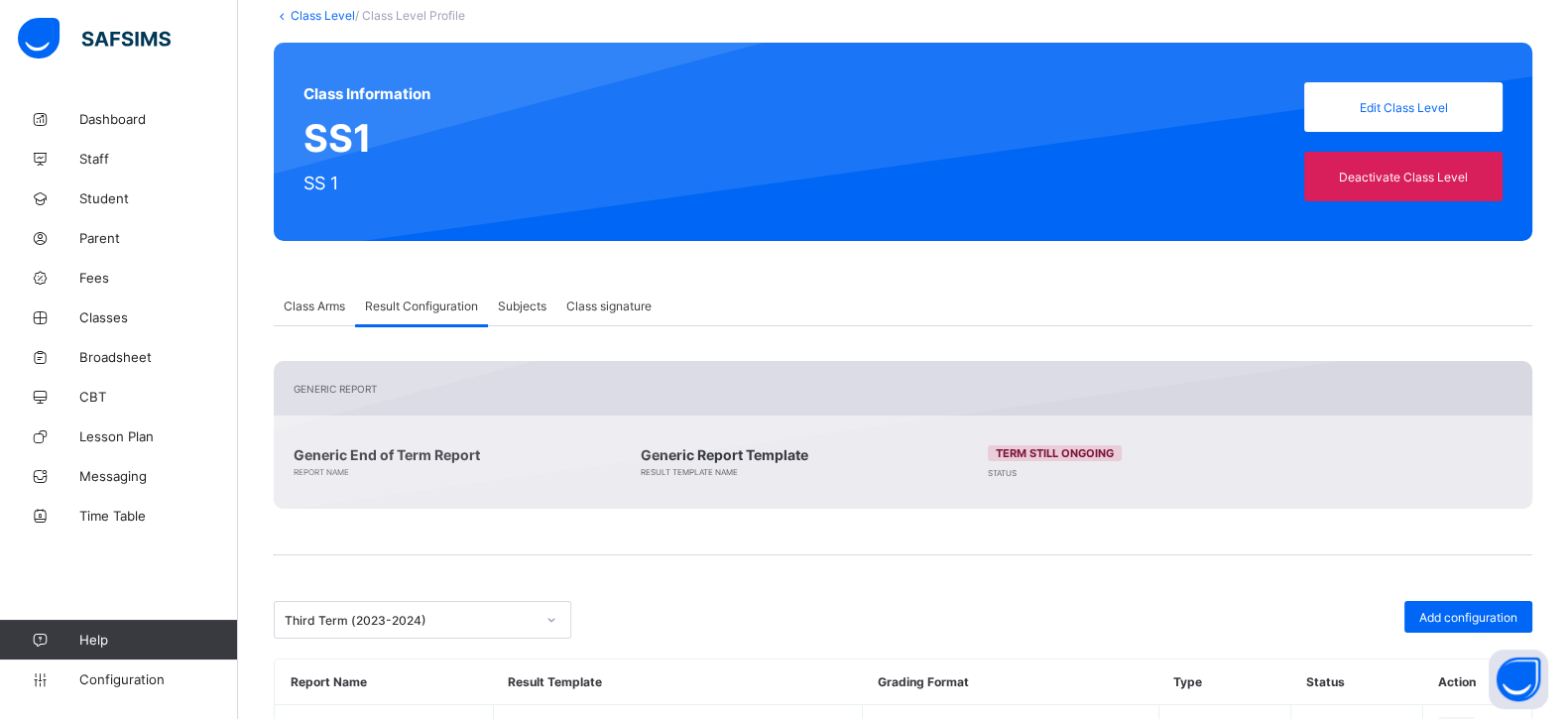 scroll, scrollTop: 0, scrollLeft: 0, axis: both 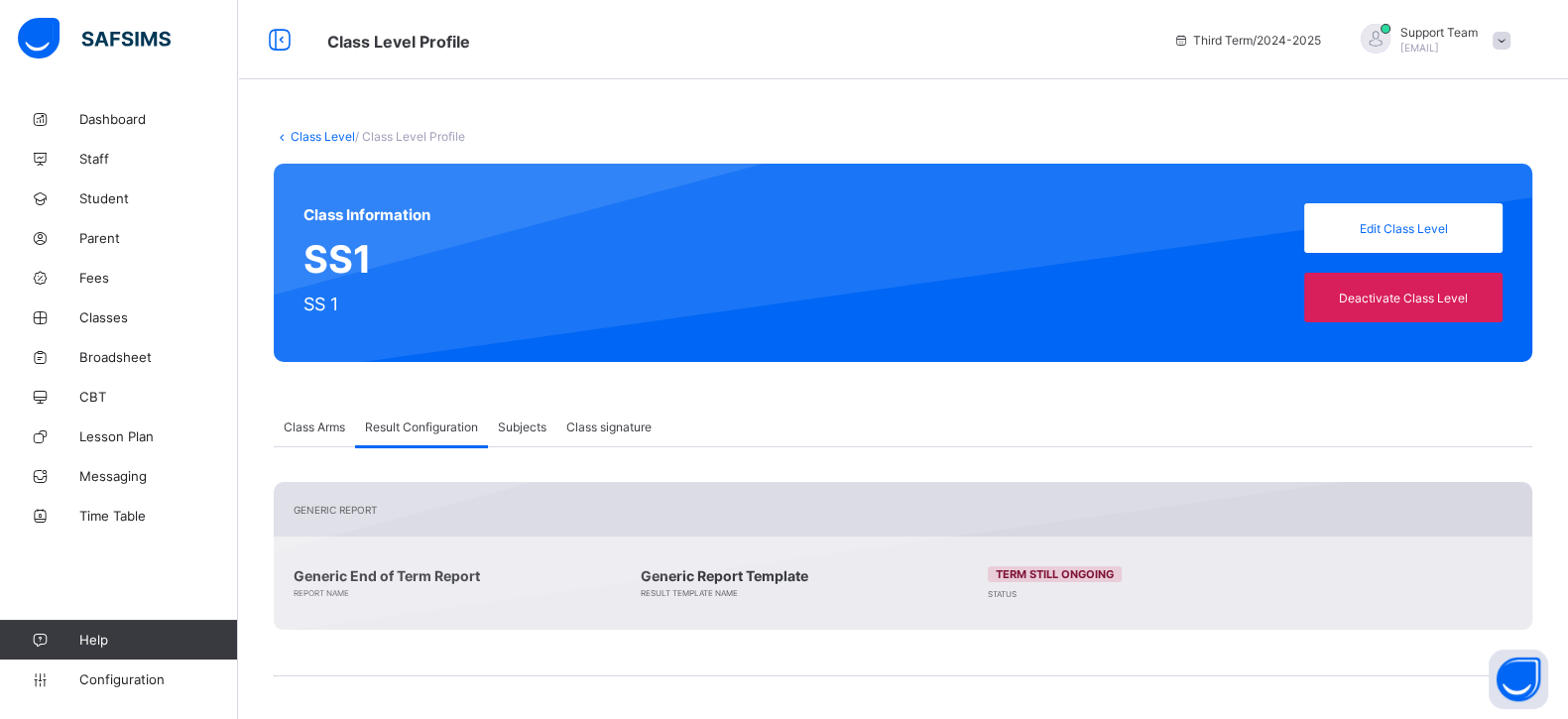 click on "Class Level" at bounding box center [322, 136] 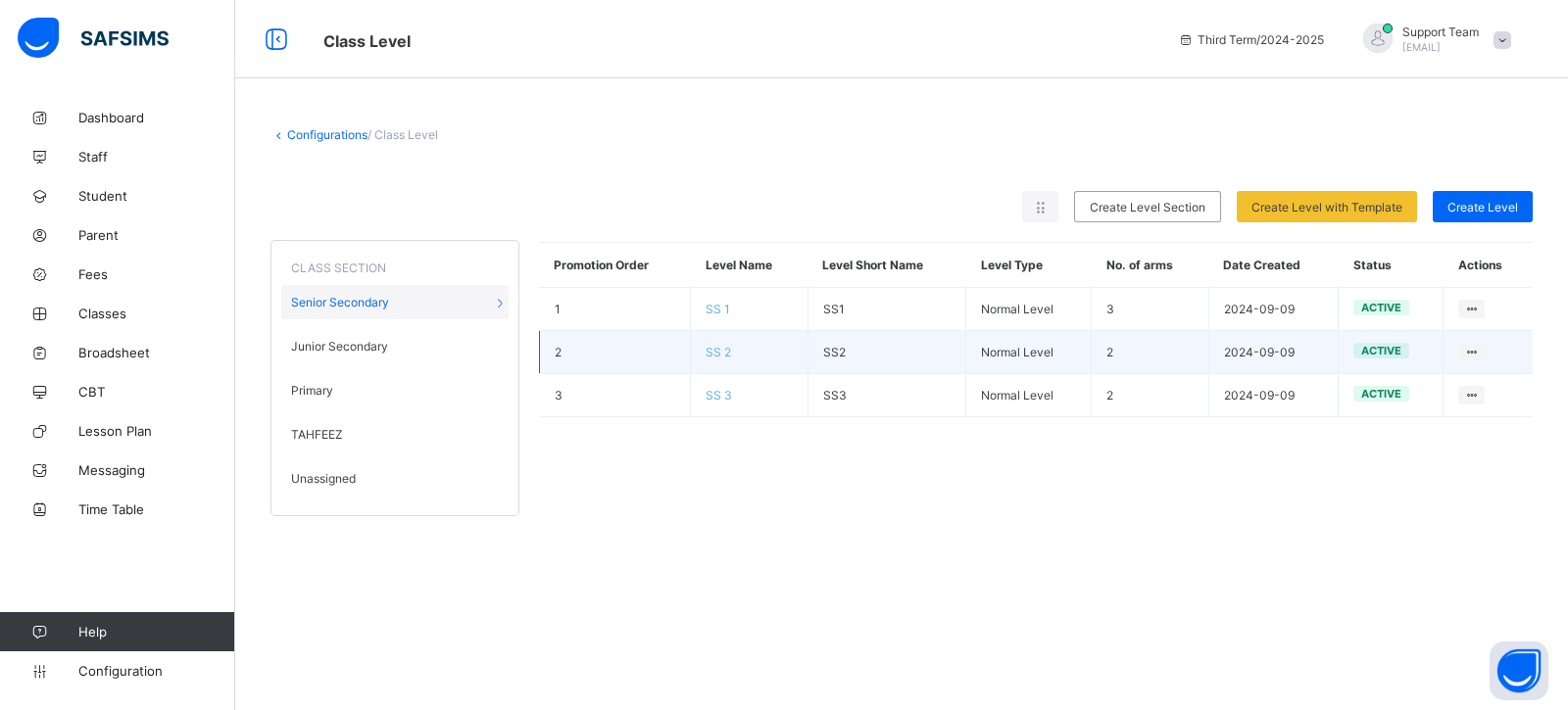 click on "SS 2" at bounding box center (718, 352) 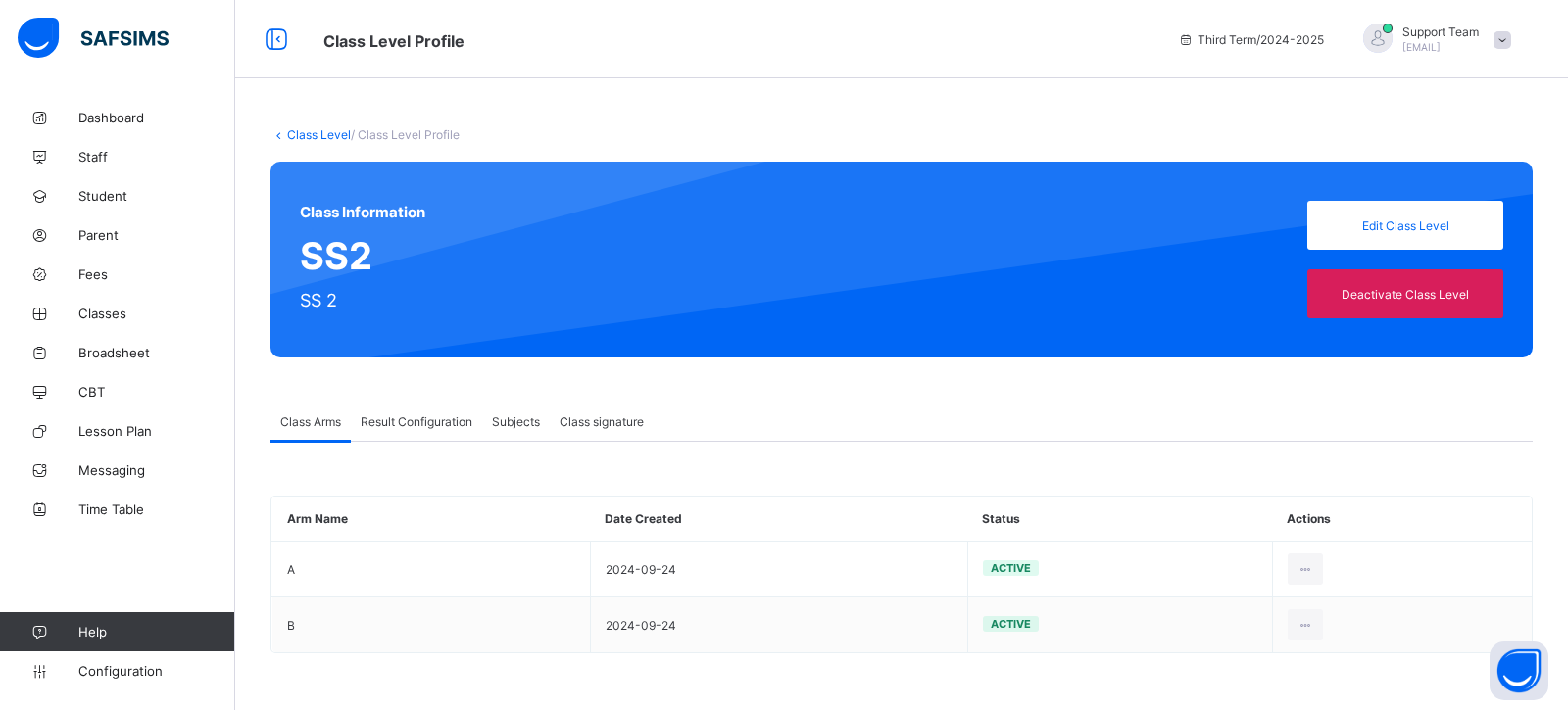 click on "Result Configuration" at bounding box center [416, 421] 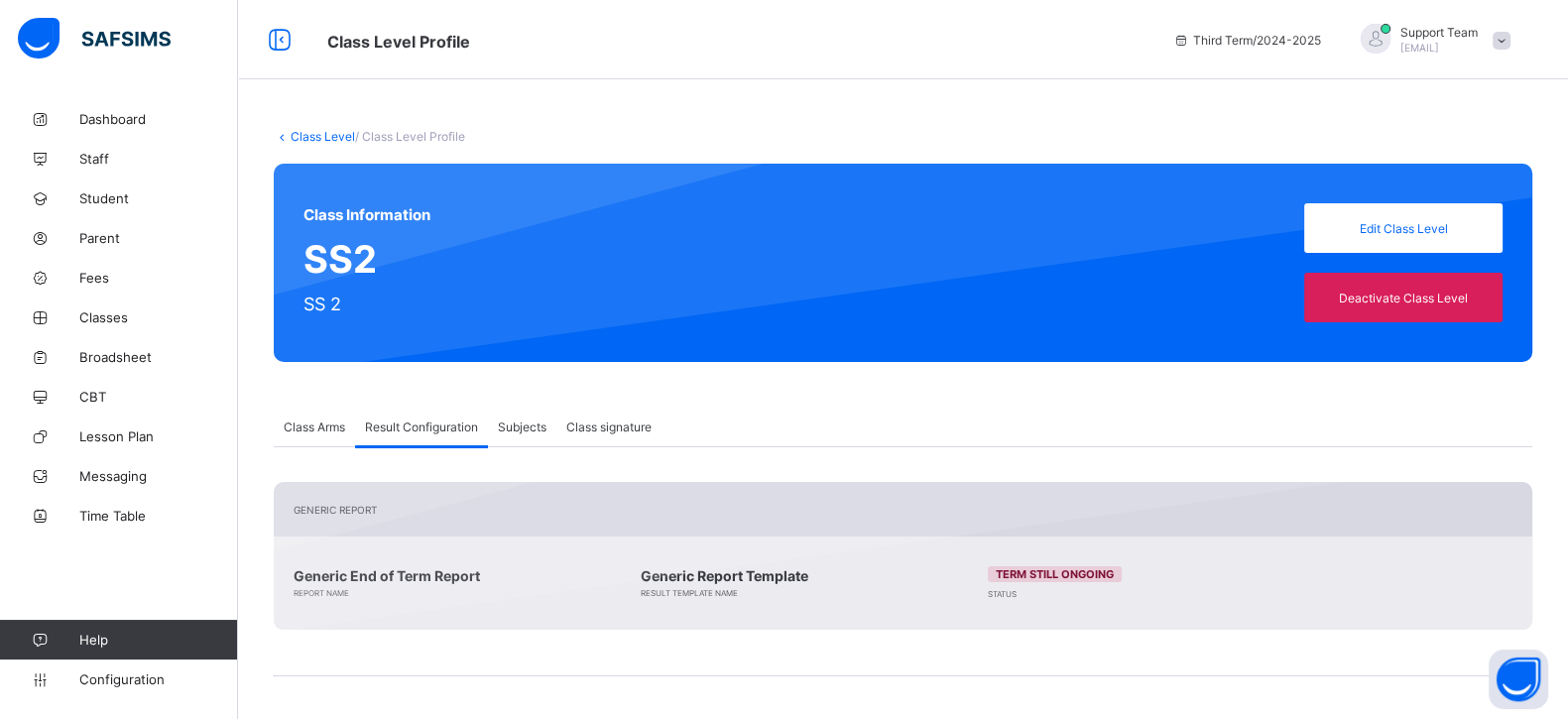 scroll, scrollTop: 322, scrollLeft: 0, axis: vertical 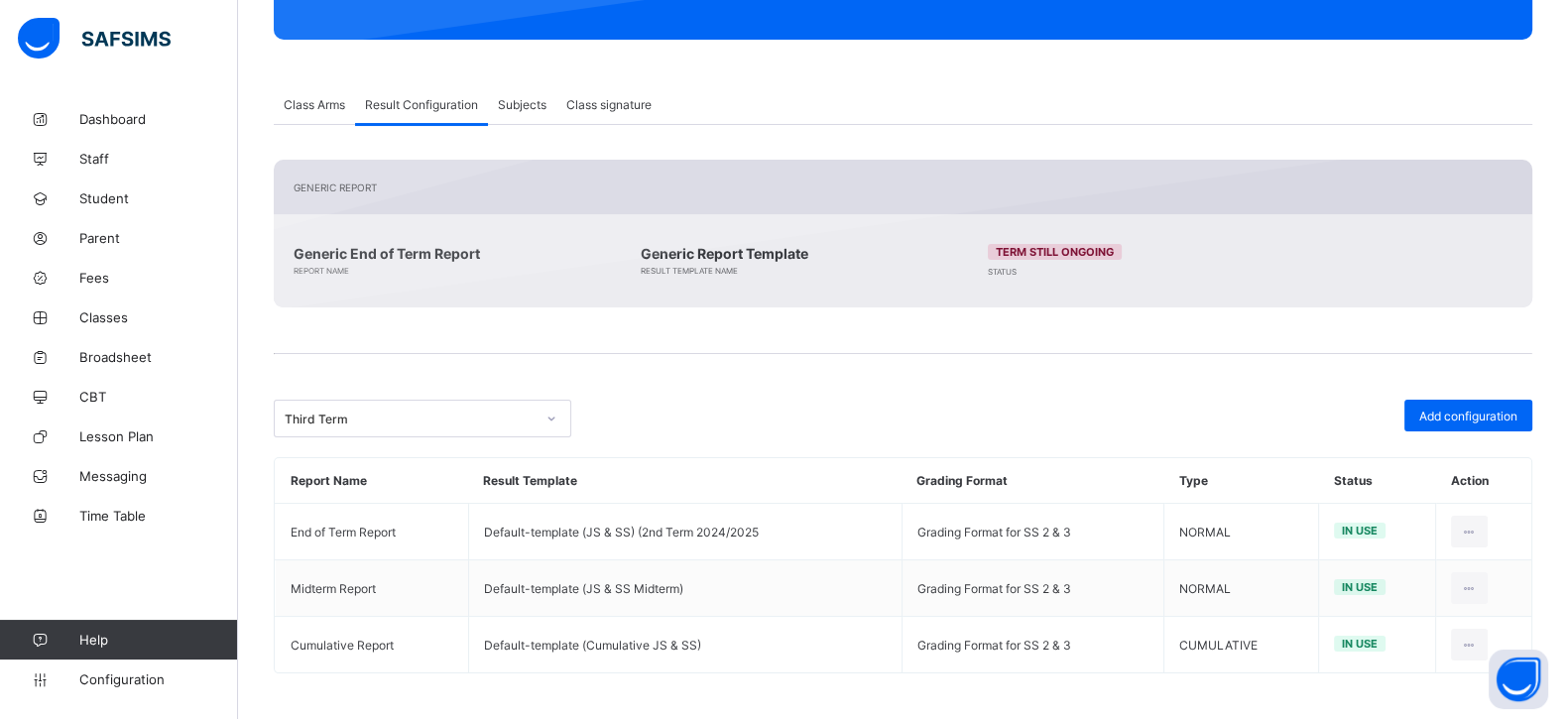 click on "Third Term" at bounding box center (410, 419) 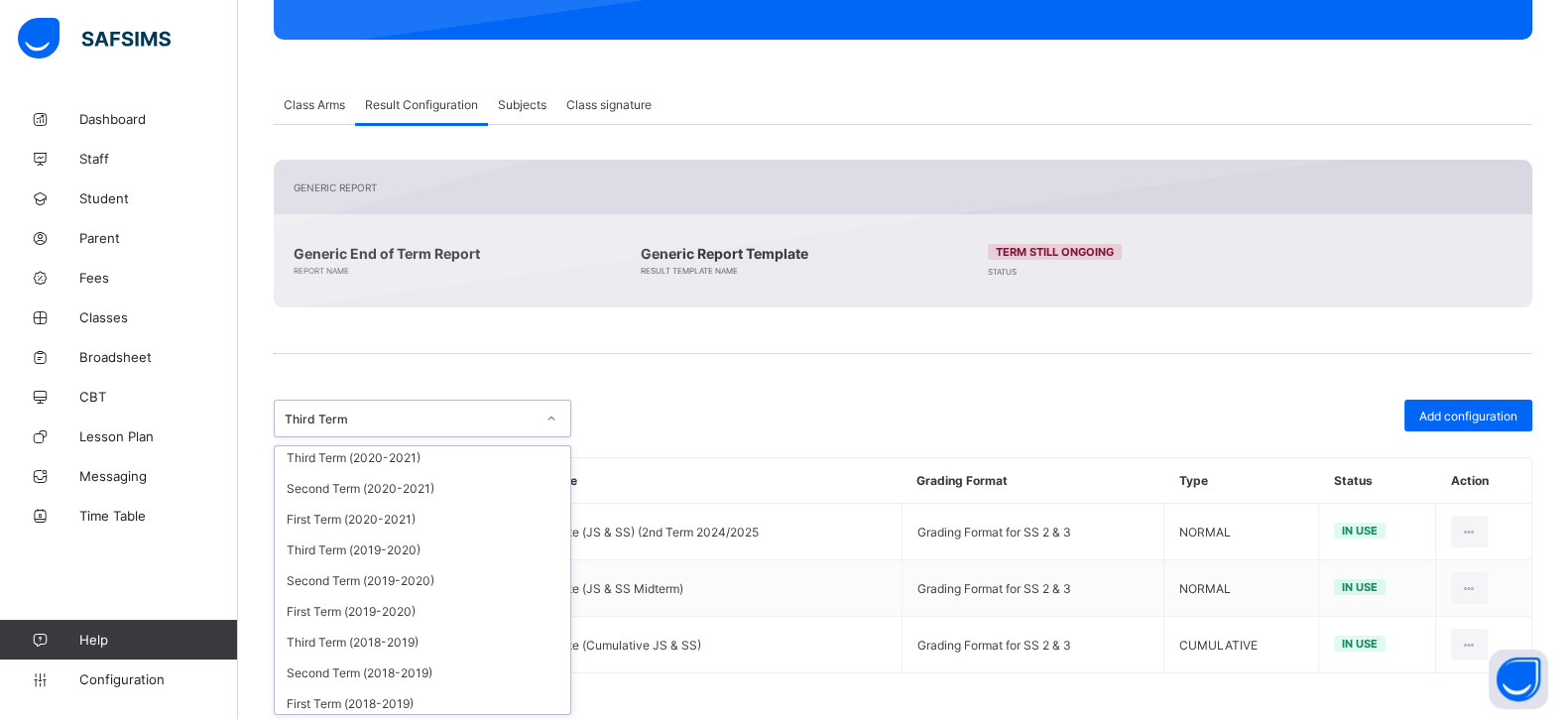 scroll, scrollTop: 495, scrollLeft: 0, axis: vertical 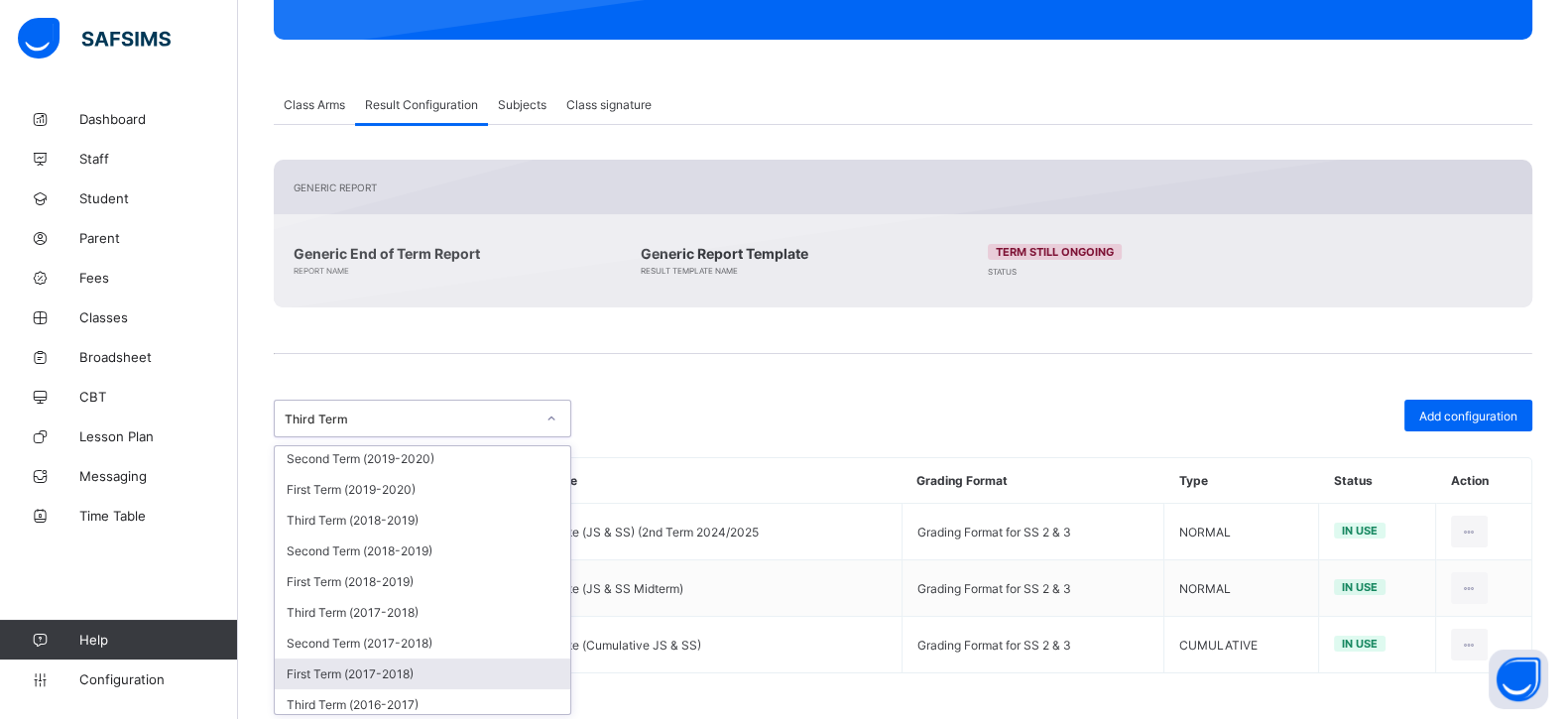 click on "First Term (2017-2018)" at bounding box center (422, 673) 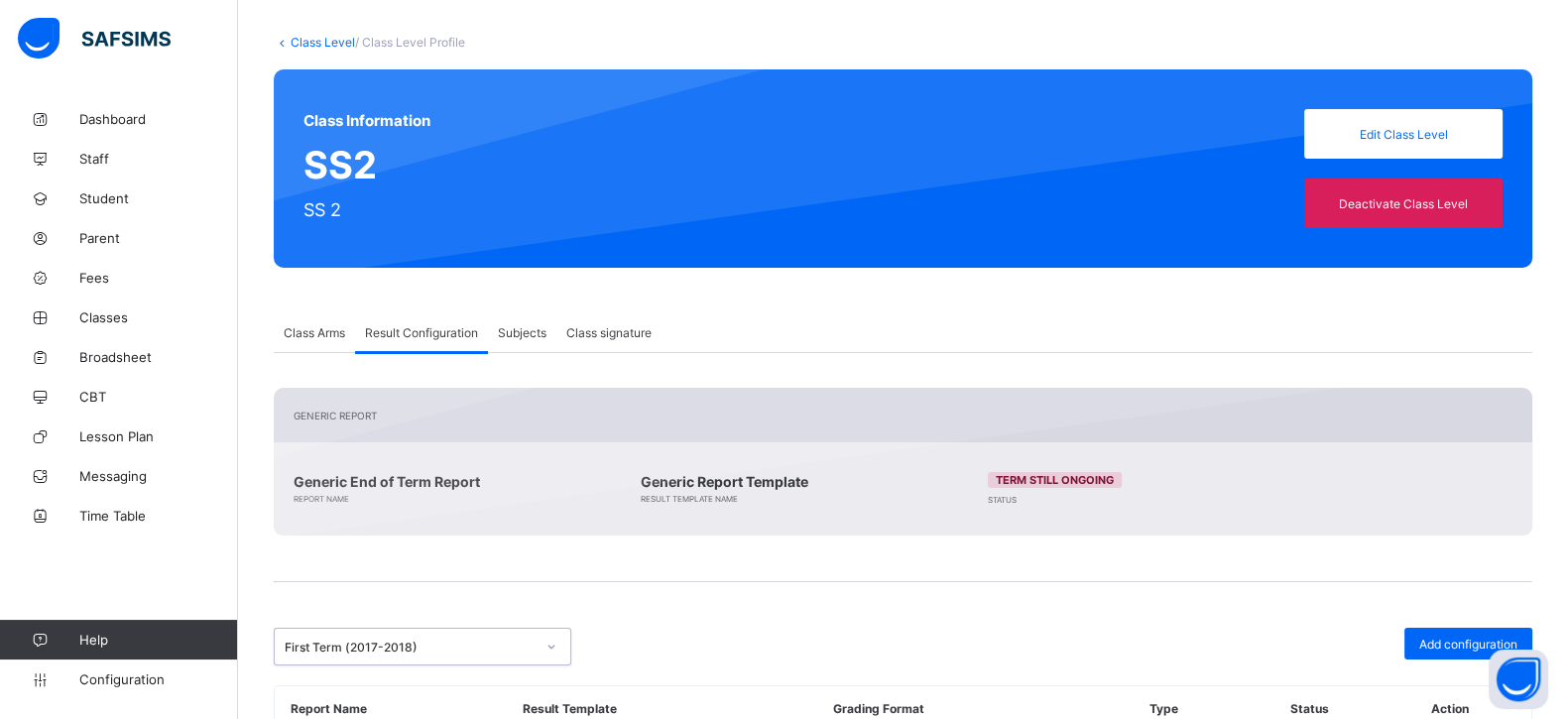 scroll, scrollTop: 0, scrollLeft: 0, axis: both 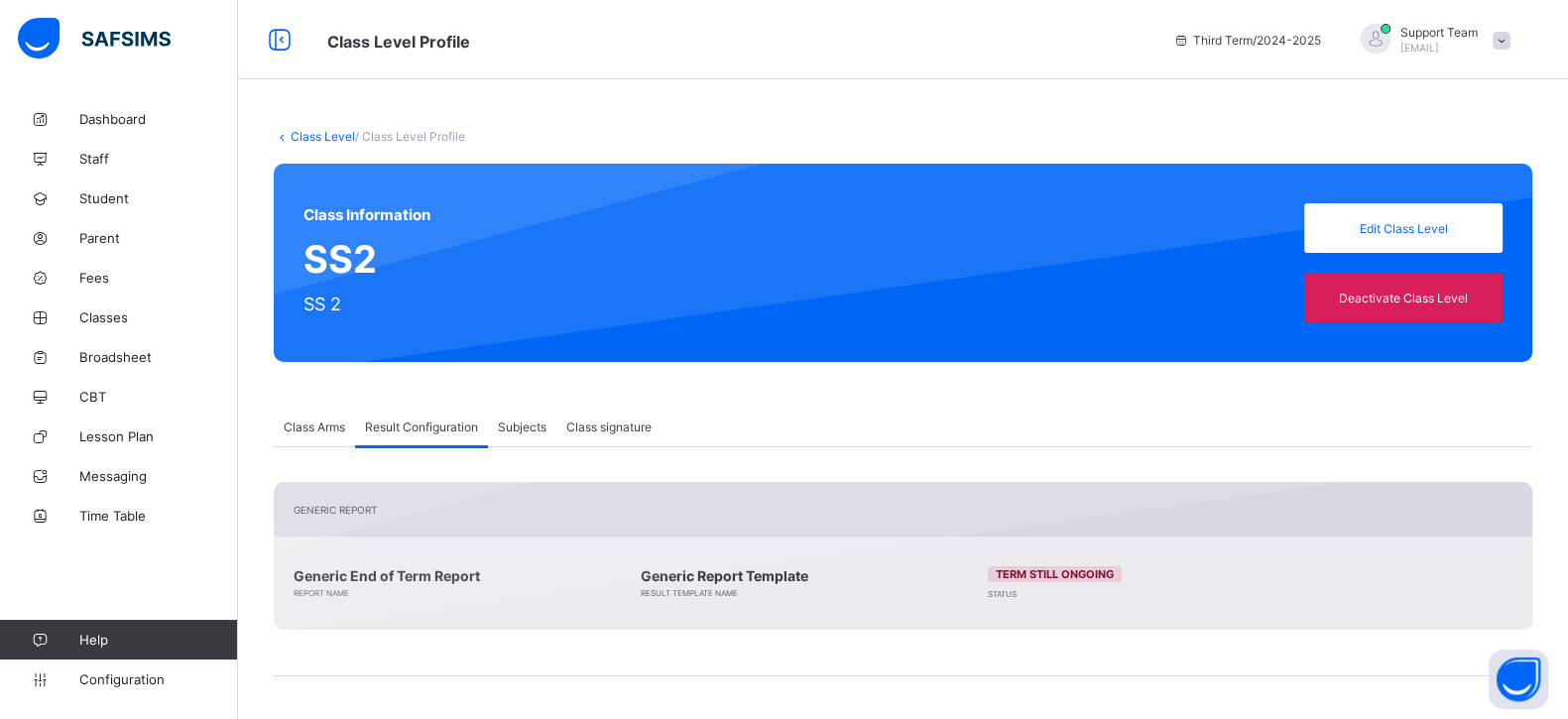 click on "Class Level" at bounding box center (322, 136) 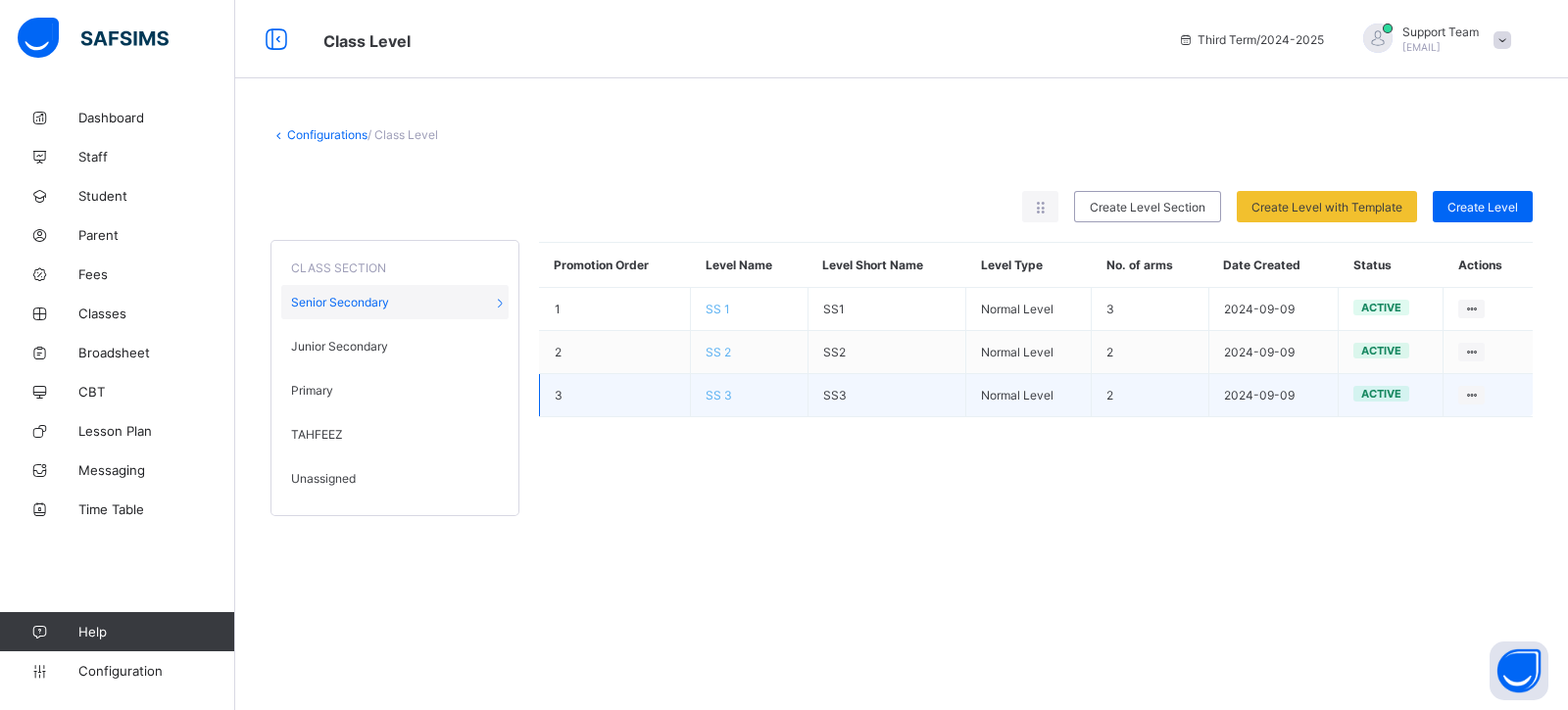 click on "SS 3" at bounding box center (718, 395) 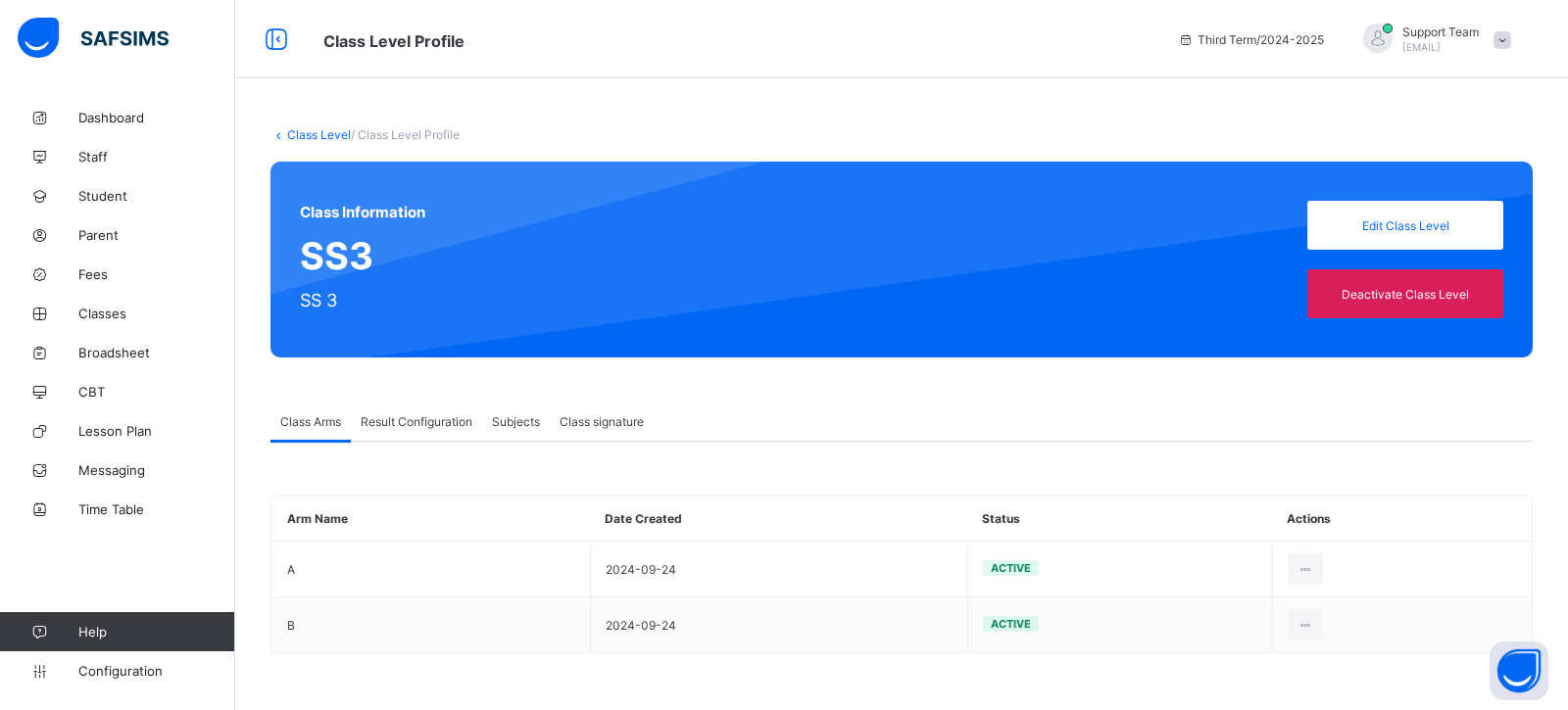 click on "Result Configuration" at bounding box center [416, 421] 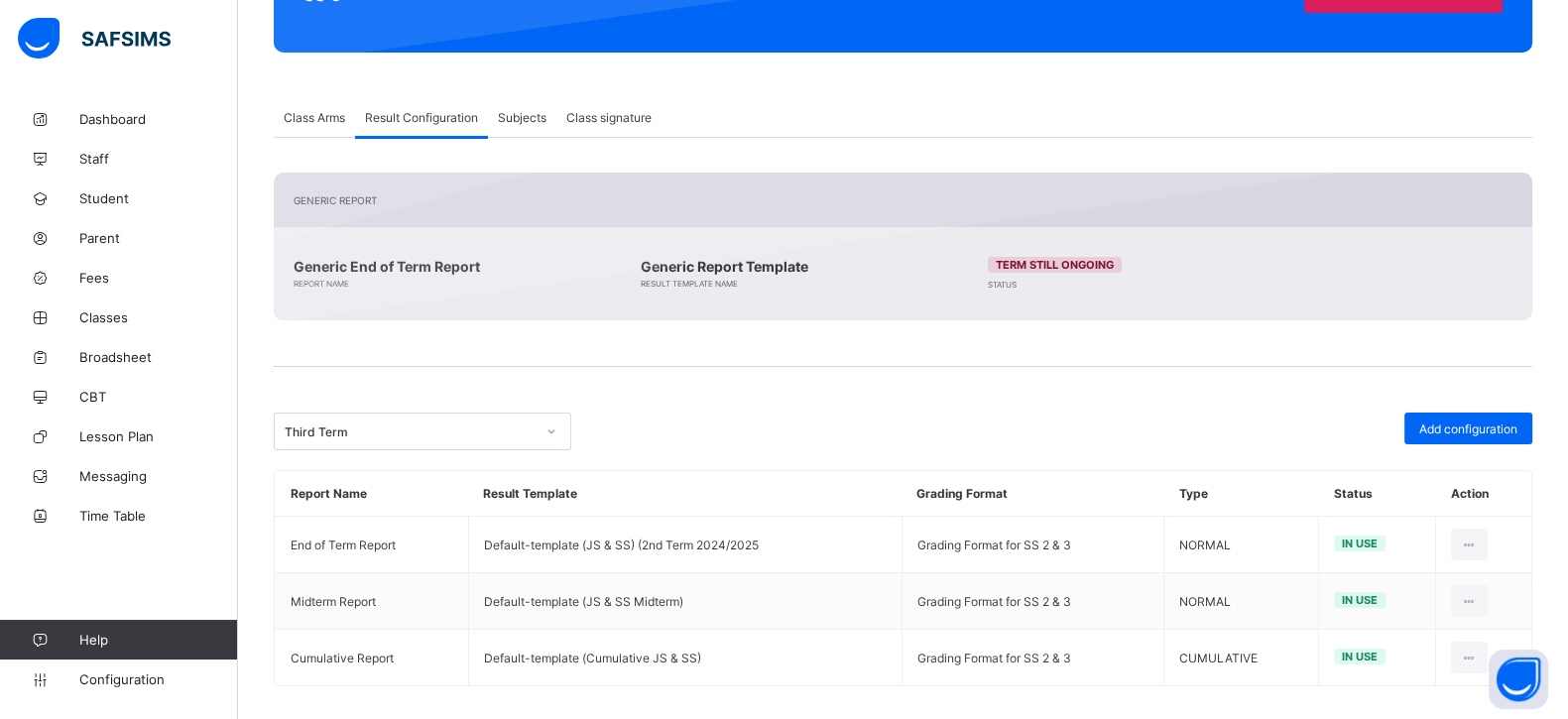 scroll, scrollTop: 322, scrollLeft: 0, axis: vertical 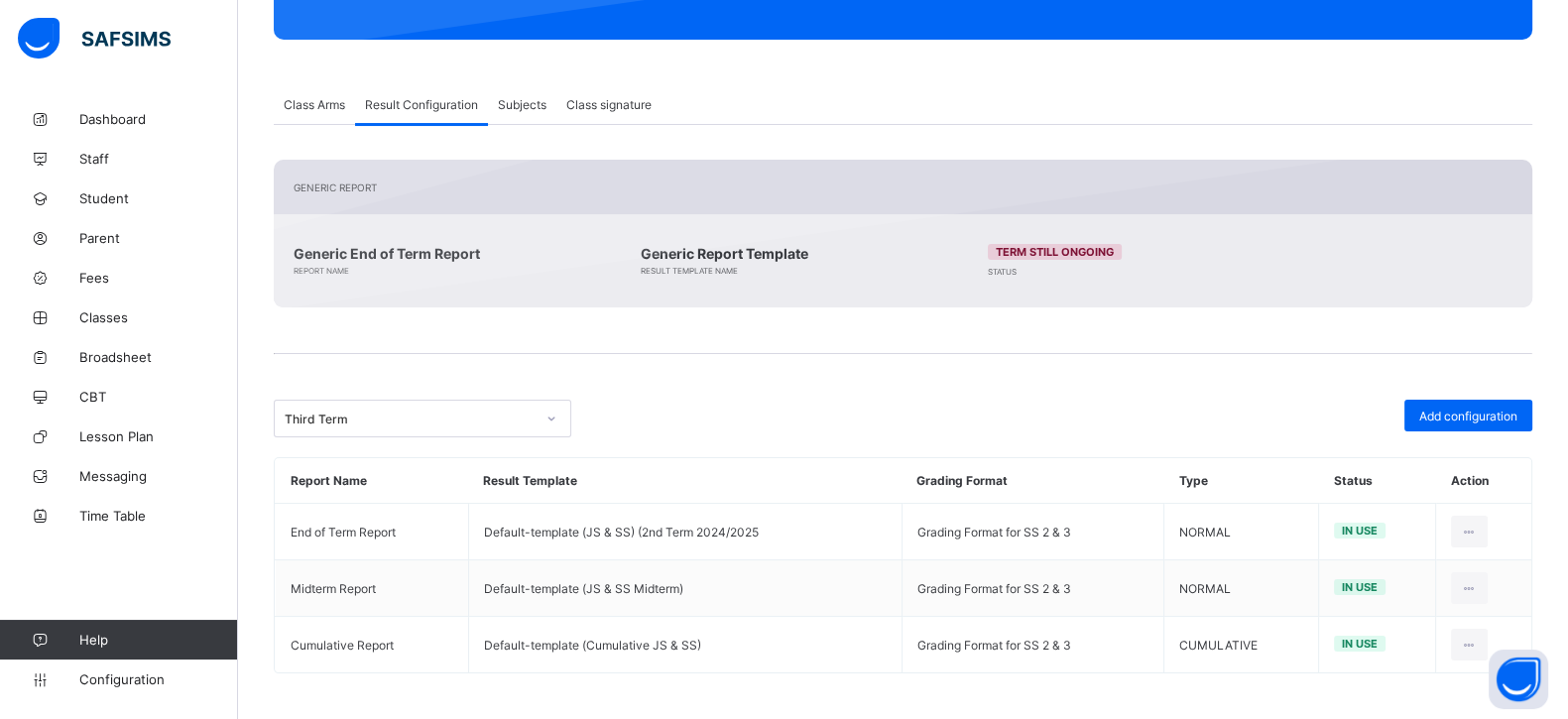 click on "Third Term" at bounding box center [404, 419] 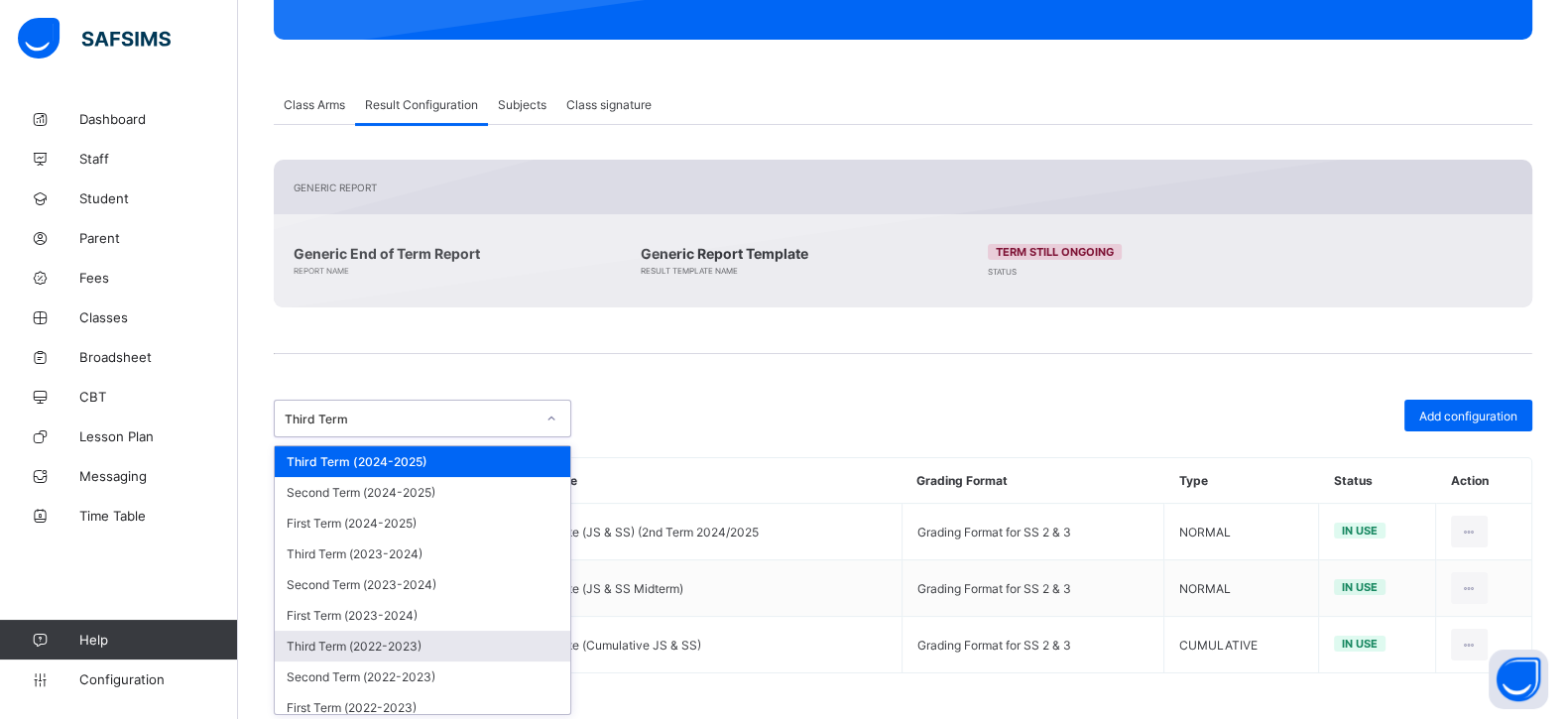 click on "Third Term (2022-2023)" at bounding box center (422, 646) 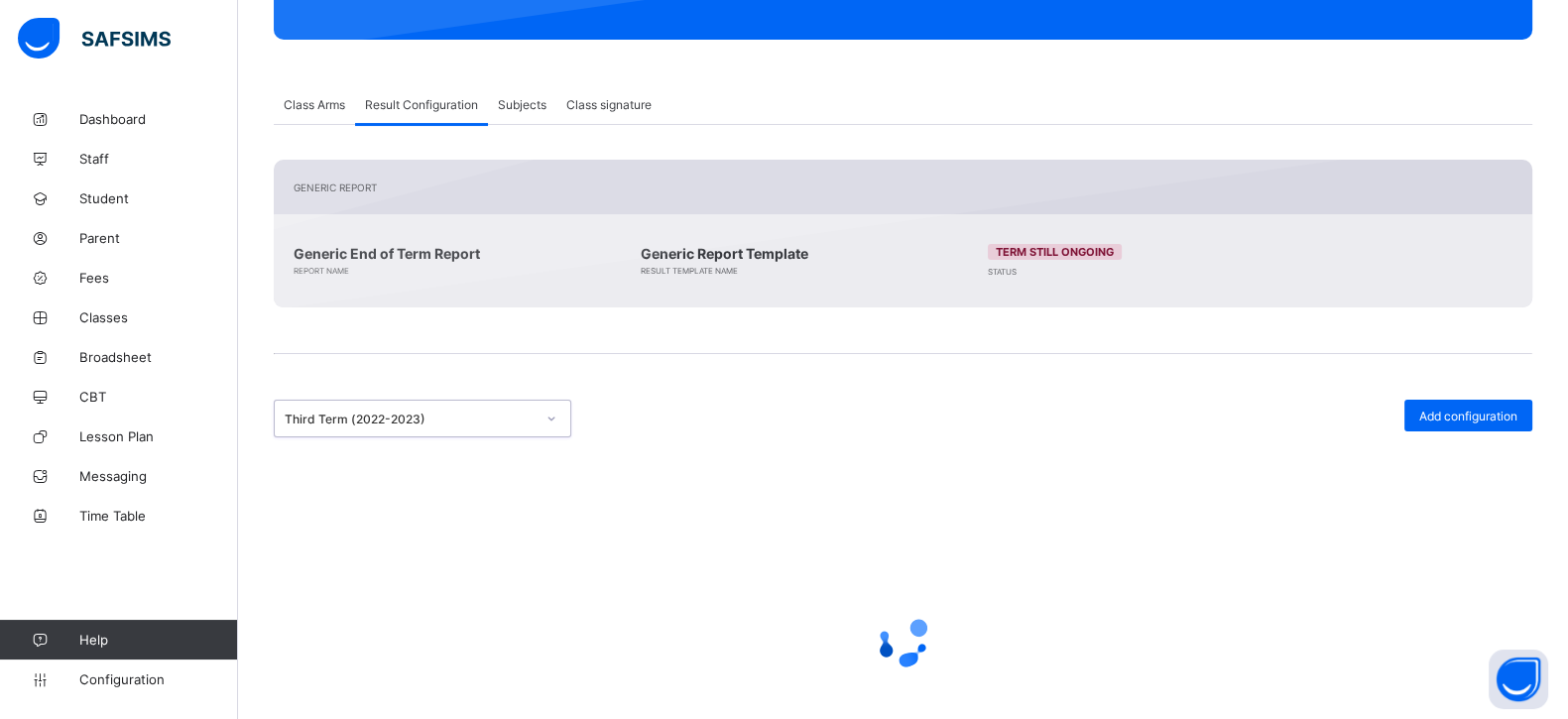 scroll, scrollTop: 327, scrollLeft: 0, axis: vertical 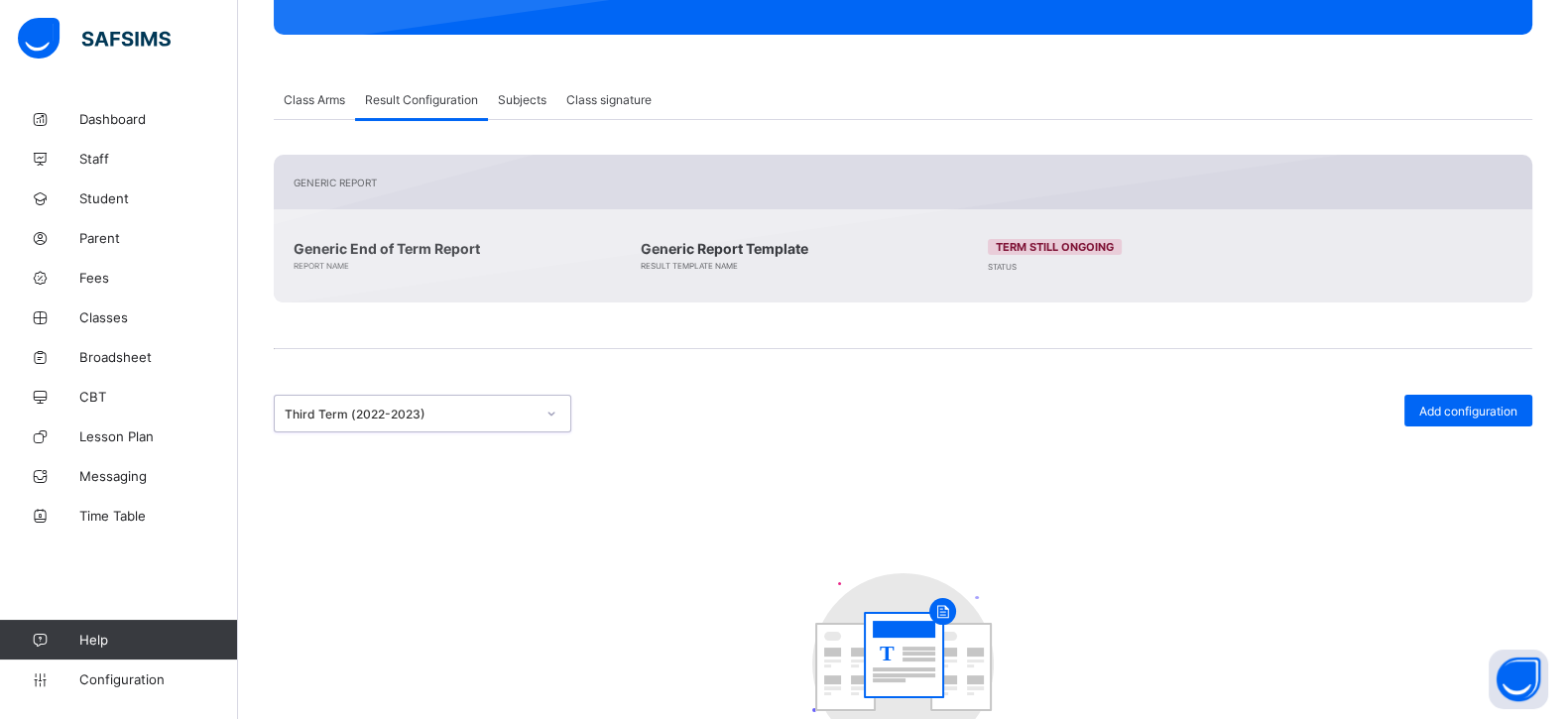 click on "option Third Term (2022-2023), selected.     0 results available. Select is focused ,type to refine list, press Down to open the menu,  Third Term (2022-2023)" at bounding box center [422, 414] 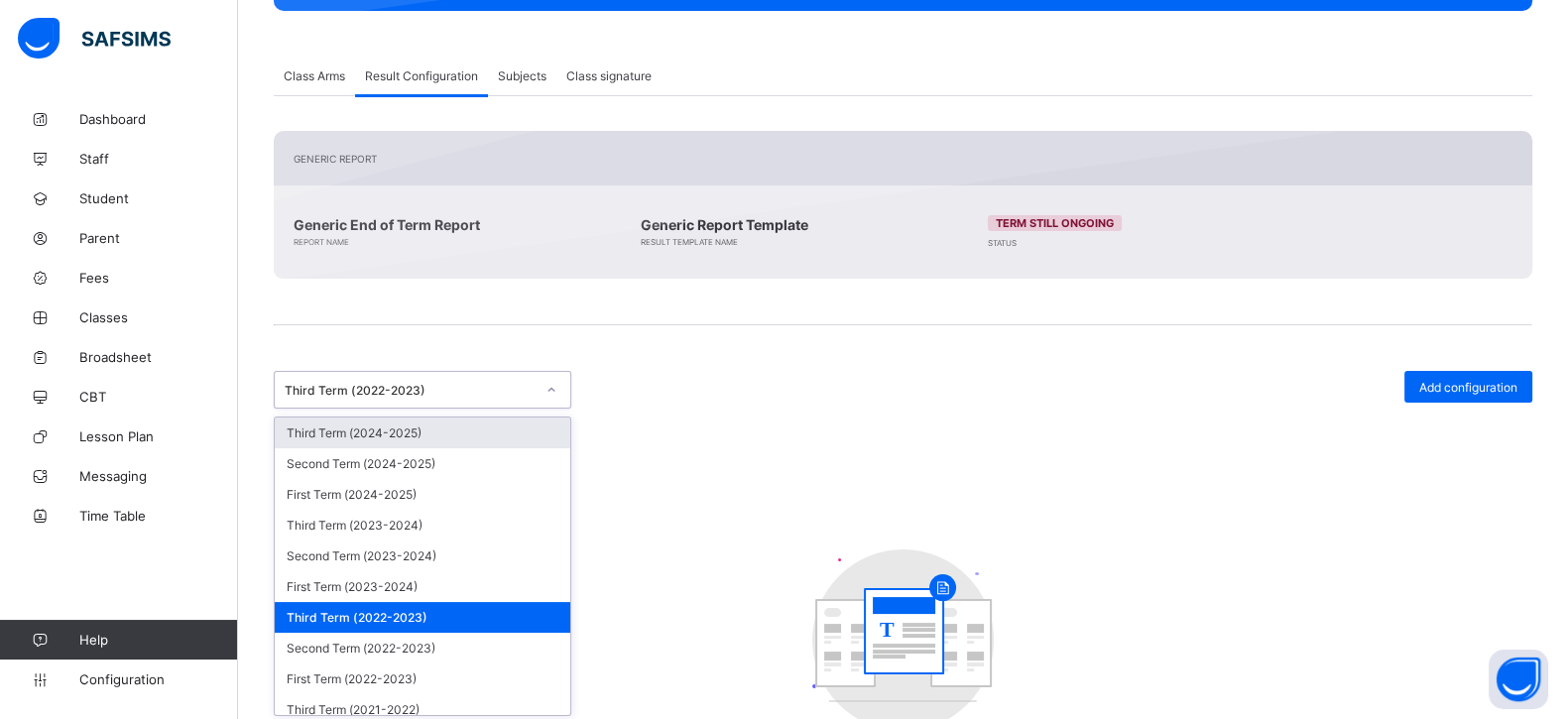 scroll, scrollTop: 352, scrollLeft: 0, axis: vertical 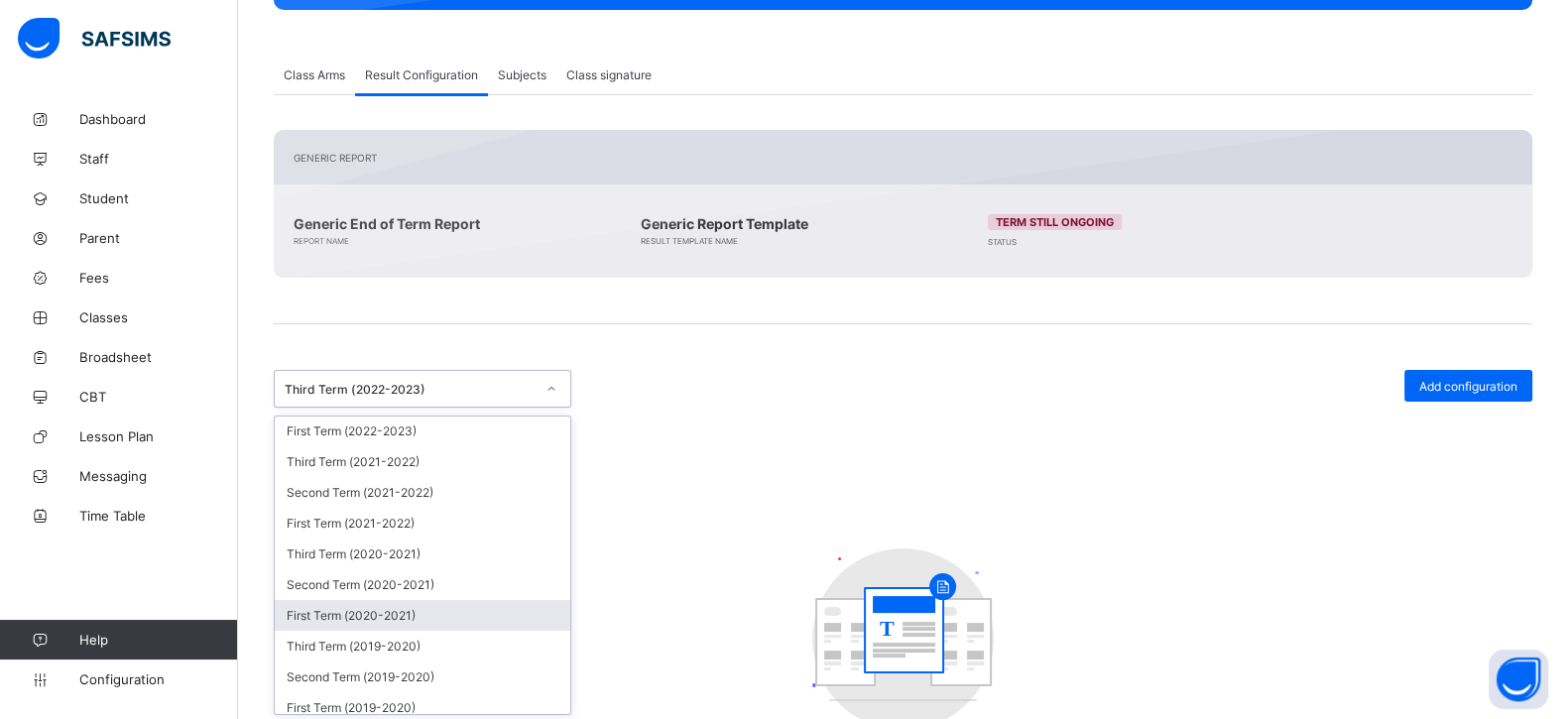 click on "First Term (2020-2021)" at bounding box center (422, 615) 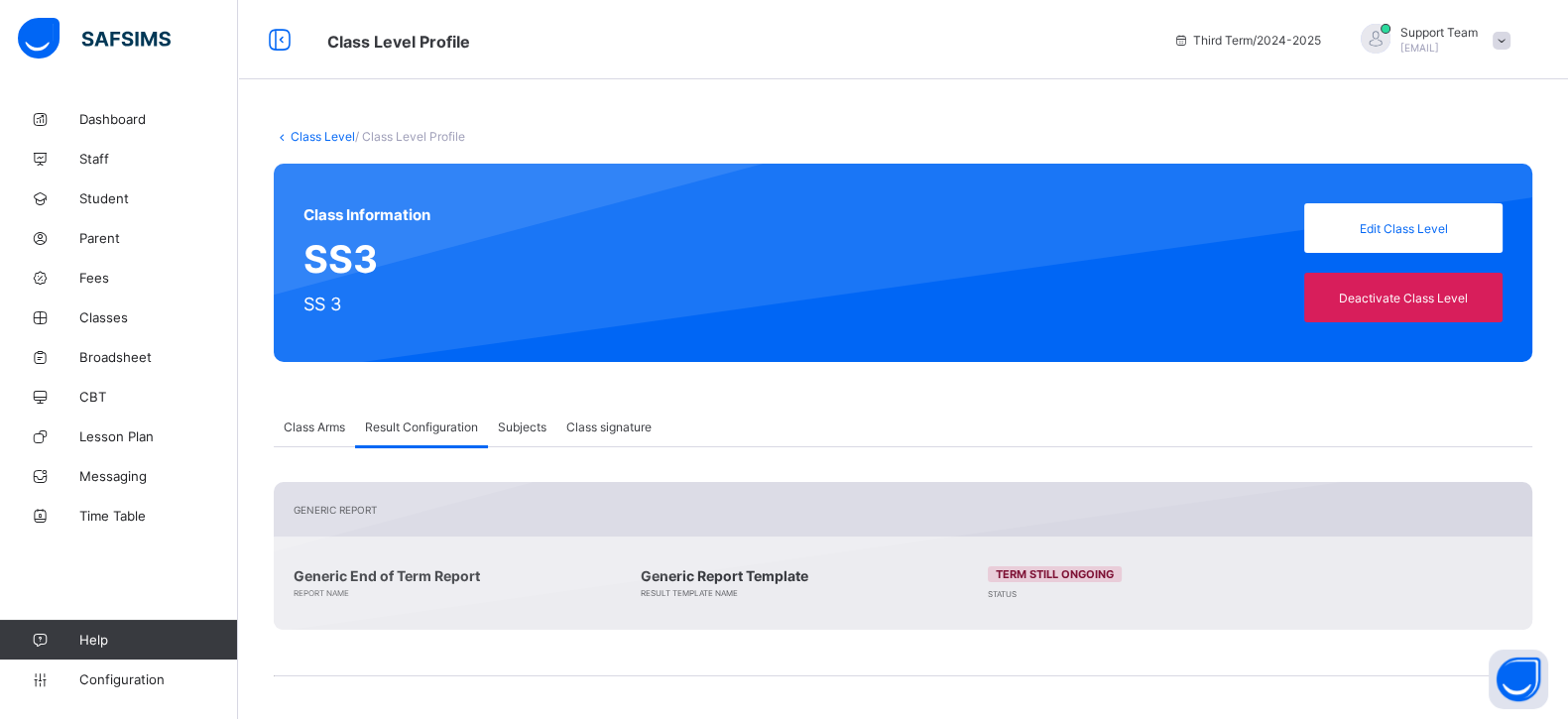 scroll, scrollTop: 477, scrollLeft: 0, axis: vertical 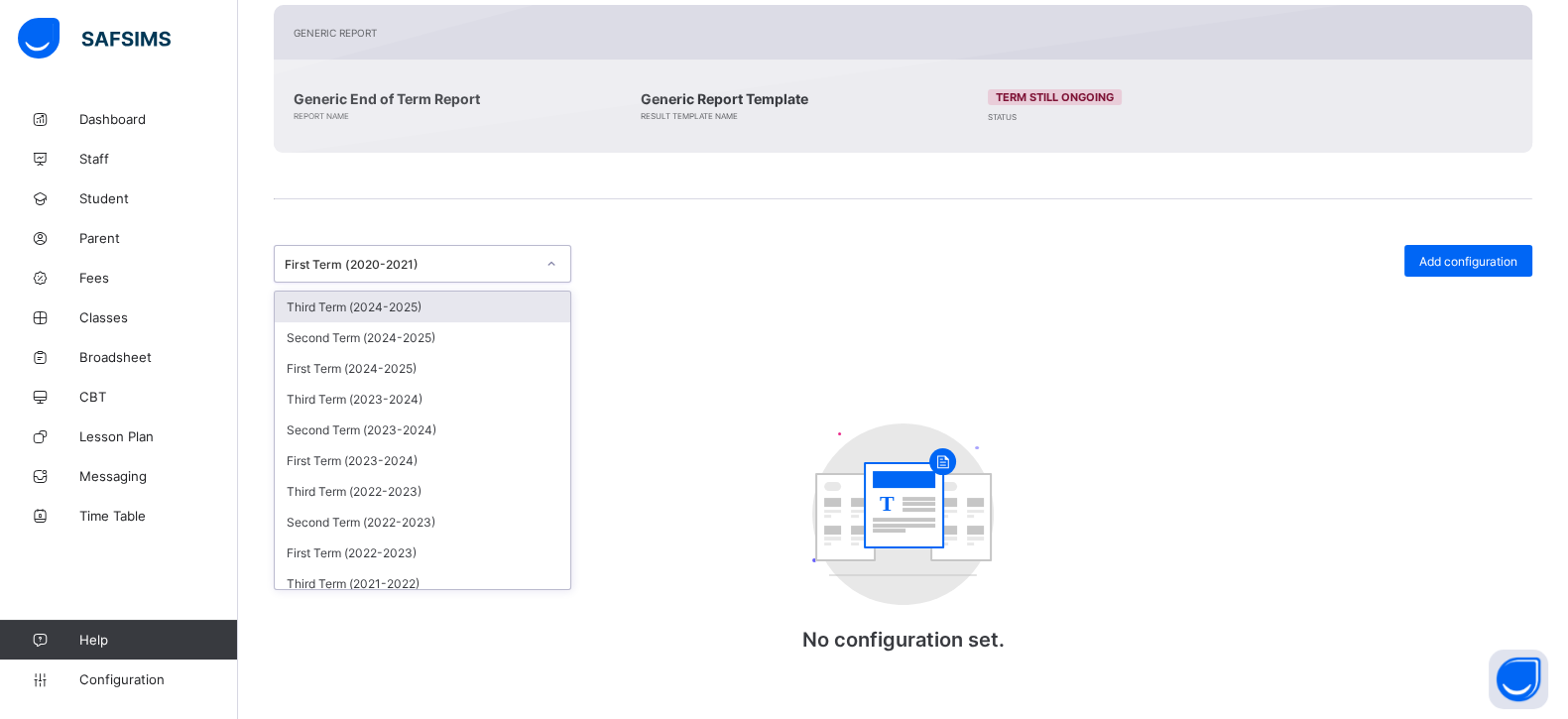 click on "First Term (2020-2021)" at bounding box center (410, 264) 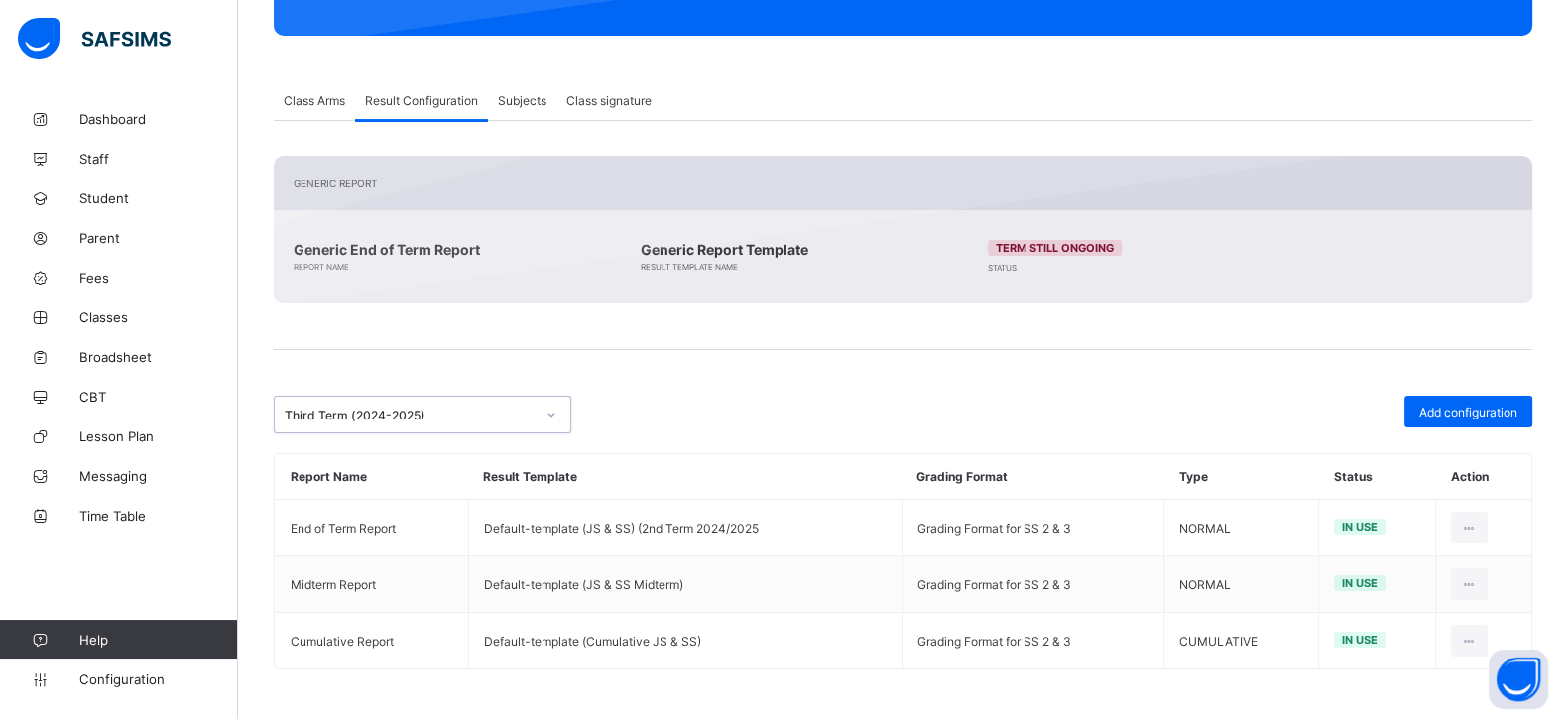 scroll, scrollTop: 322, scrollLeft: 0, axis: vertical 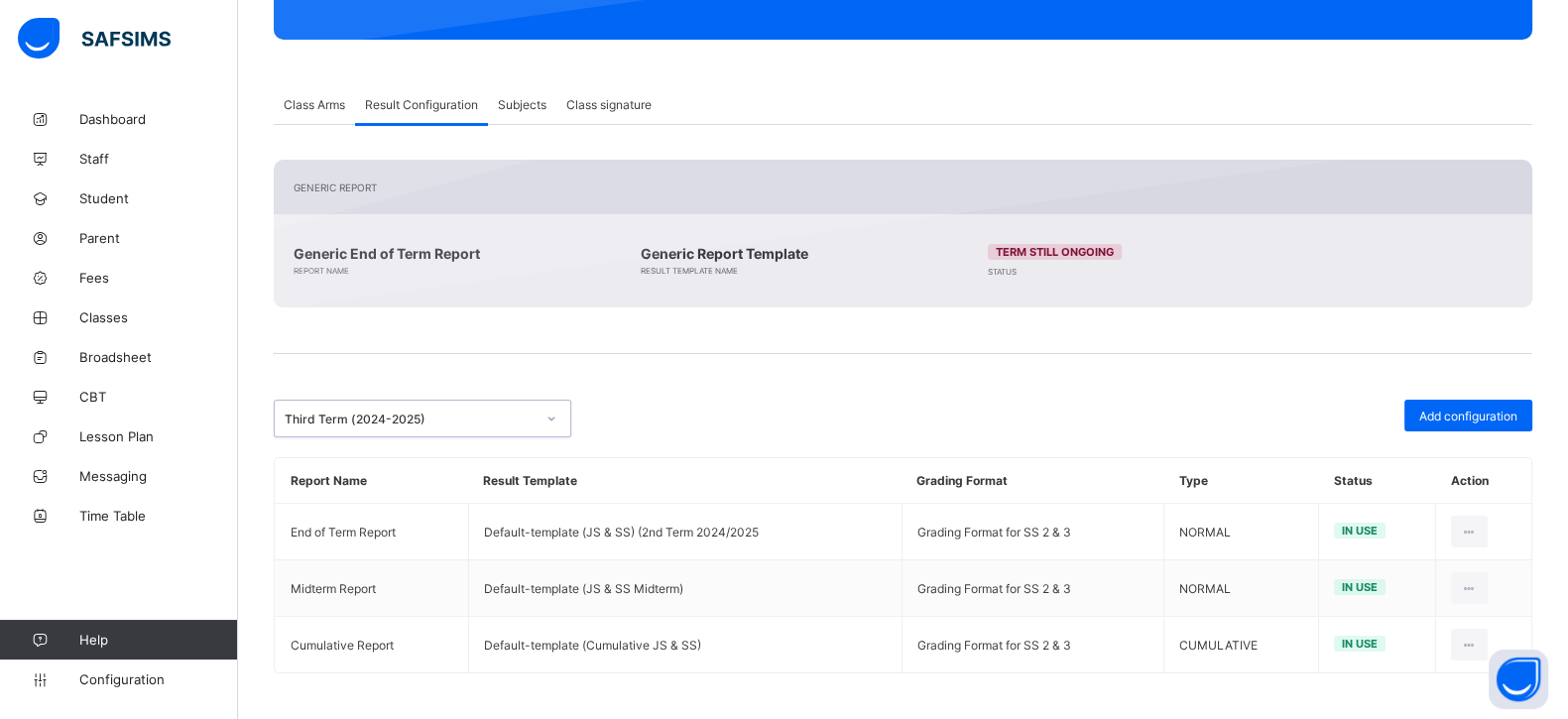 click on "Third Term (2024-2025)" at bounding box center [422, 419] 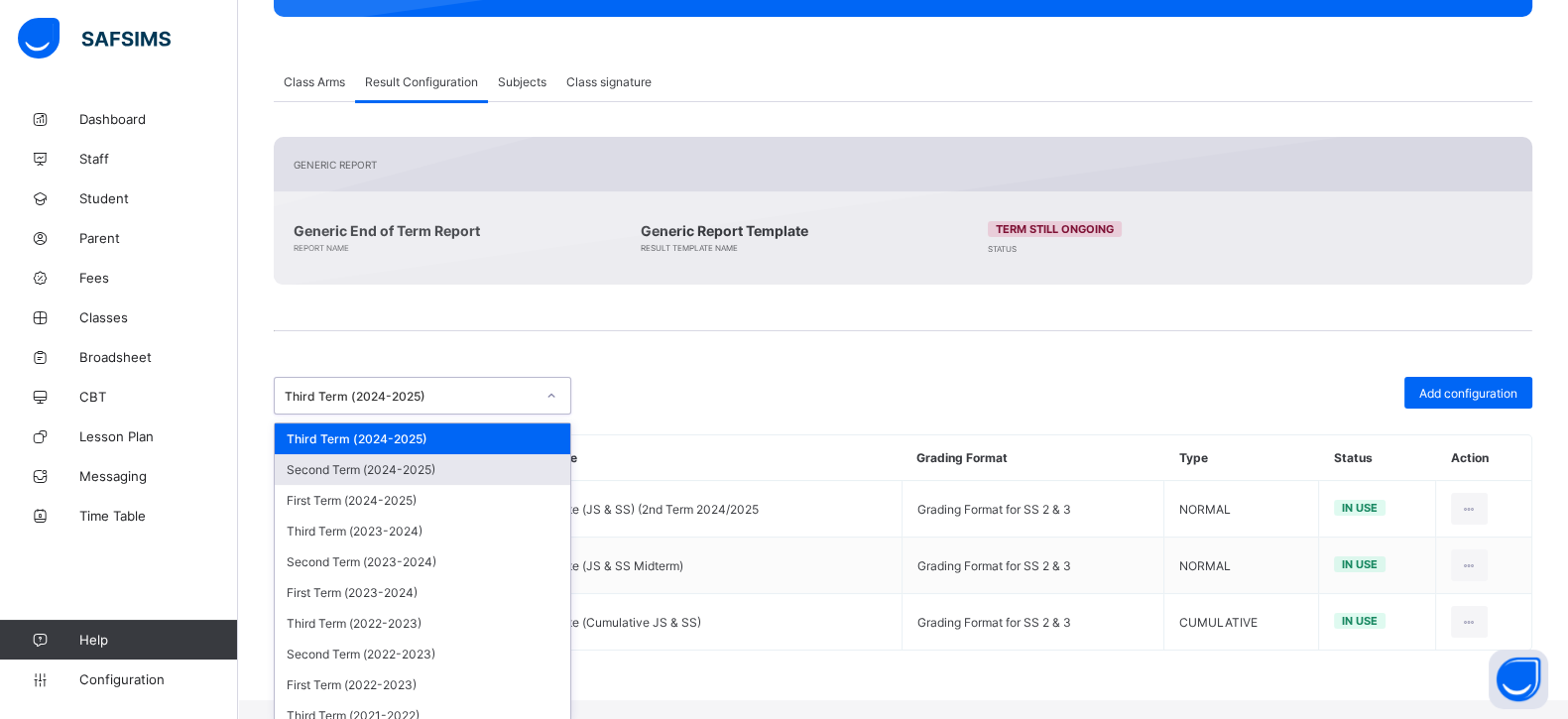 click on "Second Term (2024-2025)" at bounding box center (422, 469) 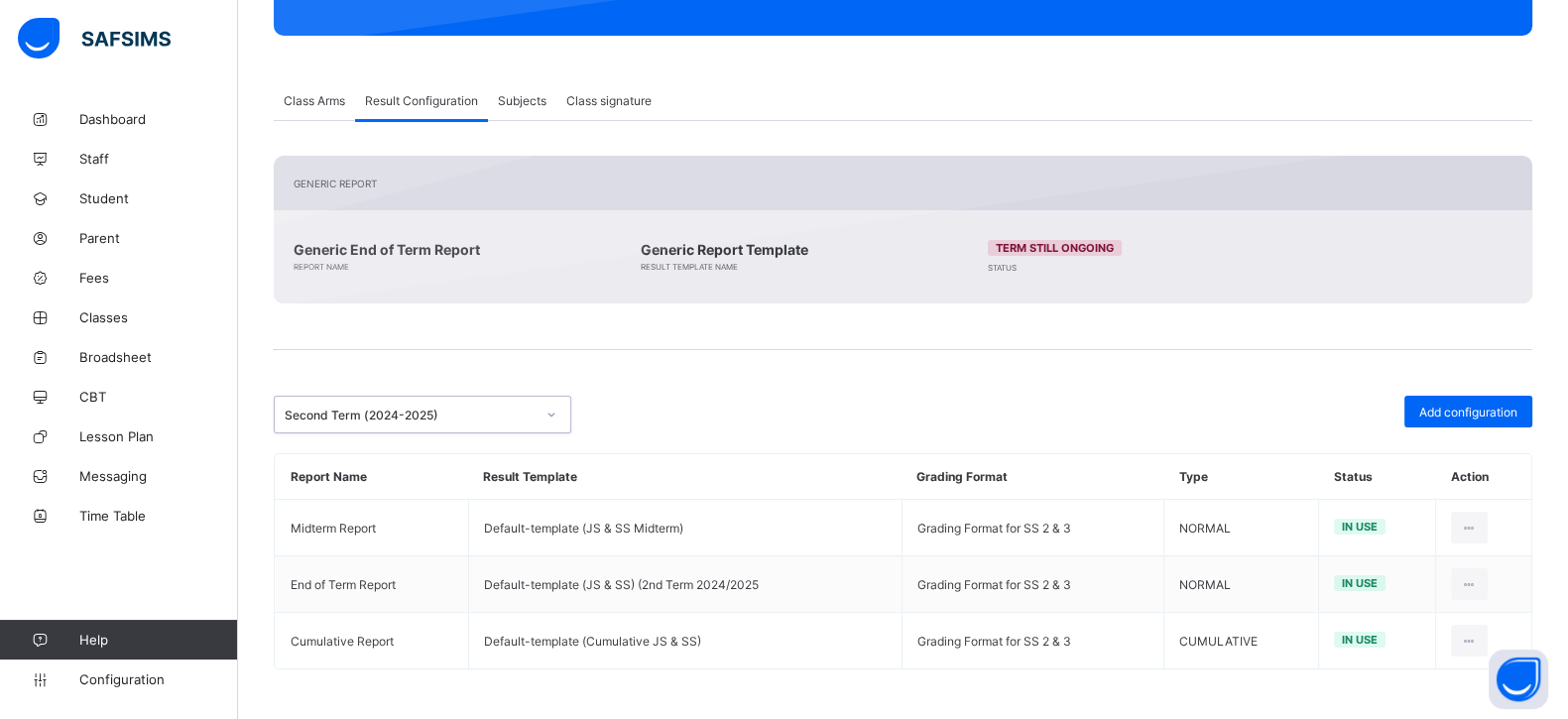scroll, scrollTop: 322, scrollLeft: 0, axis: vertical 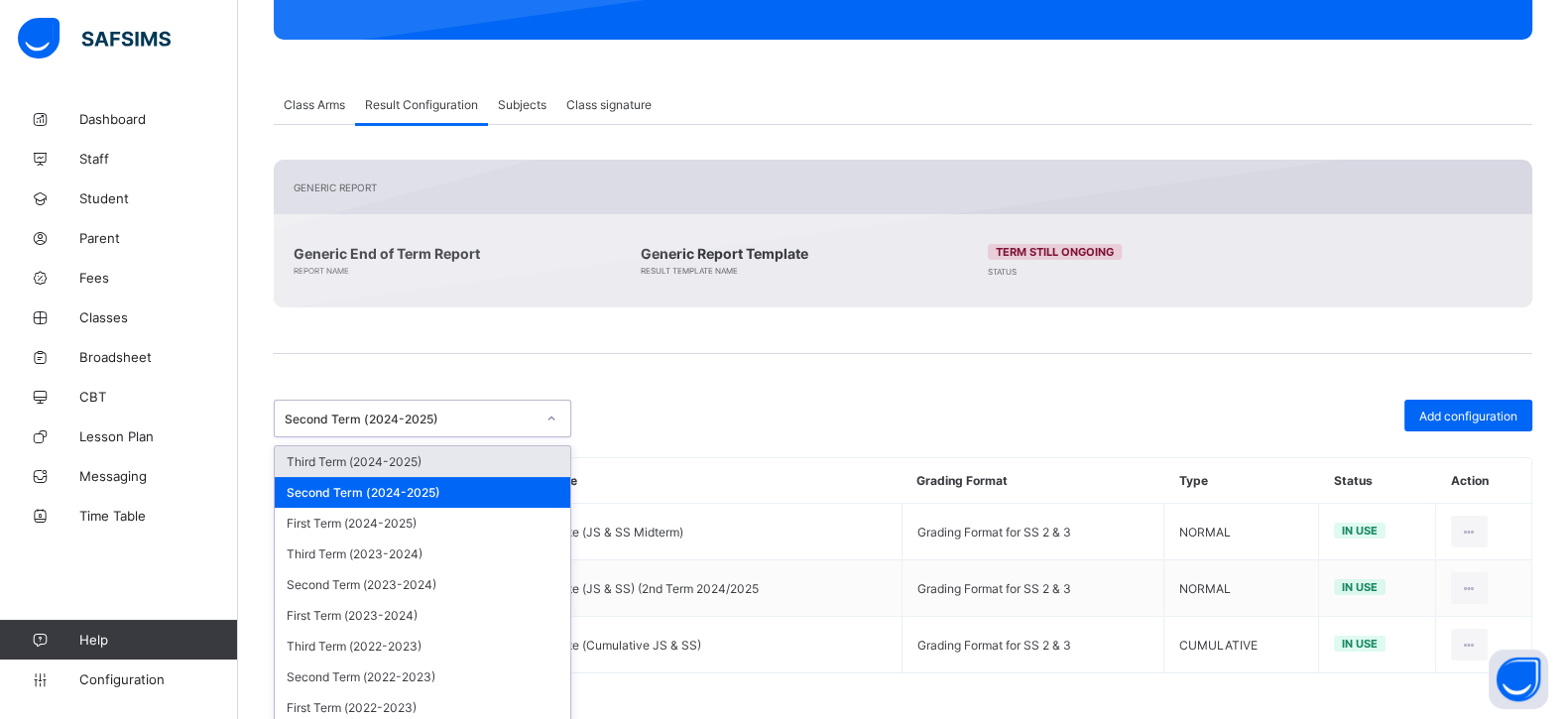 click on "option Second Term (2024-2025), selected.    option Third Term (2024-2025) focused, 1 of 27. 27 results available. Use Up and Down to choose options, press Enter to select the currently focused option, press Escape to exit the menu, press Tab to select the option and exit the menu. Second Term (2024-2025) Third Term (2024-2025) Second Term (2024-2025) First Term (2024-2025) Third Term (2023-2024) Second Term (2023-2024) First Term (2023-2024) Third Term (2022-2023) Second Term (2022-2023) First Term (2022-2023) Third Term (2021-2022) Second Term (2021-2022) First Term (2021-2022) Third Term (2020-2021) Second Term (2020-2021) First Term (2020-2021) Third Term (2019-2020) Second Term (2019-2020) First Term (2019-2020) Third Term (2018-2019) Second Term (2018-2019) First Term (2018-2019) Third Term (2017-2018) Second Term (2017-2018) First Term (2017-2018) Third Term (2016-2017) Second Term (2016-2017) First Term (2016-2017) Add configuration Report Name Result Template Grading Format Type Status Action" at bounding box center [903, 537] 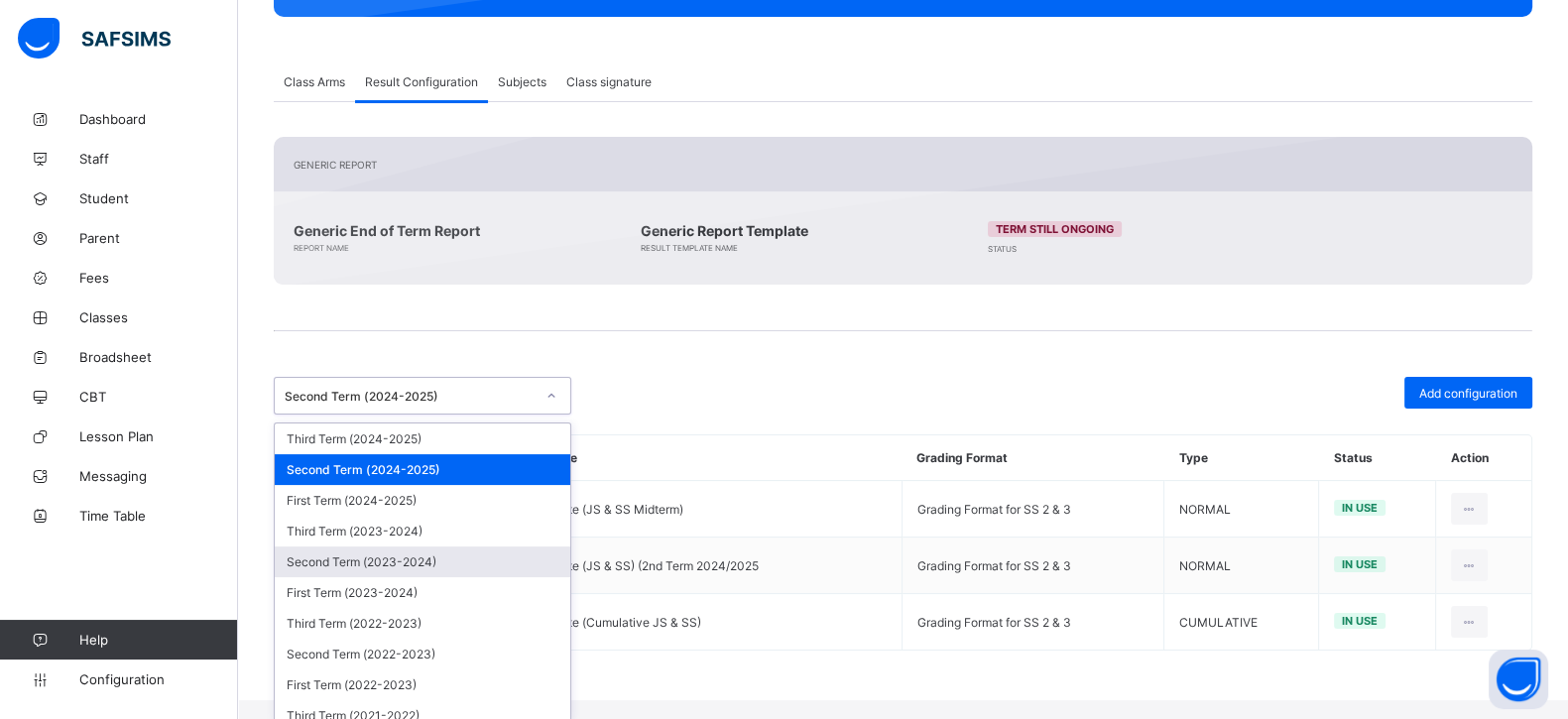 click on "Second Term (2023-2024)" at bounding box center (422, 561) 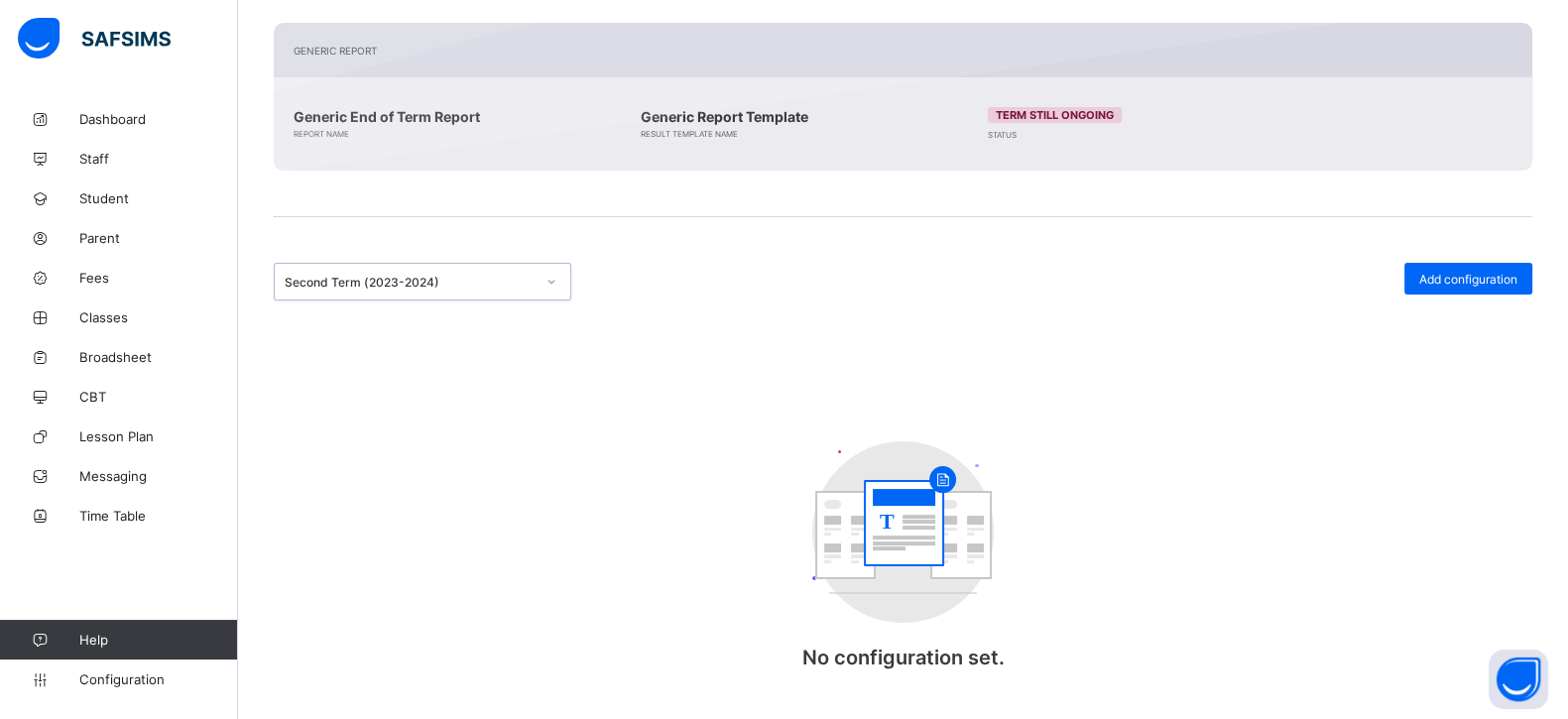 scroll, scrollTop: 477, scrollLeft: 0, axis: vertical 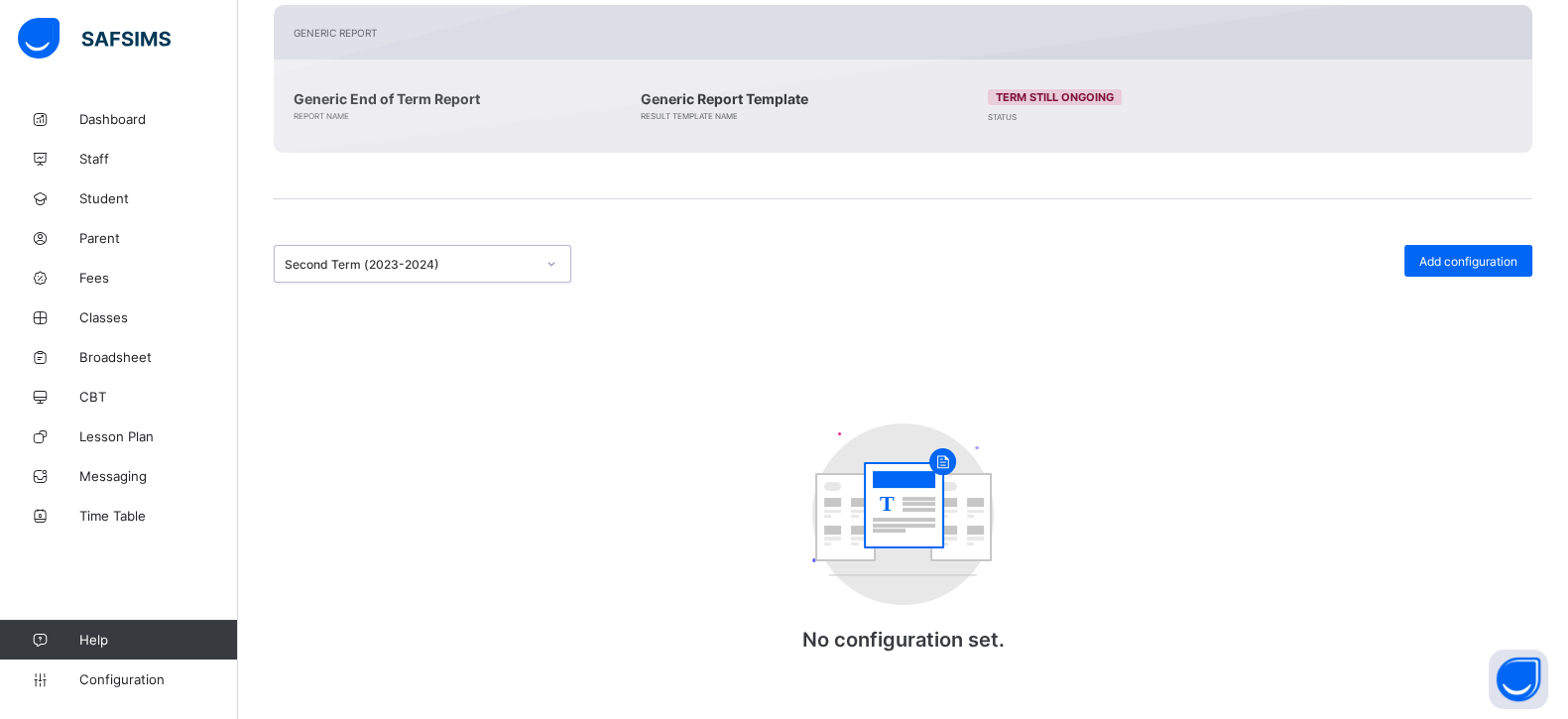 click on "Second Term (2023-2024)" at bounding box center [410, 264] 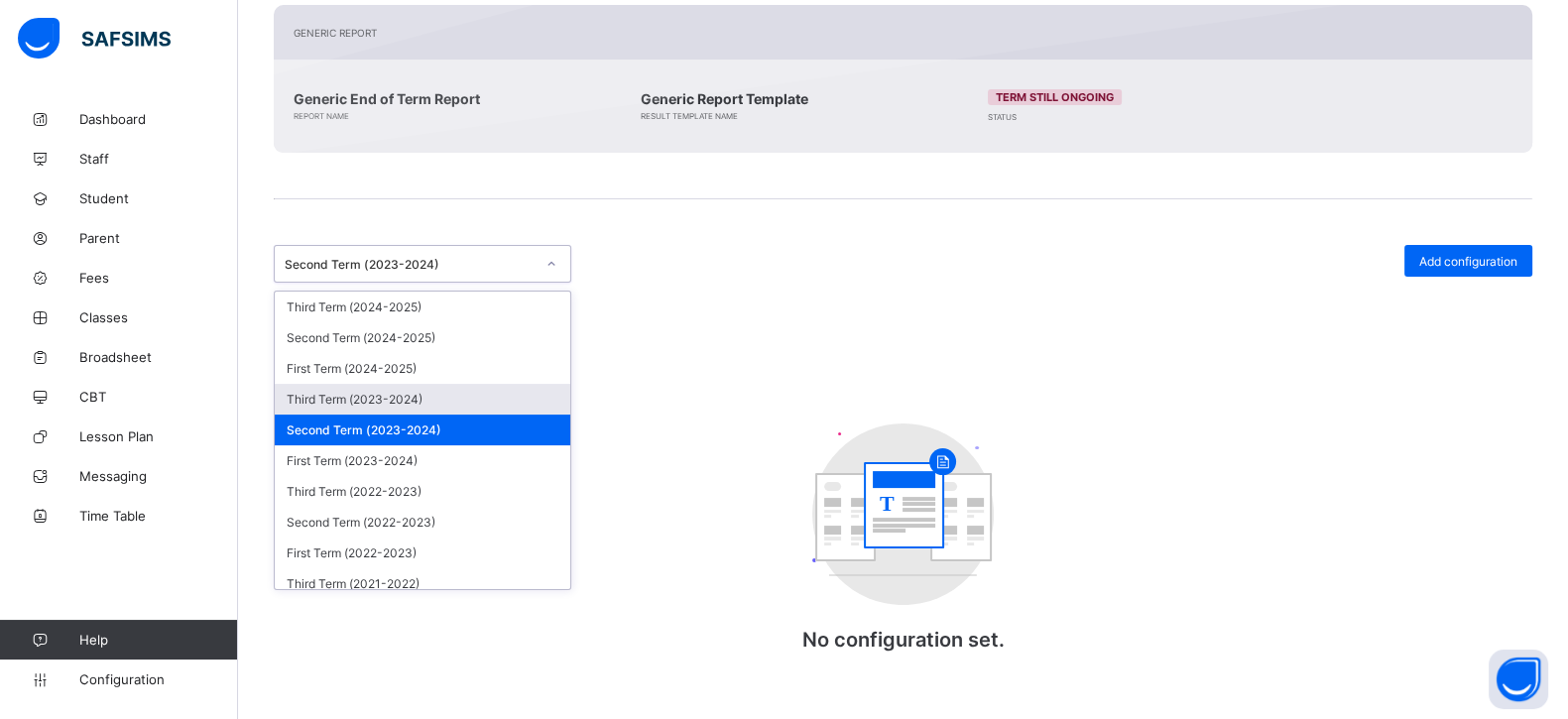 click on "Third Term (2023-2024)" at bounding box center [422, 399] 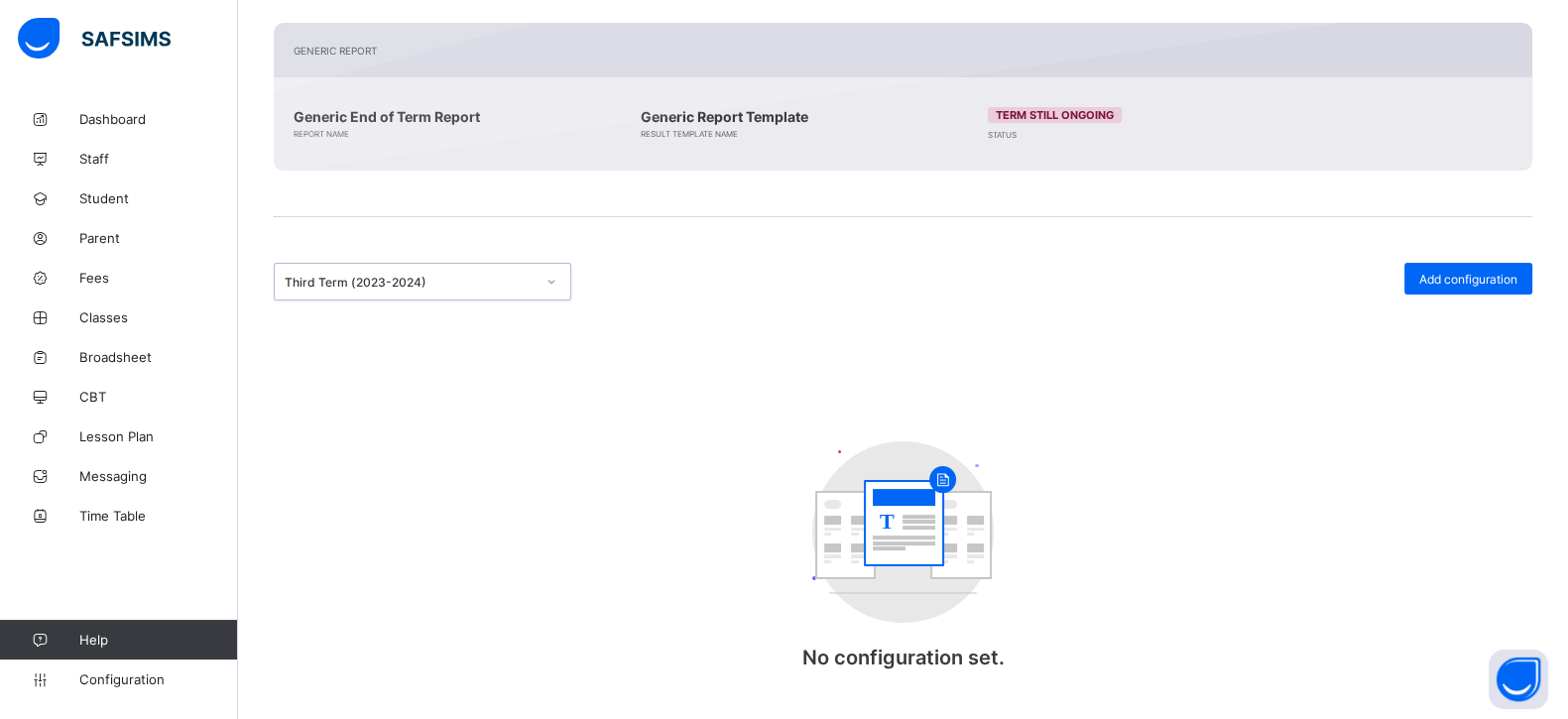 scroll, scrollTop: 477, scrollLeft: 0, axis: vertical 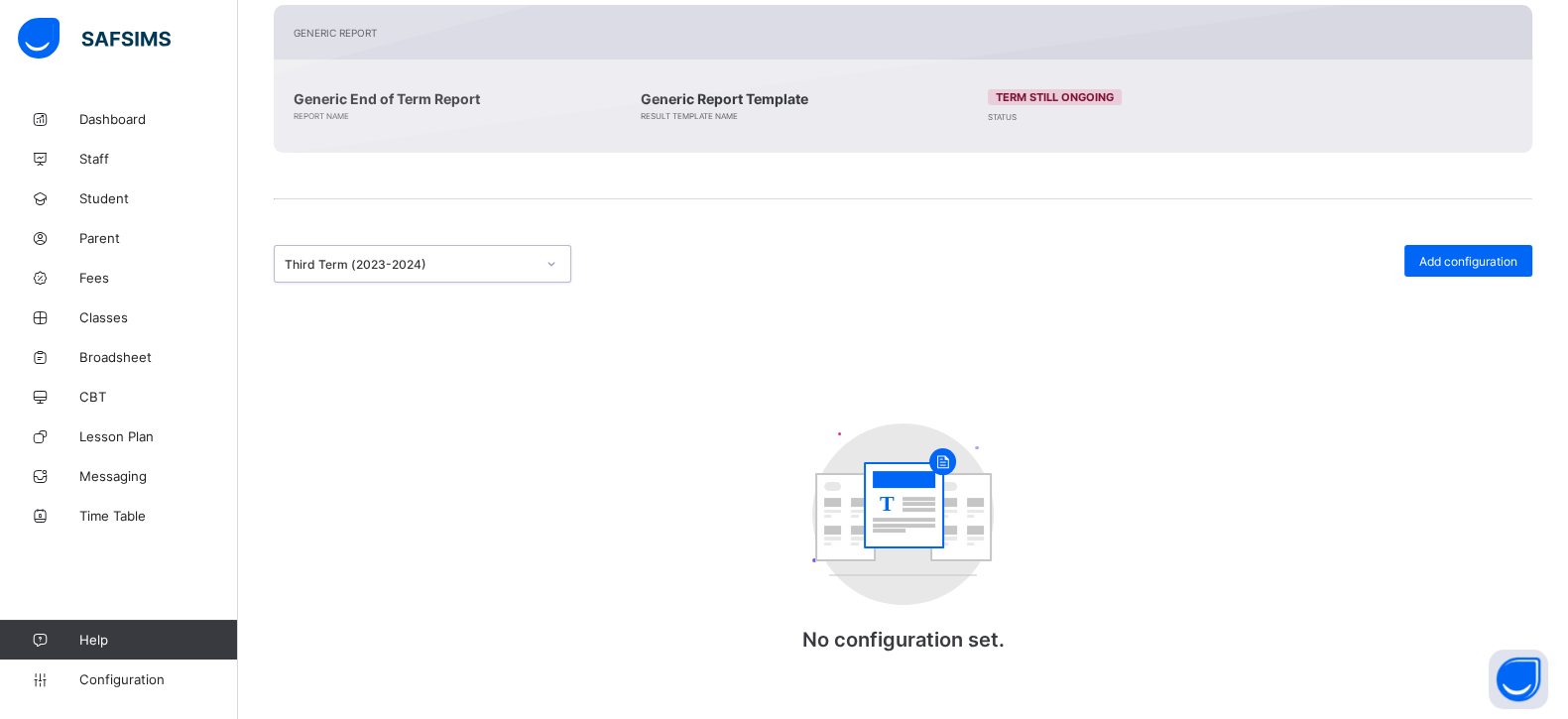 click on "Third Term (2023-2024)" at bounding box center [410, 264] 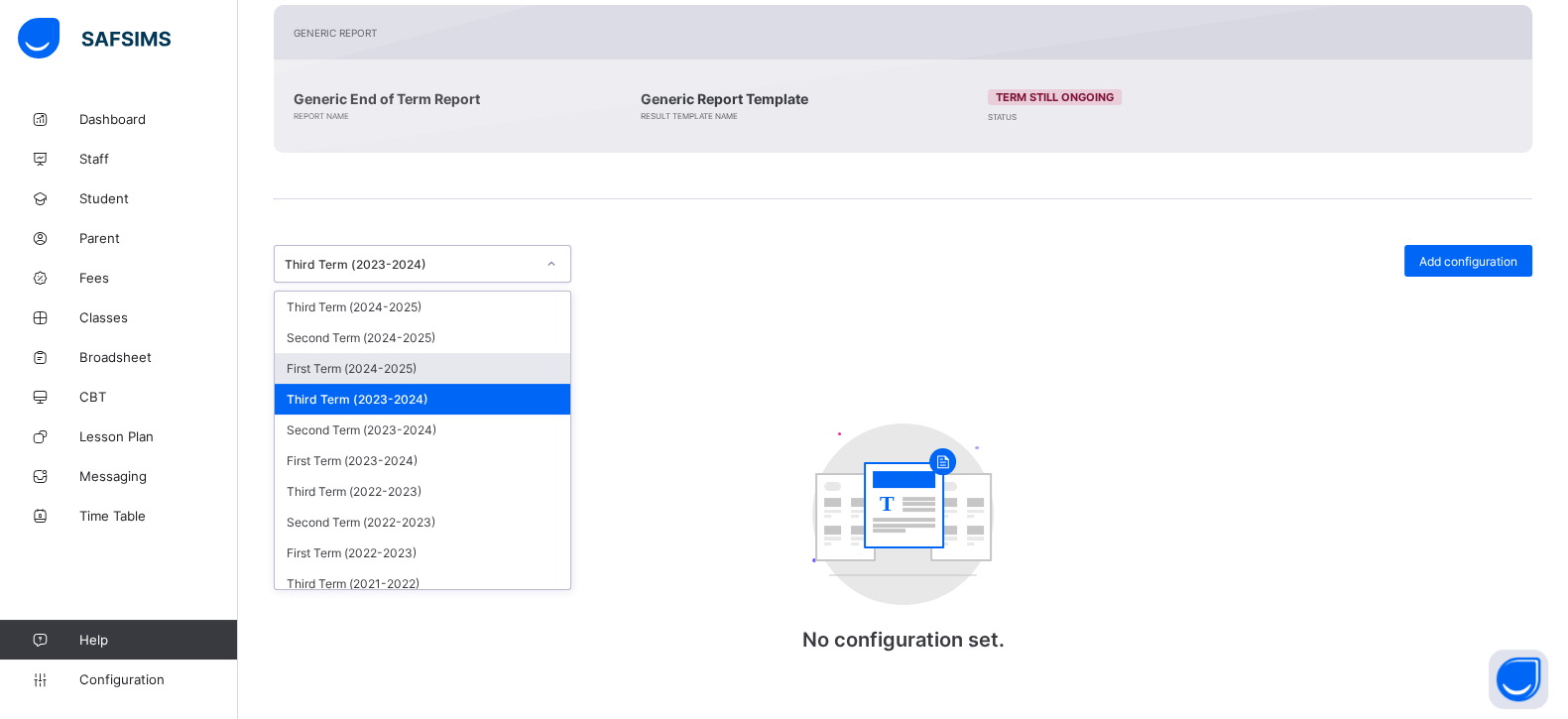 click on "First Term (2024-2025)" at bounding box center [422, 368] 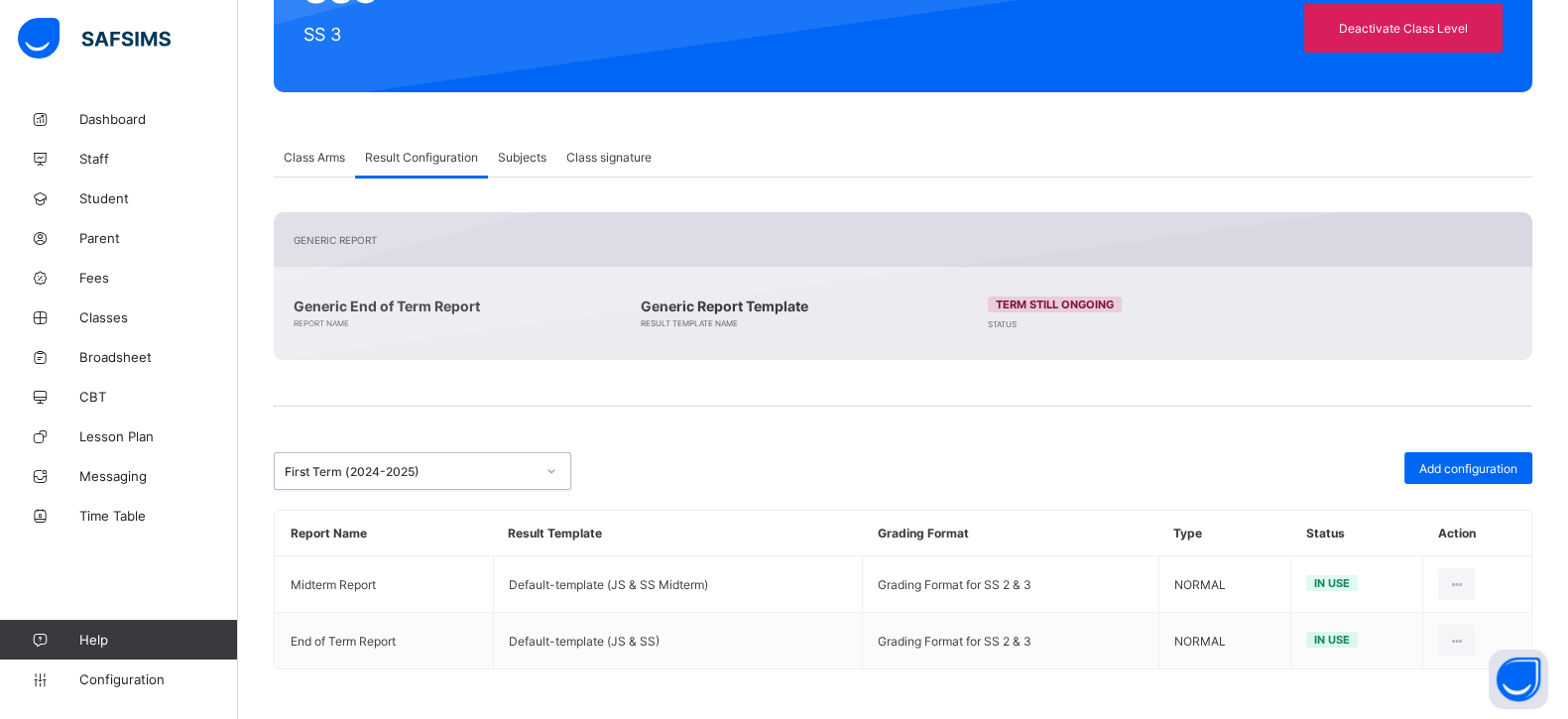 scroll, scrollTop: 266, scrollLeft: 0, axis: vertical 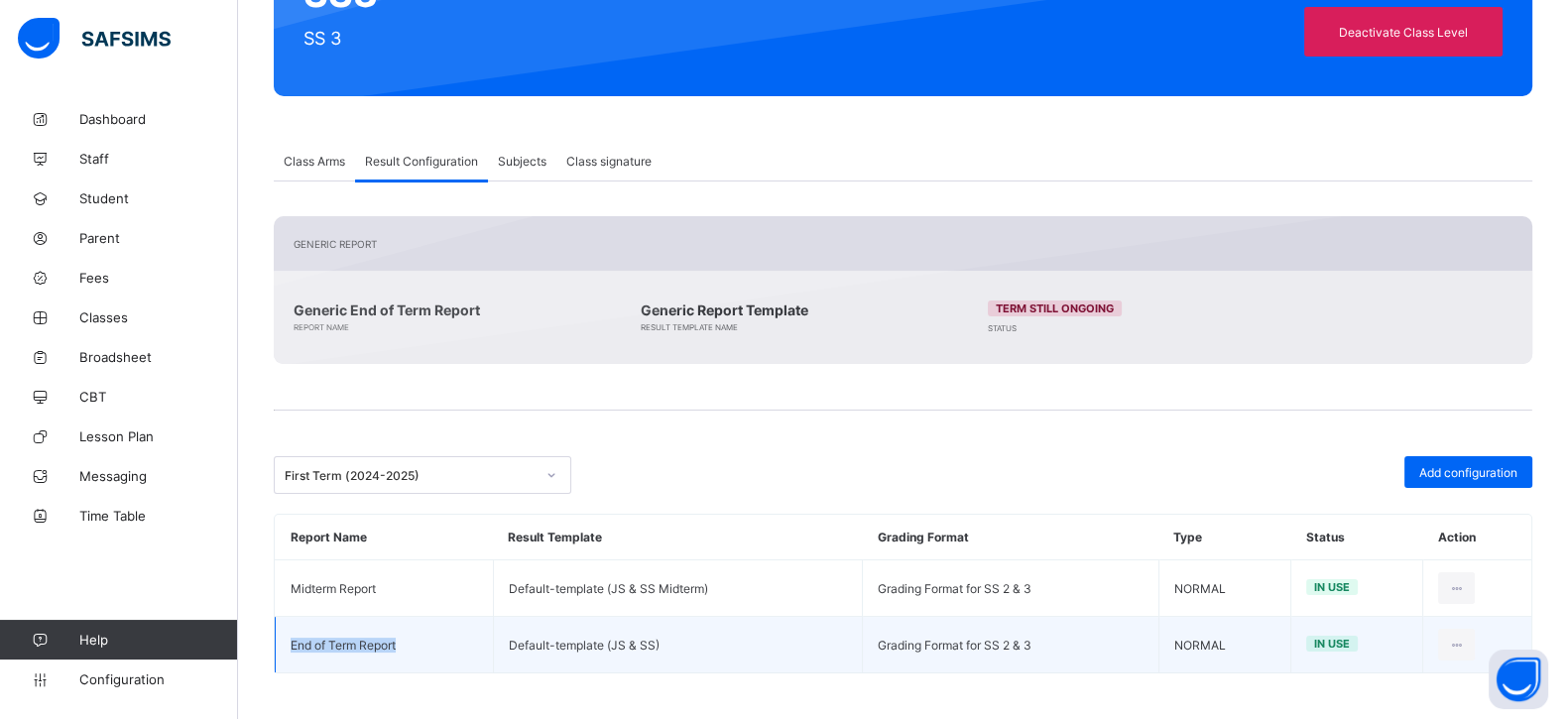 drag, startPoint x: 434, startPoint y: 642, endPoint x: 289, endPoint y: 652, distance: 145.34442 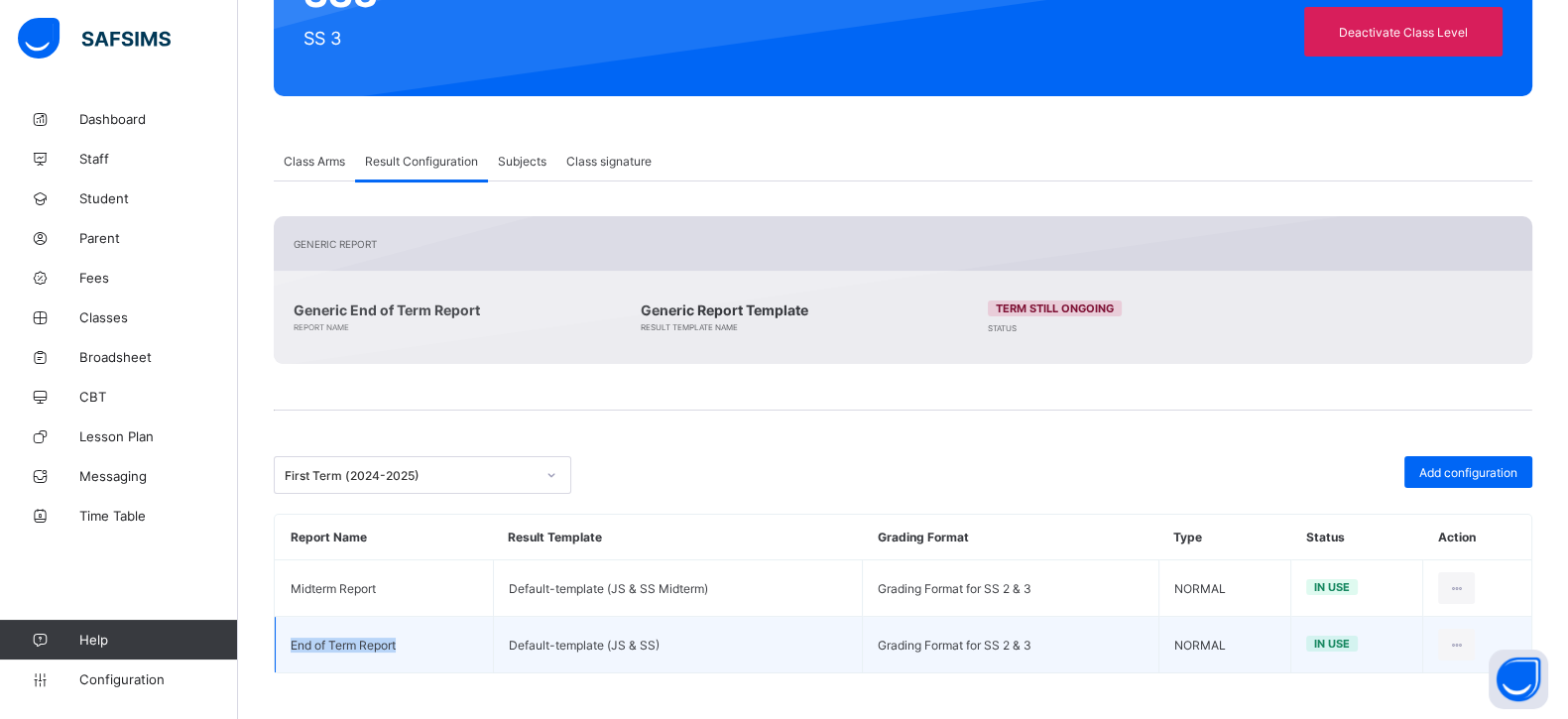 copy on "End of Term Report" 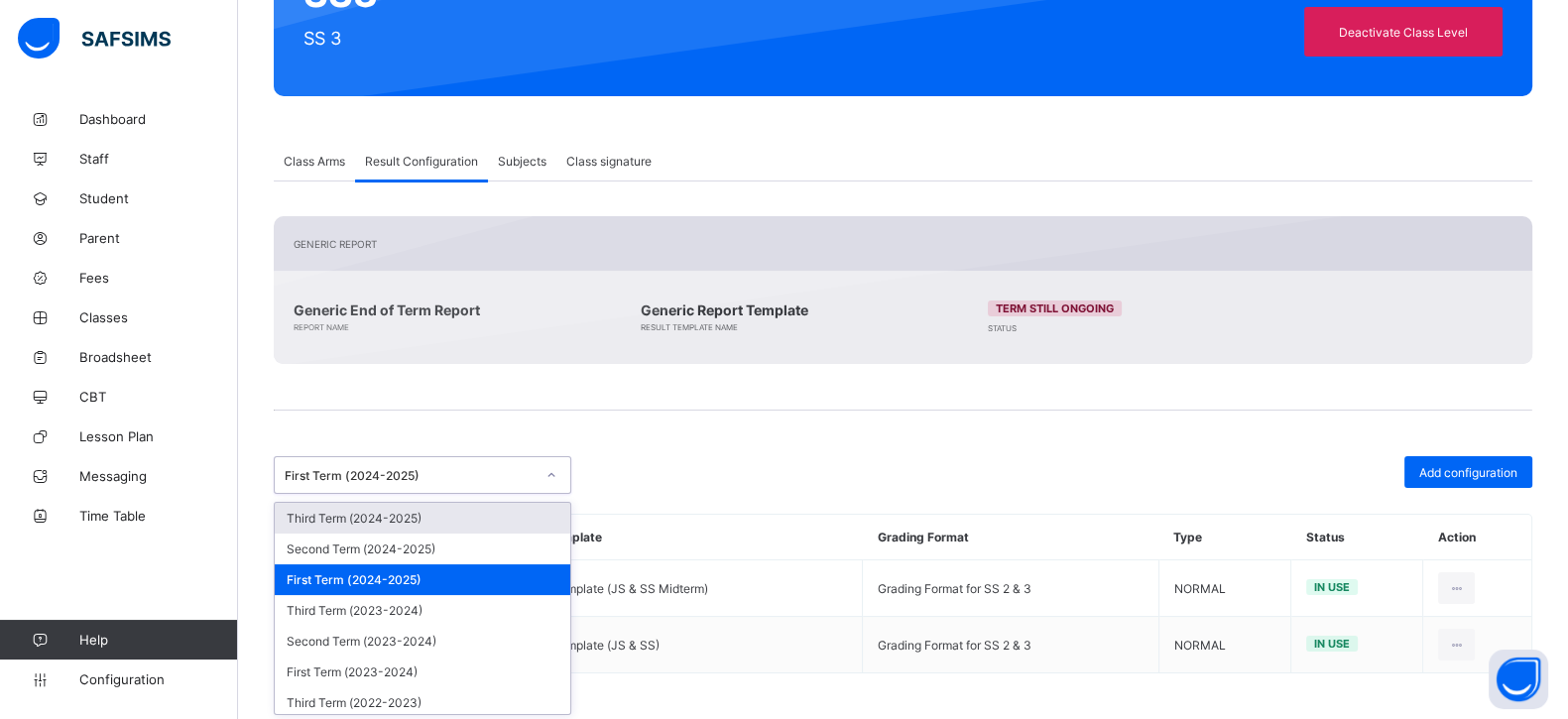 click on "First Term (2024-2025)" at bounding box center [422, 475] 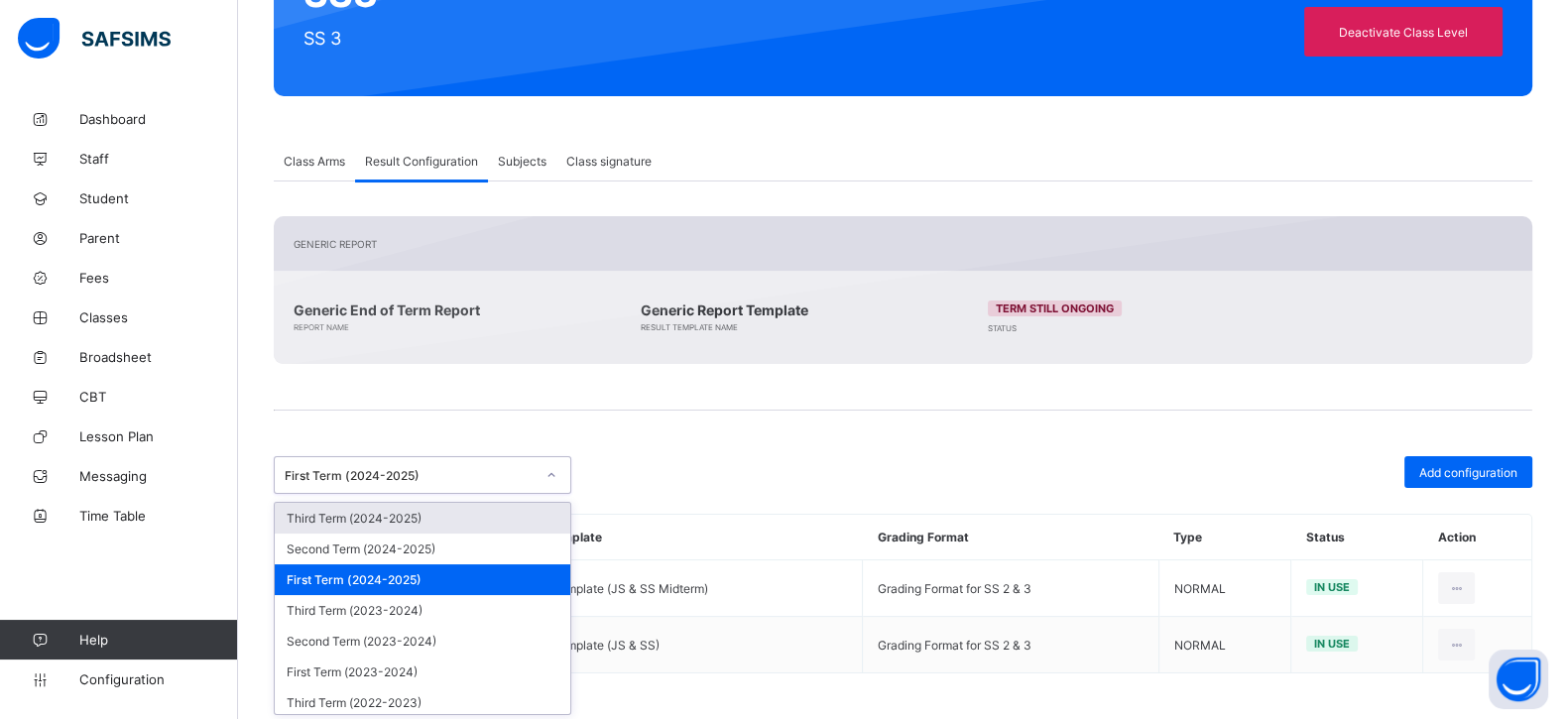 click on "Third Term (2024-2025)" at bounding box center (422, 518) 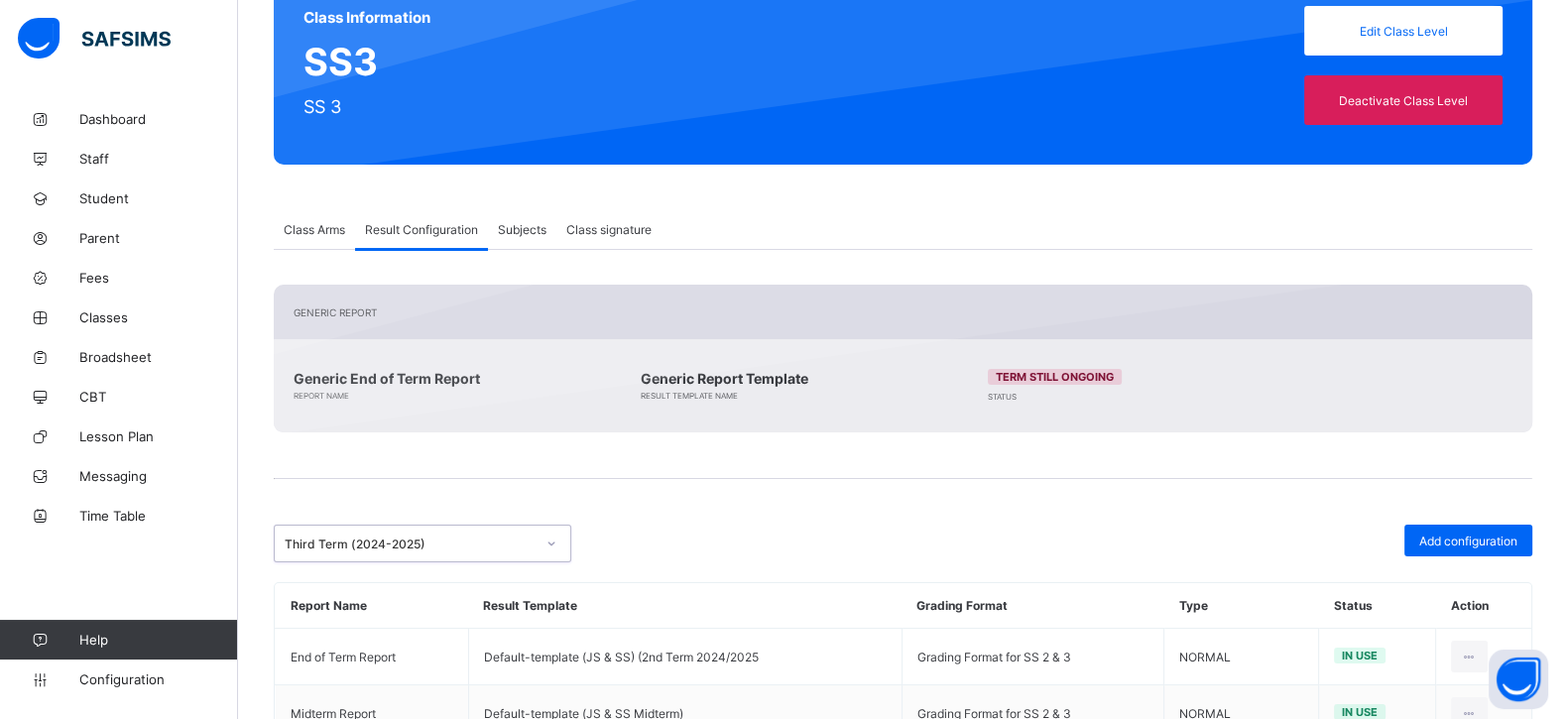 scroll, scrollTop: 322, scrollLeft: 0, axis: vertical 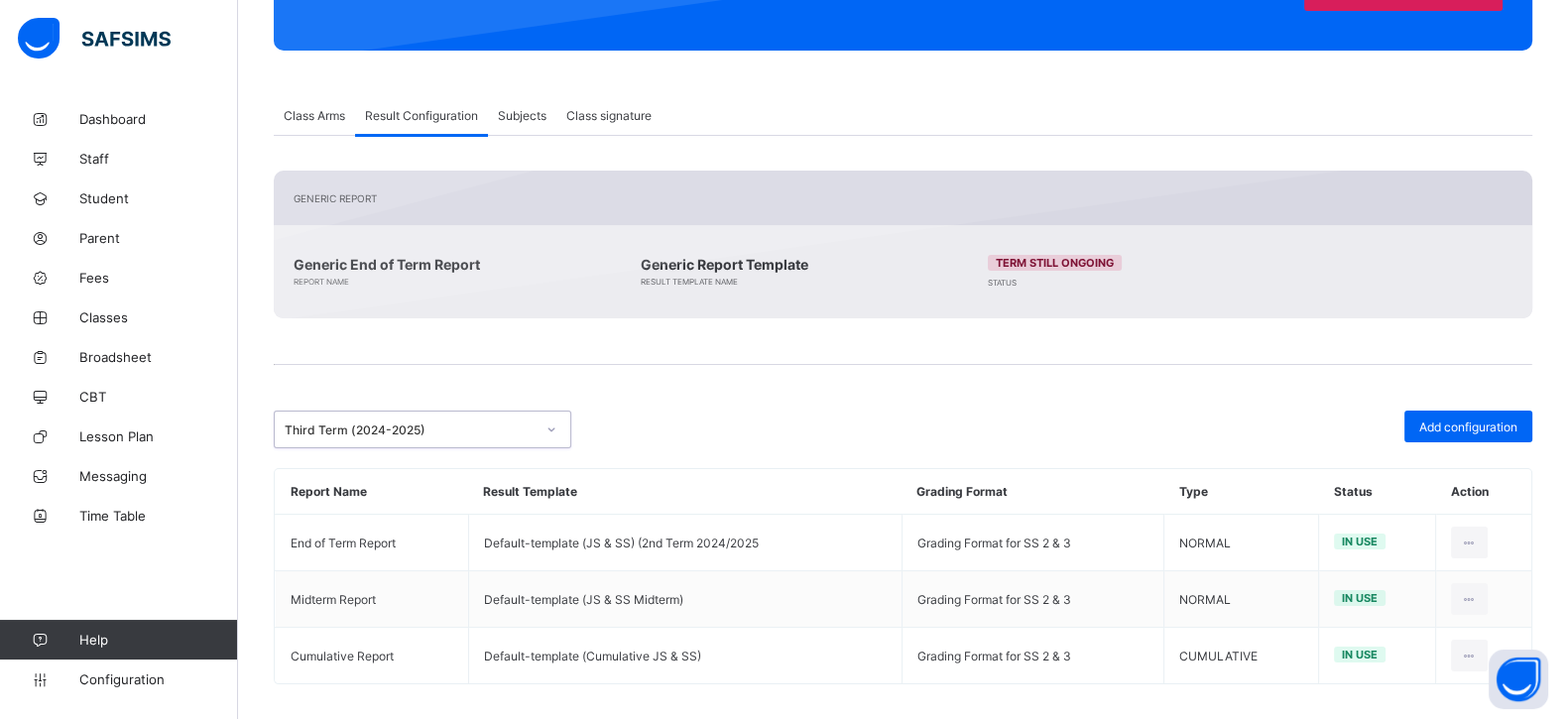 click on "option Third Term (2024-2025), selected.     0 results available. Select is focused ,type to refine list, press Down to open the menu,  Third Term (2024-2025)" at bounding box center [422, 429] 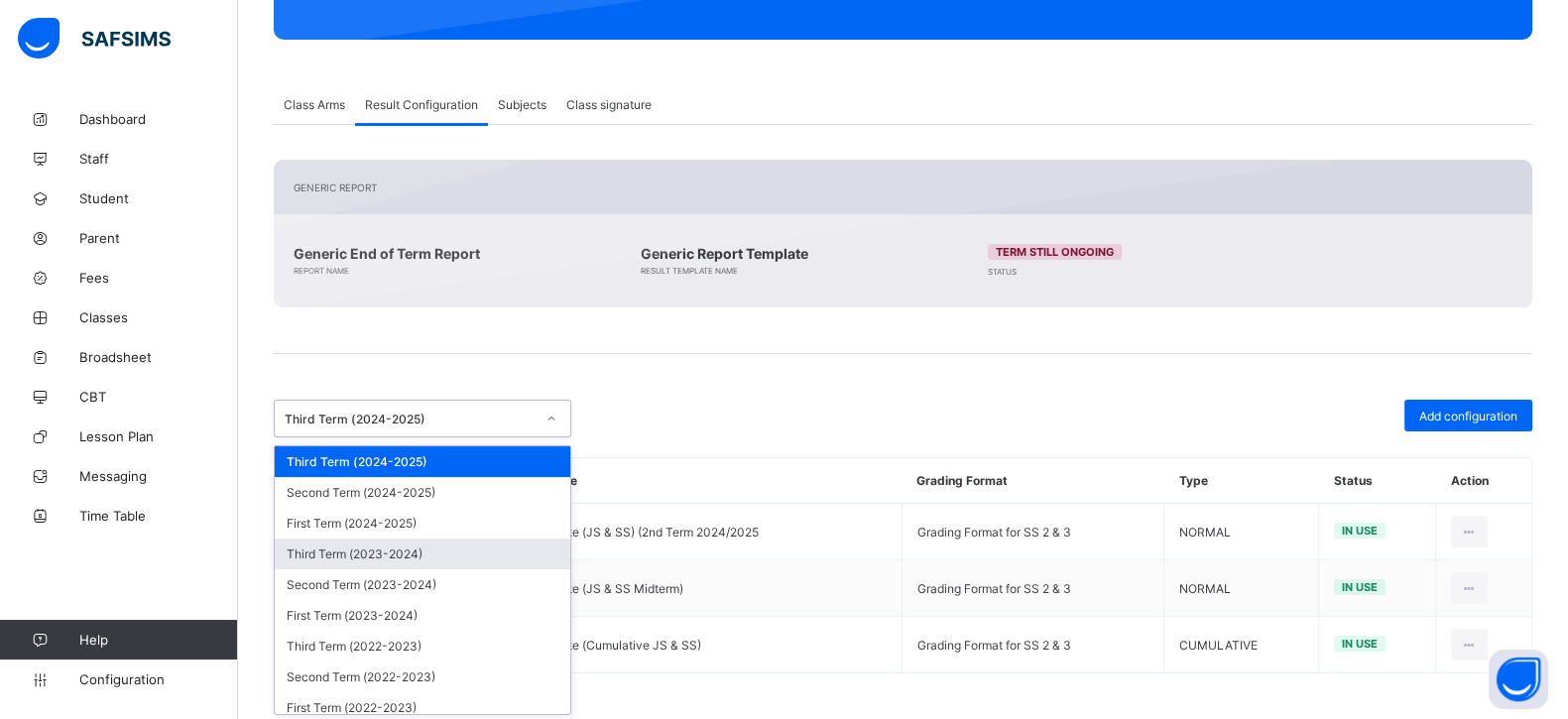 click on "Third Term (2023-2024)" at bounding box center (422, 553) 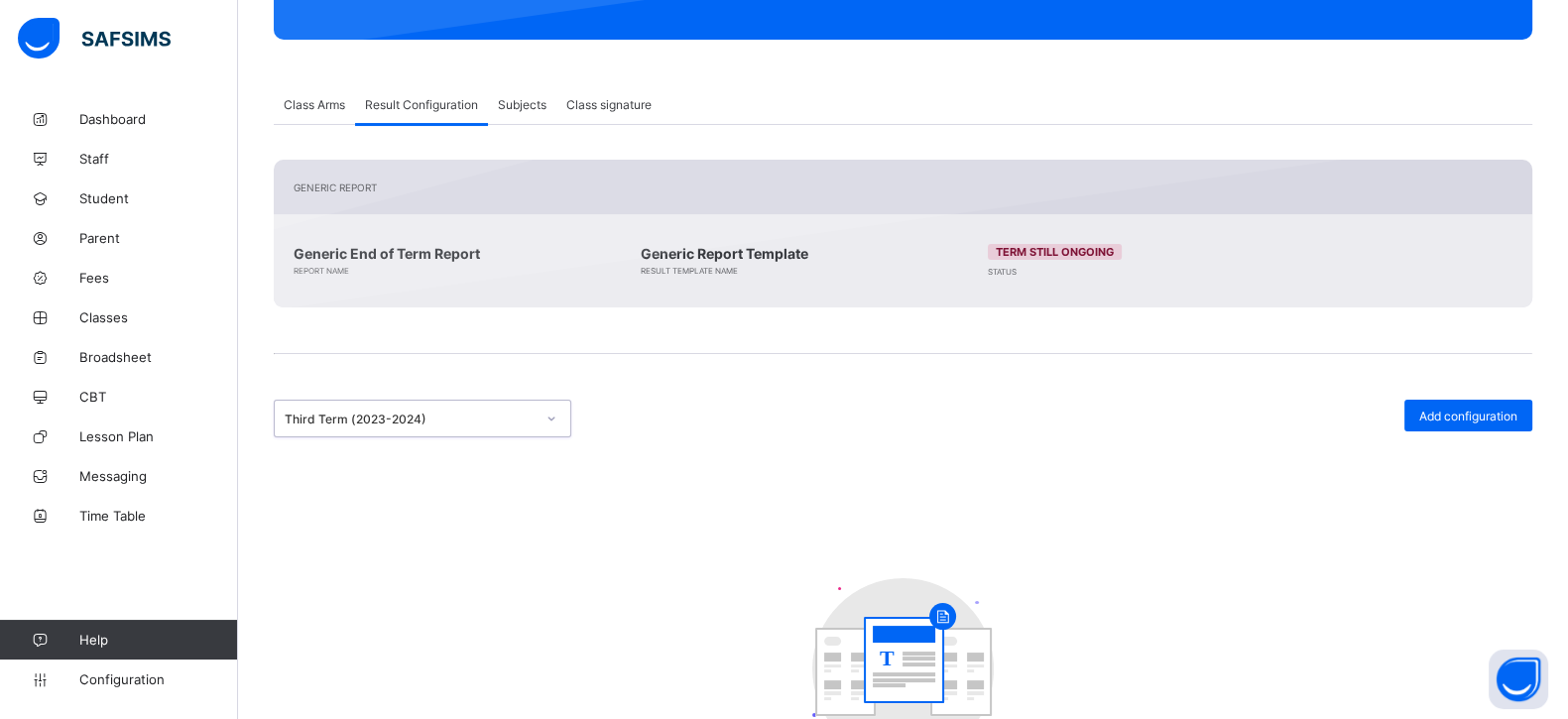 click on "option Third Term (2023-2024), selected.     0 results available. Select is focused ,type to refine list, press Down to open the menu,  Third Term (2023-2024)" at bounding box center (422, 419) 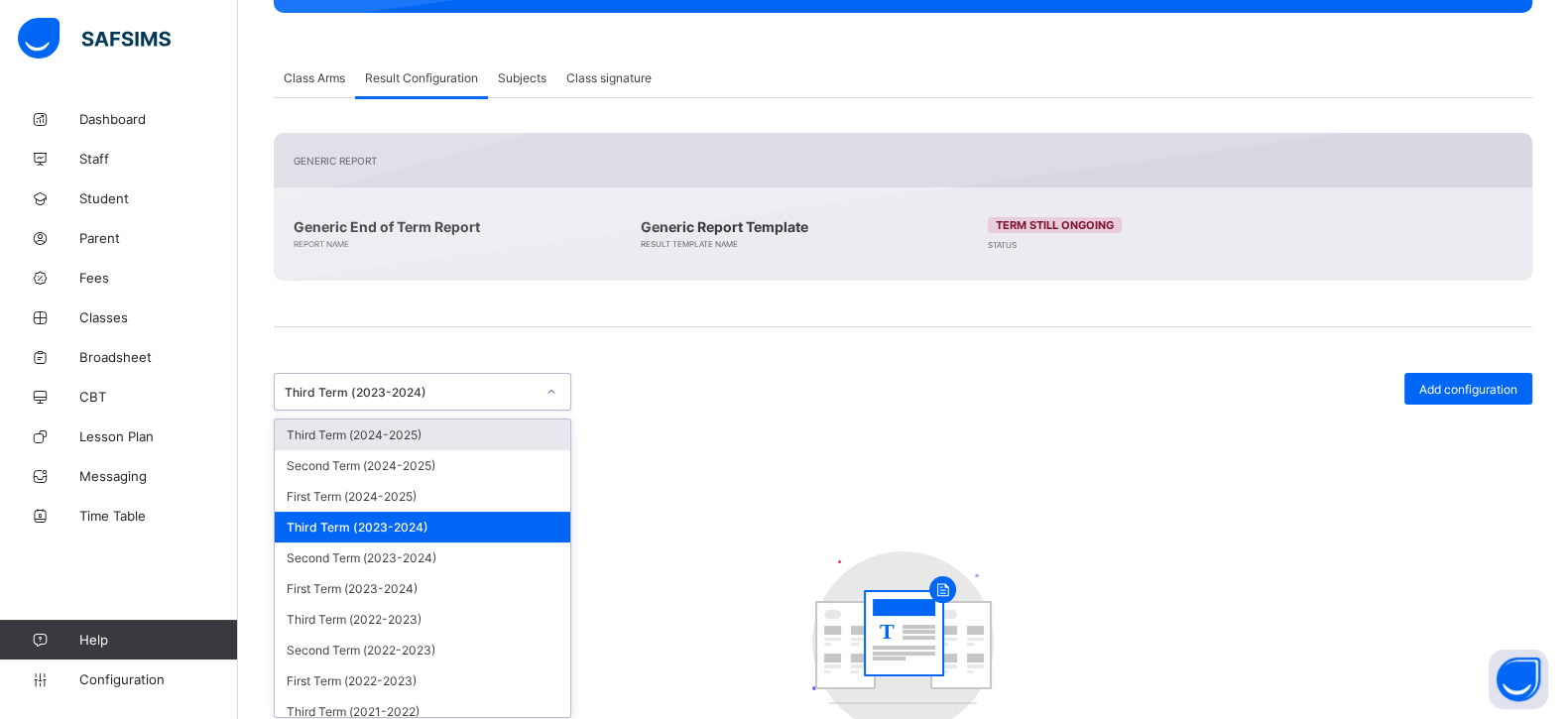 scroll, scrollTop: 352, scrollLeft: 0, axis: vertical 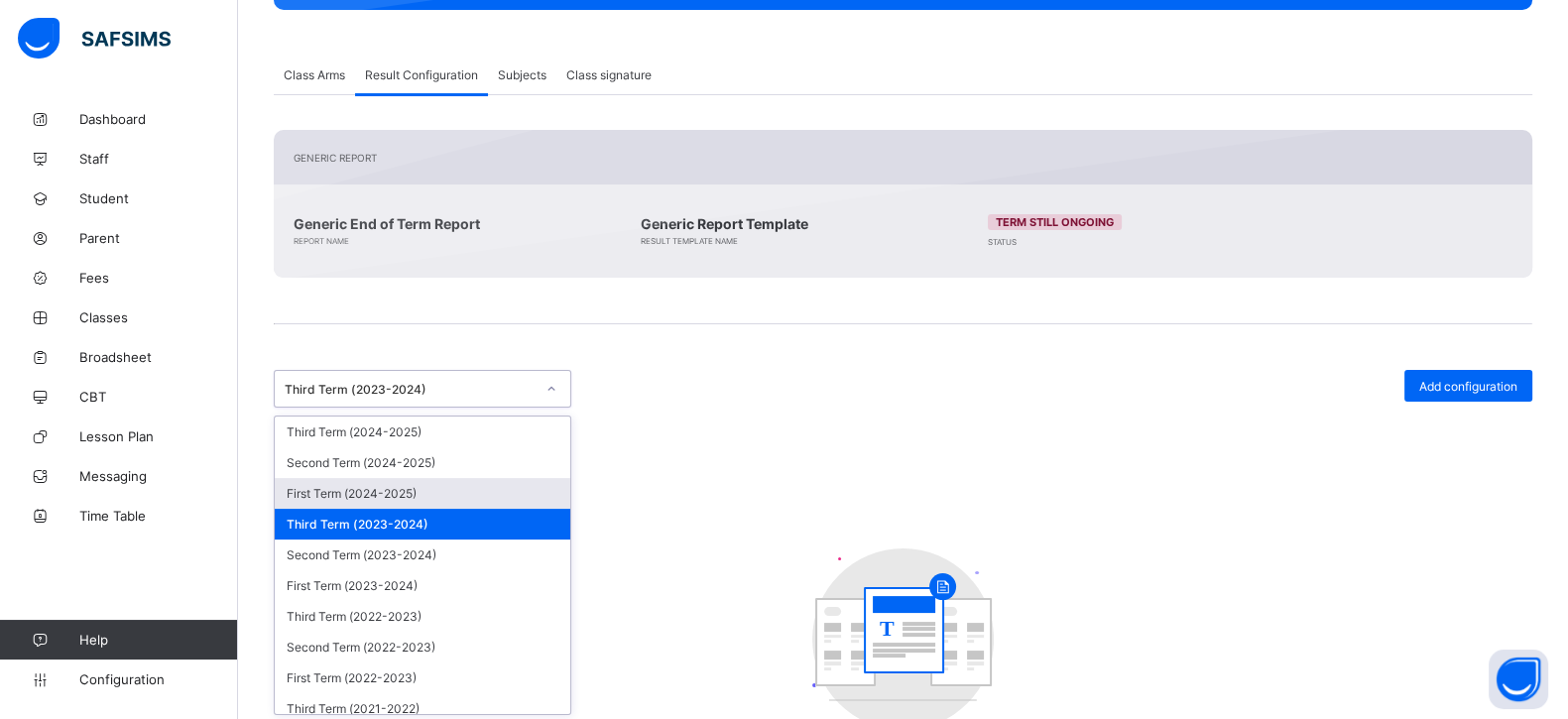 click on "First Term (2024-2025)" at bounding box center (422, 493) 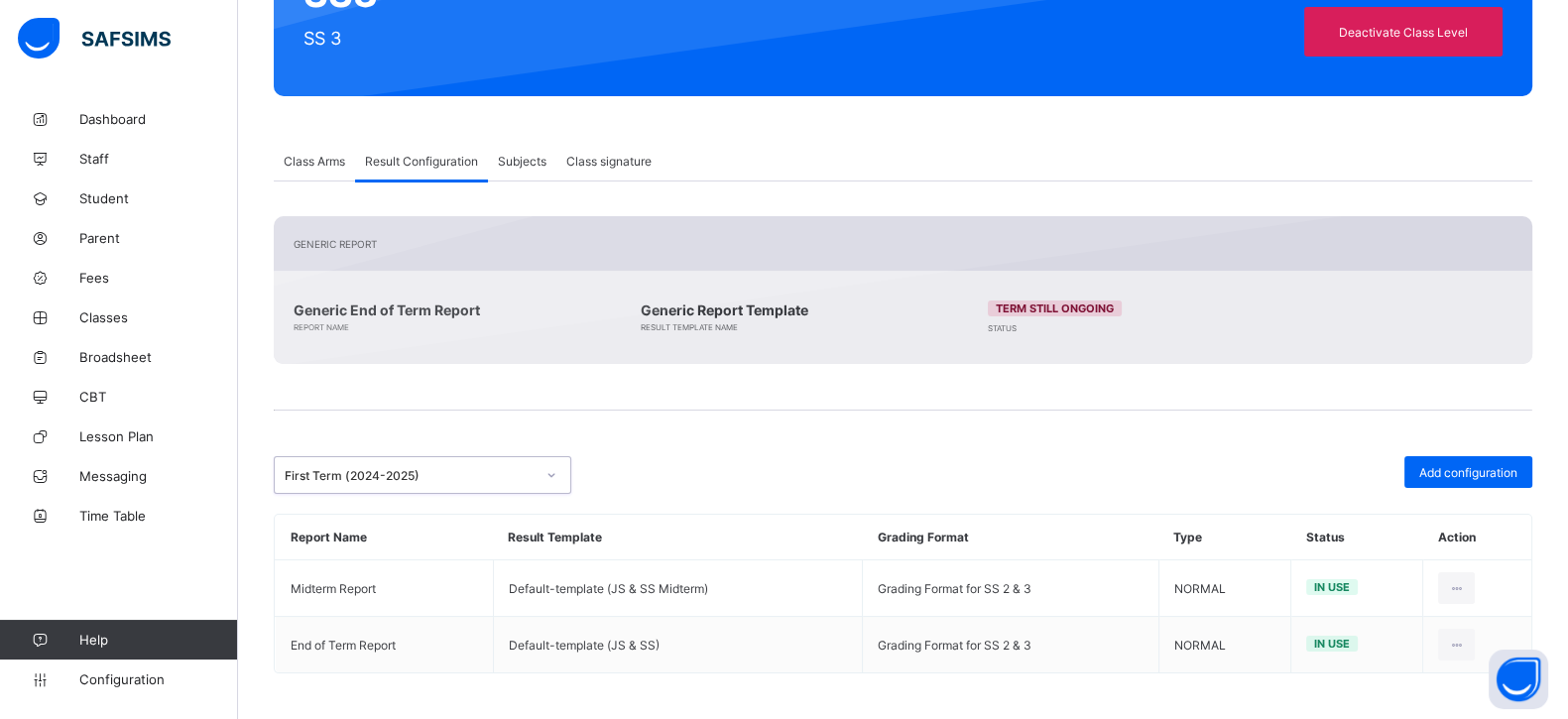 click on "option First Term (2024-2025), selected.     0 results available. Select is focused ,type to refine list, press Down to open the menu,  First Term (2024-2025)" at bounding box center [422, 475] 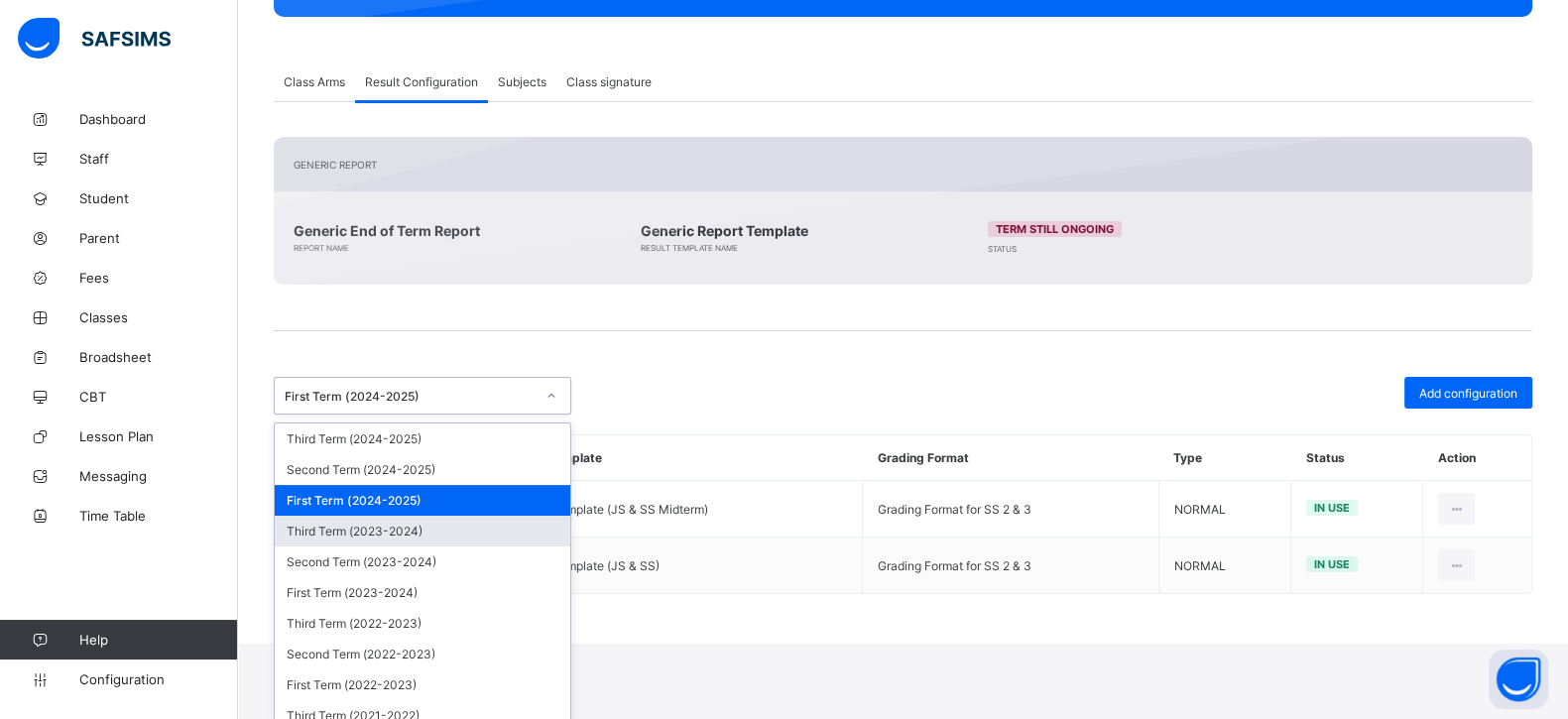 click on "Third Term (2023-2024)" at bounding box center [422, 531] 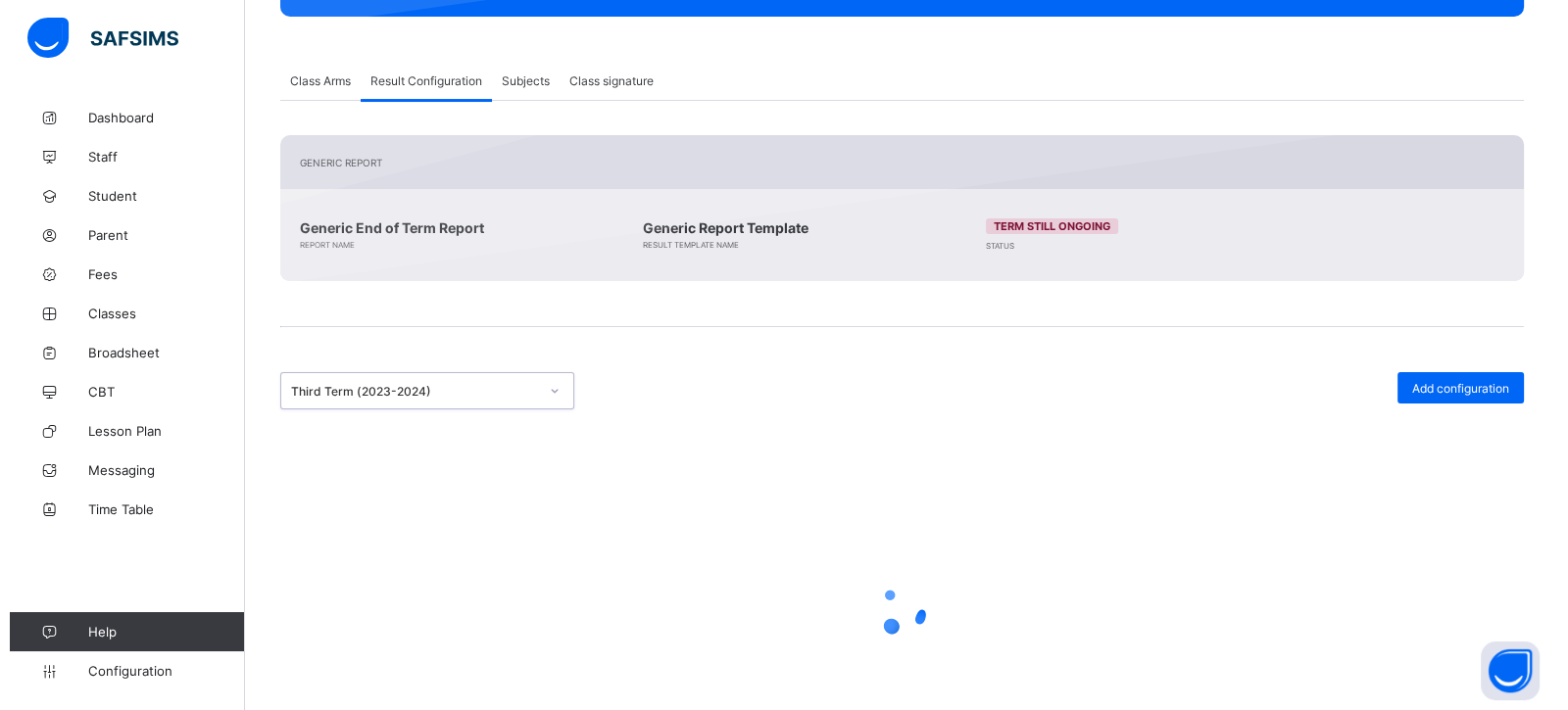 scroll, scrollTop: 348, scrollLeft: 0, axis: vertical 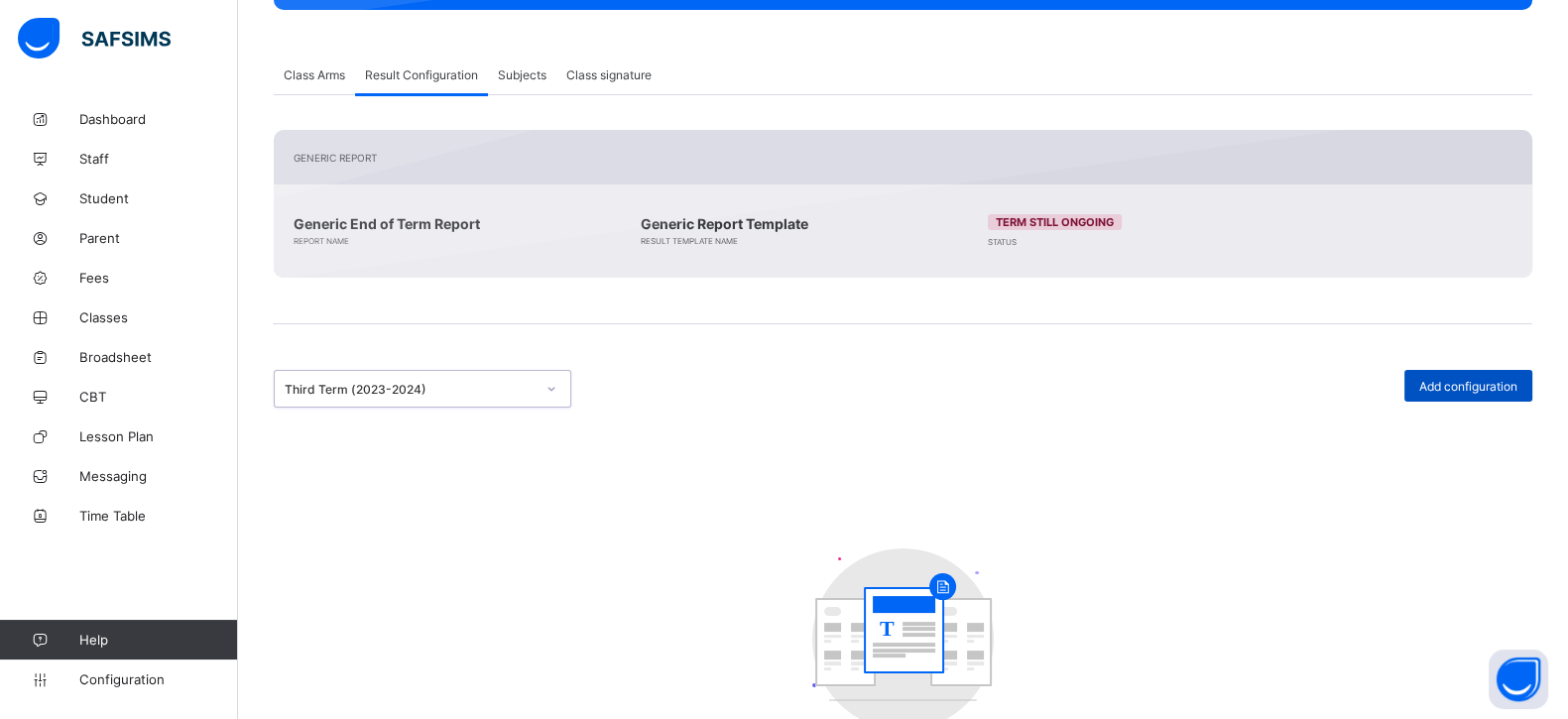 click on "Add configuration" at bounding box center (1468, 386) 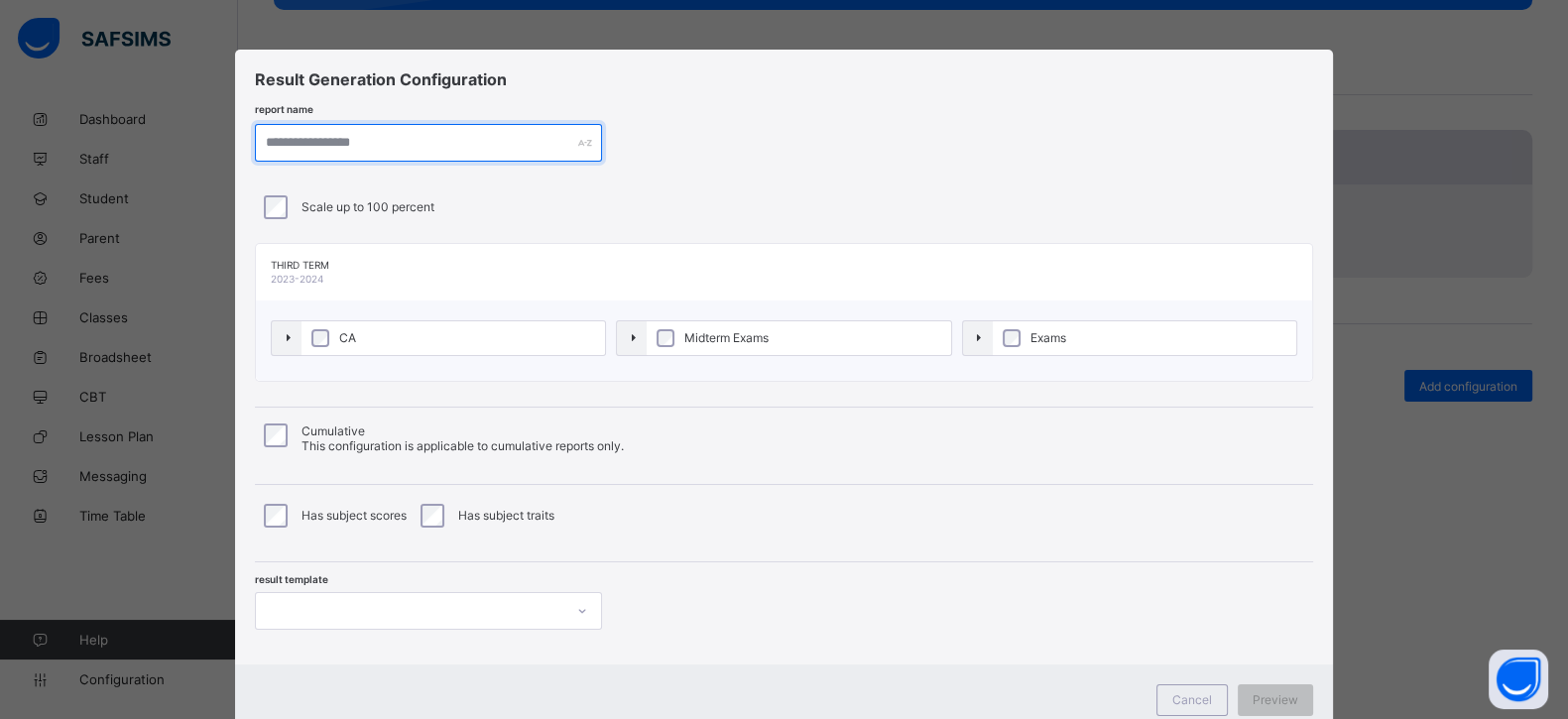 click at bounding box center (428, 143) 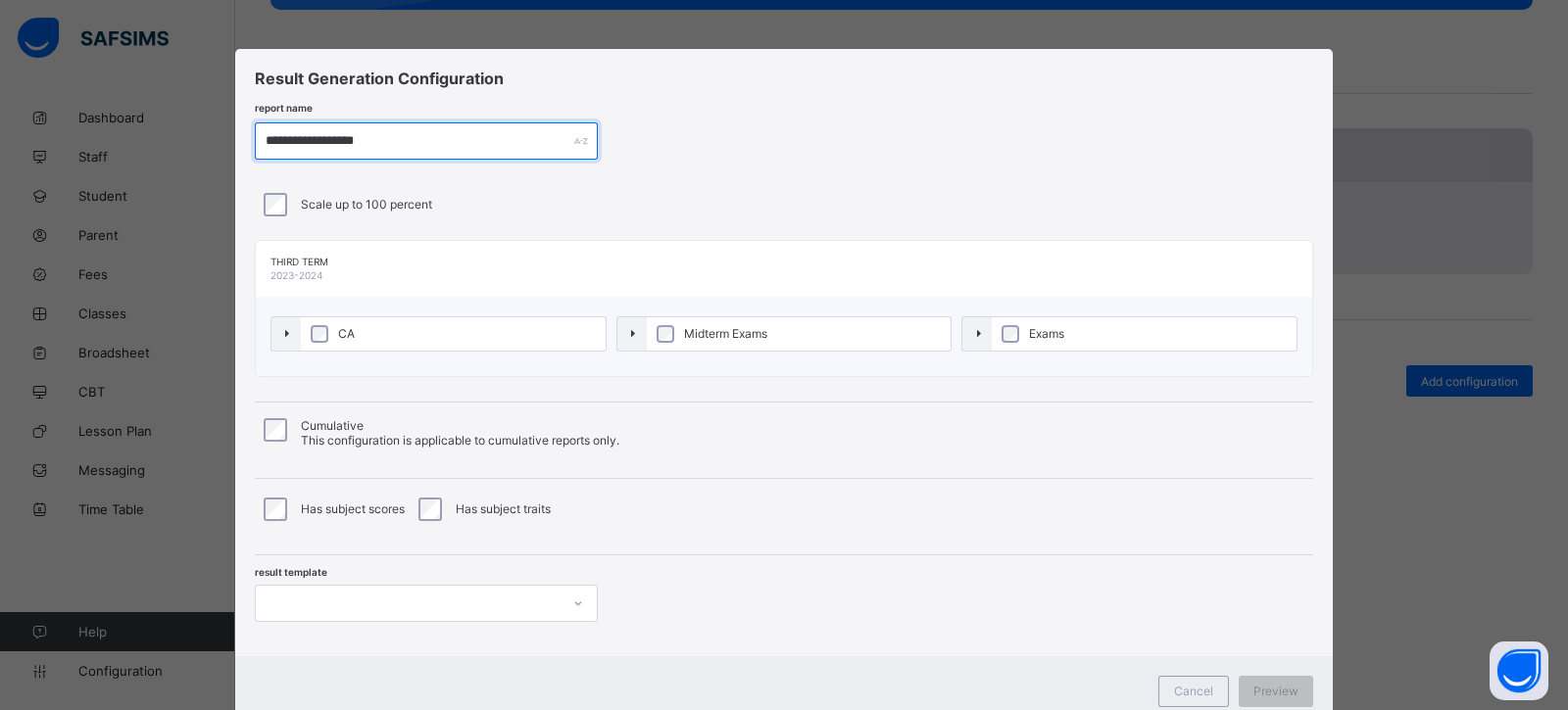 type on "**********" 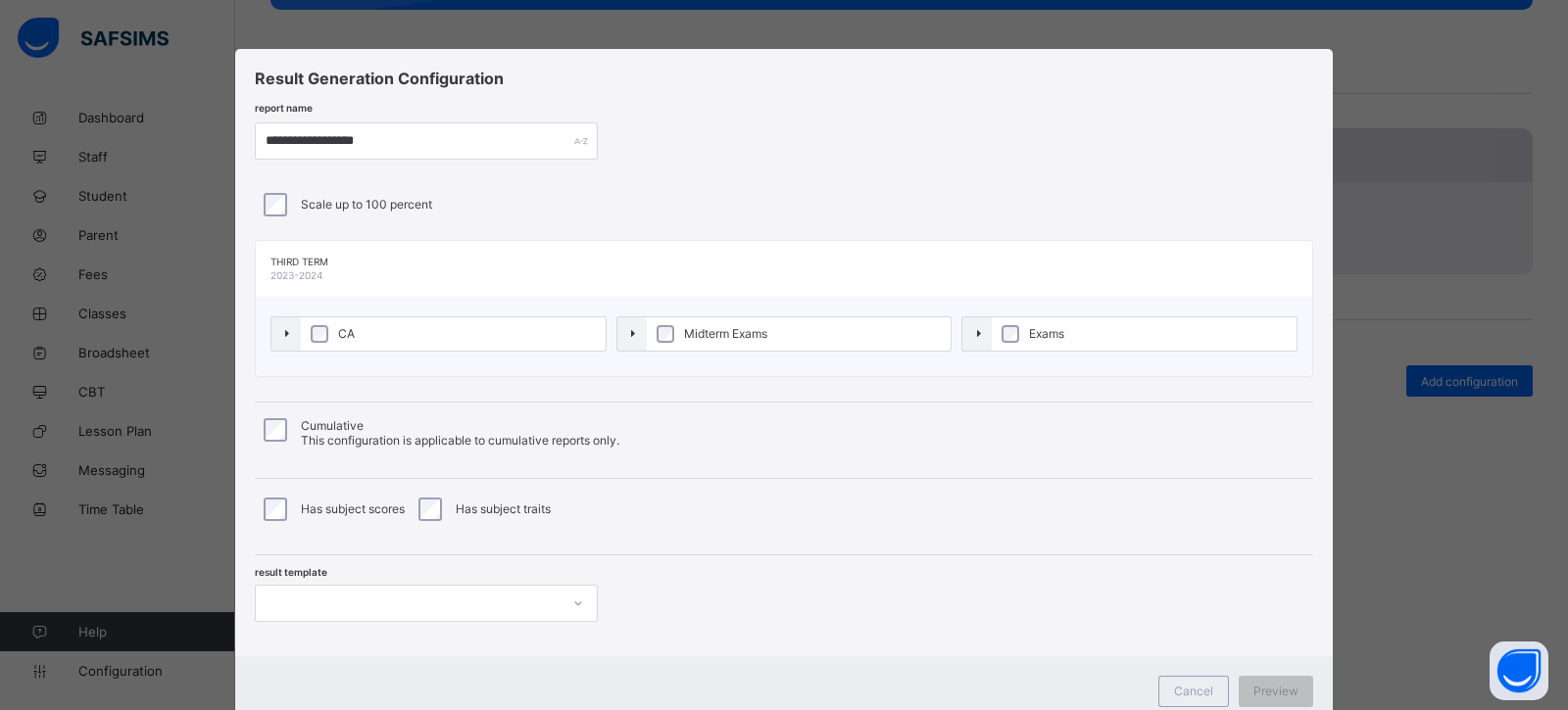 click on "CA" at bounding box center [453, 334] 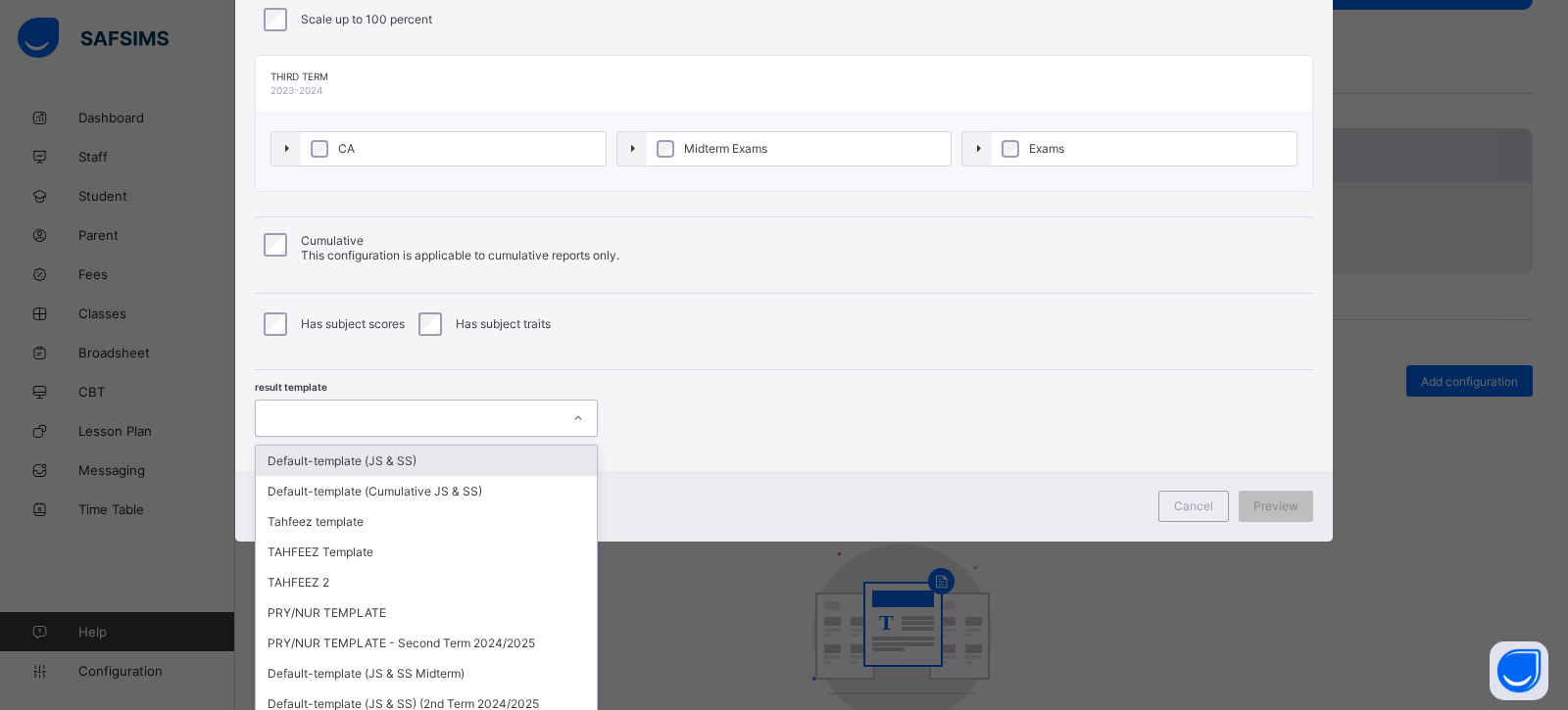 click on "Default-template (JS & SS)" at bounding box center (426, 460) 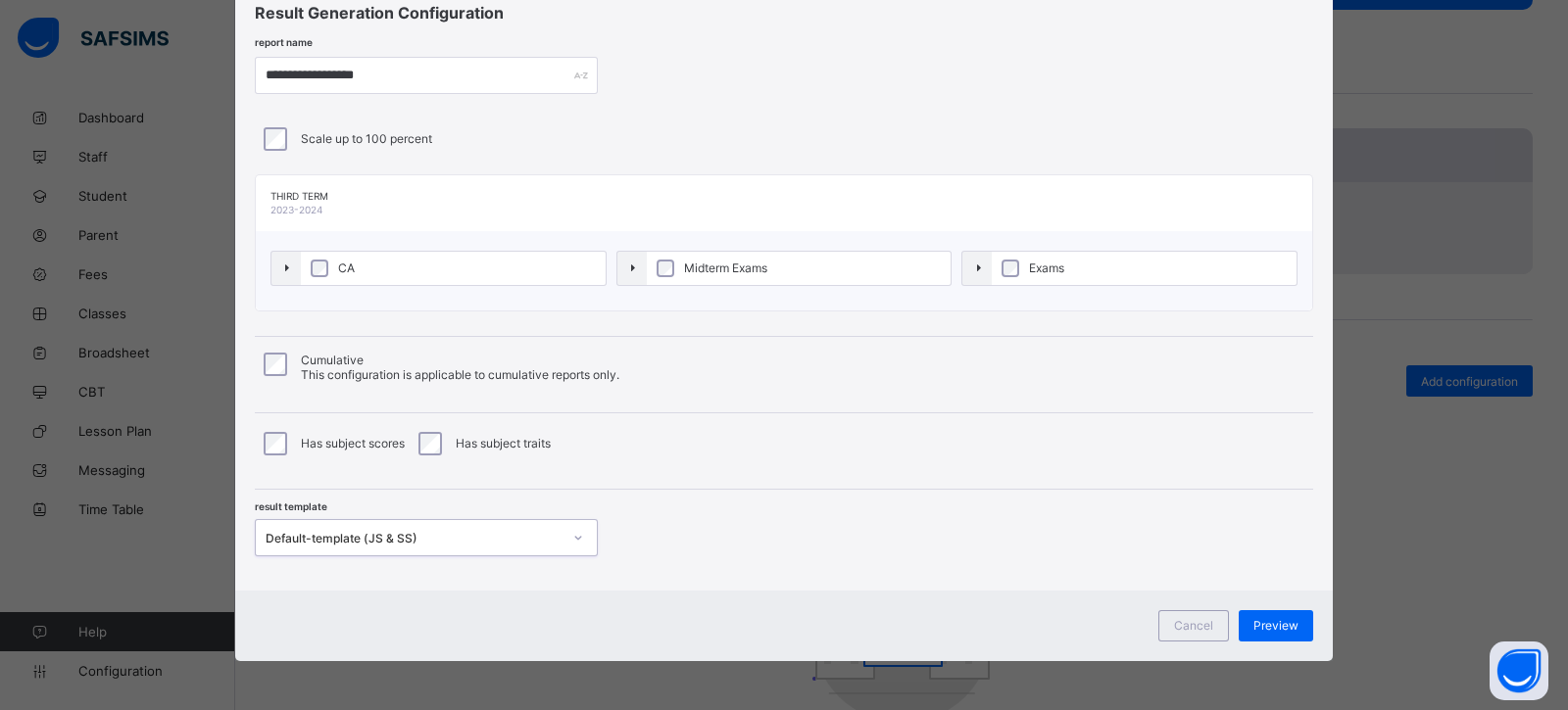 scroll, scrollTop: 64, scrollLeft: 0, axis: vertical 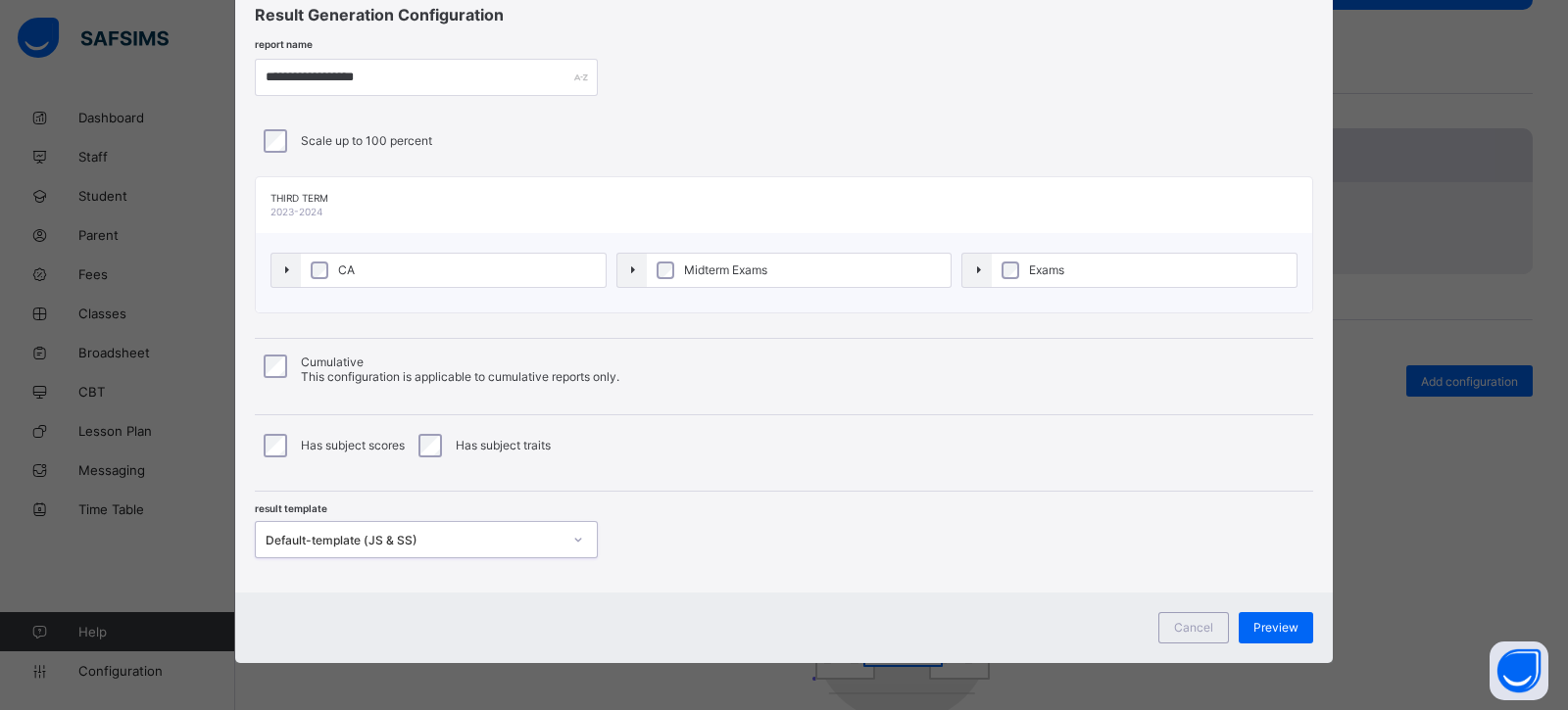 click on "Cancel   Preview" at bounding box center [784, 628] 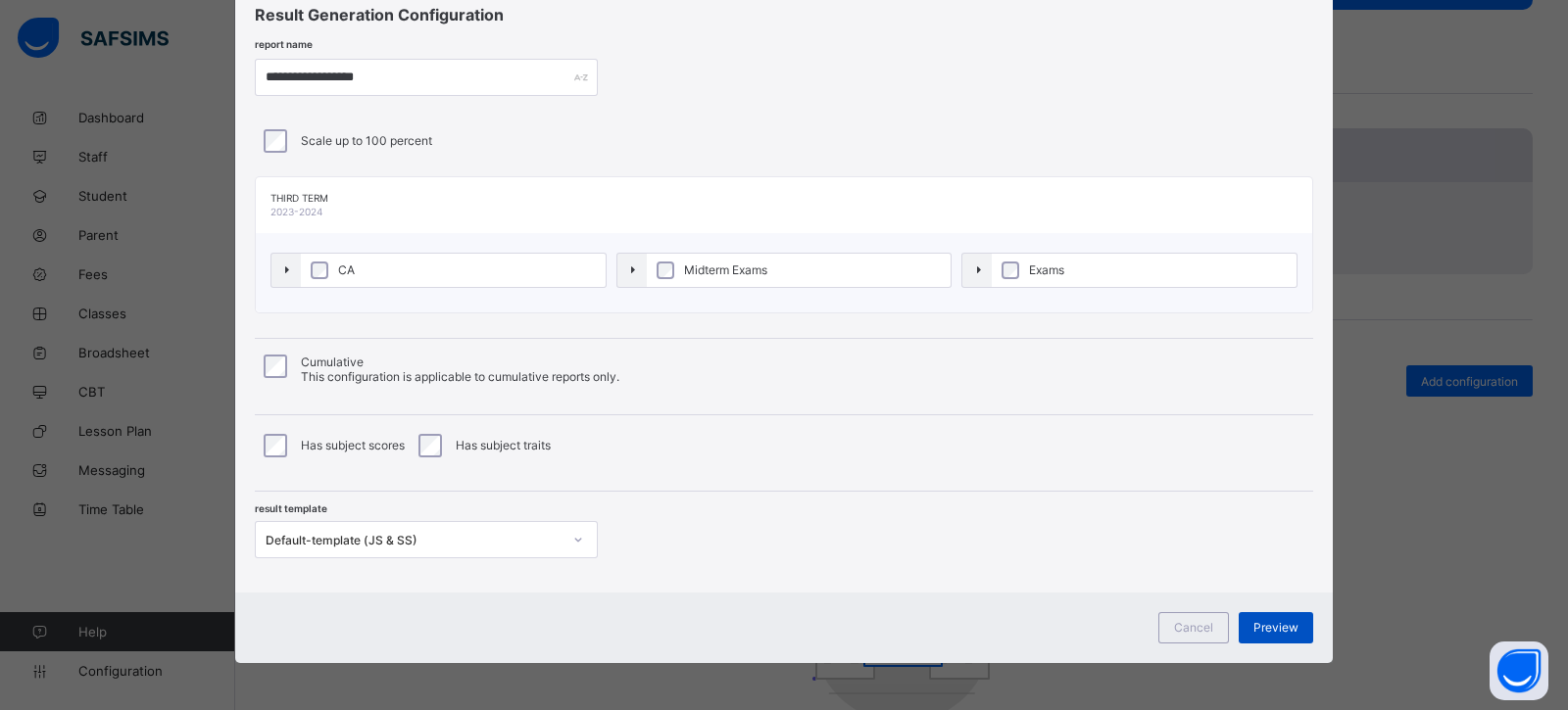 click on "Preview" at bounding box center [1276, 628] 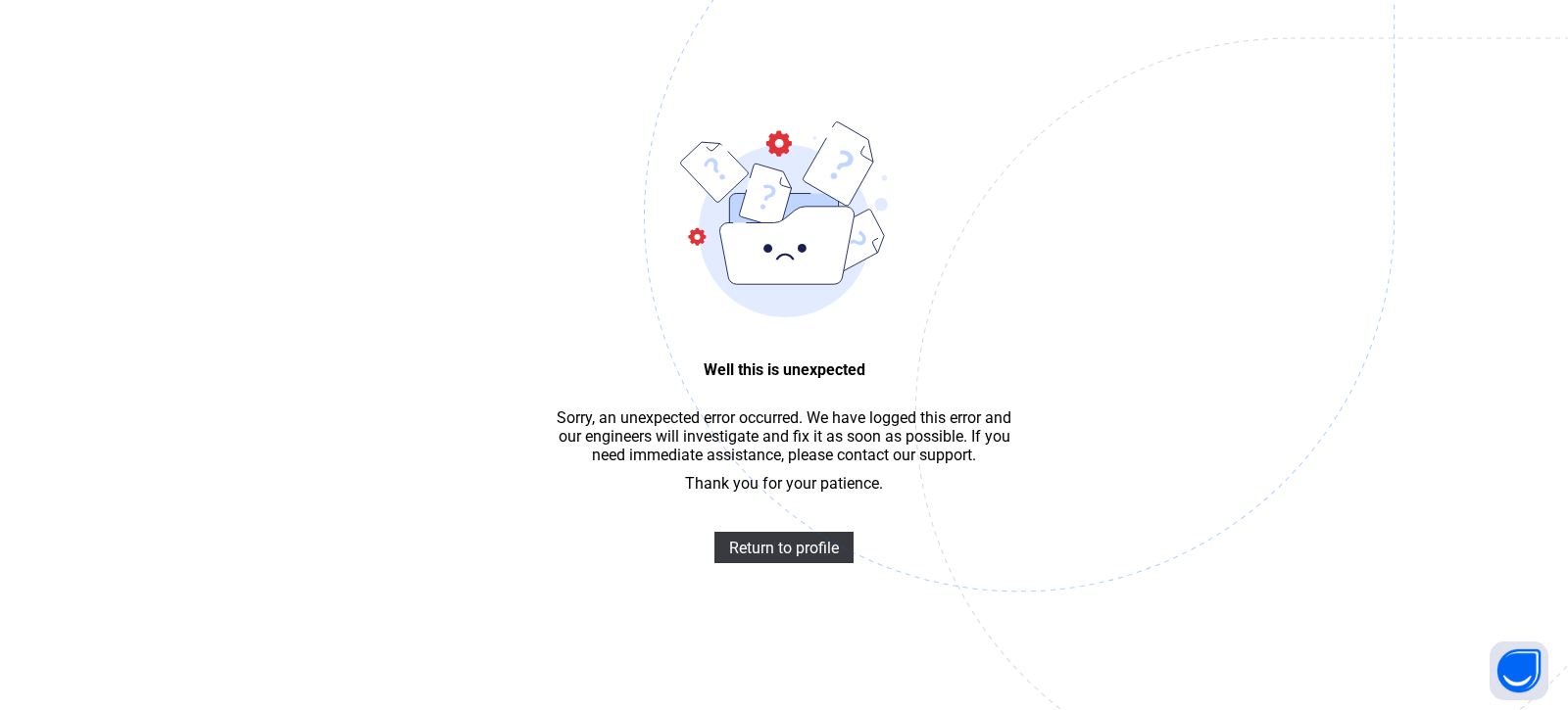 scroll, scrollTop: 58, scrollLeft: 0, axis: vertical 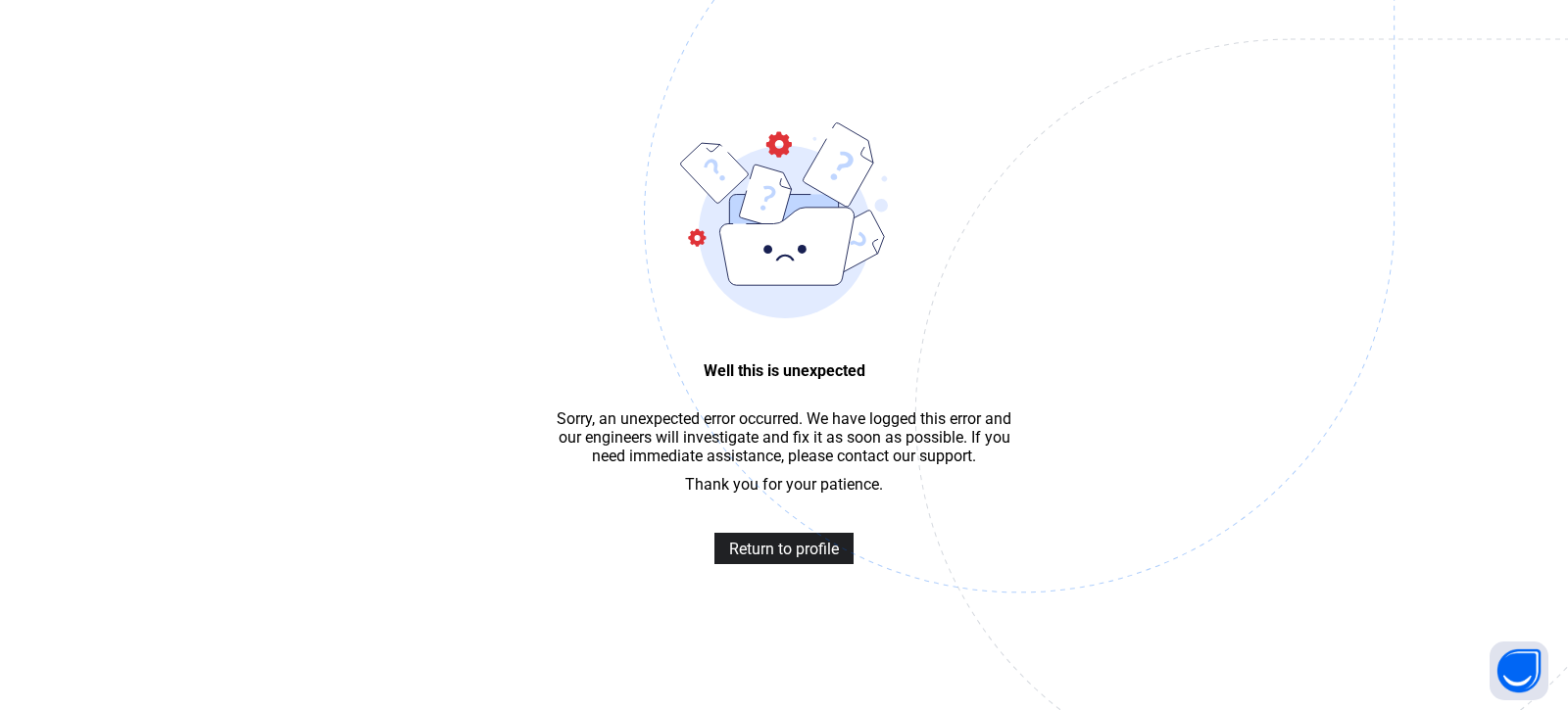 click on "Return to profile" at bounding box center [784, 548] 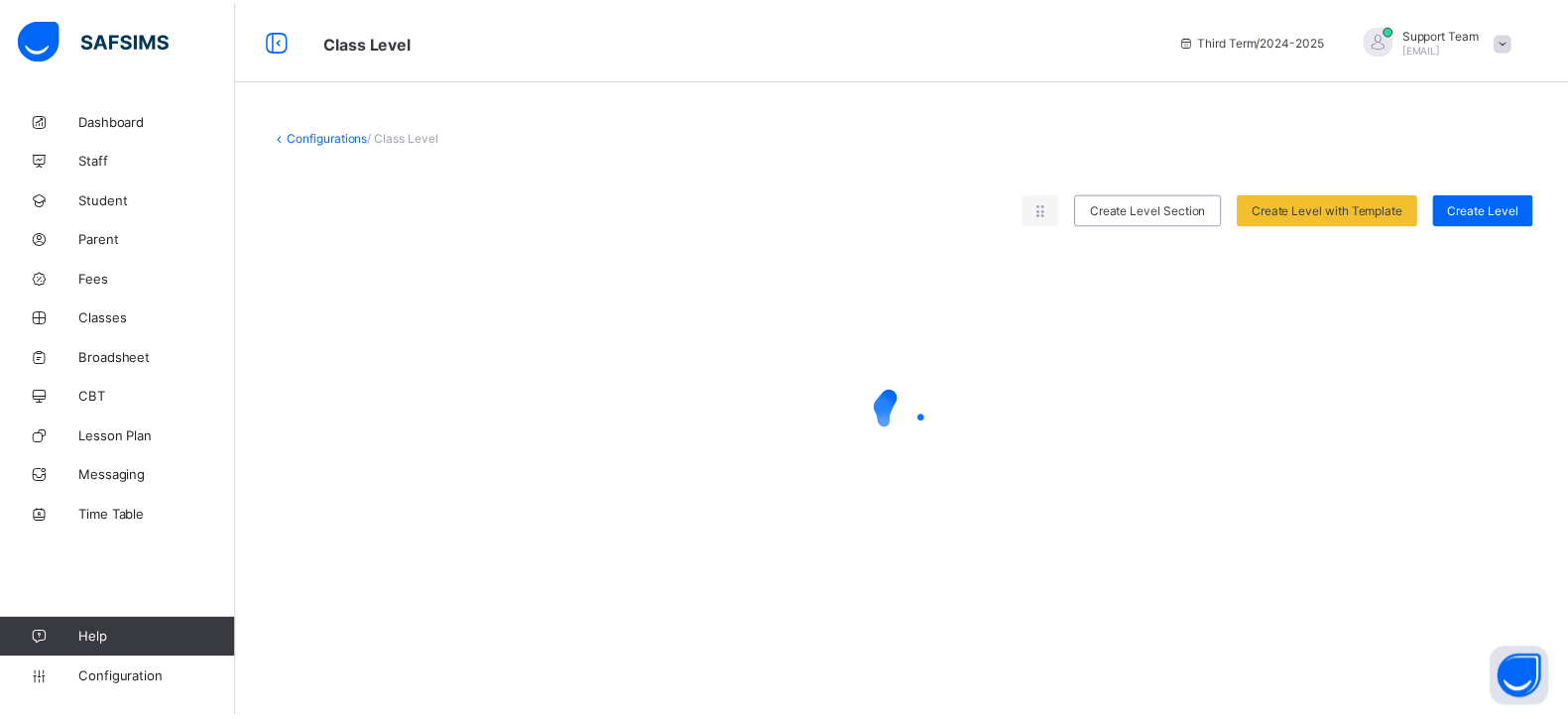 scroll, scrollTop: 0, scrollLeft: 0, axis: both 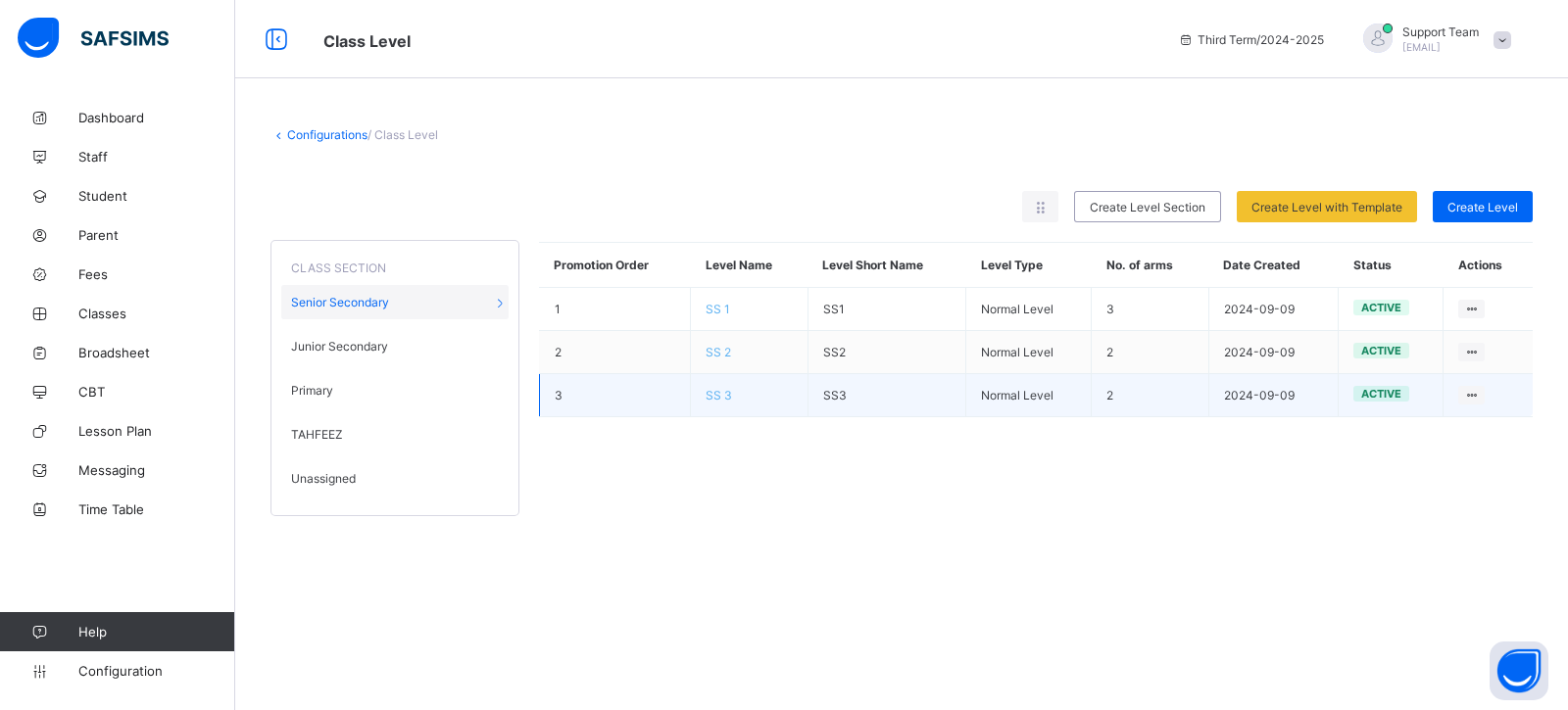 click on "SS 3" at bounding box center [718, 395] 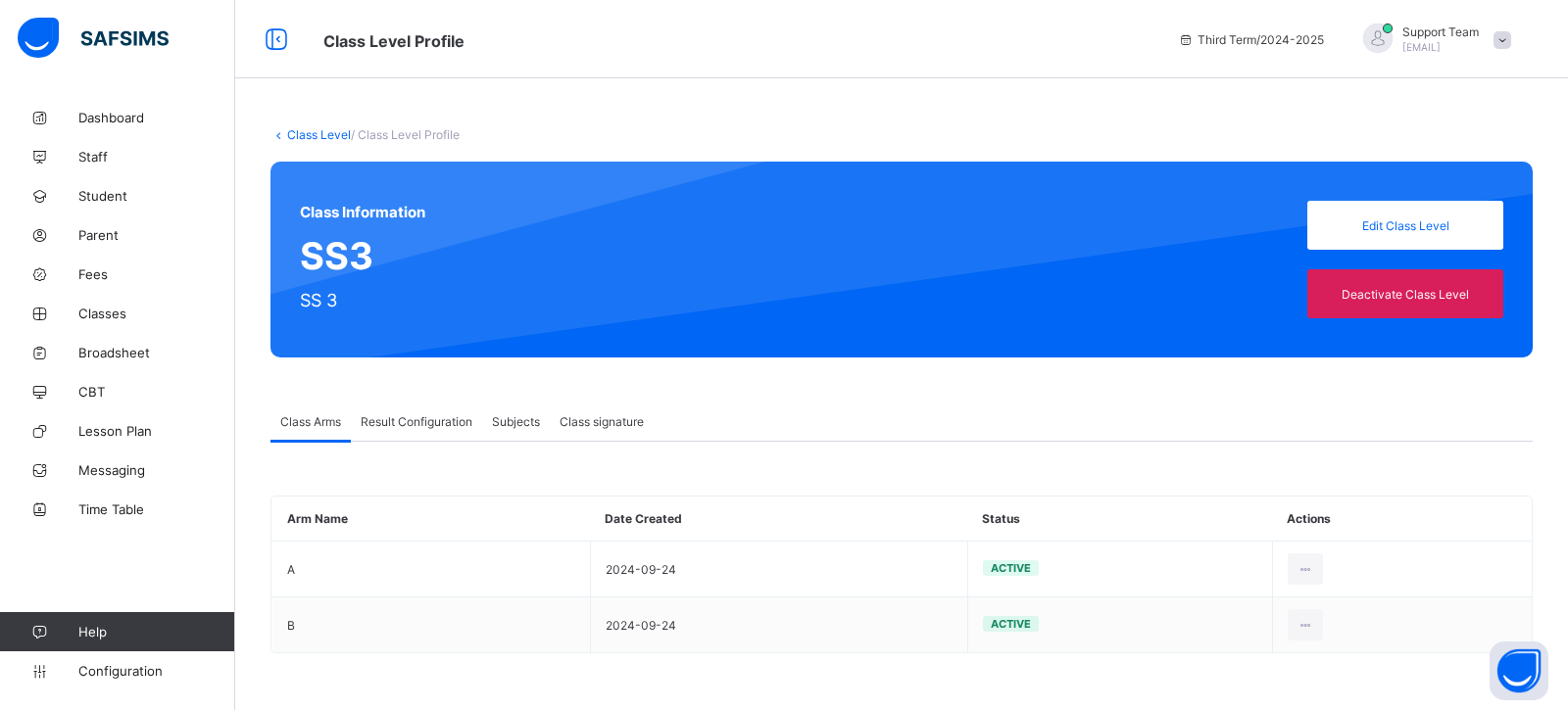 click on "Result Configuration" at bounding box center (416, 421) 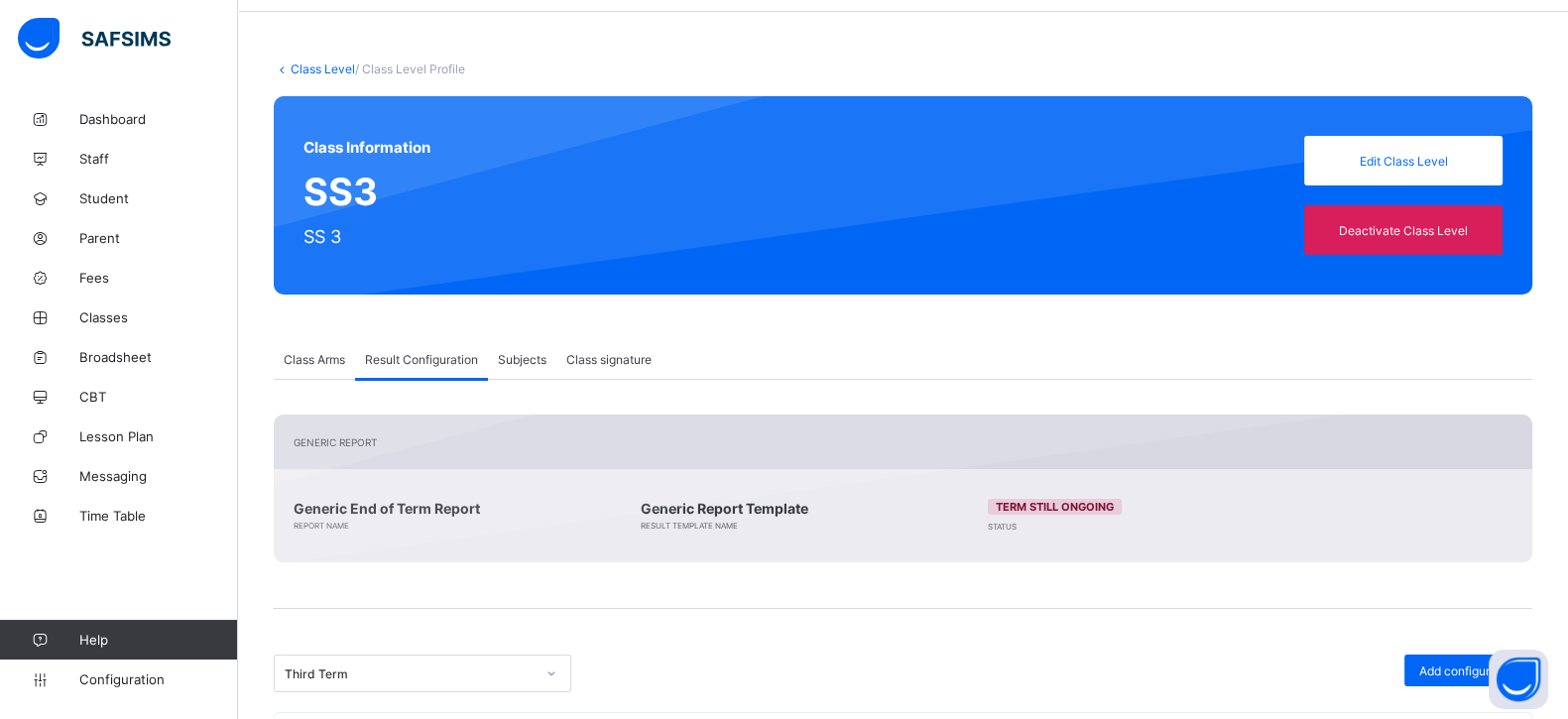 scroll, scrollTop: 322, scrollLeft: 0, axis: vertical 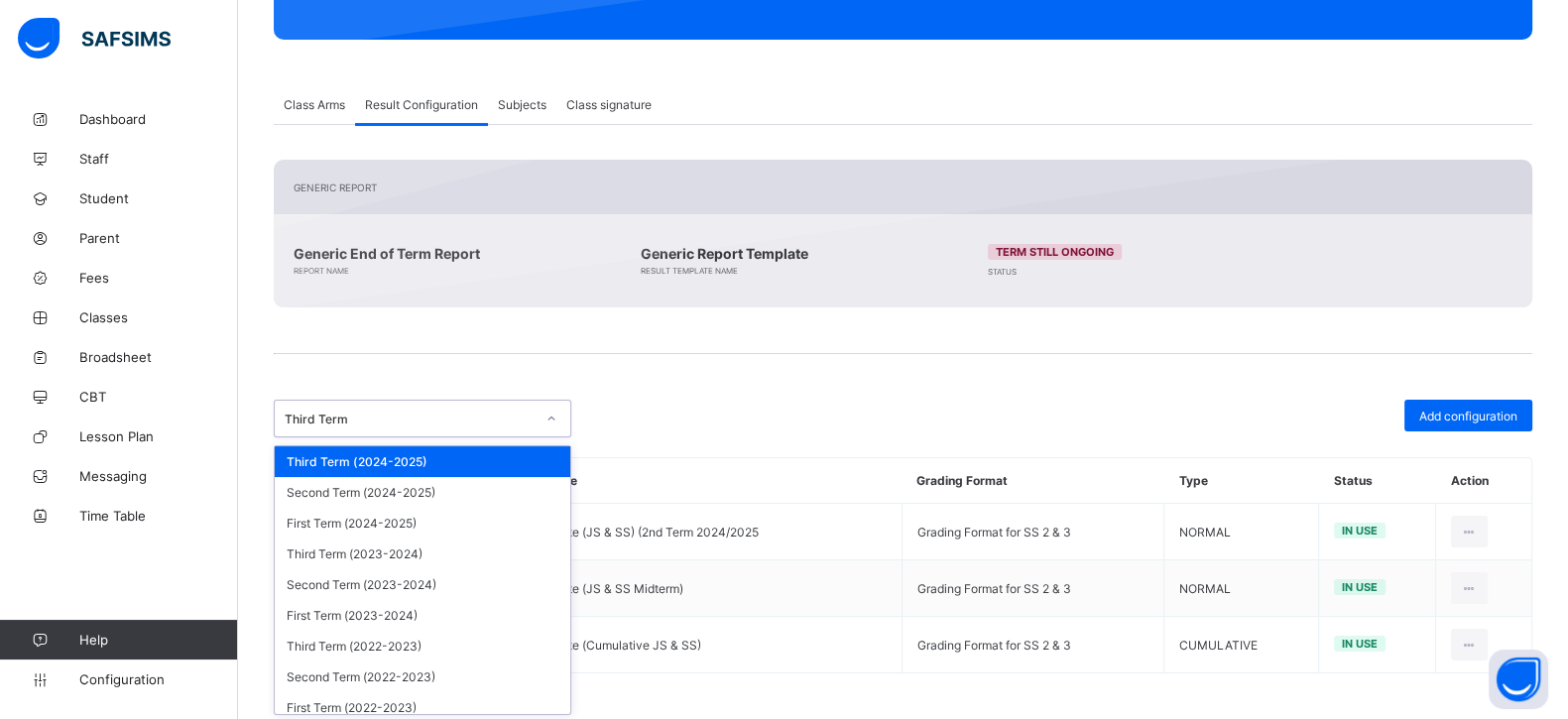 click on "Third Term" at bounding box center (410, 419) 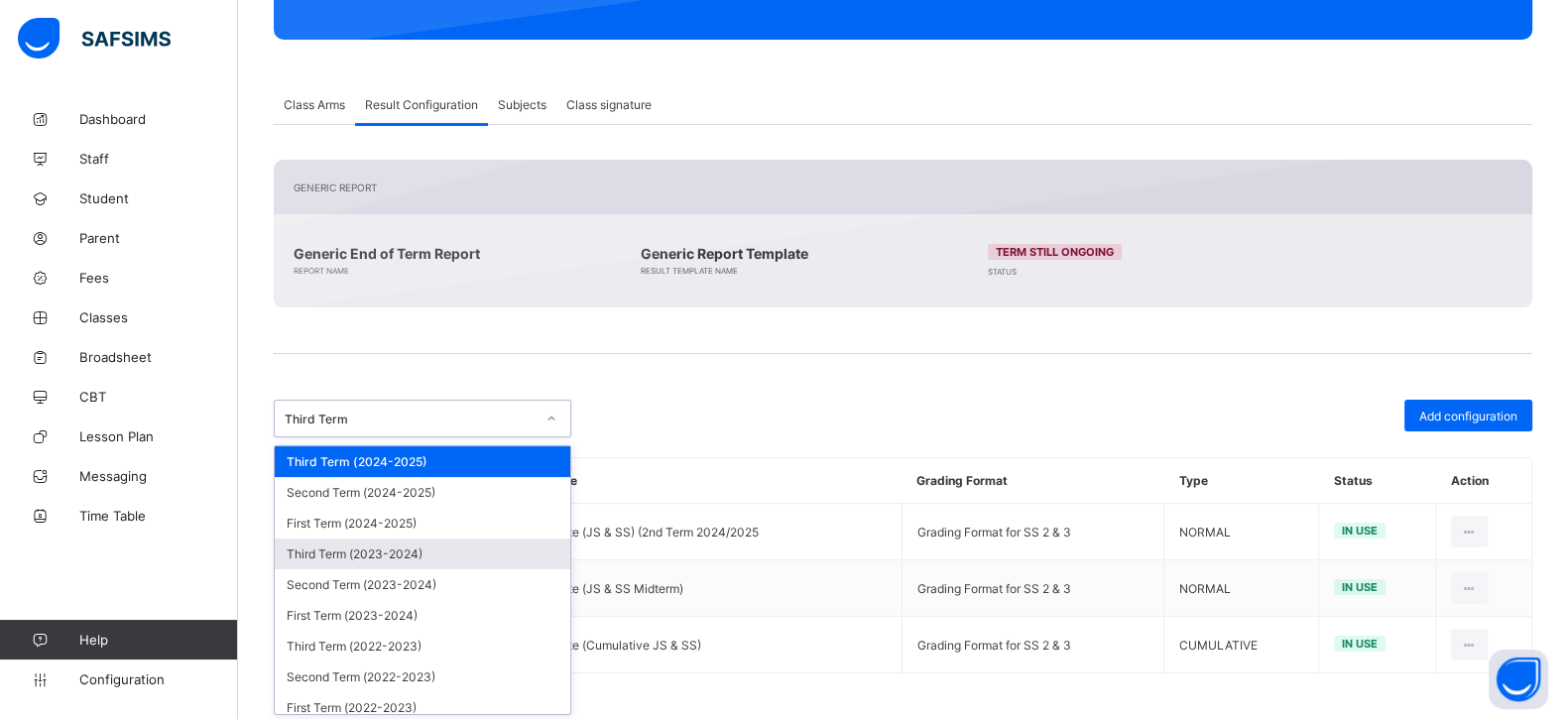 click on "Third Term (2023-2024)" at bounding box center [422, 553] 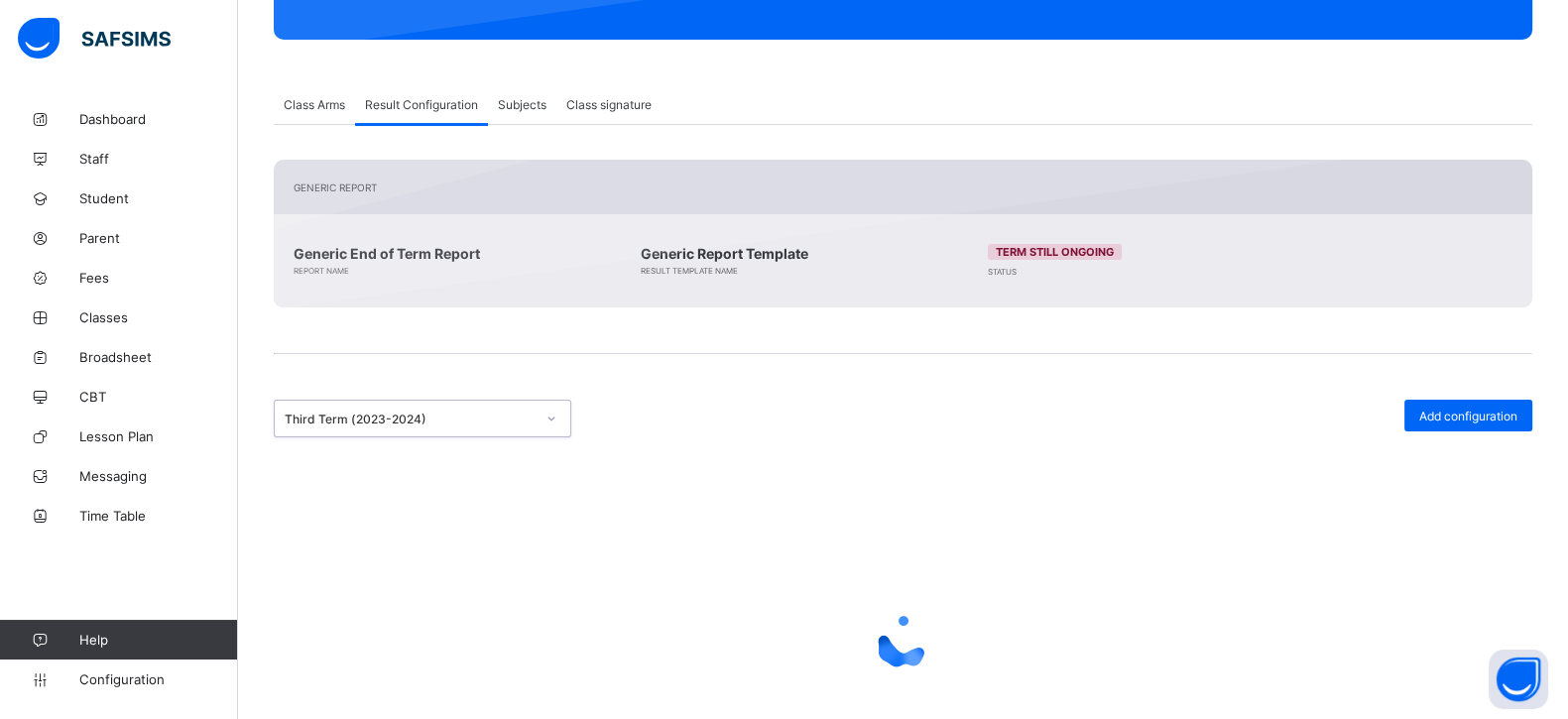 scroll, scrollTop: 327, scrollLeft: 0, axis: vertical 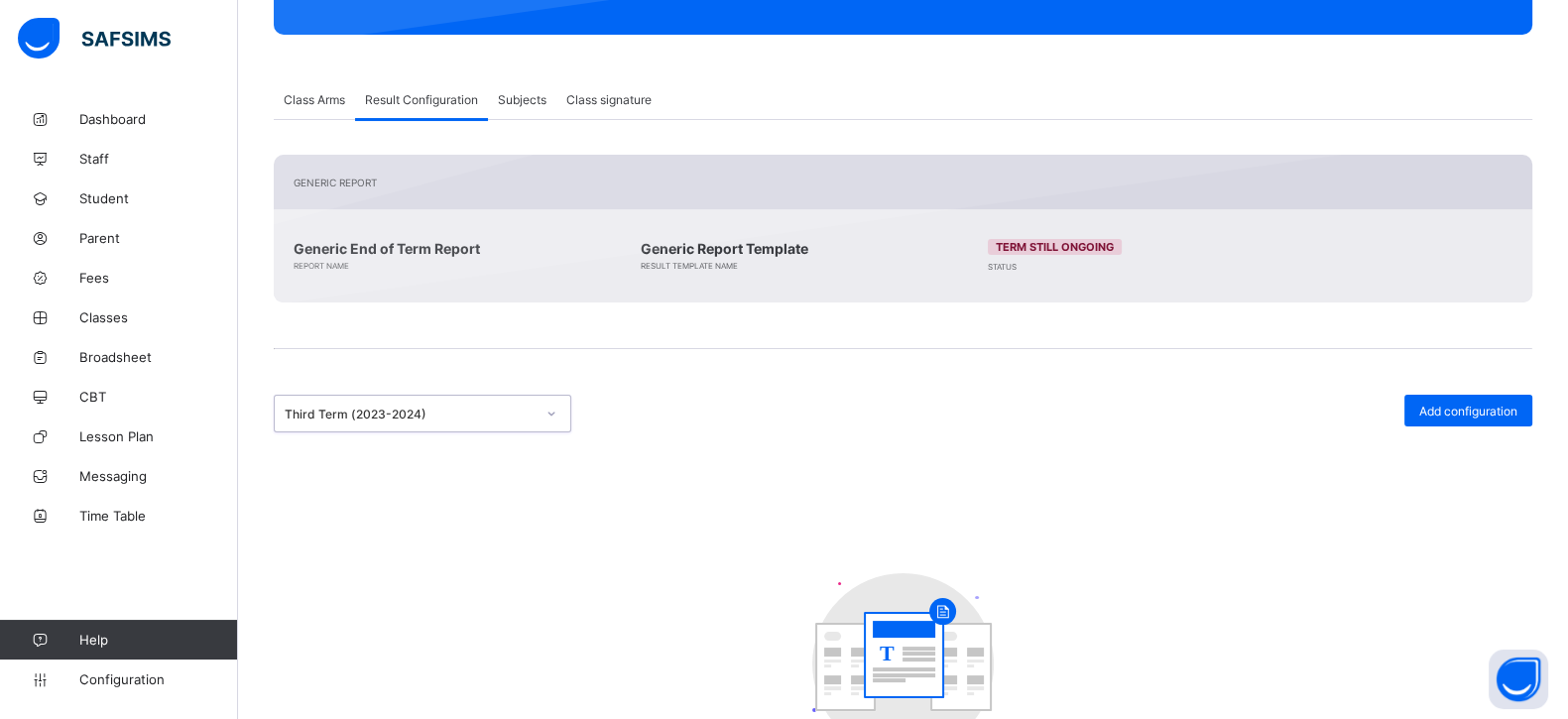 drag, startPoint x: 1455, startPoint y: 405, endPoint x: 1260, endPoint y: 377, distance: 197 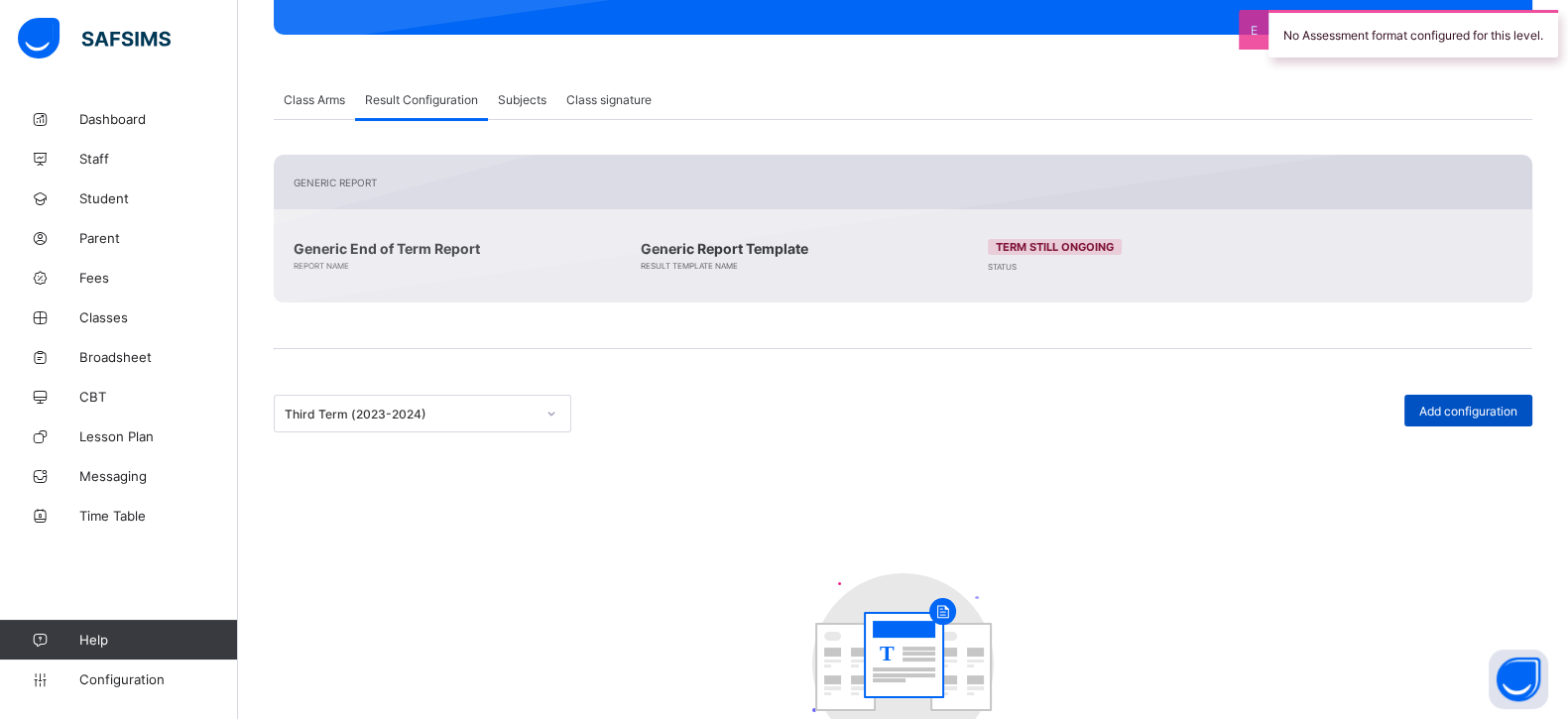 click on "Add configuration" at bounding box center [1468, 411] 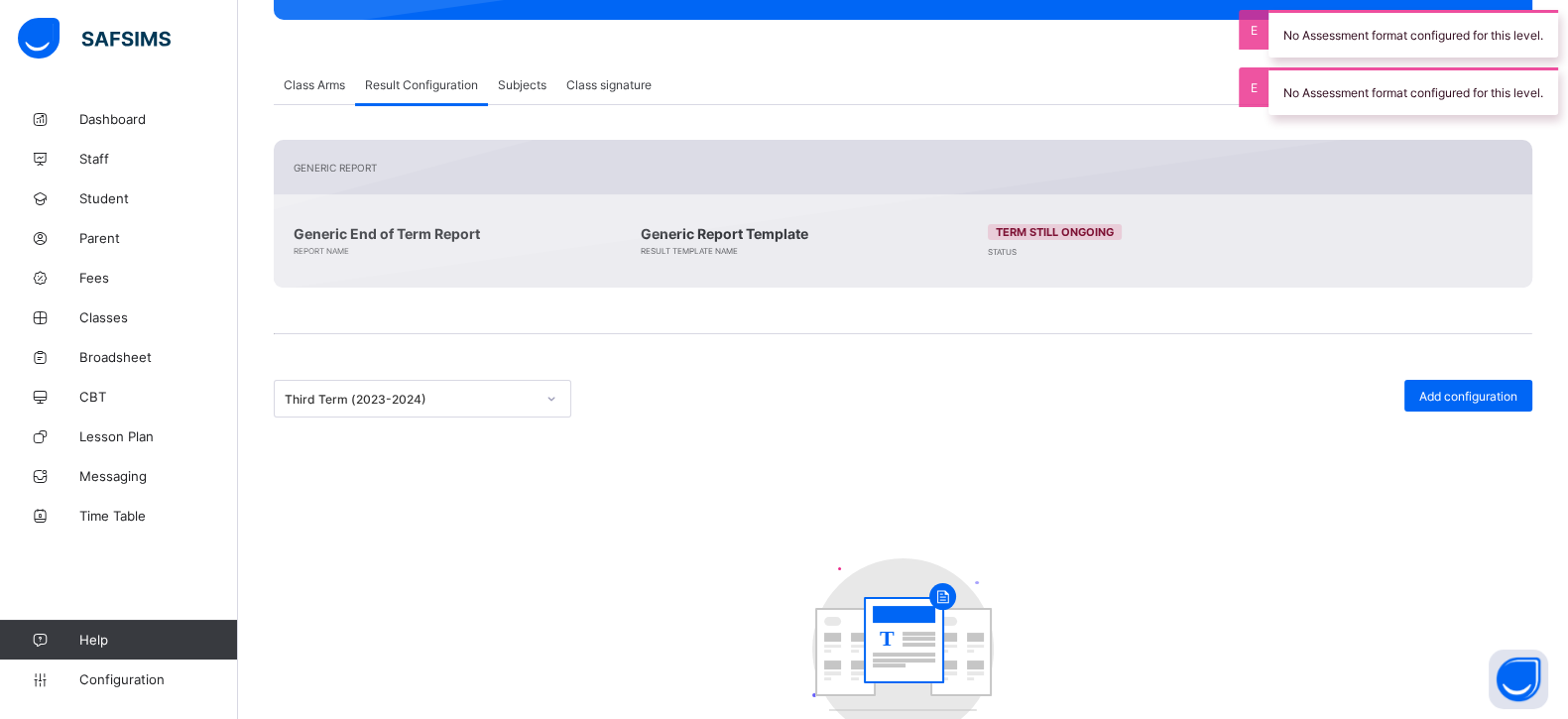 click on "Third Term (2023-2024)" at bounding box center (422, 399) 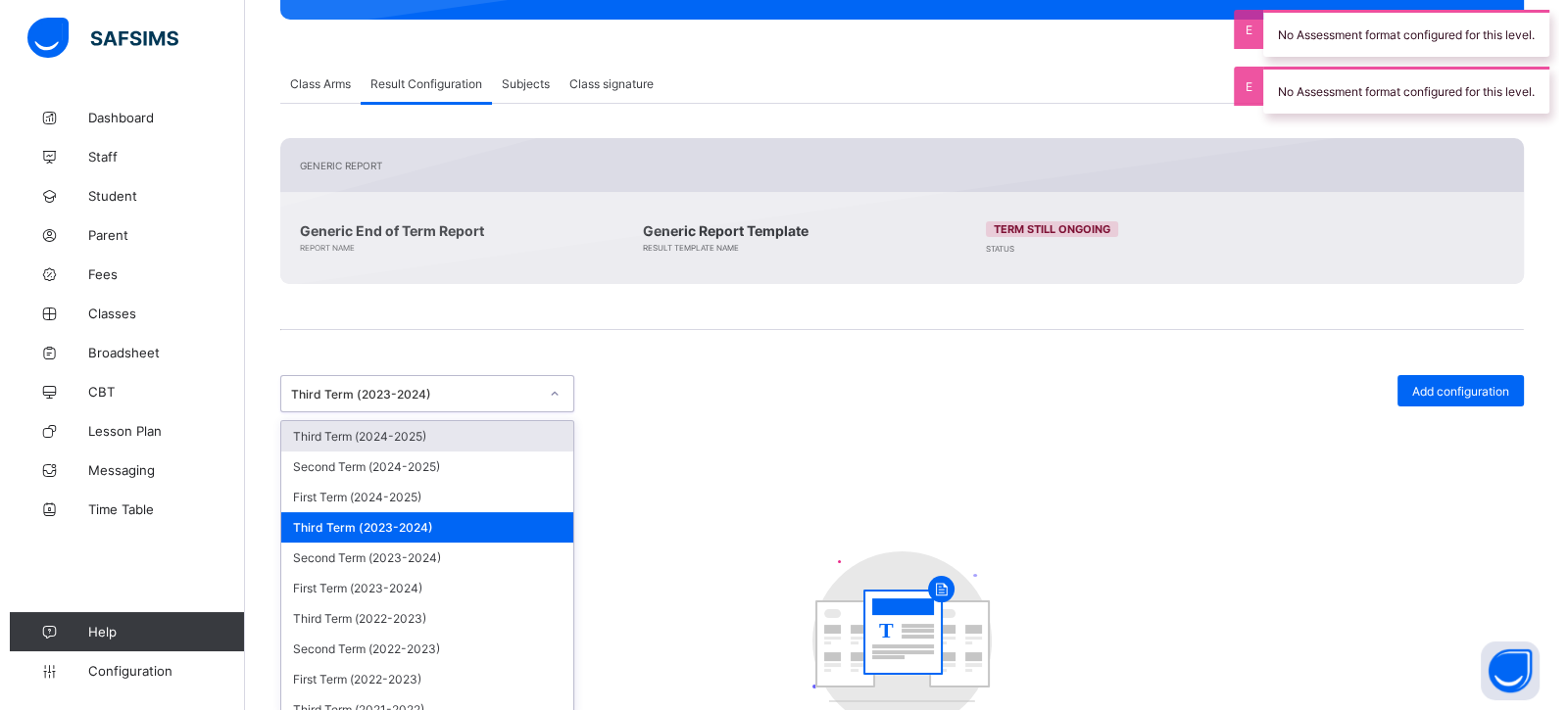 scroll, scrollTop: 348, scrollLeft: 0, axis: vertical 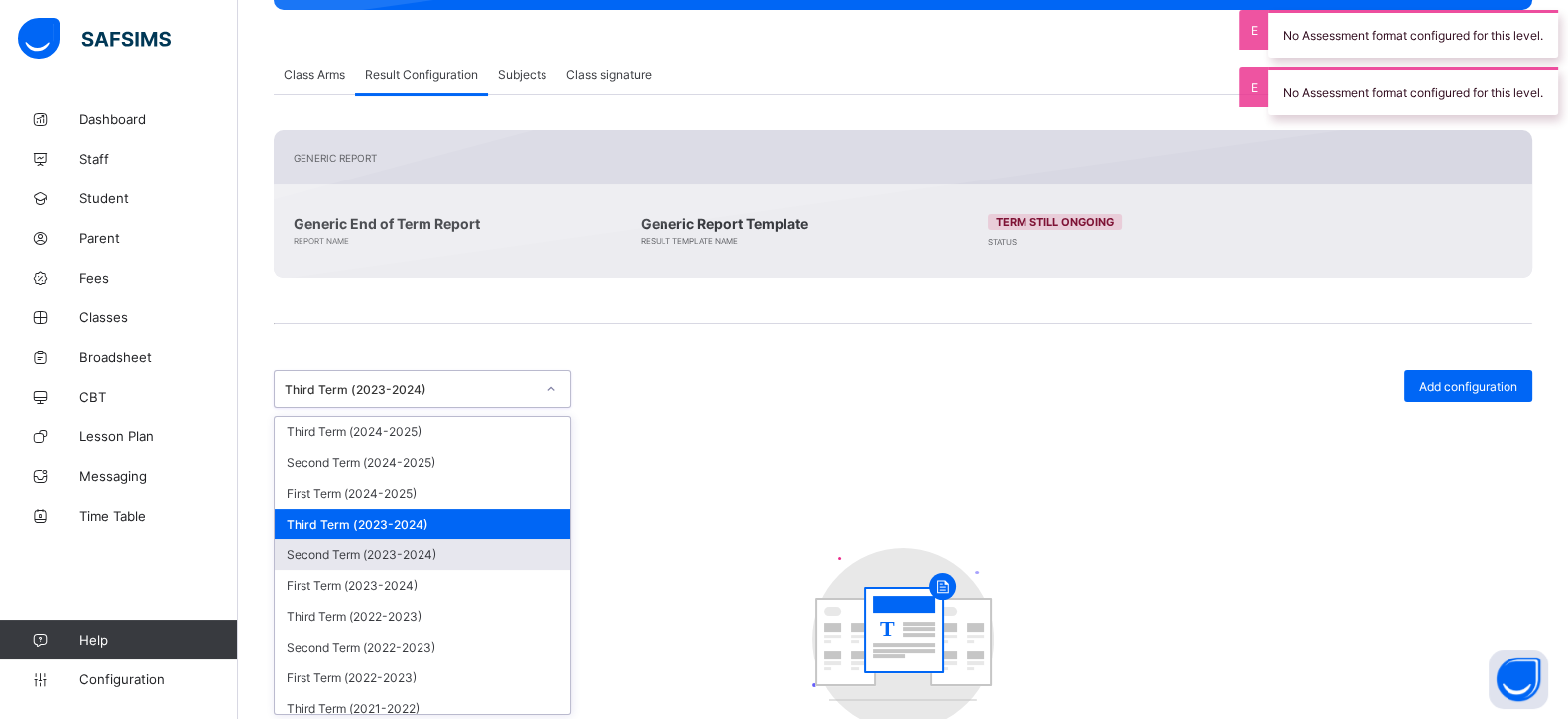 click on "Second Term (2023-2024)" at bounding box center (422, 554) 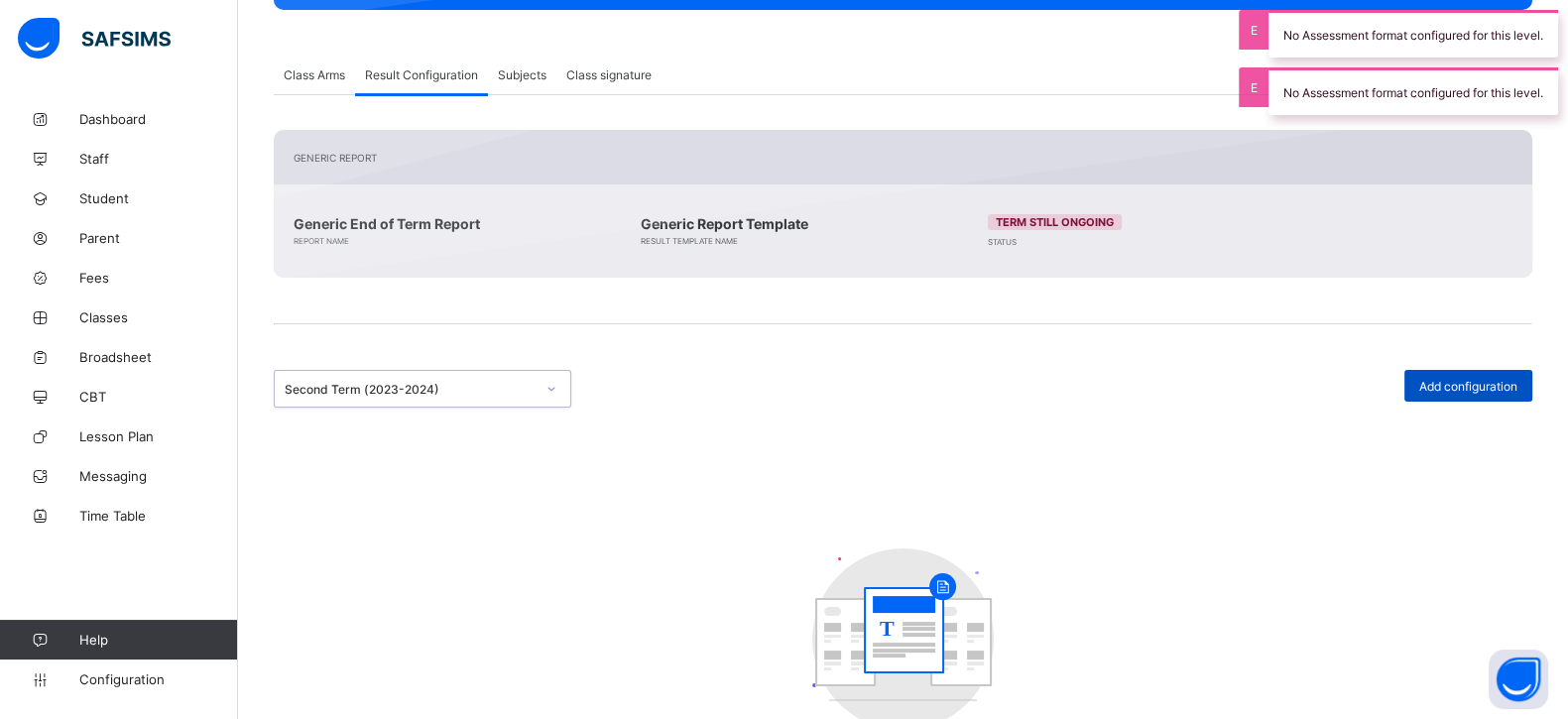 click on "Add configuration" at bounding box center (1468, 386) 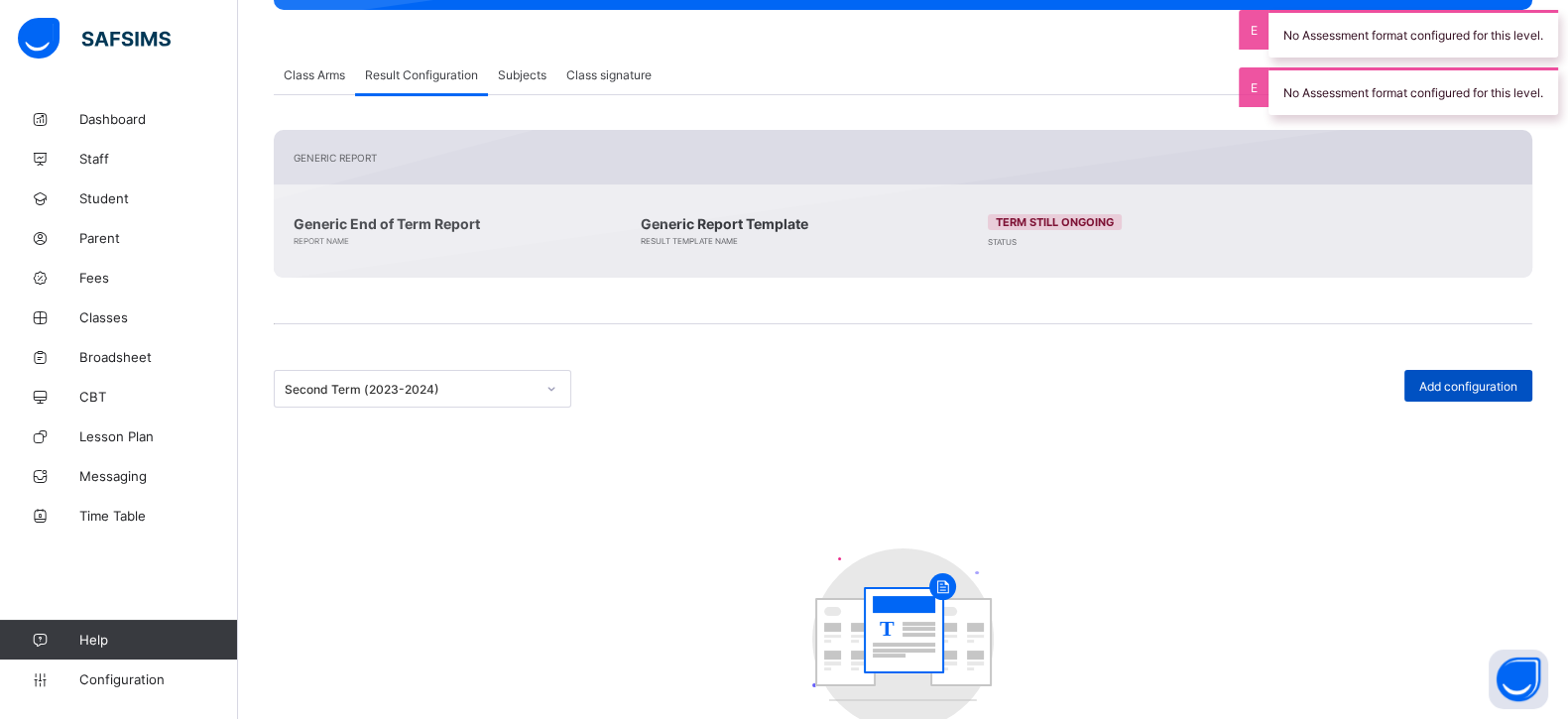 click on "Add configuration" at bounding box center (1468, 386) 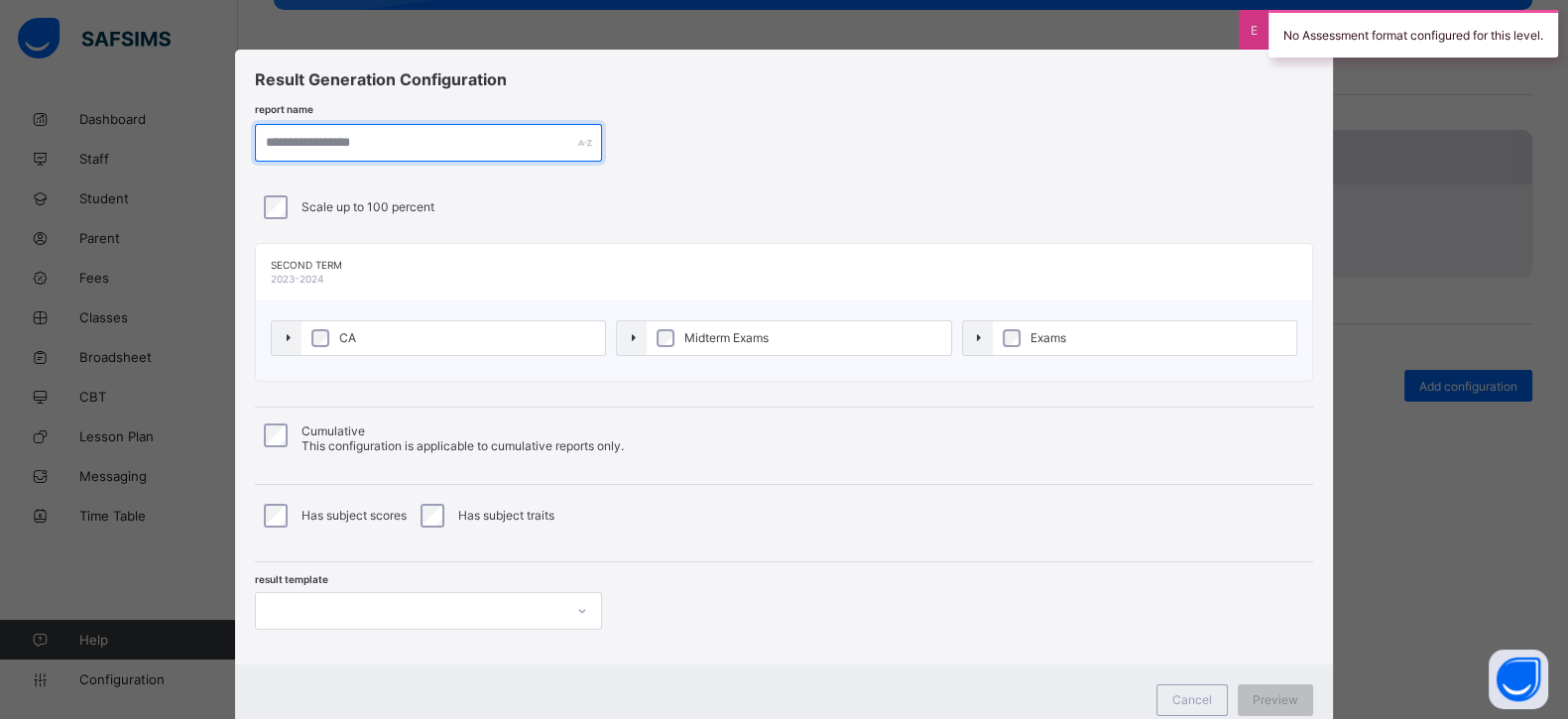 click at bounding box center (428, 143) 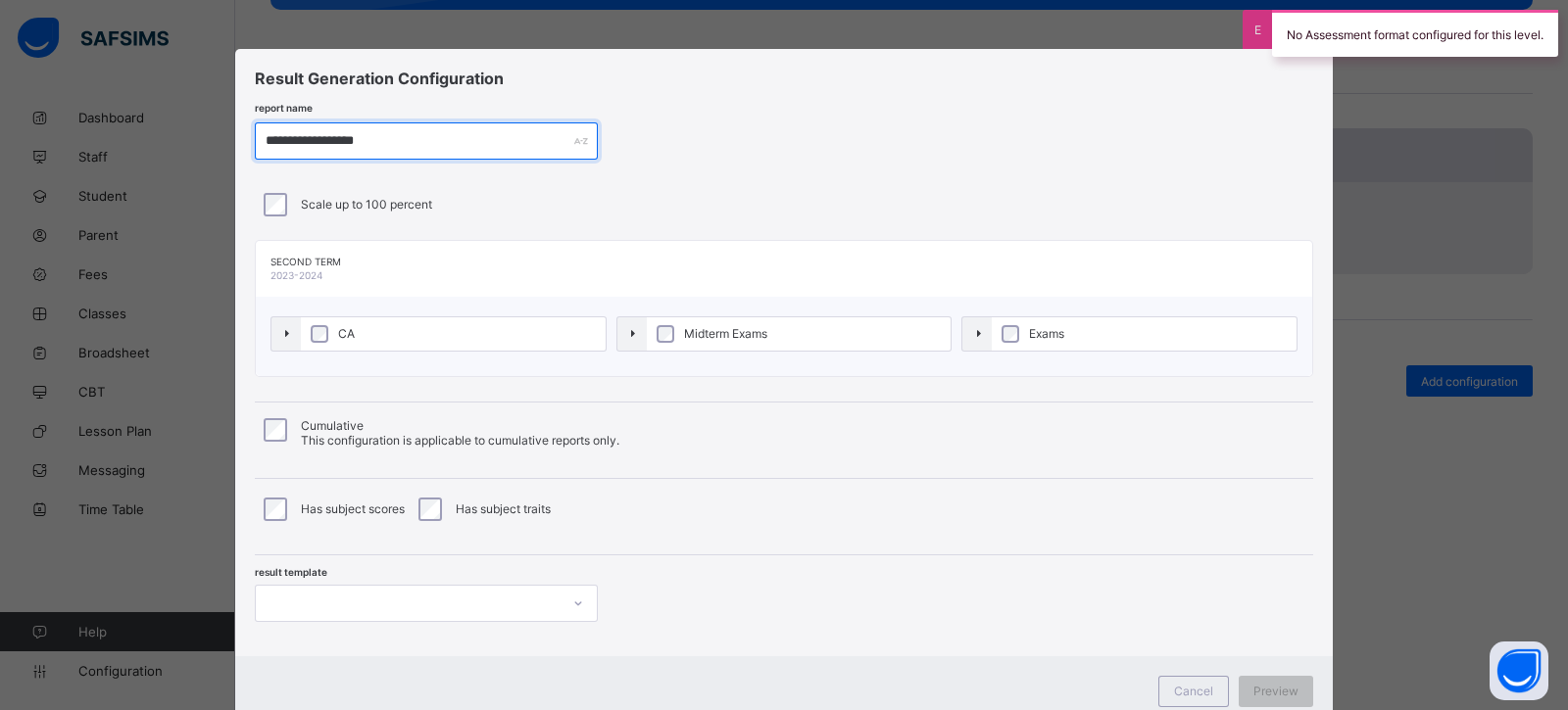 type on "**********" 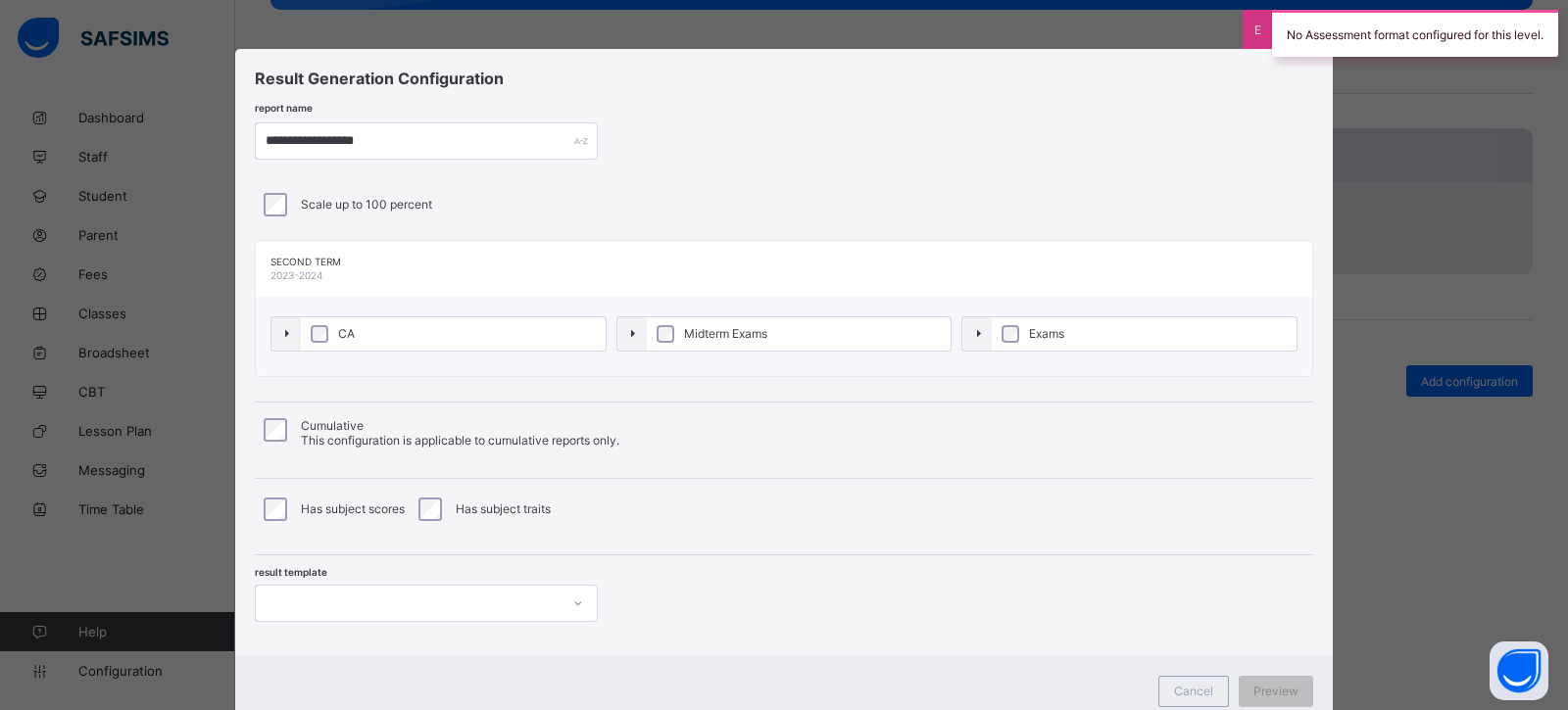 click on "CA" at bounding box center [453, 334] 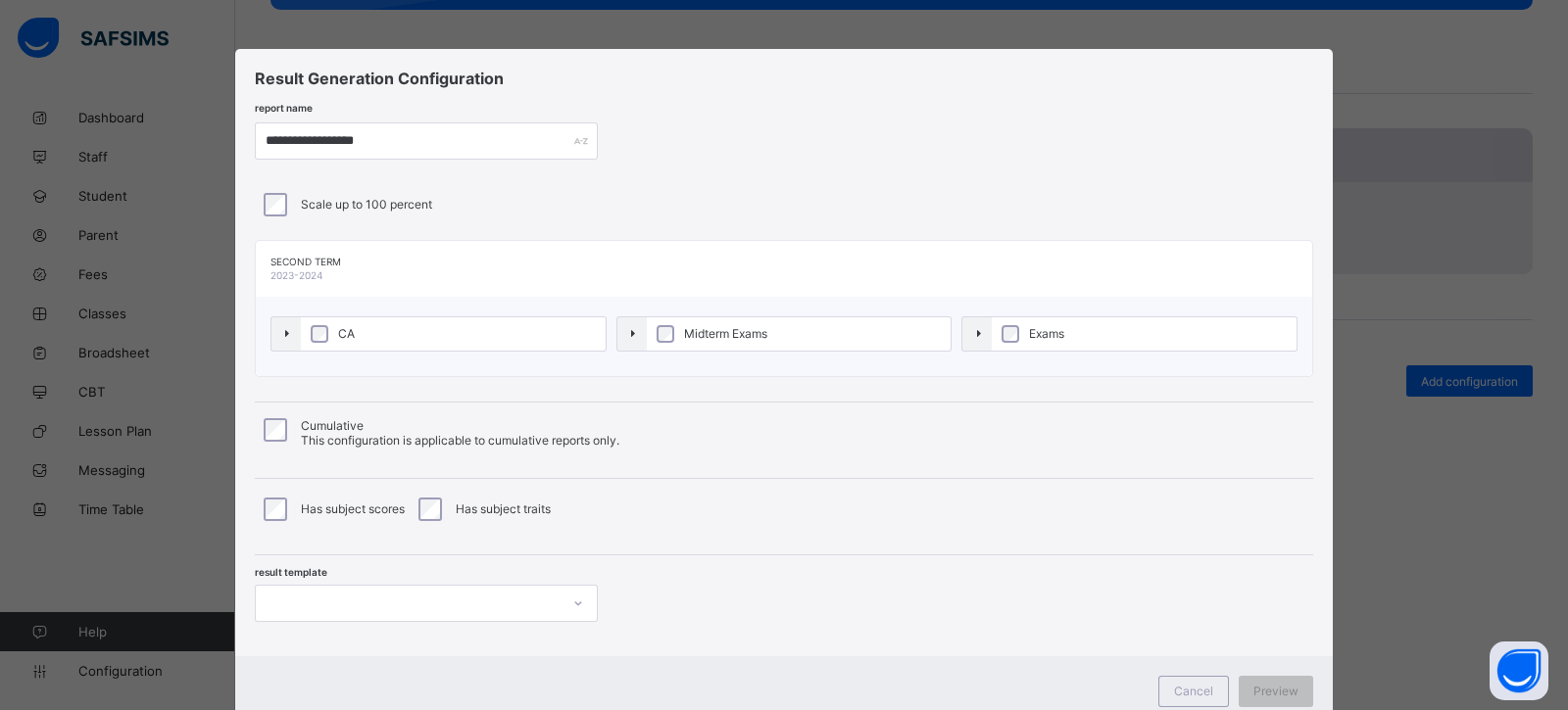 click on "Midterm Exams" at bounding box center (784, 334) 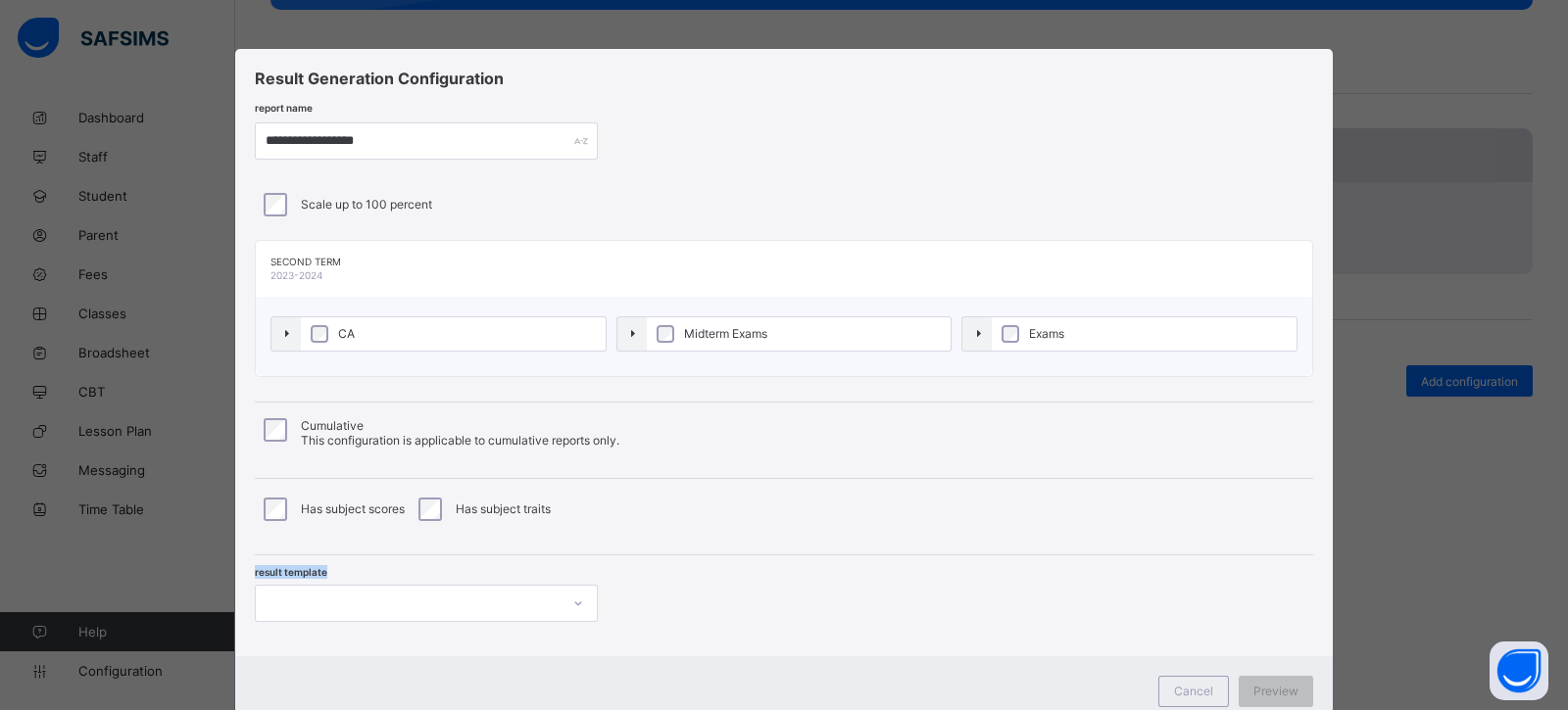 click on "result template" at bounding box center (784, 589) 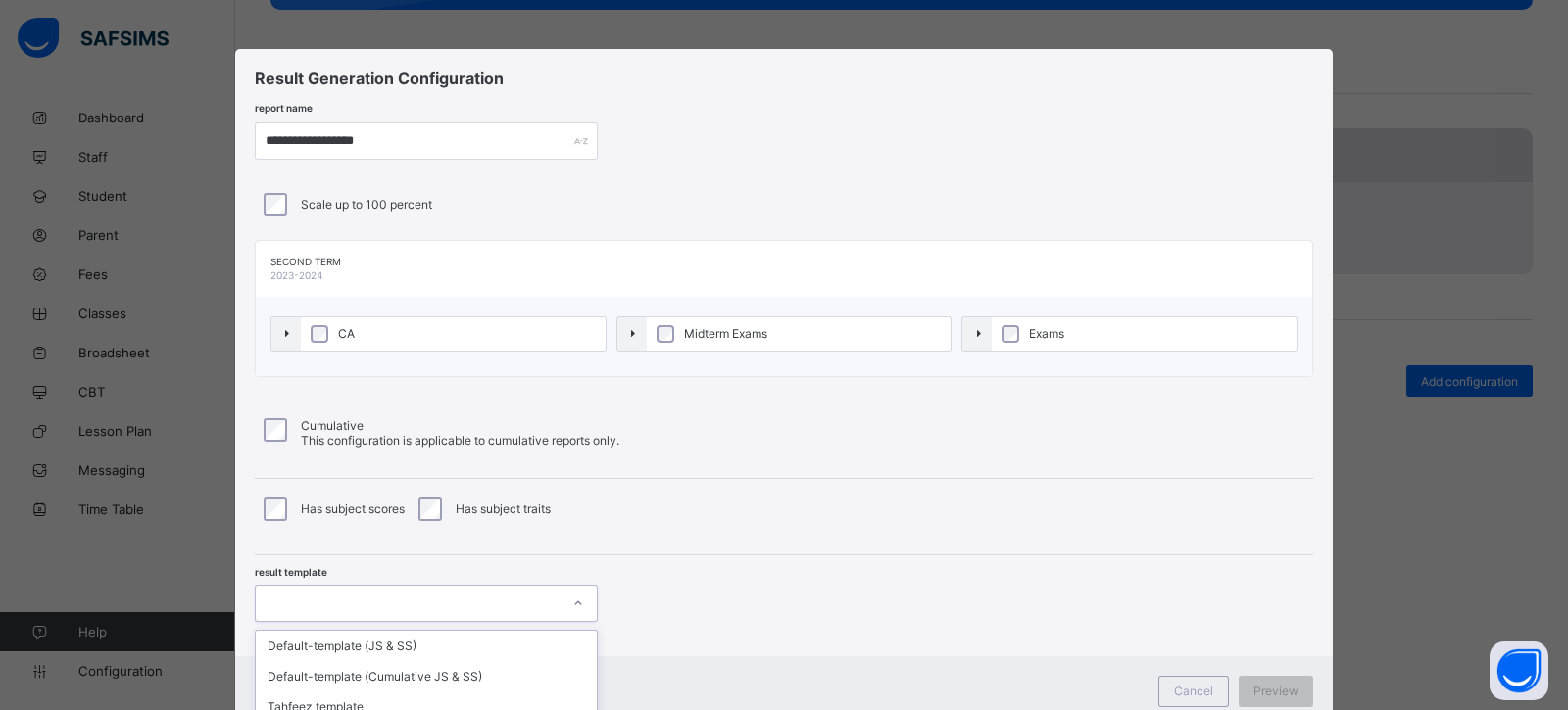 click on "option PRY/NUR TEMPLATE focused, 6 of 9. 9 results available. Use Up and Down to choose options, press Enter to select the currently focused option, press Escape to exit the menu, press Tab to select the option and exit the menu. Default-template (JS & SS) Default-template (Cumulative JS & SS) Tahfeez template TAHFEEZ Template TAHFEEZ 2 PRY/NUR TEMPLATE PRY/NUR TEMPLATE - Second Term 2024/2025 Default-template (JS & SS Midterm) Default-template (JS & SS) (2nd Term 2024/2025" at bounding box center [426, 603] 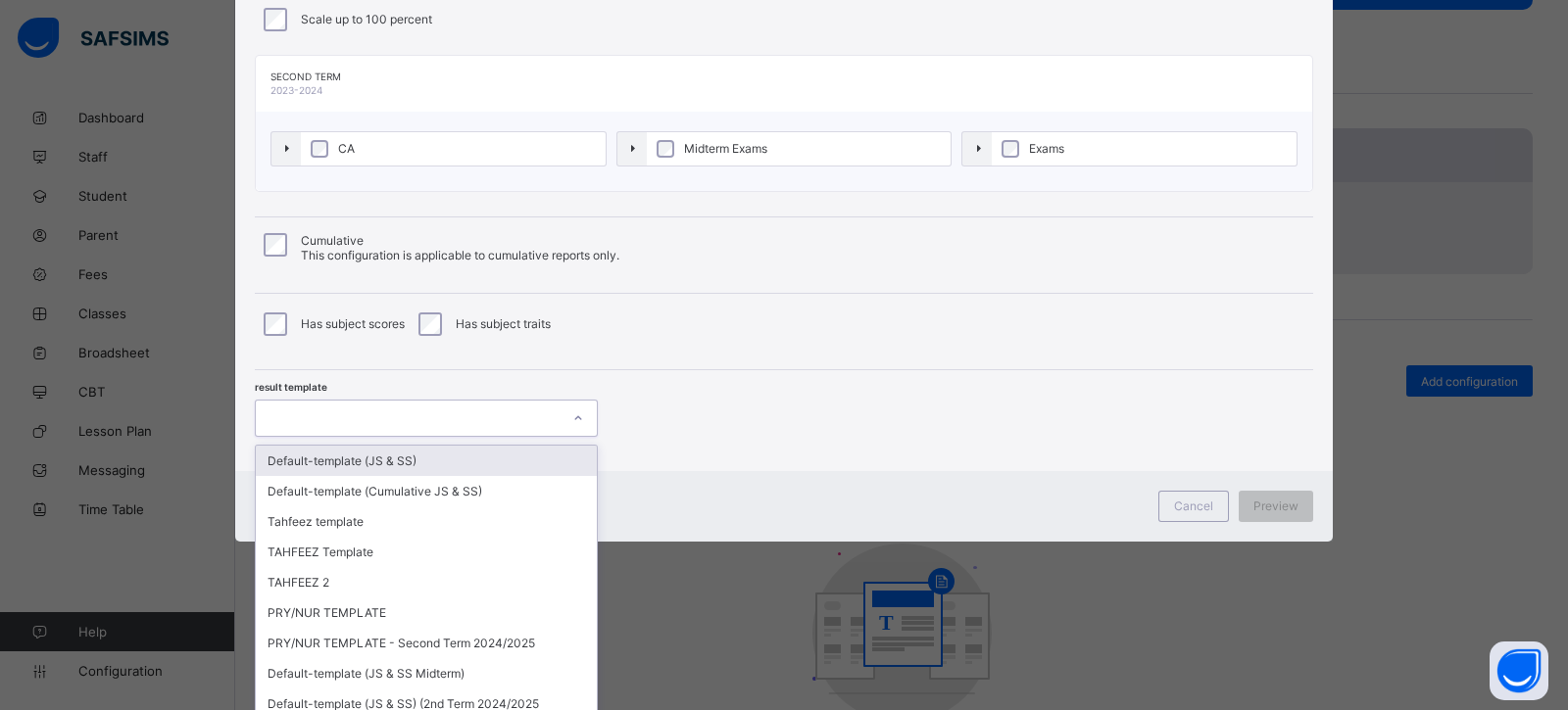click on "Default-template (JS & SS)" at bounding box center [426, 460] 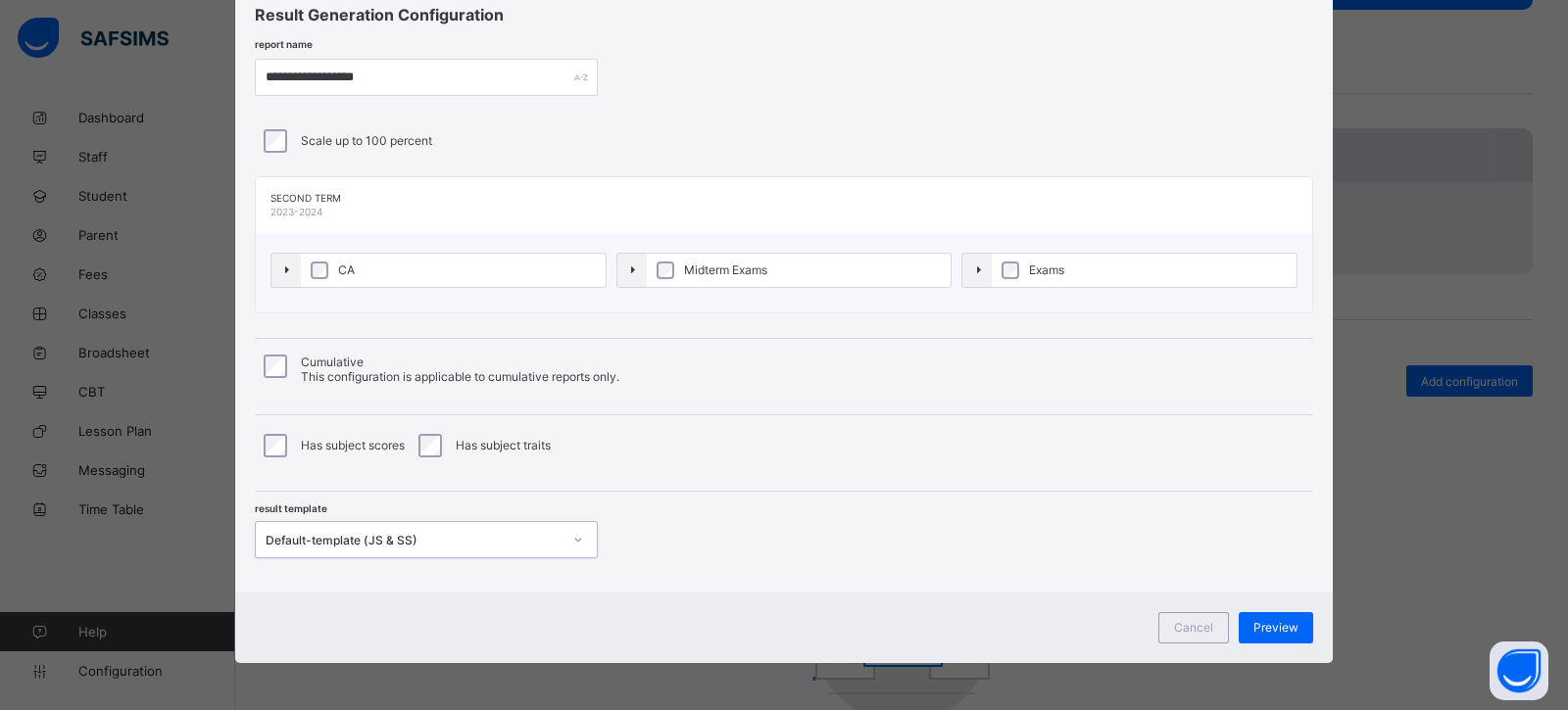 click on "Preview" at bounding box center (1276, 627) 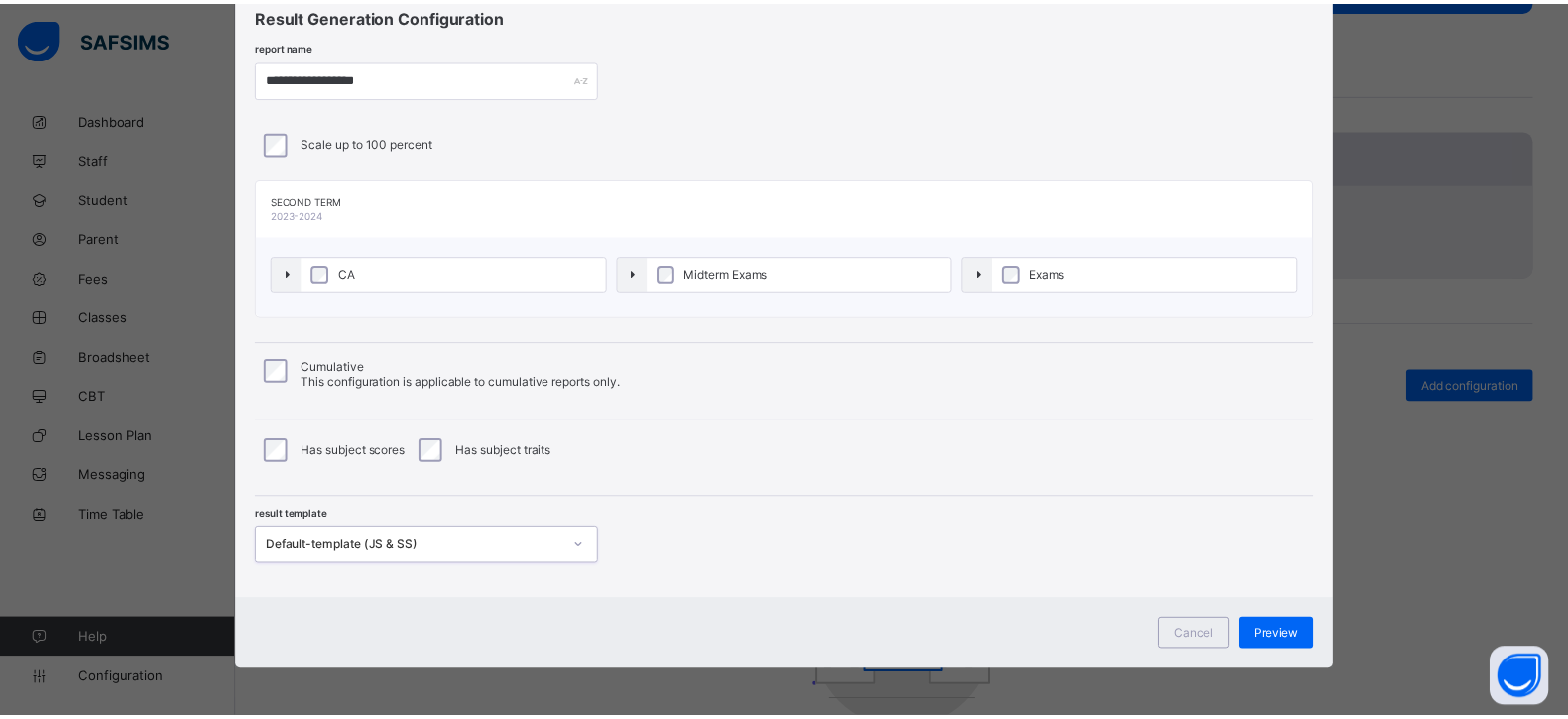 scroll, scrollTop: 0, scrollLeft: 0, axis: both 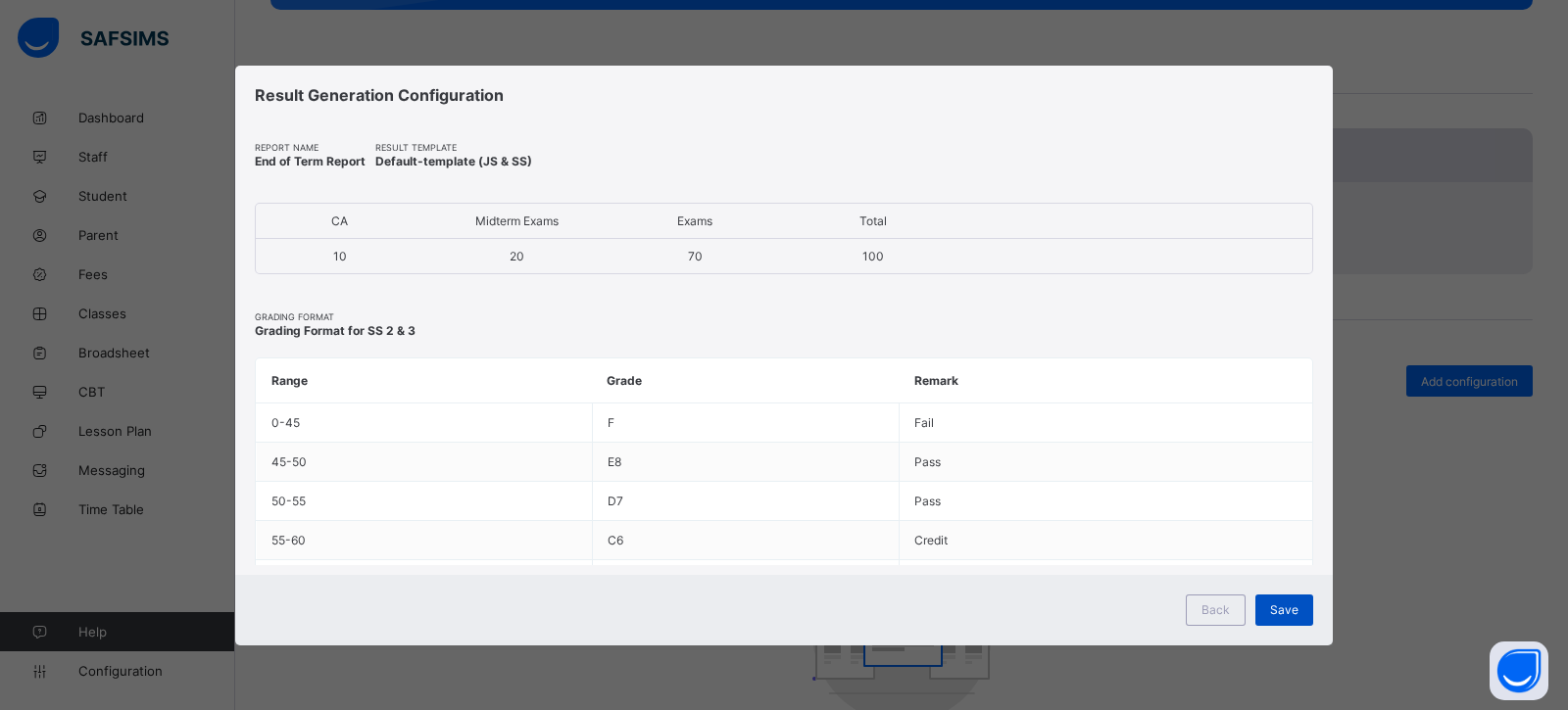 click on "Save" at bounding box center (1284, 610) 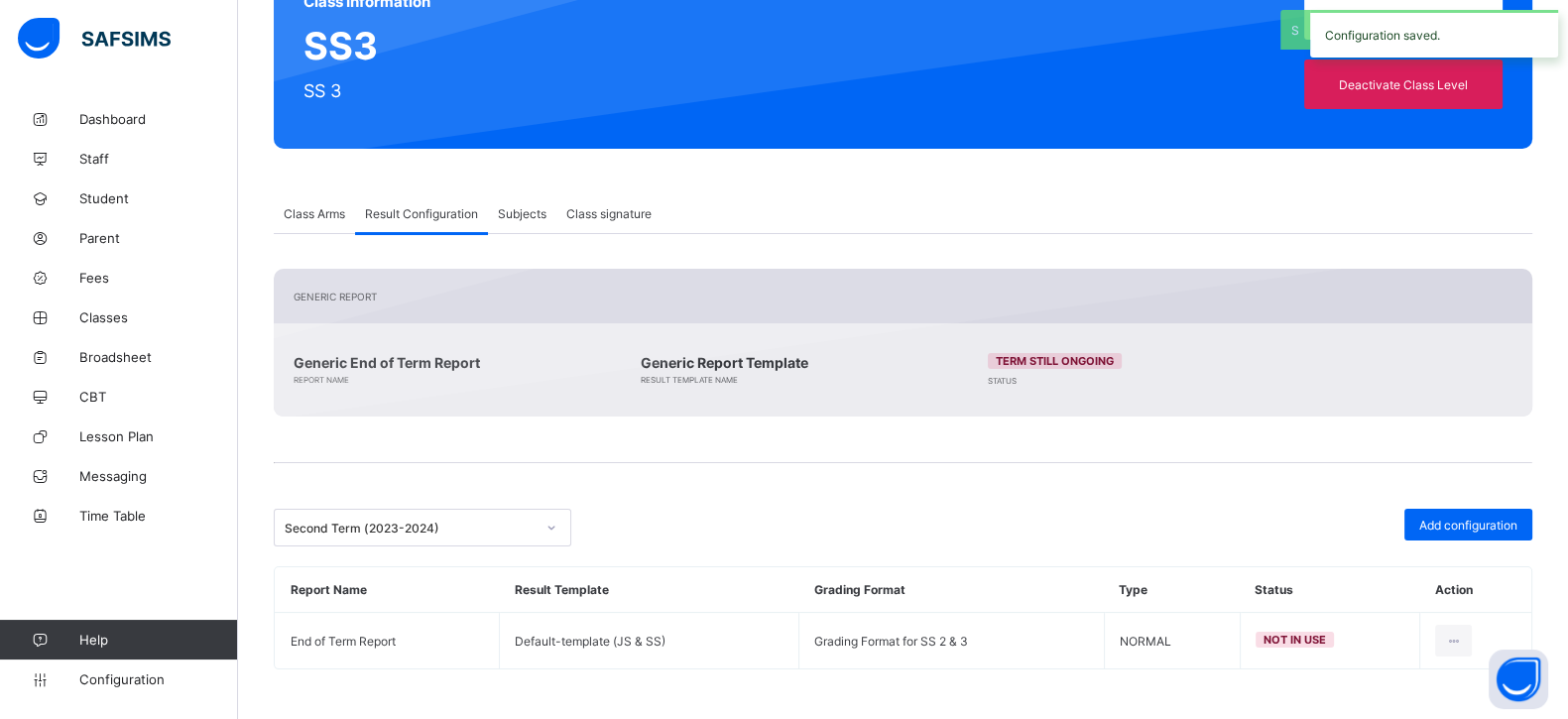 scroll, scrollTop: 208, scrollLeft: 0, axis: vertical 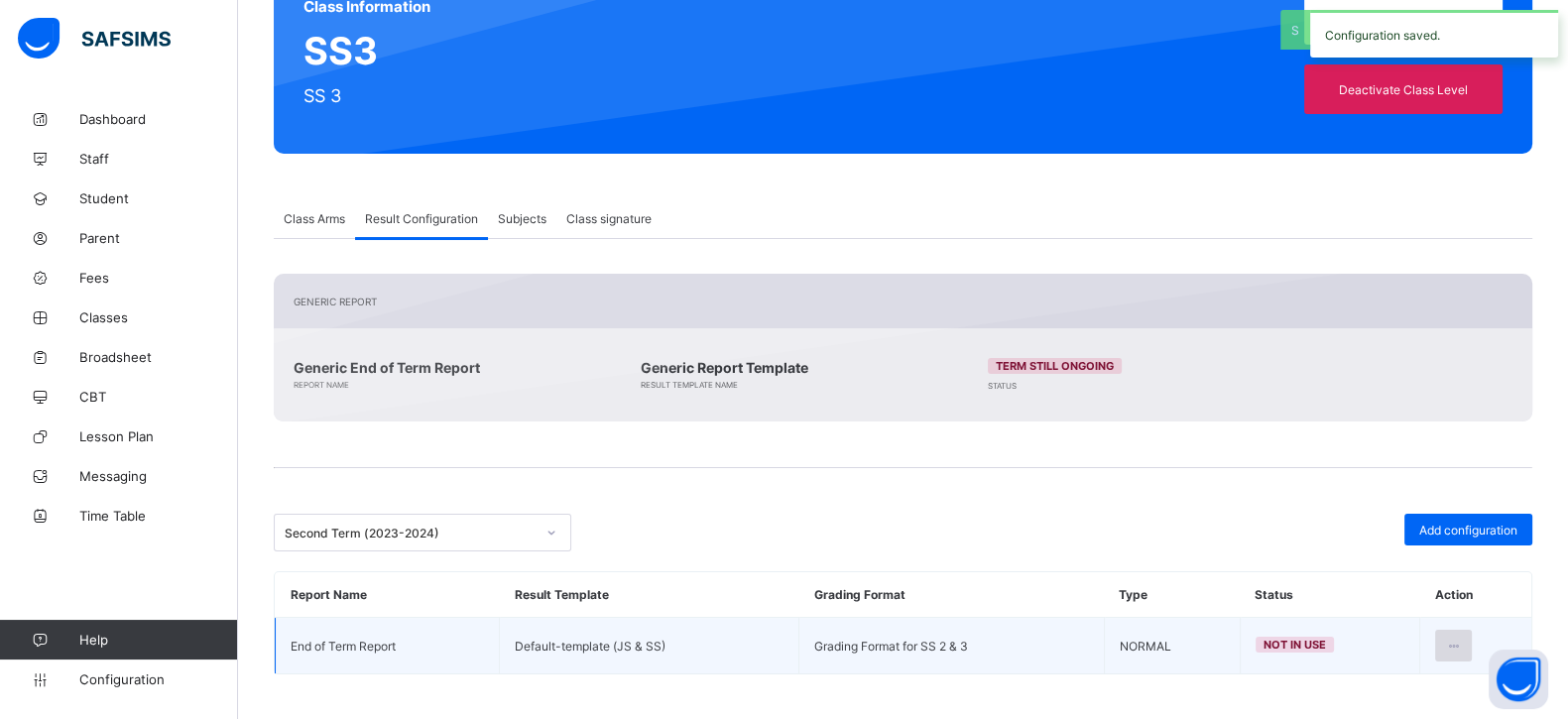 click at bounding box center (1453, 646) 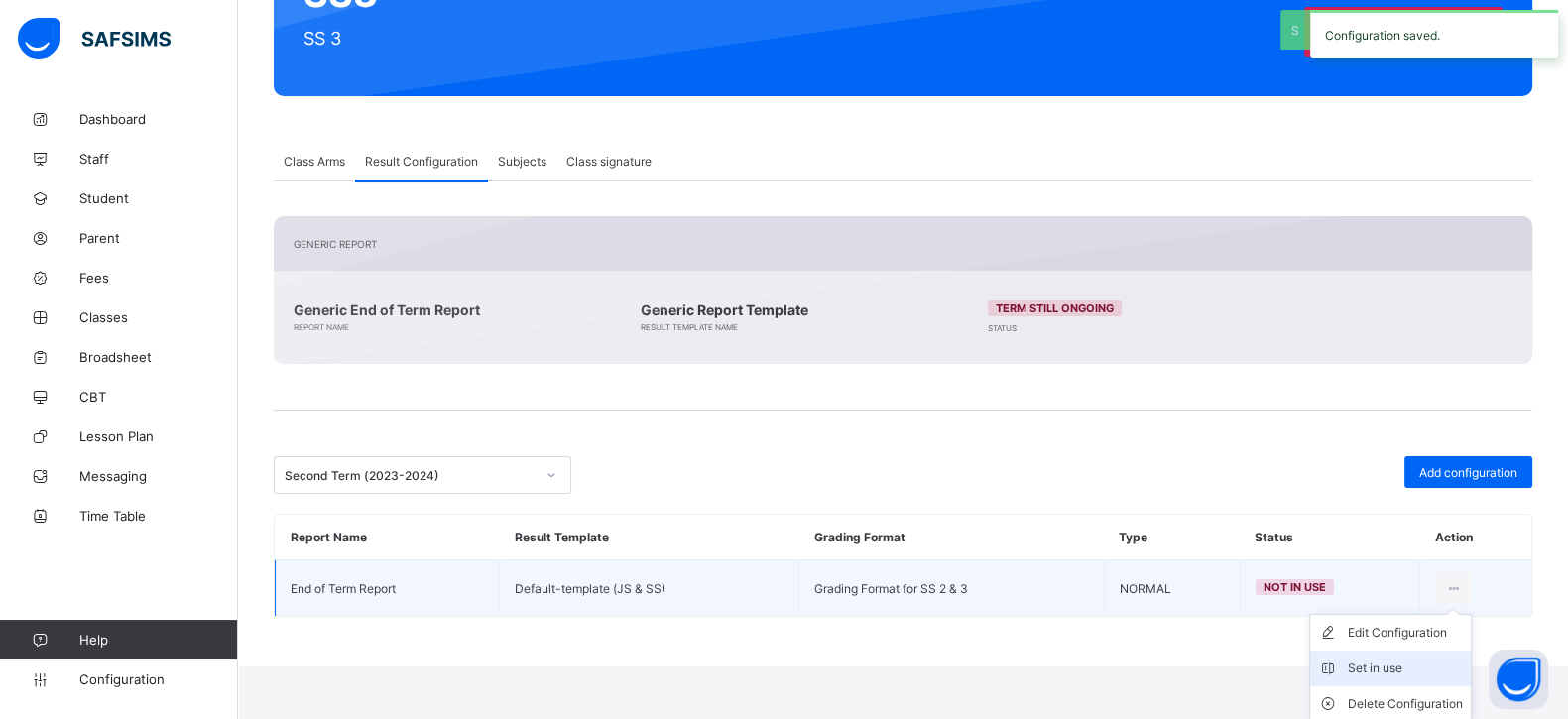 click on "Set in use" at bounding box center [1405, 668] 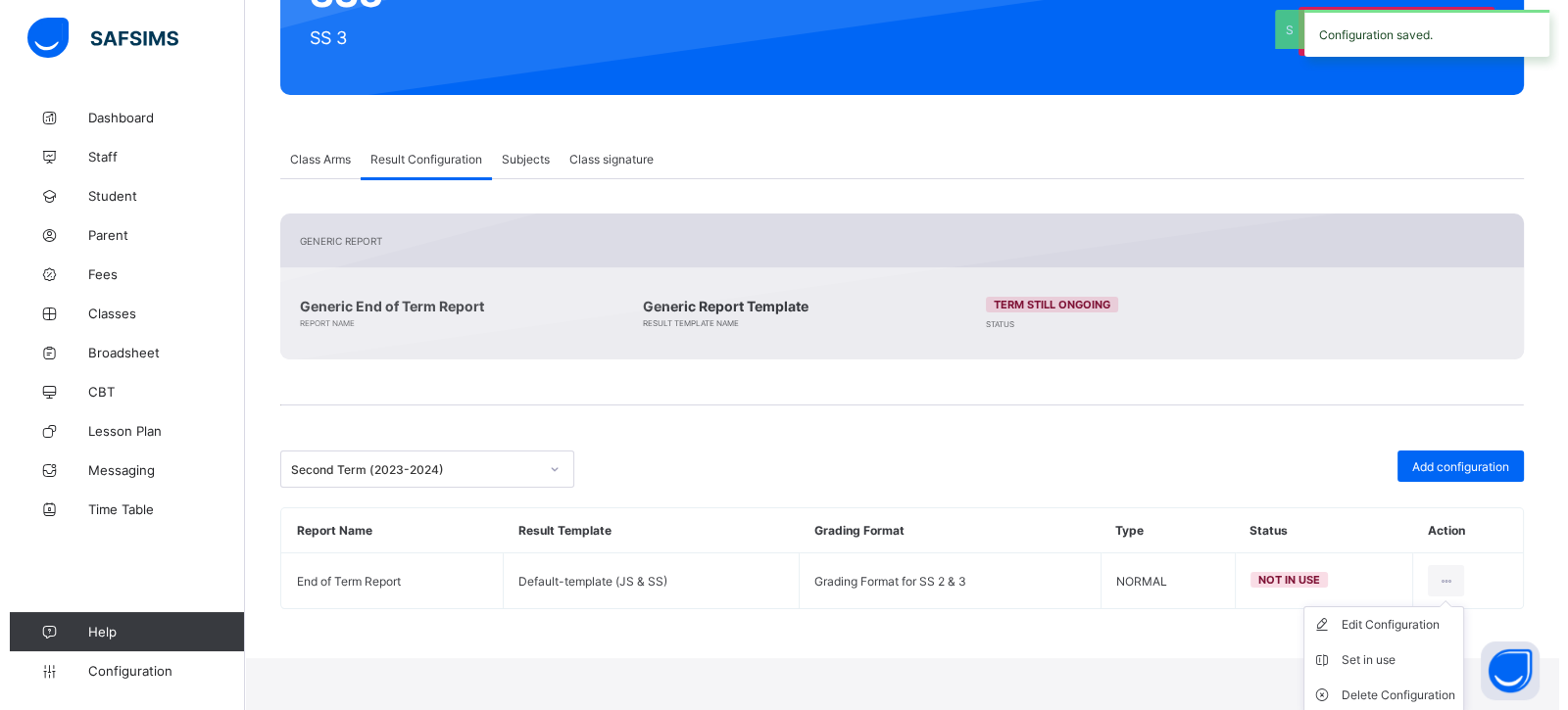 scroll, scrollTop: 206, scrollLeft: 0, axis: vertical 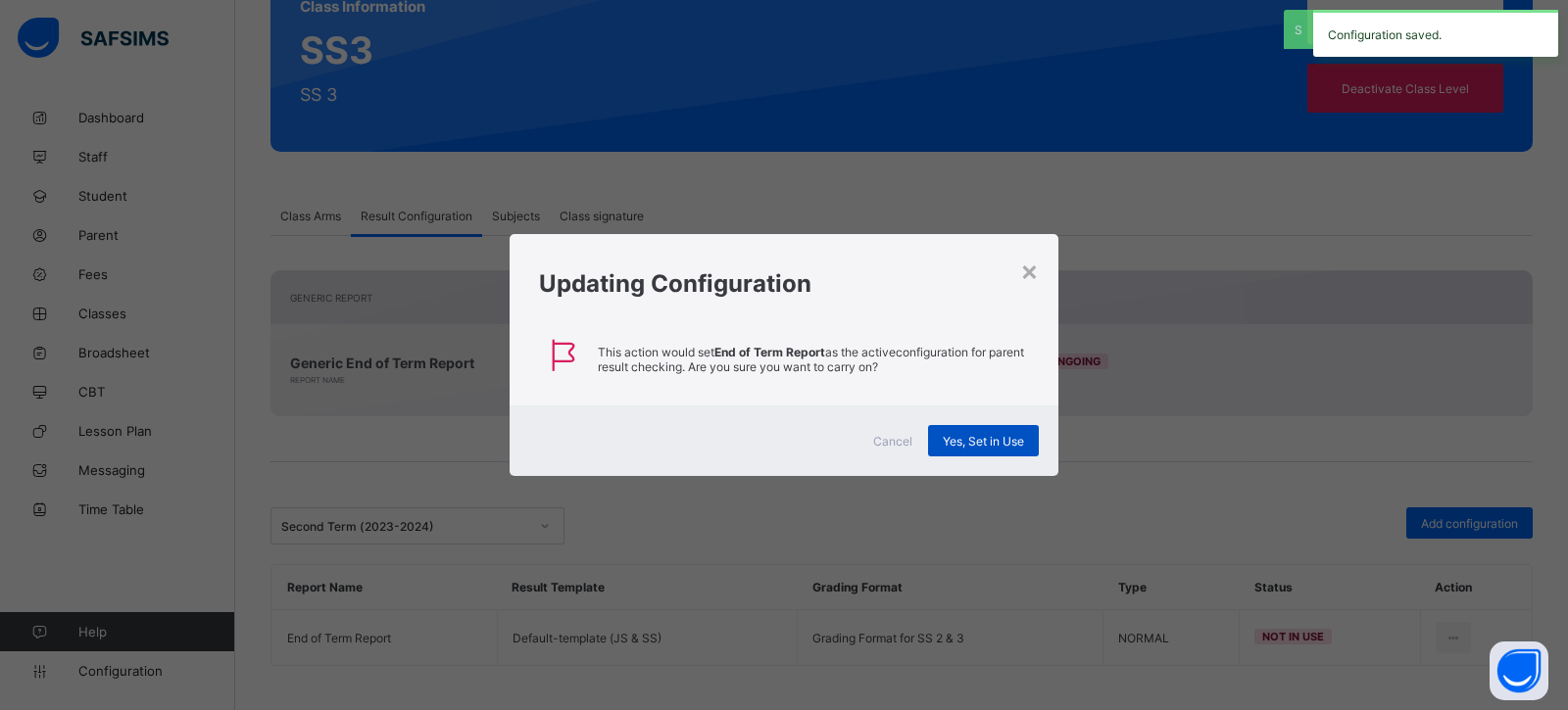click on "Yes, Set in Use" at bounding box center [983, 441] 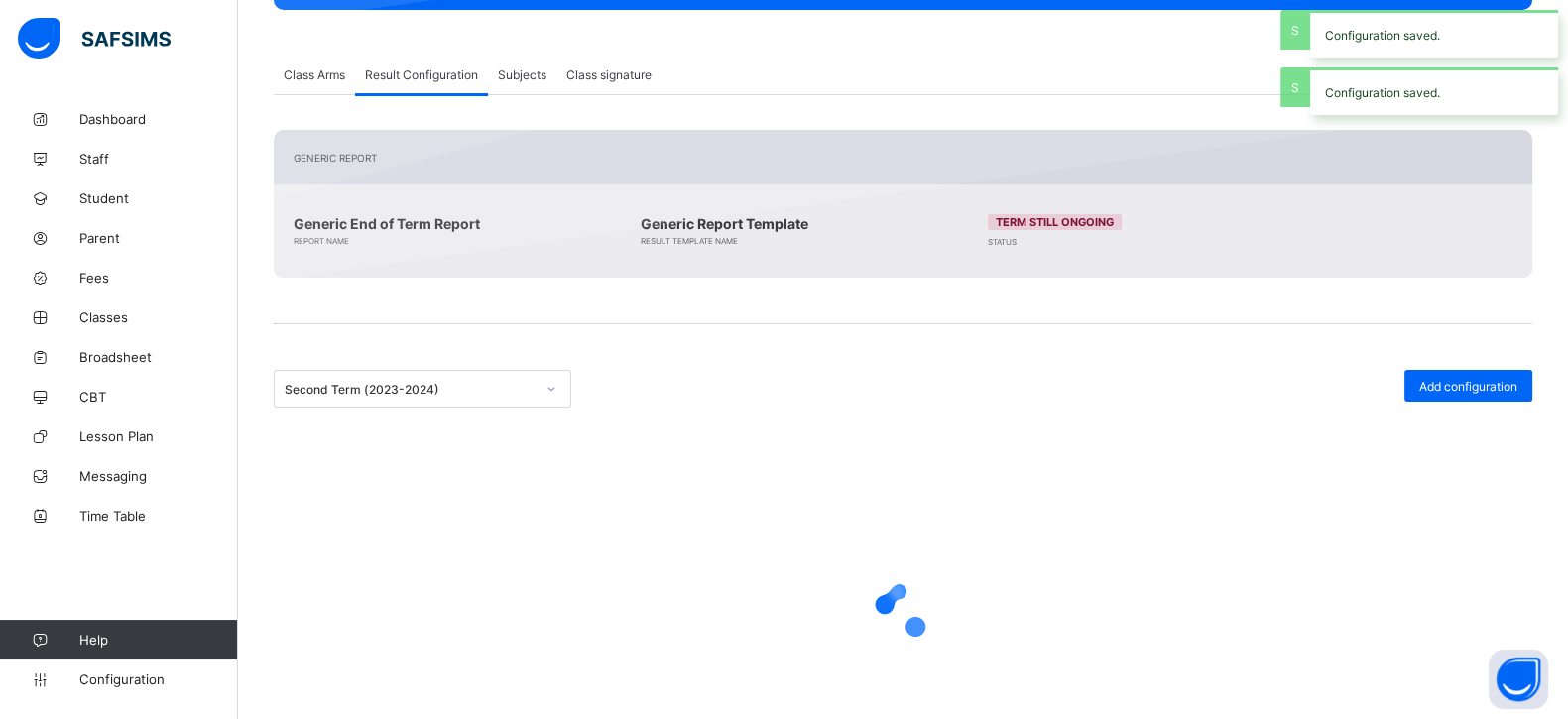 scroll, scrollTop: 208, scrollLeft: 0, axis: vertical 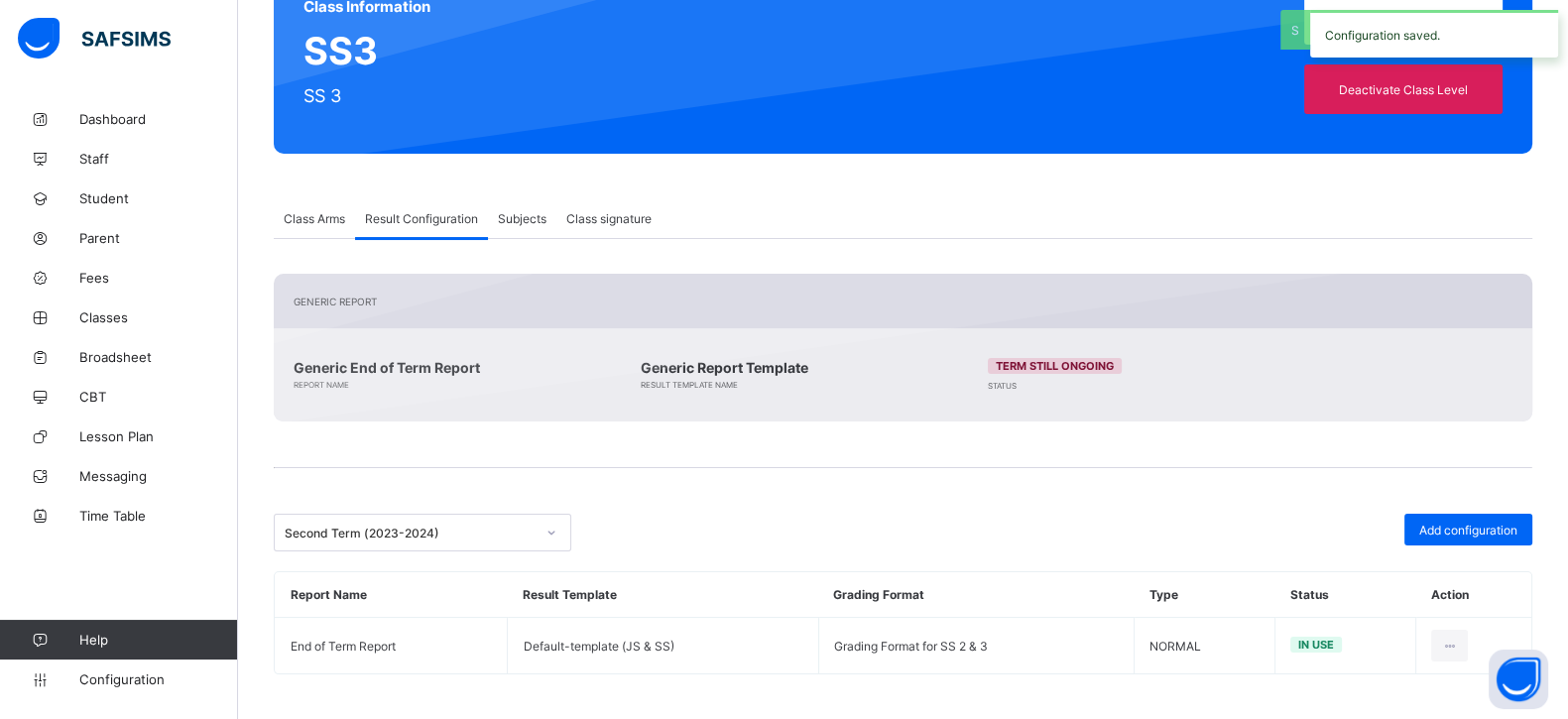 click on "Second Term (2023-2024)" at bounding box center [404, 533] 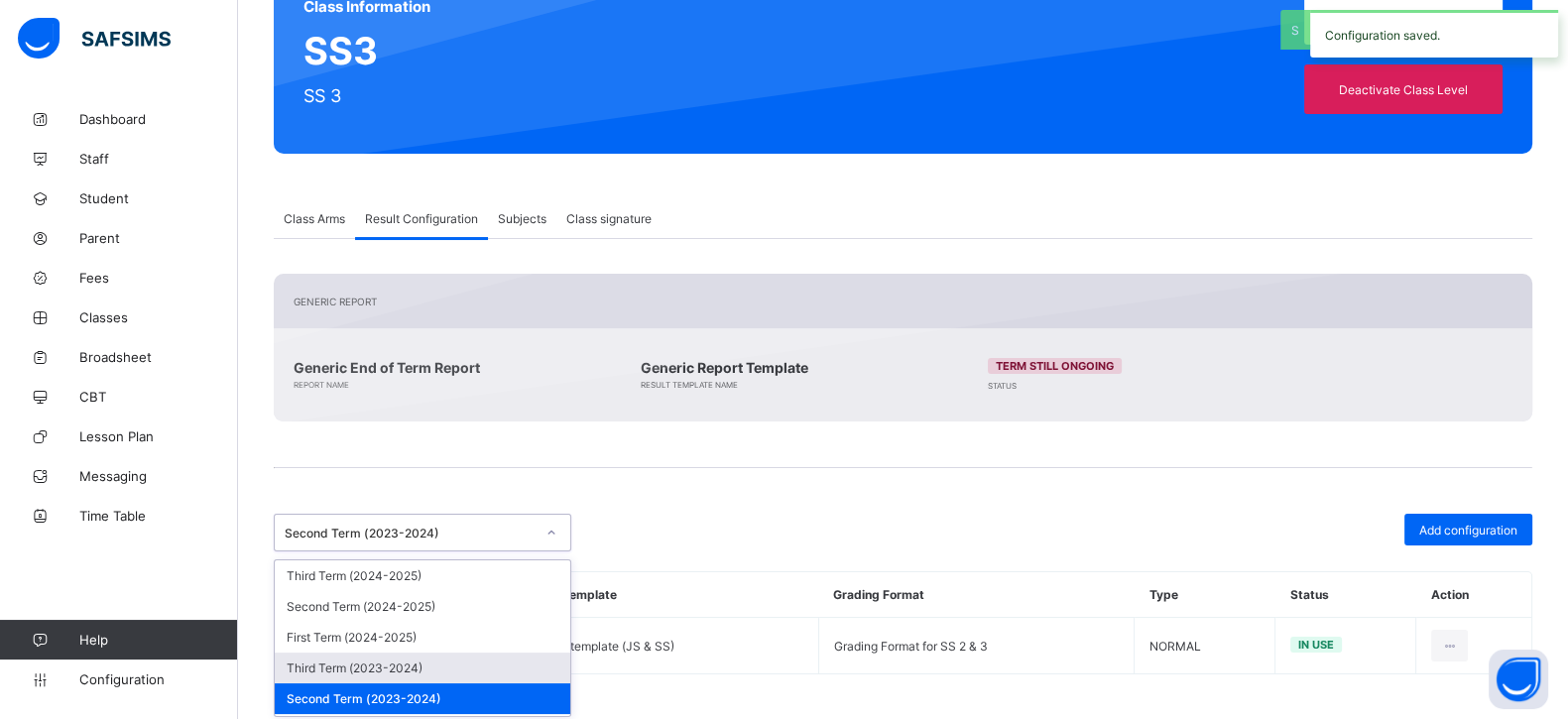 click on "Third Term (2023-2024)" at bounding box center [422, 667] 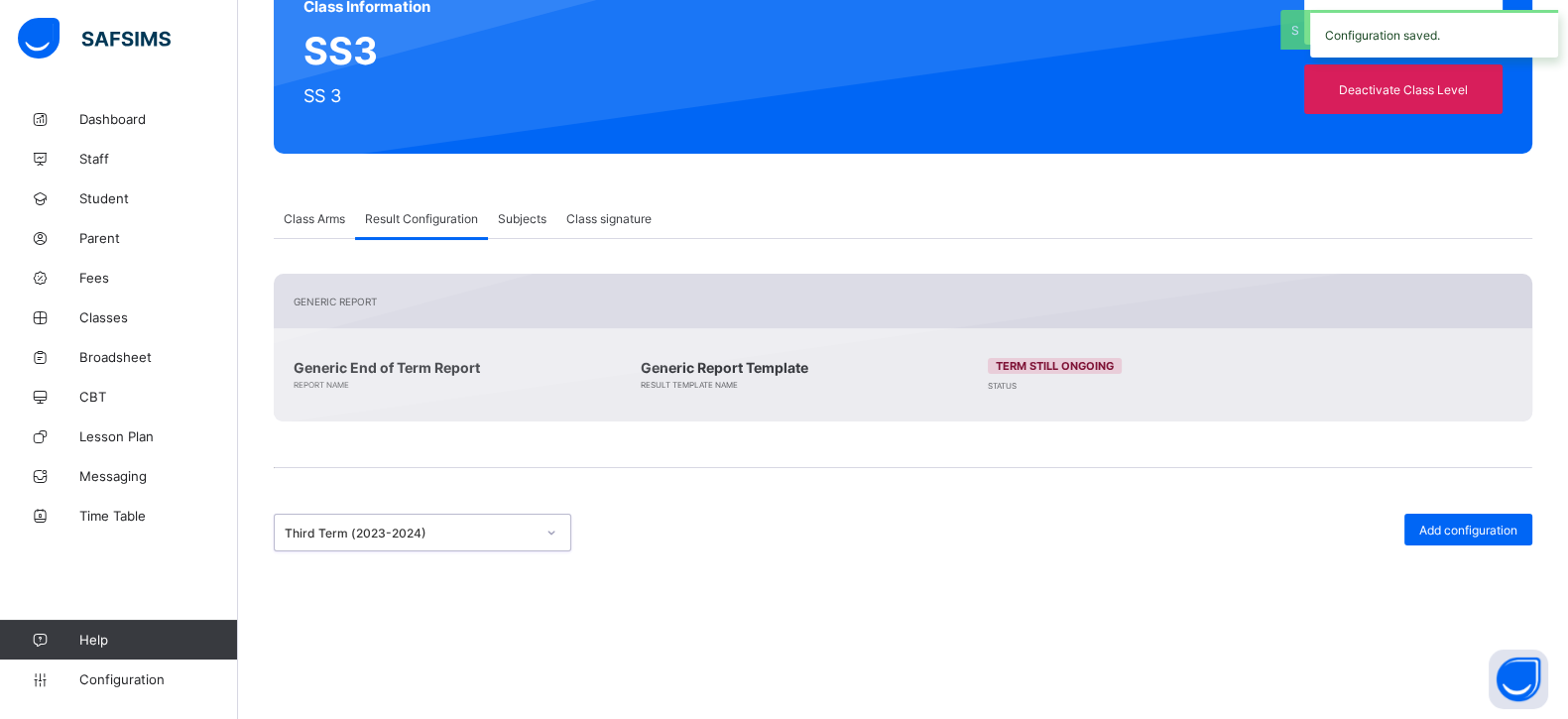 scroll, scrollTop: 234, scrollLeft: 0, axis: vertical 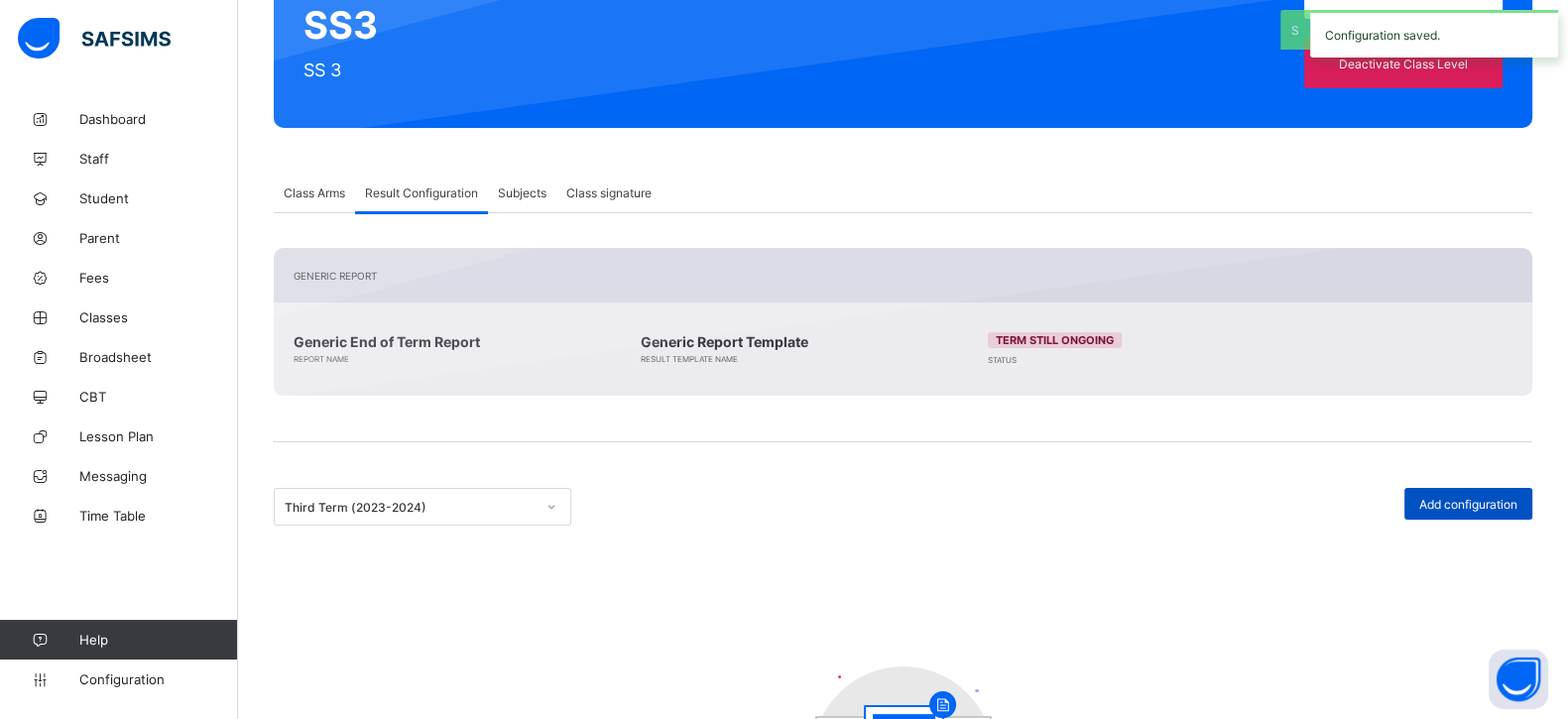 click on "Add configuration" at bounding box center (1468, 504) 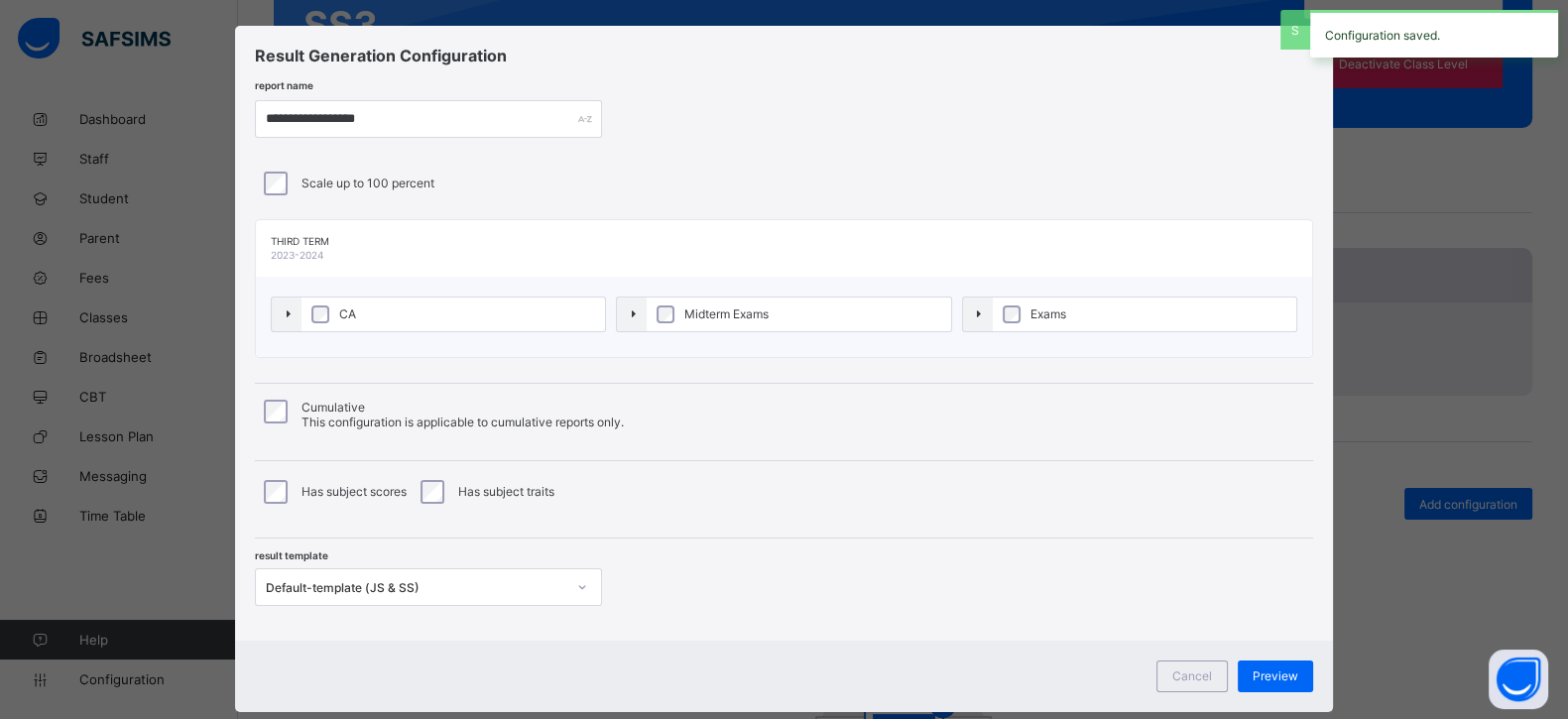 scroll, scrollTop: 64, scrollLeft: 0, axis: vertical 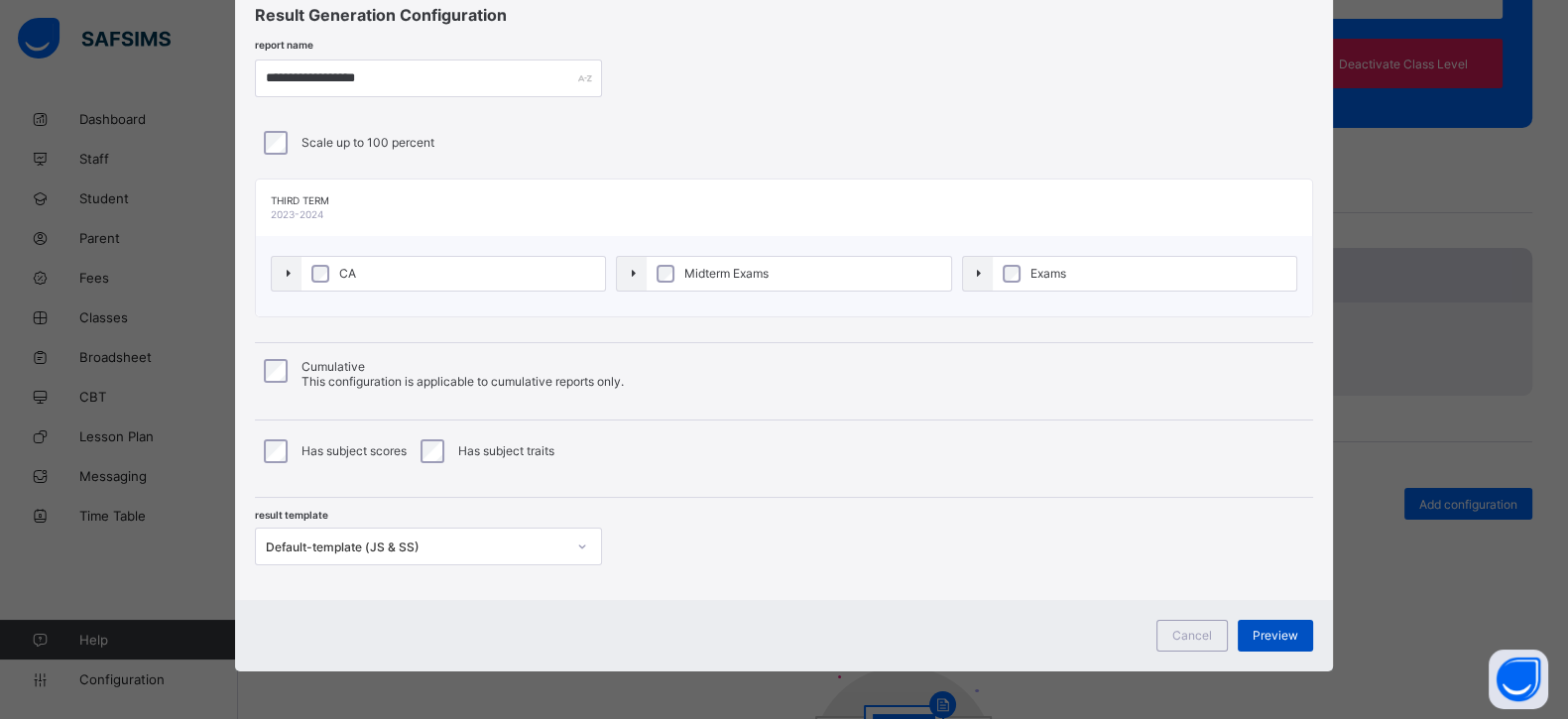 click on "Preview" at bounding box center [1275, 636] 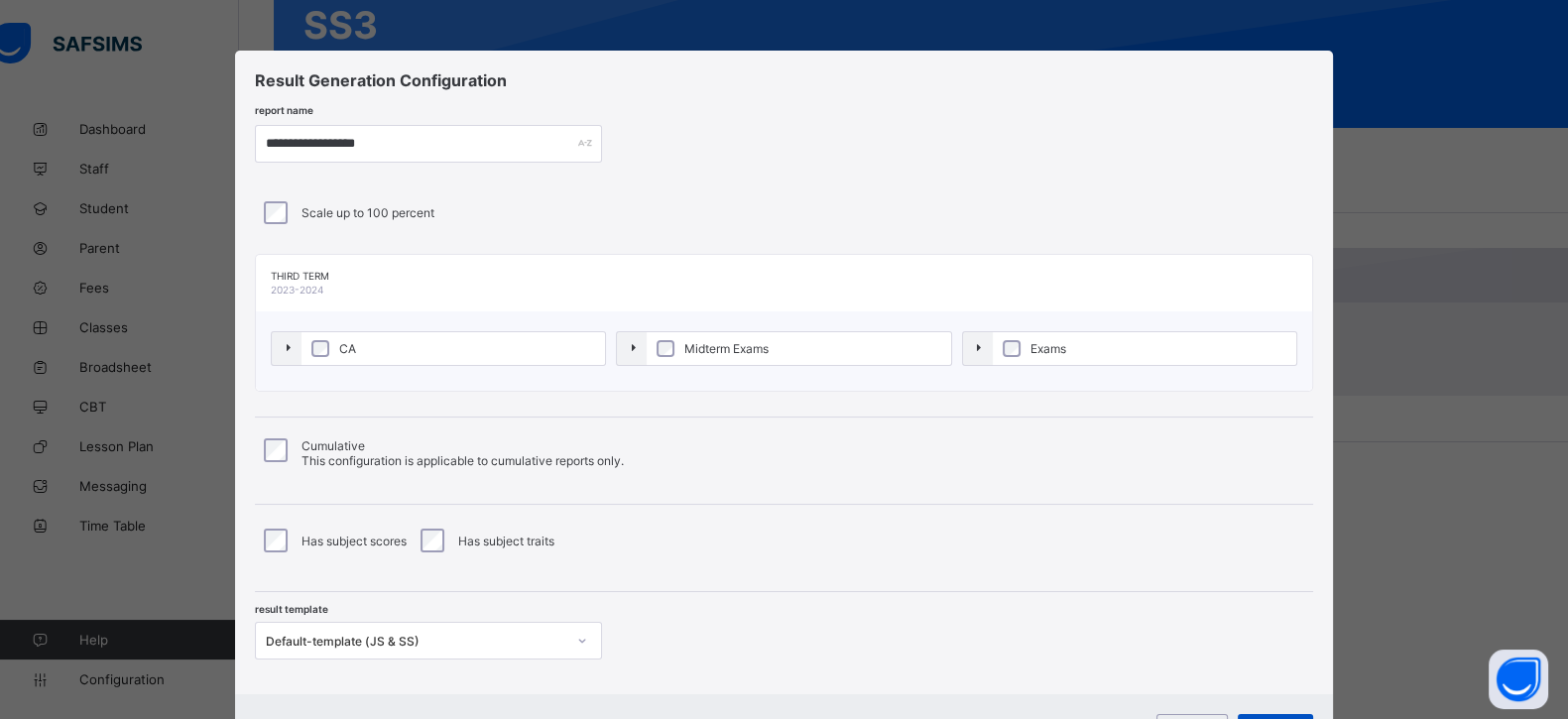 scroll, scrollTop: 59, scrollLeft: 0, axis: vertical 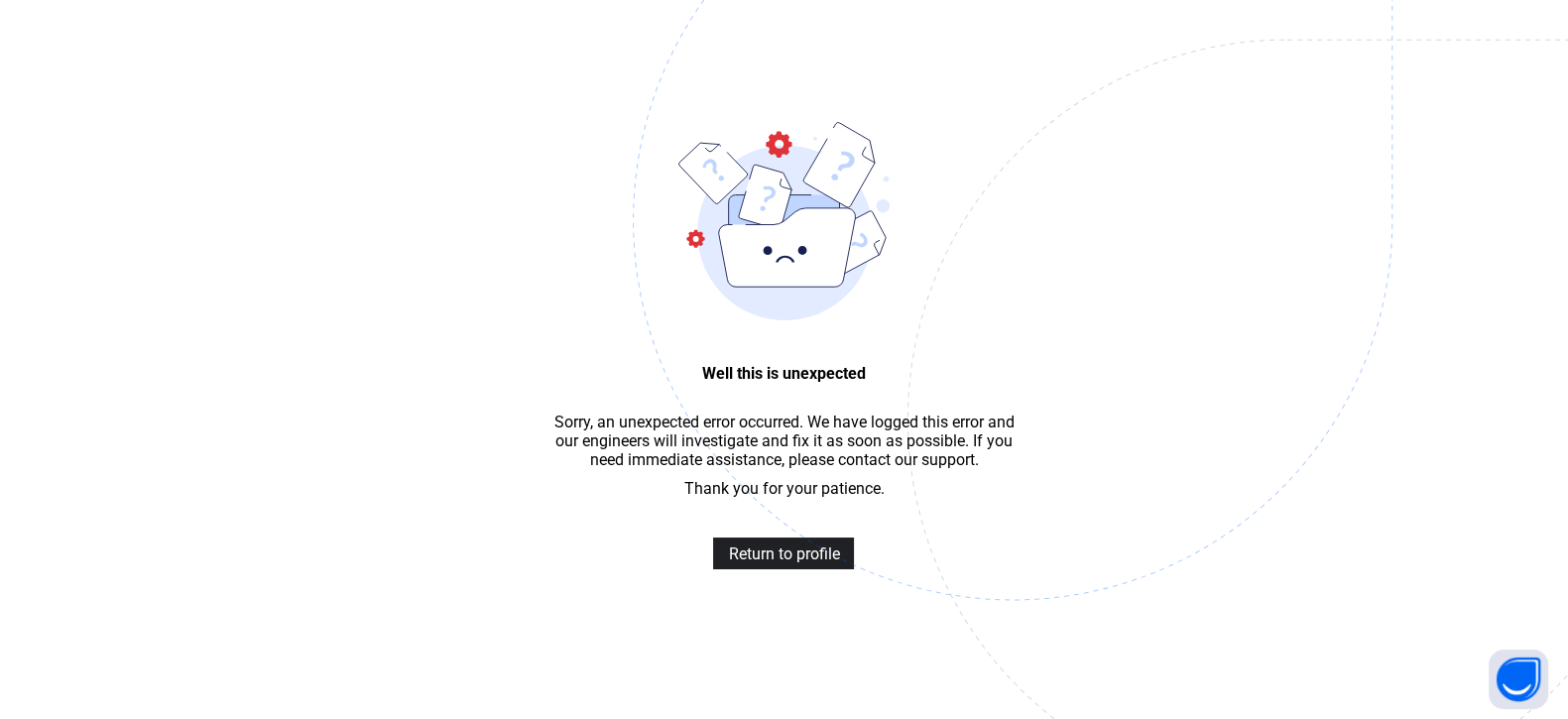 click on "Return to profile" at bounding box center [784, 553] 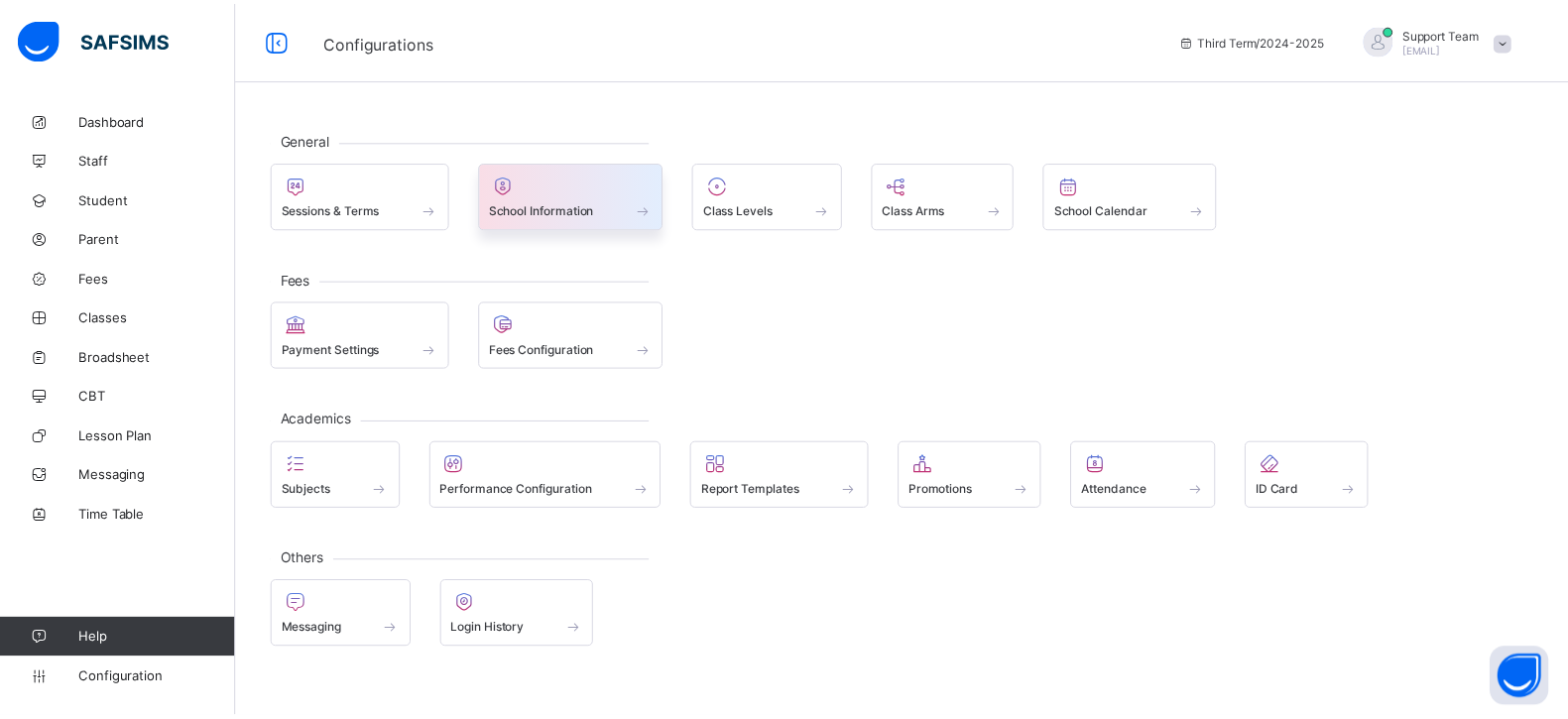 scroll, scrollTop: 0, scrollLeft: 0, axis: both 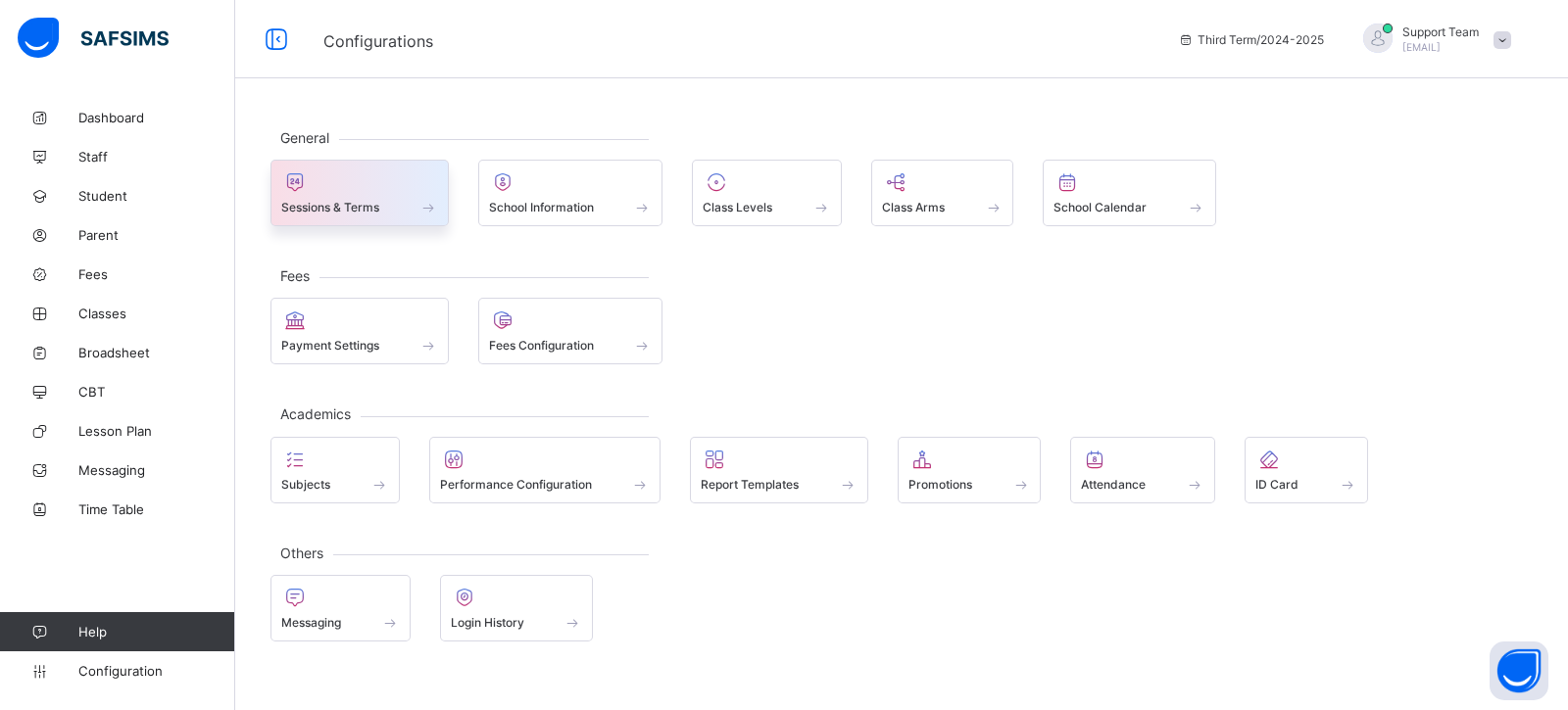 click at bounding box center (360, 182) 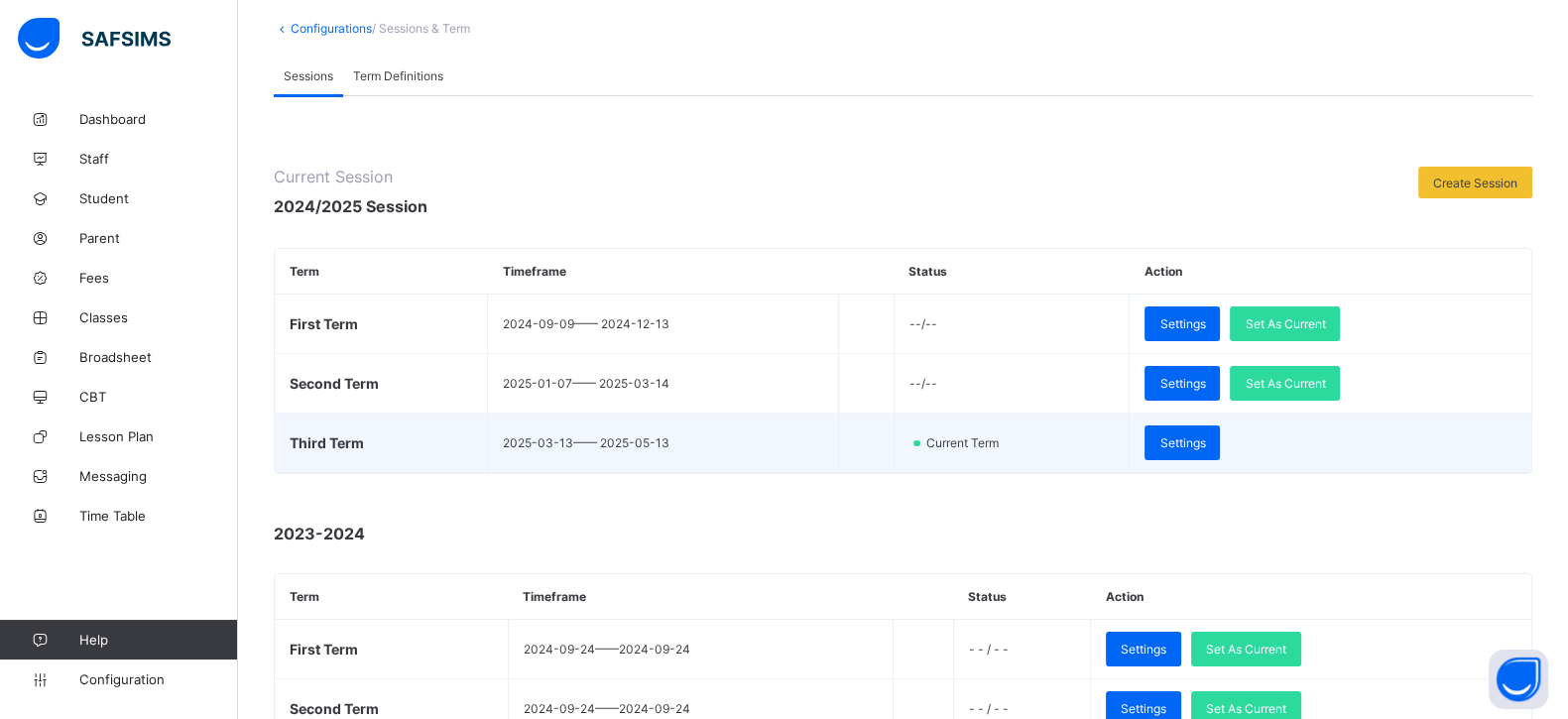 scroll, scrollTop: 247, scrollLeft: 0, axis: vertical 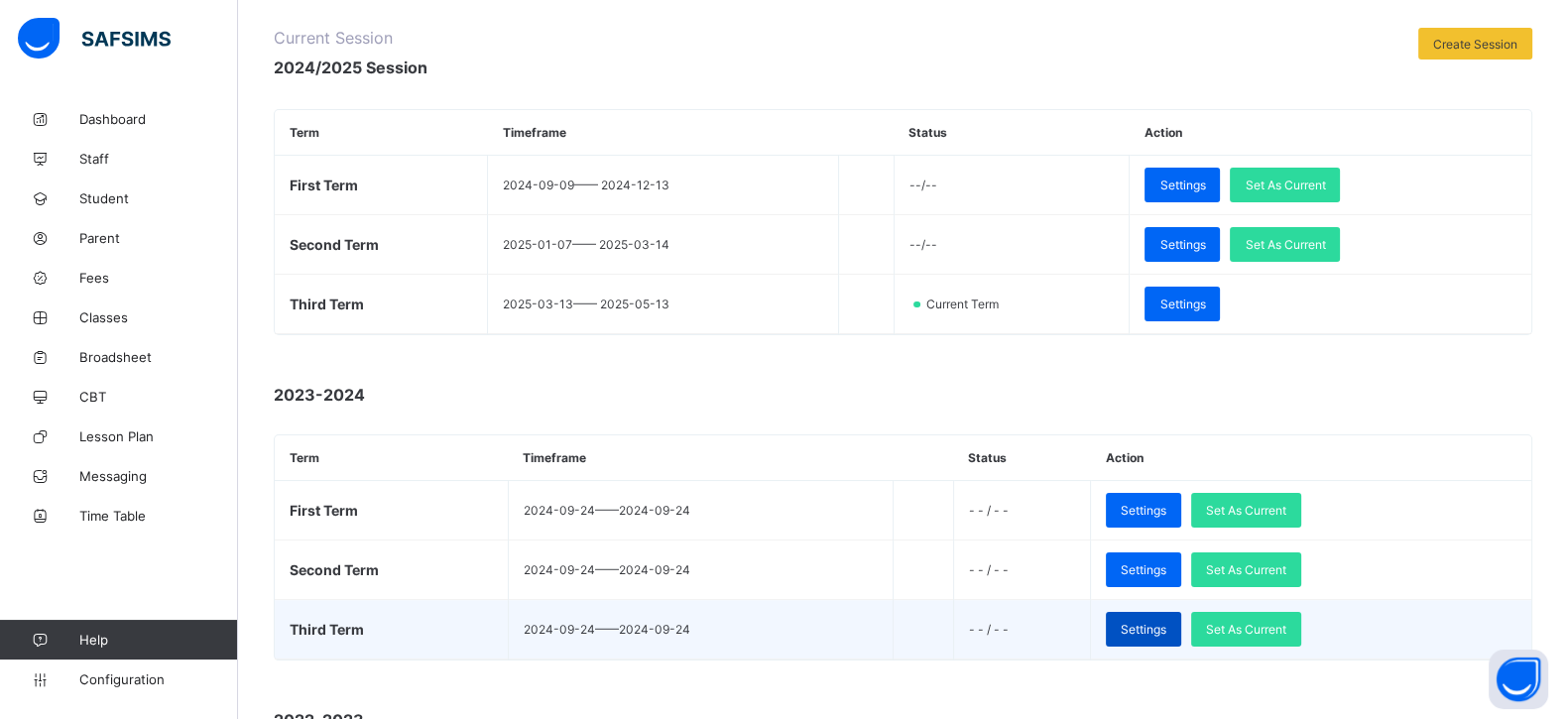 click on "Settings" at bounding box center [1144, 629] 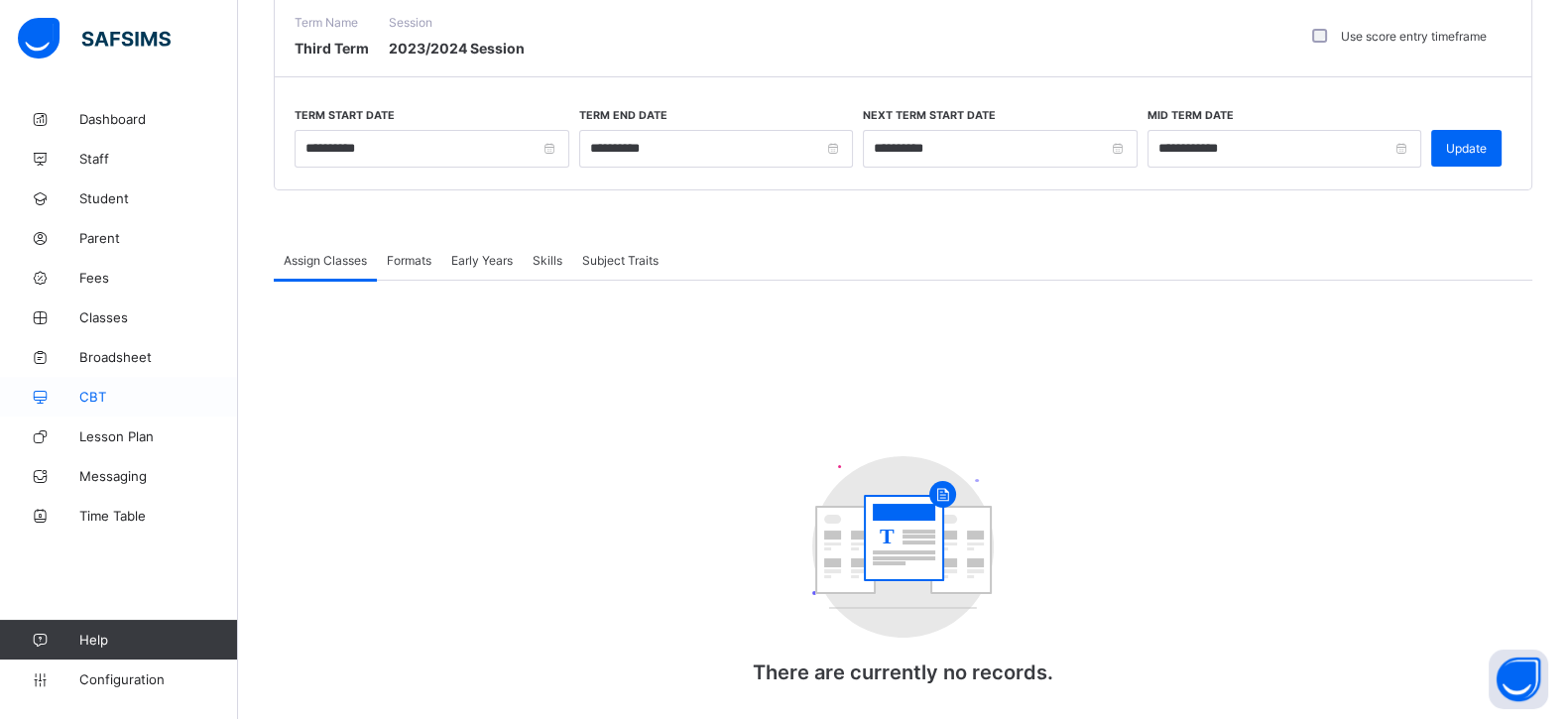 scroll, scrollTop: 202, scrollLeft: 0, axis: vertical 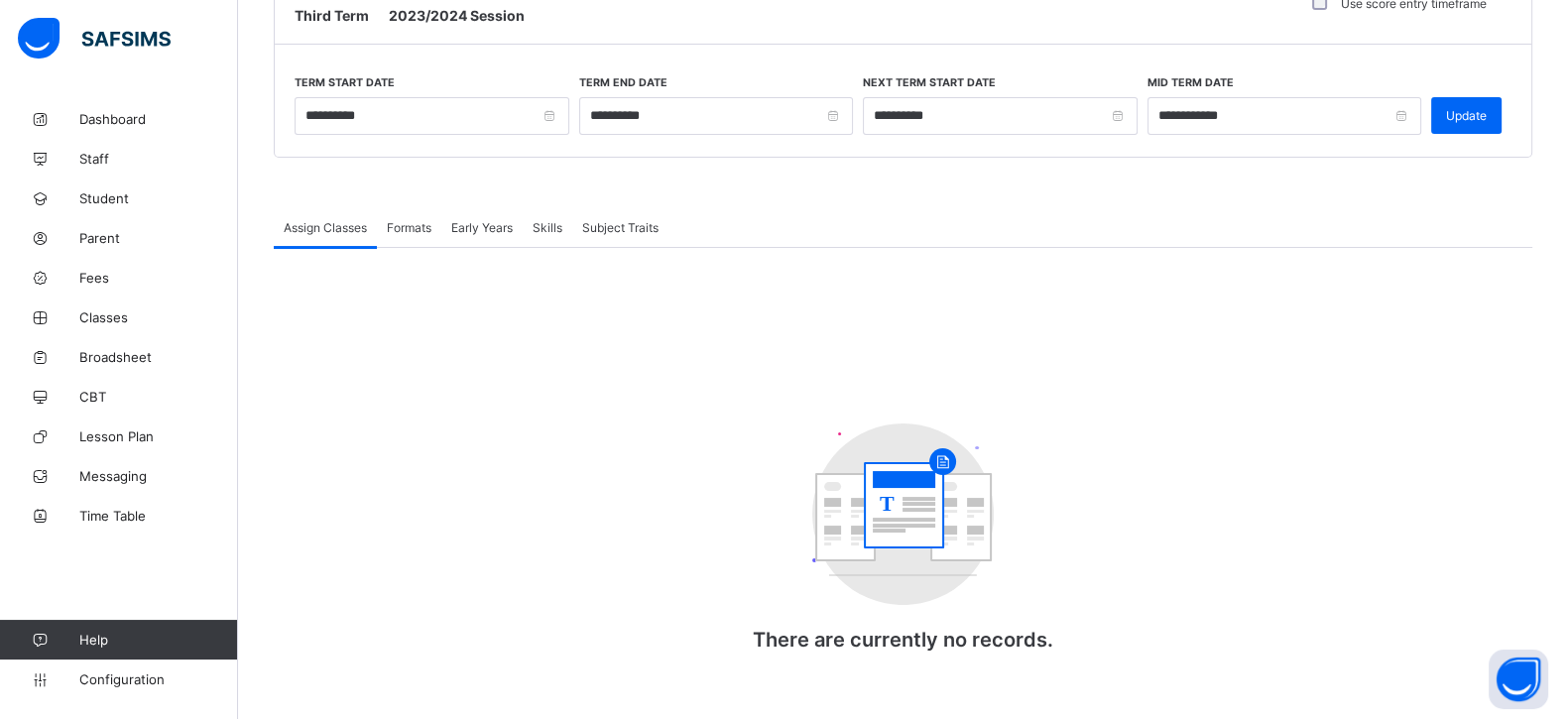 click on "Formats" at bounding box center (409, 227) 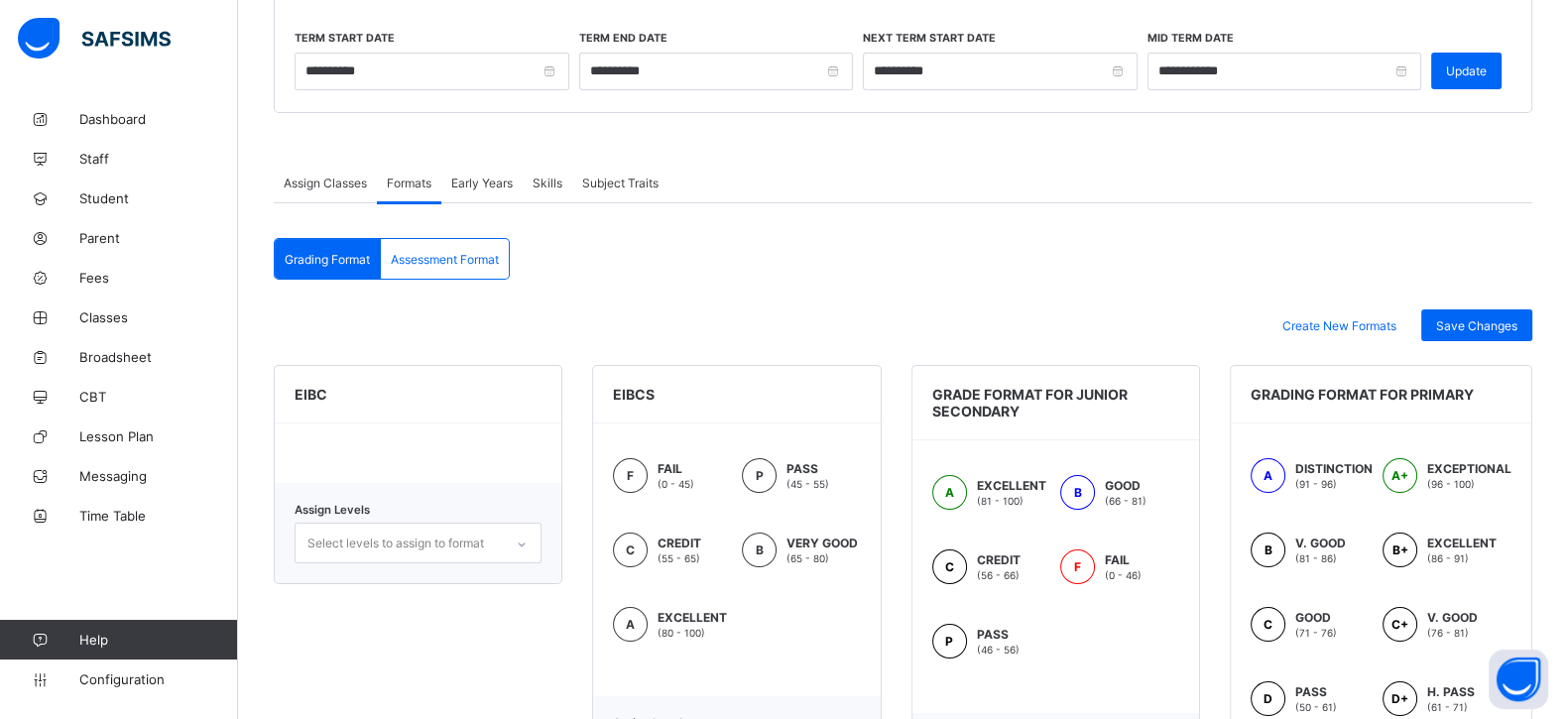 scroll, scrollTop: 620, scrollLeft: 0, axis: vertical 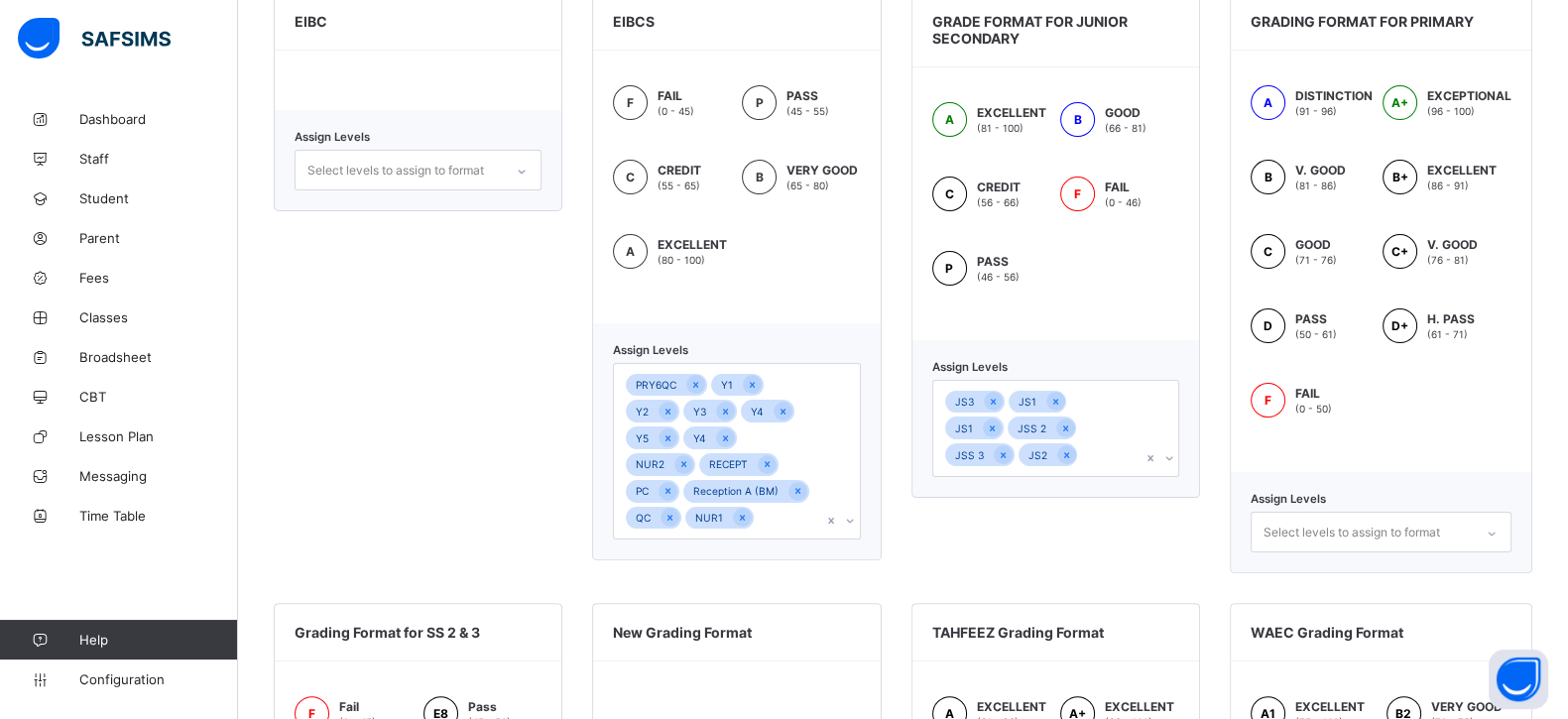 click on "JS3 JS1 JS1 JSS 2 JSS 3 JS2" at bounding box center [1036, 428] 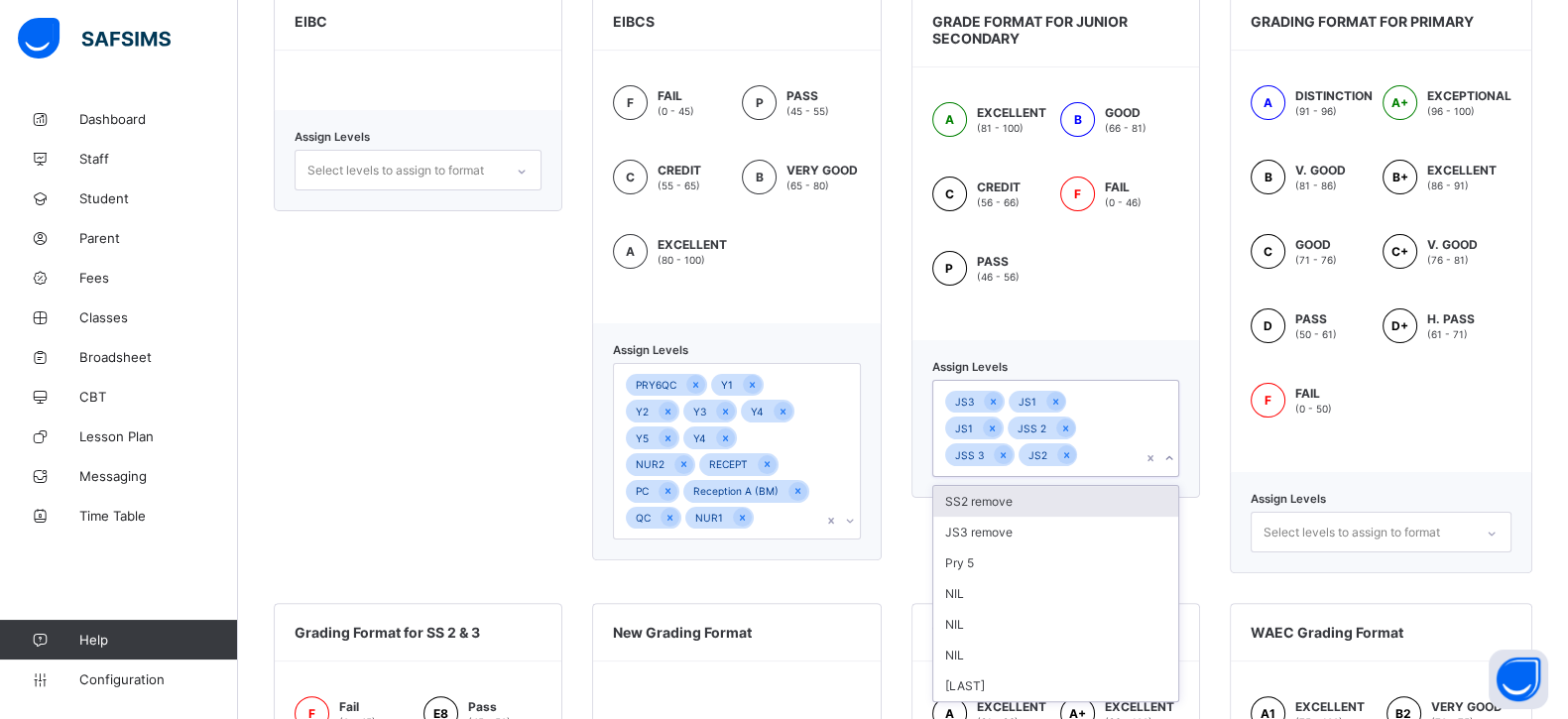 click on "EIBC Assign Levels Select levels to assign to format" at bounding box center (418, 283) 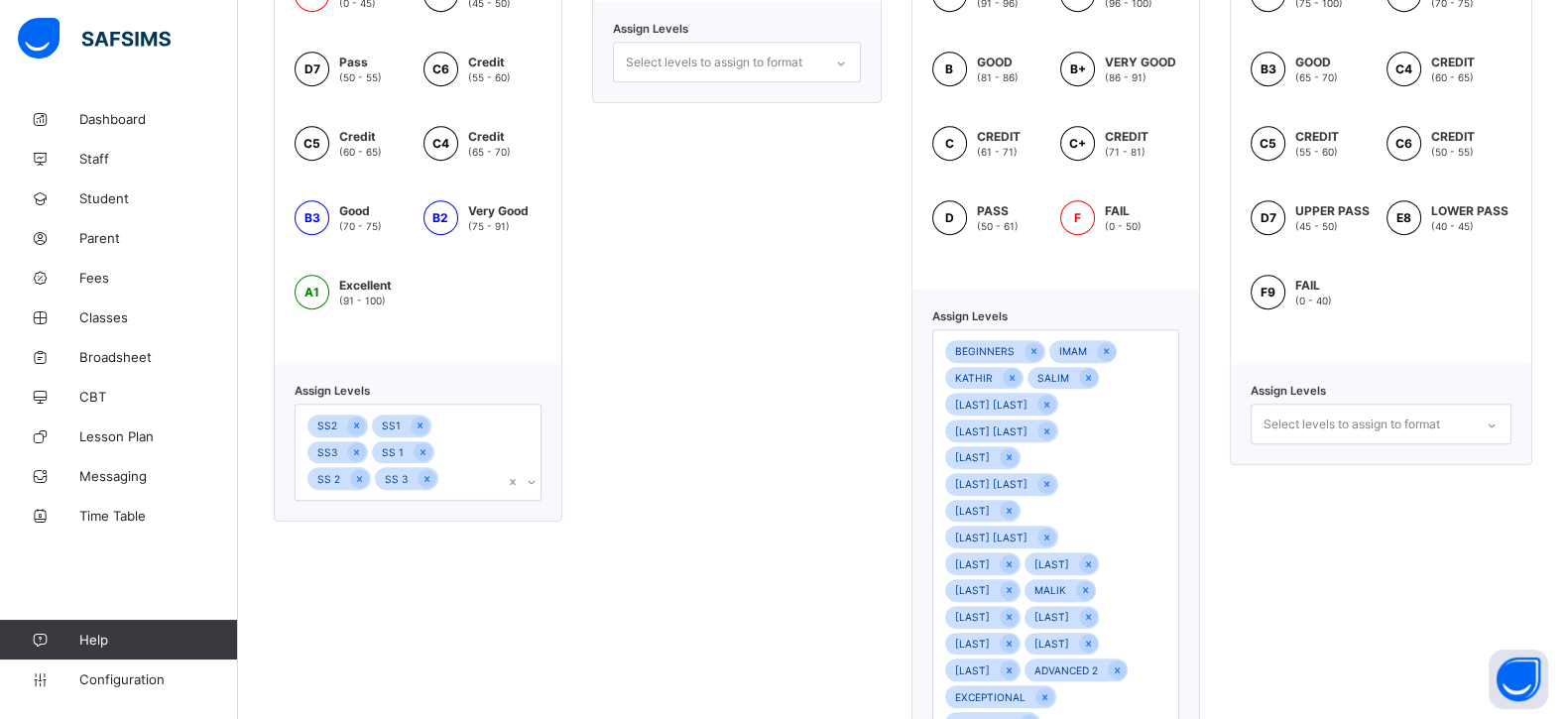 scroll, scrollTop: 1364, scrollLeft: 0, axis: vertical 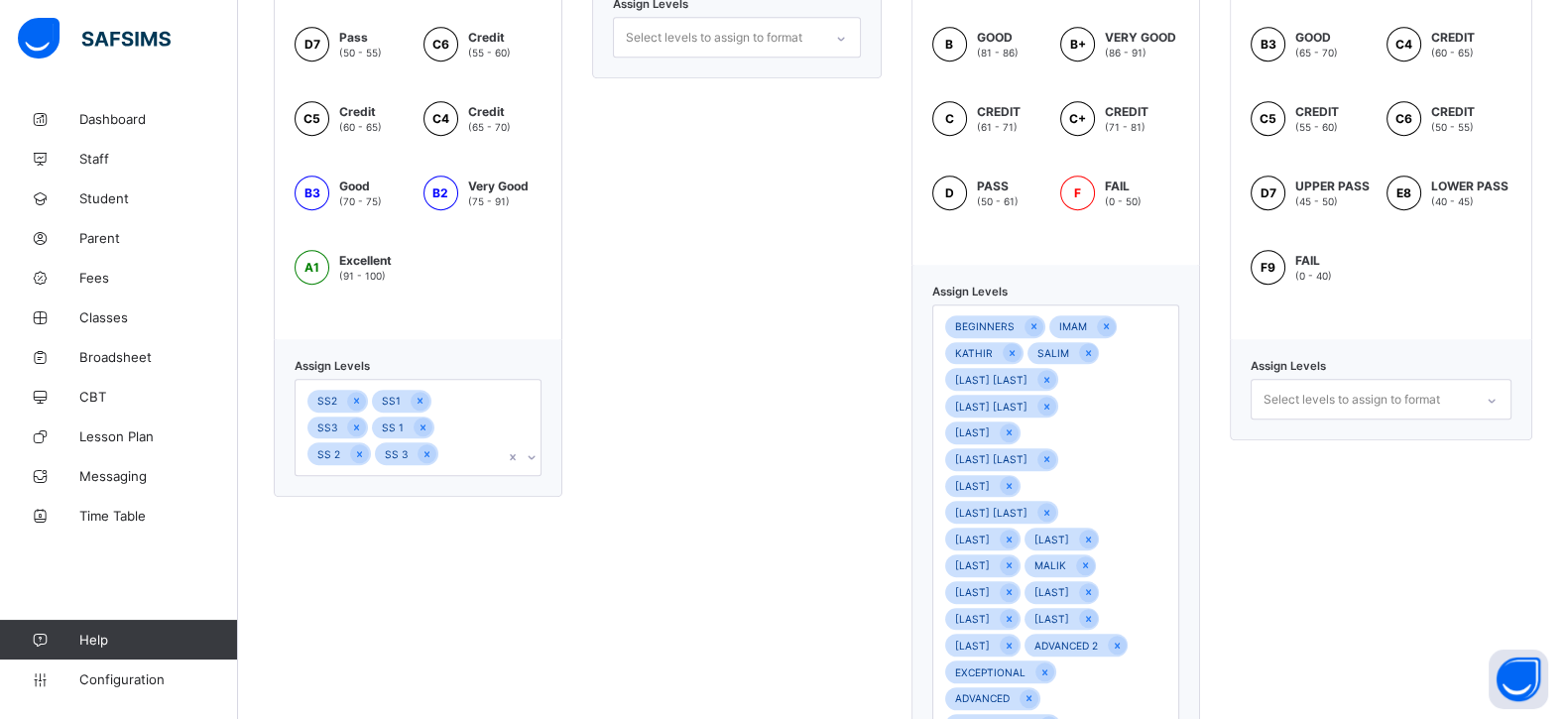 click on "SS2 SS1 SS3 SS 1 SS 2 SS 3" at bounding box center [399, 427] 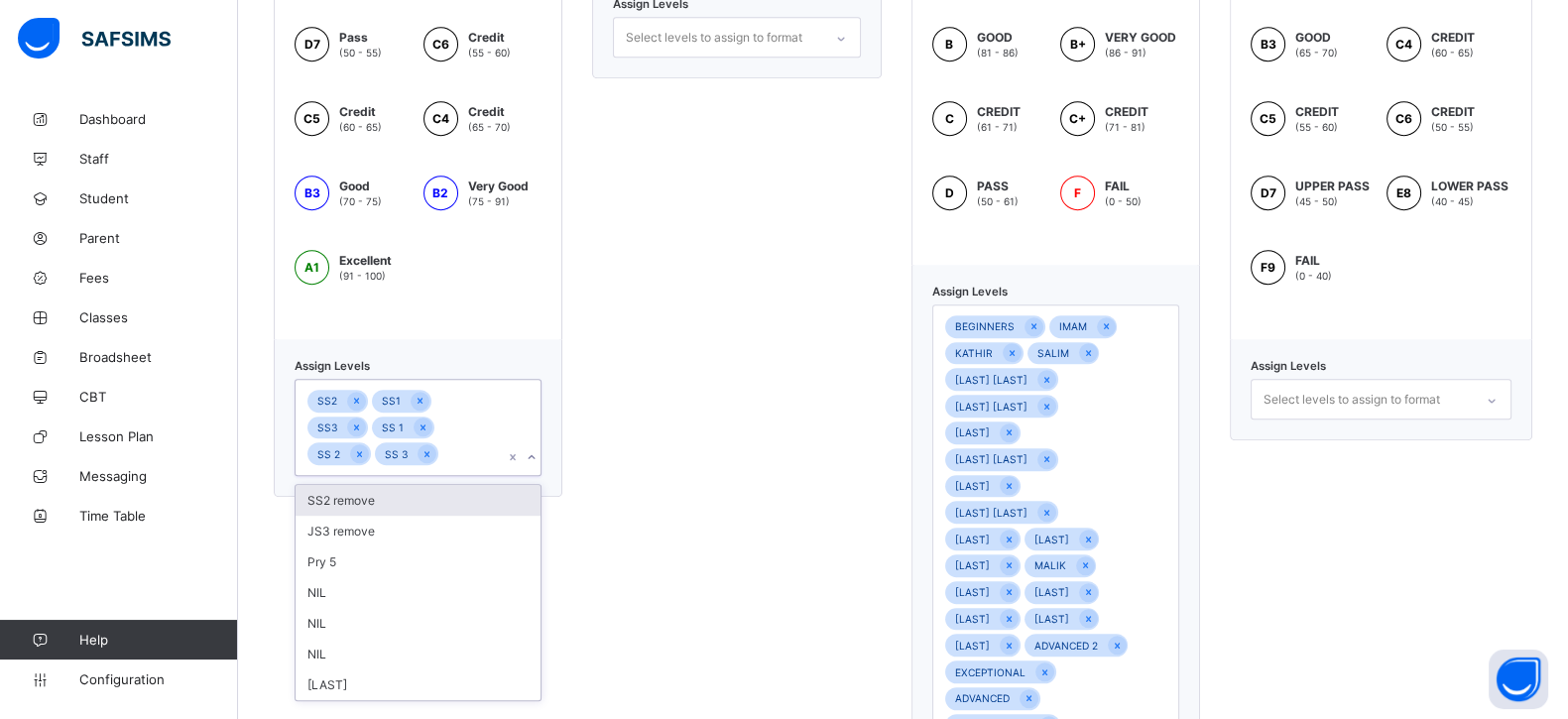 click on "New Grading Format Assign Levels Select levels to assign to format" at bounding box center (736, 353) 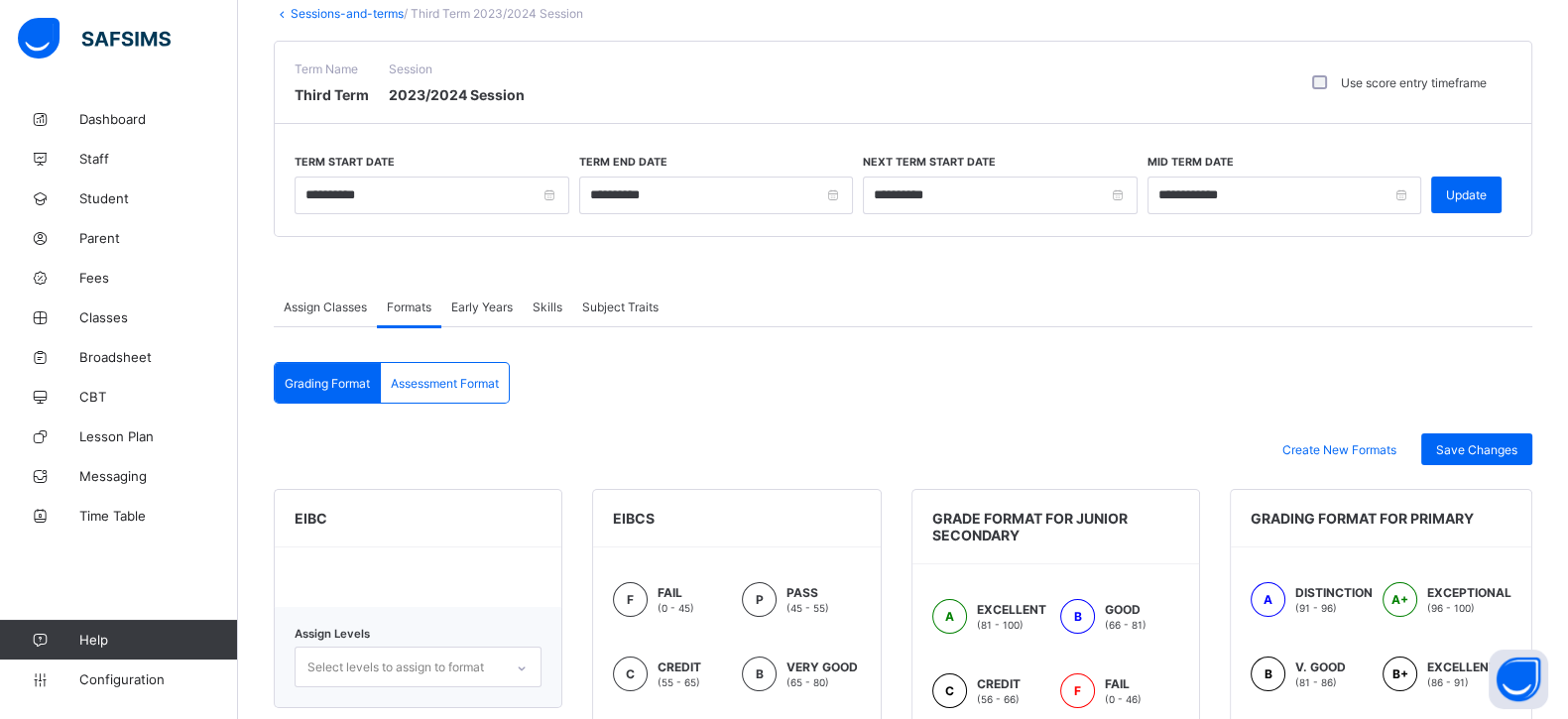 click on "Assessment Format" at bounding box center (444, 383) 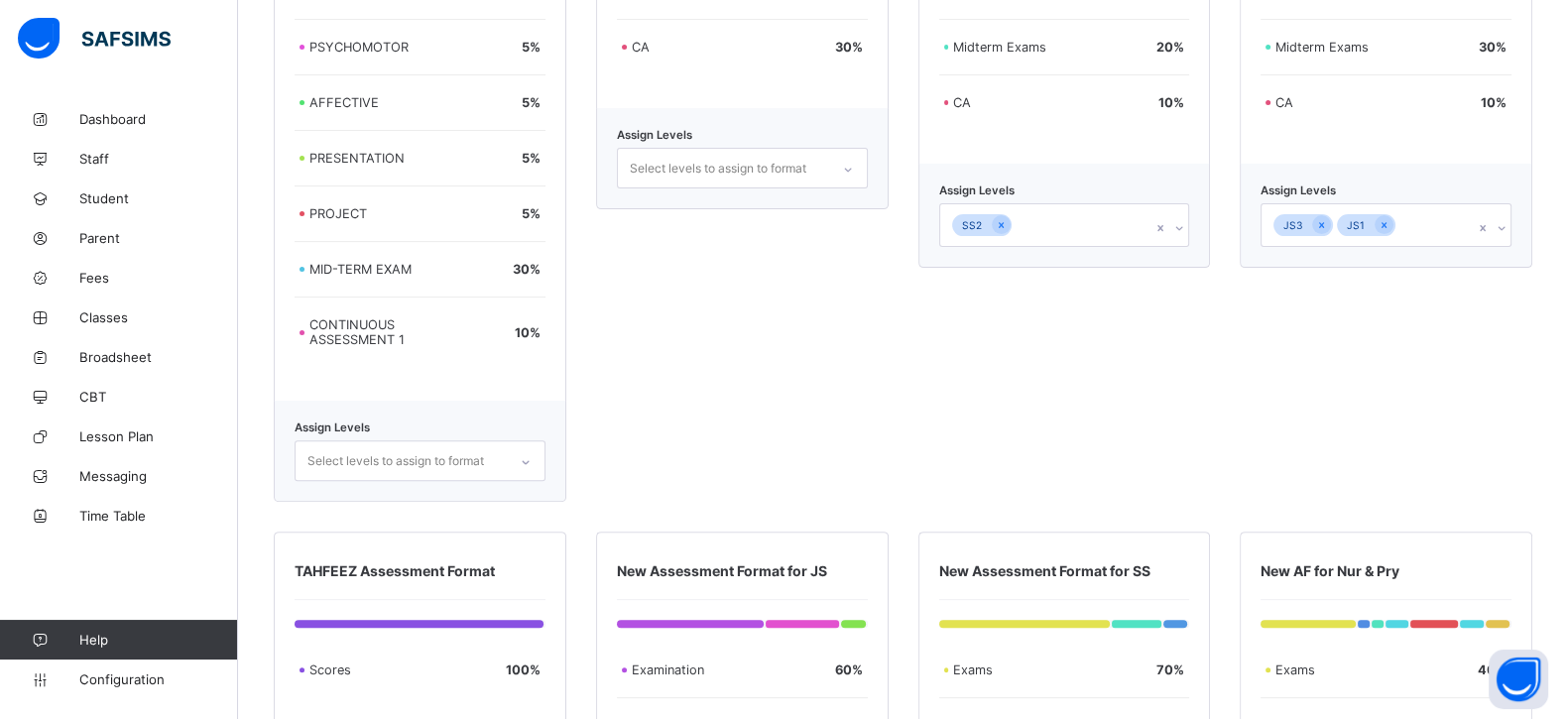 scroll, scrollTop: 744, scrollLeft: 0, axis: vertical 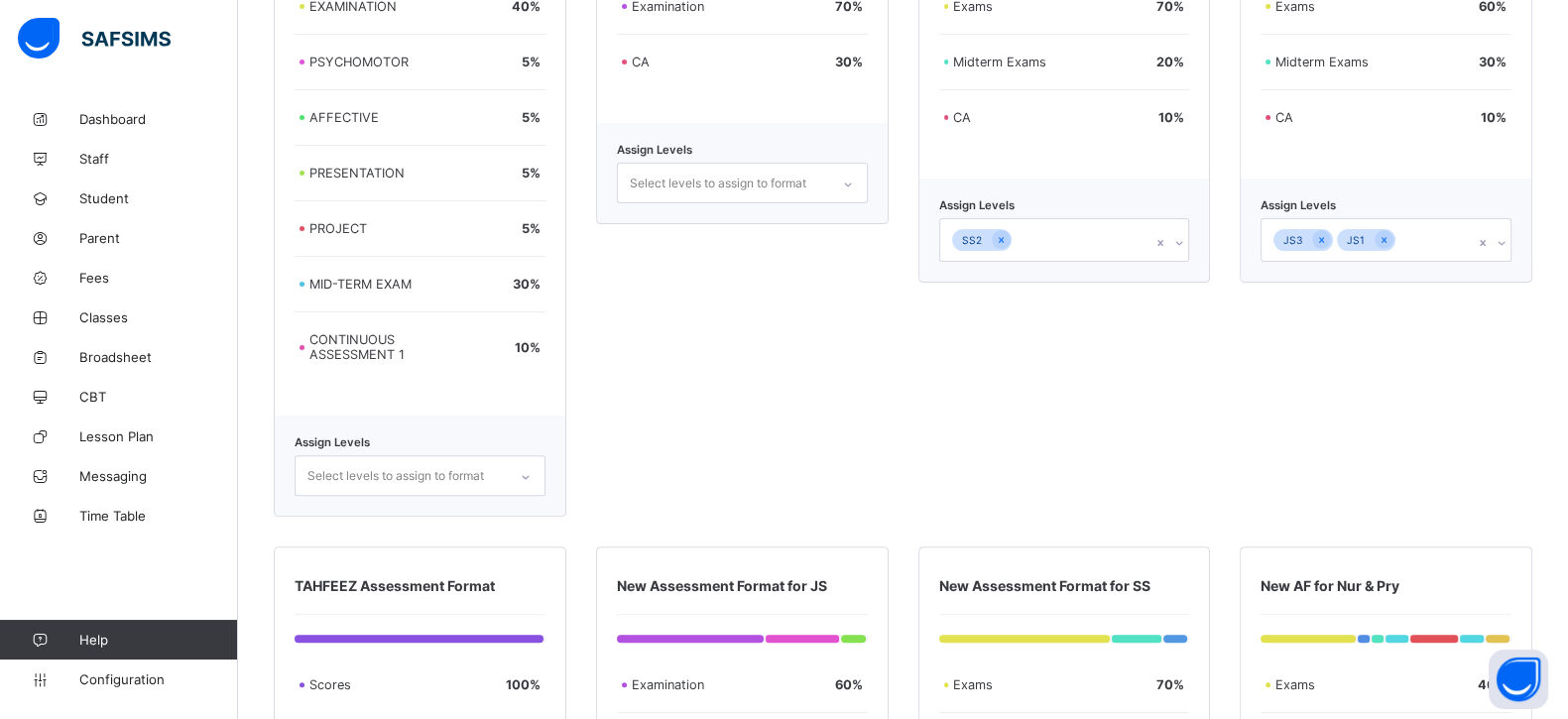 click on "Assign Levels SS2" at bounding box center (1064, 230) 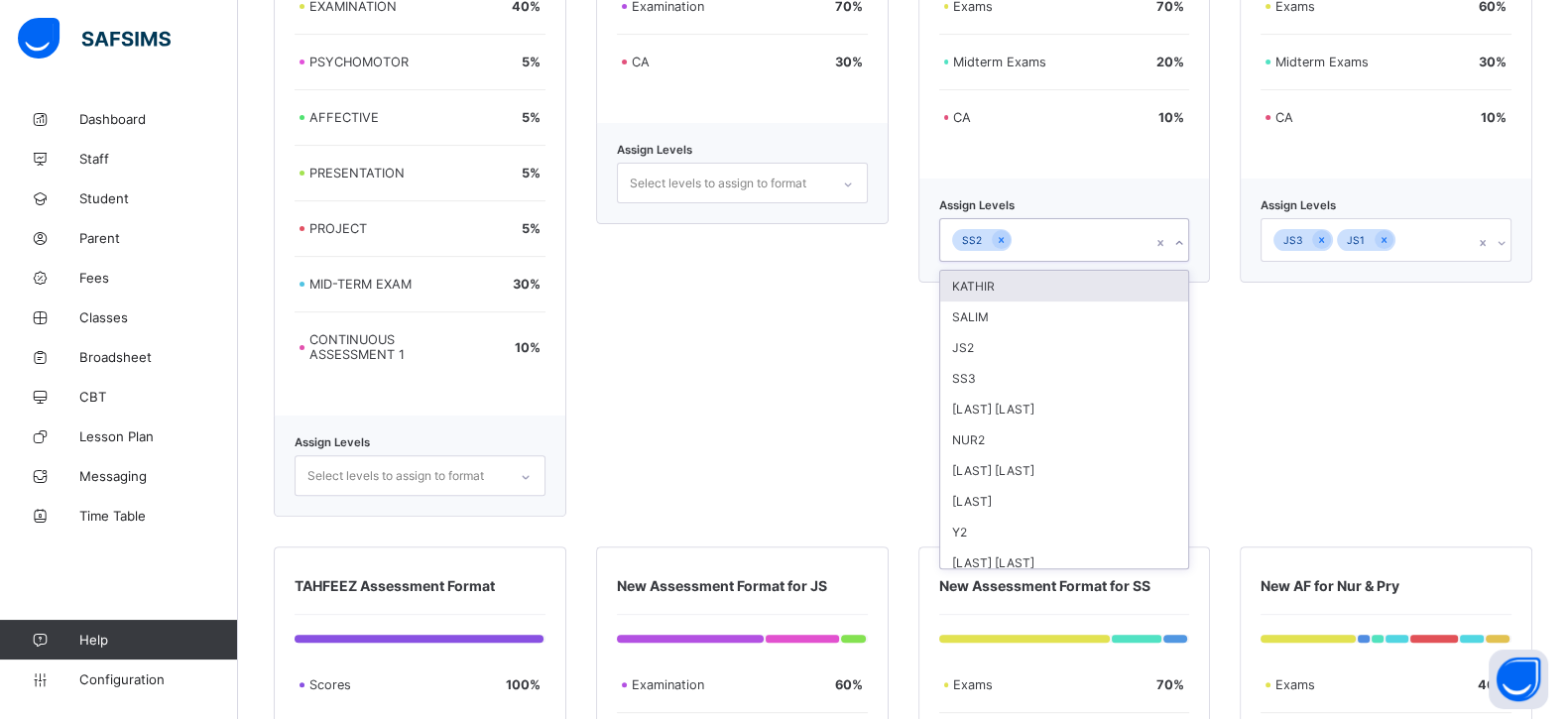click on "SS2" at bounding box center [1045, 240] 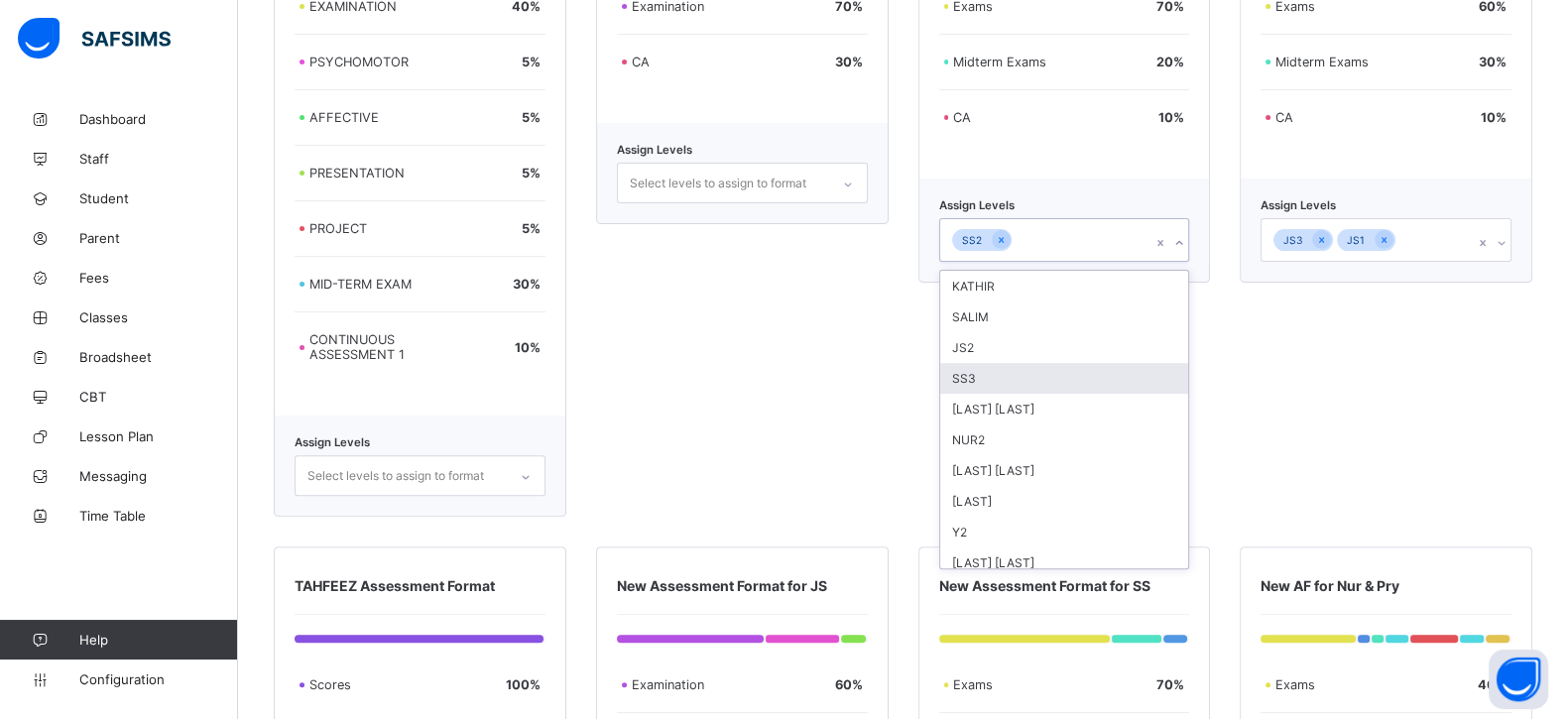 click on "SS3" at bounding box center [1064, 378] 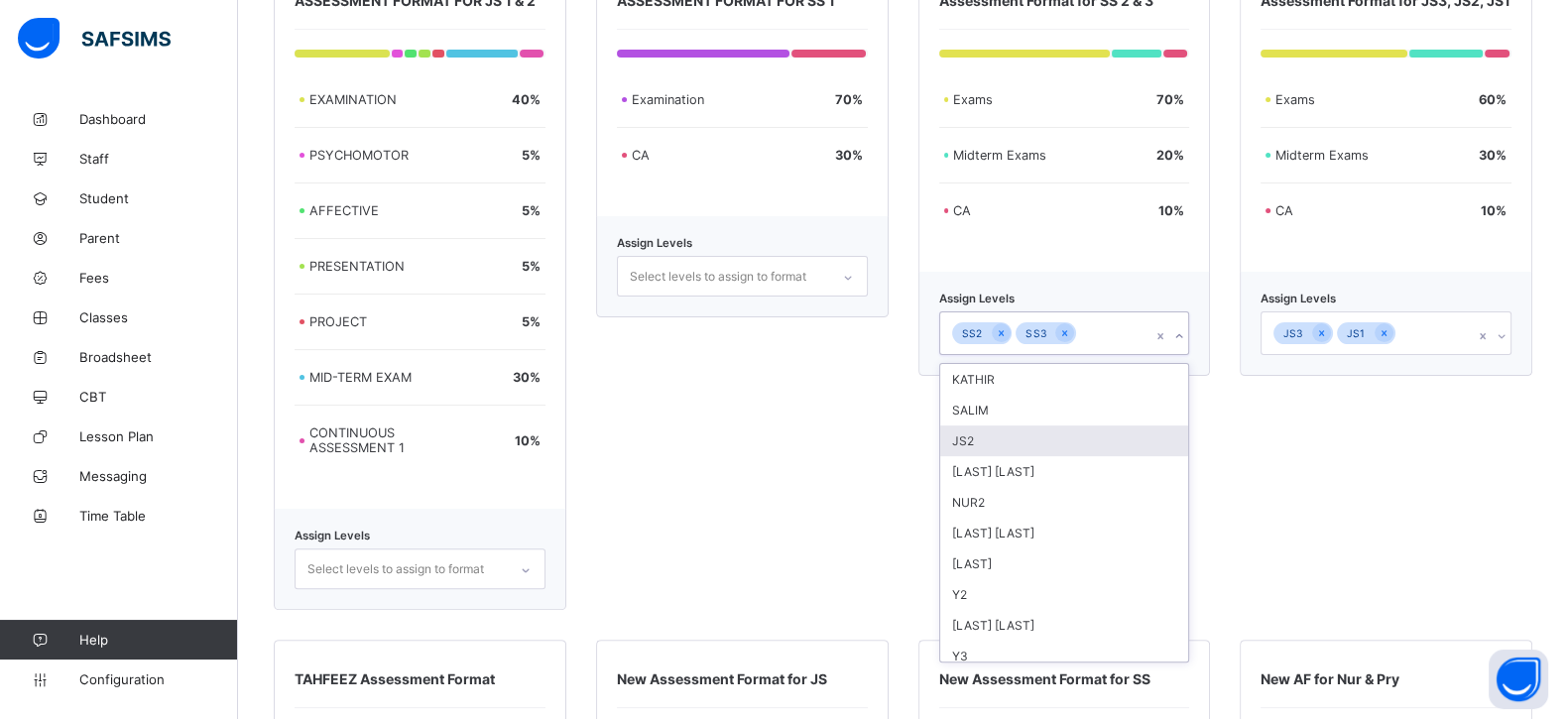 scroll, scrollTop: 620, scrollLeft: 0, axis: vertical 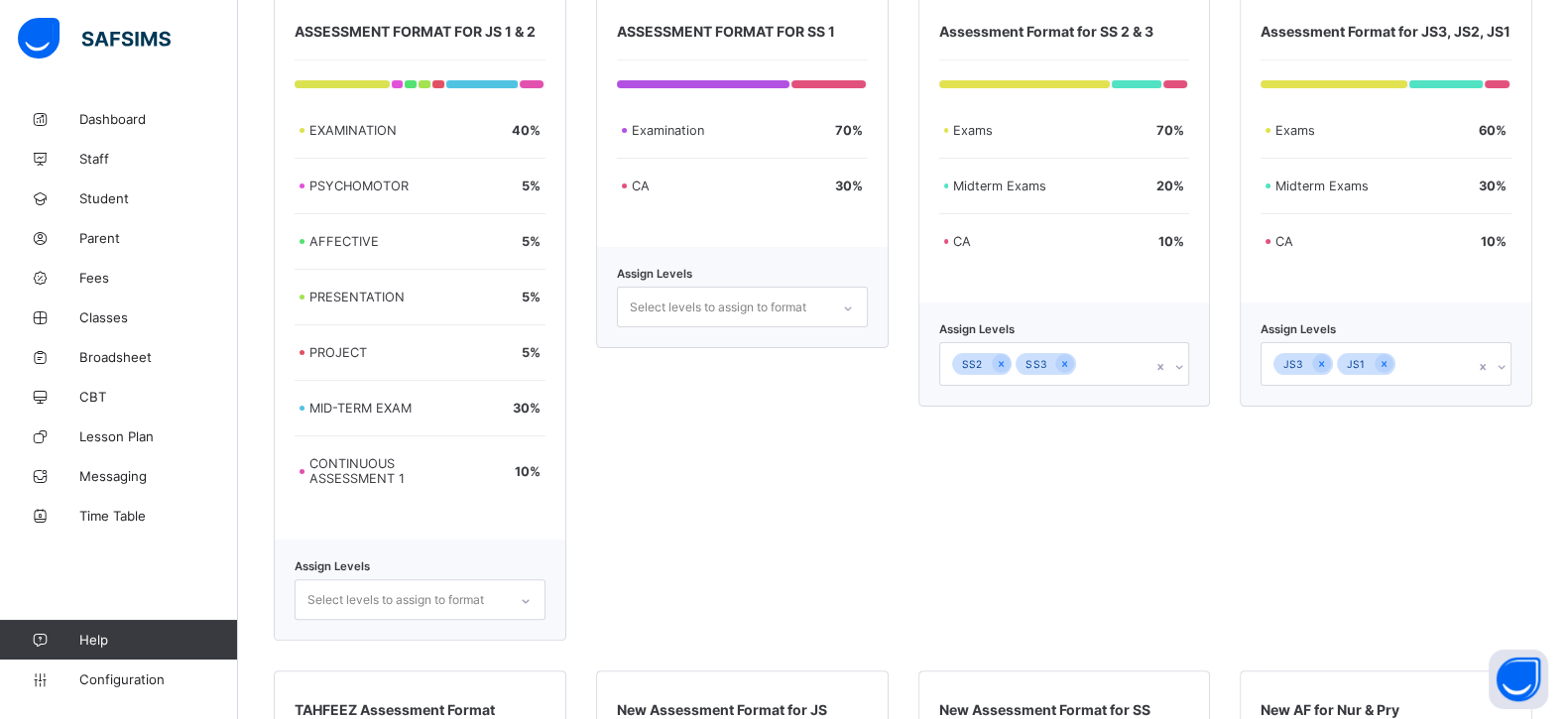 click on "ASSESSMENT FORMAT FOR SS 1      Examination     70 %   CA     30 % Assign Levels Select levels to assign to format" at bounding box center [742, 316] 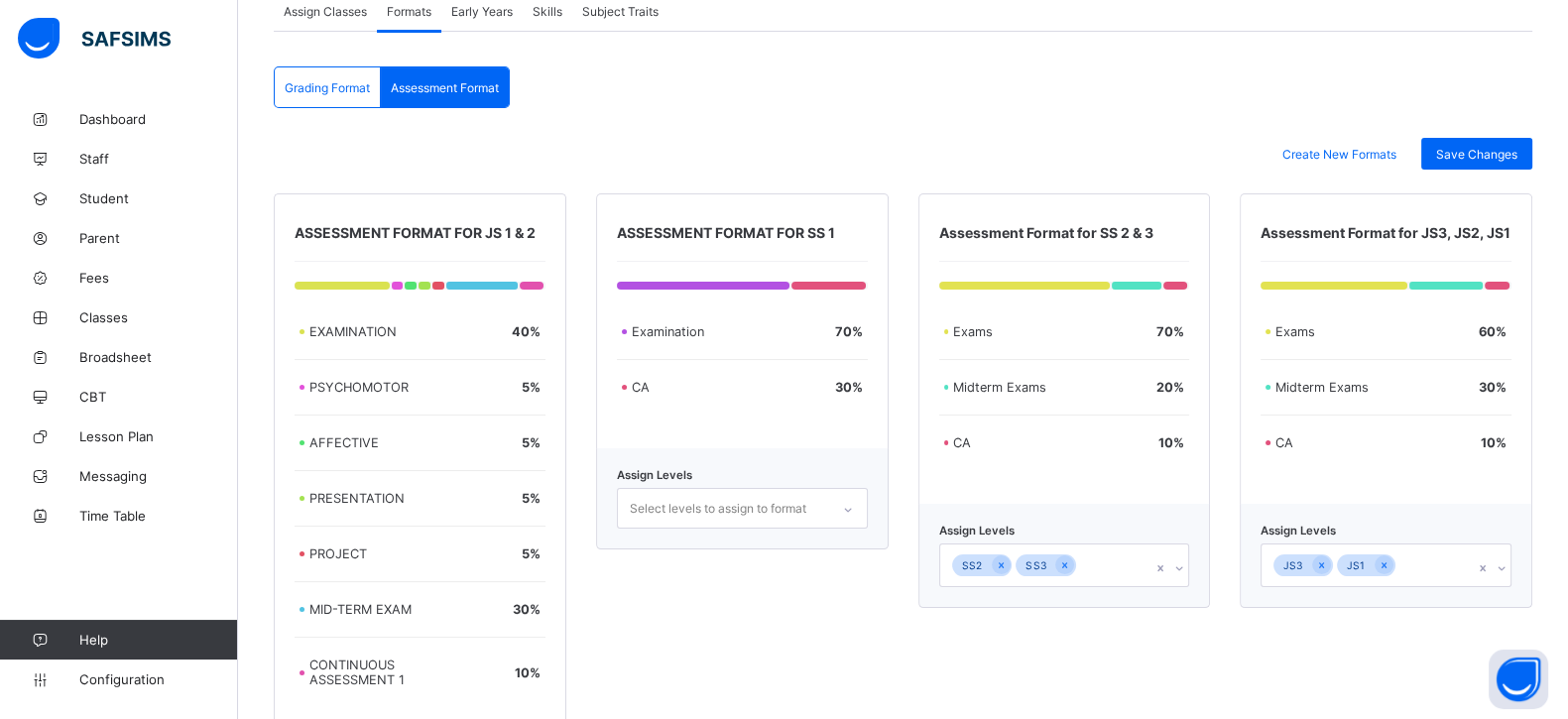 scroll, scrollTop: 247, scrollLeft: 0, axis: vertical 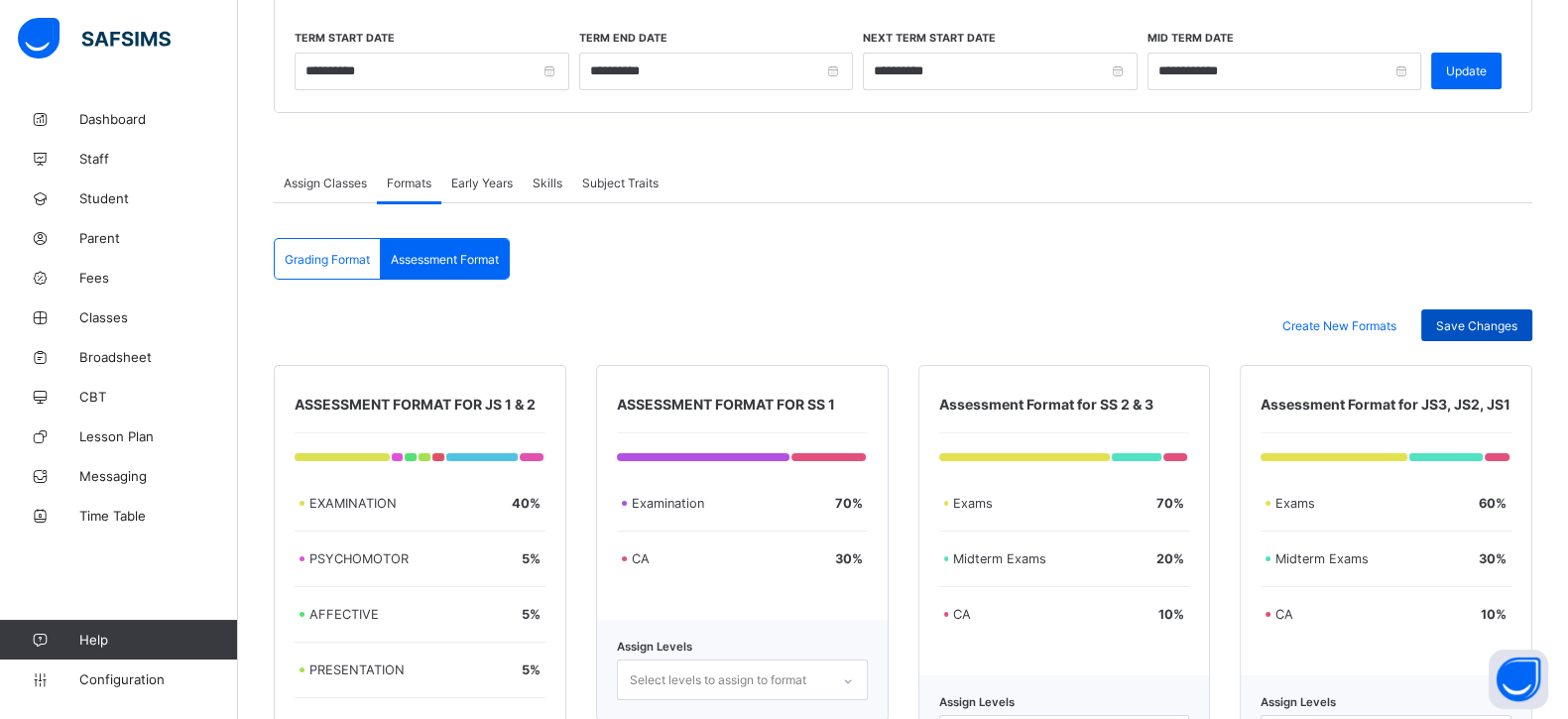 click on "Save Changes" at bounding box center (1477, 325) 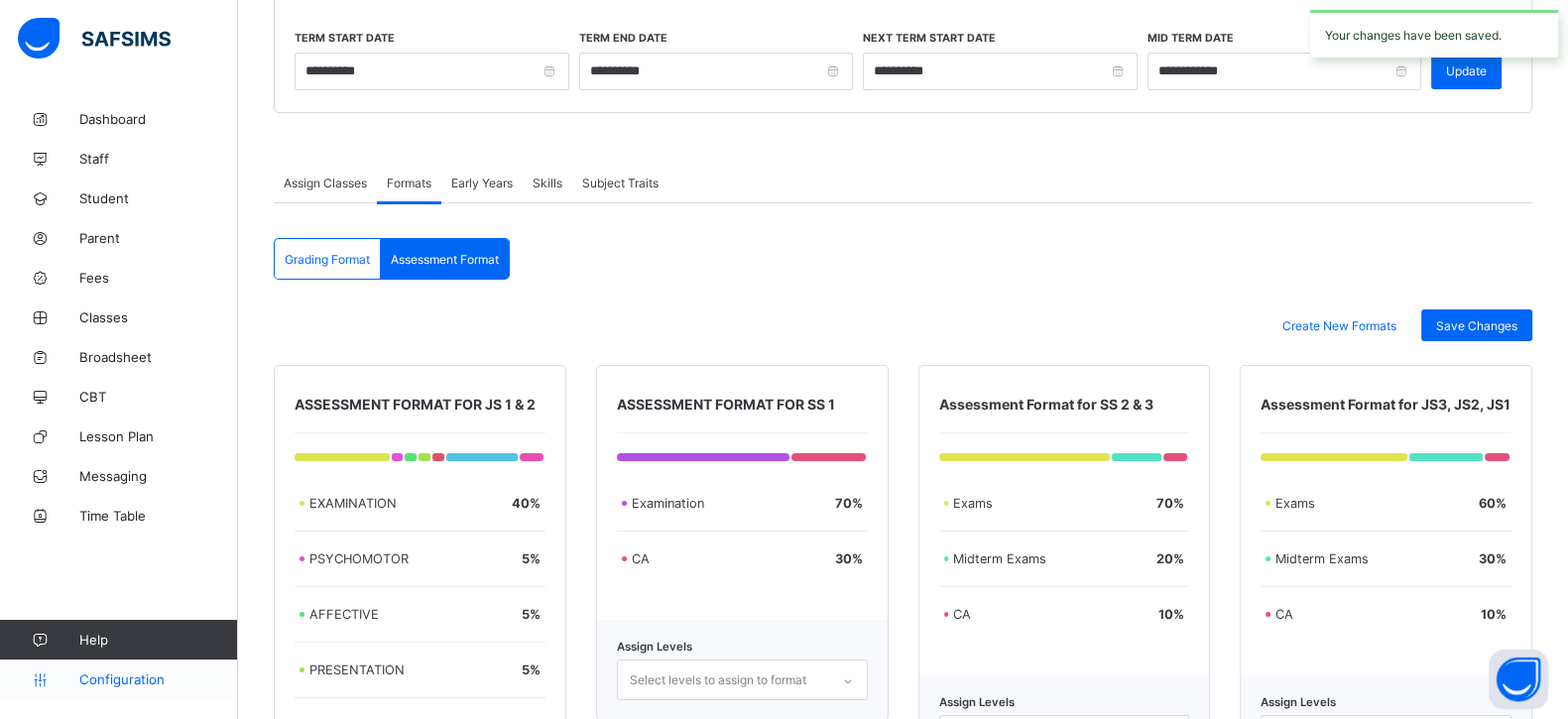click on "Configuration" at bounding box center (158, 679) 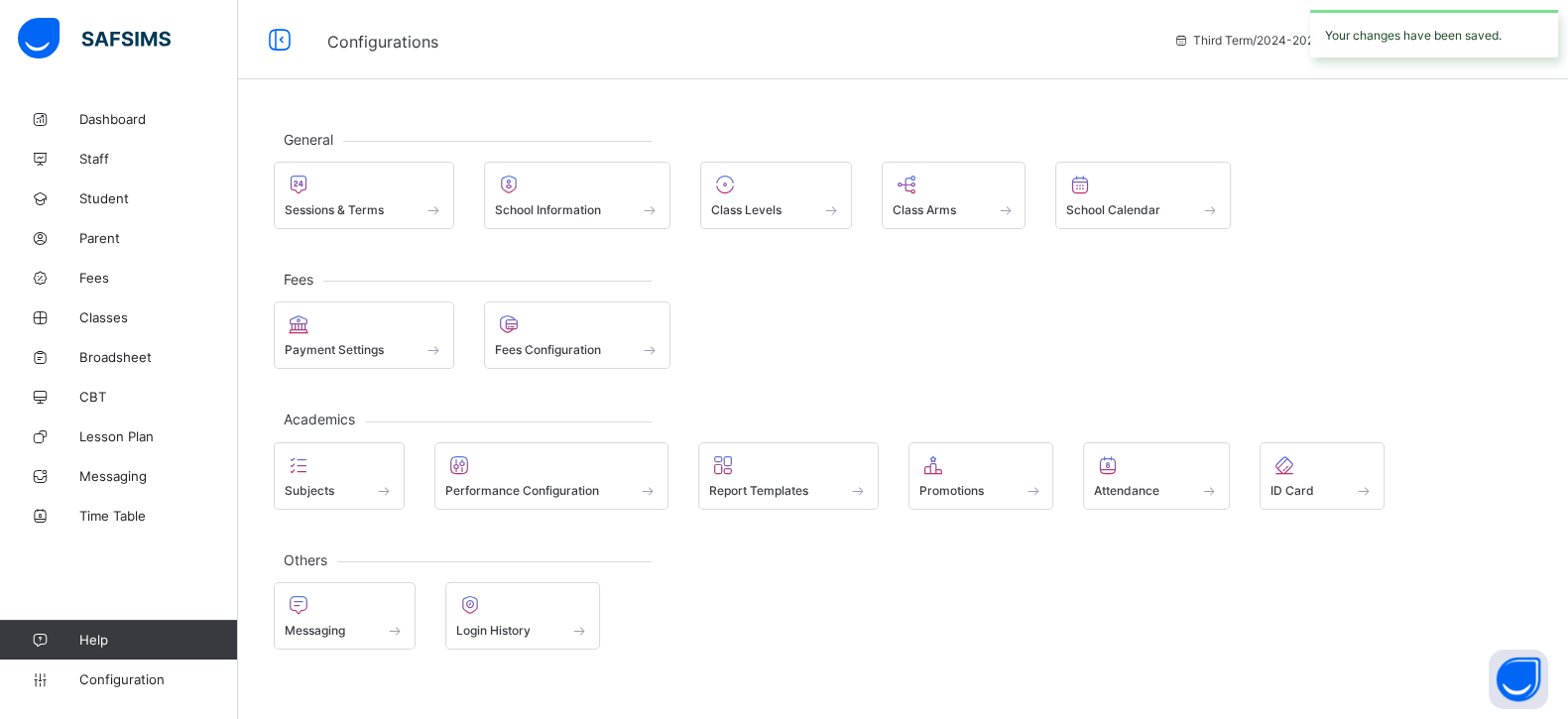 scroll, scrollTop: 0, scrollLeft: 0, axis: both 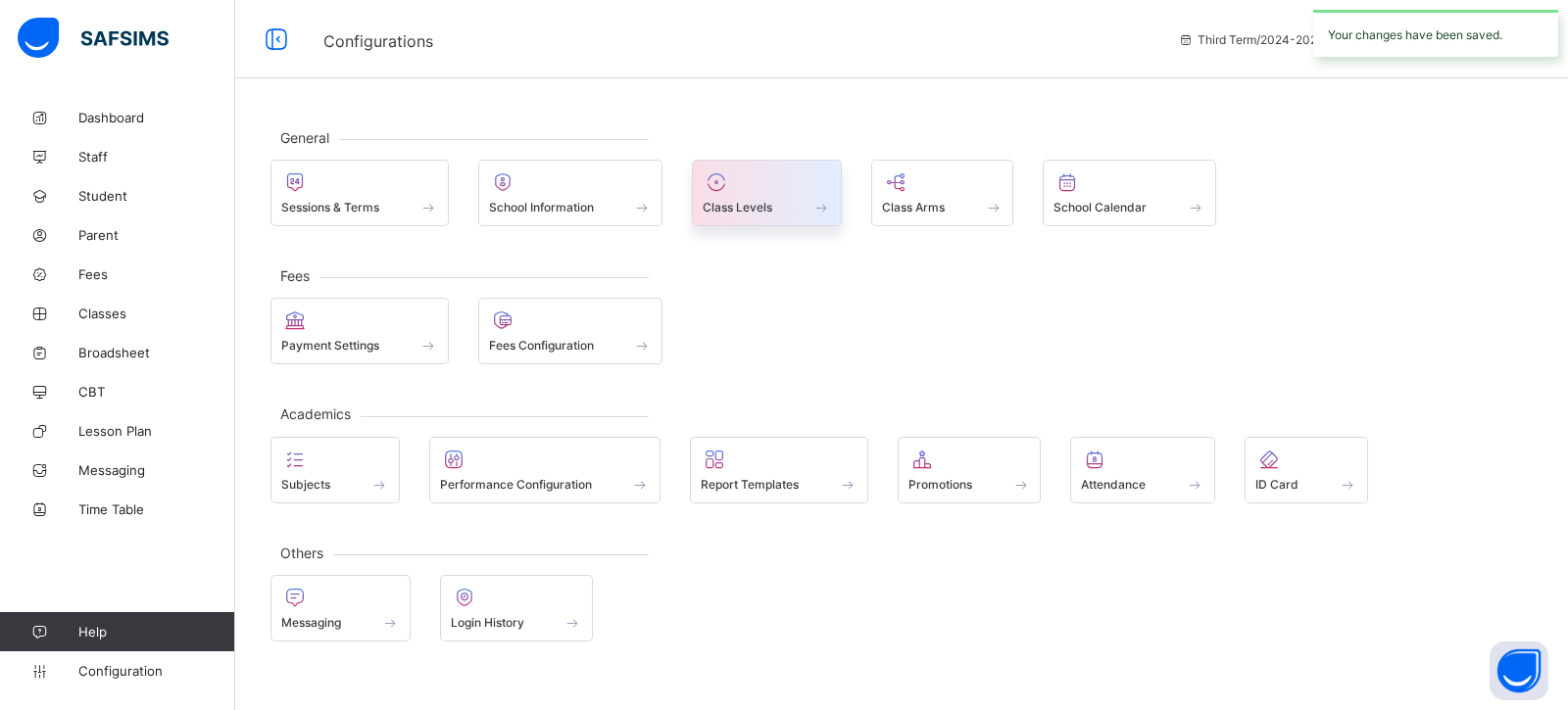 click on "Class Levels" at bounding box center [737, 207] 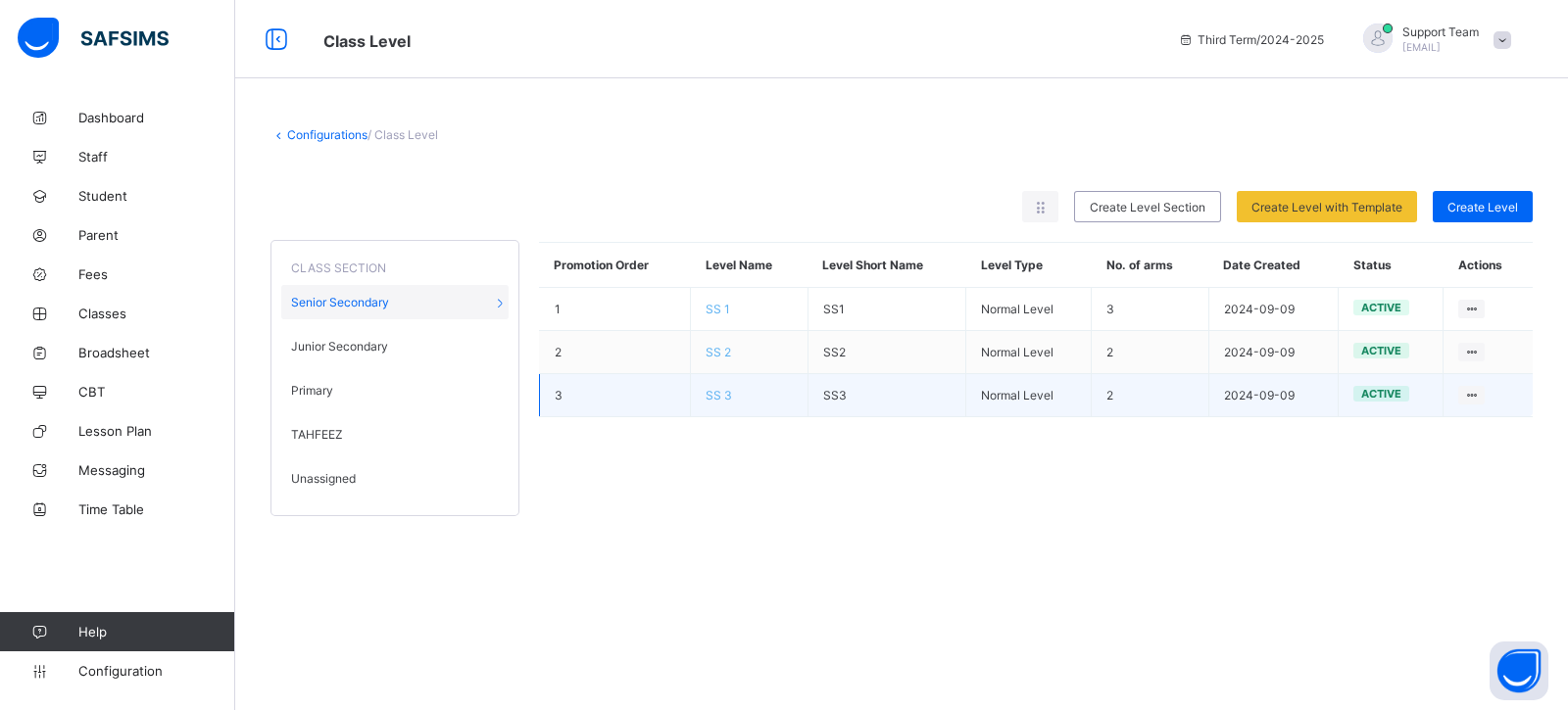 click on "SS 3" at bounding box center [718, 395] 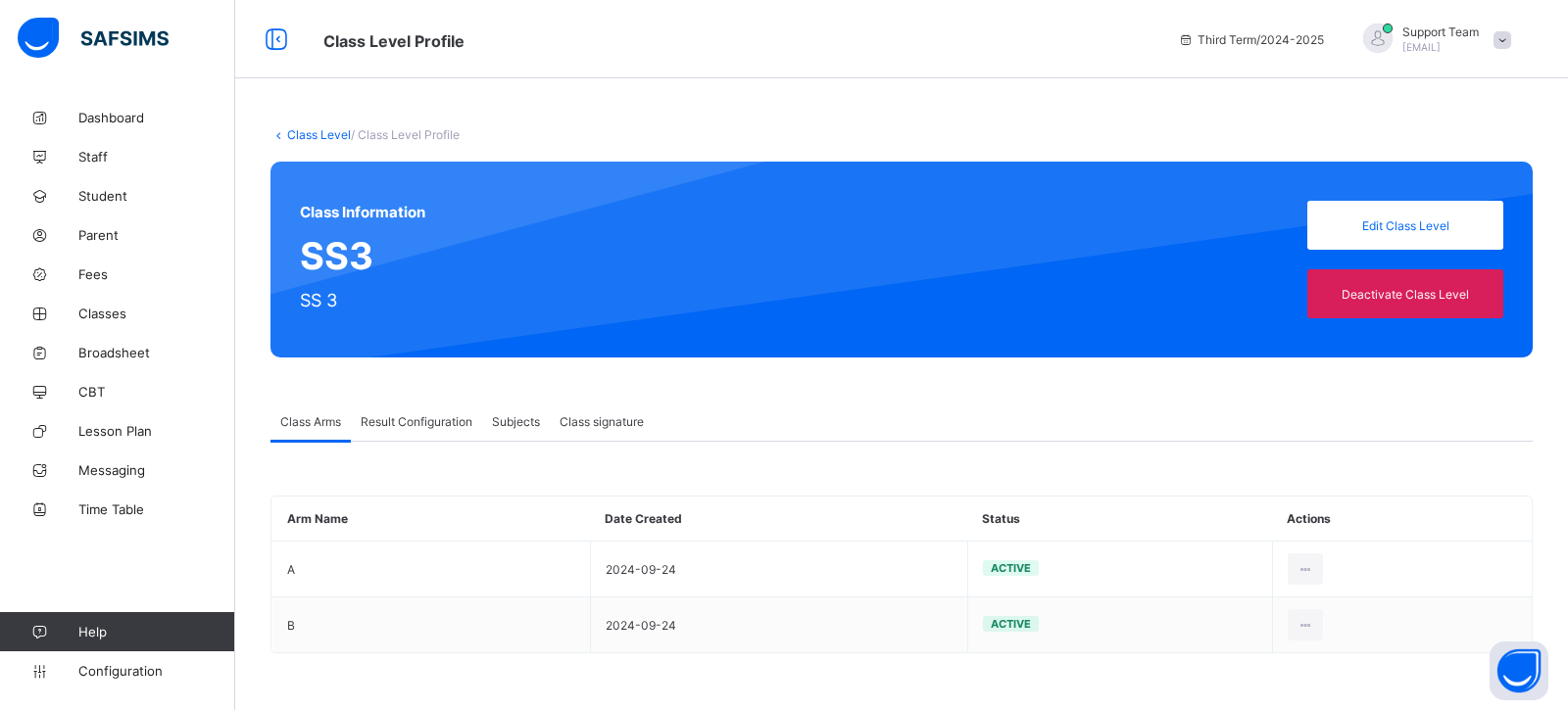 click on "Result Configuration" at bounding box center (416, 421) 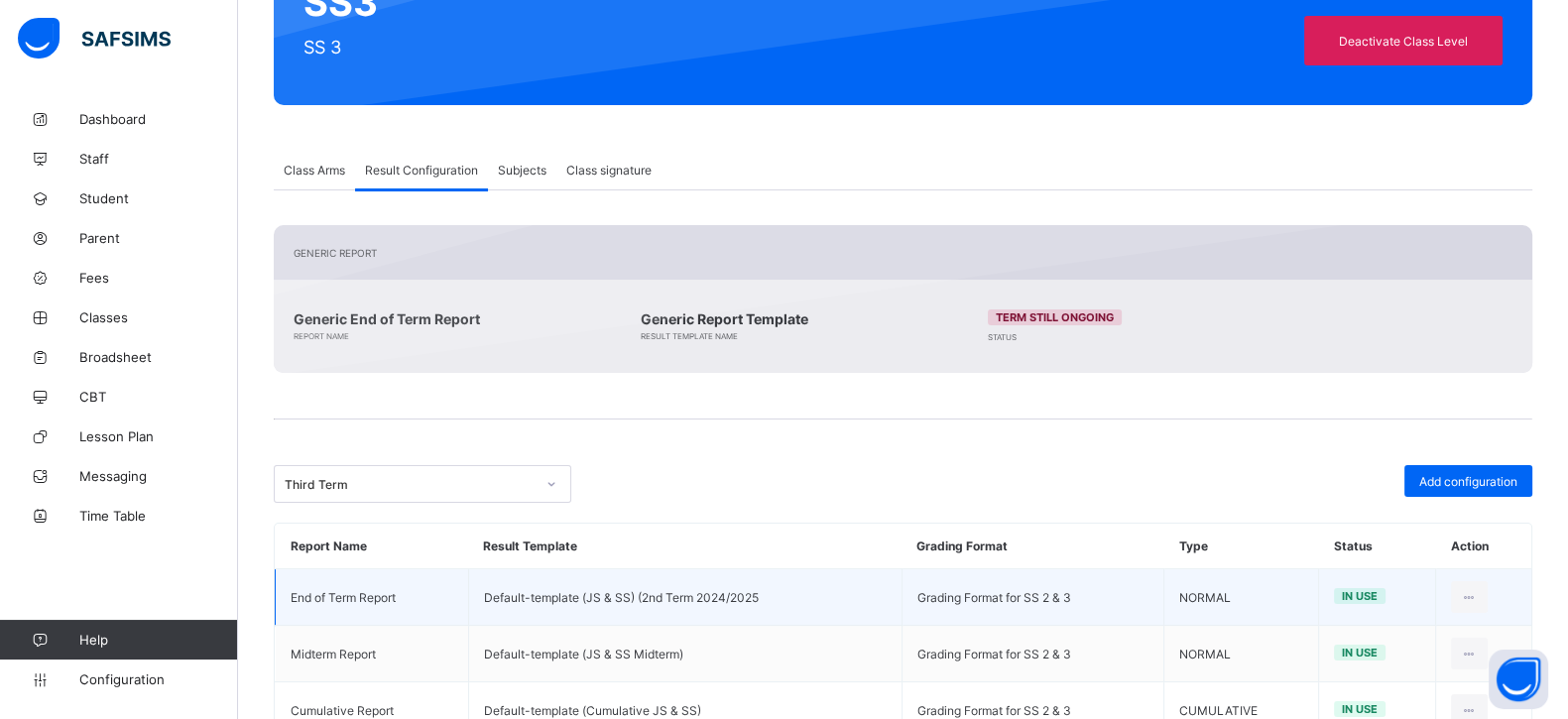 scroll, scrollTop: 322, scrollLeft: 0, axis: vertical 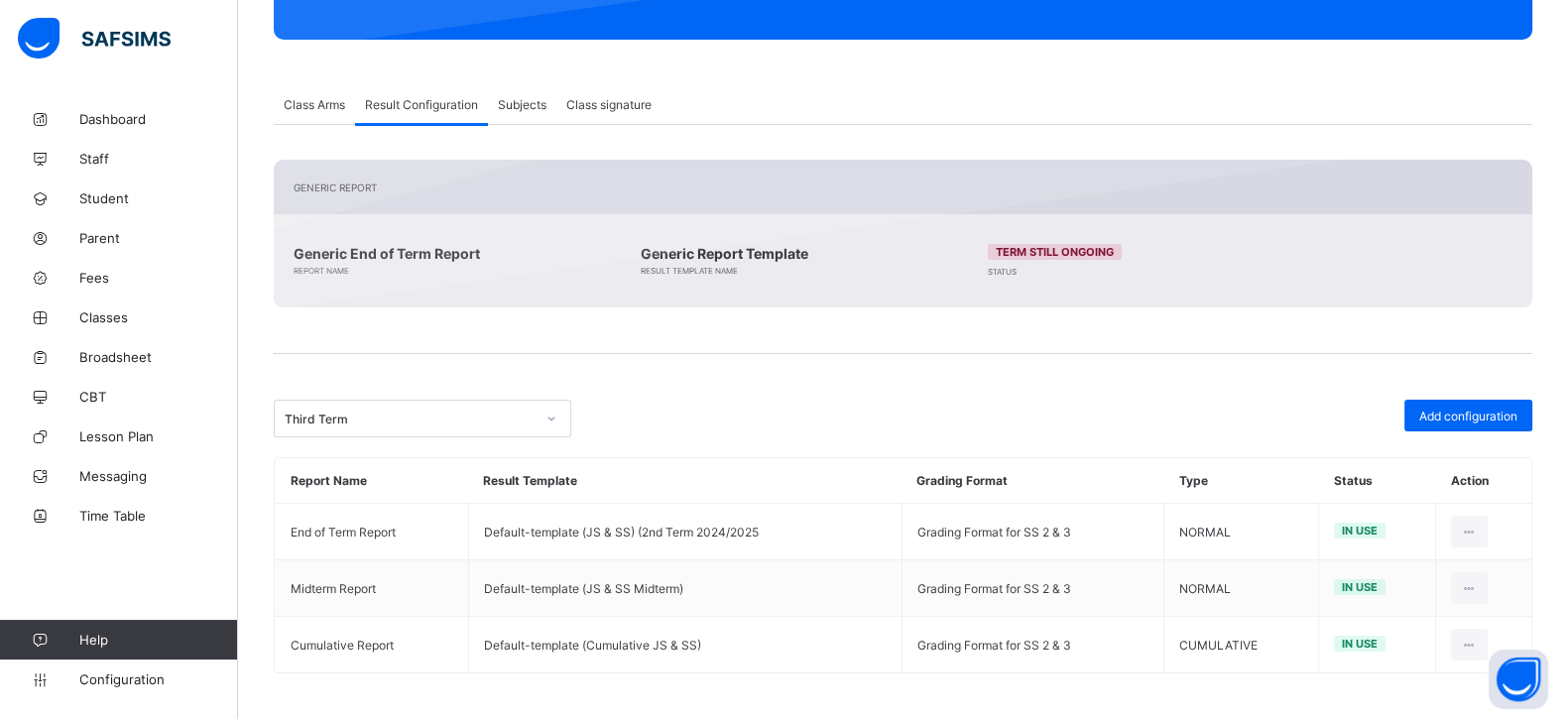 click on "Third Term" at bounding box center (410, 419) 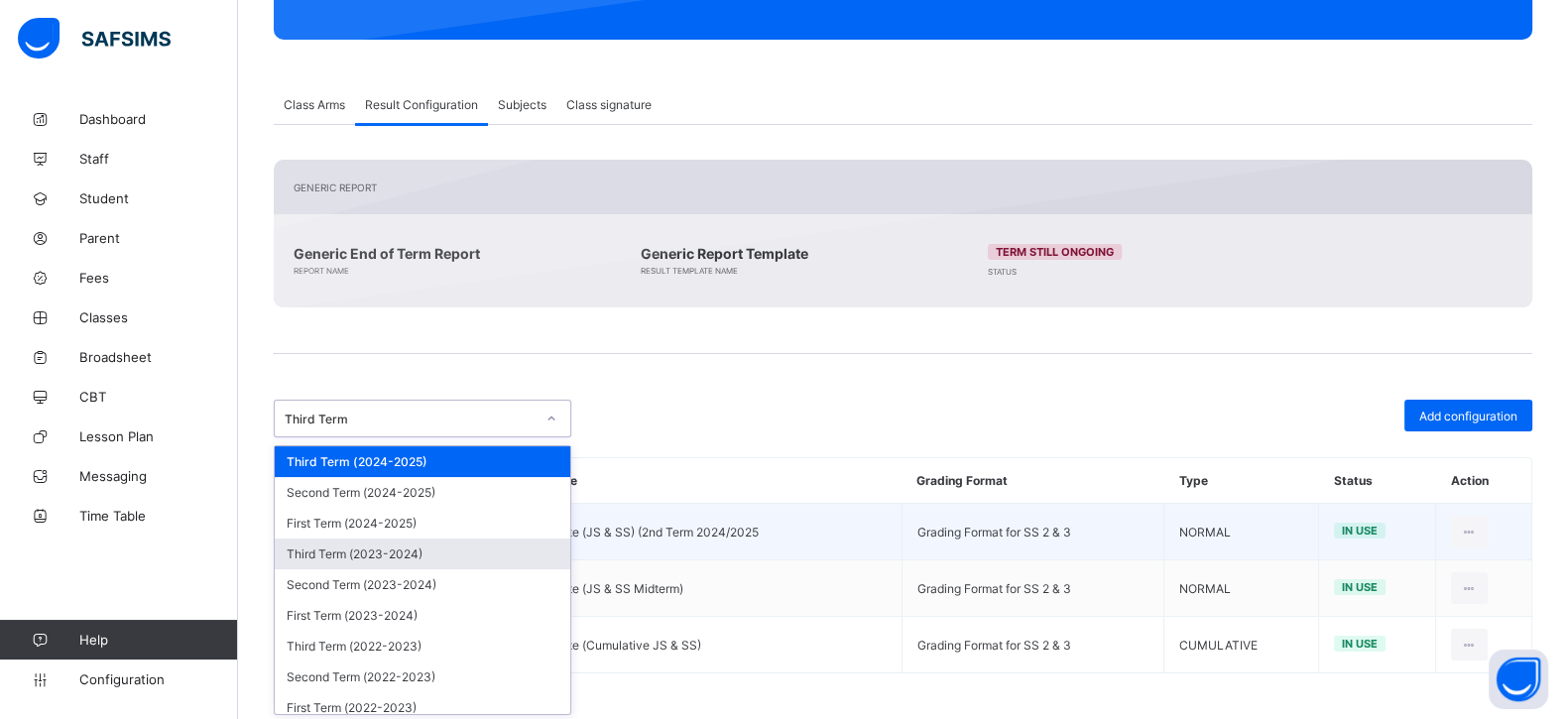 click on "Third Term (2023-2024)" at bounding box center [422, 553] 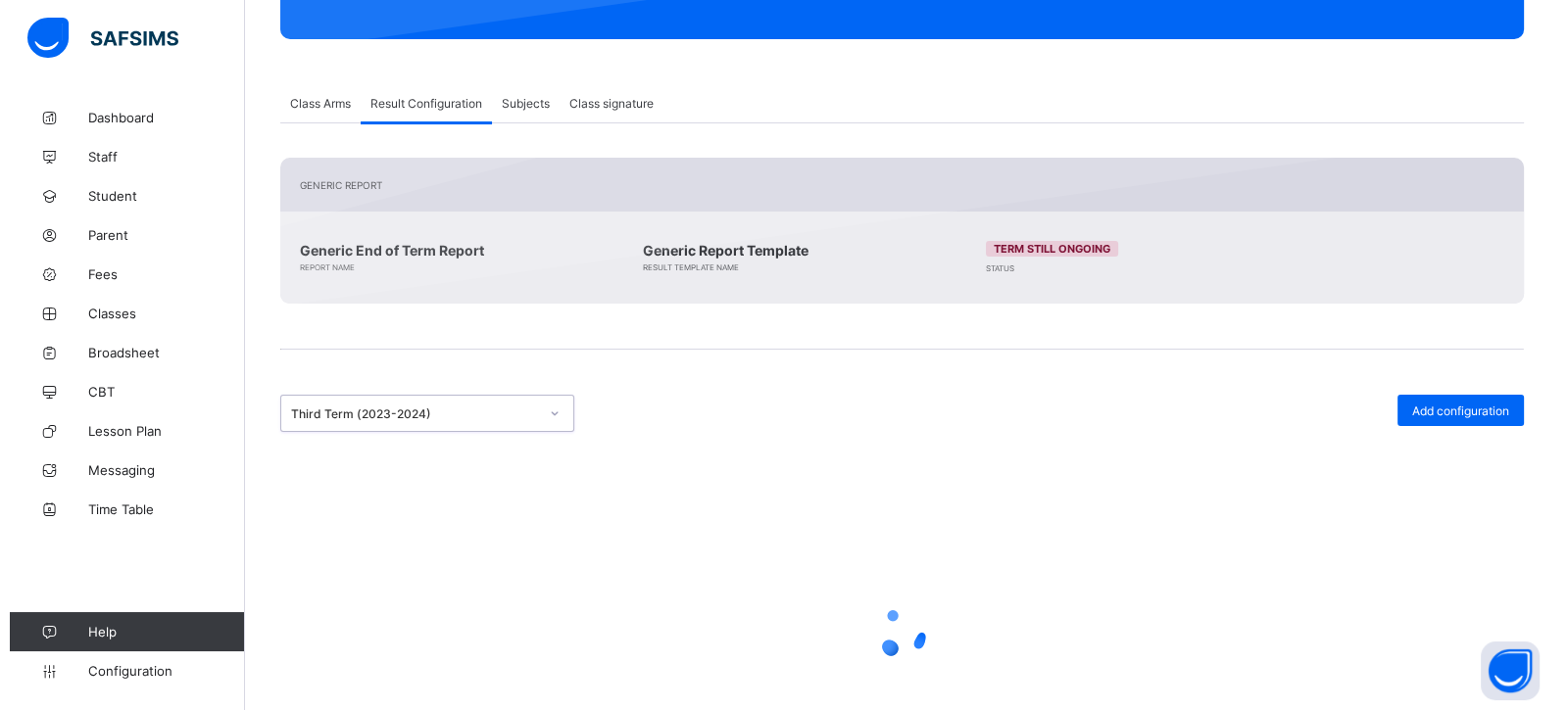 scroll, scrollTop: 323, scrollLeft: 0, axis: vertical 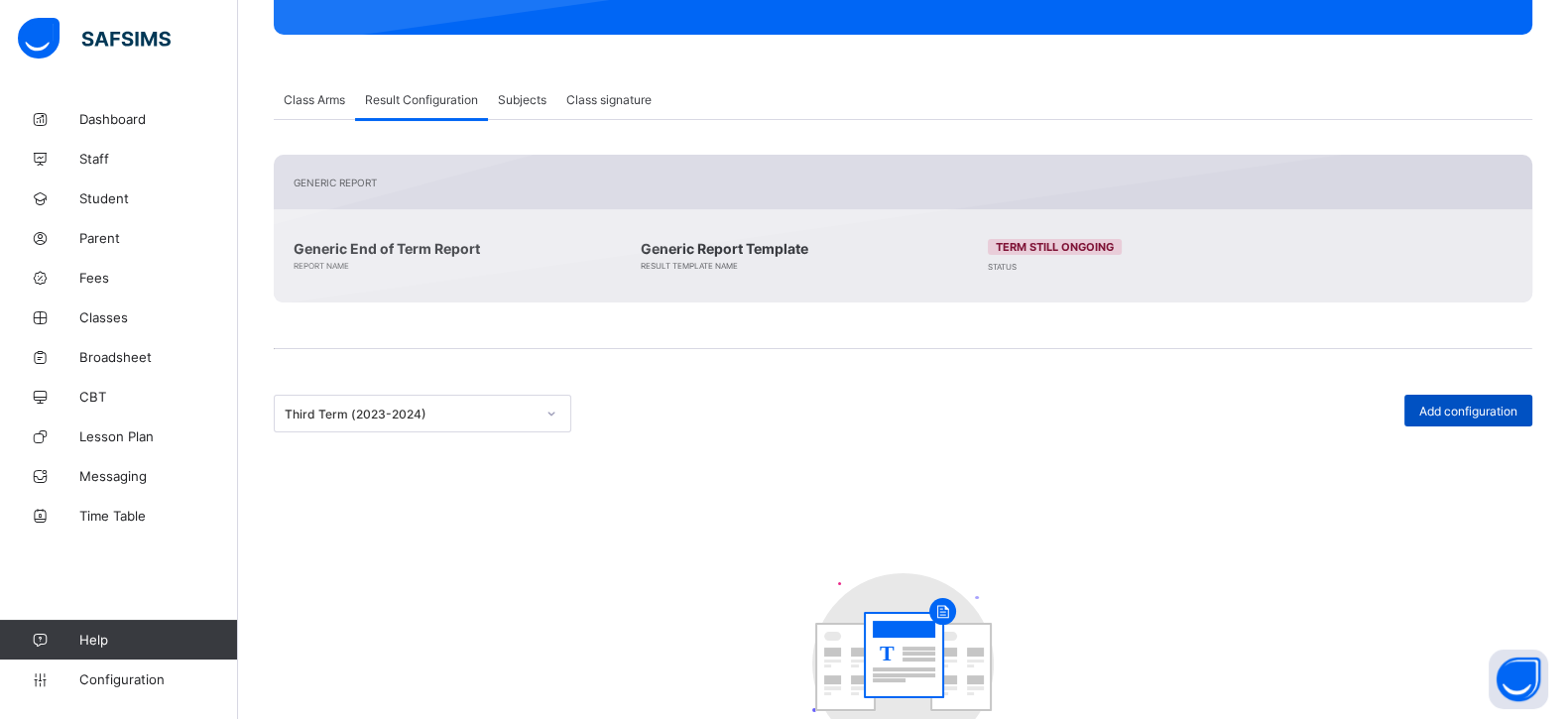 click on "Add configuration" at bounding box center [1468, 411] 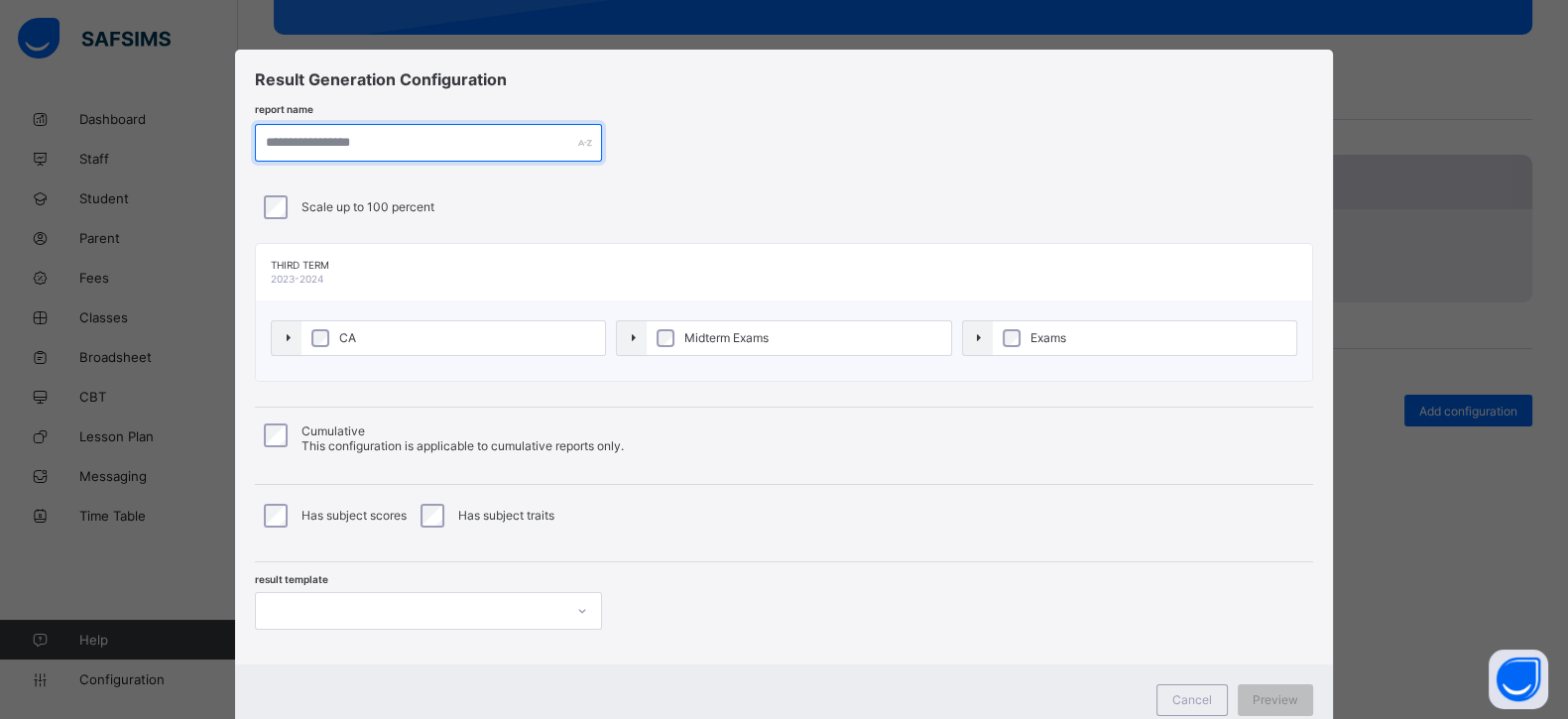 click at bounding box center [428, 143] 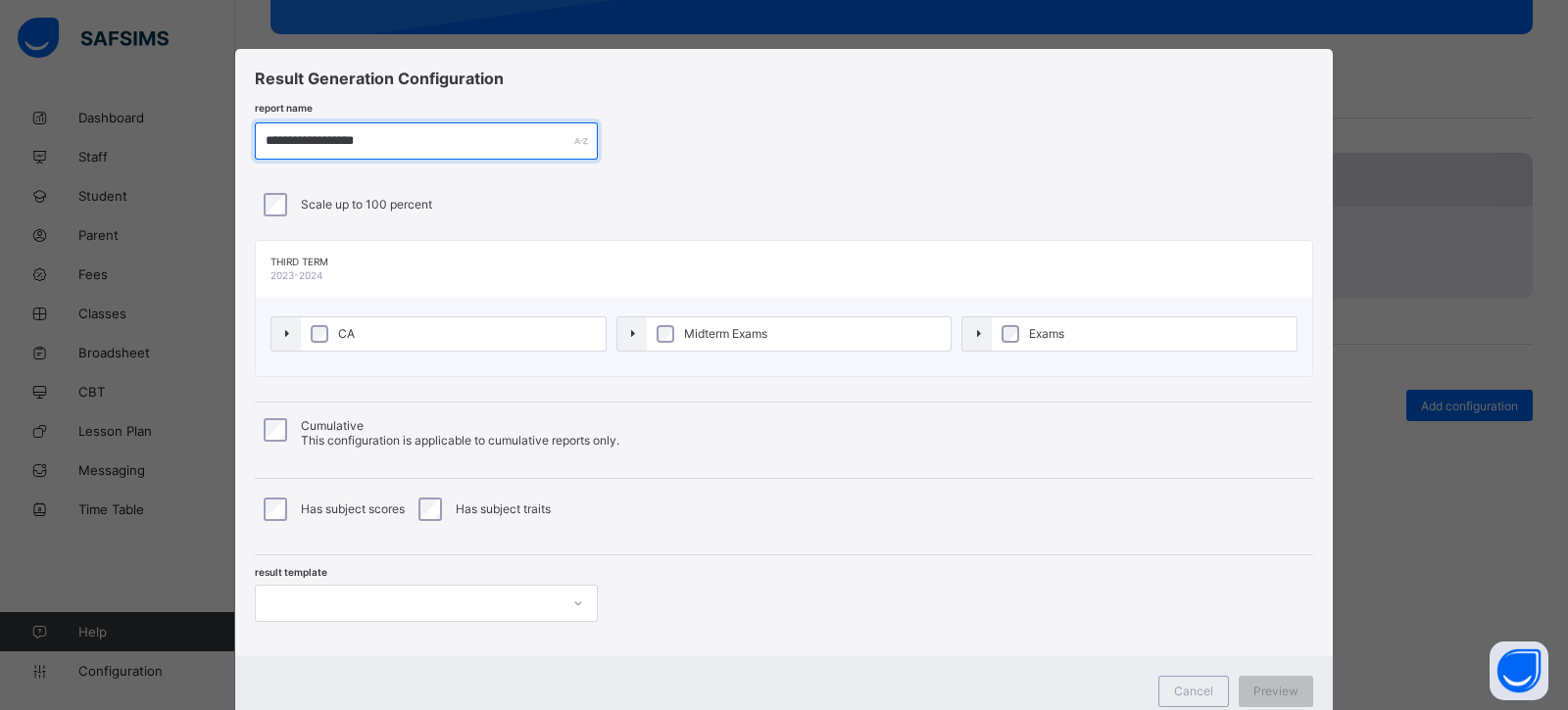 type on "**********" 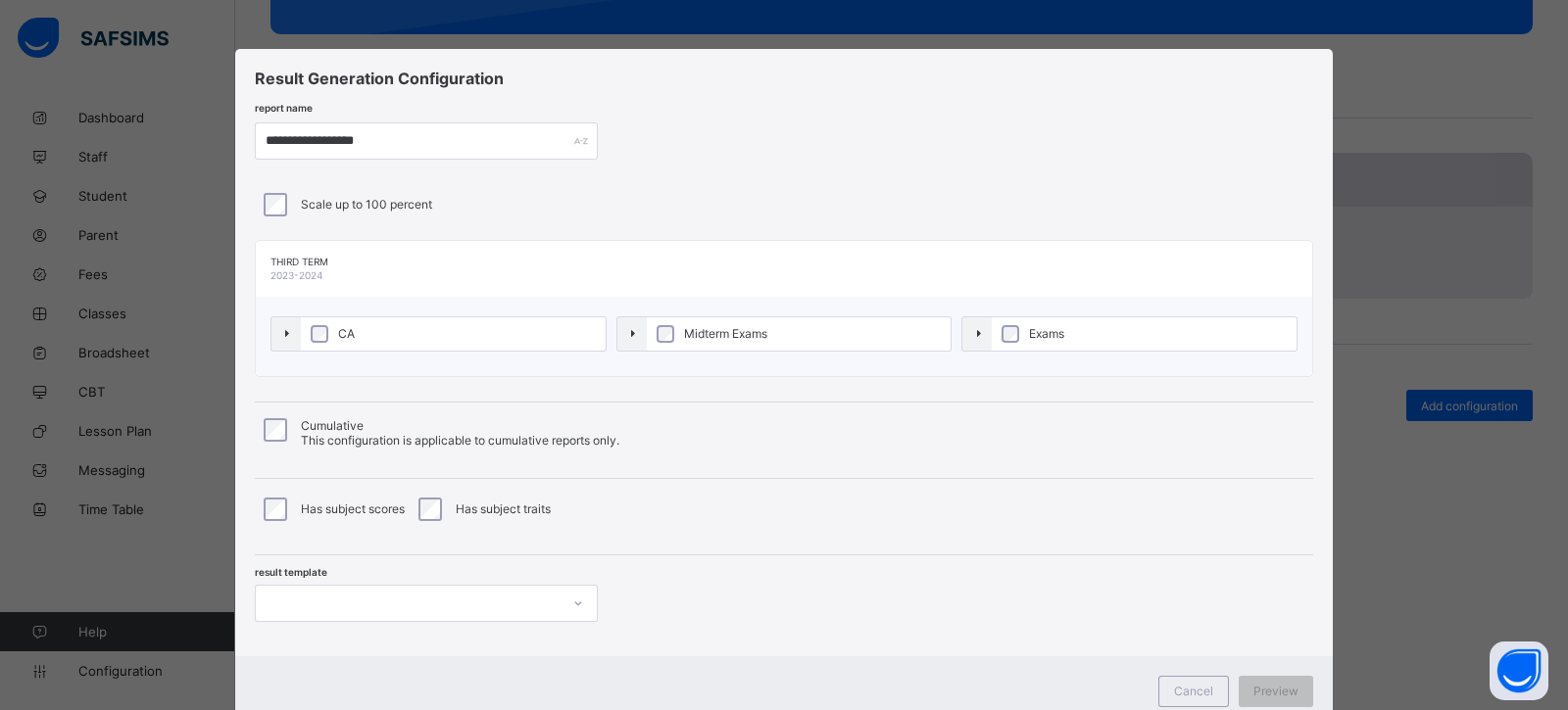 click on "CA" at bounding box center (453, 334) 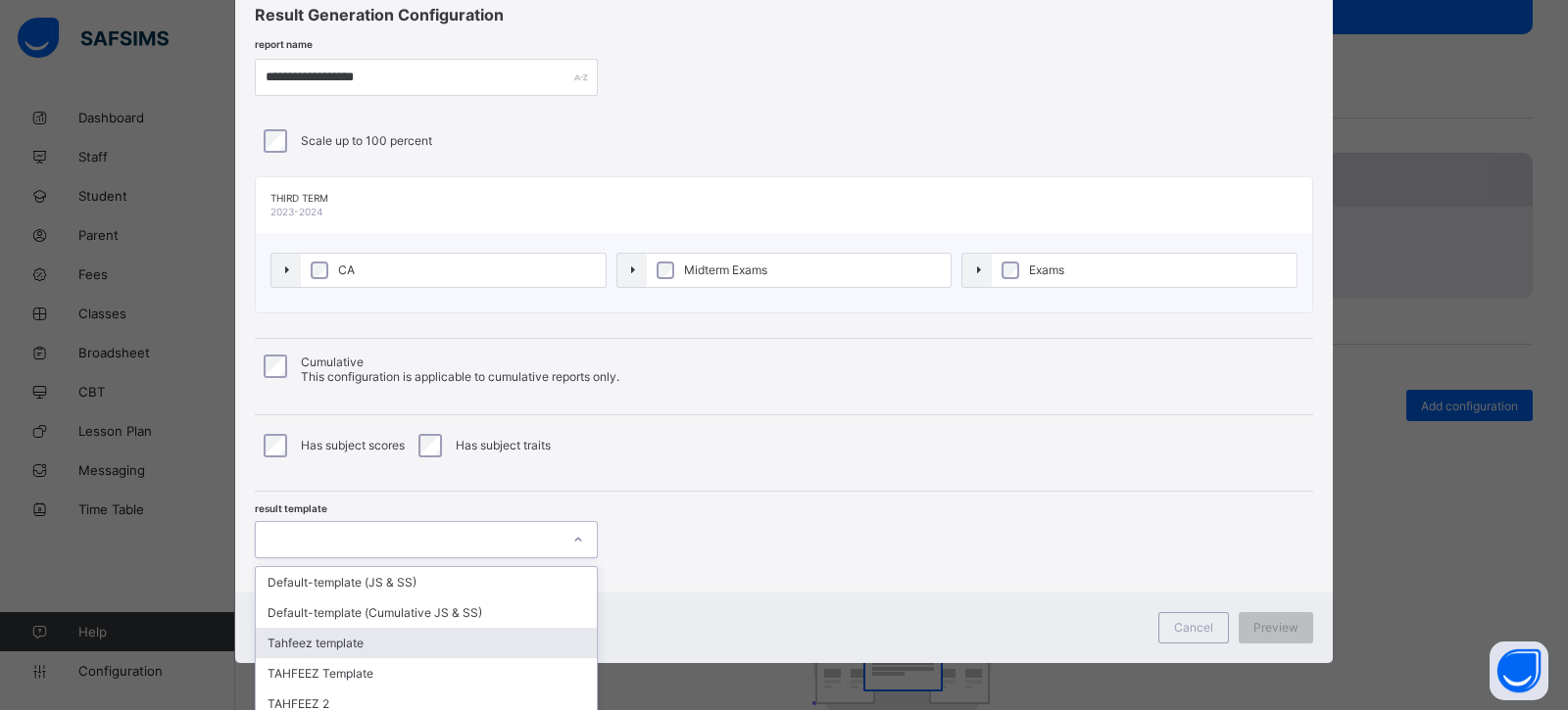 click on "option Tahfeez template focused, 3 of 9. 9 results available. Use Up and Down to choose options, press Enter to select the currently focused option, press Escape to exit the menu, press Tab to select the option and exit the menu. Default-template (JS & SS) Default-template (Cumulative JS & SS) Tahfeez template TAHFEEZ Template TAHFEEZ 2 PRY/NUR TEMPLATE PRY/NUR TEMPLATE - Second Term 2024/2025 Default-template (JS & SS Midterm) Default-template (JS & SS) (2nd Term 2024/2025" at bounding box center (426, 540) 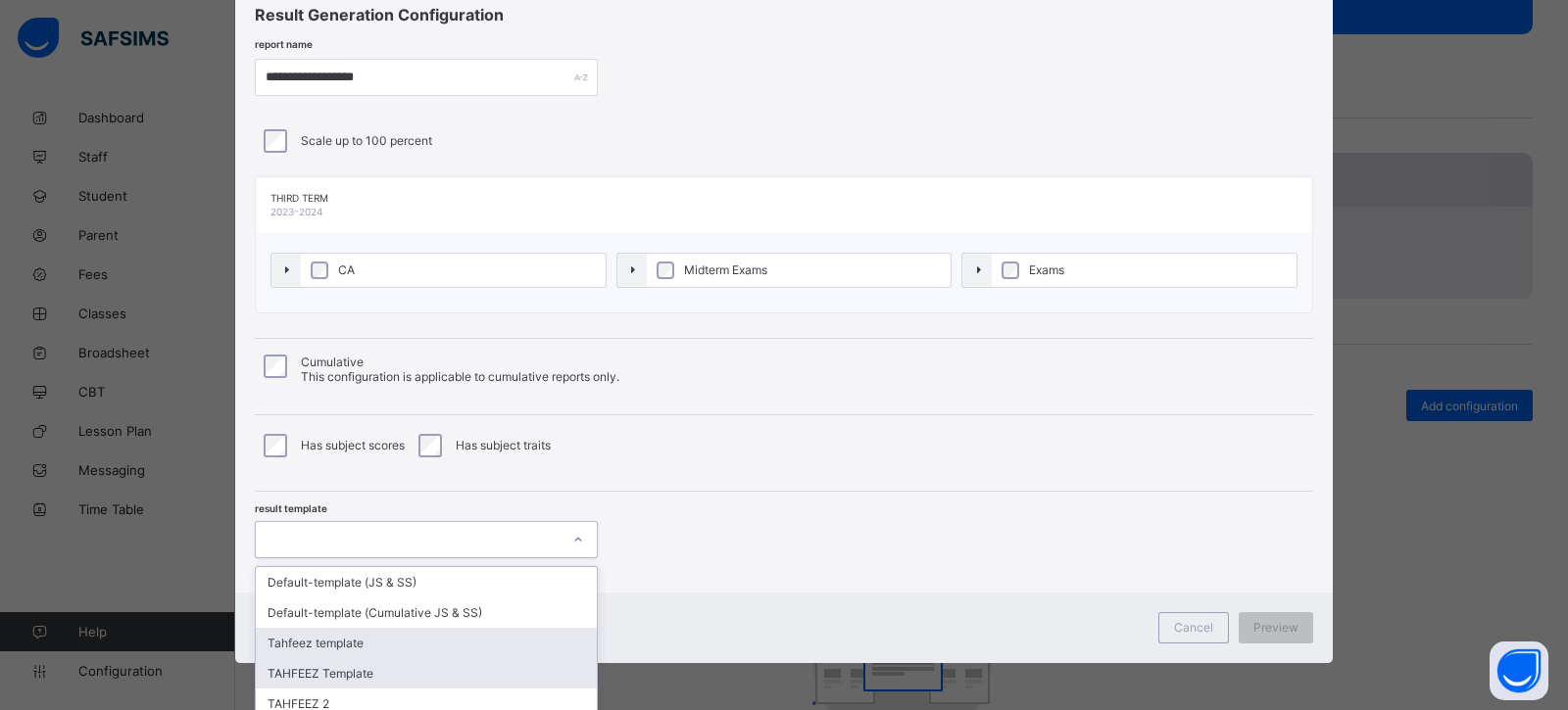 scroll, scrollTop: 185, scrollLeft: 0, axis: vertical 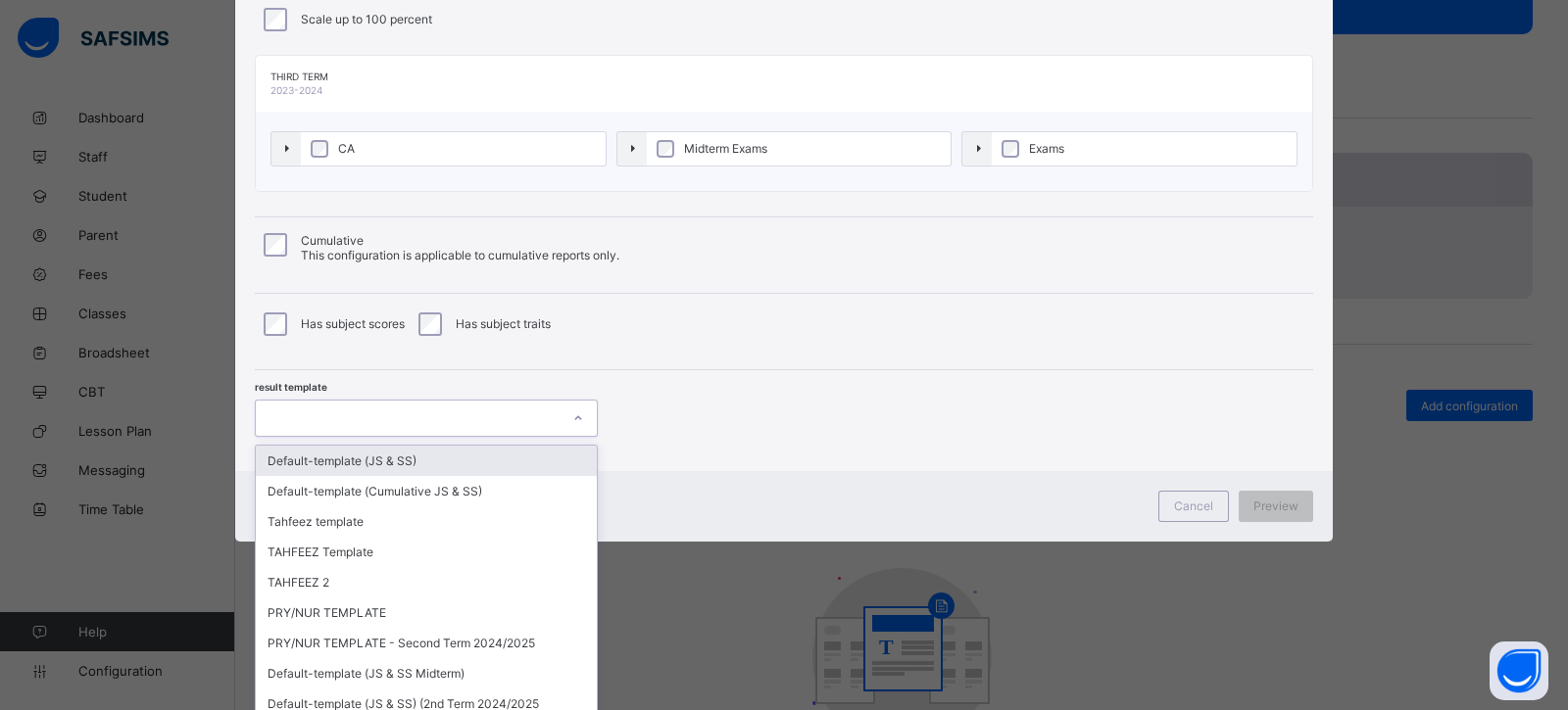 click on "Default-template (JS & SS)" at bounding box center (426, 460) 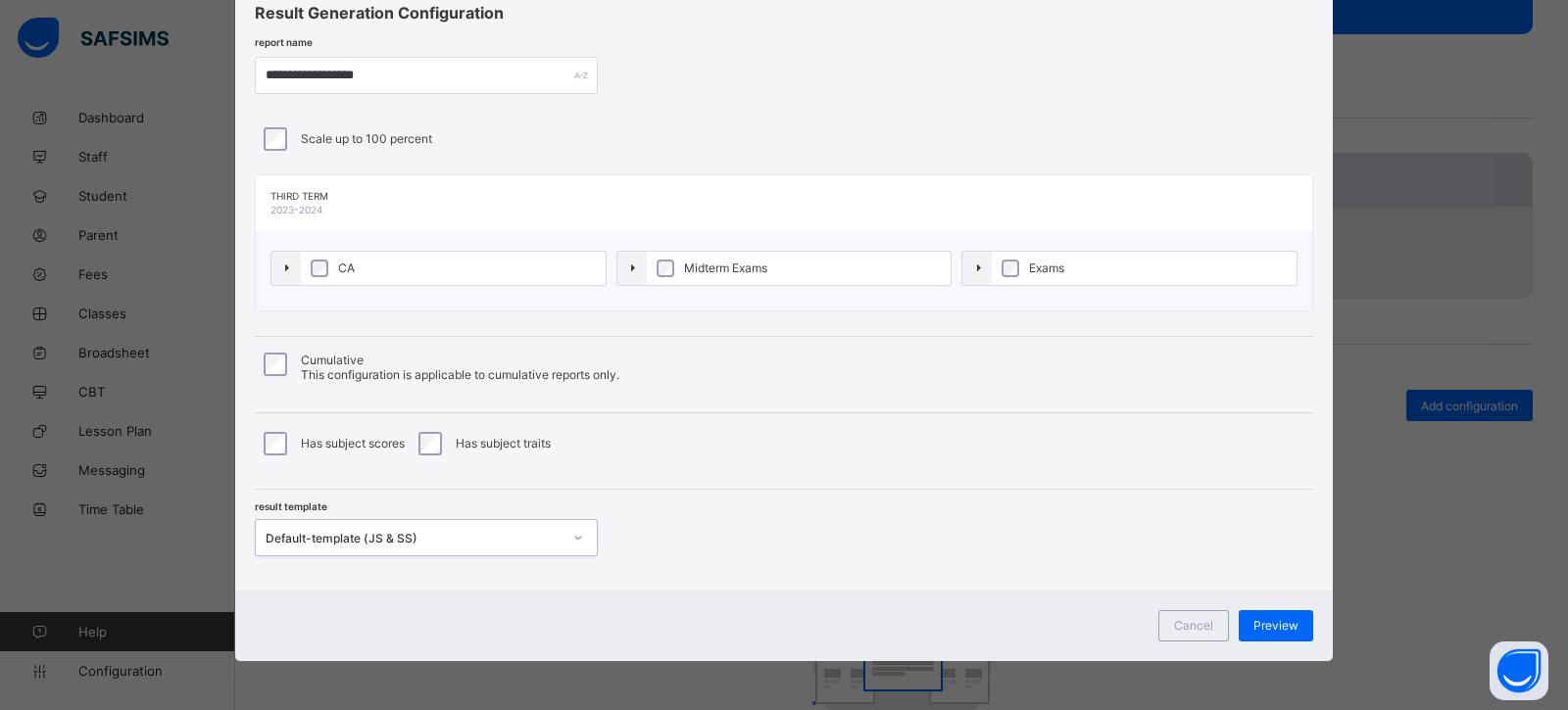 scroll, scrollTop: 64, scrollLeft: 0, axis: vertical 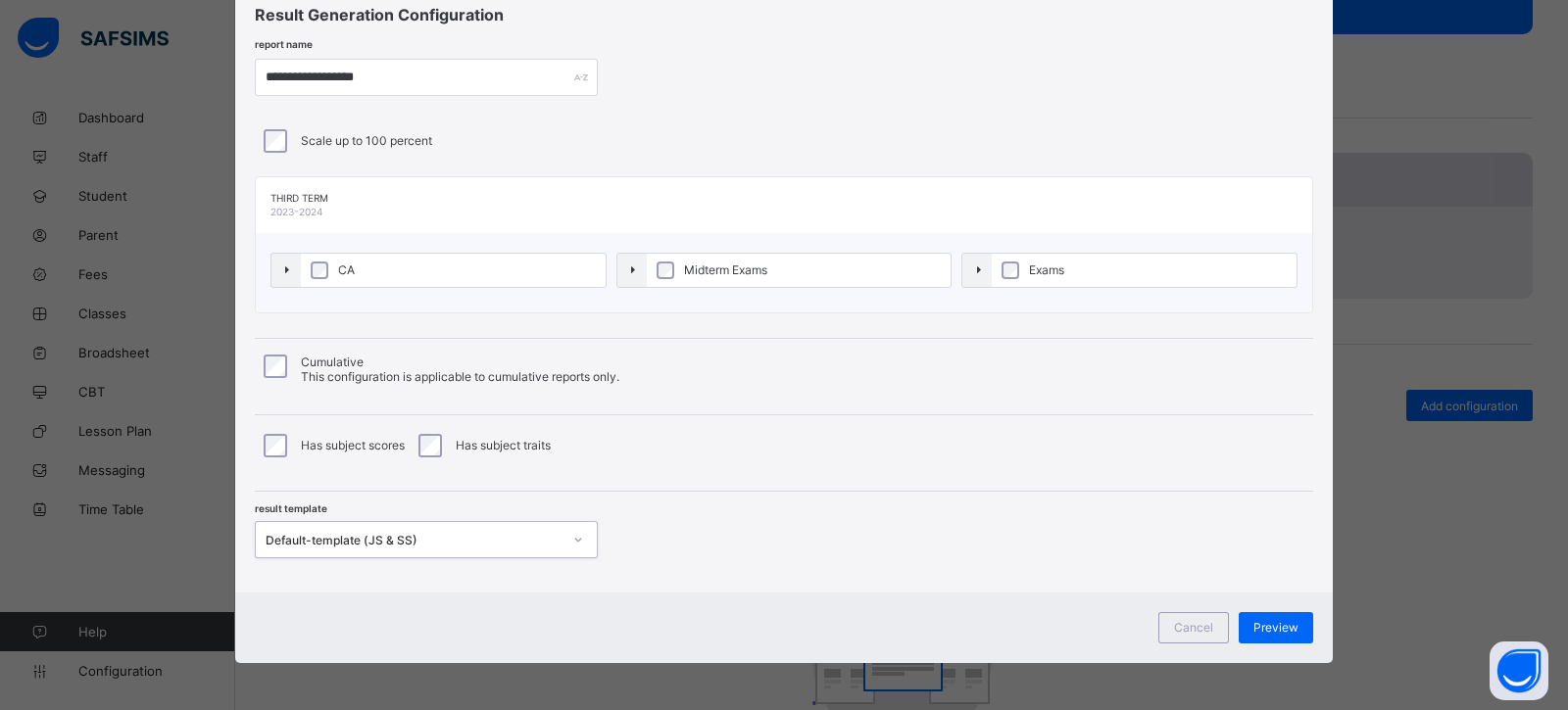 click on "Preview" at bounding box center (1276, 627) 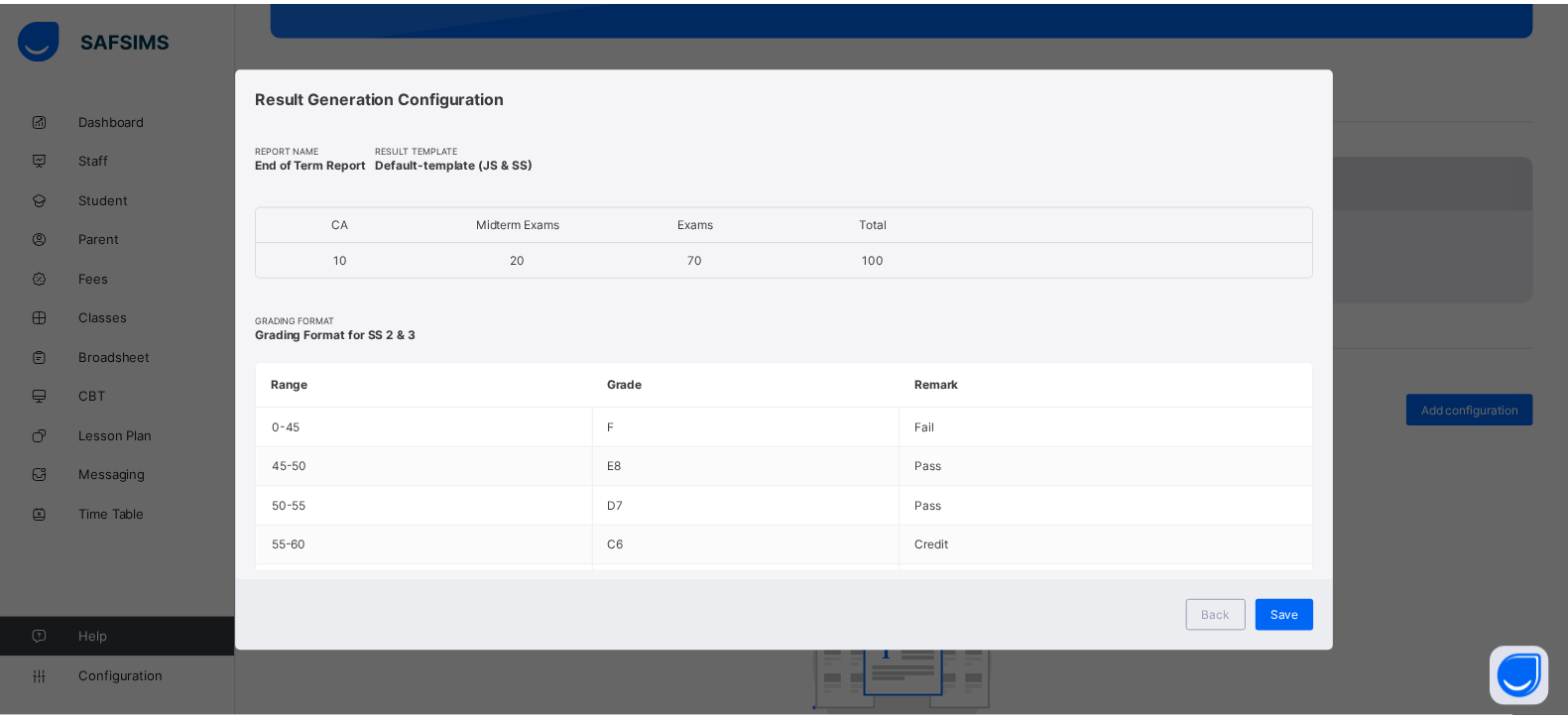 scroll, scrollTop: 0, scrollLeft: 0, axis: both 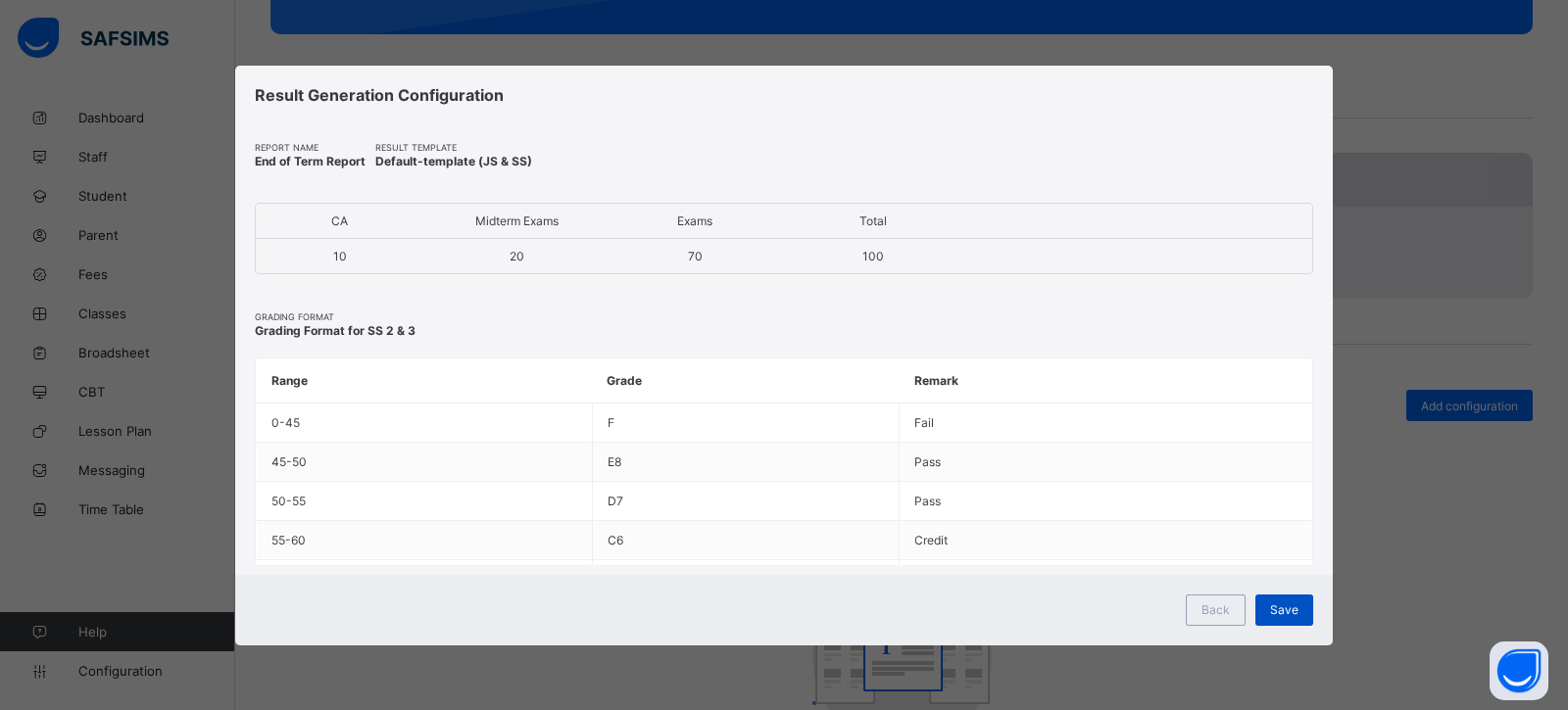 click on "Save" at bounding box center [1284, 609] 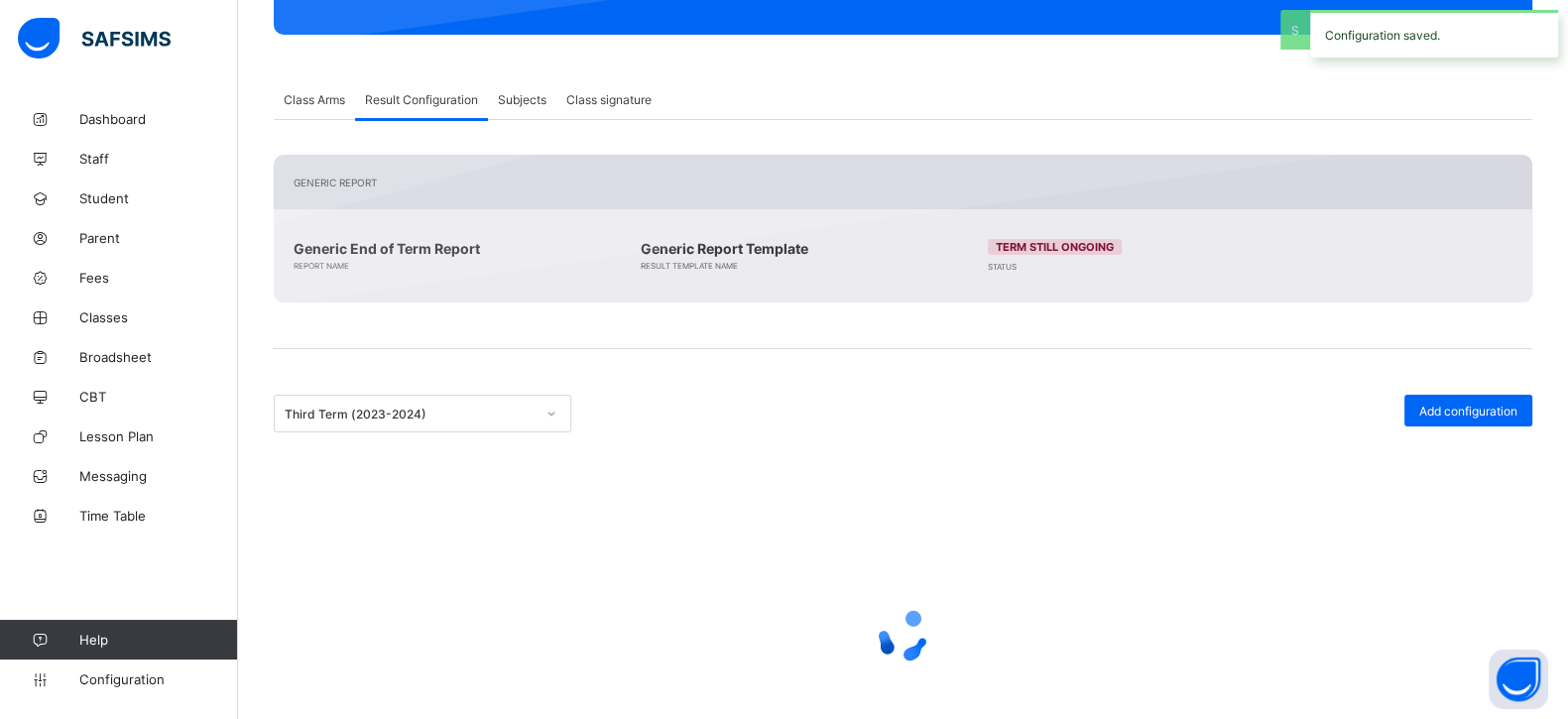 scroll, scrollTop: 208, scrollLeft: 0, axis: vertical 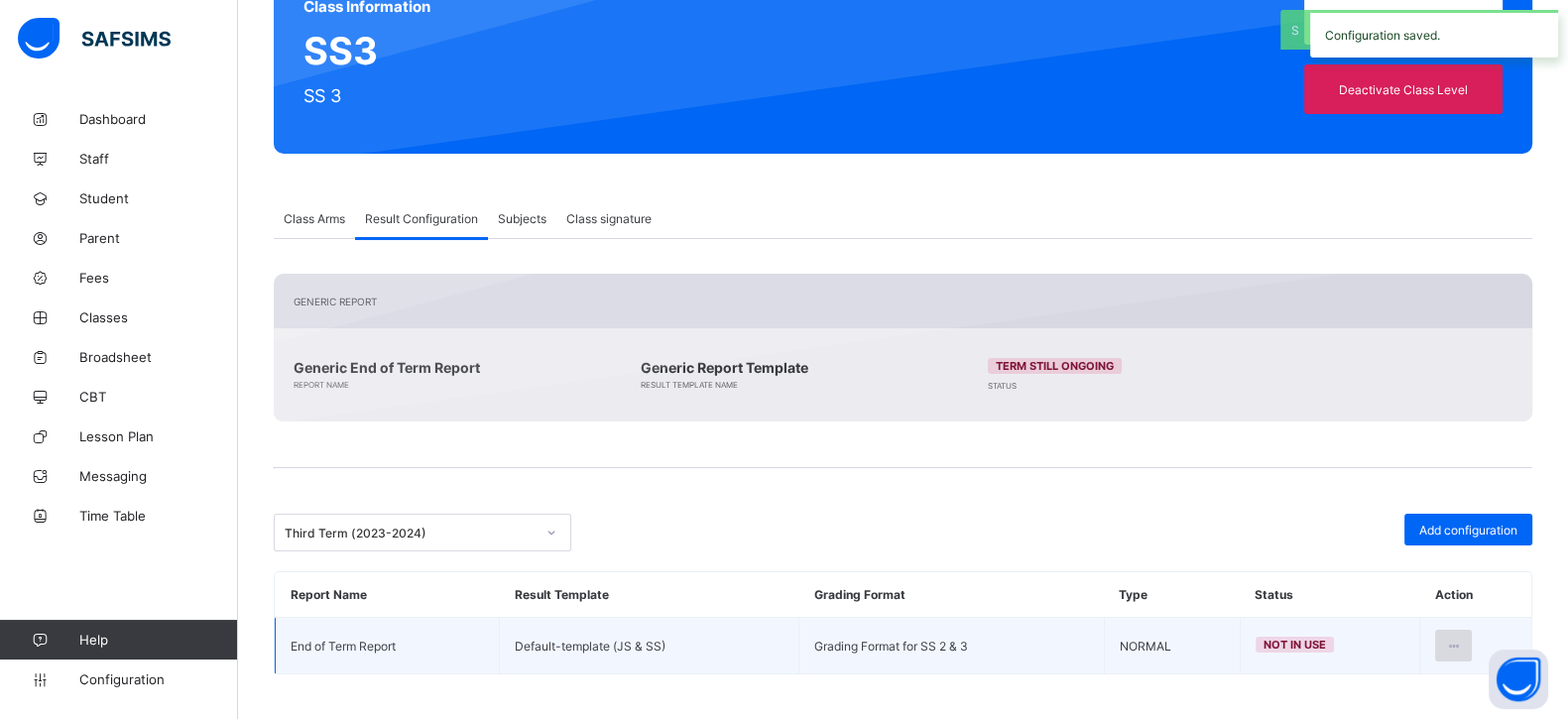 click at bounding box center (1453, 646) 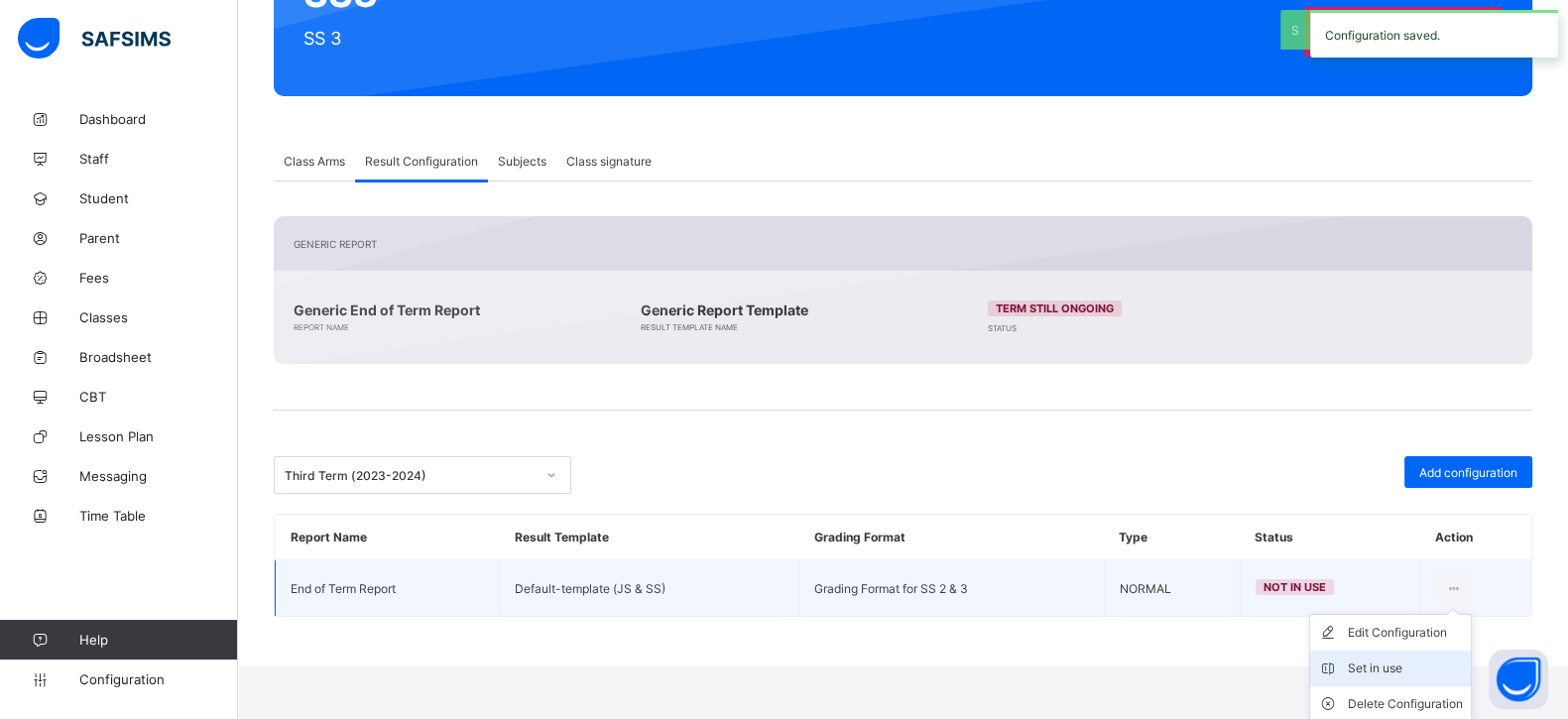 click on "Set in use" at bounding box center (1405, 668) 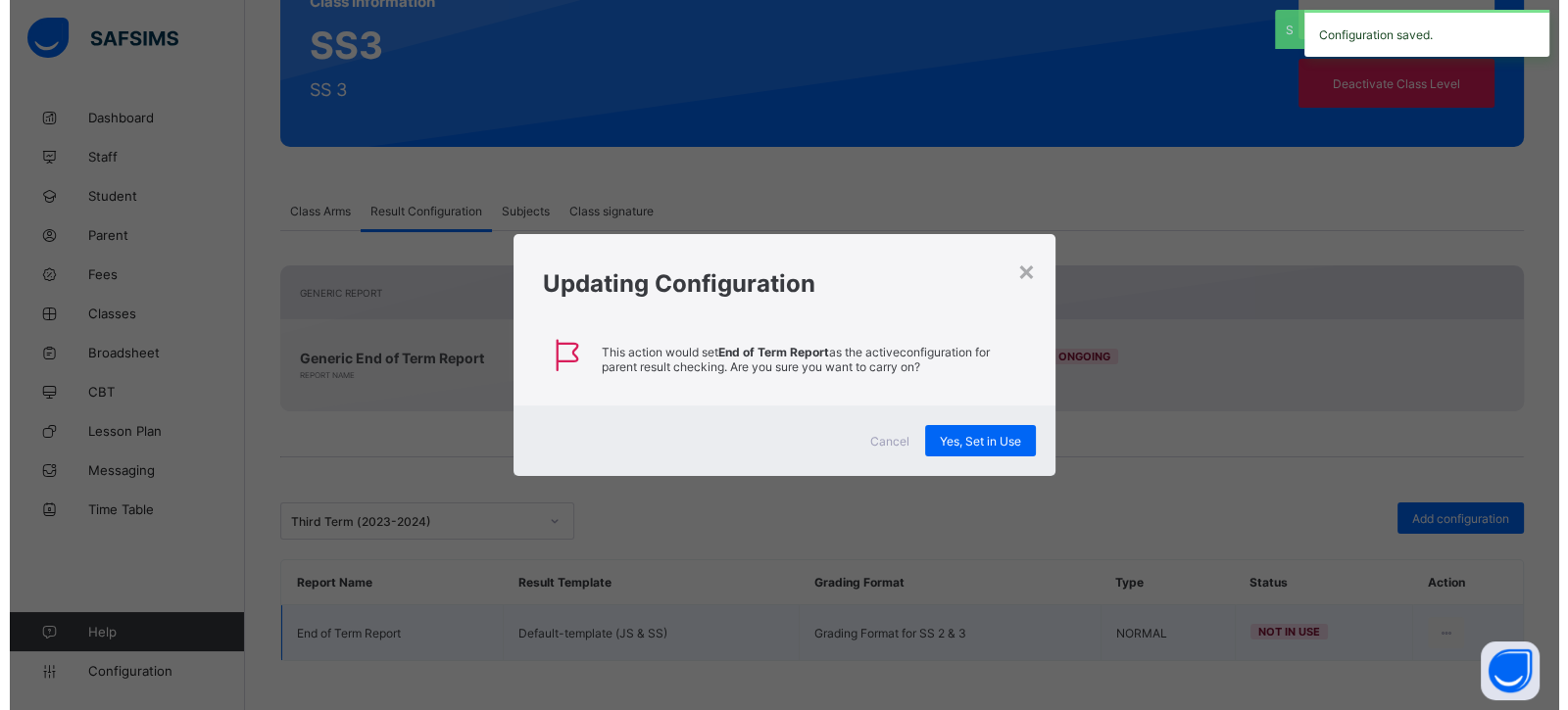 scroll, scrollTop: 206, scrollLeft: 0, axis: vertical 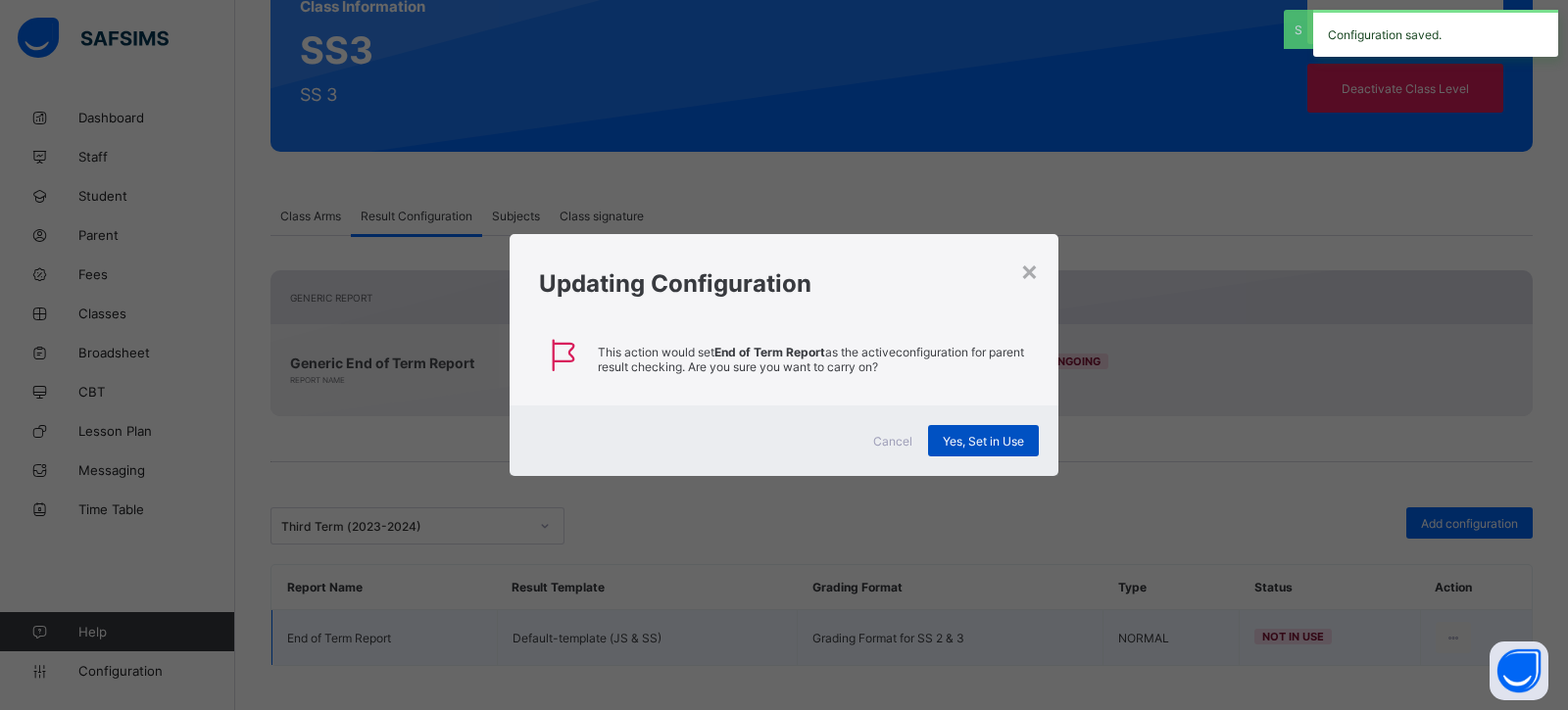 click on "Yes, Set in Use" at bounding box center [983, 441] 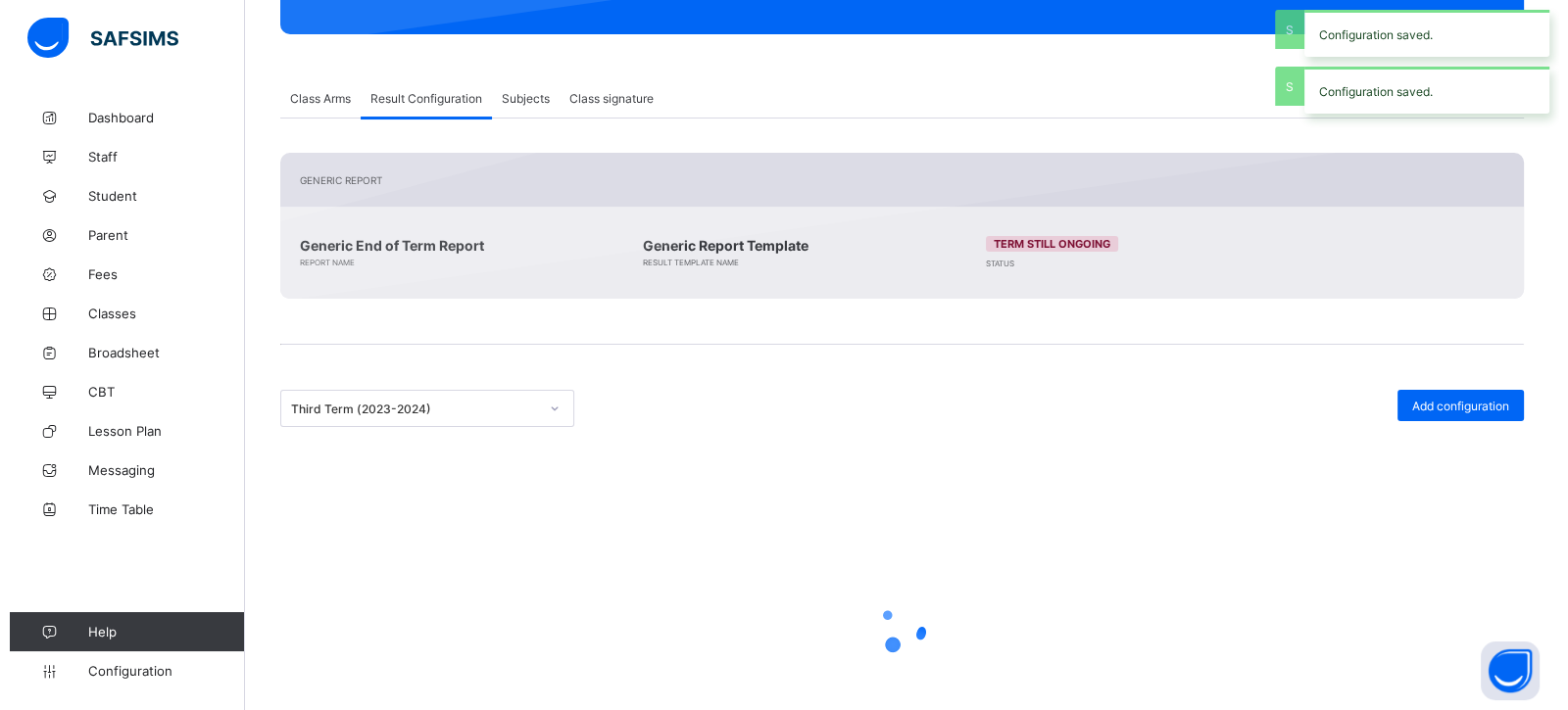 scroll, scrollTop: 206, scrollLeft: 0, axis: vertical 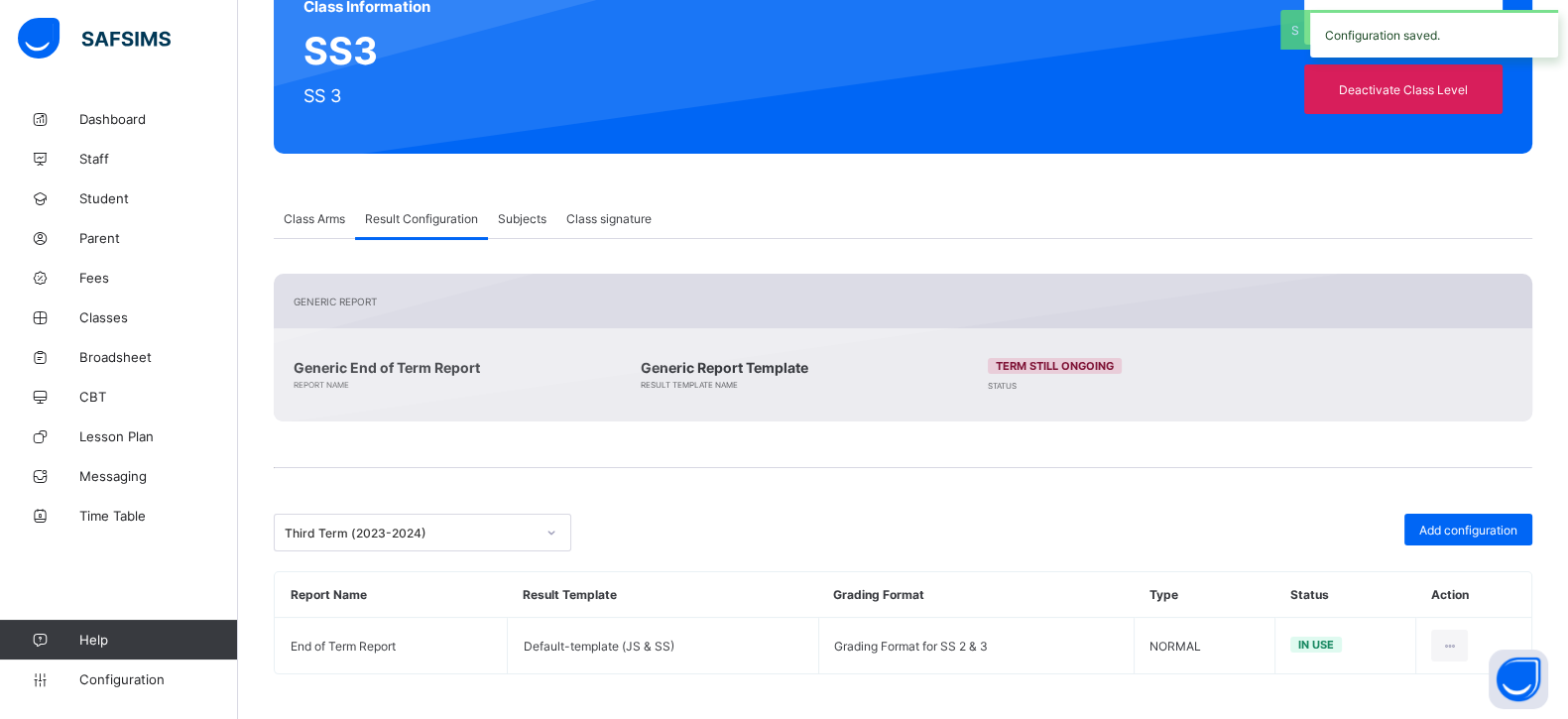 click on "Add configuration" at bounding box center (1468, 530) 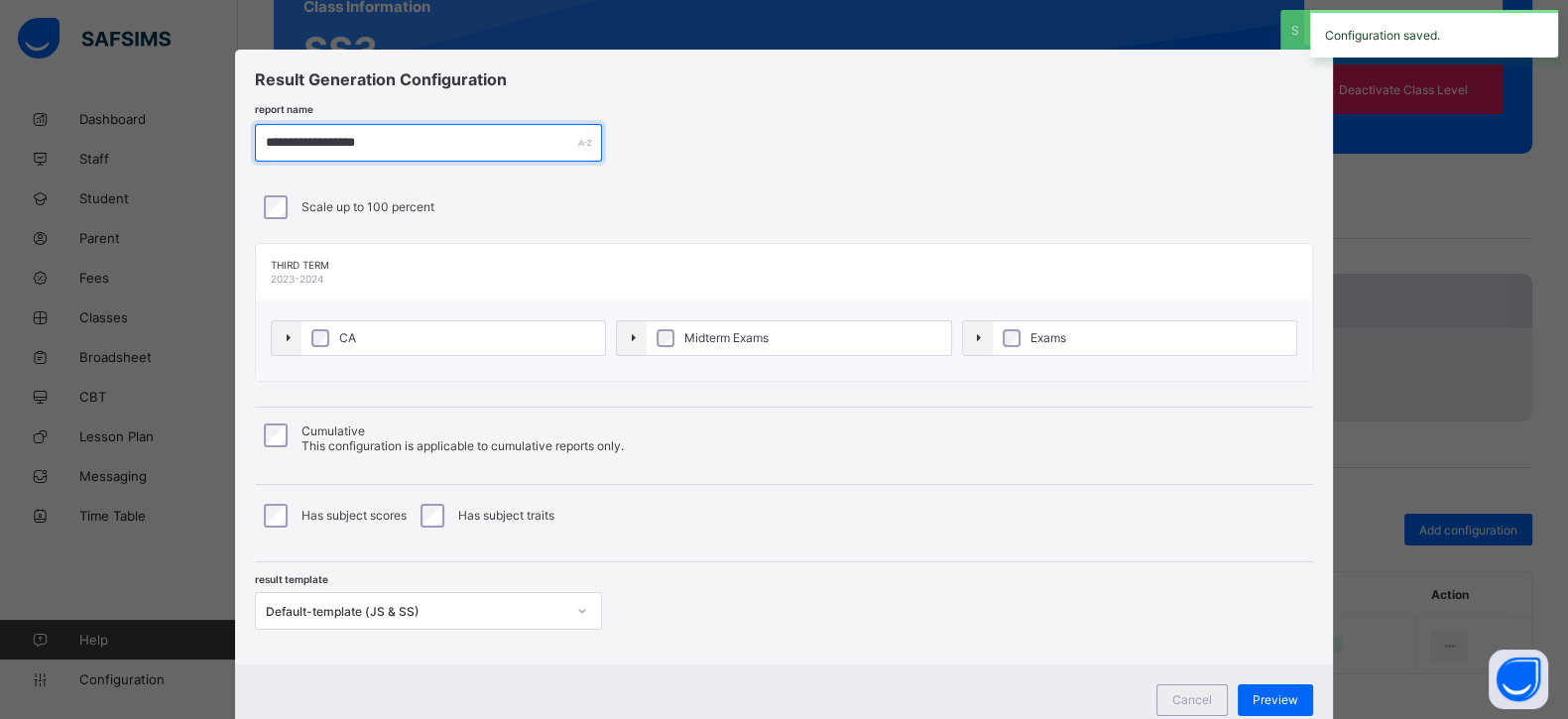 drag, startPoint x: 324, startPoint y: 142, endPoint x: 111, endPoint y: 160, distance: 213.75921 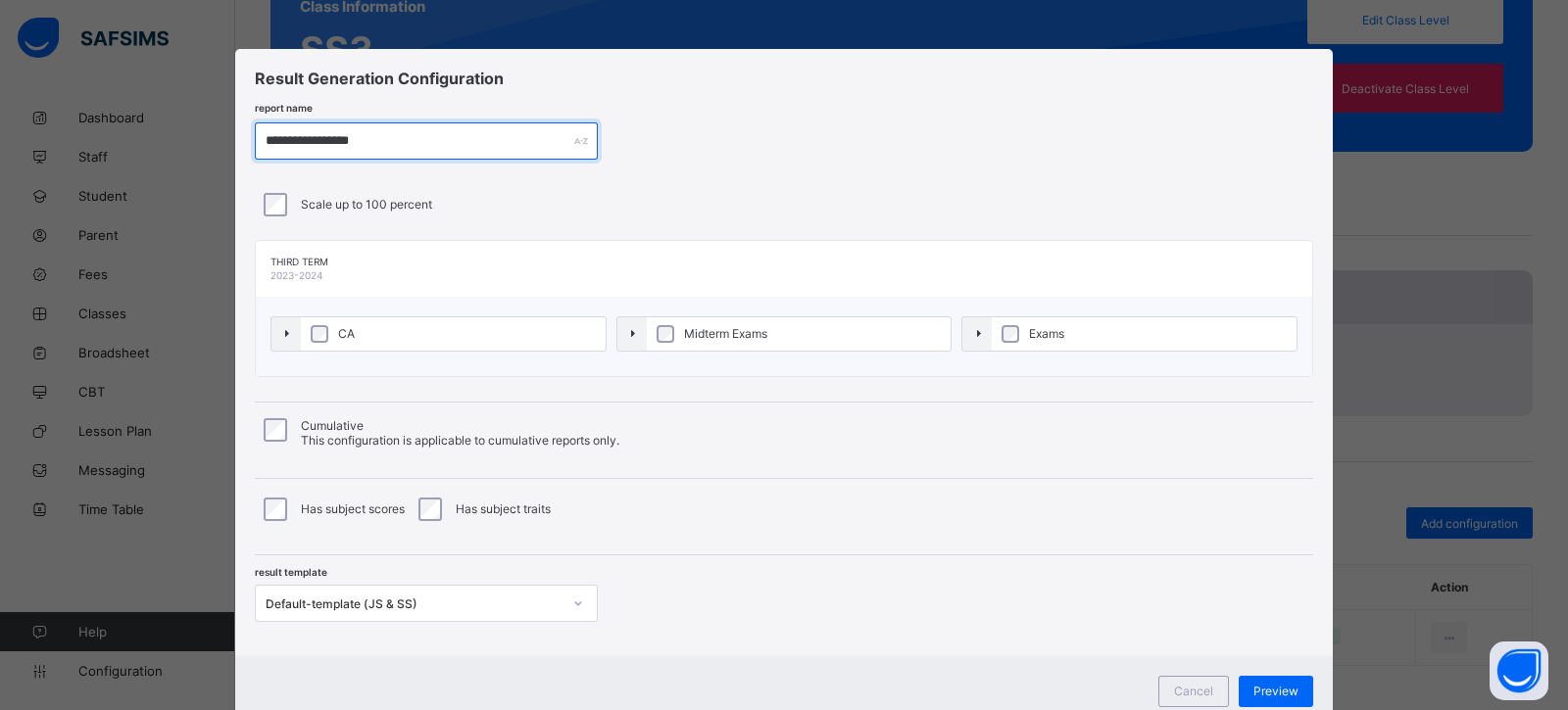 type on "**********" 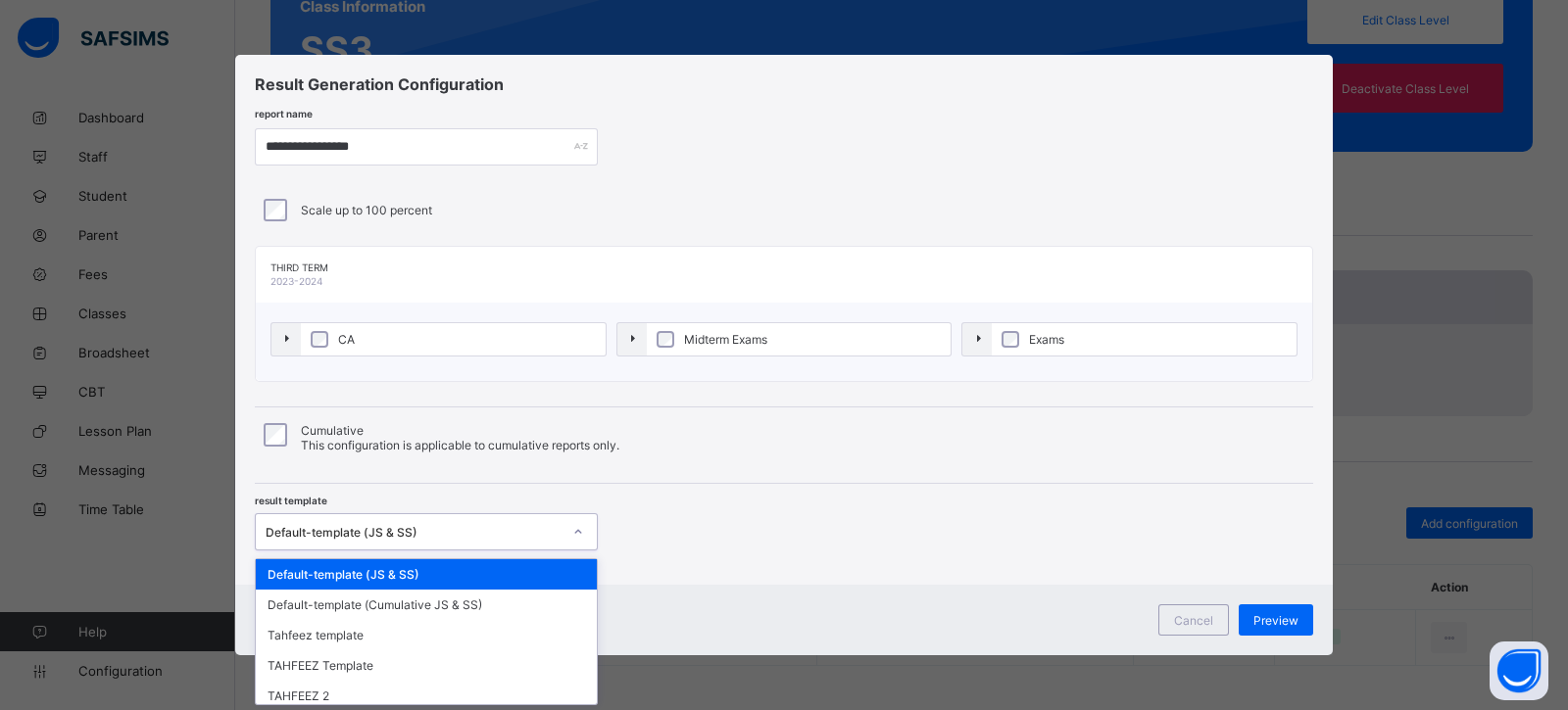 click on "Default-template (JS & SS)" at bounding box center (426, 532) 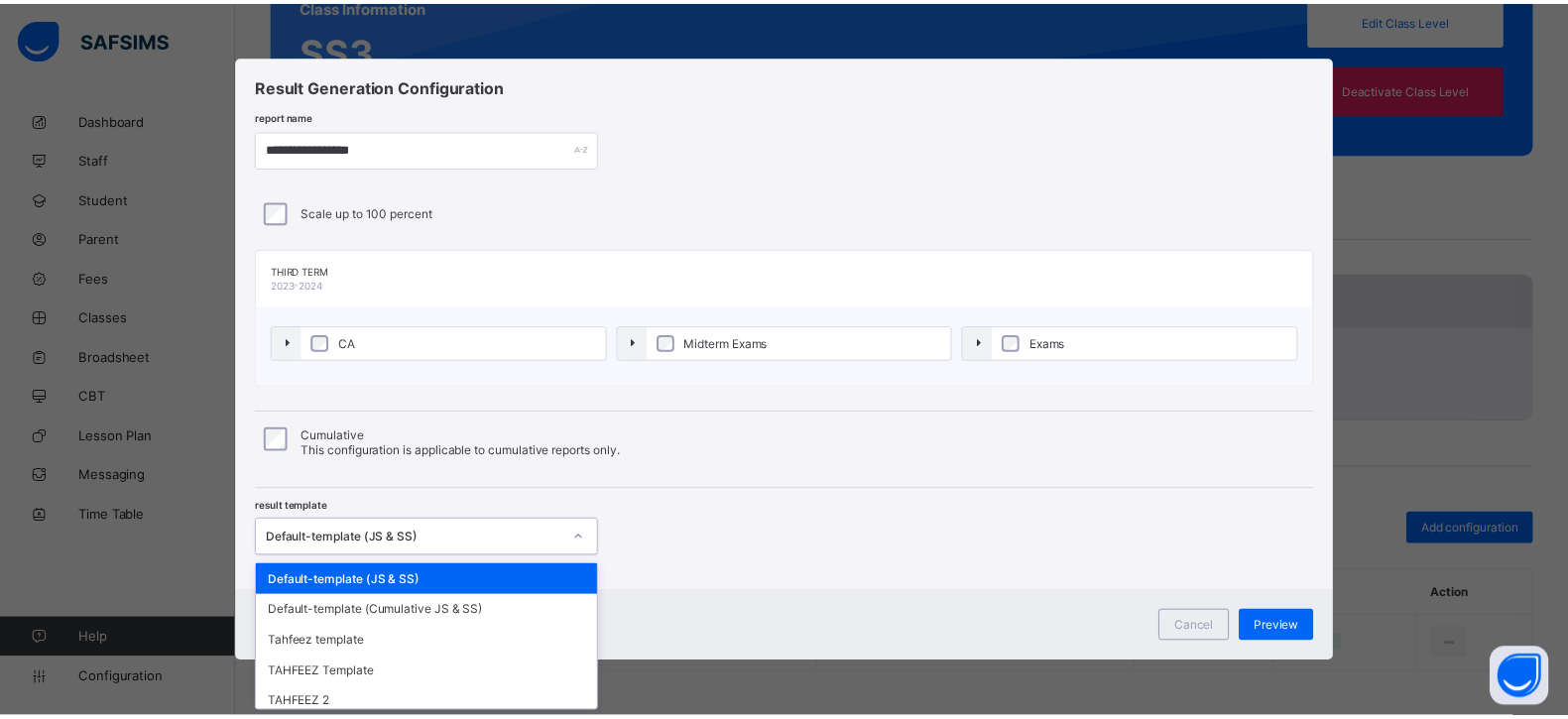 scroll, scrollTop: 0, scrollLeft: 0, axis: both 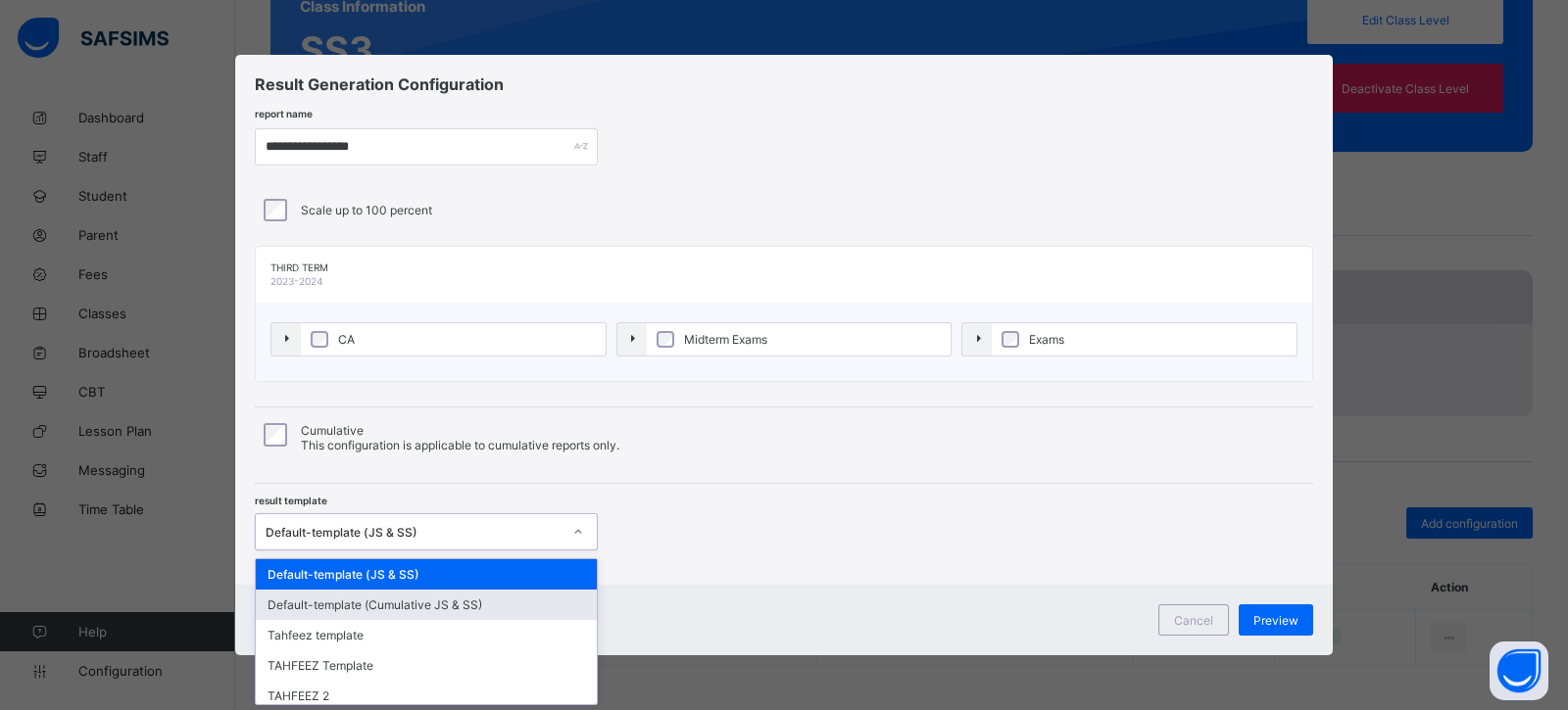 click on "Default-template (Cumulative JS & SS)" at bounding box center (426, 604) 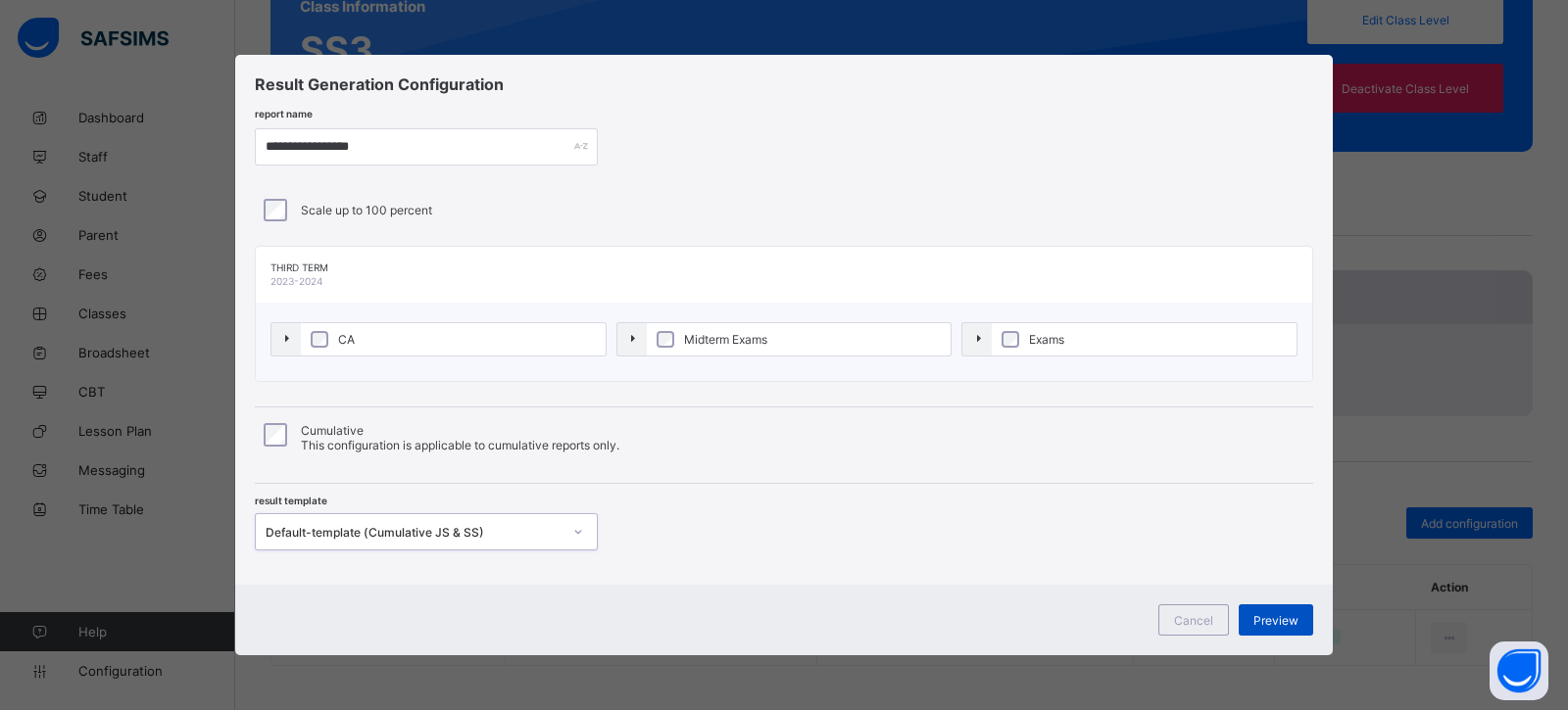 click on "Preview" at bounding box center [1276, 620] 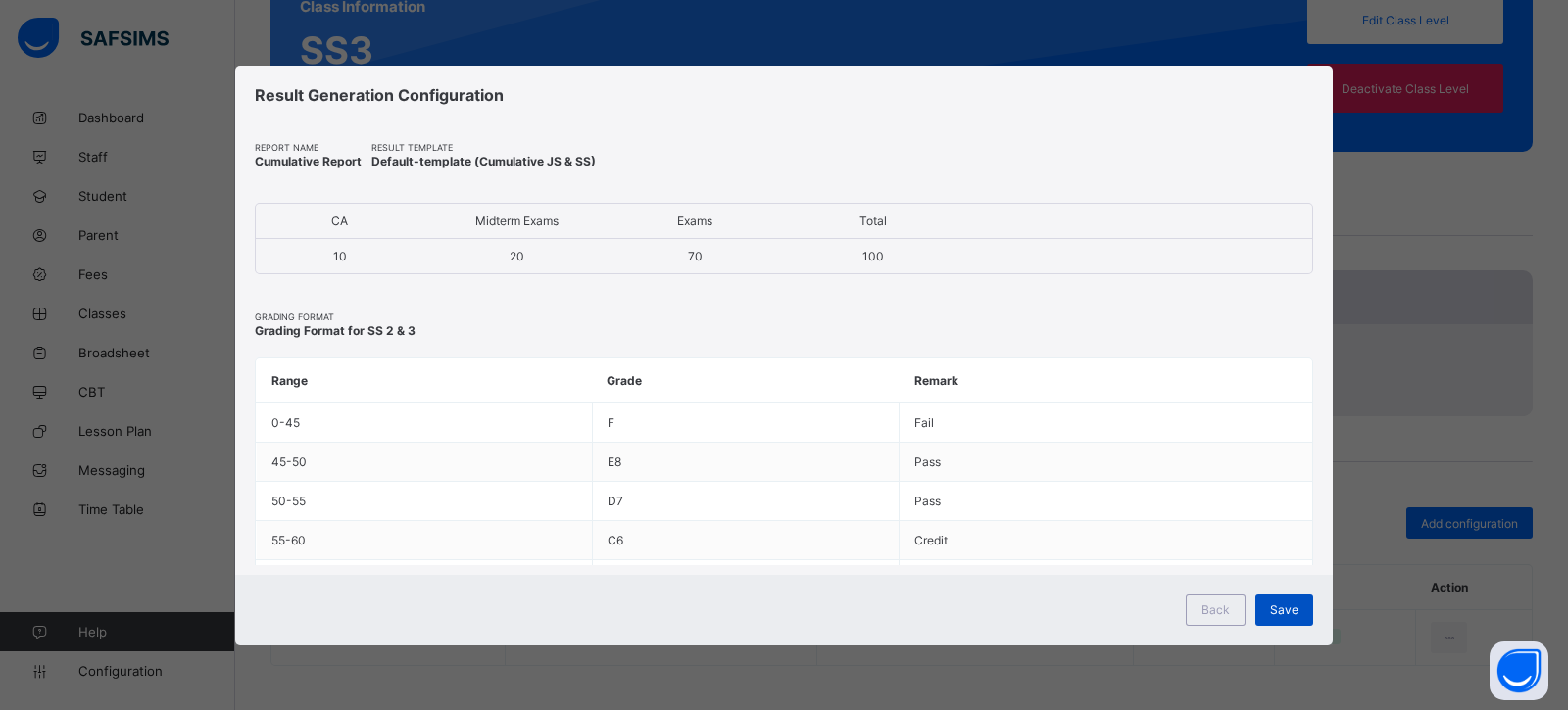 click on "Save" at bounding box center (1284, 609) 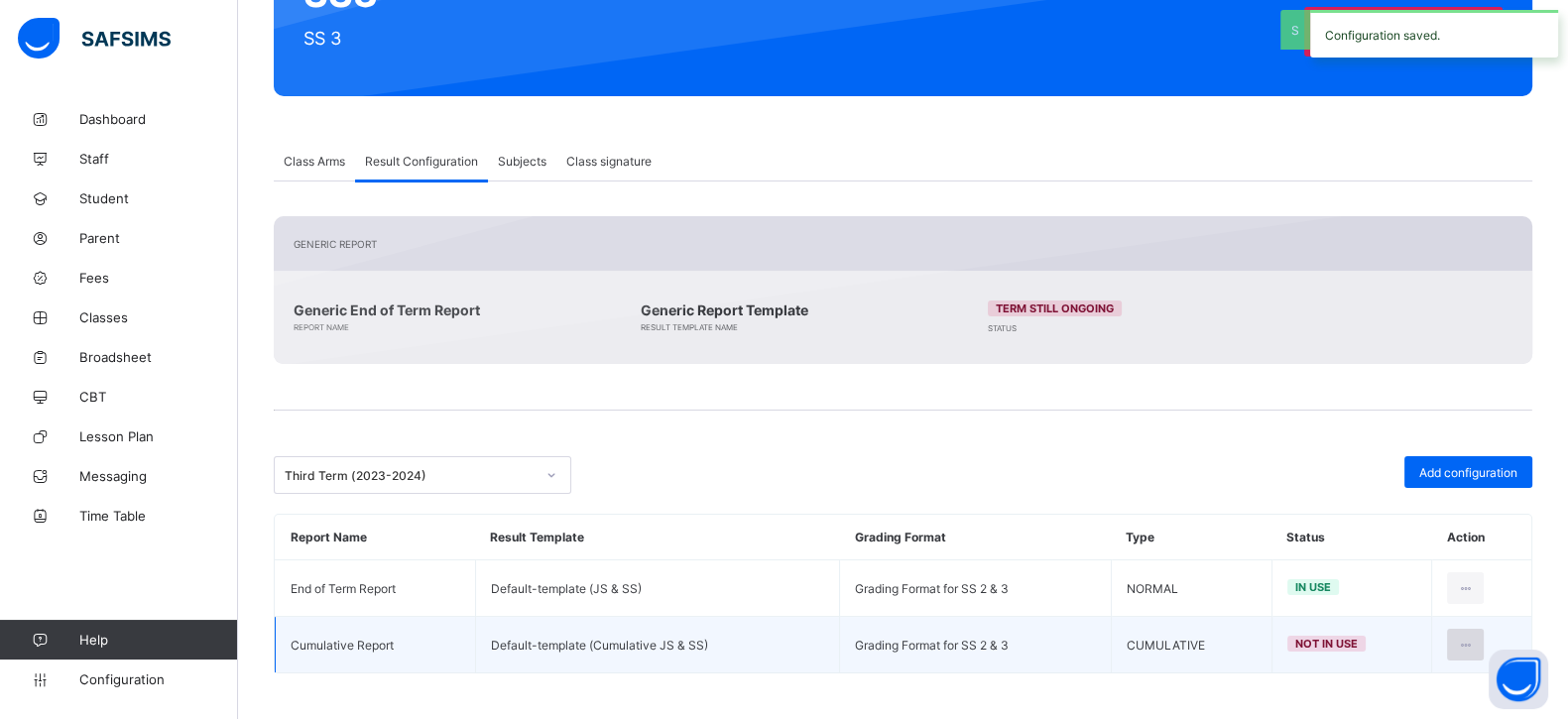 click at bounding box center [1465, 645] 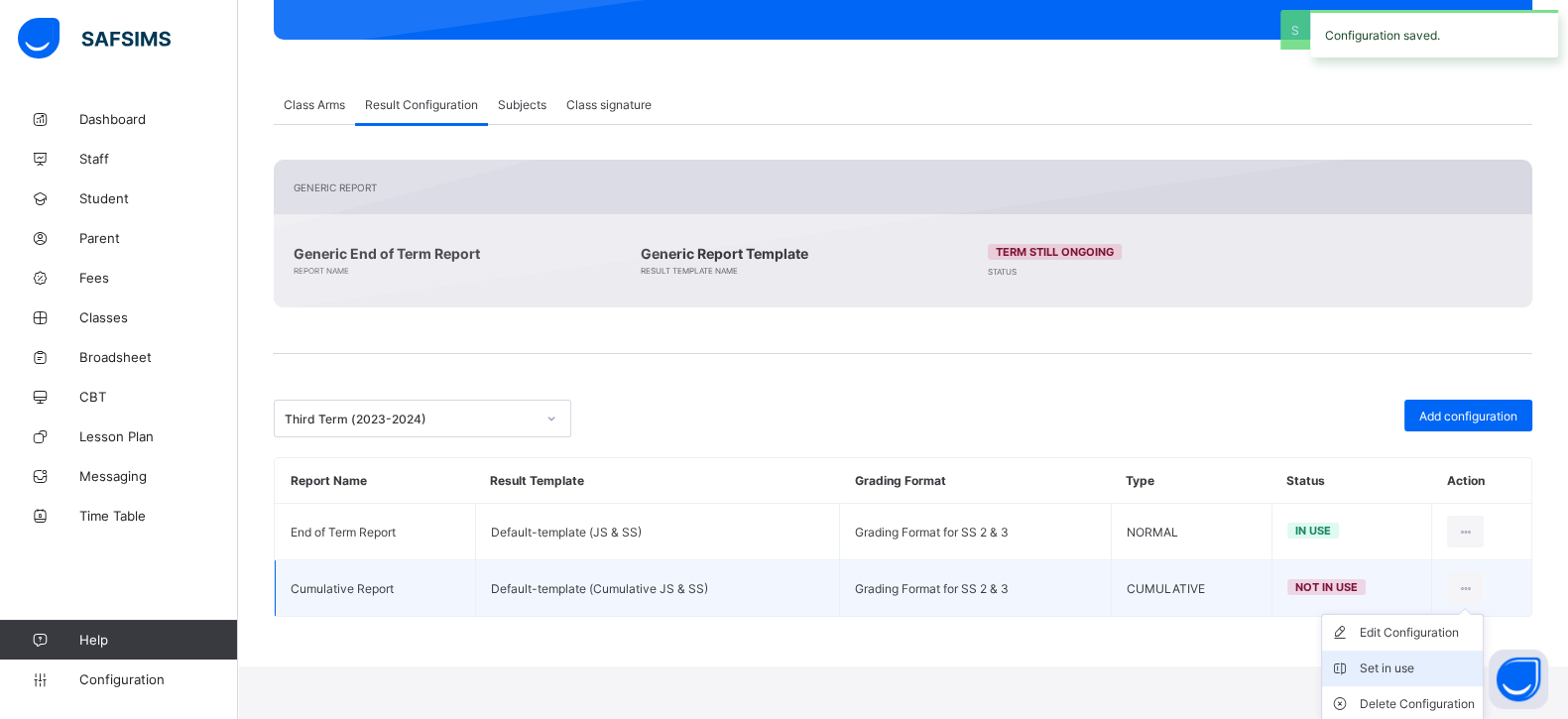 click on "Set in use" at bounding box center [1417, 668] 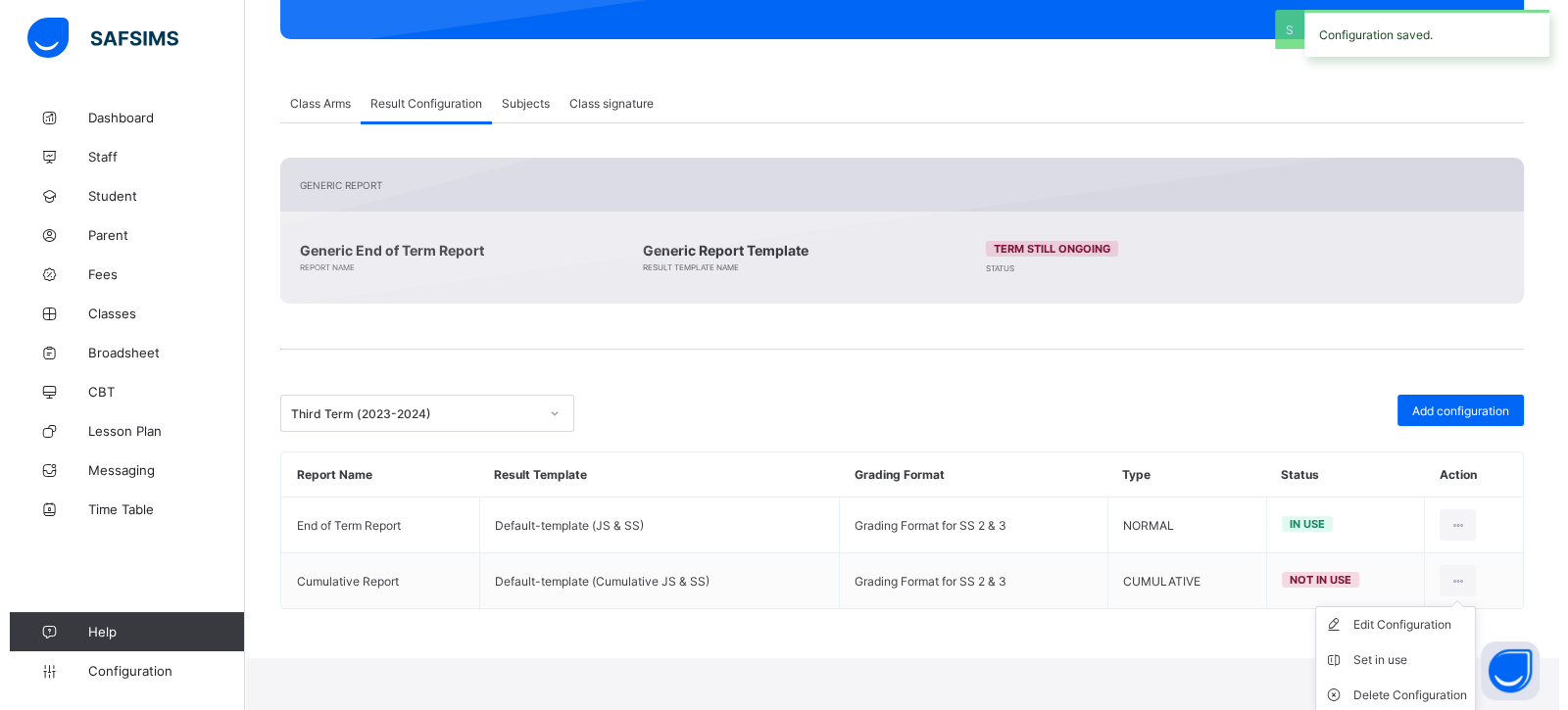 scroll, scrollTop: 262, scrollLeft: 0, axis: vertical 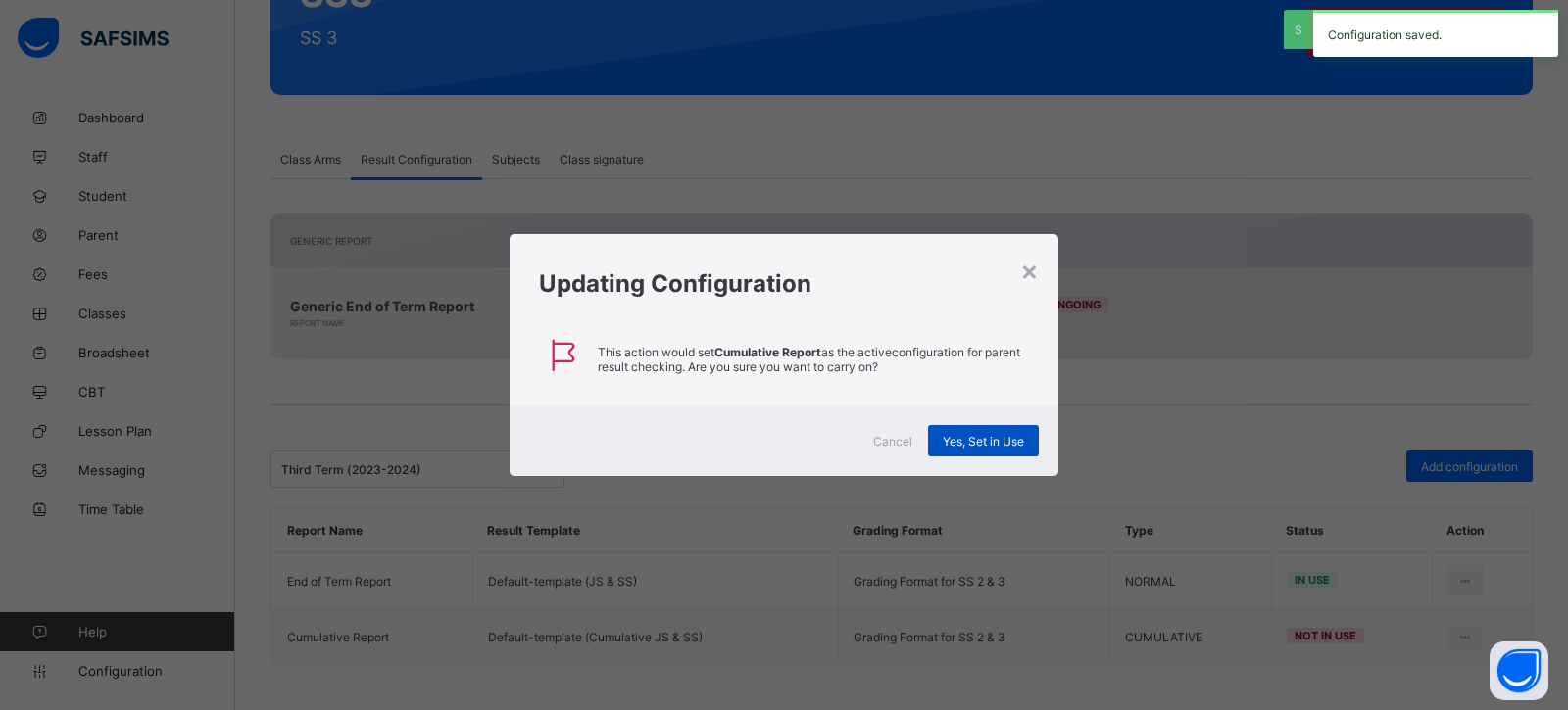 click on "Yes, Set in Use" at bounding box center [983, 441] 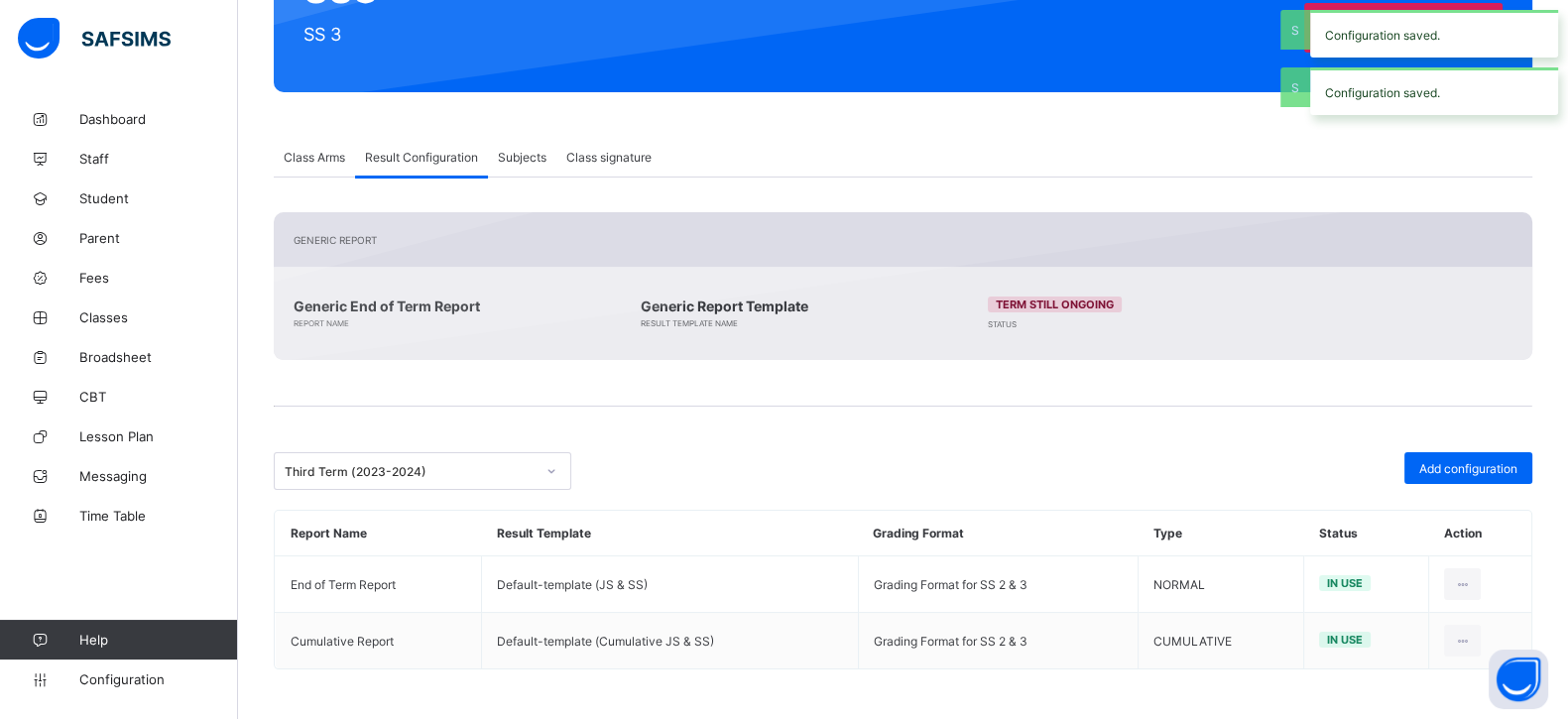 scroll, scrollTop: 266, scrollLeft: 0, axis: vertical 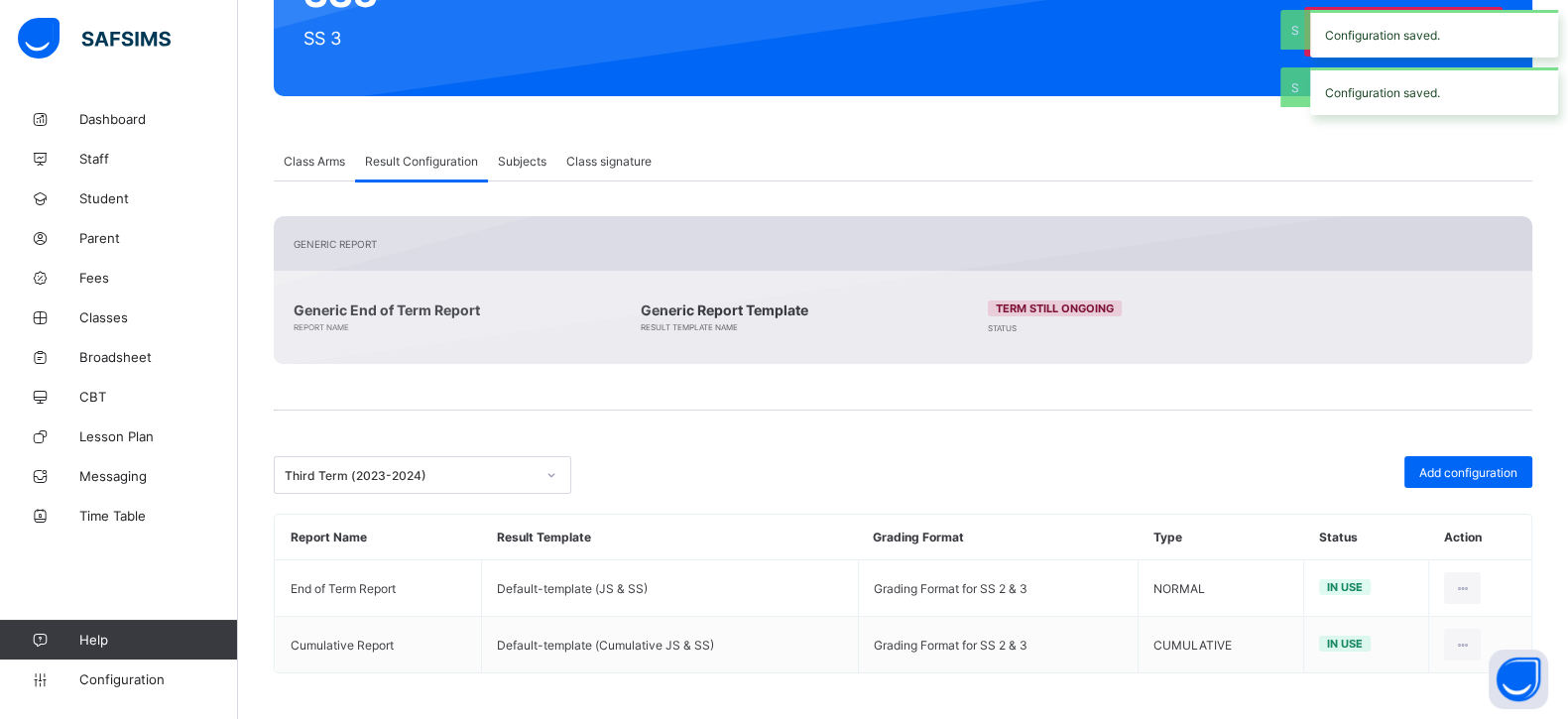 click on "Third Term (2023-2024)" at bounding box center (410, 475) 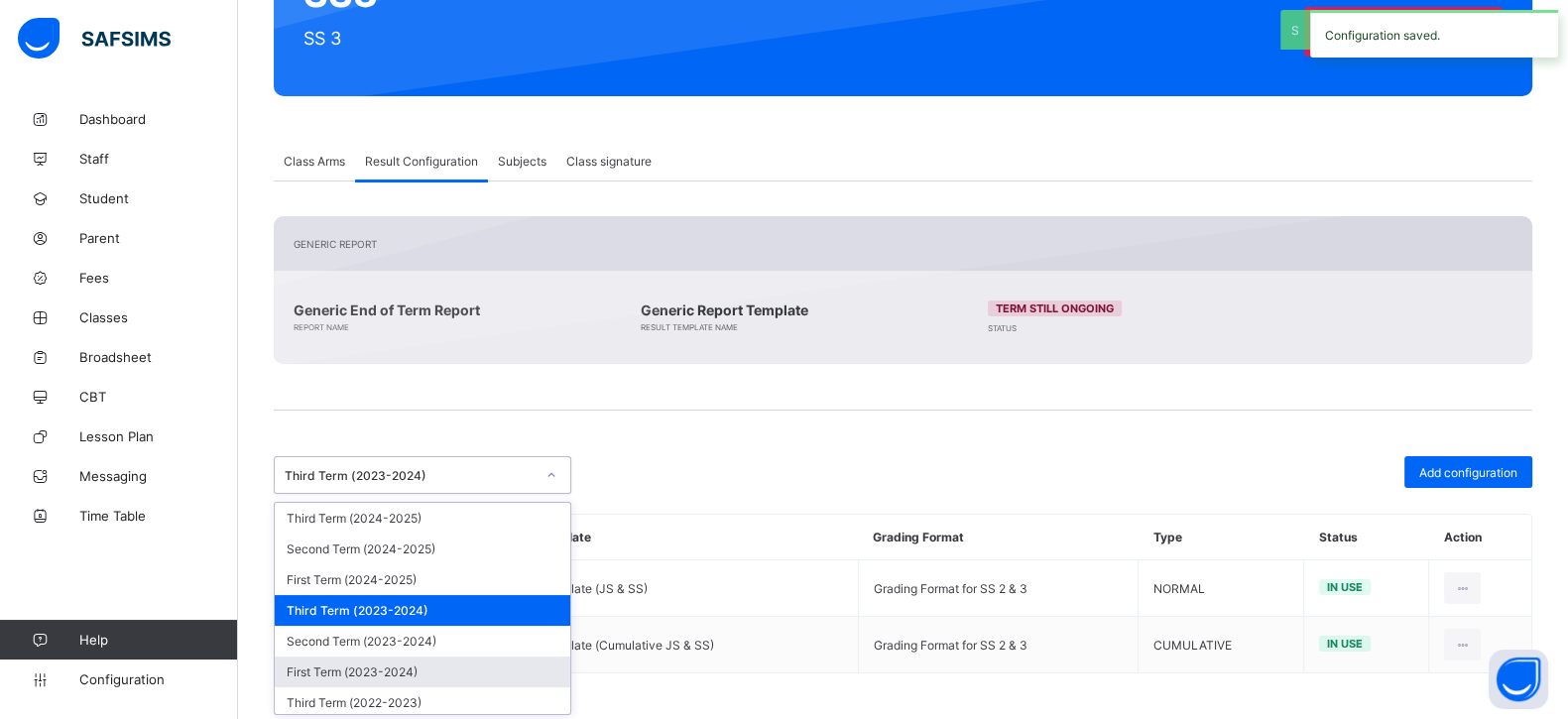 click on "First Term (2023-2024)" at bounding box center [422, 671] 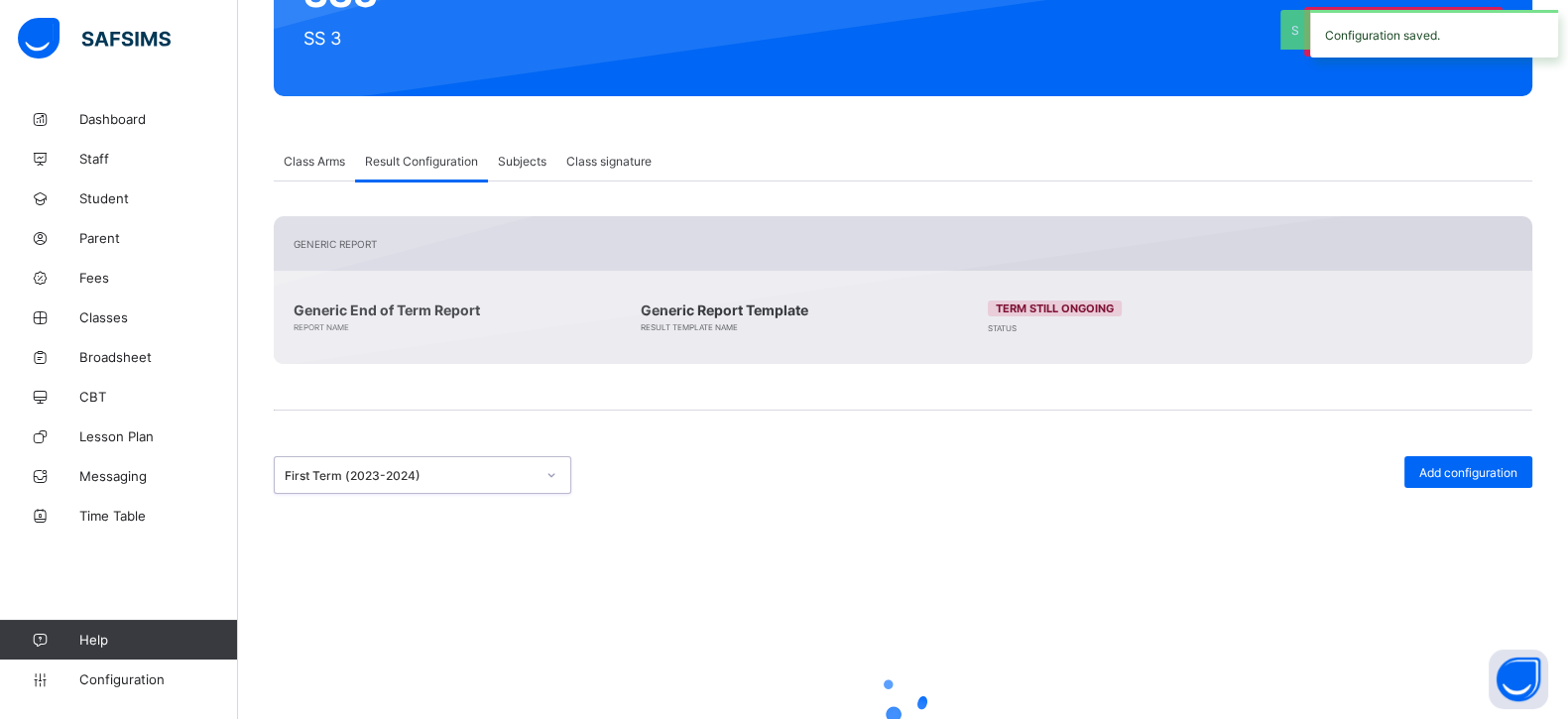 scroll, scrollTop: 282, scrollLeft: 0, axis: vertical 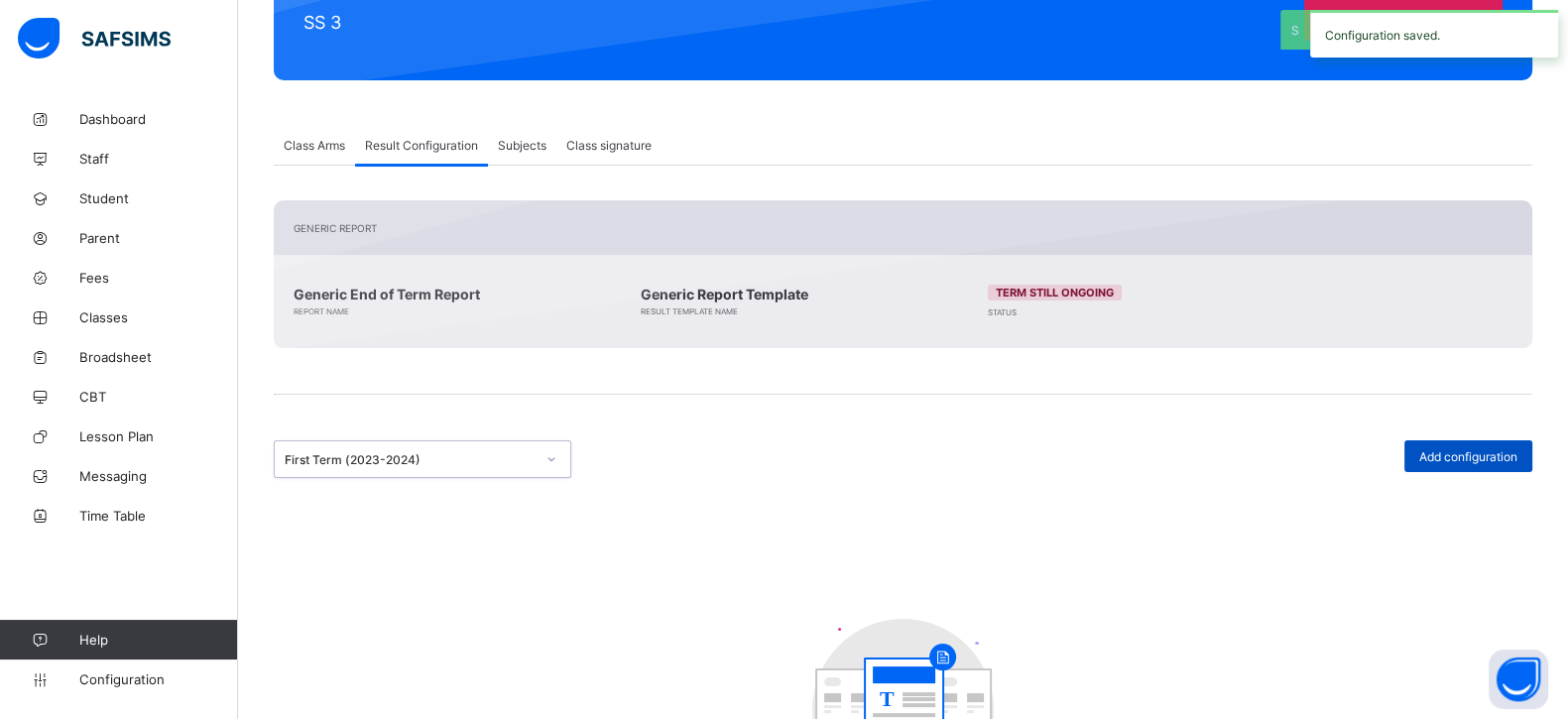click on "Add configuration" at bounding box center (1468, 456) 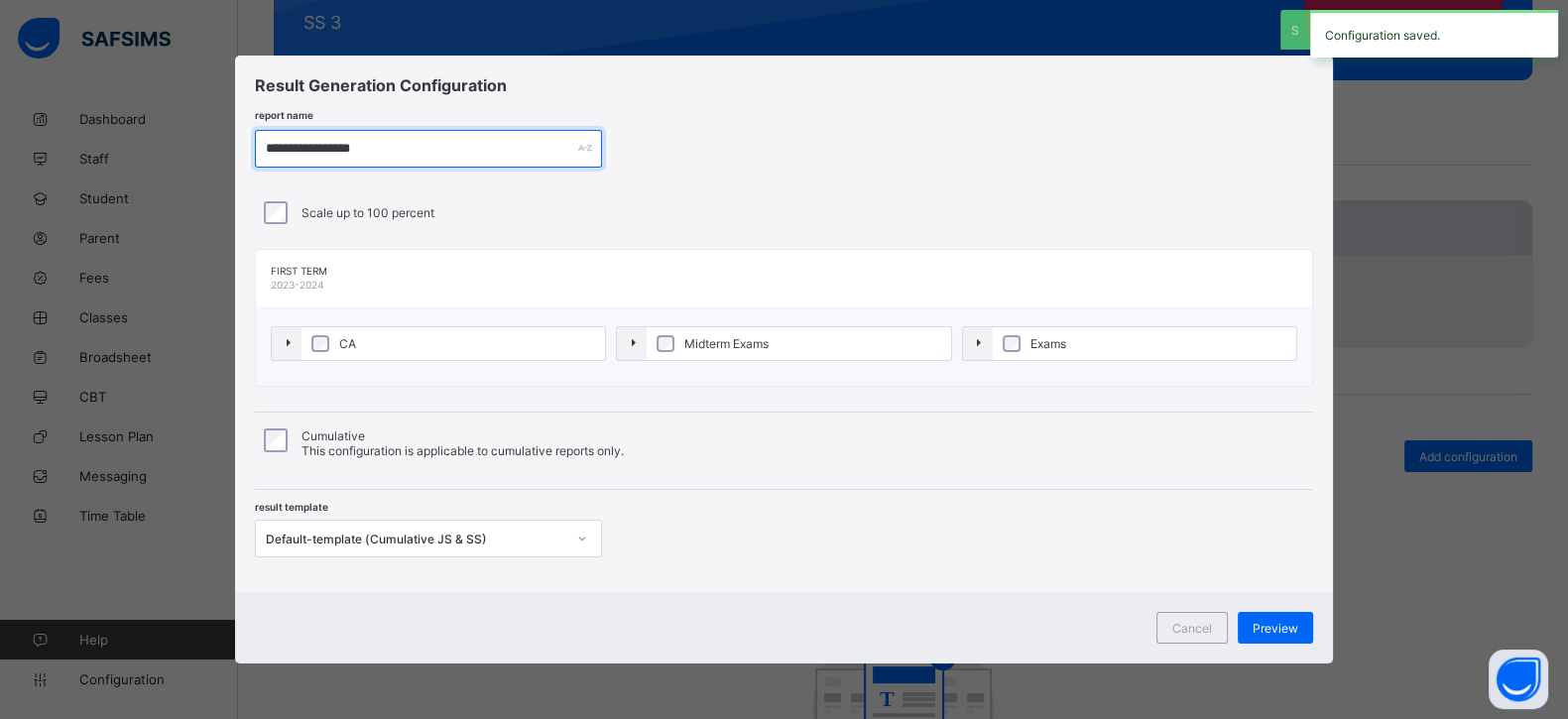 drag, startPoint x: 329, startPoint y: 148, endPoint x: 0, endPoint y: 151, distance: 329.01368 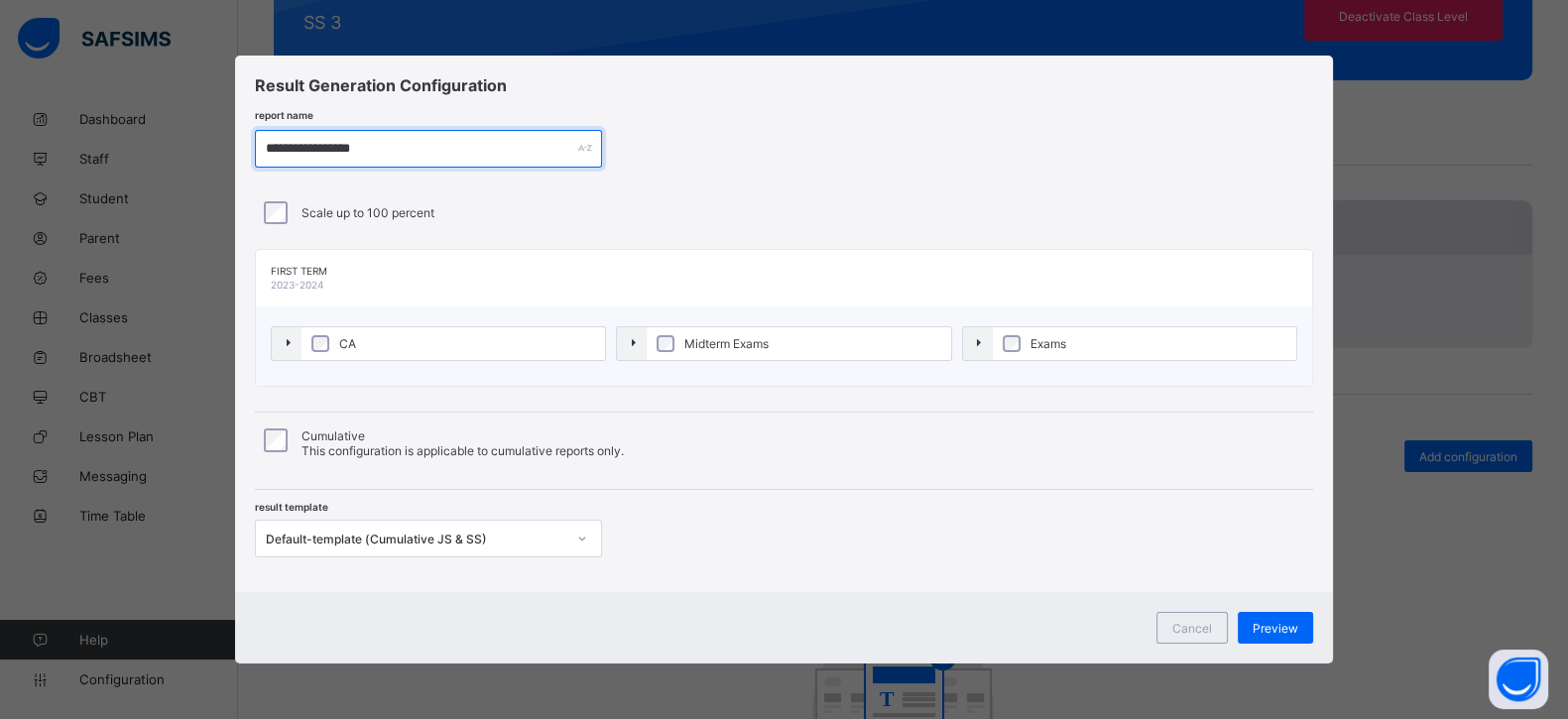 drag, startPoint x: 74, startPoint y: 161, endPoint x: 0, endPoint y: 148, distance: 75.13322 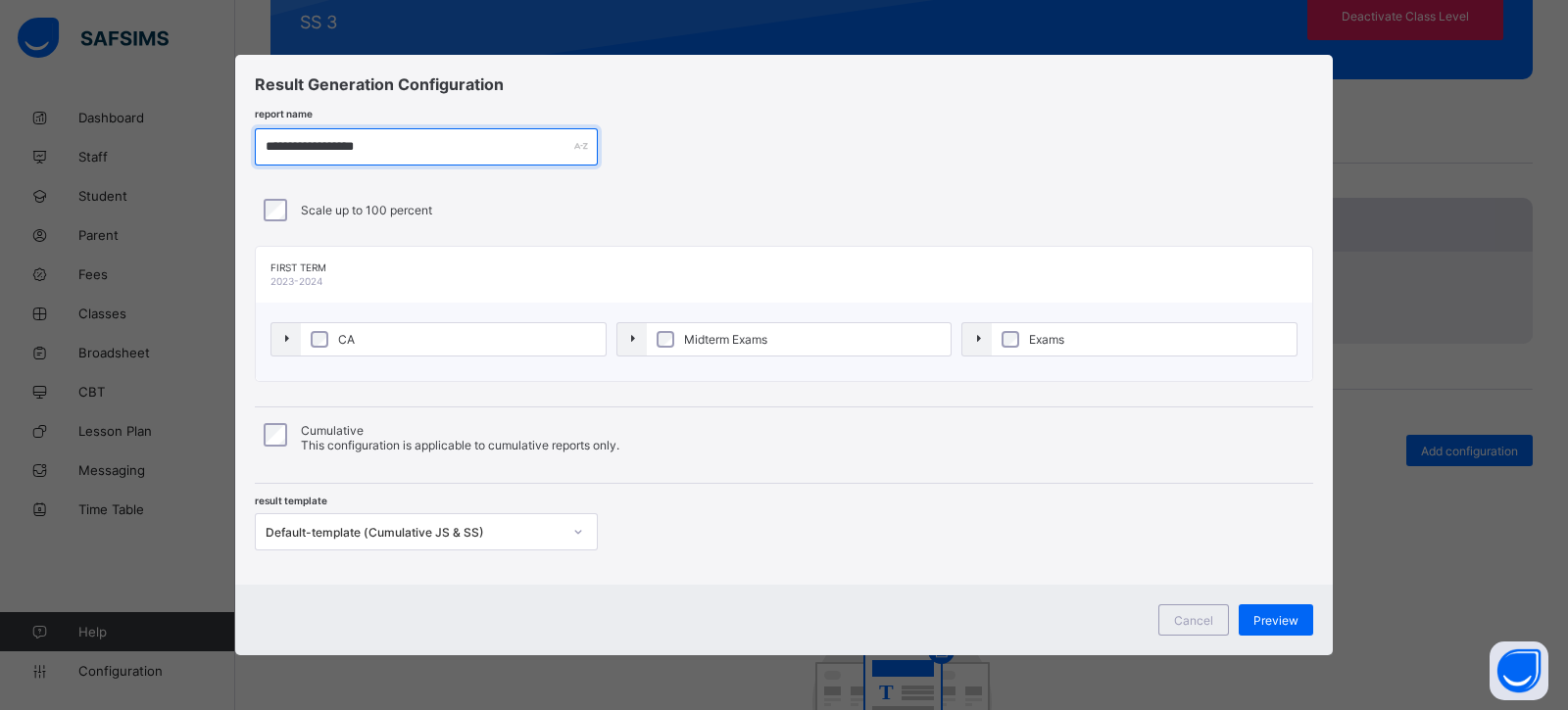 type on "**********" 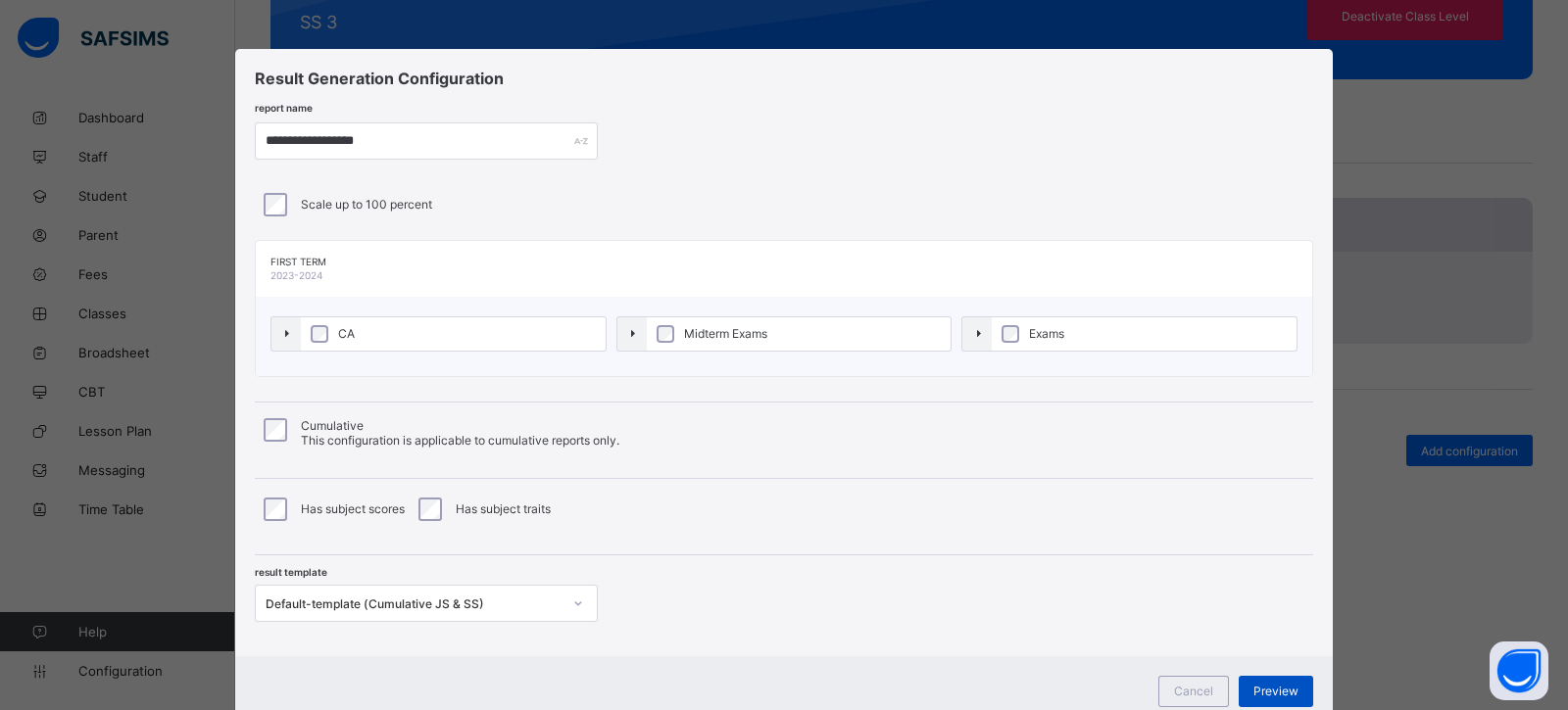 click on "Preview" at bounding box center (1276, 690) 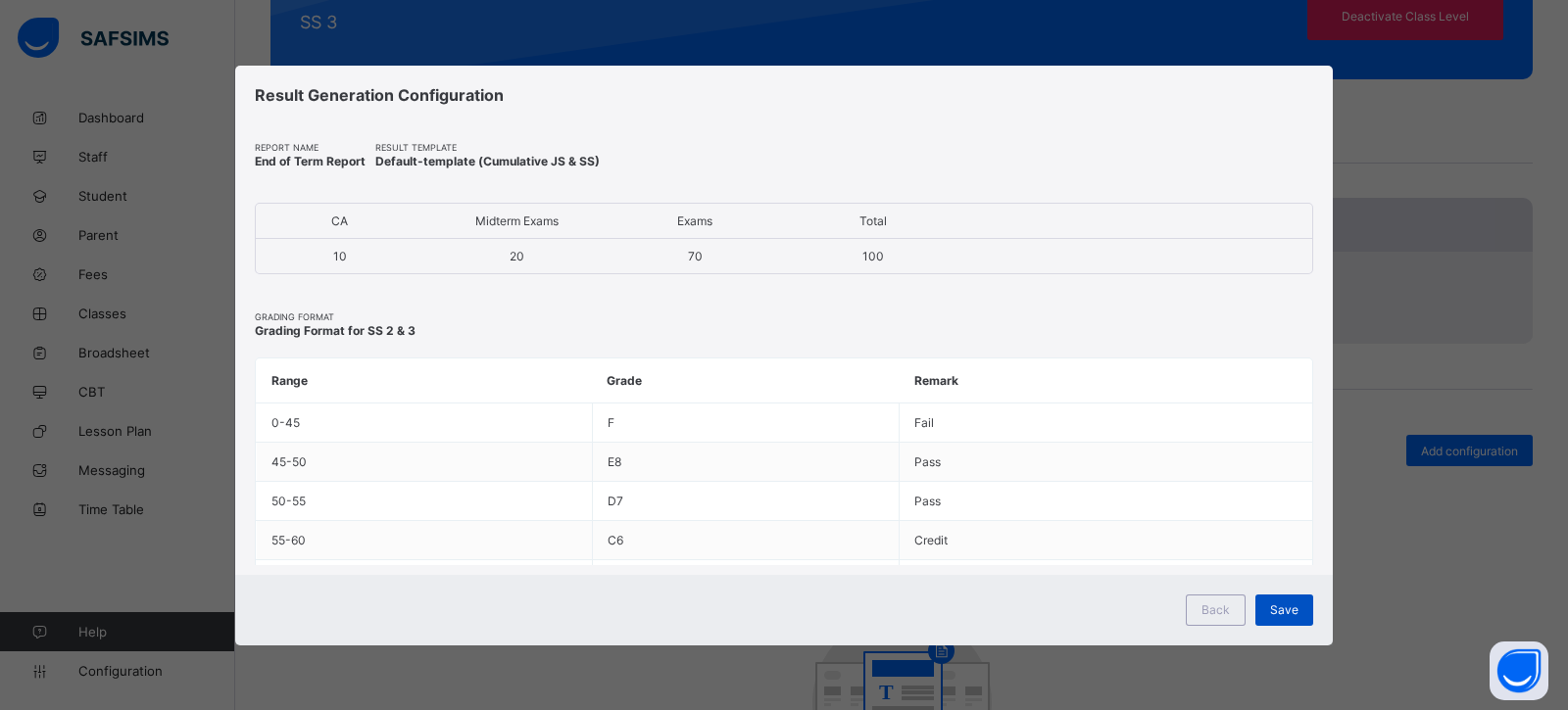 click on "Save" at bounding box center (1284, 609) 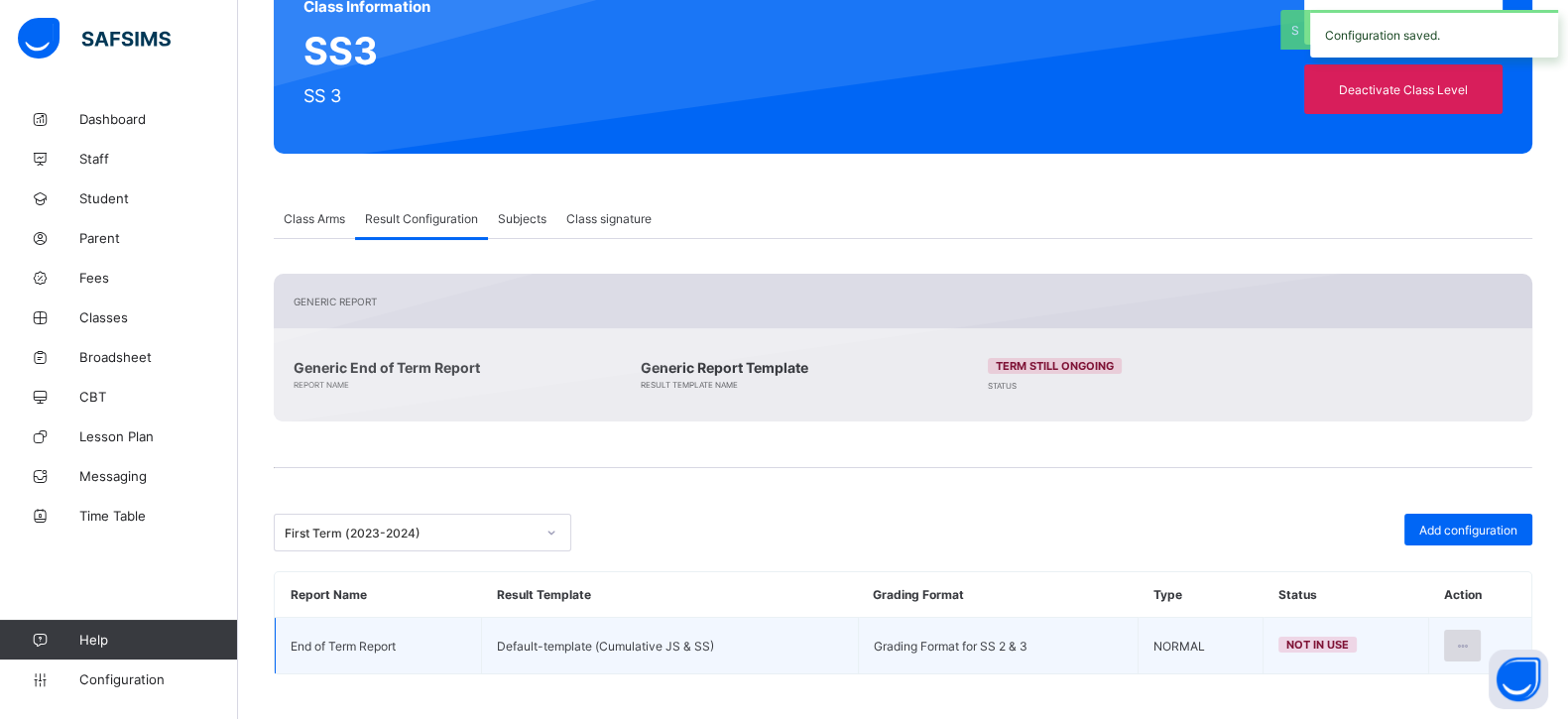 click at bounding box center (1462, 646) 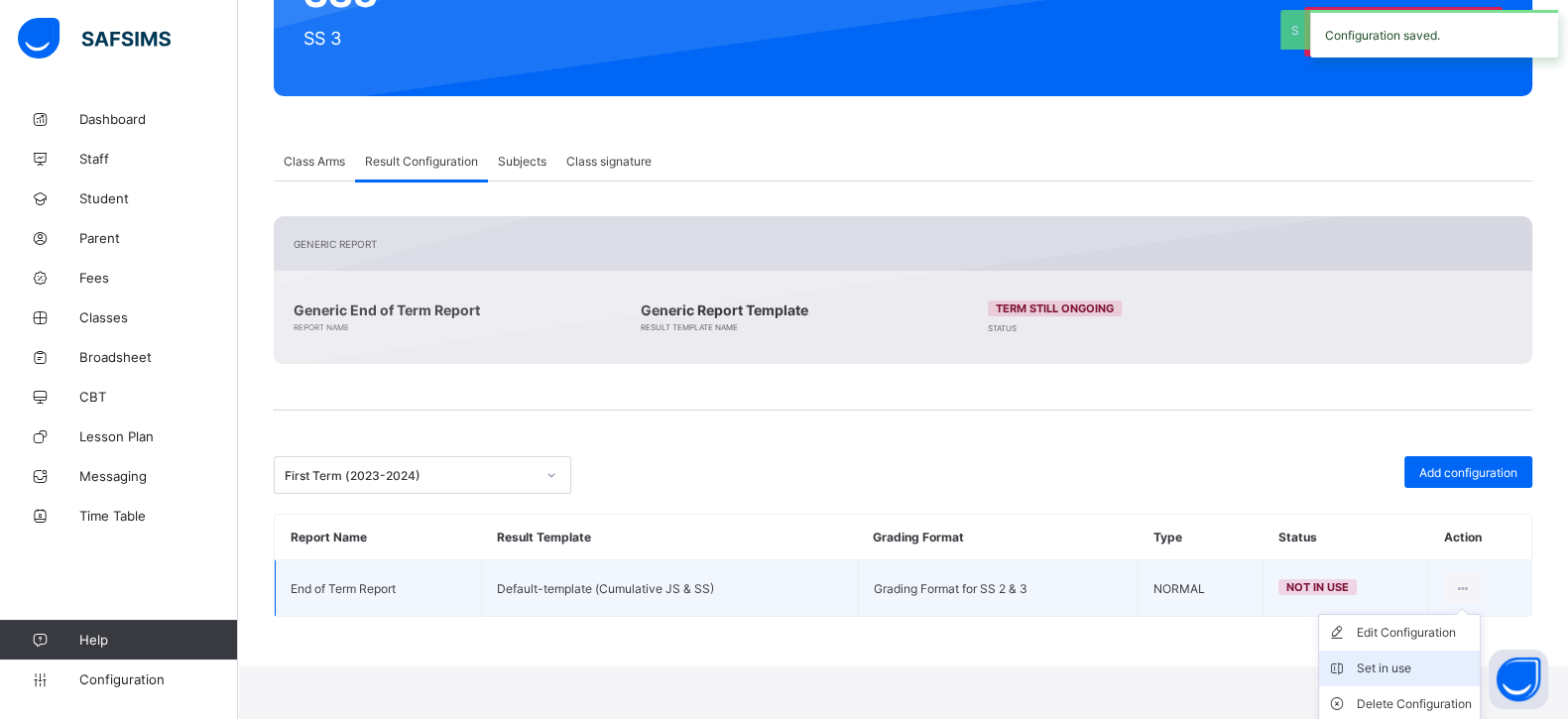 click on "Set in use" at bounding box center [1414, 668] 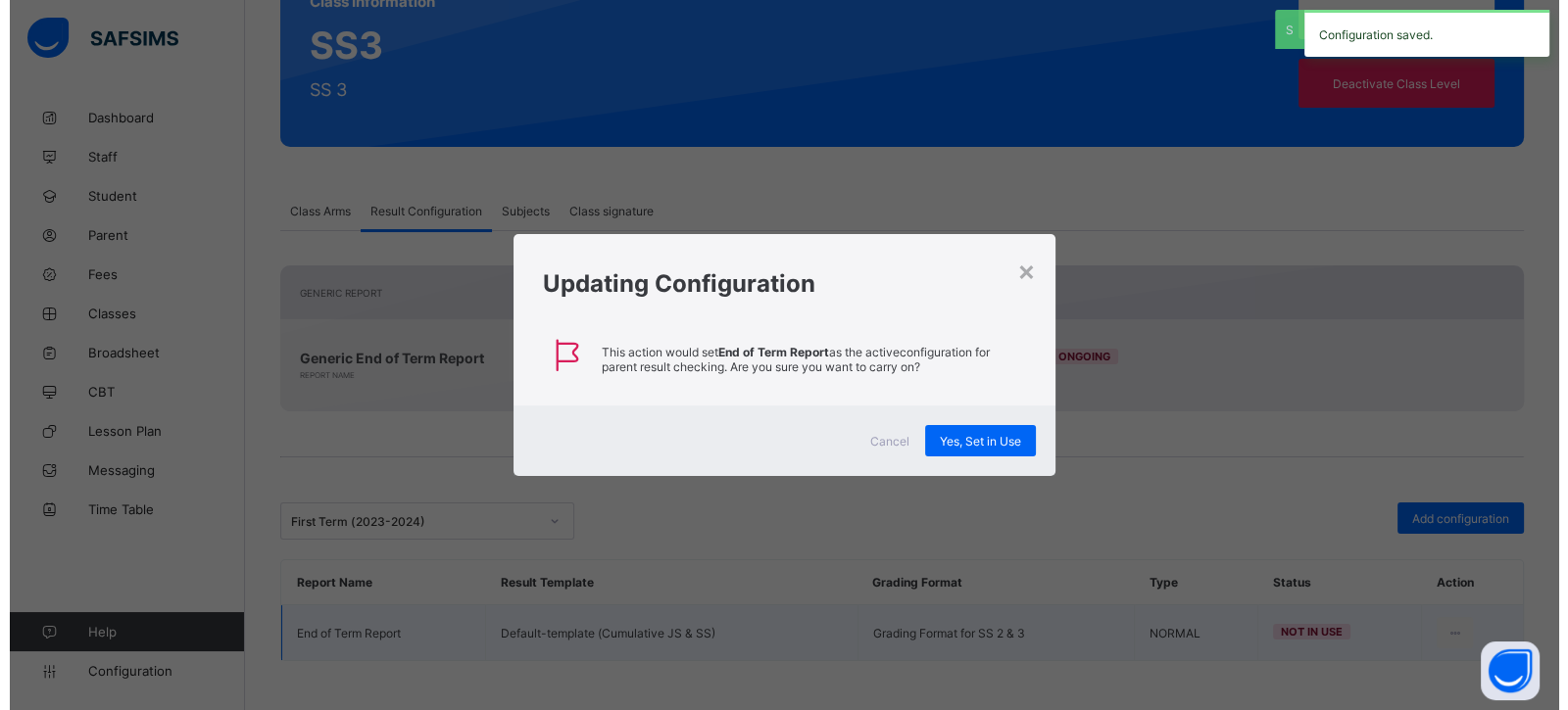 scroll, scrollTop: 206, scrollLeft: 0, axis: vertical 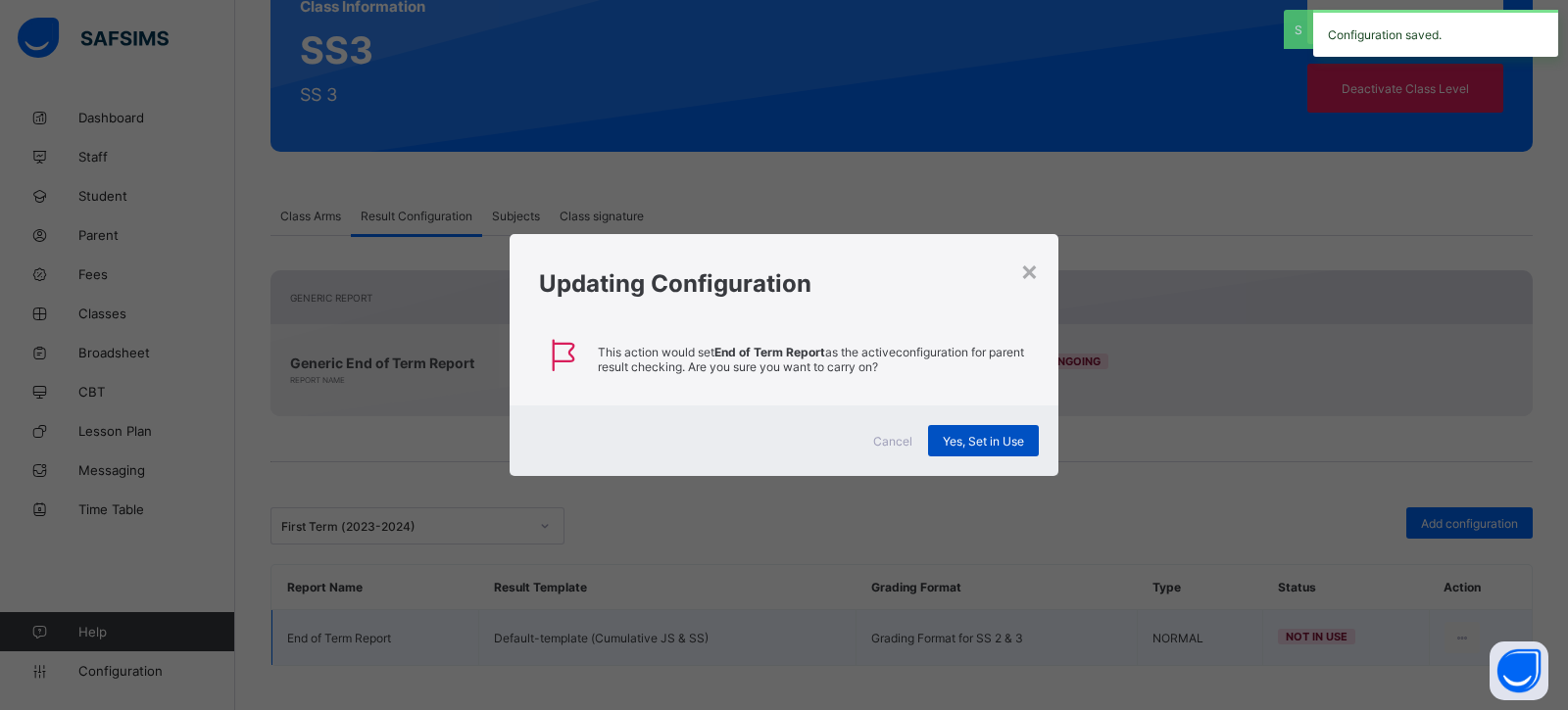 click on "Yes, Set in Use" at bounding box center [983, 441] 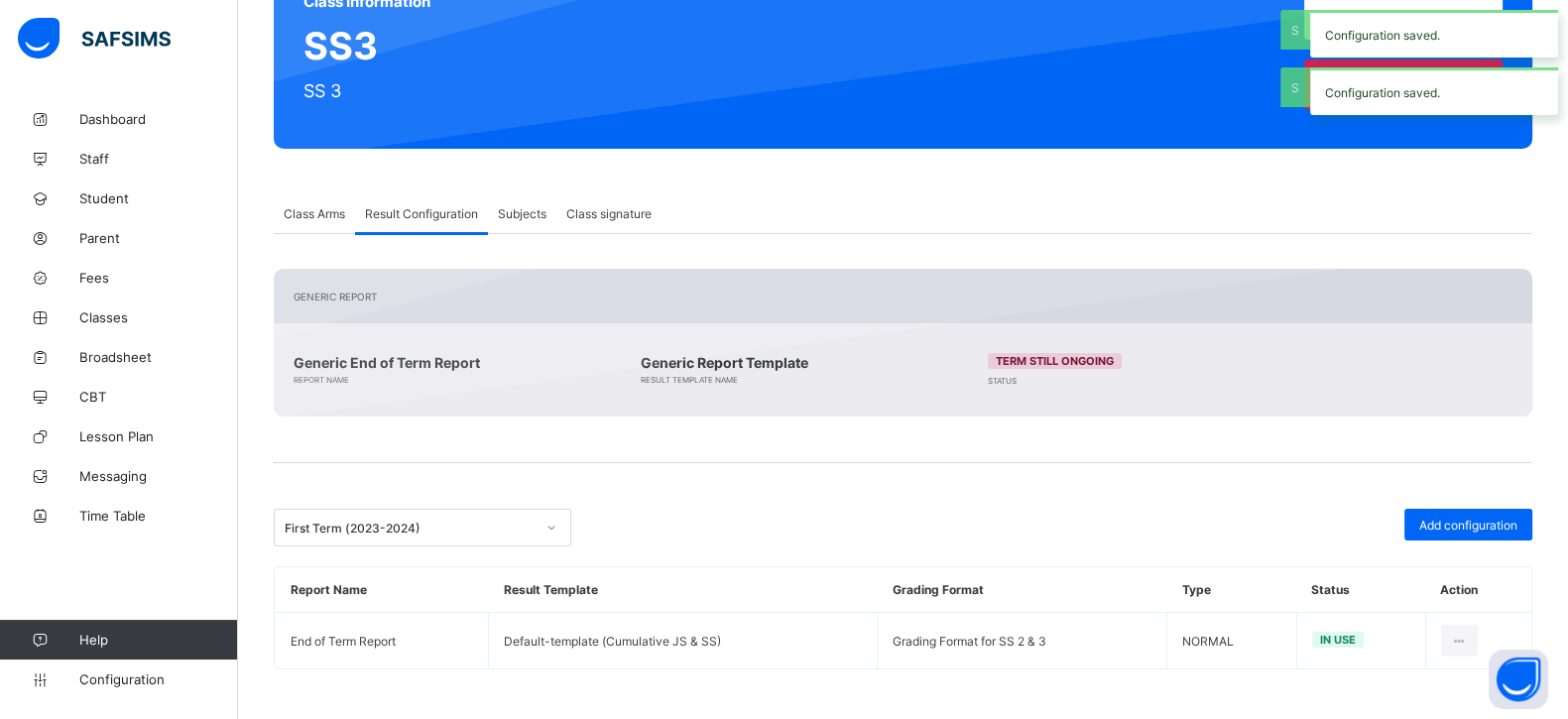 scroll, scrollTop: 208, scrollLeft: 0, axis: vertical 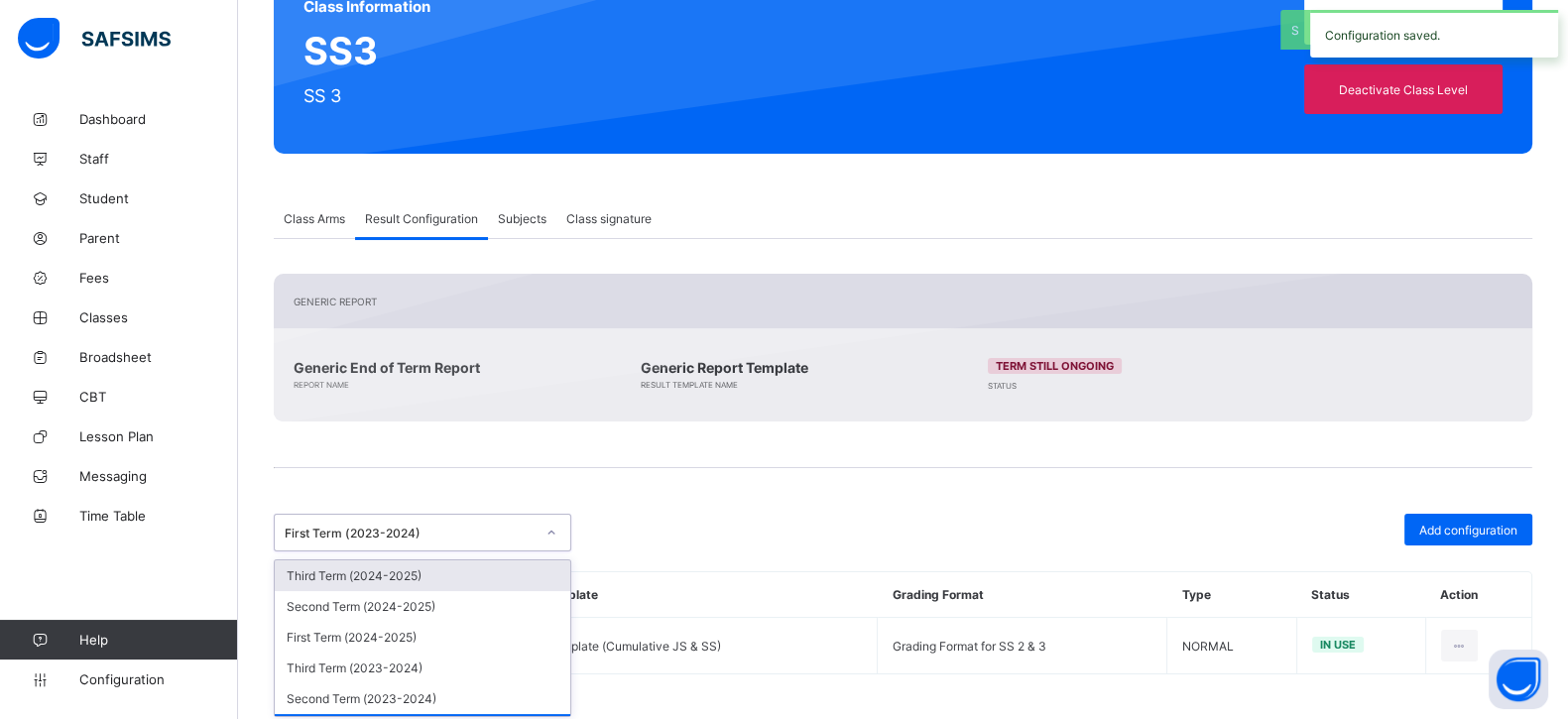 click on "First Term (2023-2024)" at bounding box center (410, 533) 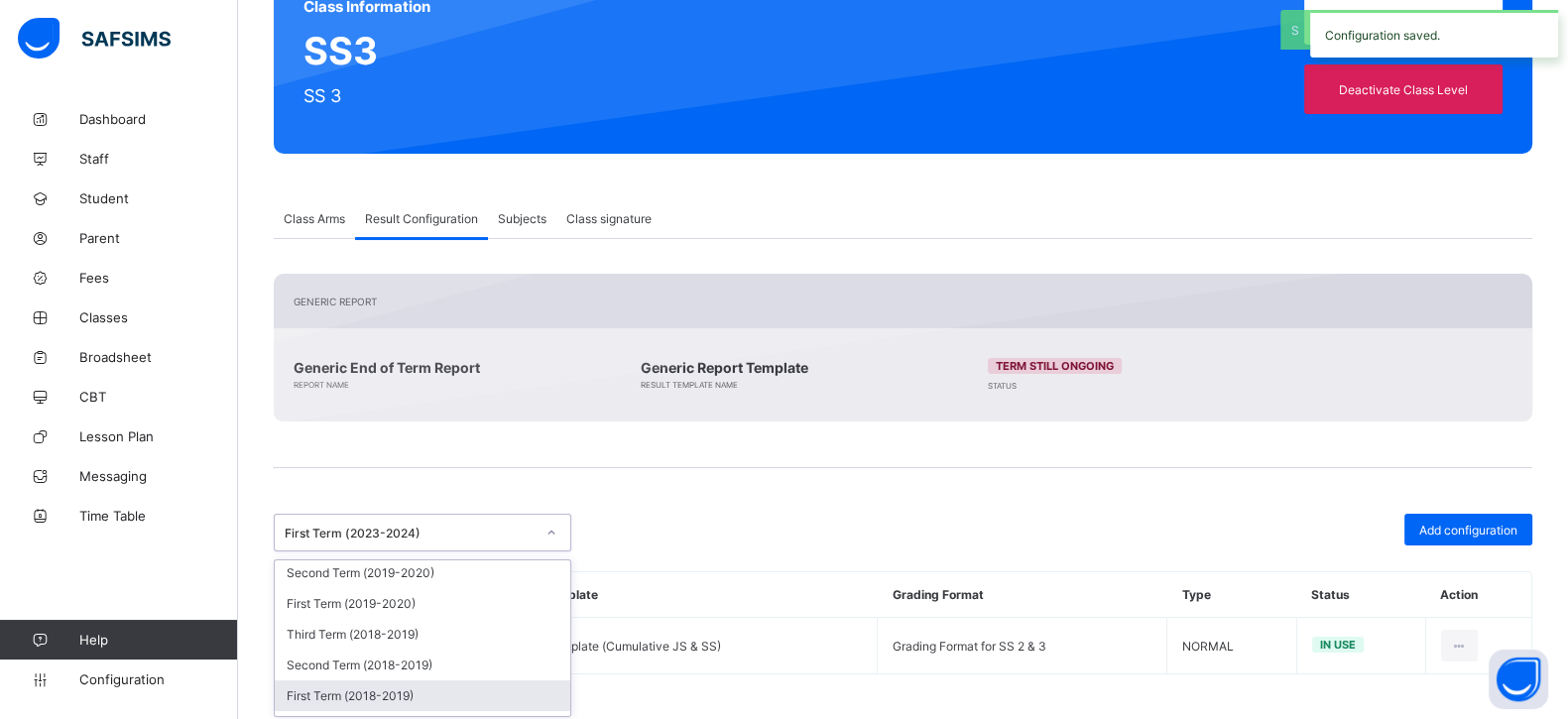 scroll, scrollTop: 652, scrollLeft: 0, axis: vertical 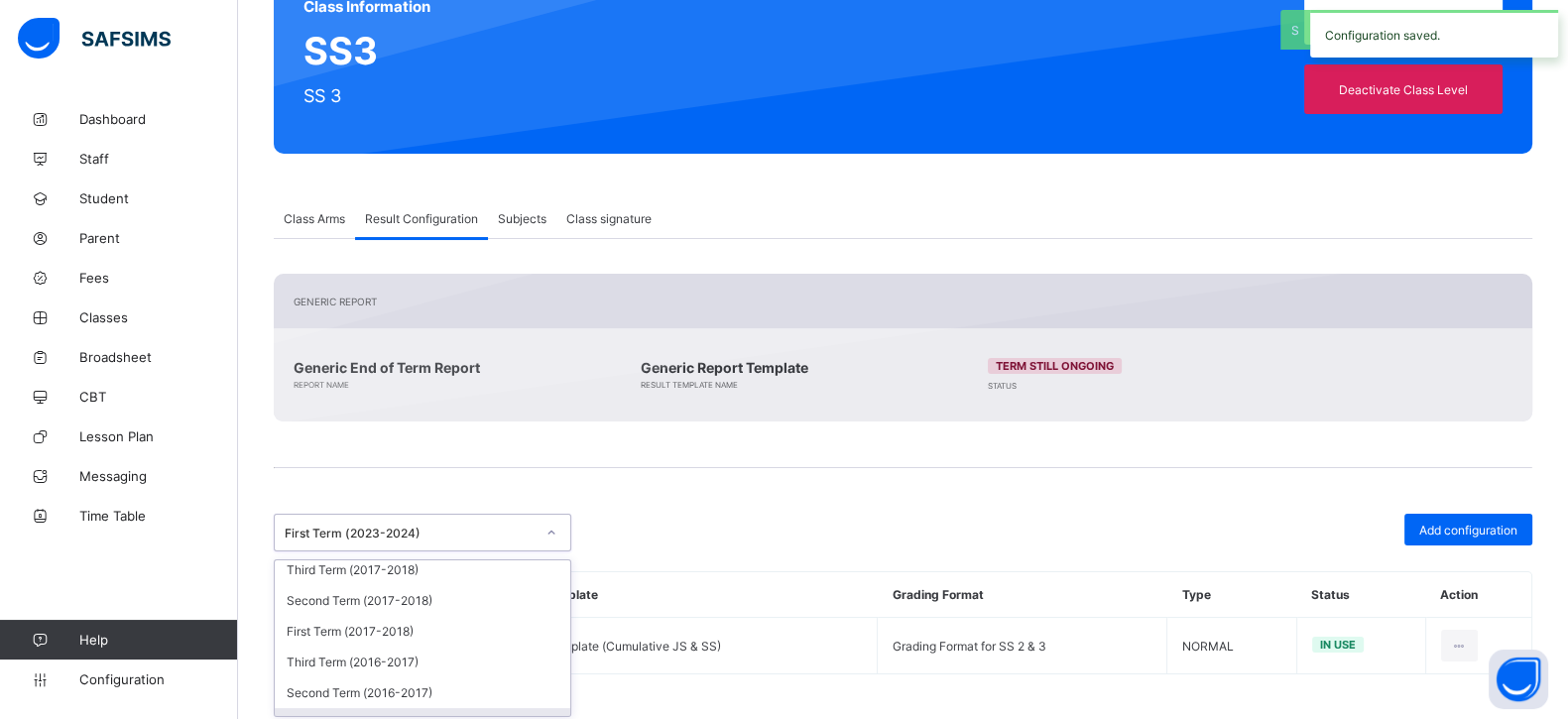 click on "First Term (2016-2017)" at bounding box center [422, 723] 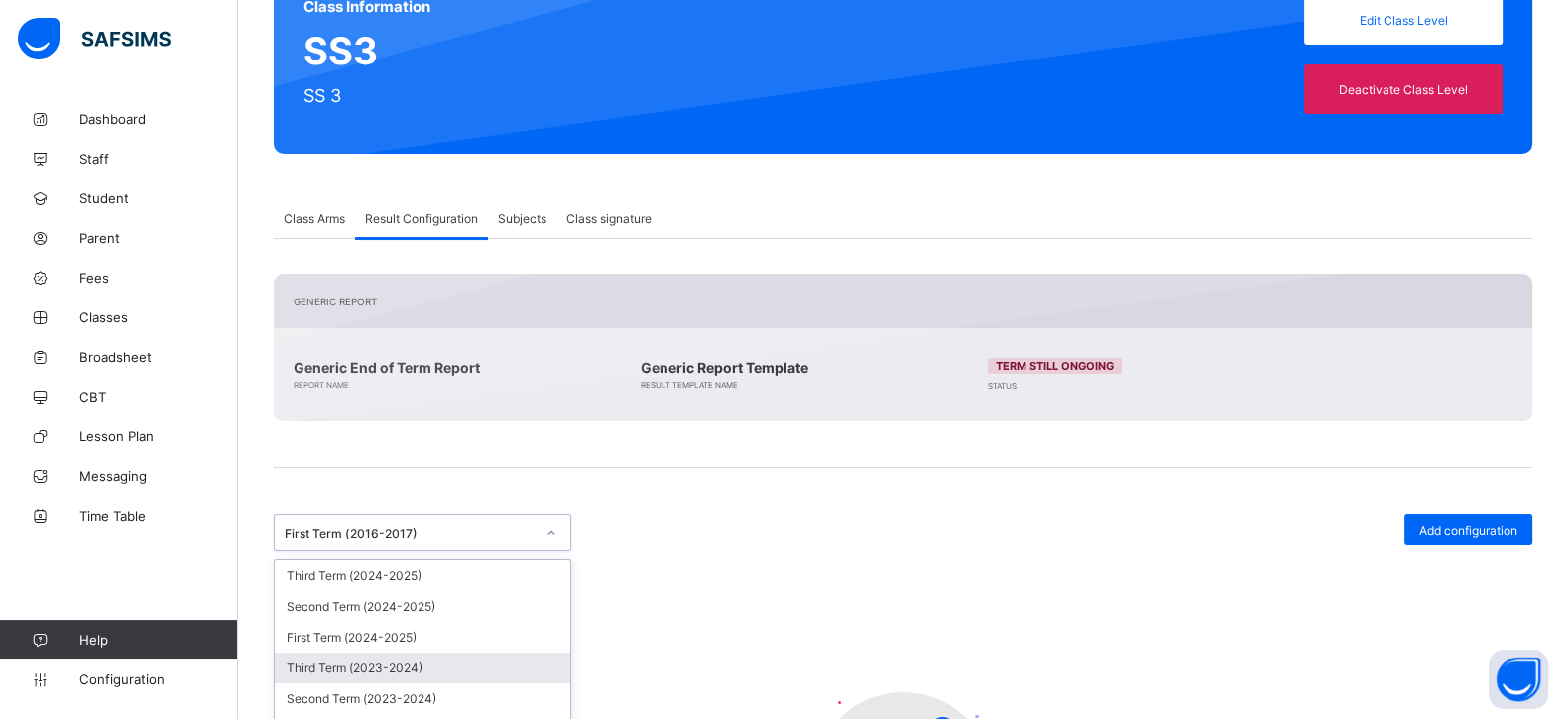 scroll, scrollTop: 352, scrollLeft: 0, axis: vertical 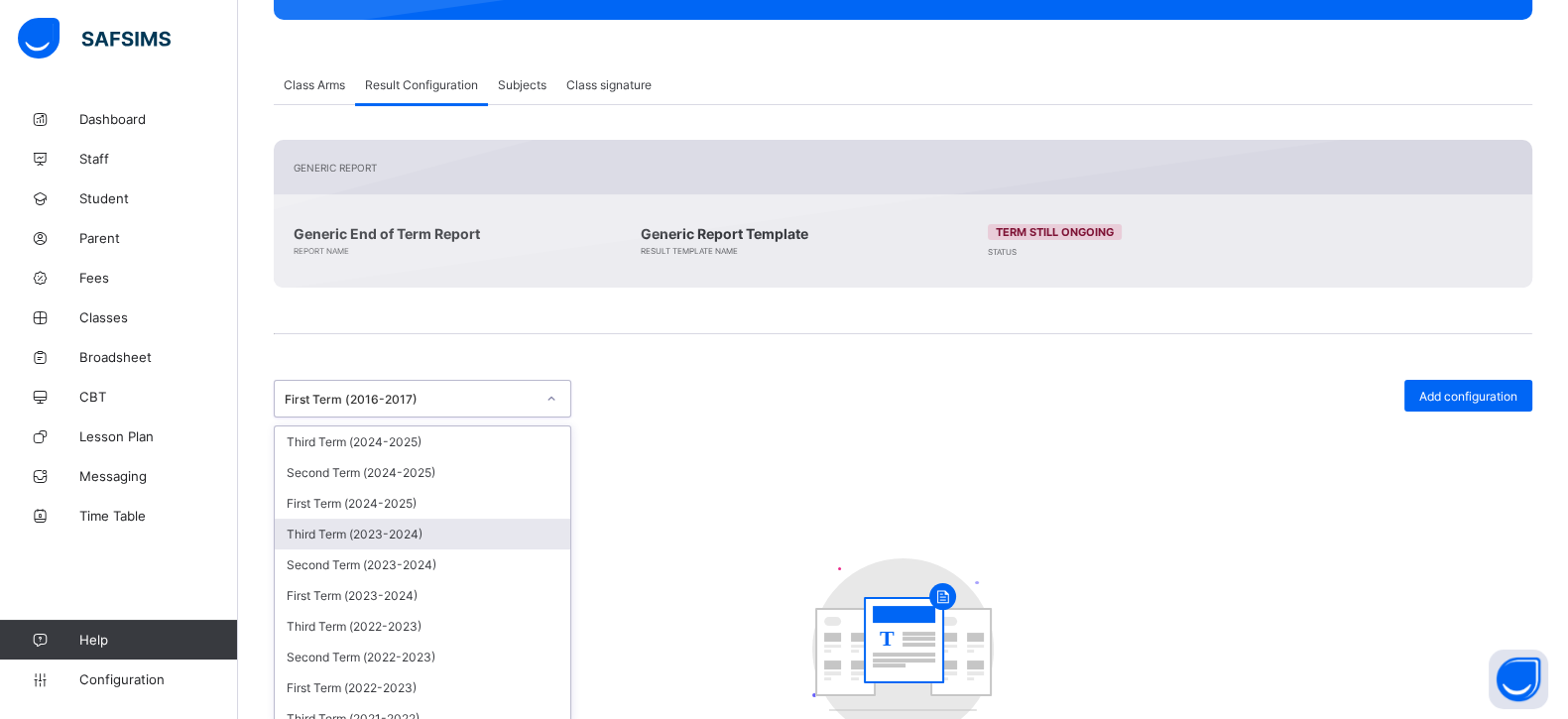 click on "option First Term ([YEAR]-[YEAR]), selected.    option Third Term ([YEAR]-[YEAR]) focused, 4 of 27. 27 results available. Use Up and Down to choose options, press Enter to select the currently focused option, press Escape to exit the menu, press Tab to select the option and exit the menu. First Term ([YEAR]-[YEAR]) Third Term ([YEAR]-[YEAR]) Second Term ([YEAR]-[YEAR]) First Term ([YEAR]-[YEAR]) Third Term ([YEAR]-[YEAR]) Second Term ([YEAR]-[YEAR]) First Term ([YEAR]-[YEAR]) Third Term ([YEAR]-[YEAR]) Second Term ([YEAR]-[YEAR]) First Term ([YEAR]-[YEAR]) Third Term ([YEAR]-[YEAR]) Second Term ([YEAR]-[YEAR]) First Term ([YEAR]-[YEAR]) Third Term ([YEAR]-[YEAR]) Second Term ([YEAR]-[YEAR]) First Term ([YEAR]-[YEAR]) Third Term ([YEAR]-[YEAR]) Second Term ([YEAR]-[YEAR]) First Term ([YEAR]-[YEAR]) Third Term ([YEAR]-[YEAR]) Second Term ([YEAR]-[YEAR]) First Term ([YEAR]-[YEAR]) Third Term ([YEAR]-[YEAR]) Second Term ([YEAR]-[YEAR]) First Term ([YEAR]-[YEAR]) Third Term ([YEAR]-[YEAR]) Second Term ([YEAR]-[YEAR]) First Term ([YEAR]-[YEAR])" at bounding box center (422, 399) 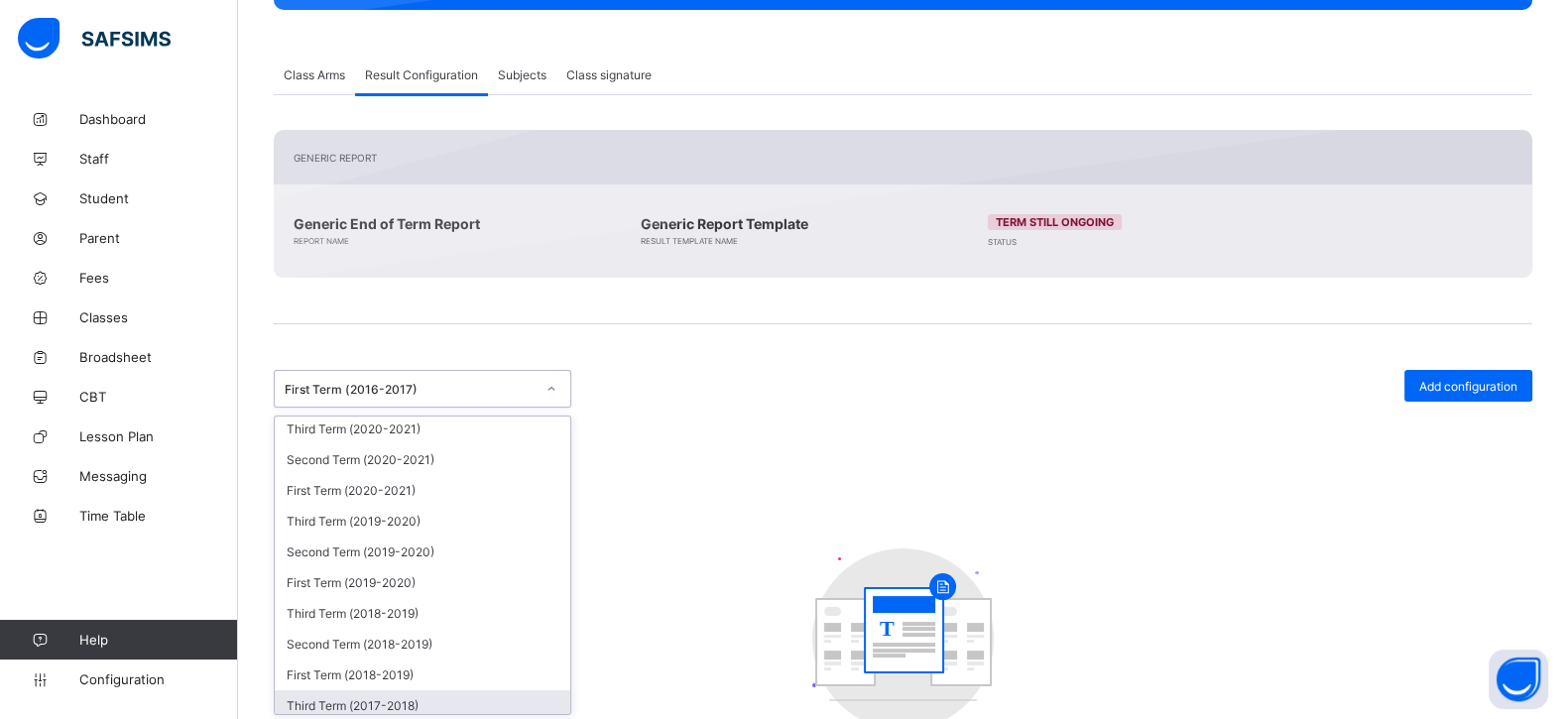 scroll, scrollTop: 510, scrollLeft: 0, axis: vertical 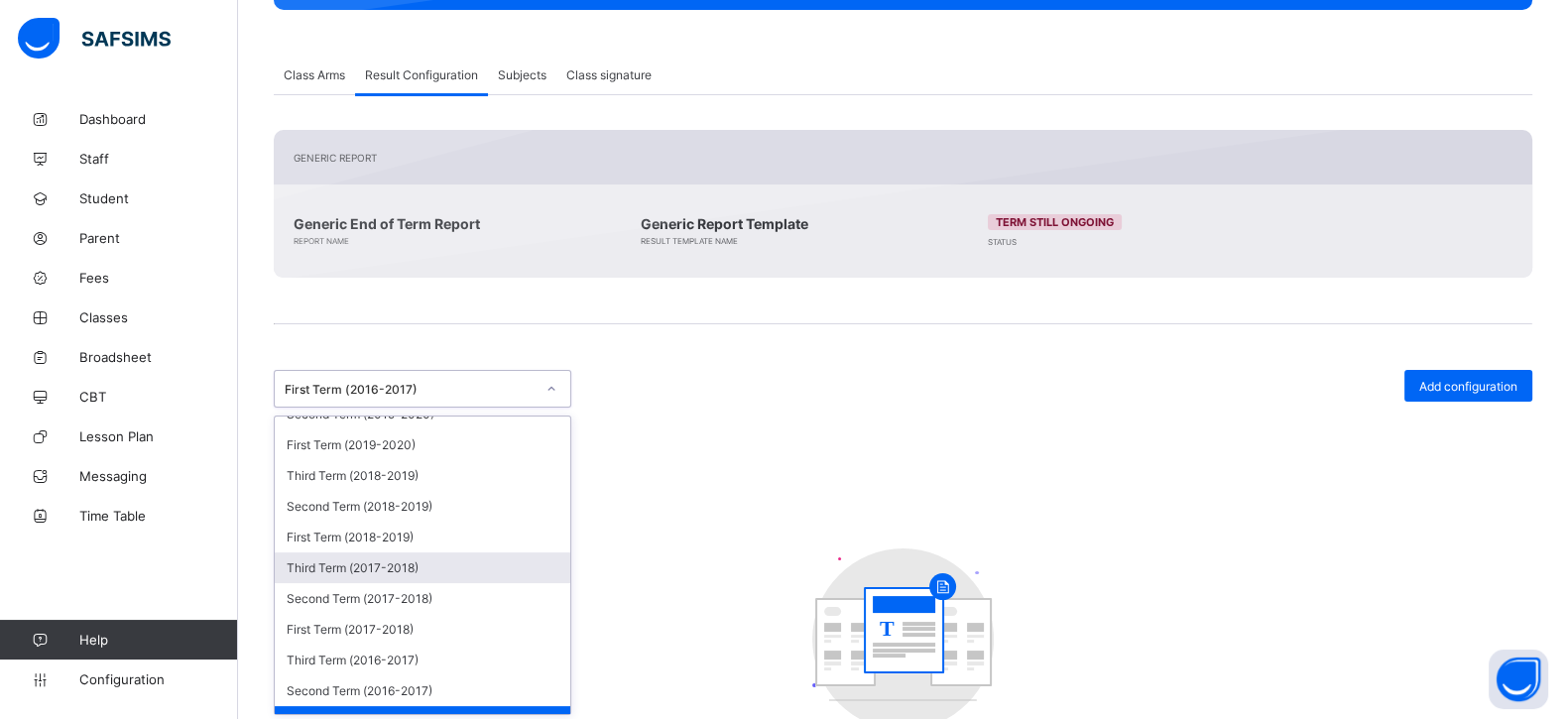 click on "Third Term (2017-2018)" at bounding box center (422, 567) 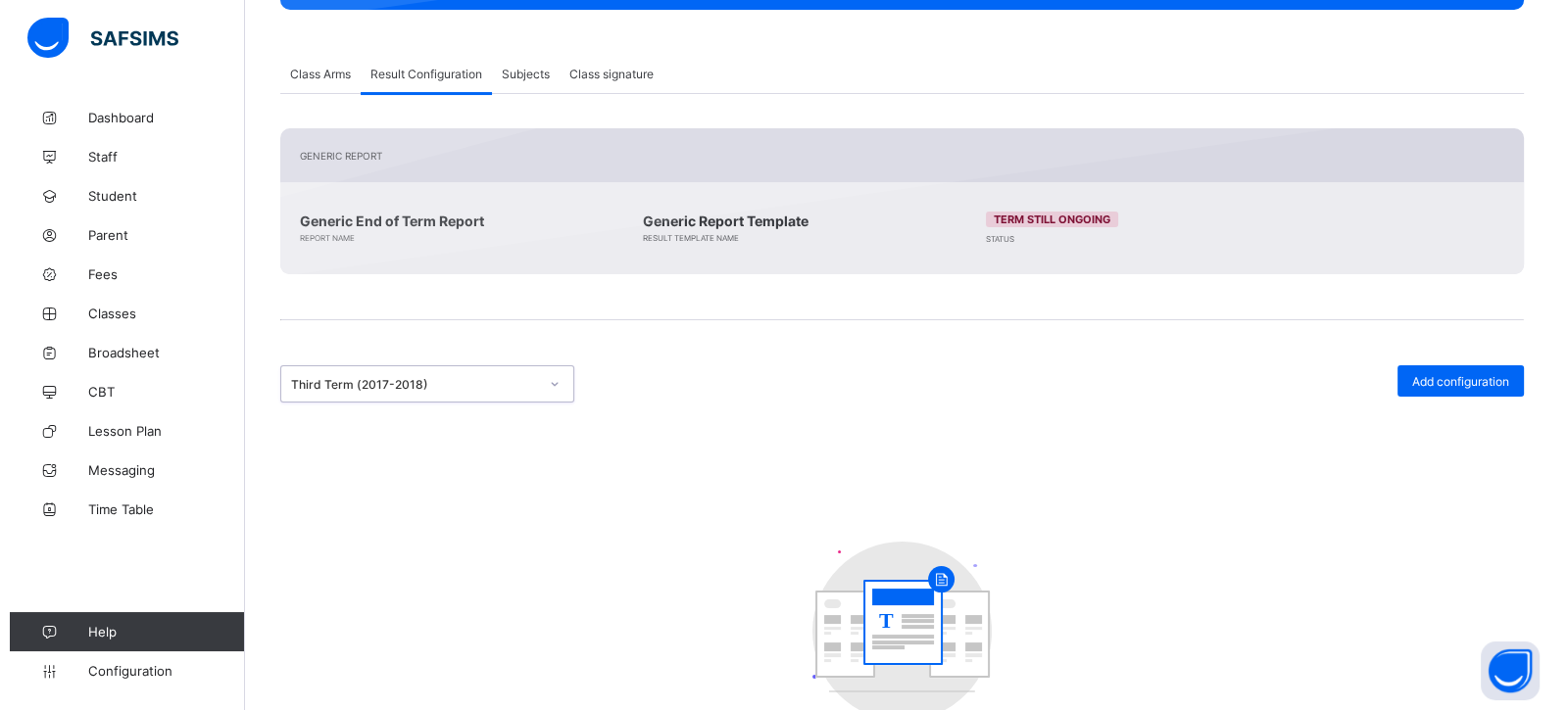 scroll, scrollTop: 0, scrollLeft: 0, axis: both 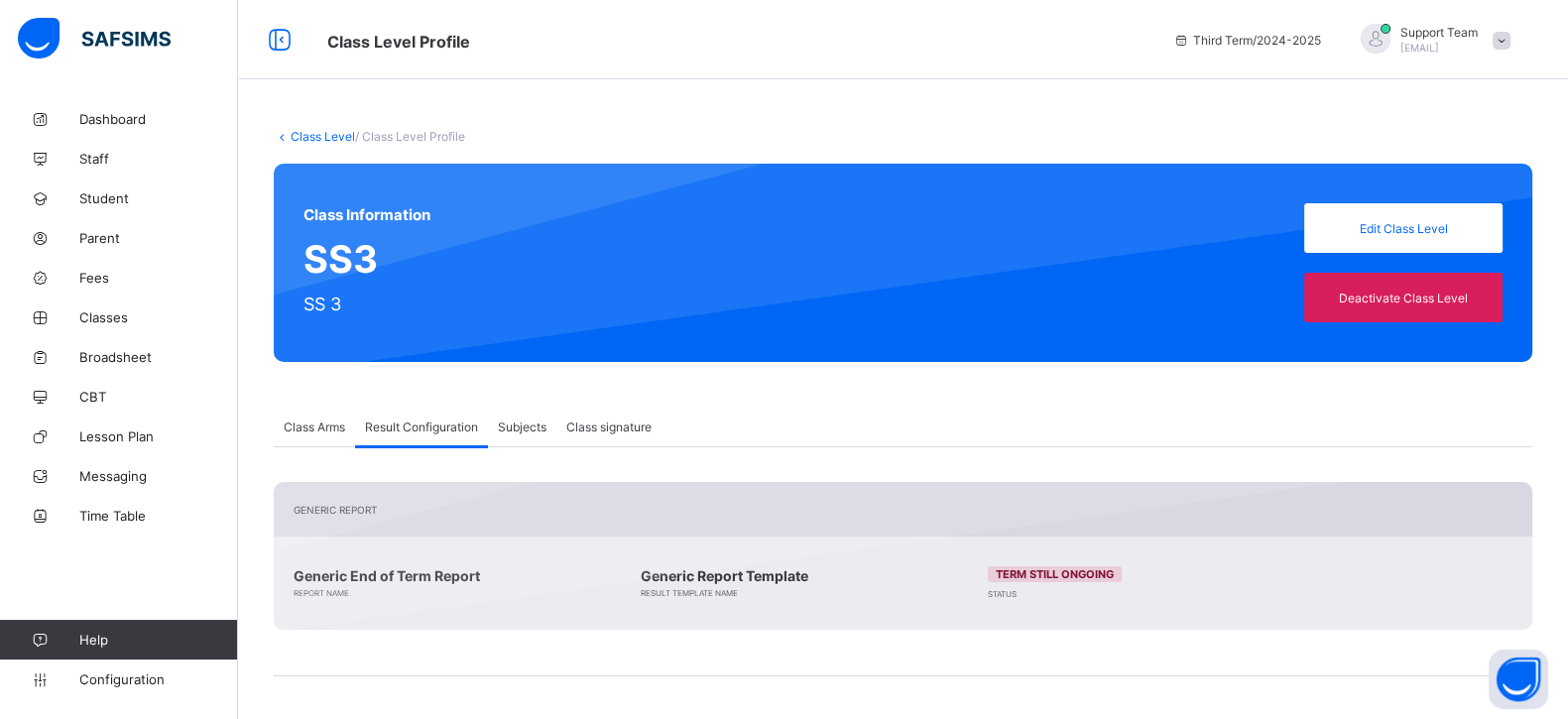 click on "Class Level" at bounding box center (322, 136) 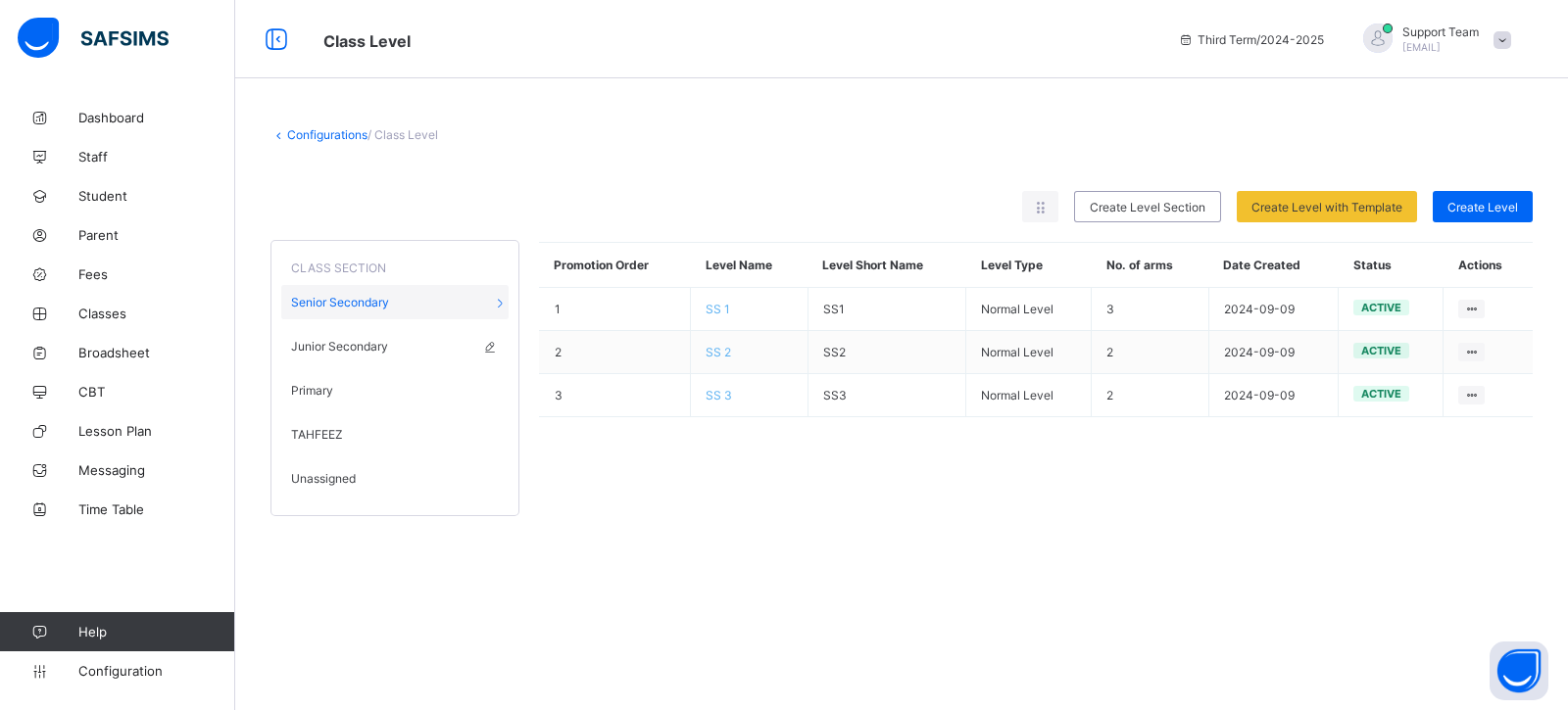 click on "Junior Secondary" at bounding box center [395, 346] 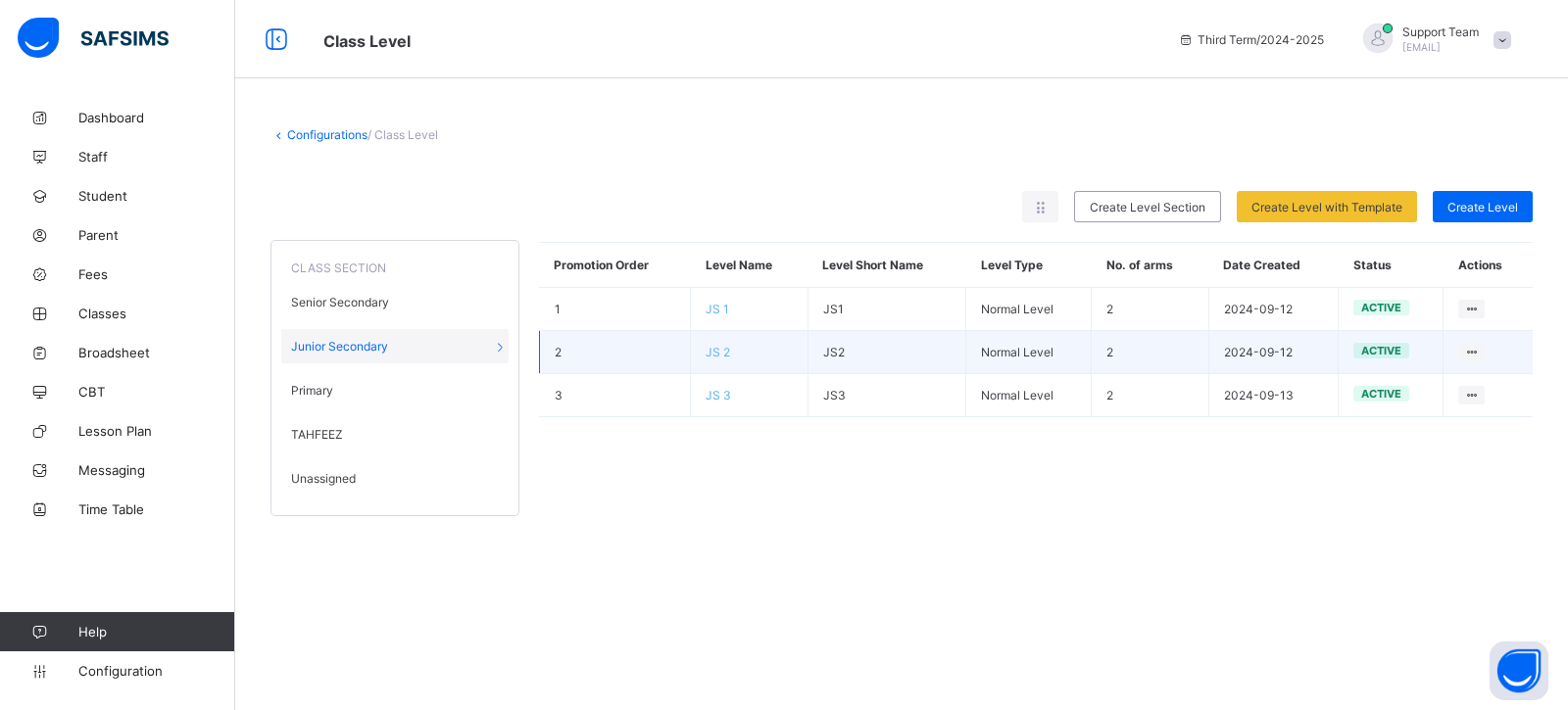 click on "JS 2" at bounding box center (717, 352) 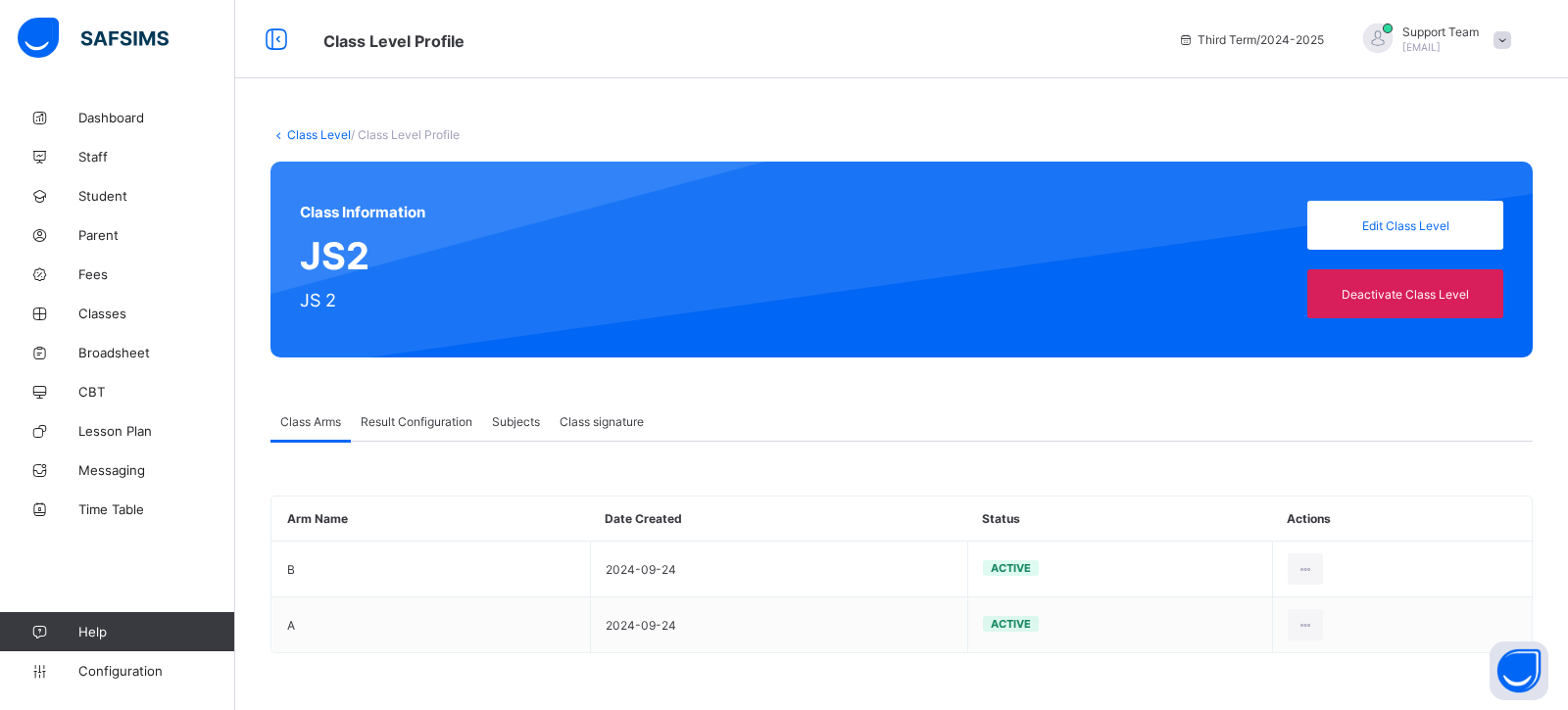 click on "Result Configuration" at bounding box center (416, 421) 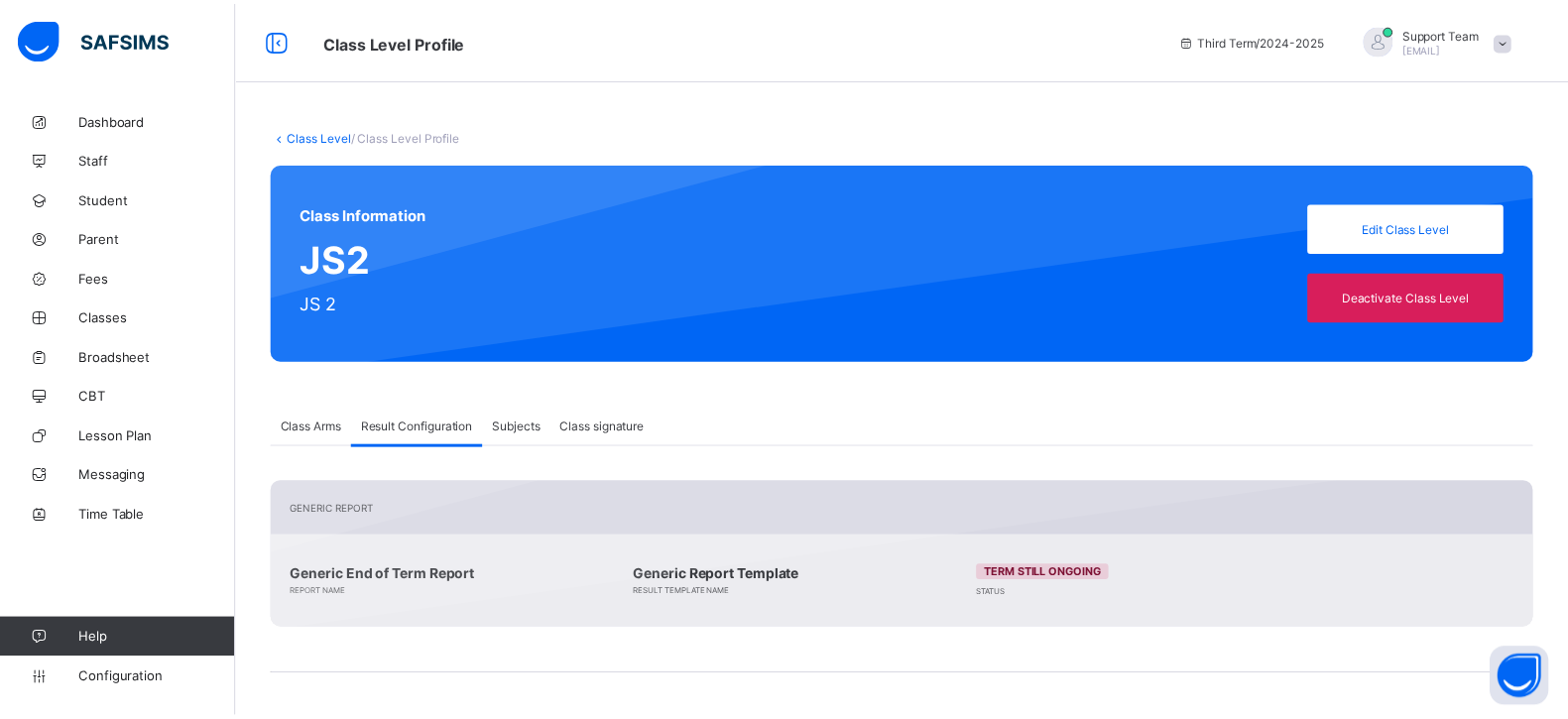 scroll, scrollTop: 322, scrollLeft: 0, axis: vertical 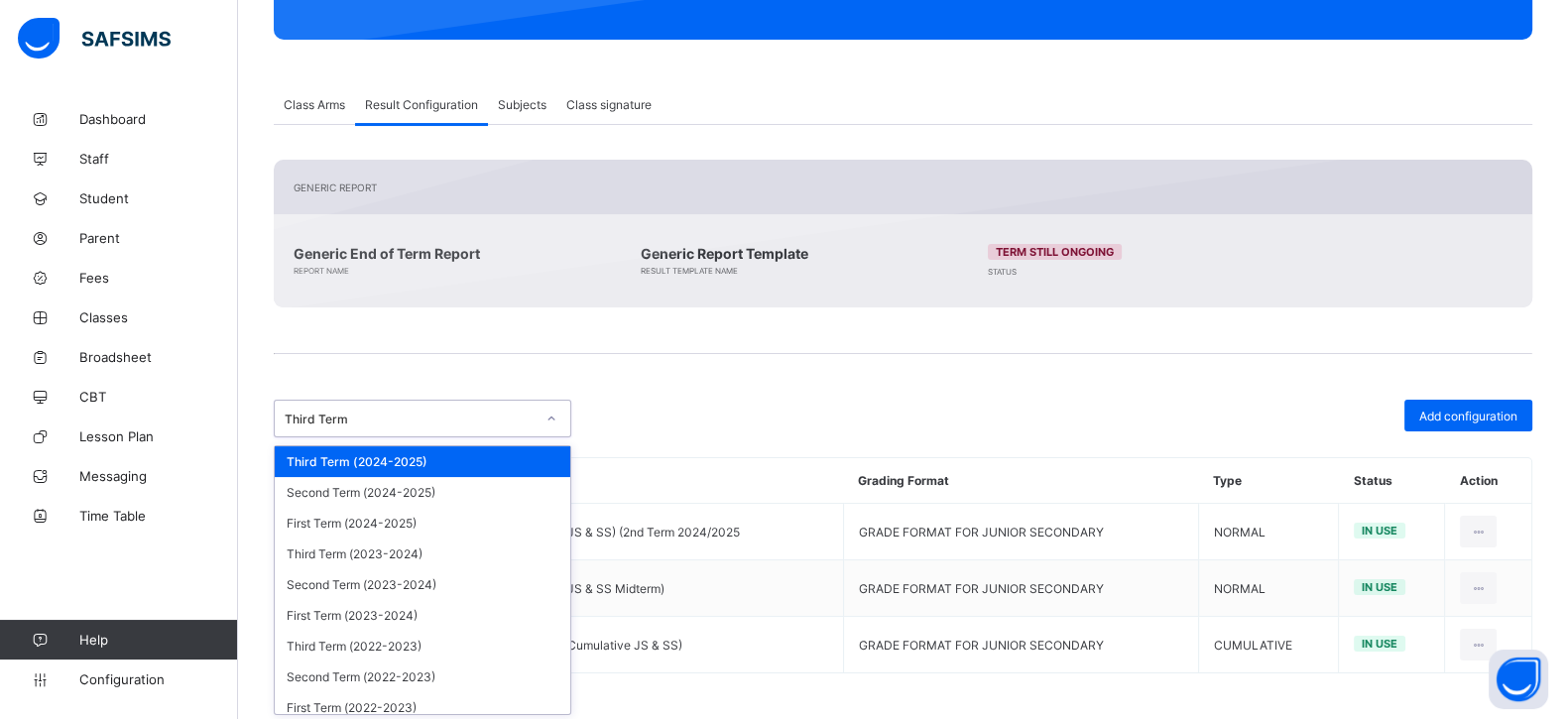 click on "Third Term" at bounding box center (422, 419) 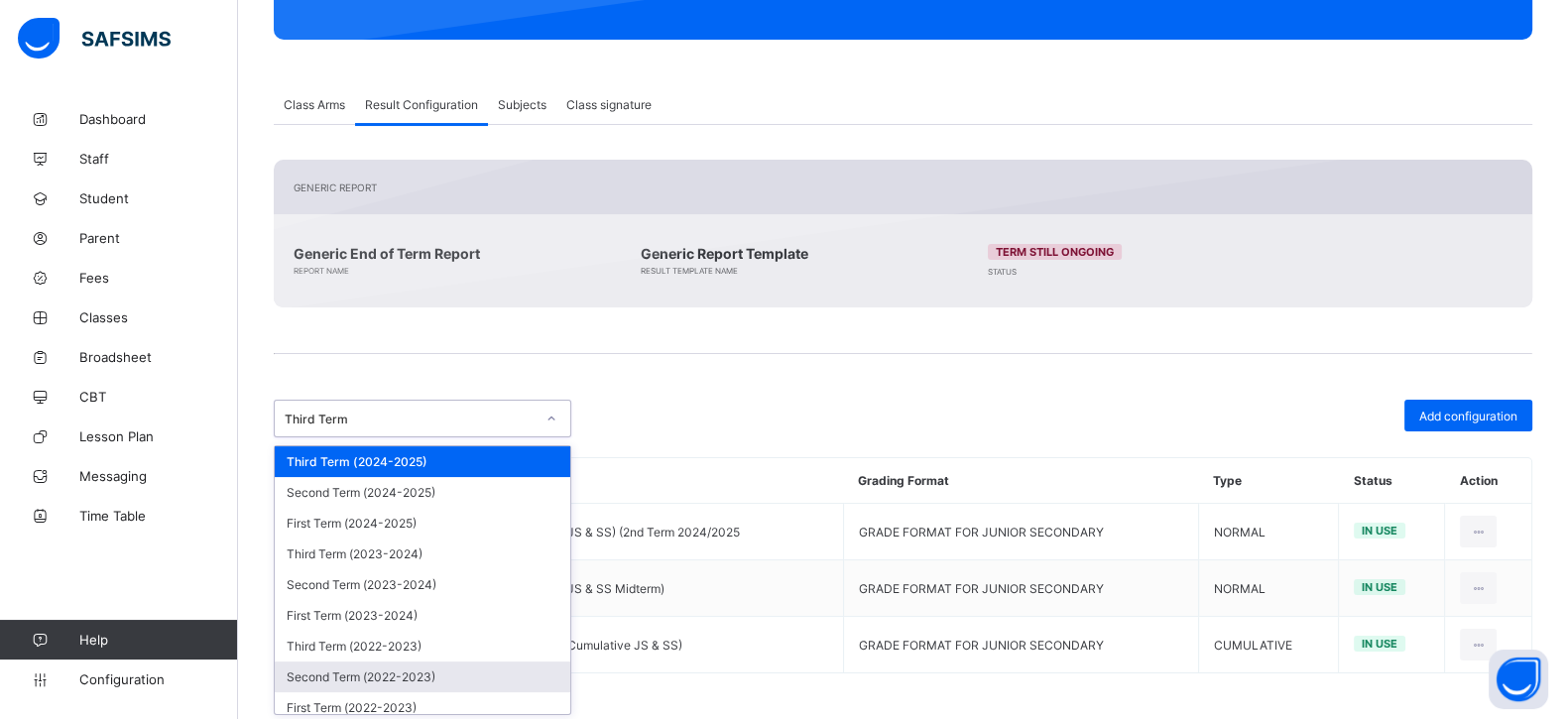 click on "Second Term (2022-2023)" at bounding box center [422, 676] 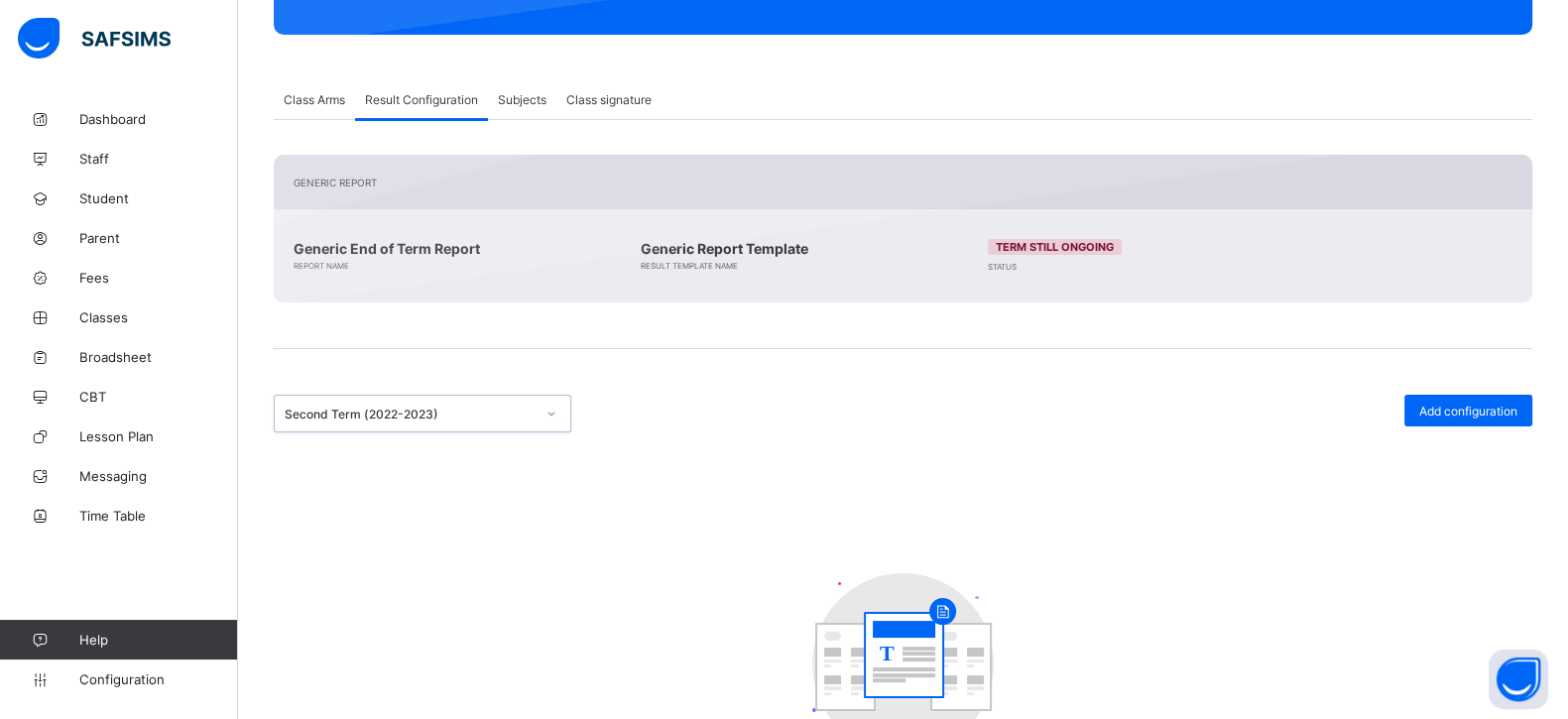click on "option Second Term (2022-2023), selected.     0 results available. Select is focused ,type to refine list, press Down to open the menu,  Second Term (2022-2023)" at bounding box center [422, 414] 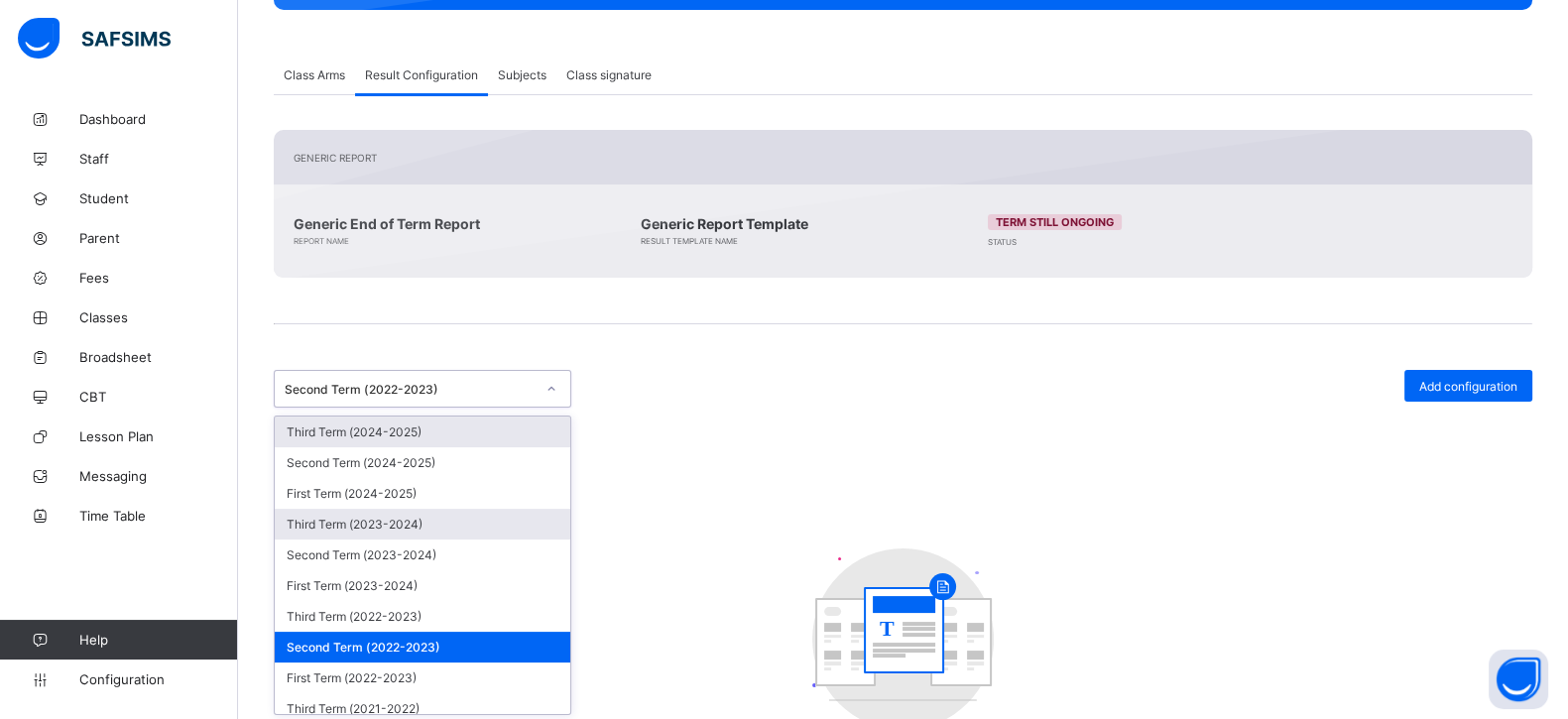 scroll, scrollTop: 352, scrollLeft: 0, axis: vertical 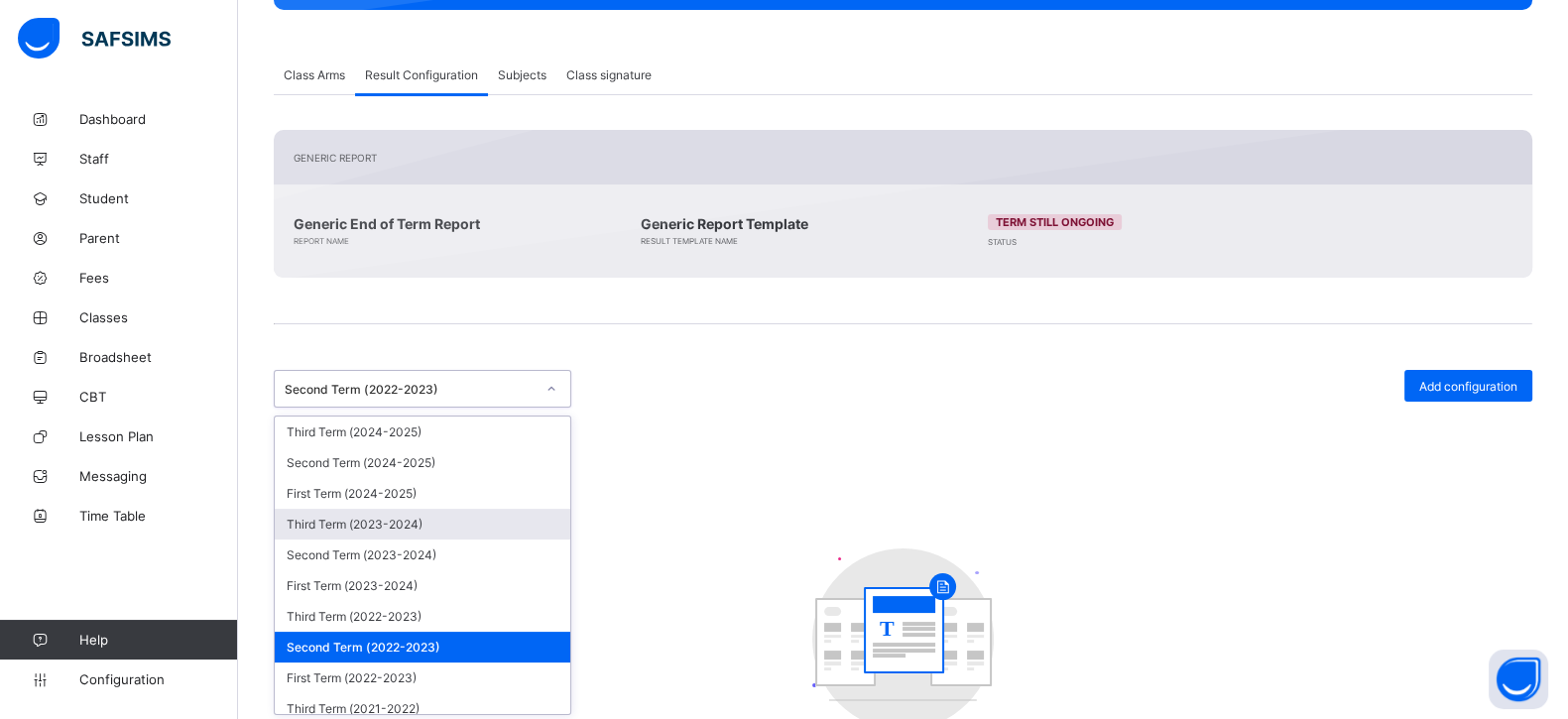click on "Second Term (2023-2024)" at bounding box center [422, 554] 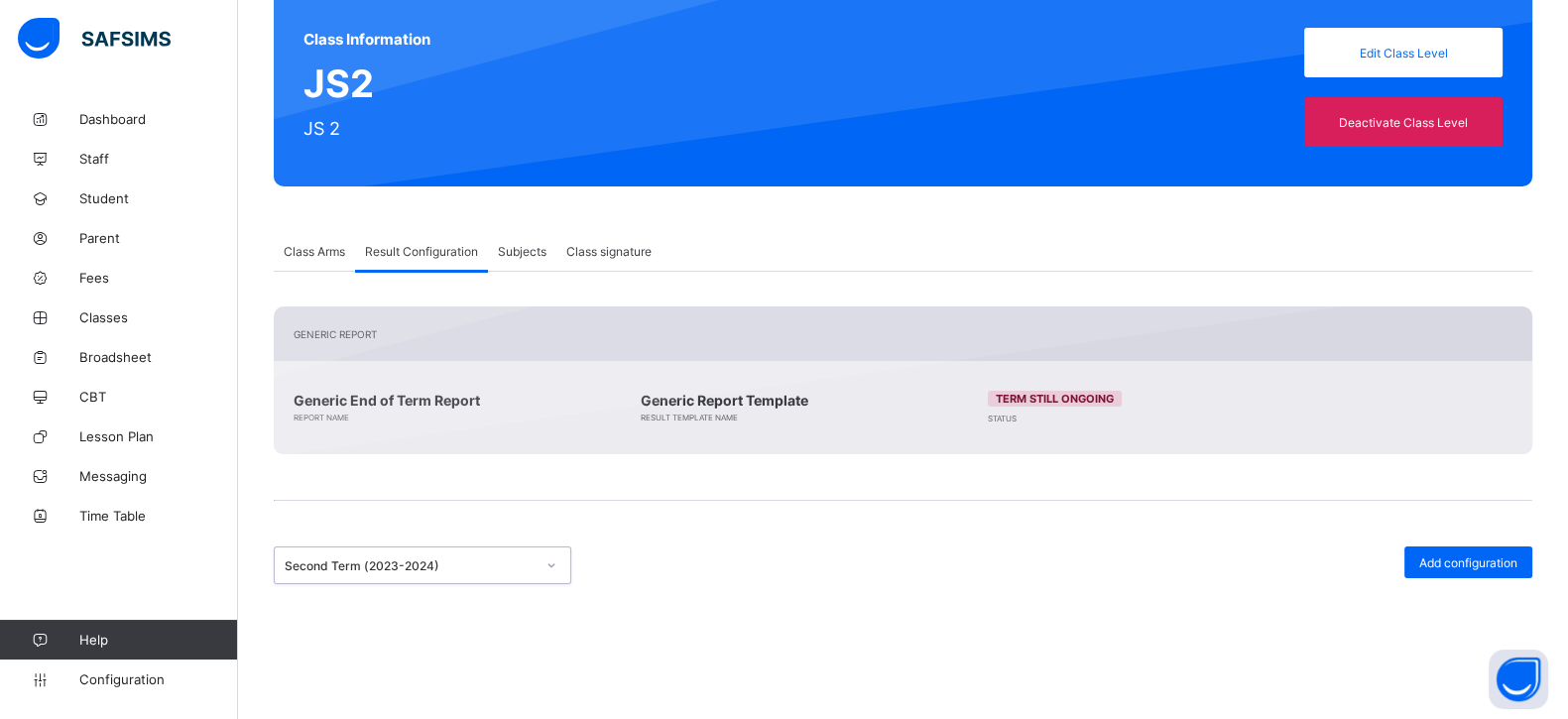 scroll, scrollTop: 0, scrollLeft: 0, axis: both 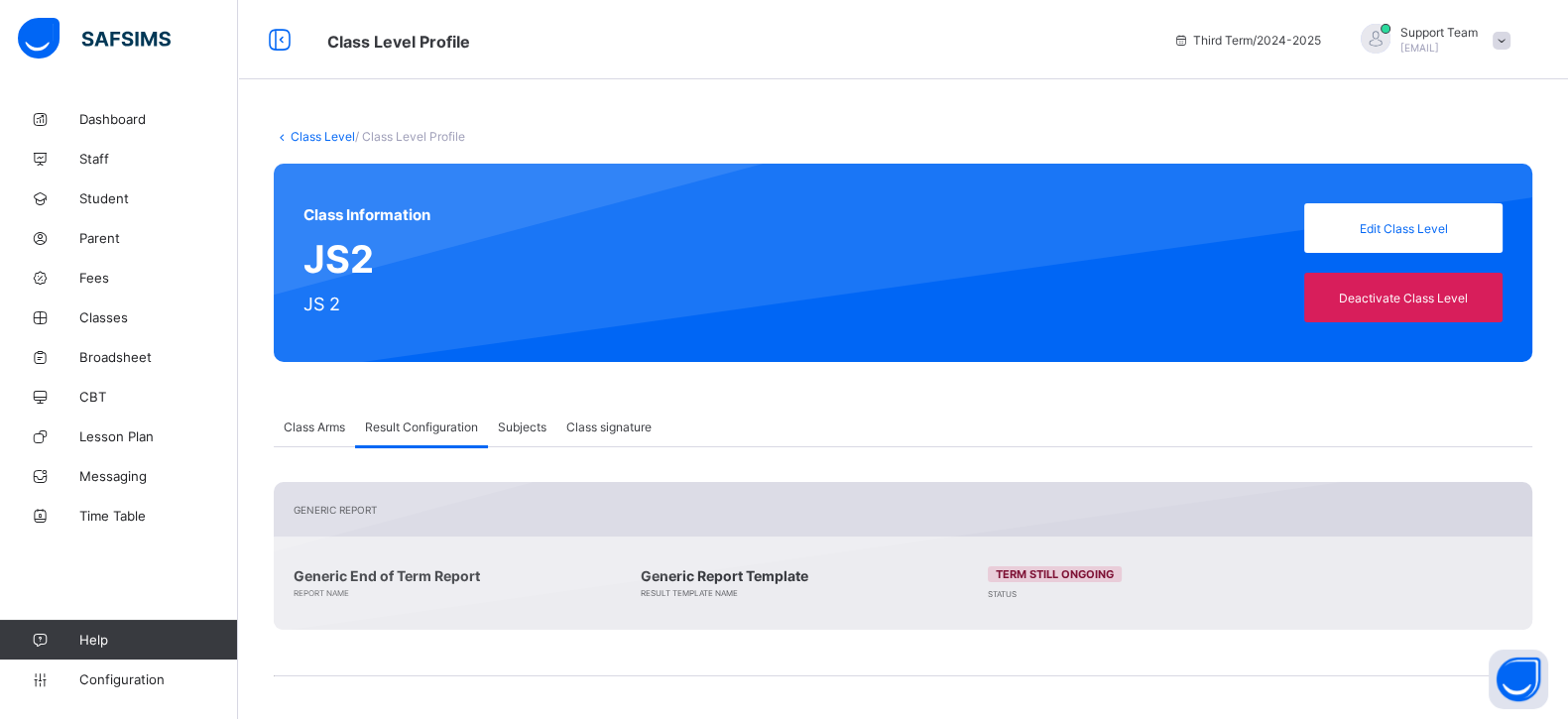 click on "Class Level" at bounding box center [322, 136] 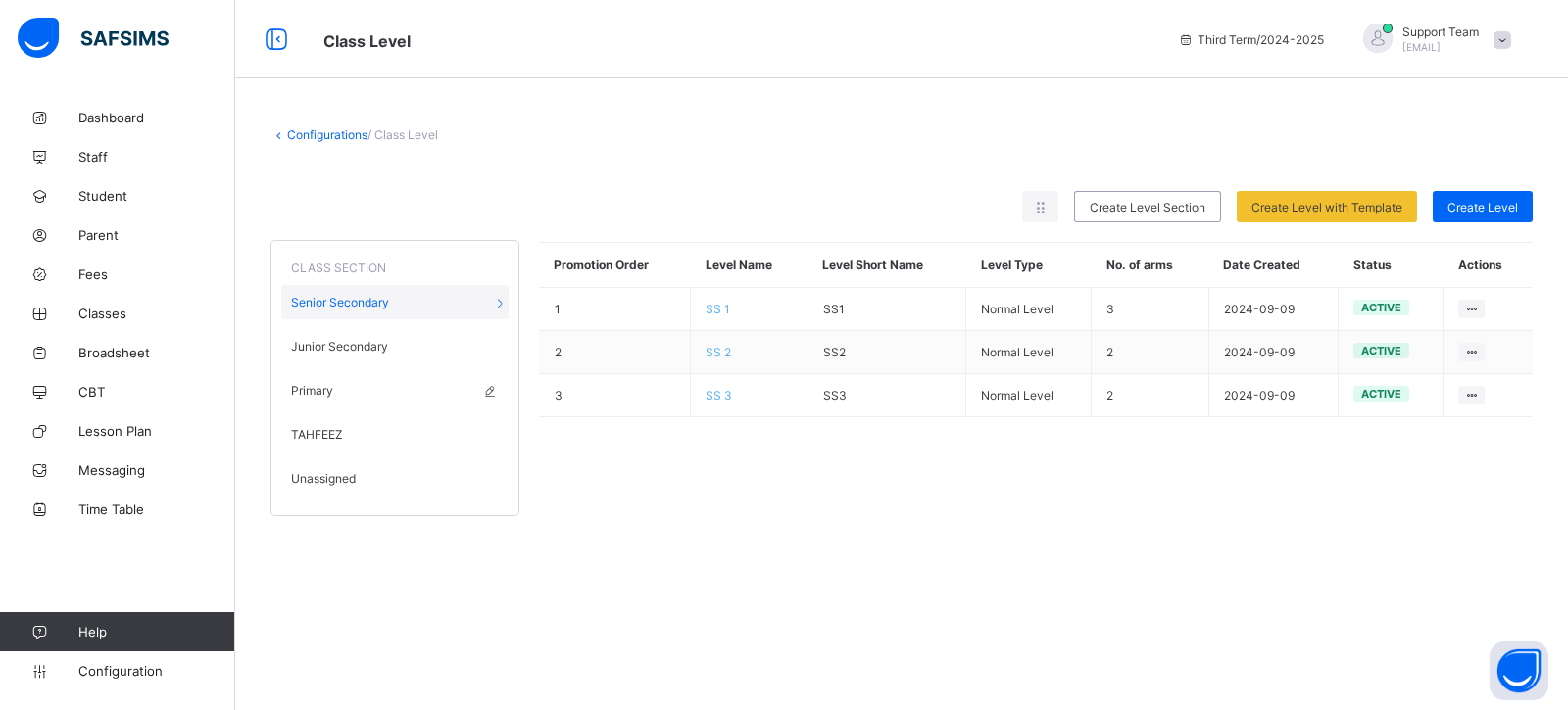 click on "Primary" at bounding box center [312, 390] 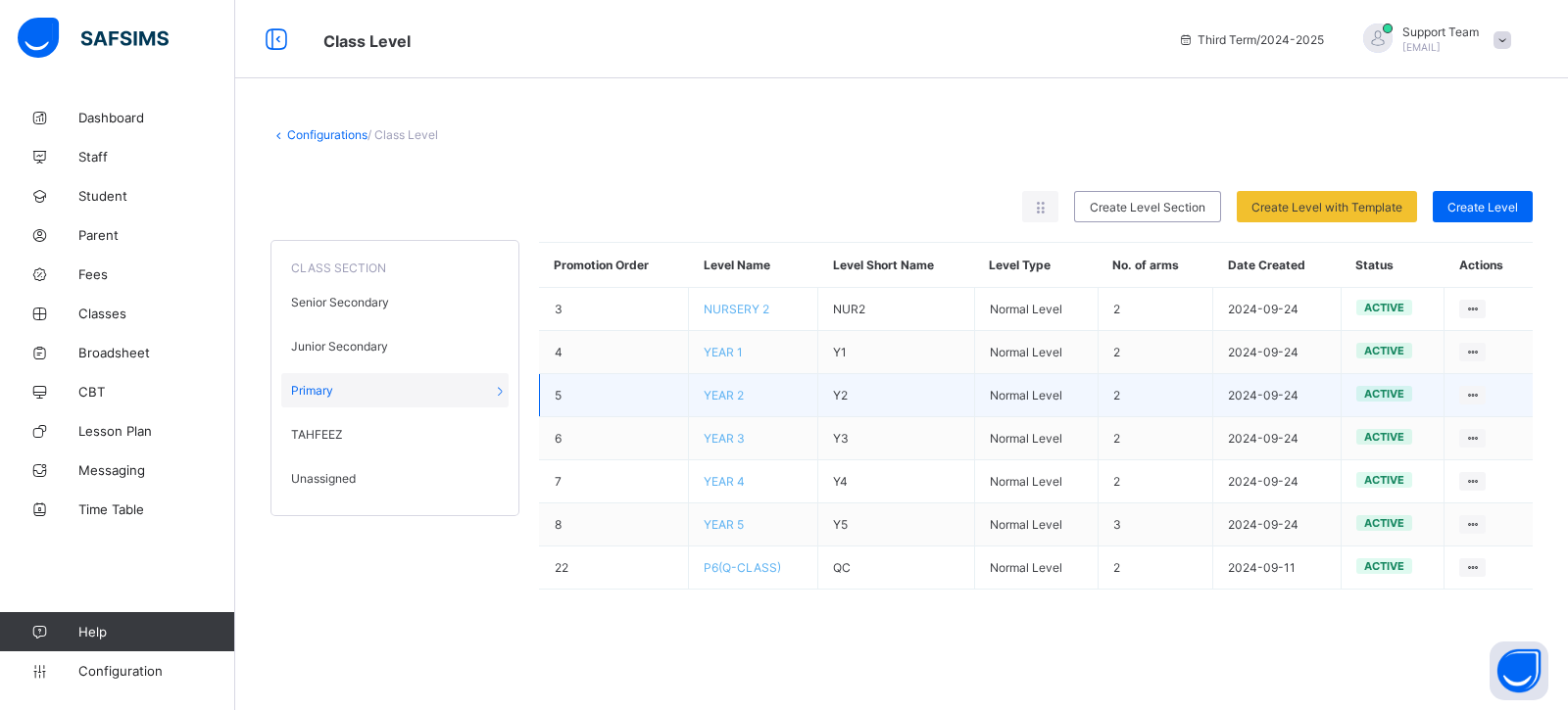 click on "YEAR 2" at bounding box center (723, 395) 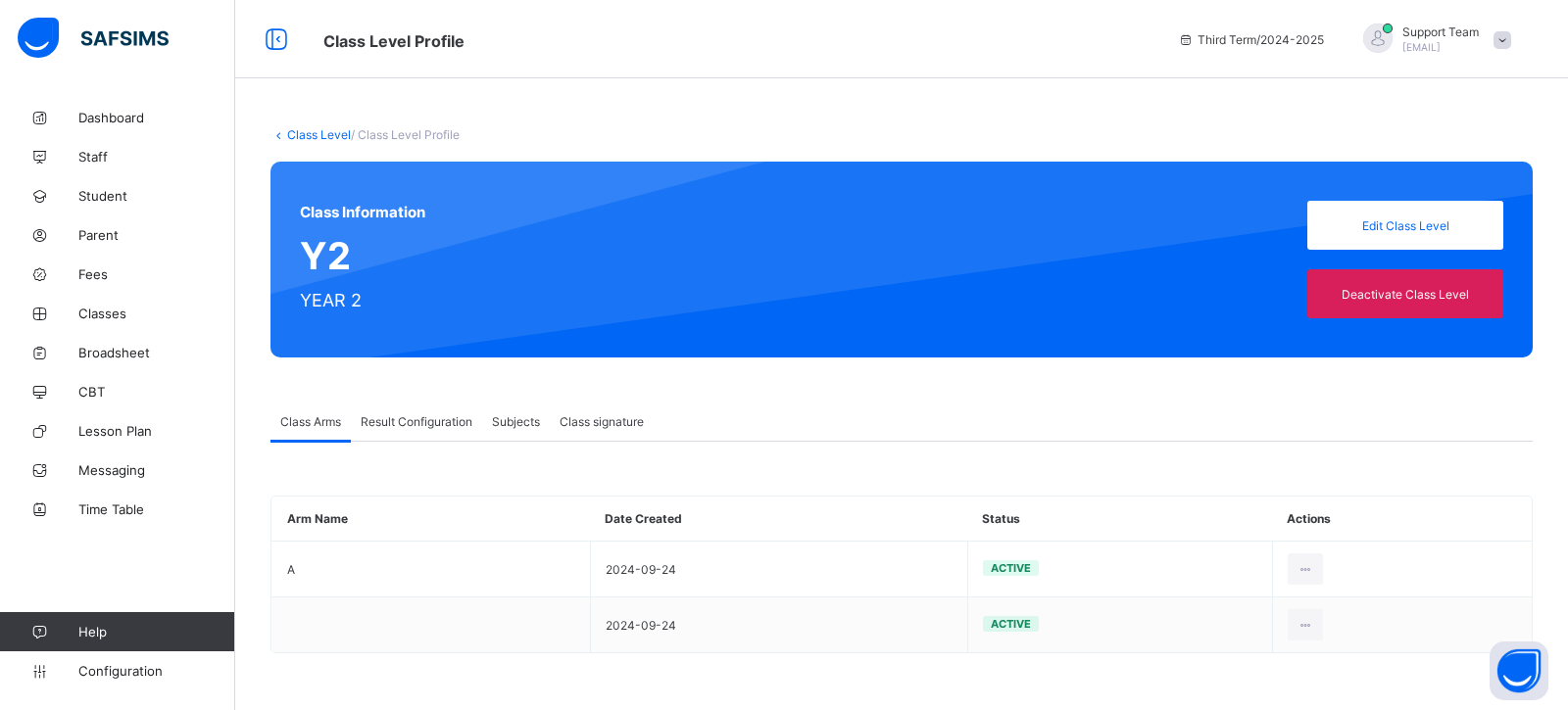 click on "Result Configuration" at bounding box center [416, 421] 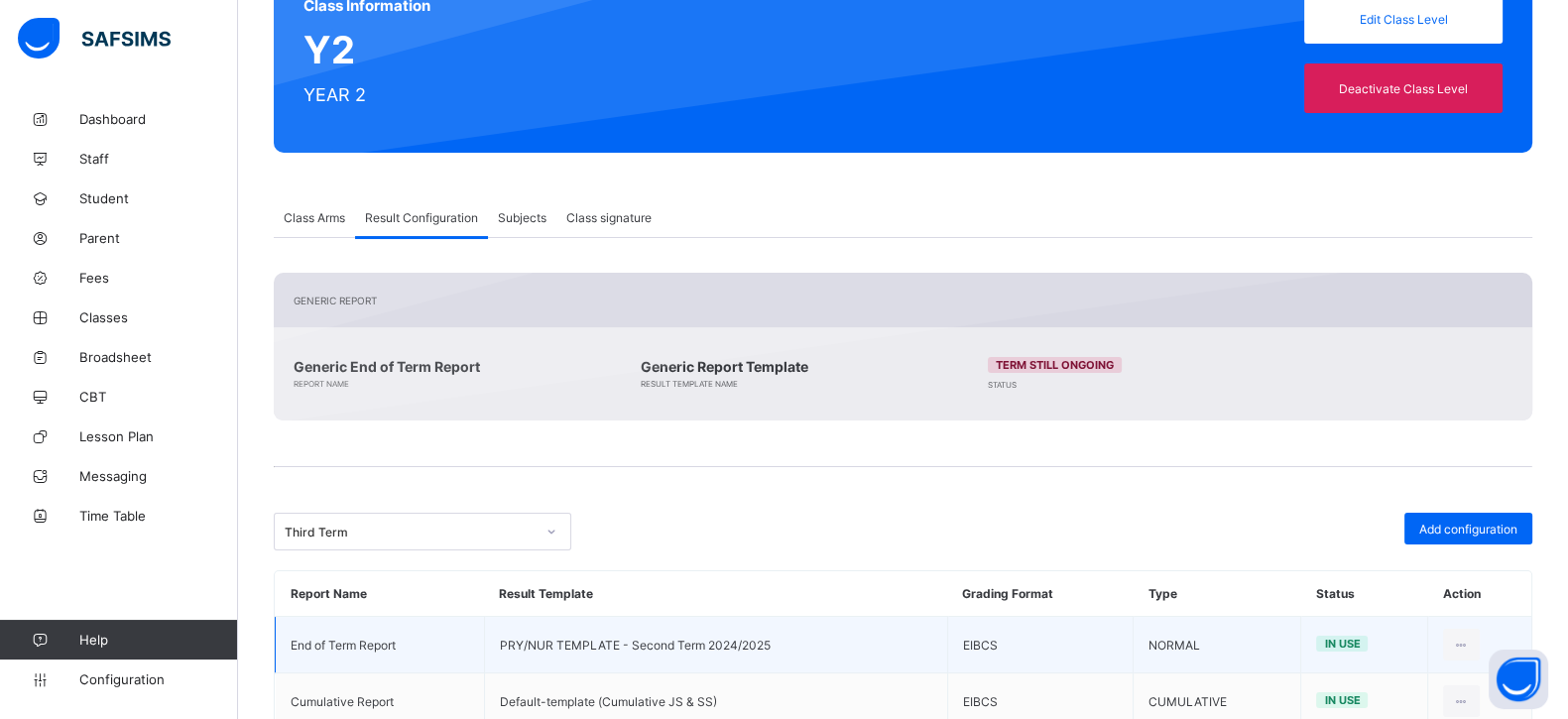 scroll, scrollTop: 266, scrollLeft: 0, axis: vertical 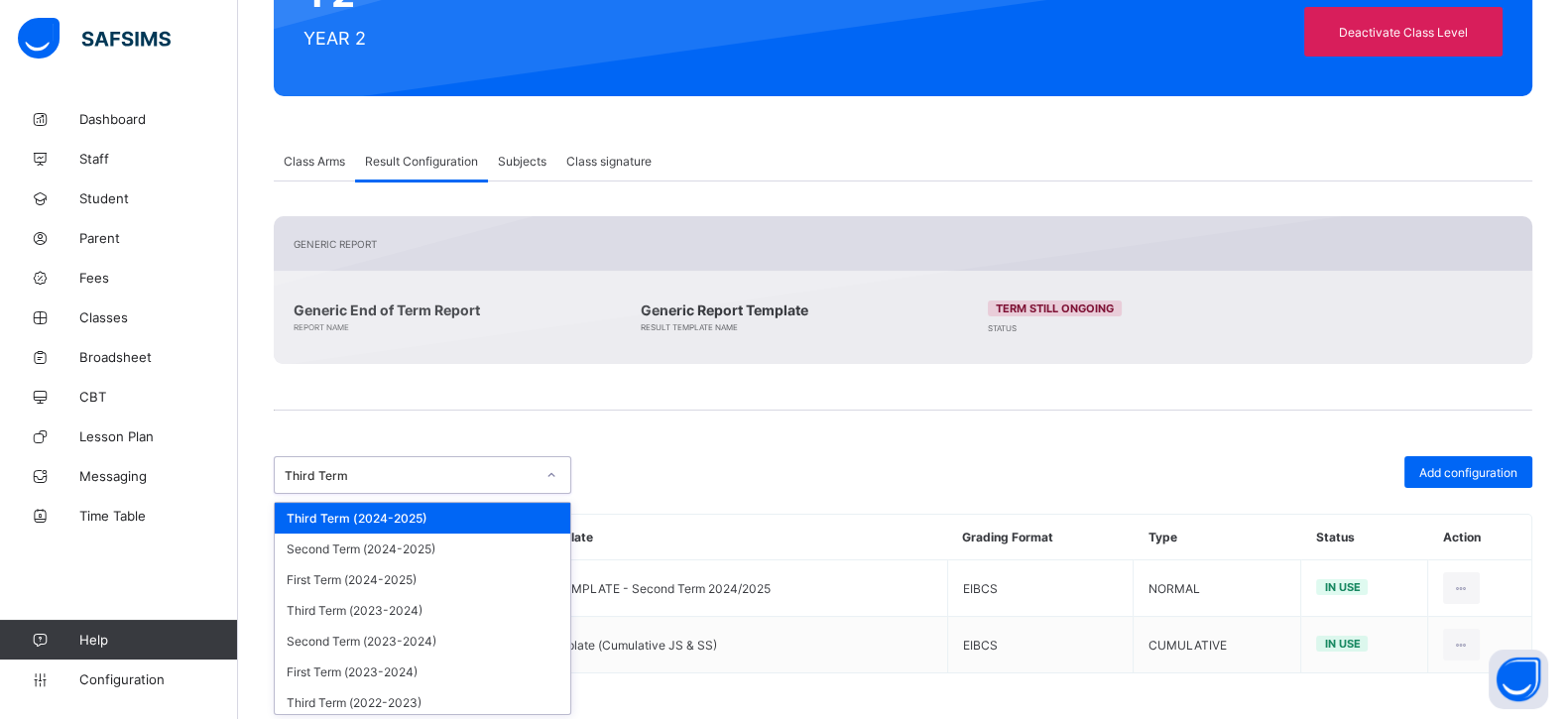 click on "Third Term" at bounding box center [404, 475] 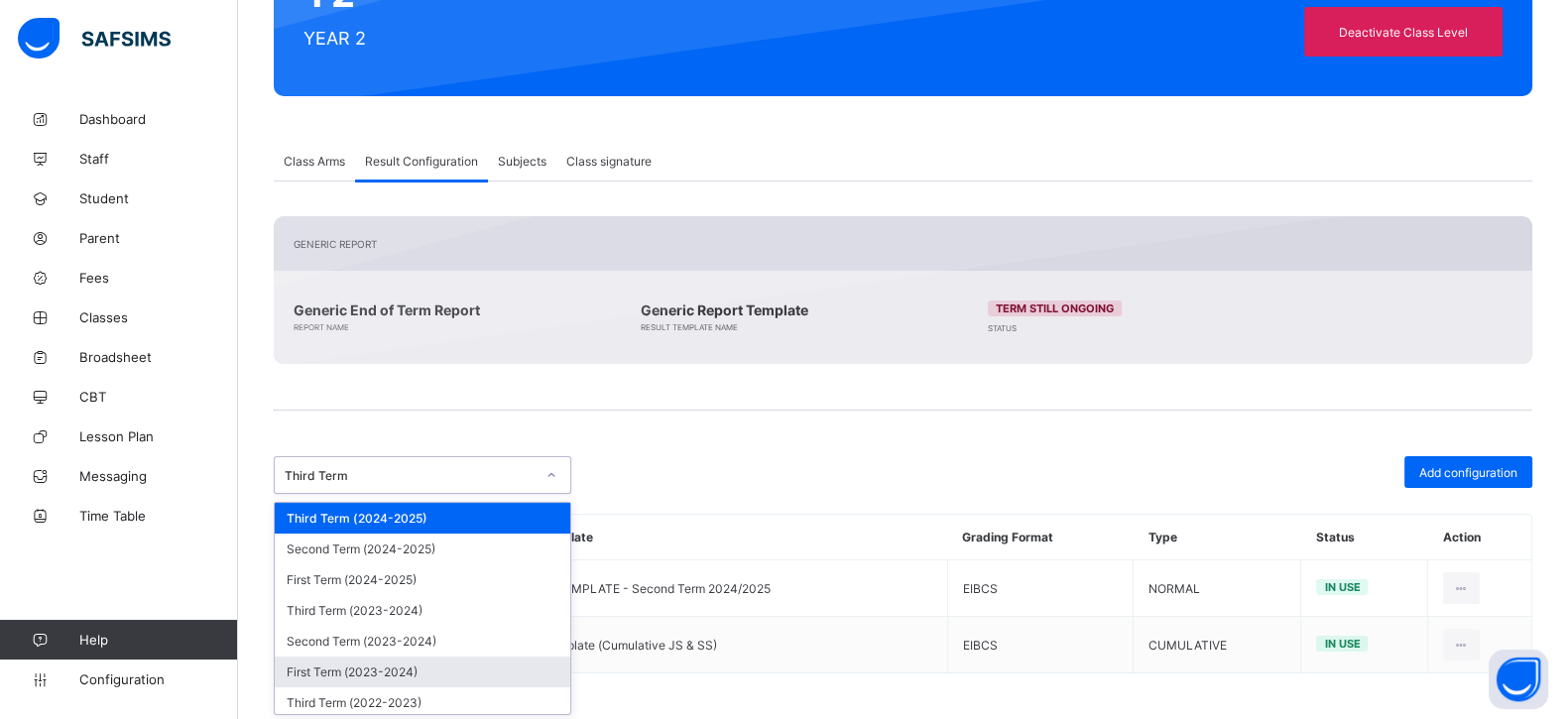 scroll, scrollTop: 495, scrollLeft: 0, axis: vertical 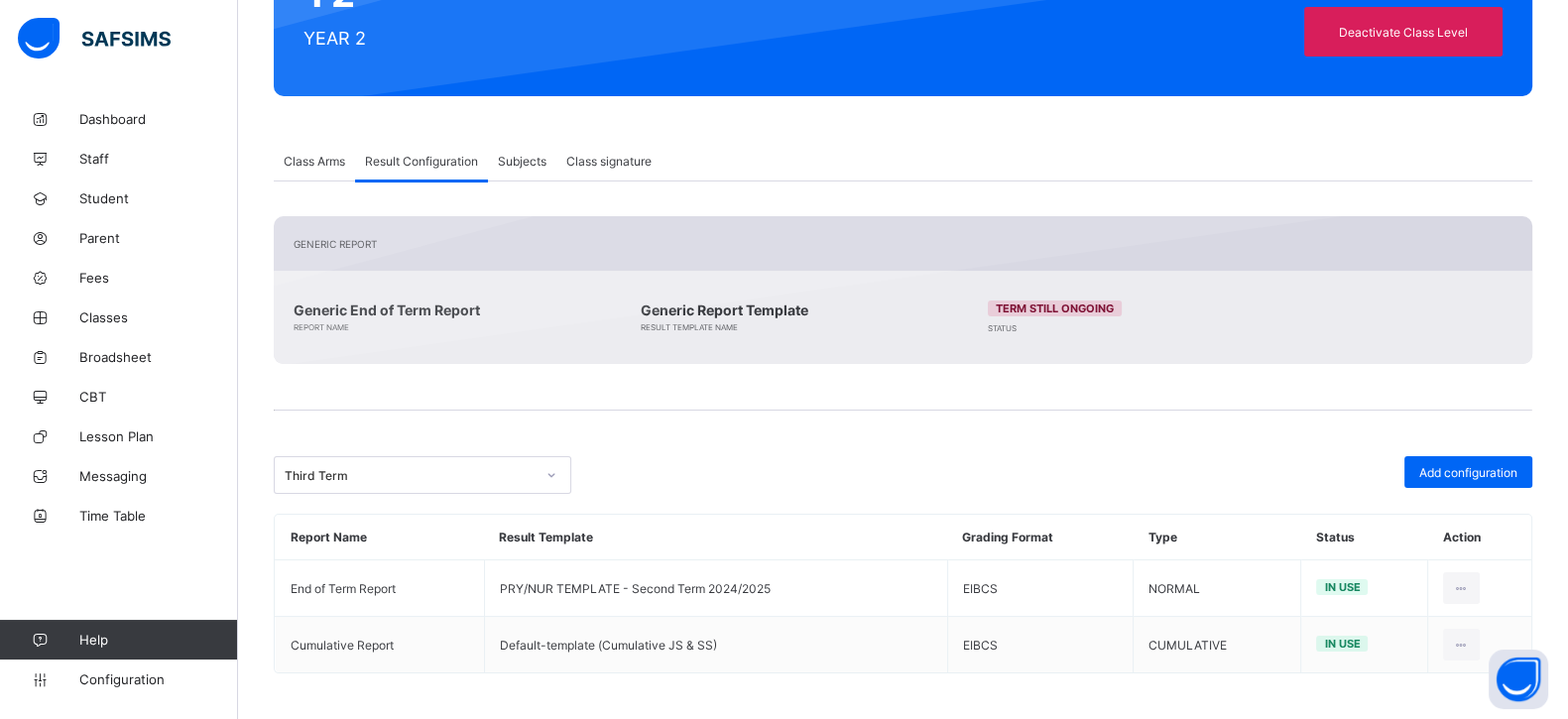 click on "Third Term" at bounding box center [586, 475] 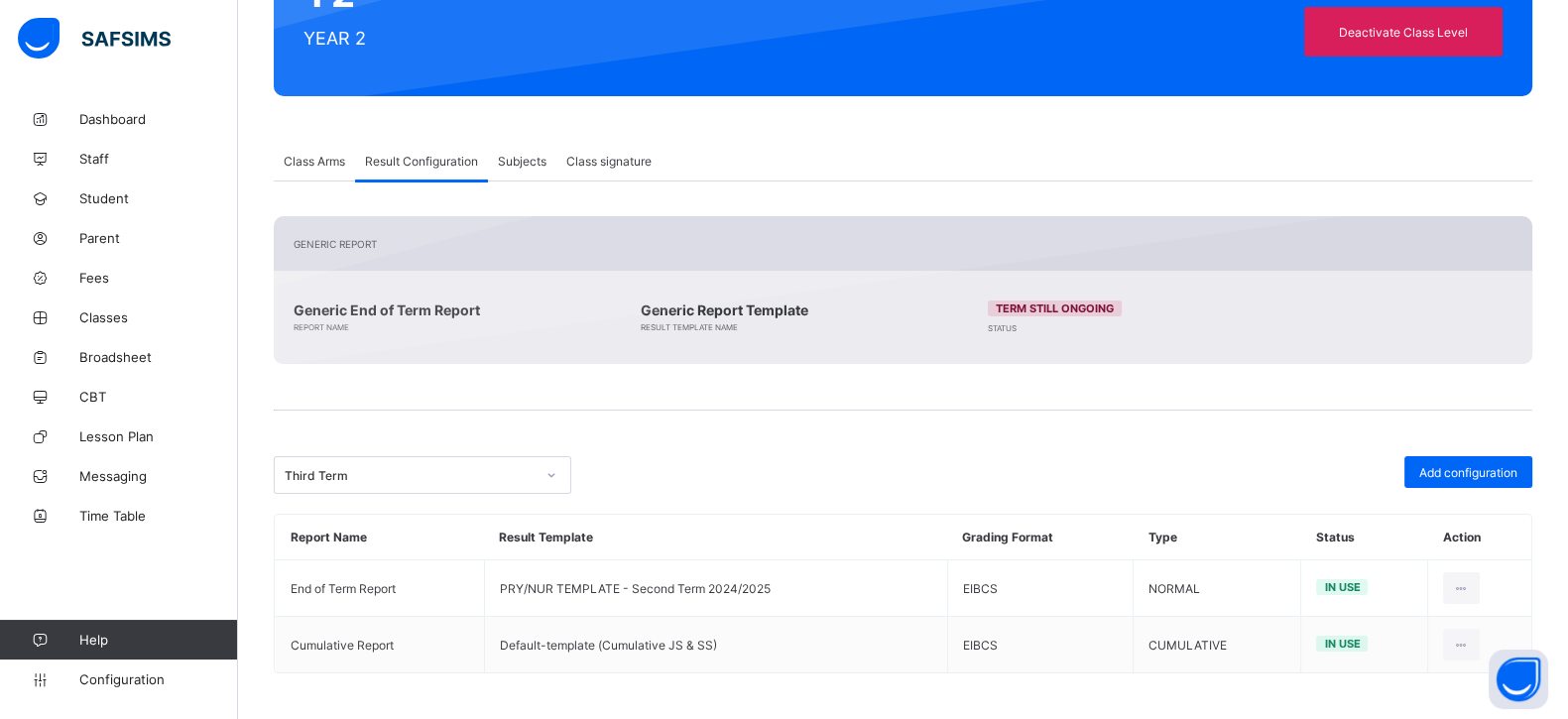 click on "Third Term" at bounding box center [404, 475] 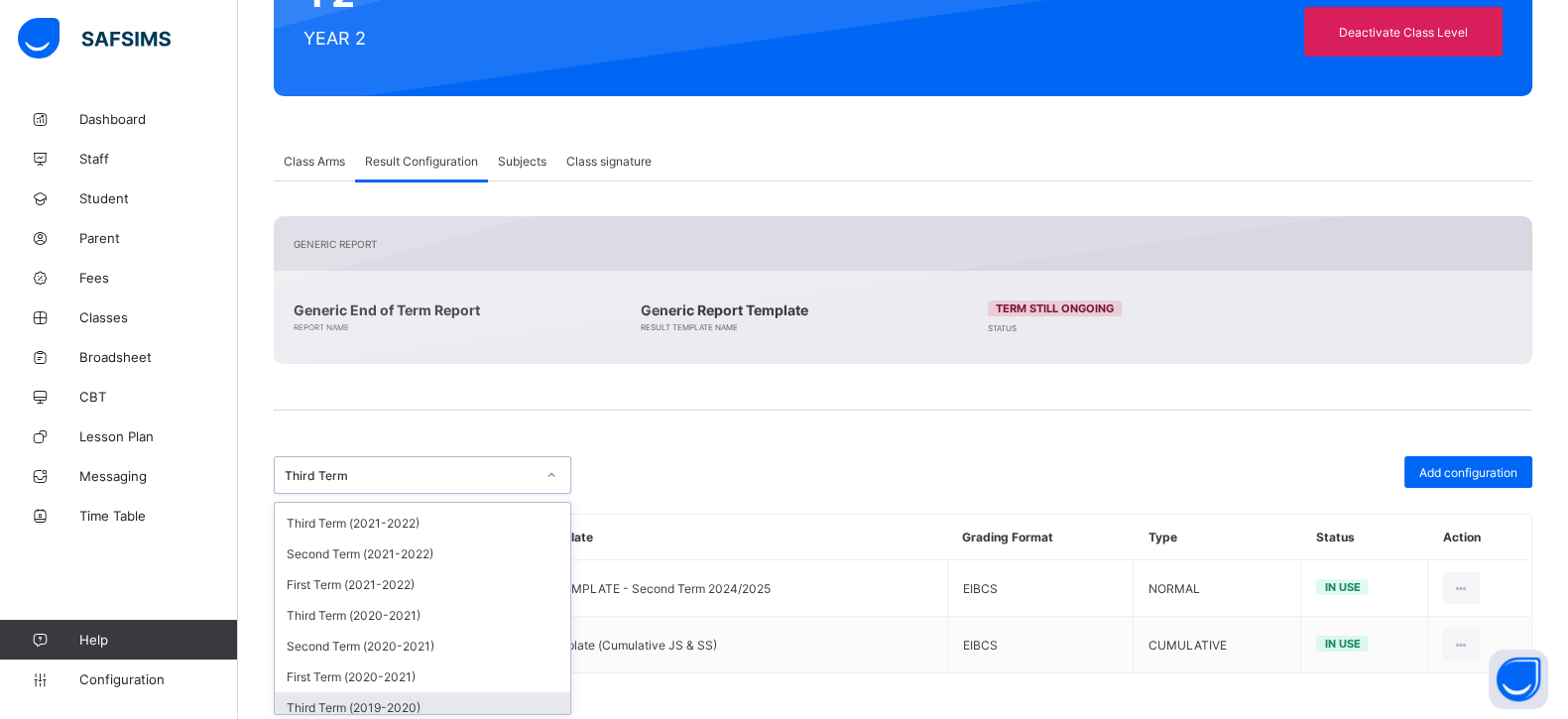 scroll, scrollTop: 372, scrollLeft: 0, axis: vertical 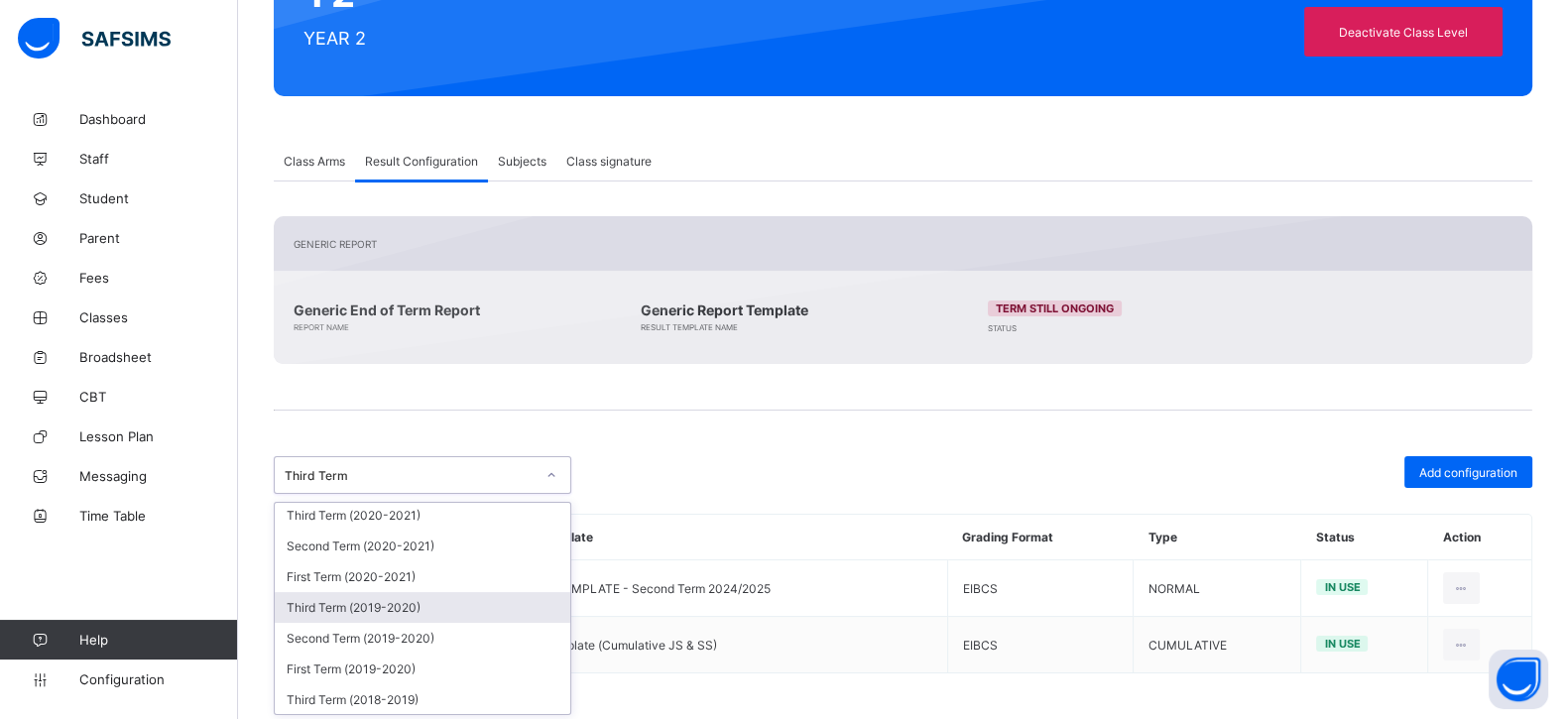 click on "Third Term (2019-2020)" at bounding box center (422, 607) 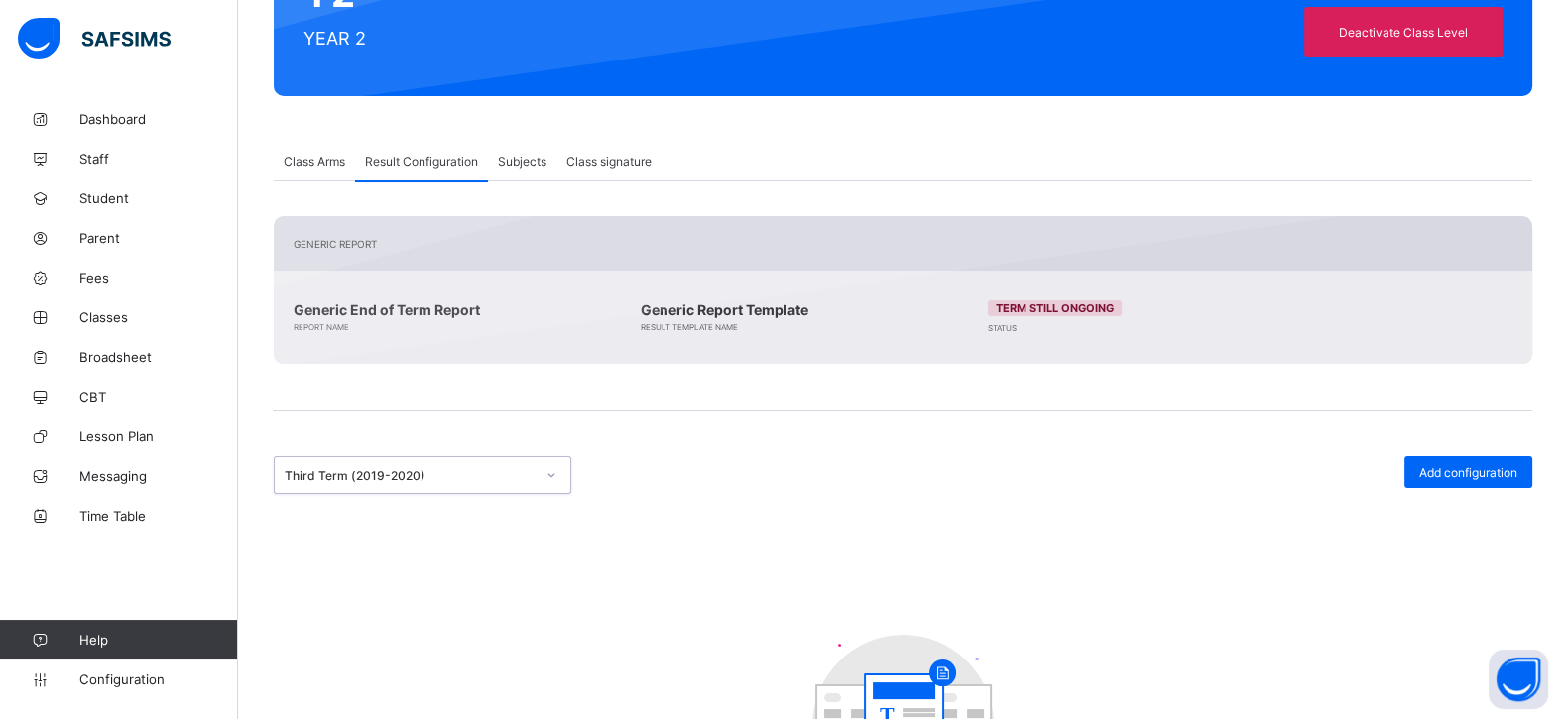 scroll, scrollTop: 0, scrollLeft: 0, axis: both 